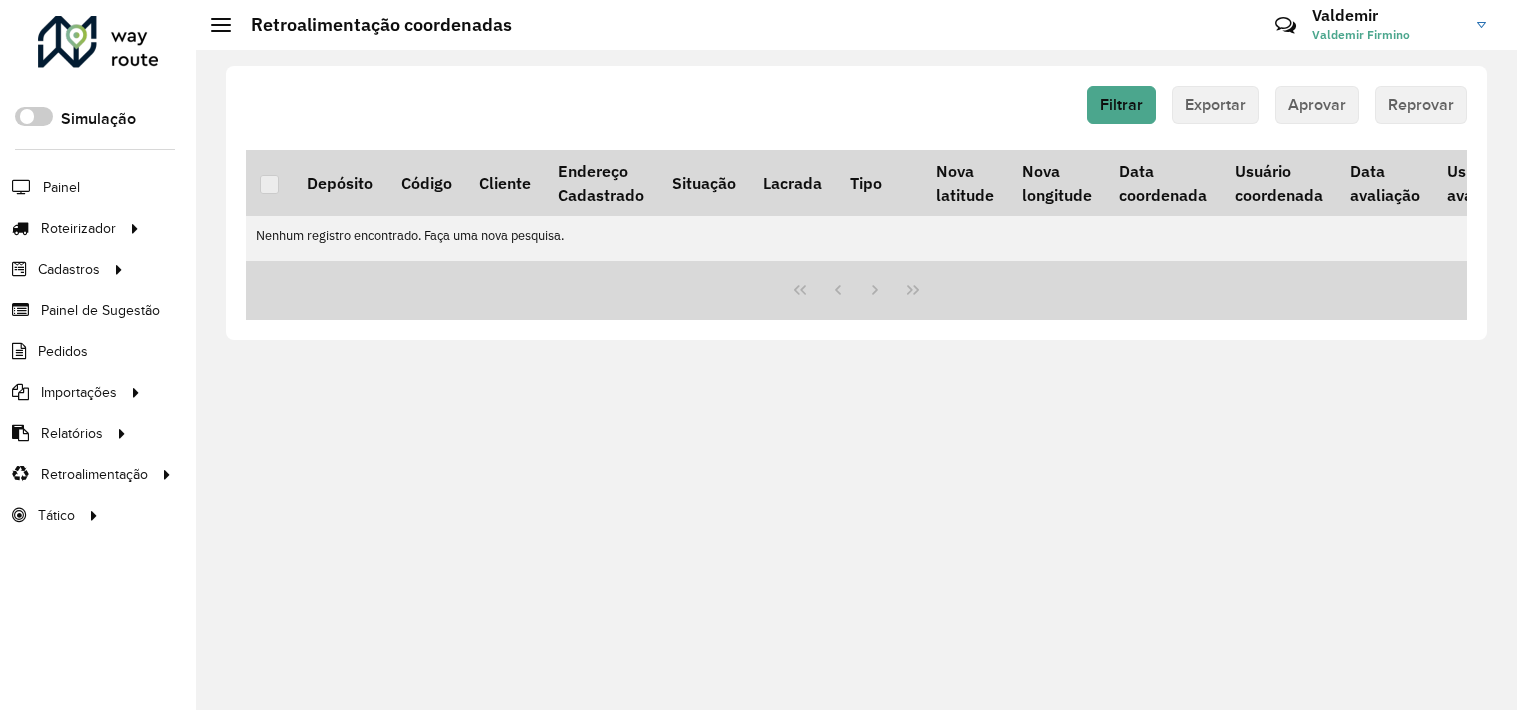 scroll, scrollTop: 0, scrollLeft: 0, axis: both 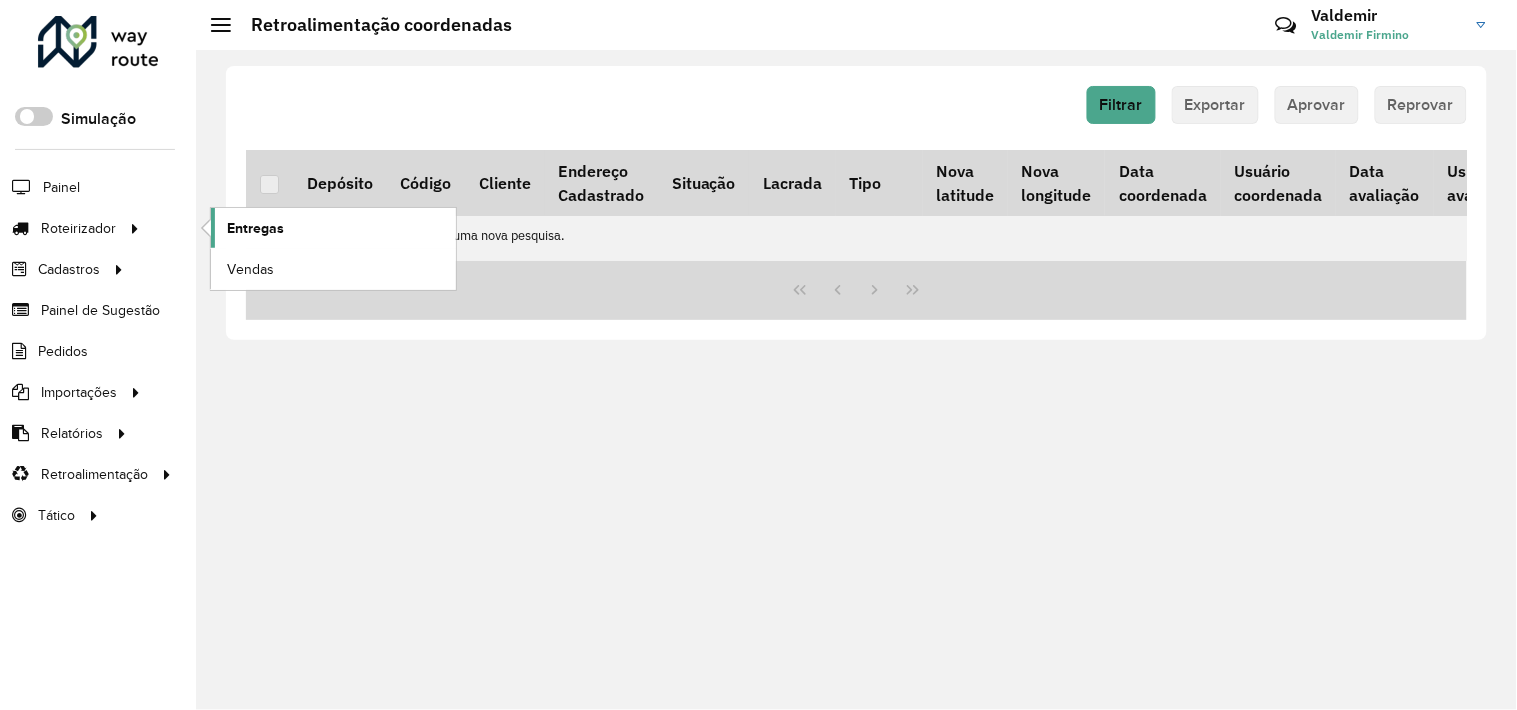 click on "Entregas" 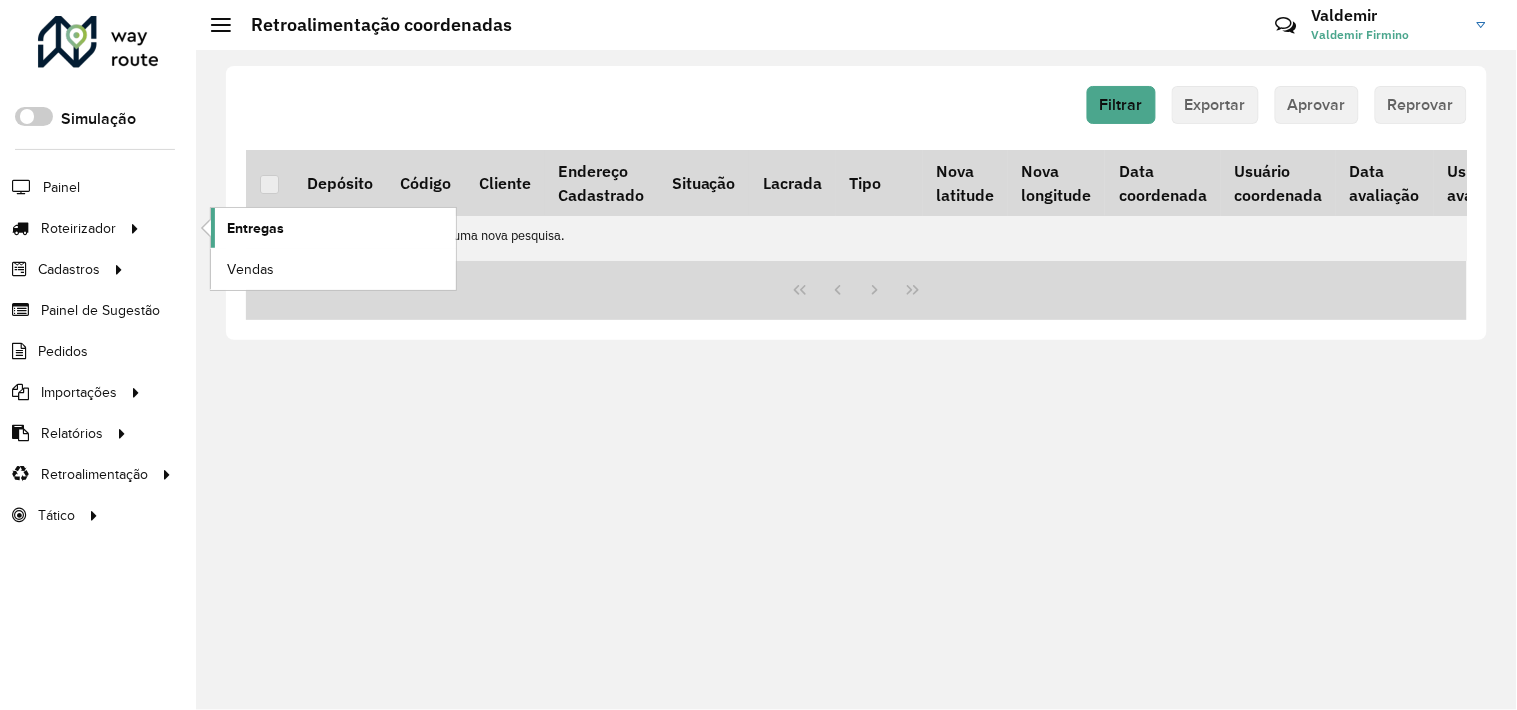 click on "Entregas" 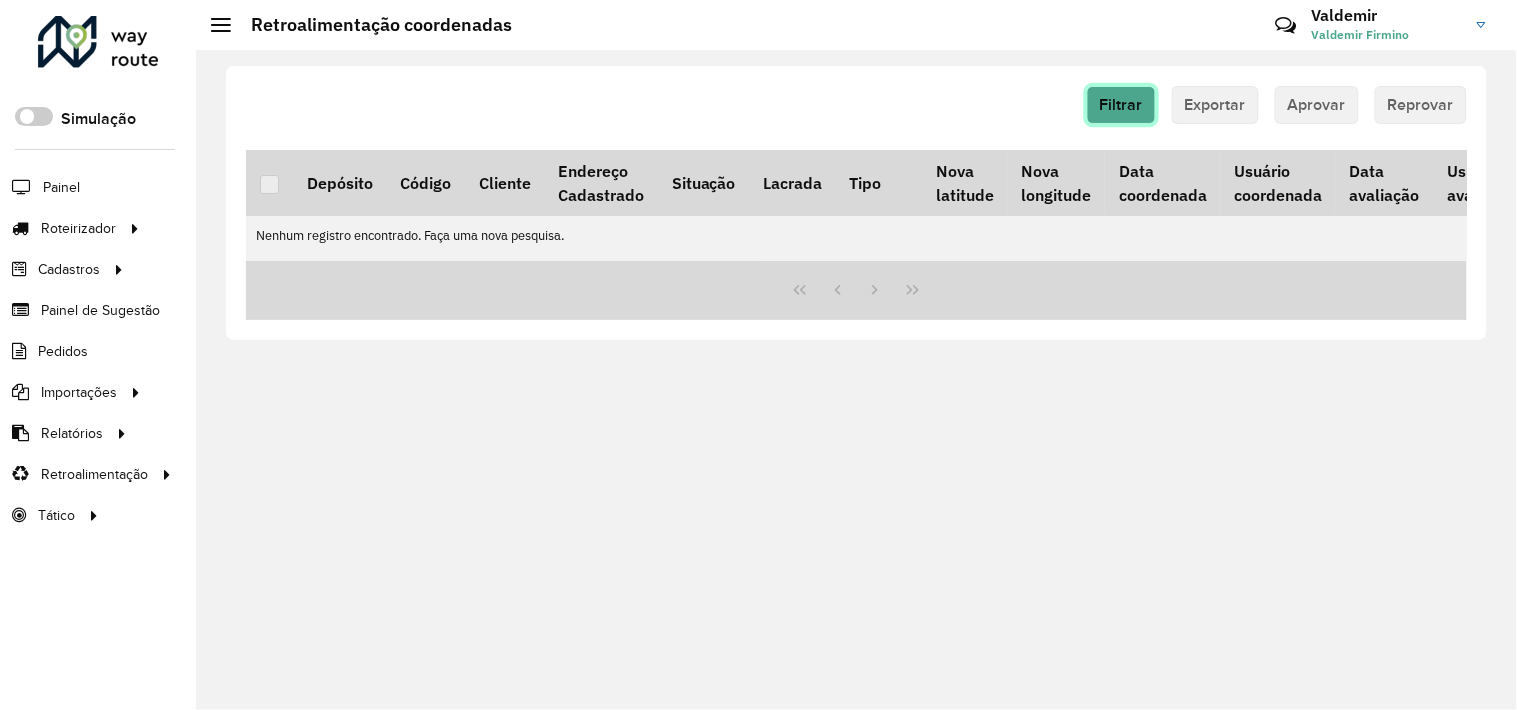 click on "Filtrar" 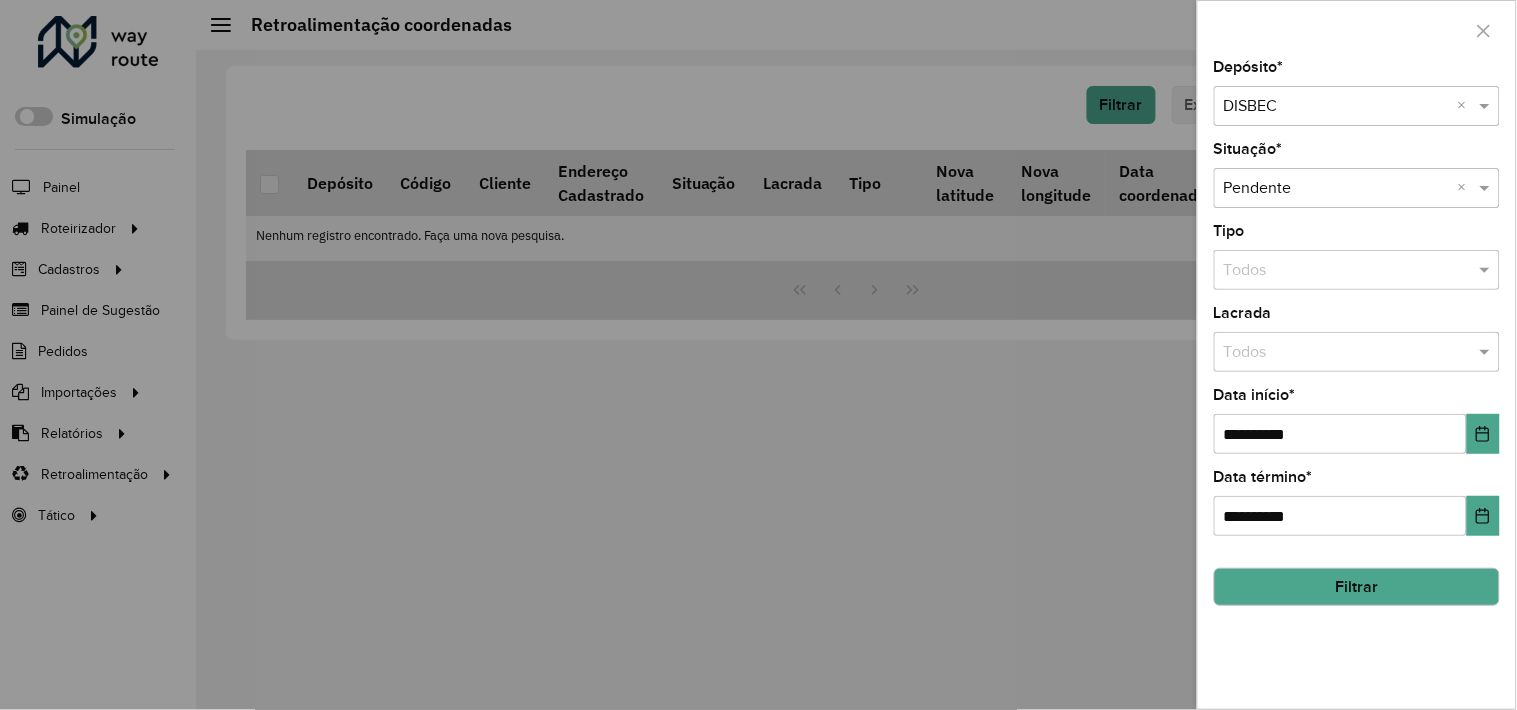 click on "Filtrar" 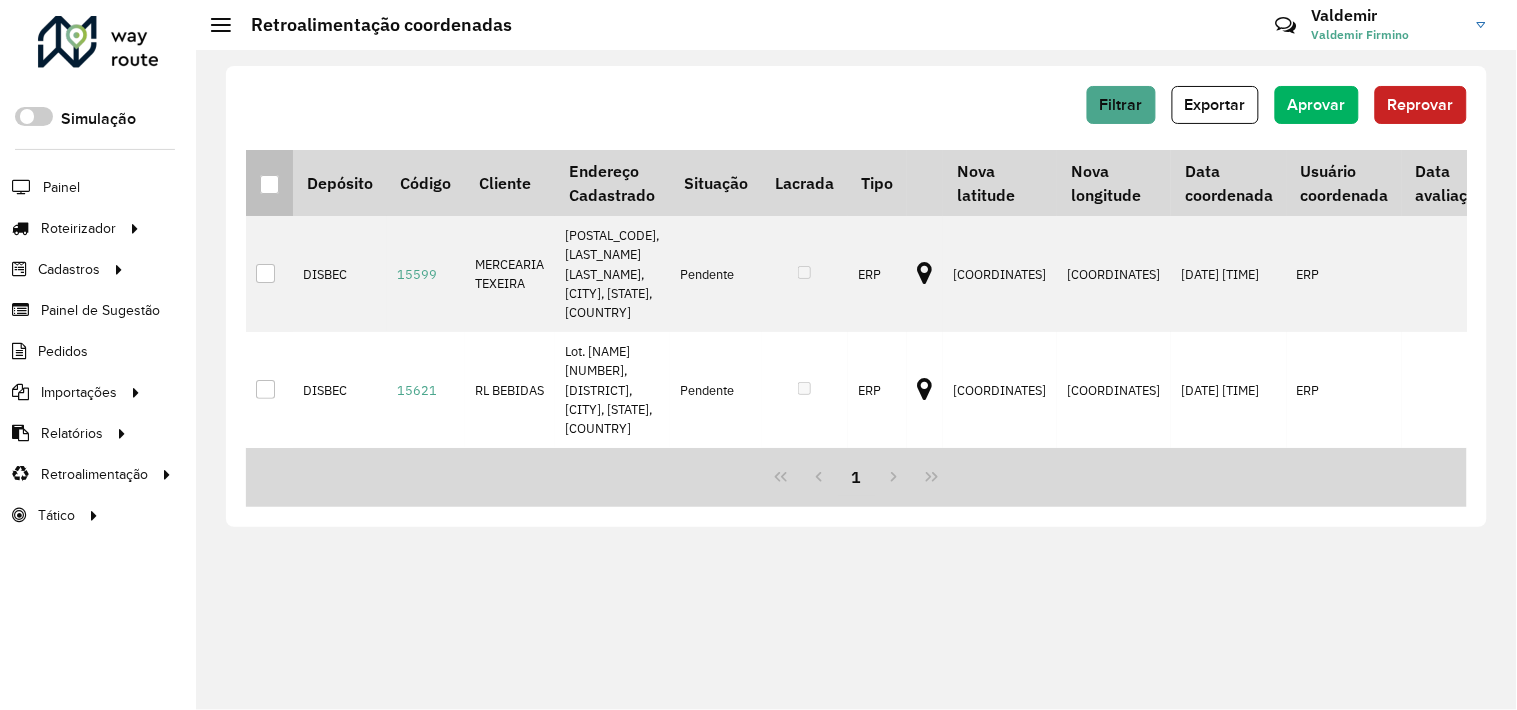 click at bounding box center (269, 184) 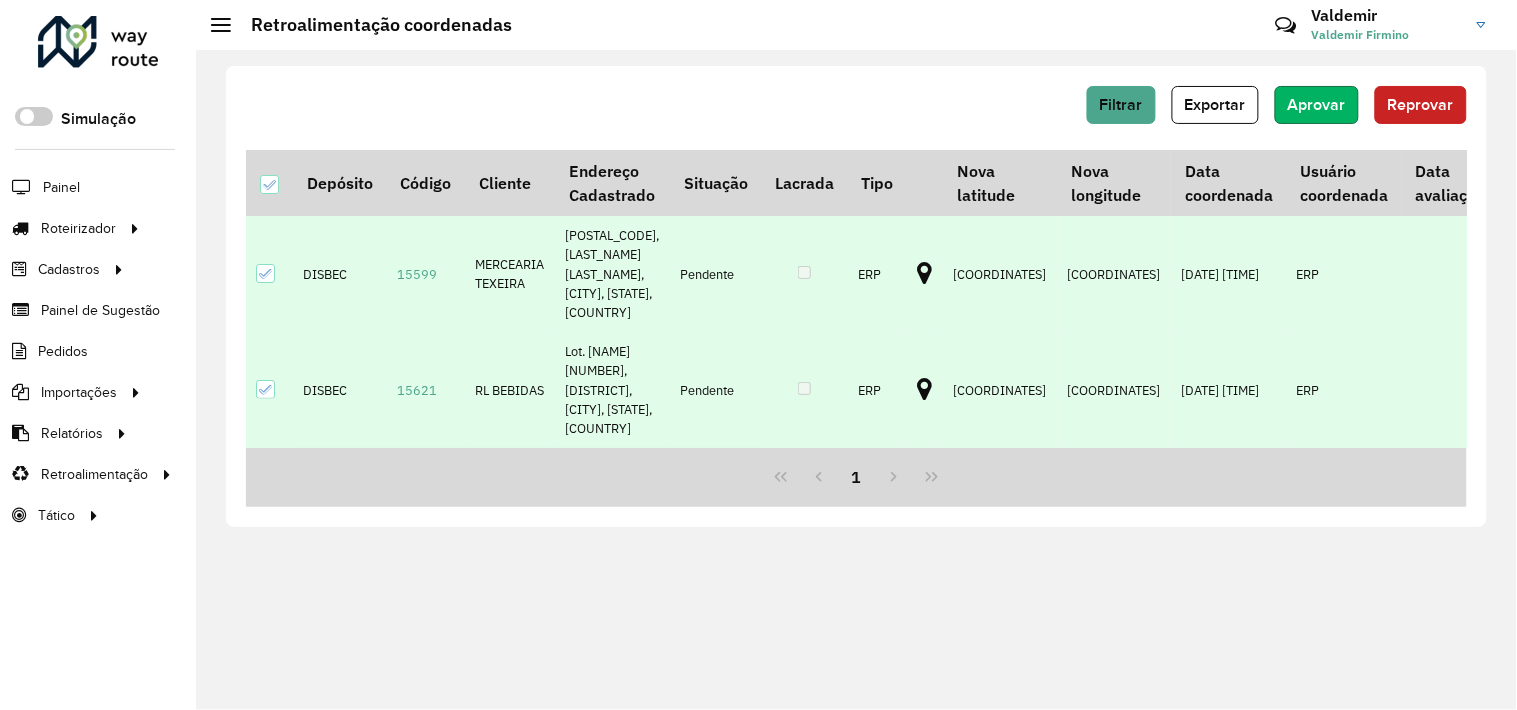 click on "Aprovar" 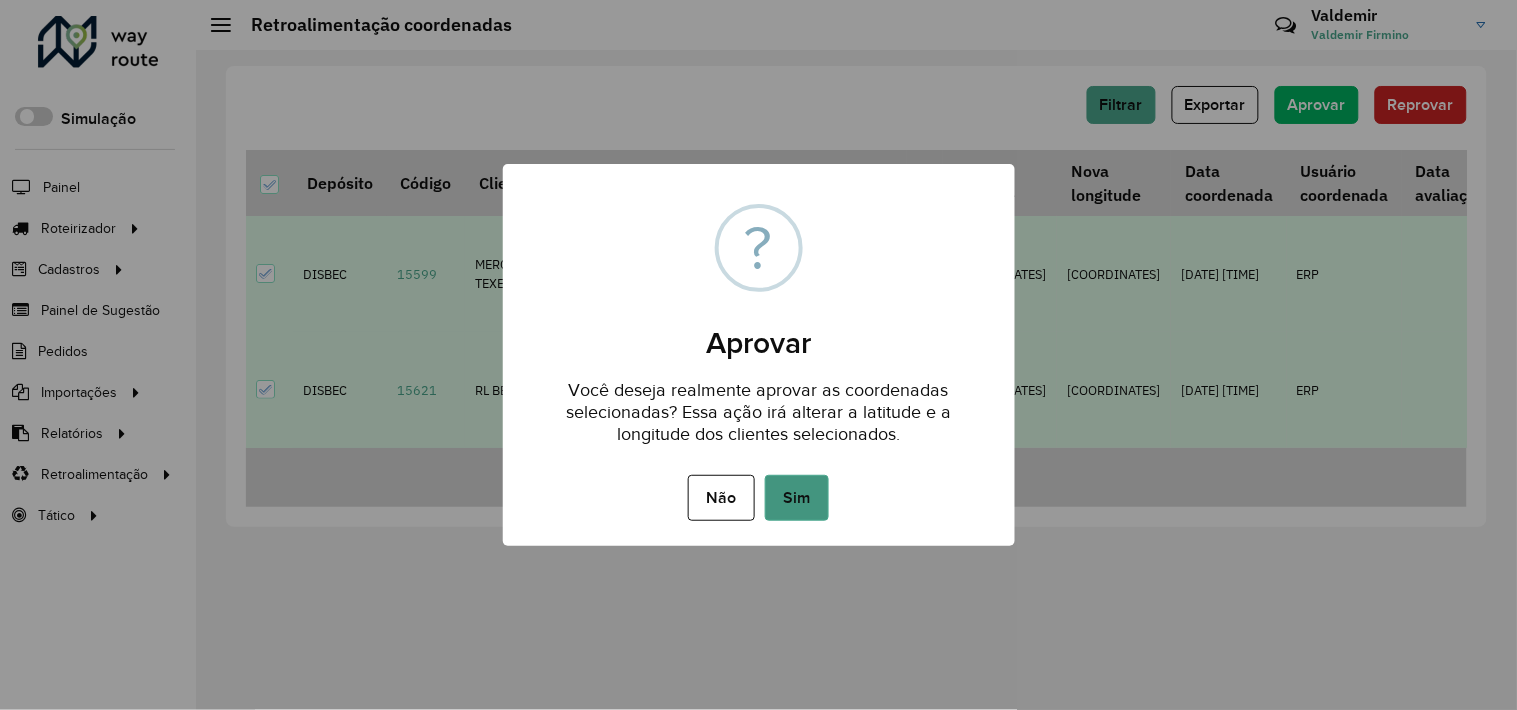 click on "Sim" at bounding box center [797, 498] 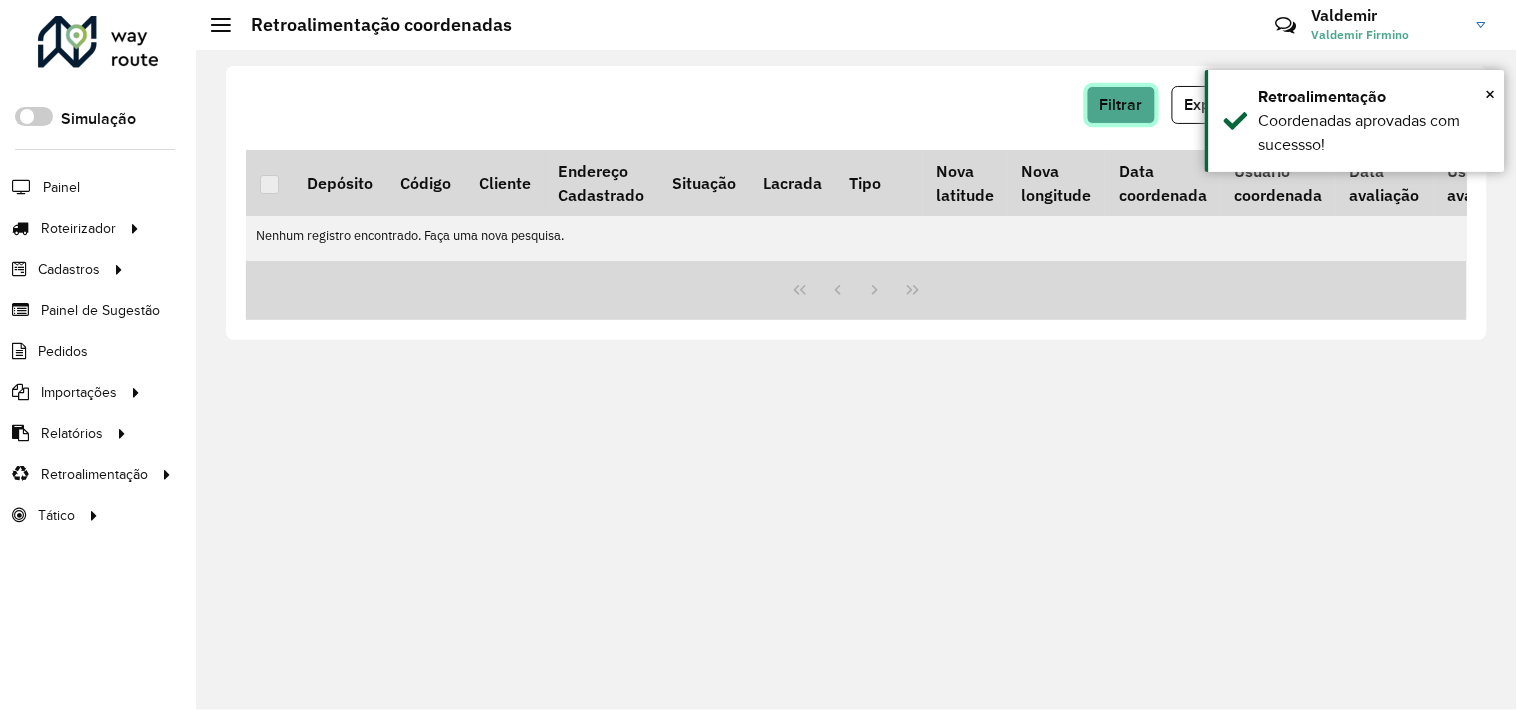 click on "Filtrar" 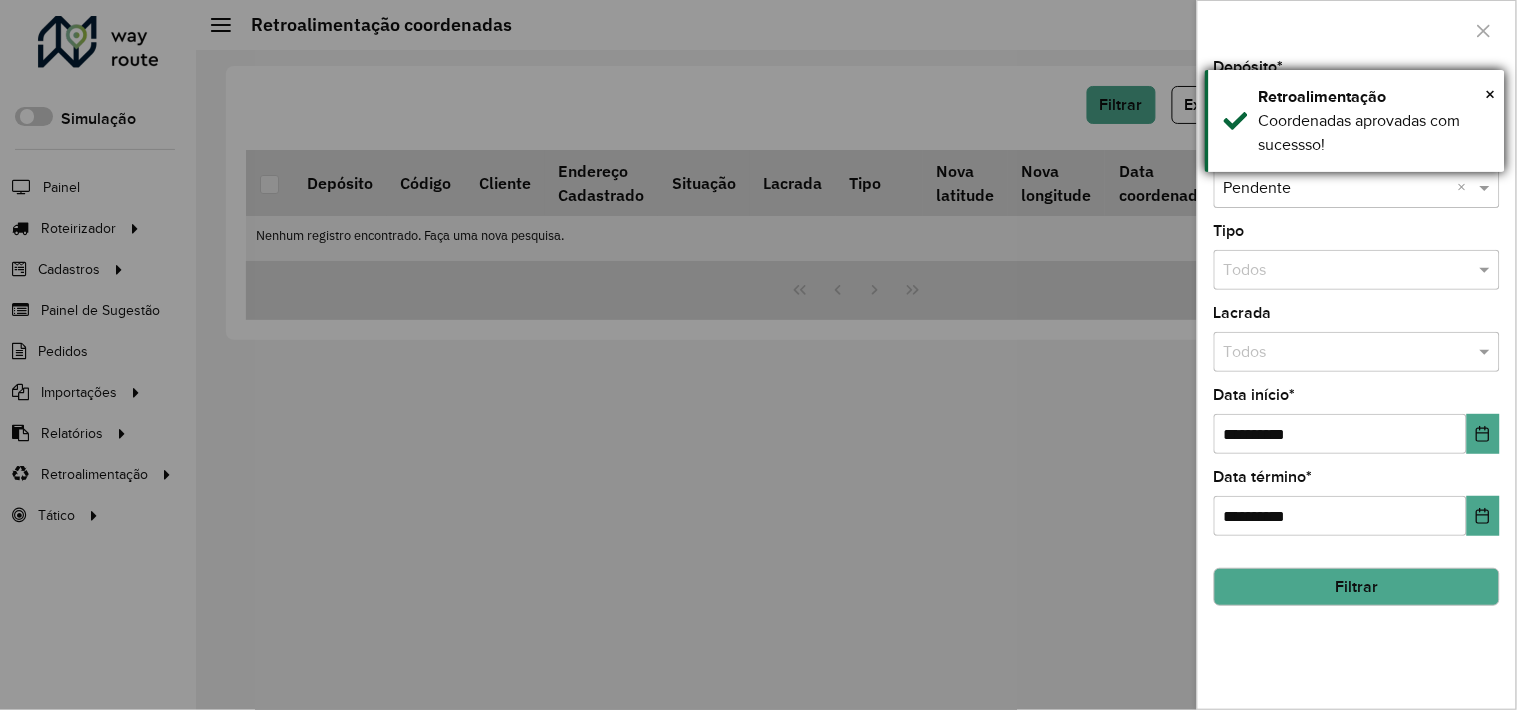 click on "×  Retroalimentação  Coordenadas aprovadas com sucessso!" at bounding box center (1355, 121) 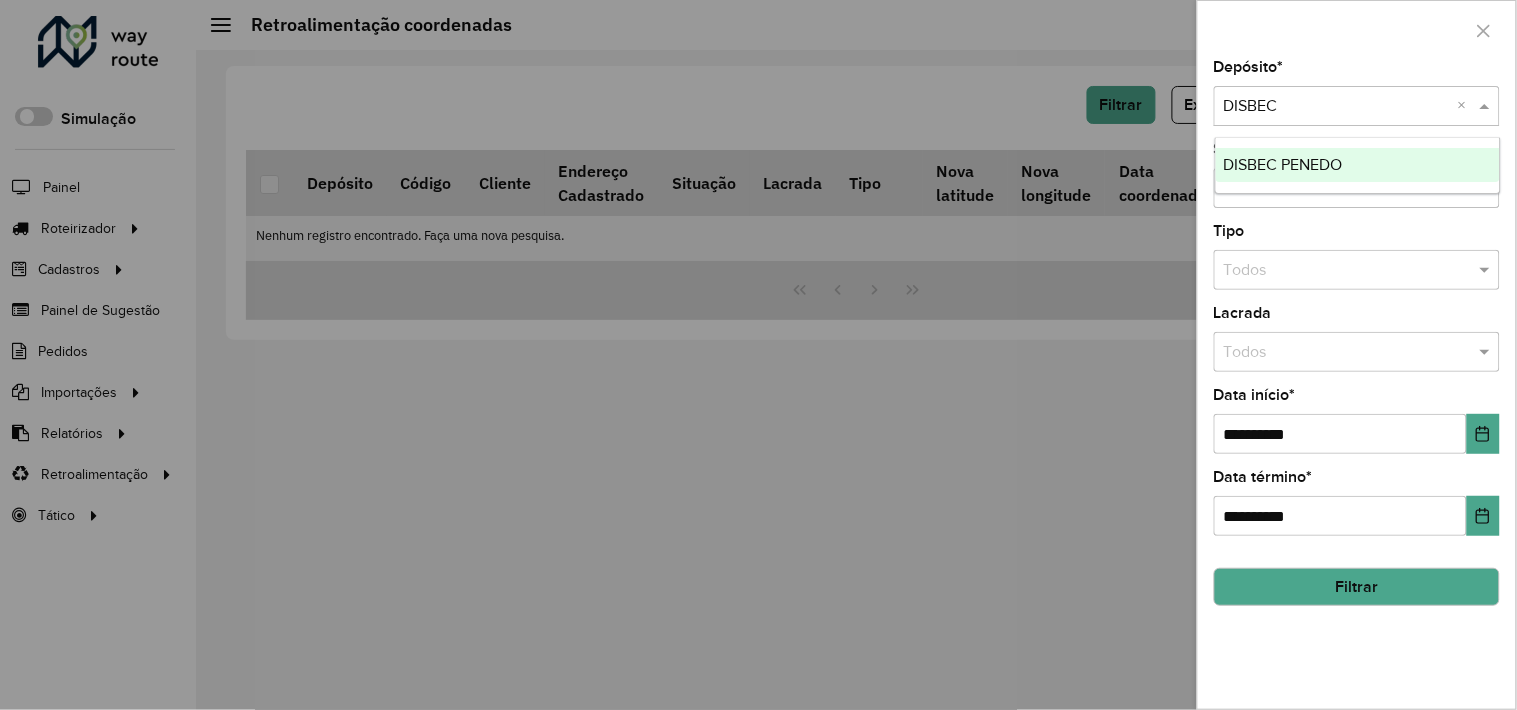 click on "DISBEC PENEDO" at bounding box center [1358, 165] 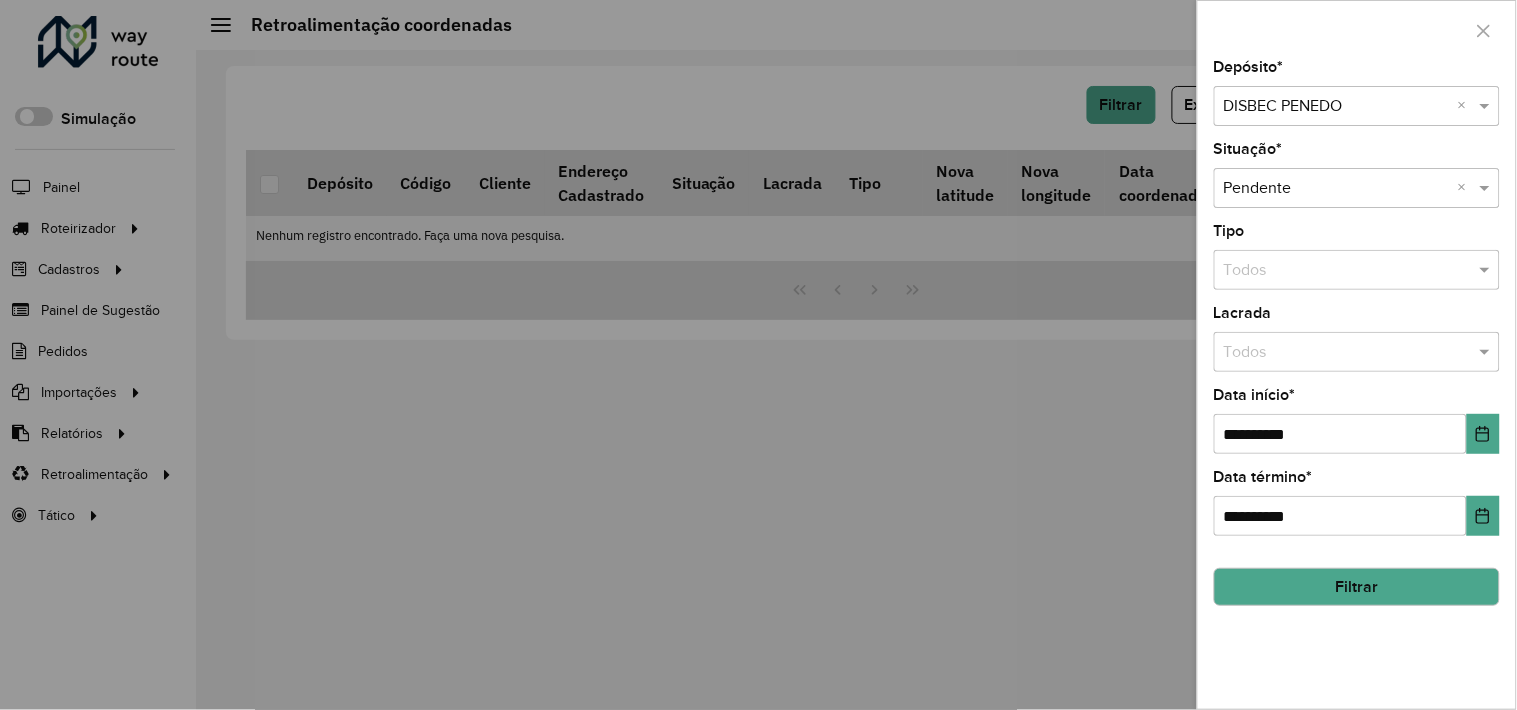 click on "Filtrar" 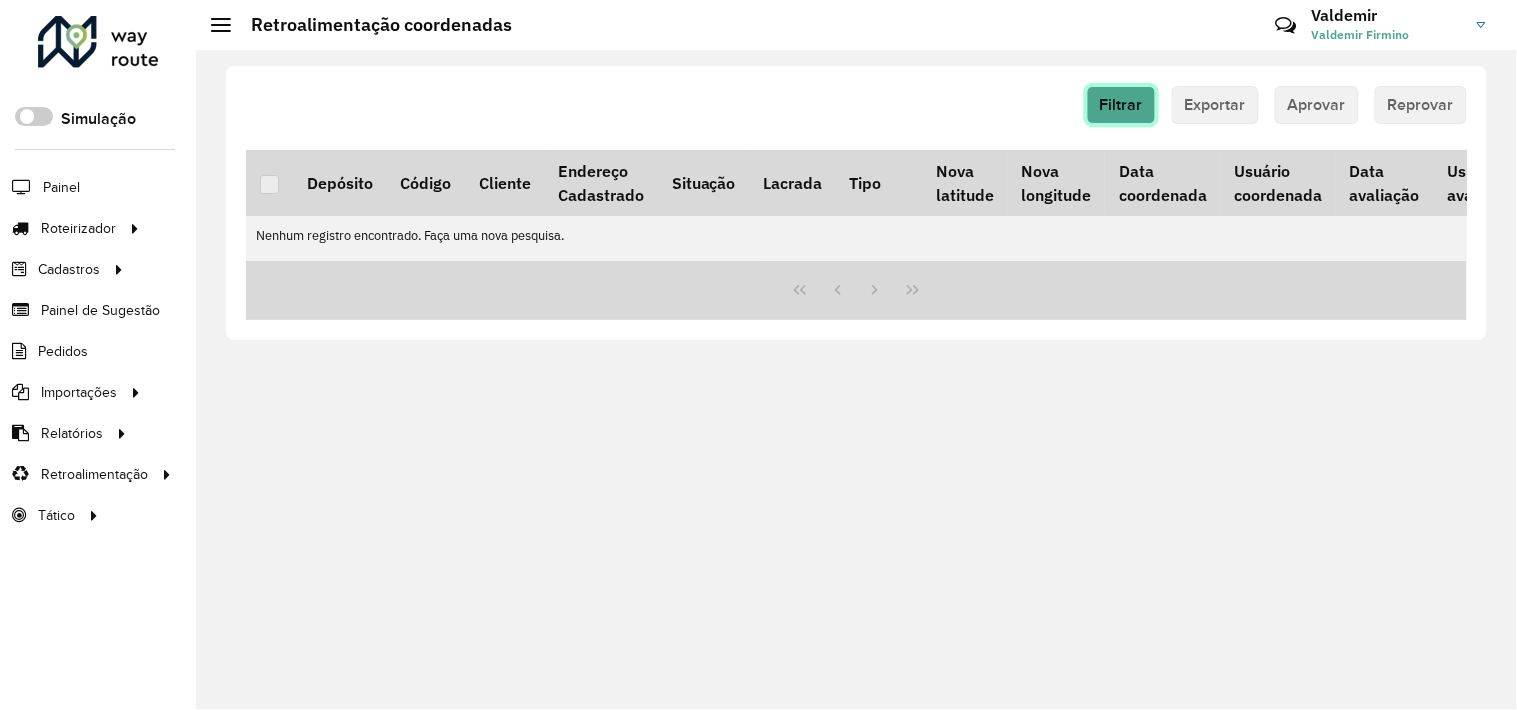 click on "Filtrar" 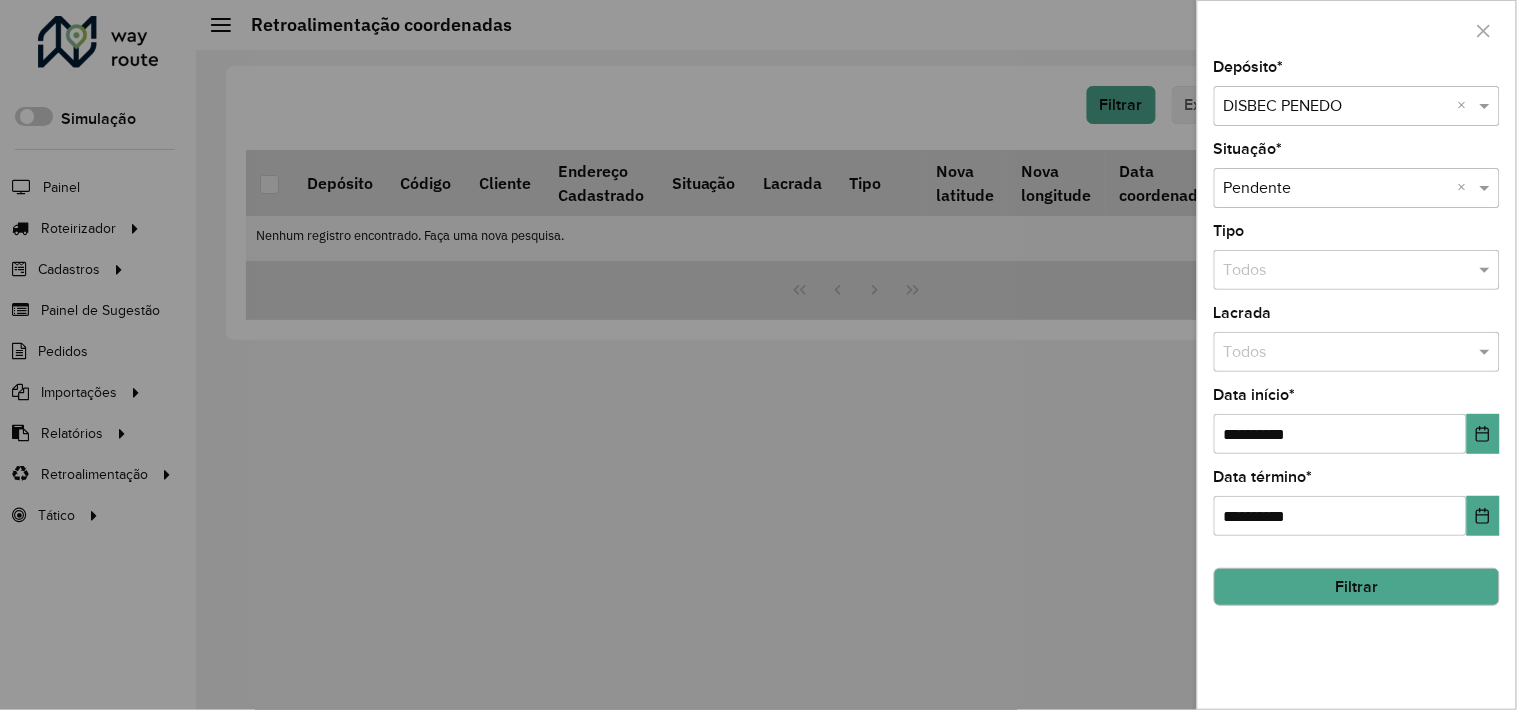 click on "**********" 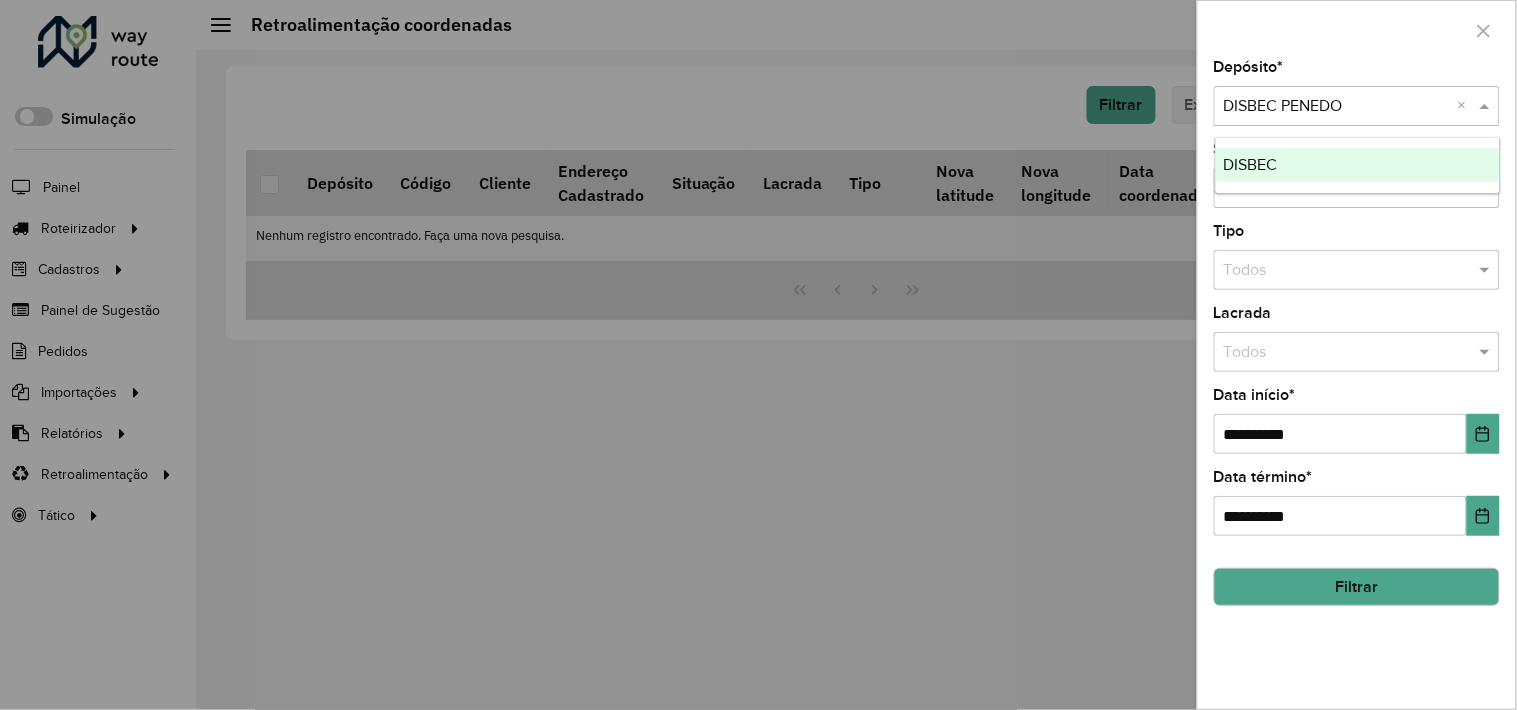 click on "Selecione um depósito × DISBEC PENEDO ×" at bounding box center (1357, 106) 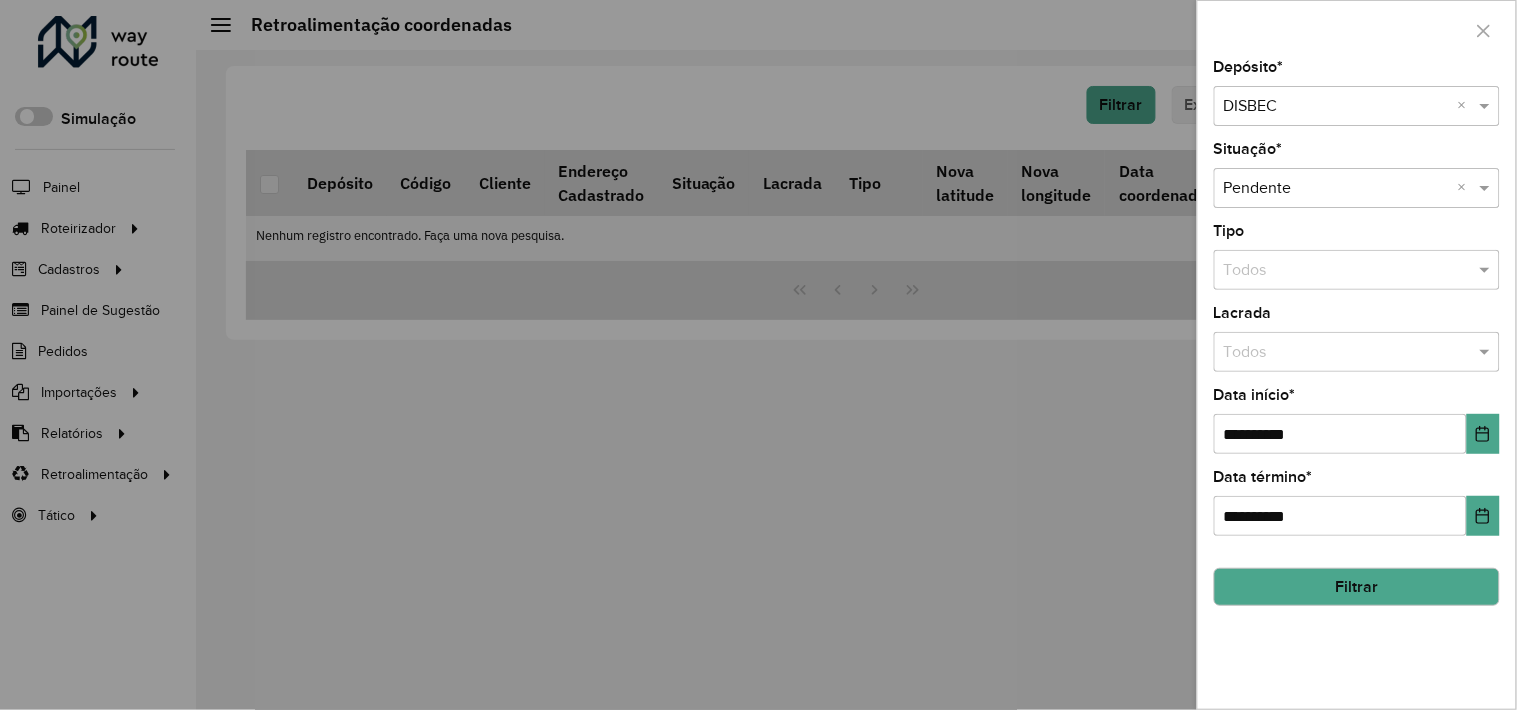 click at bounding box center (758, 355) 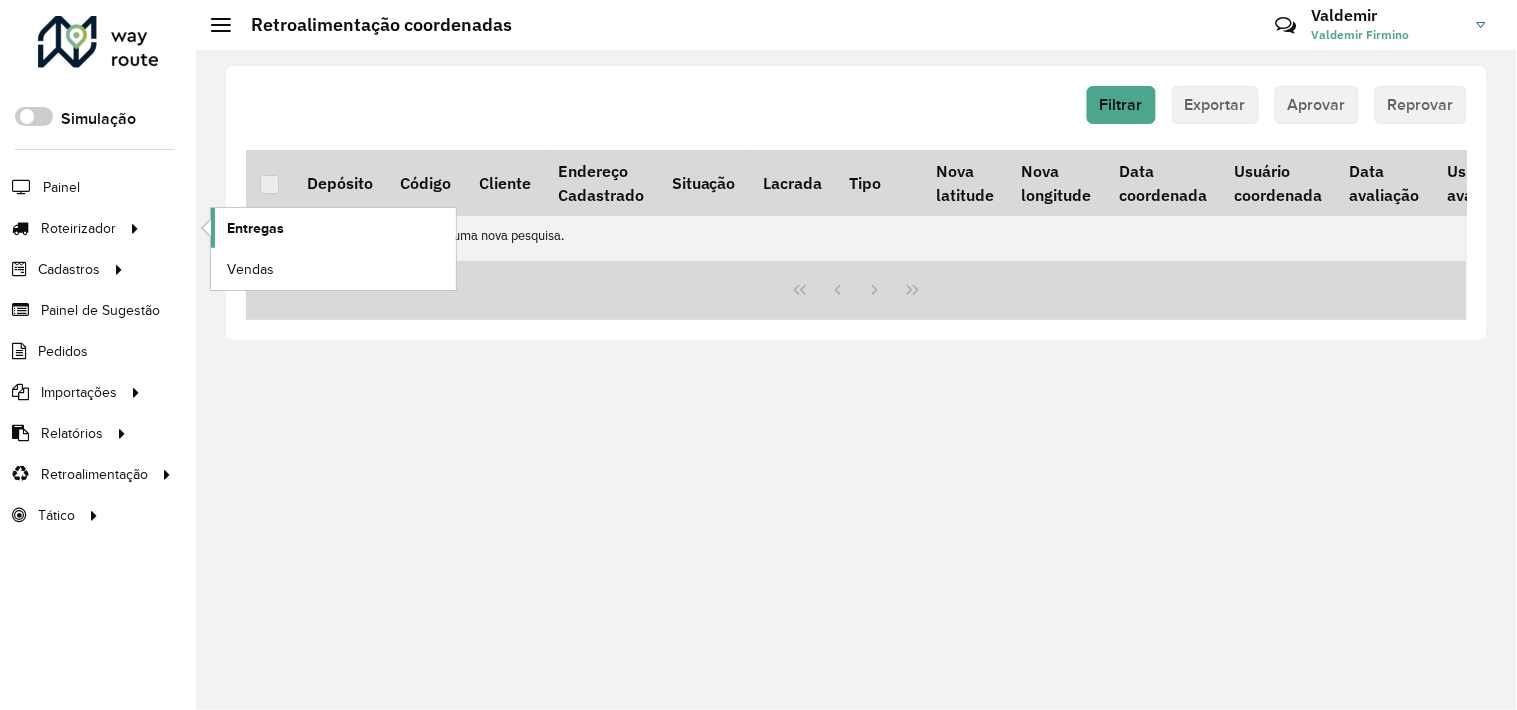 click on "Entregas" 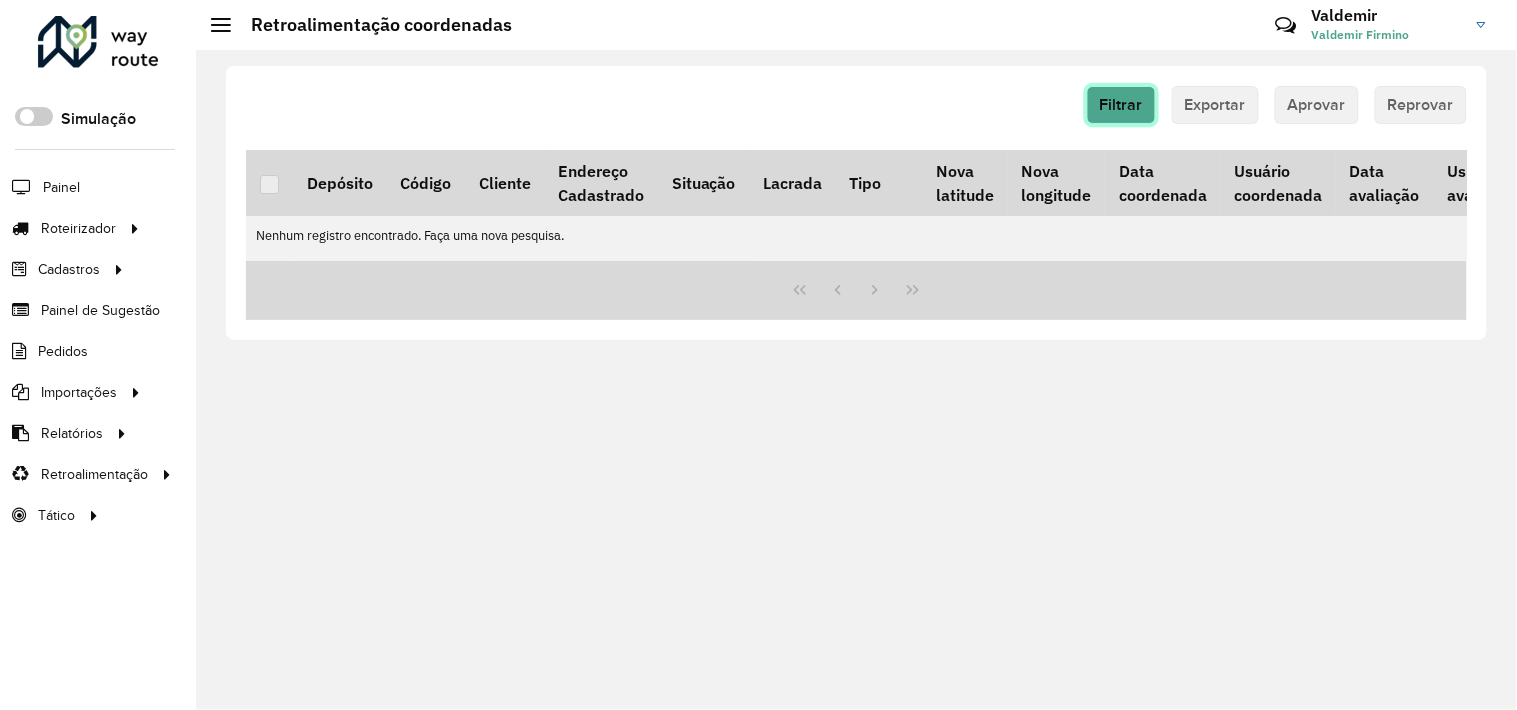 click on "Filtrar" 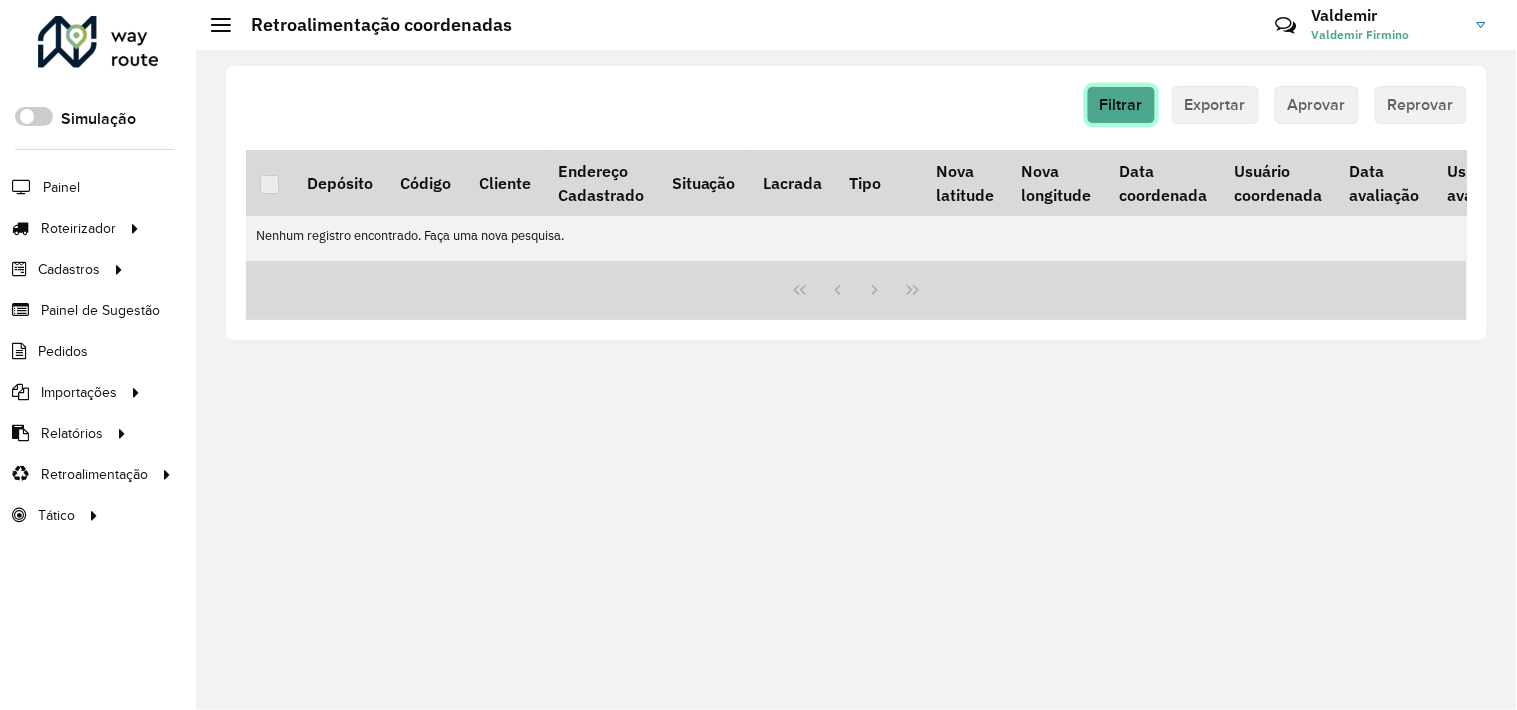 click on "Filtrar" 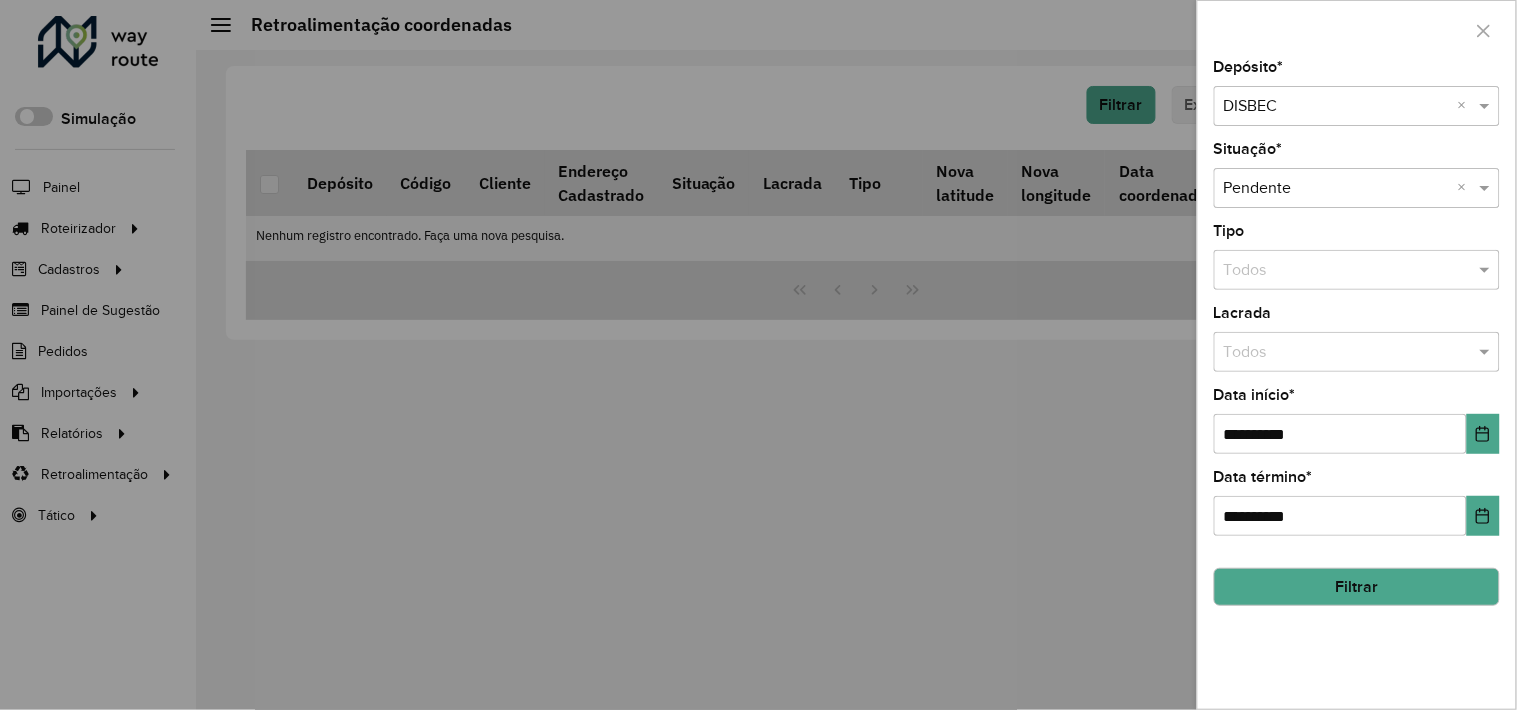 click at bounding box center [758, 355] 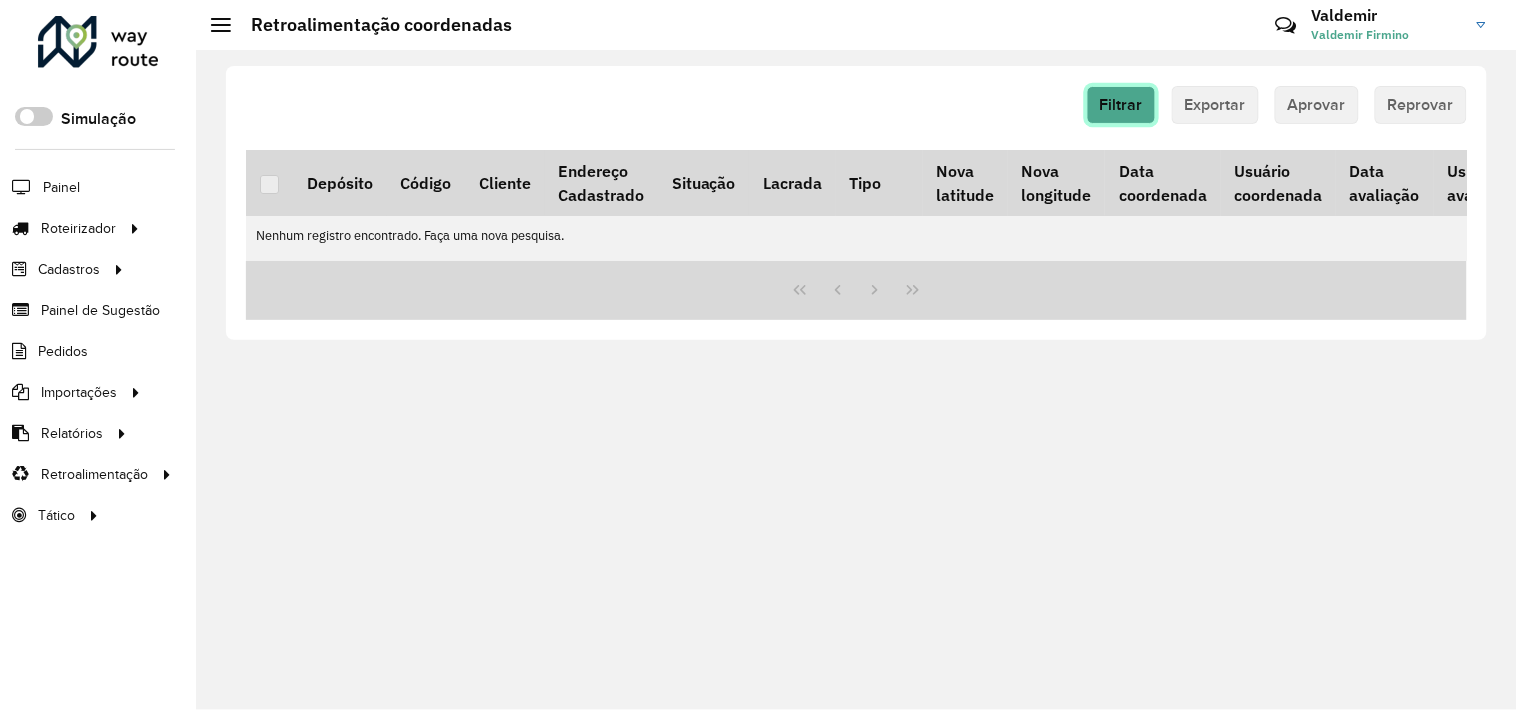 click on "Filtrar" 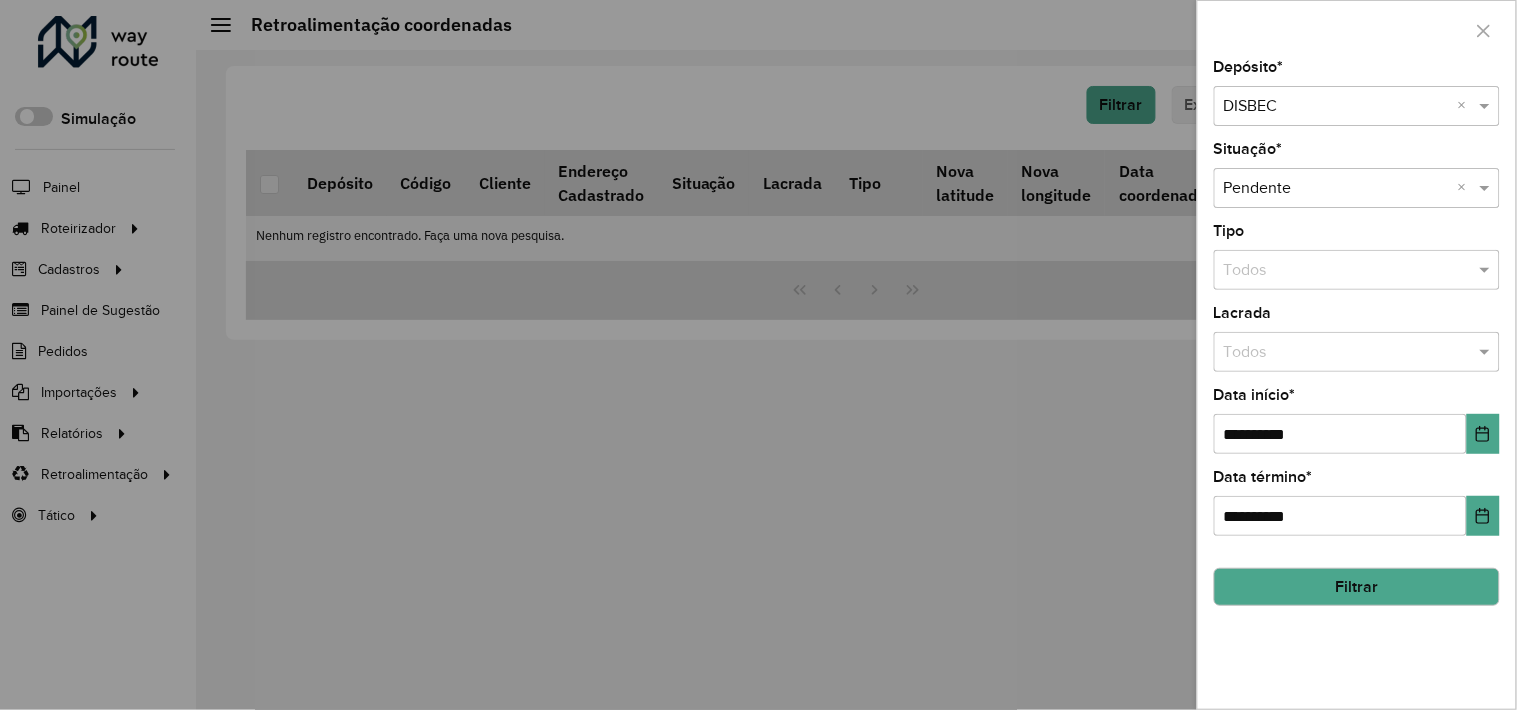 click at bounding box center (758, 355) 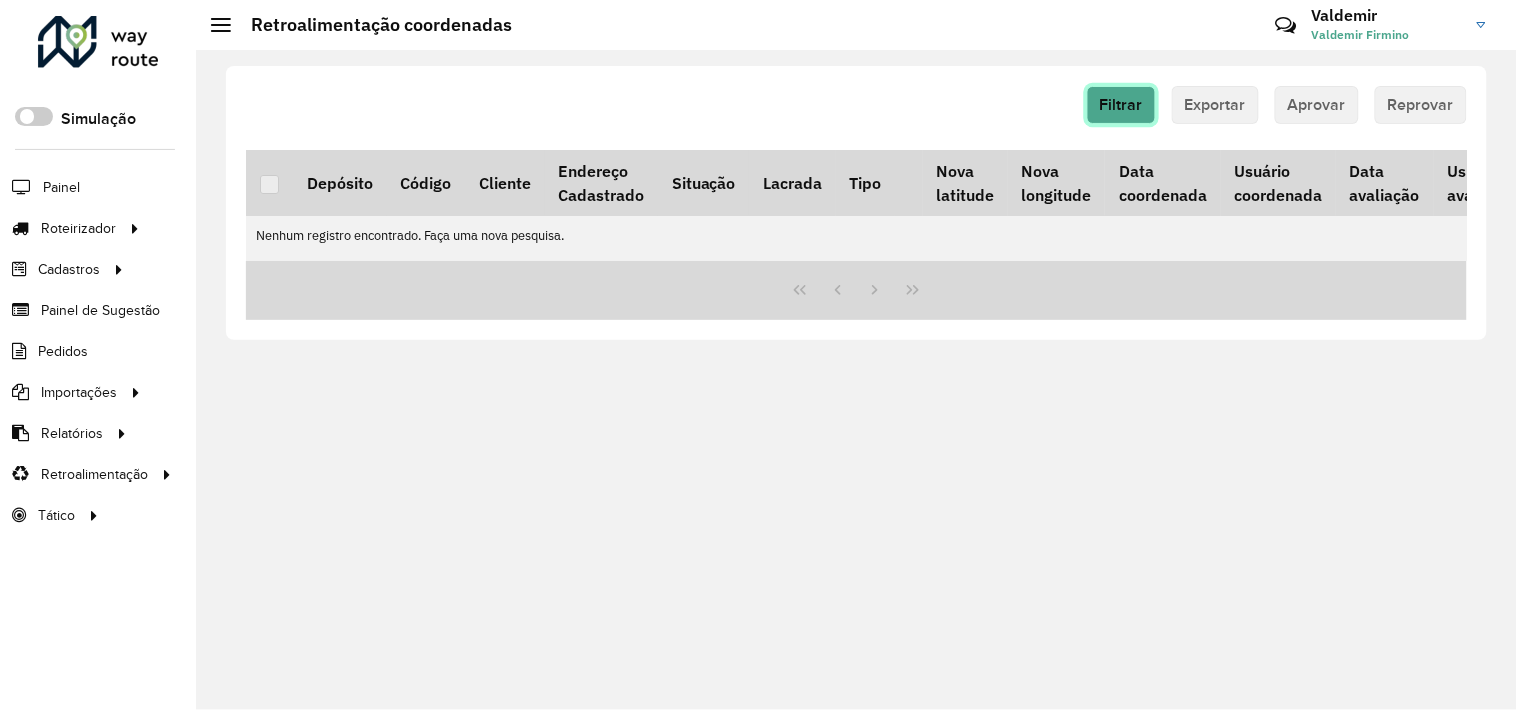click on "Filtrar" 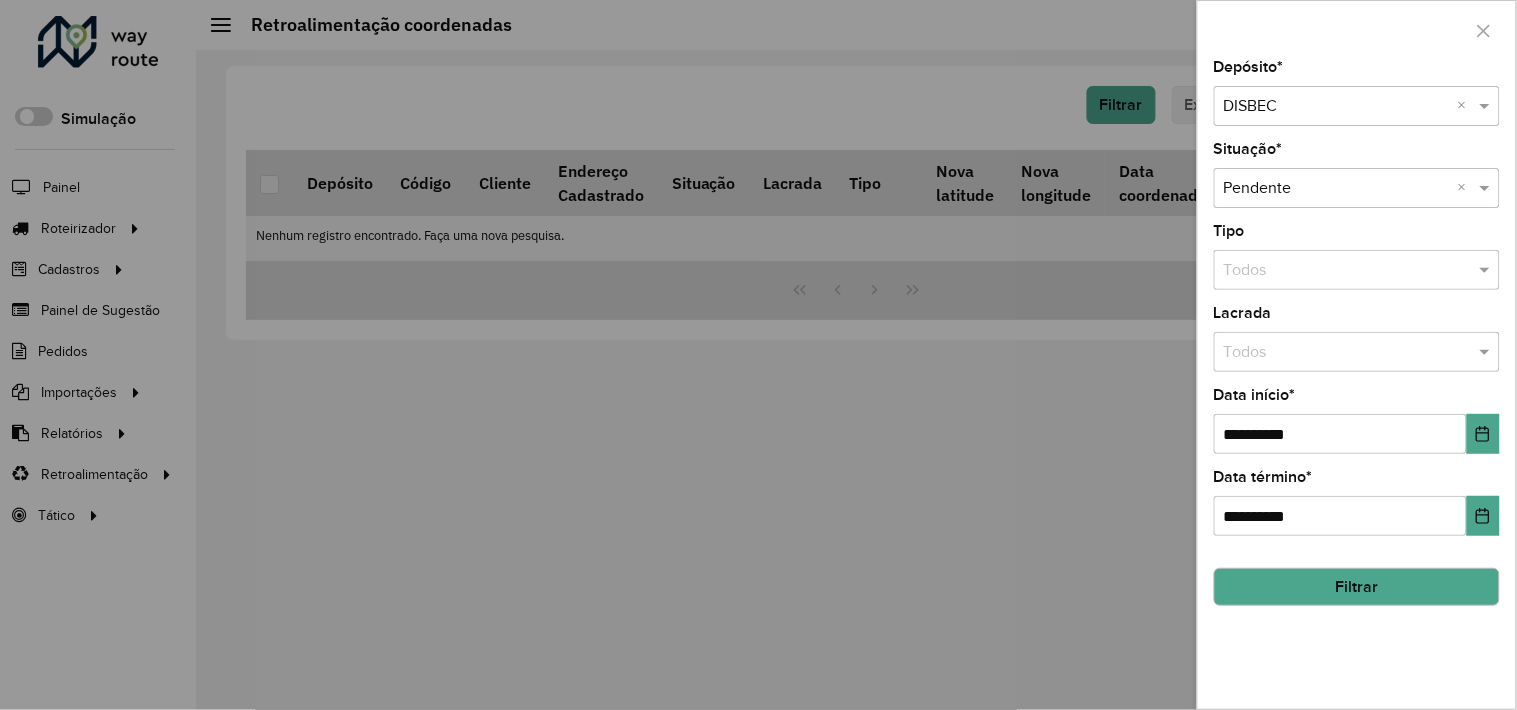 click at bounding box center [758, 355] 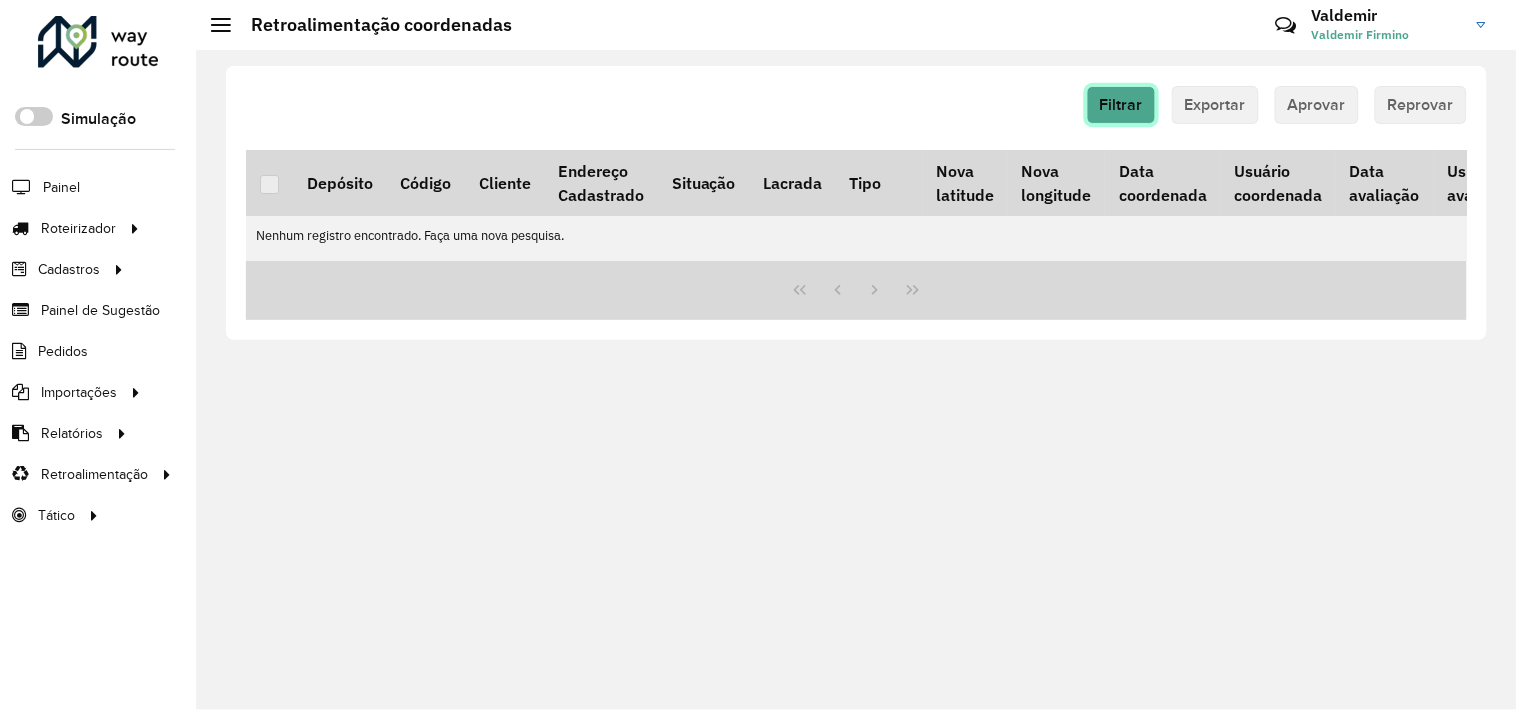 click on "Filtrar" 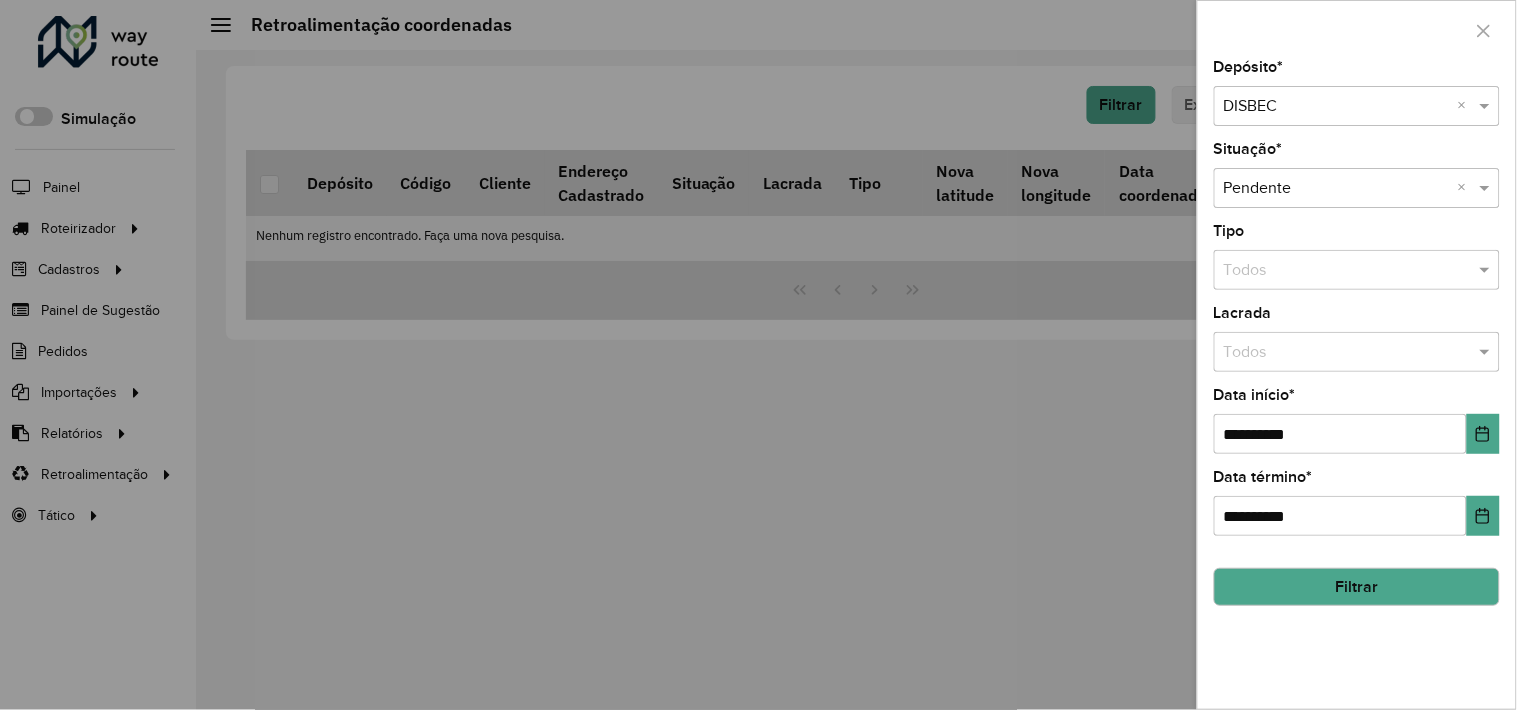 click on "Filtrar" 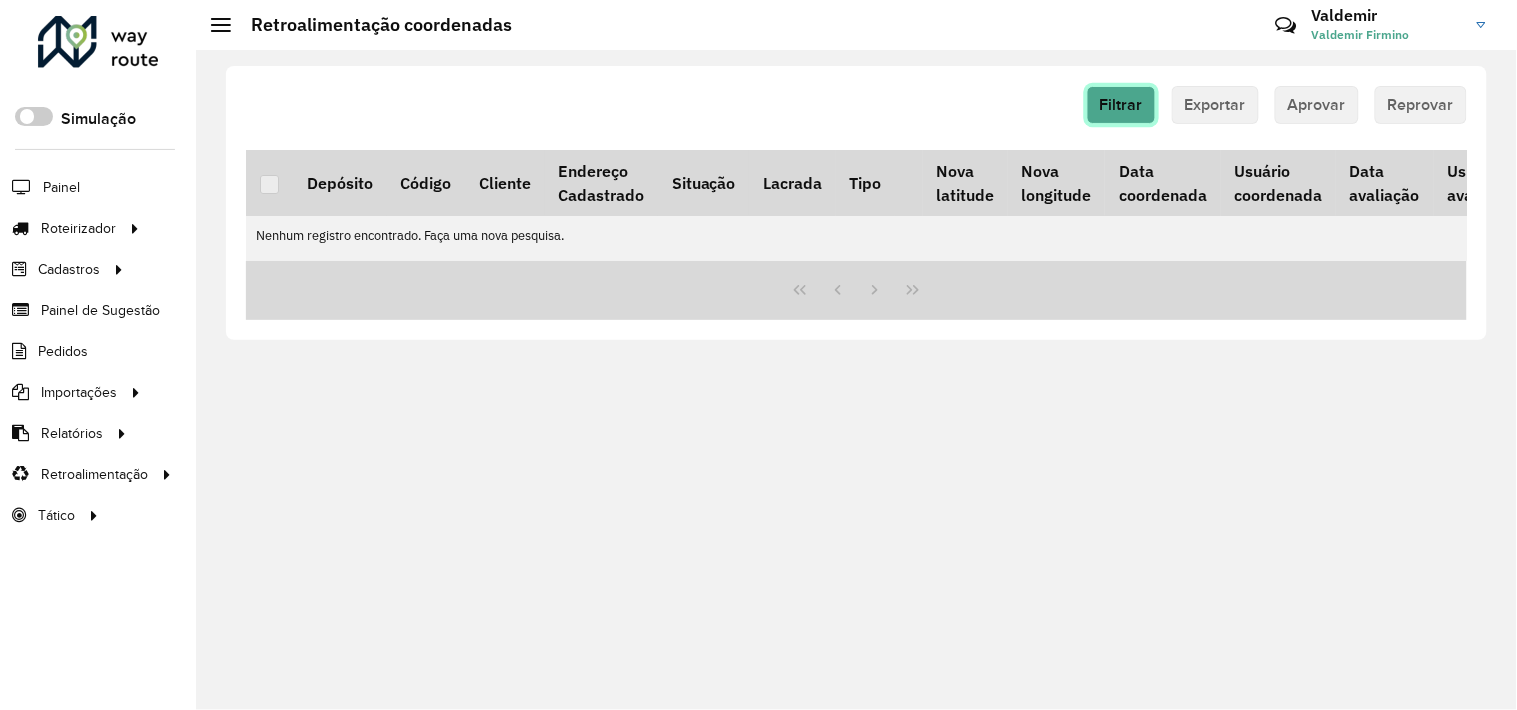 click on "Filtrar" 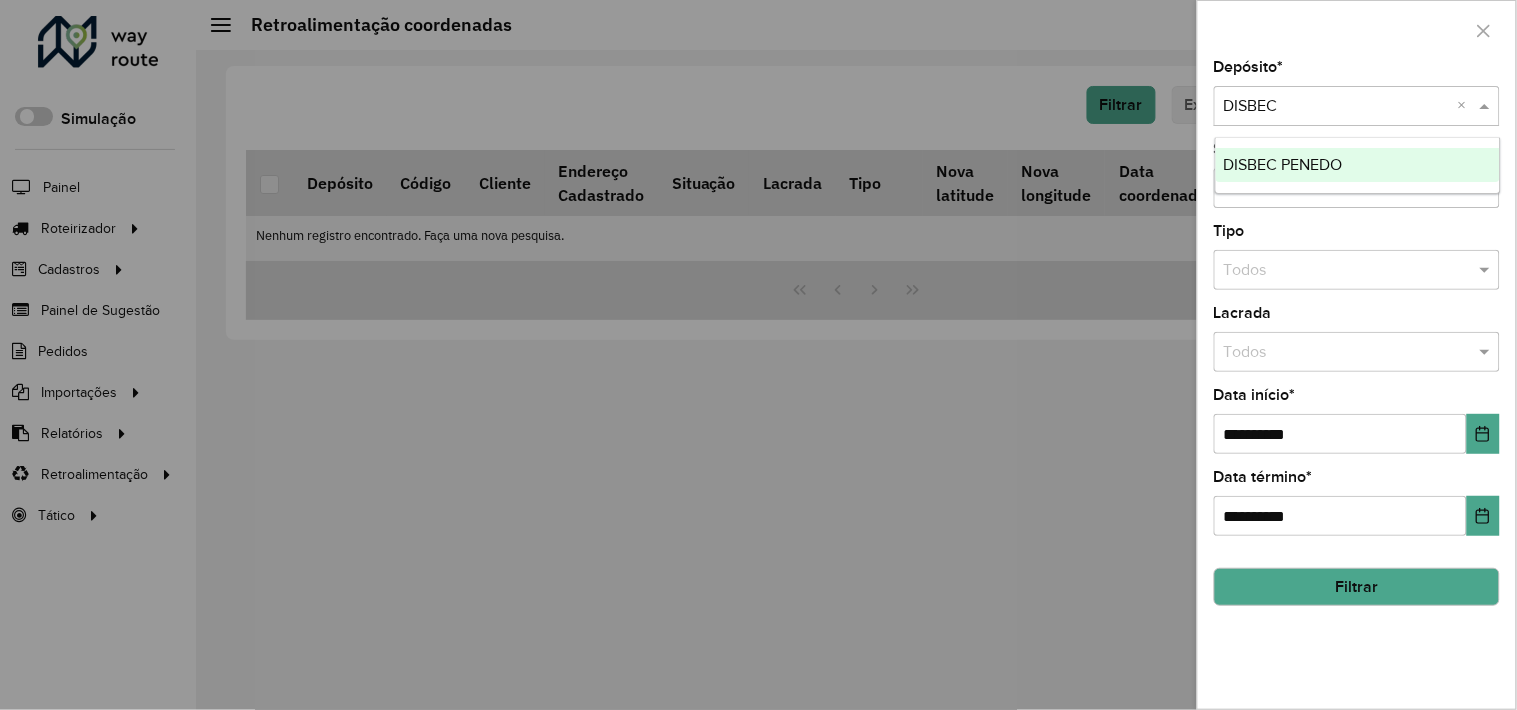 click at bounding box center [1337, 107] 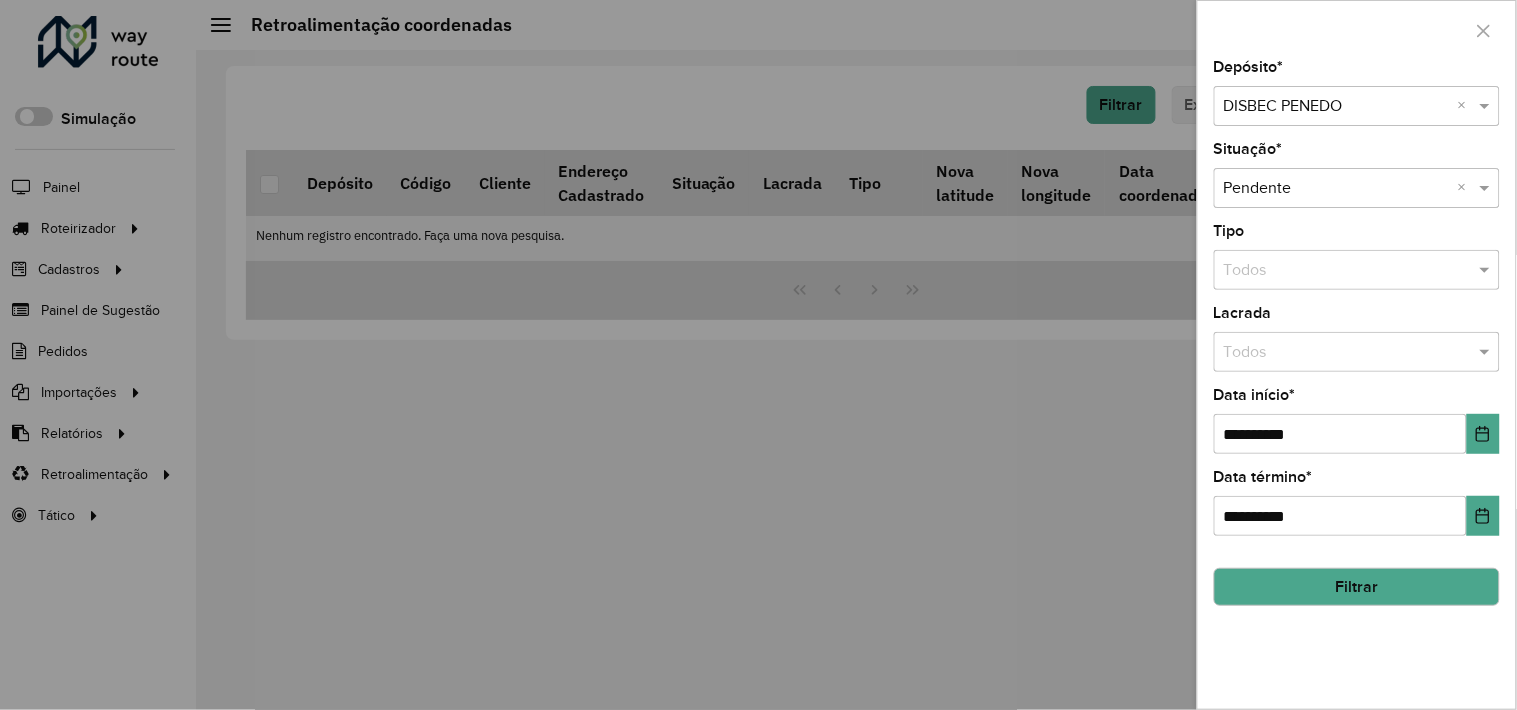 click on "Filtrar" 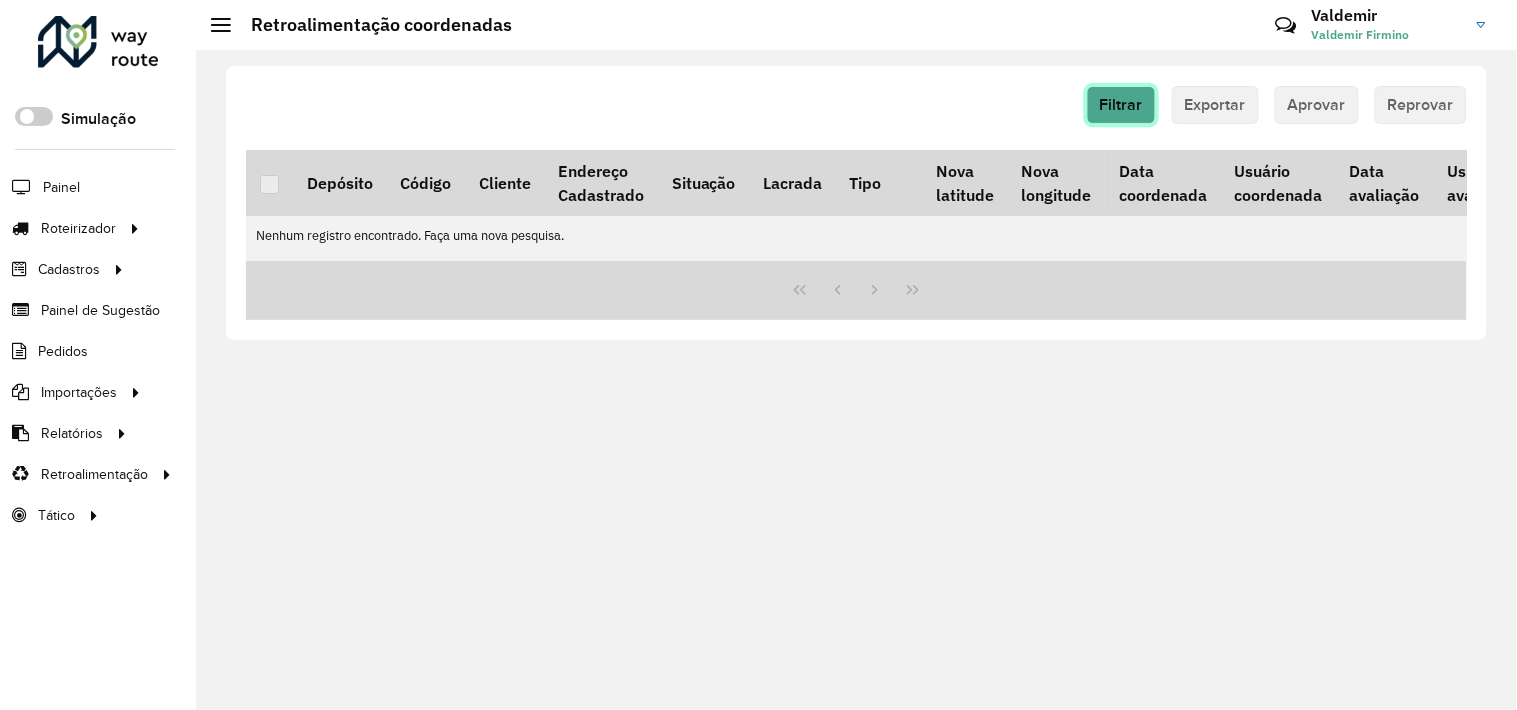 click on "Filtrar" 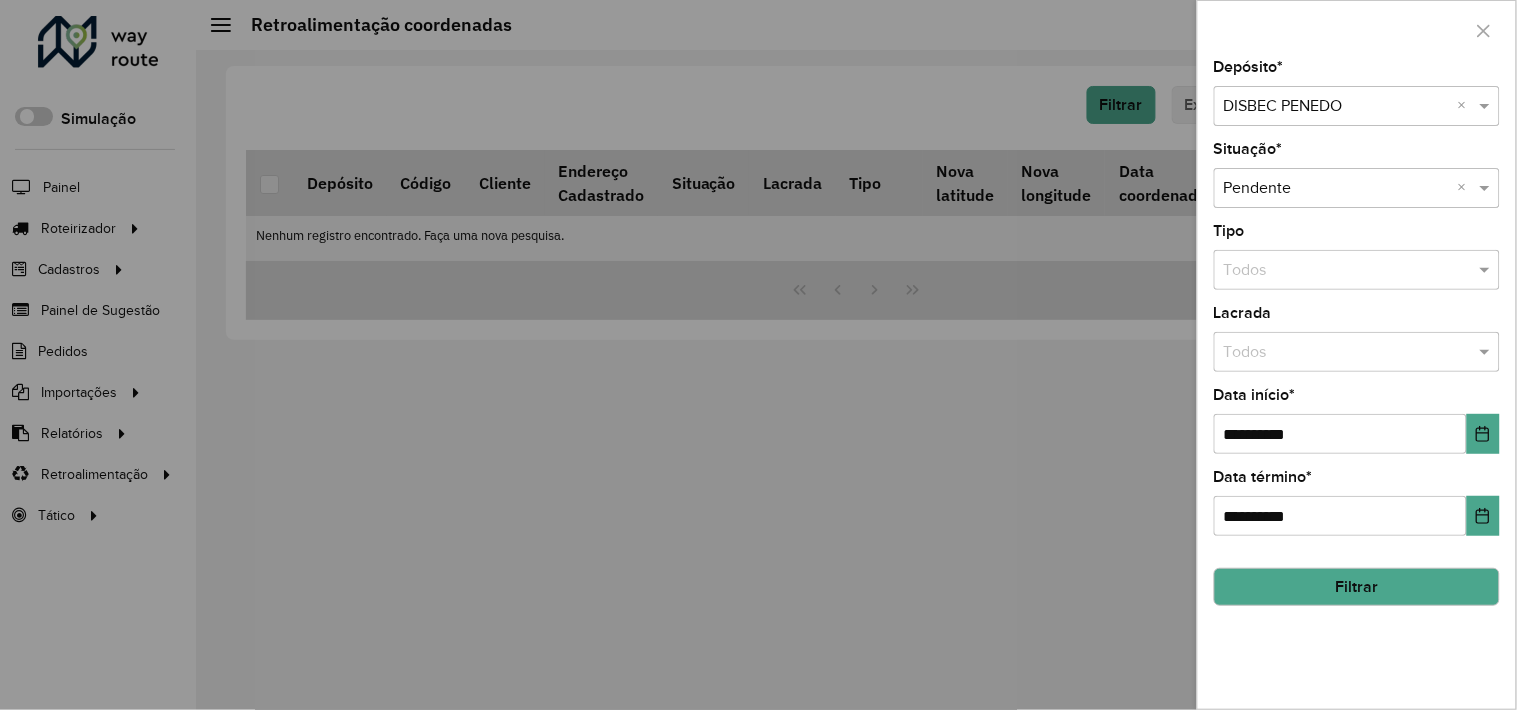 click at bounding box center [1337, 107] 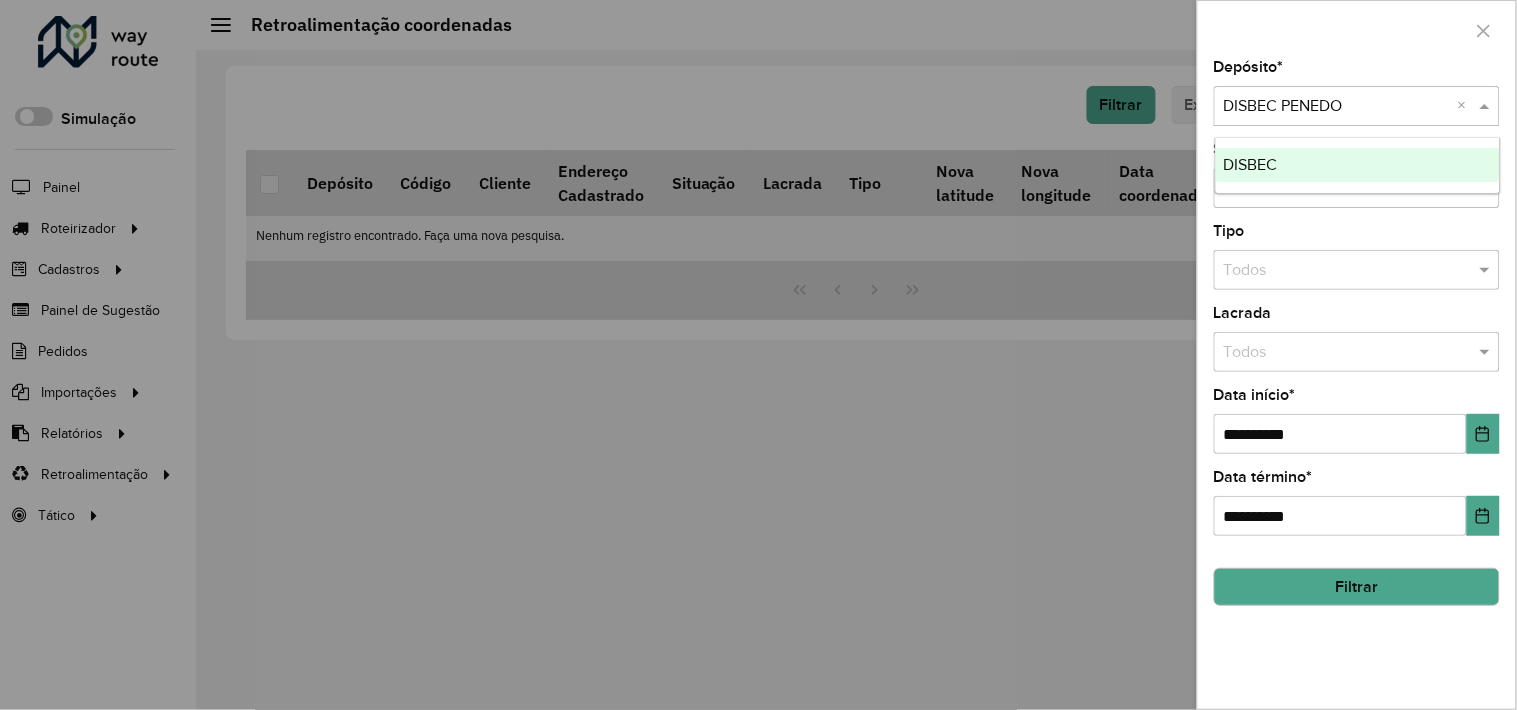 click on "DISBEC" at bounding box center [1358, 165] 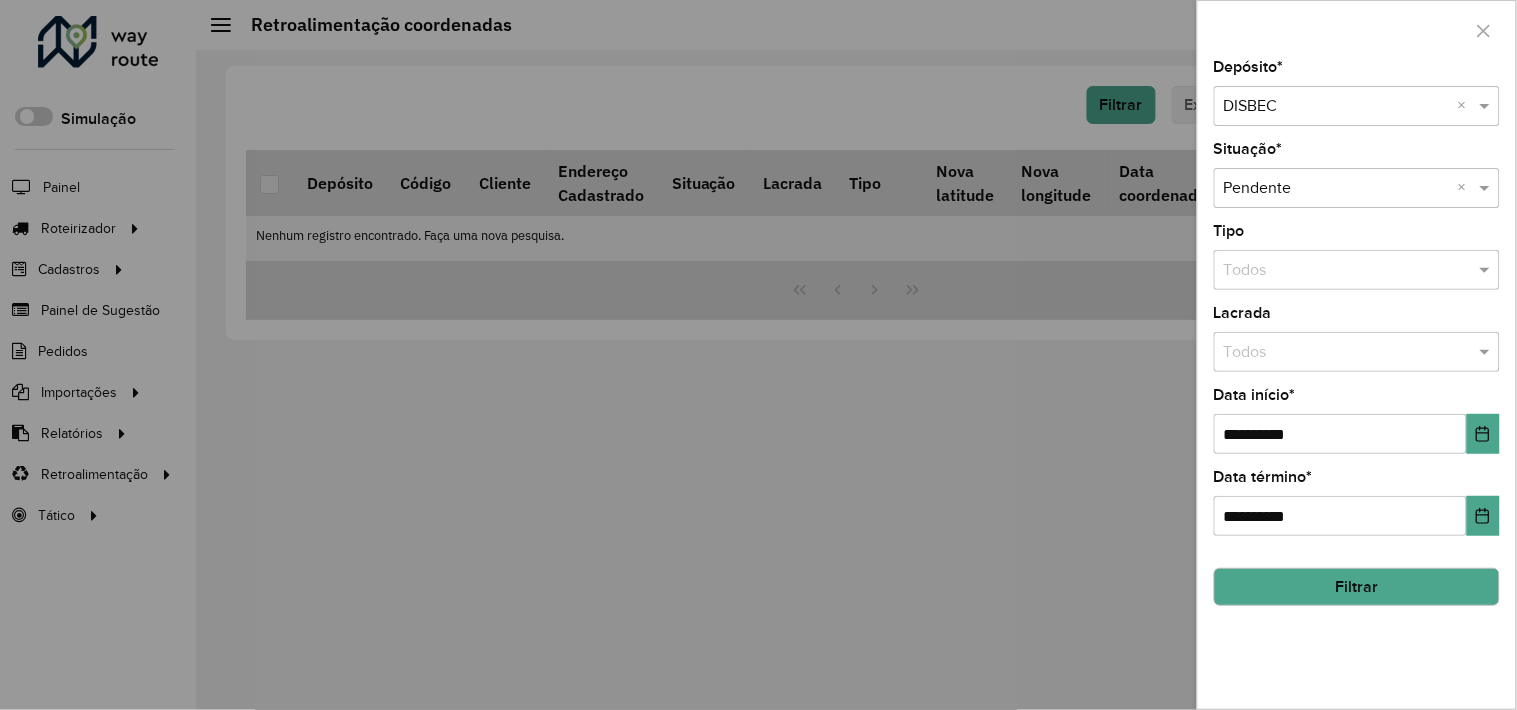 click at bounding box center (758, 355) 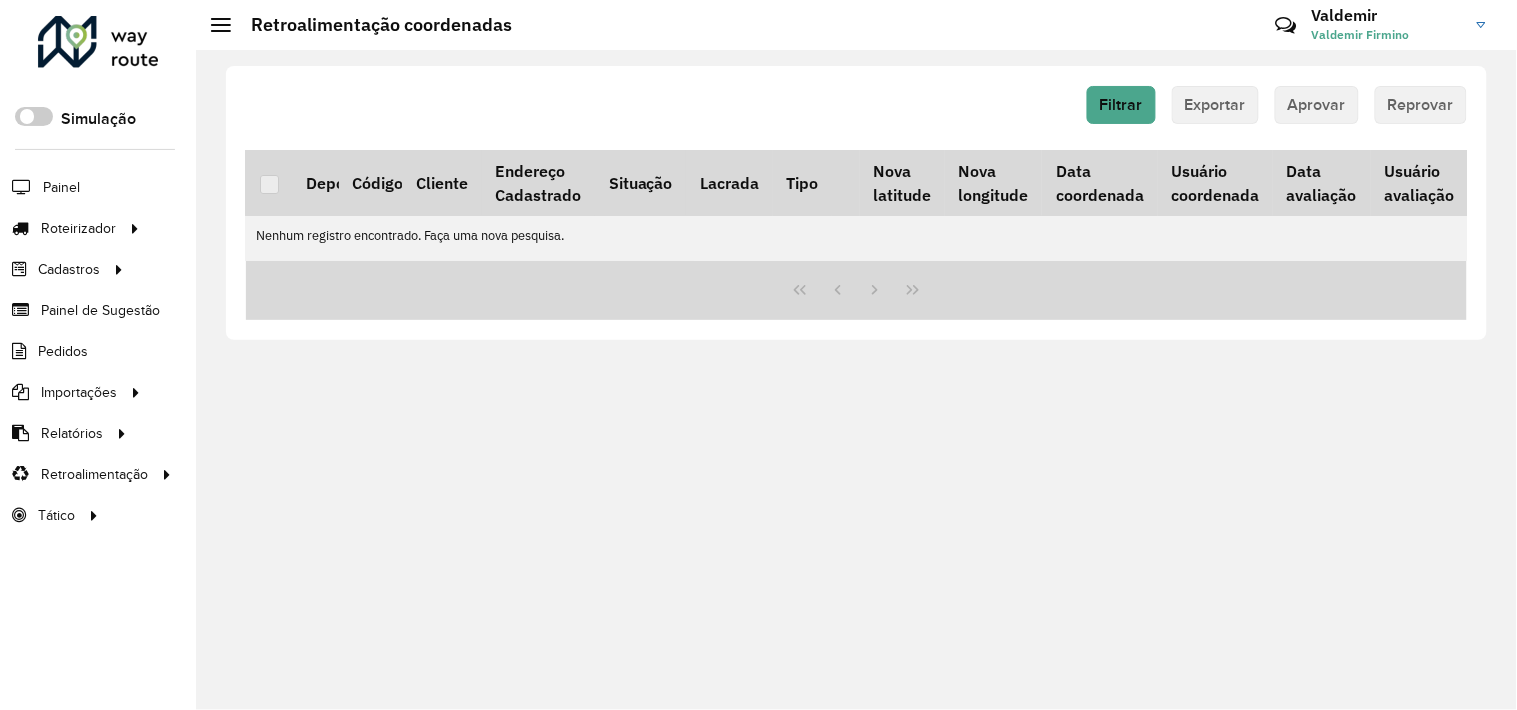 scroll, scrollTop: 0, scrollLeft: 0, axis: both 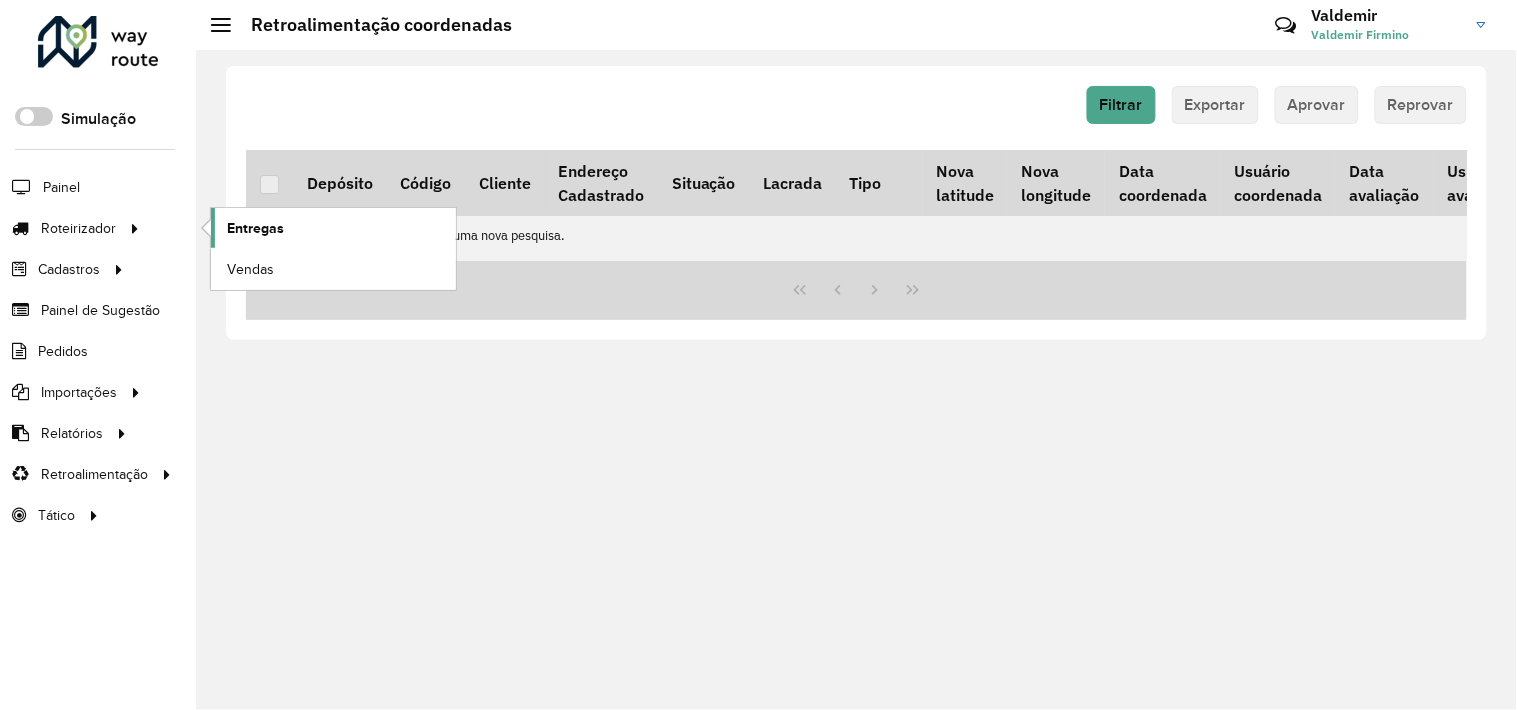 click on "Entregas" 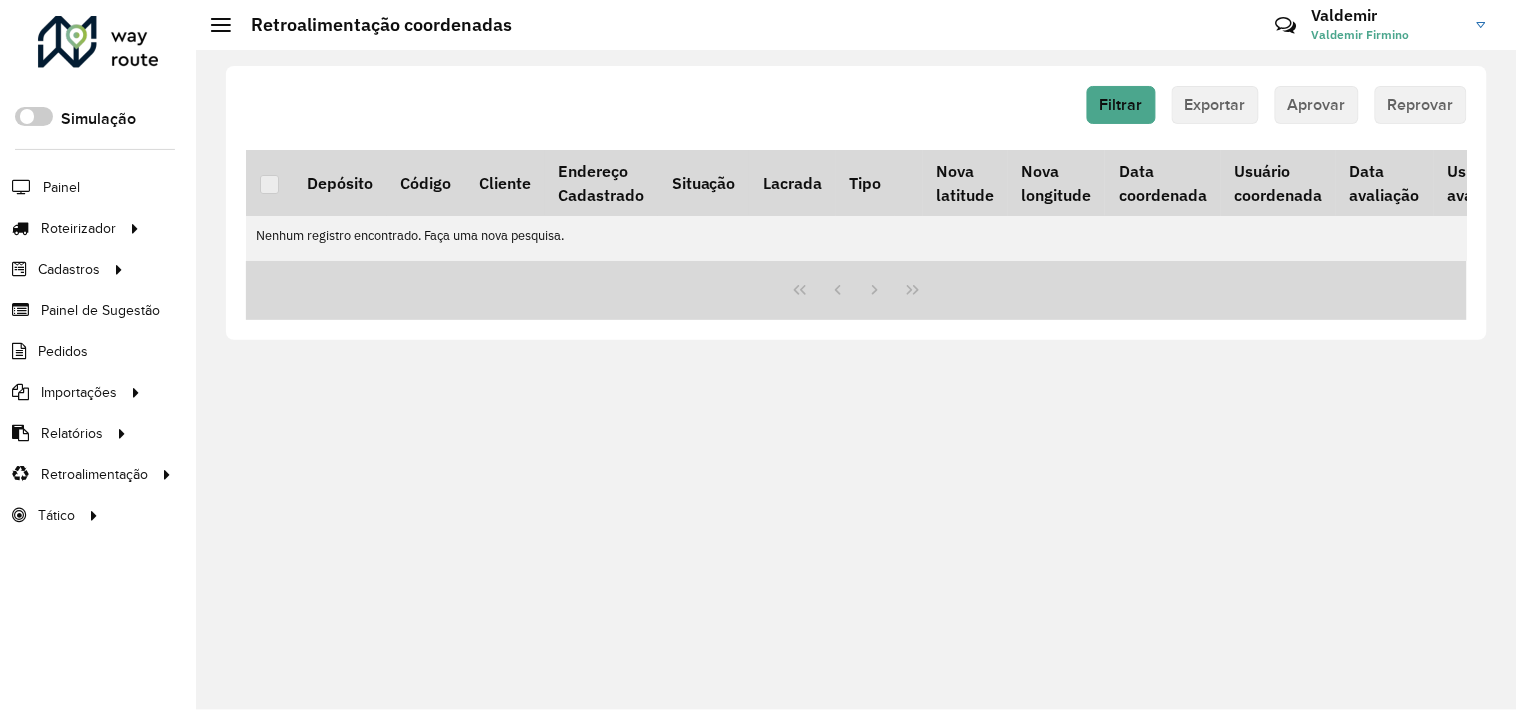 click on "Filtrar   Exportar   Aprovar   Reprovar  Depósito Código Cliente Endereço Cadastrado Situação  Lacrada   Tipo   Nova latitude   Nova longitude   Data coordenada   Usuário coordenada  Data avaliação  Usuário avaliação   Nenhum registro encontrado. Faça uma nova pesquisa." 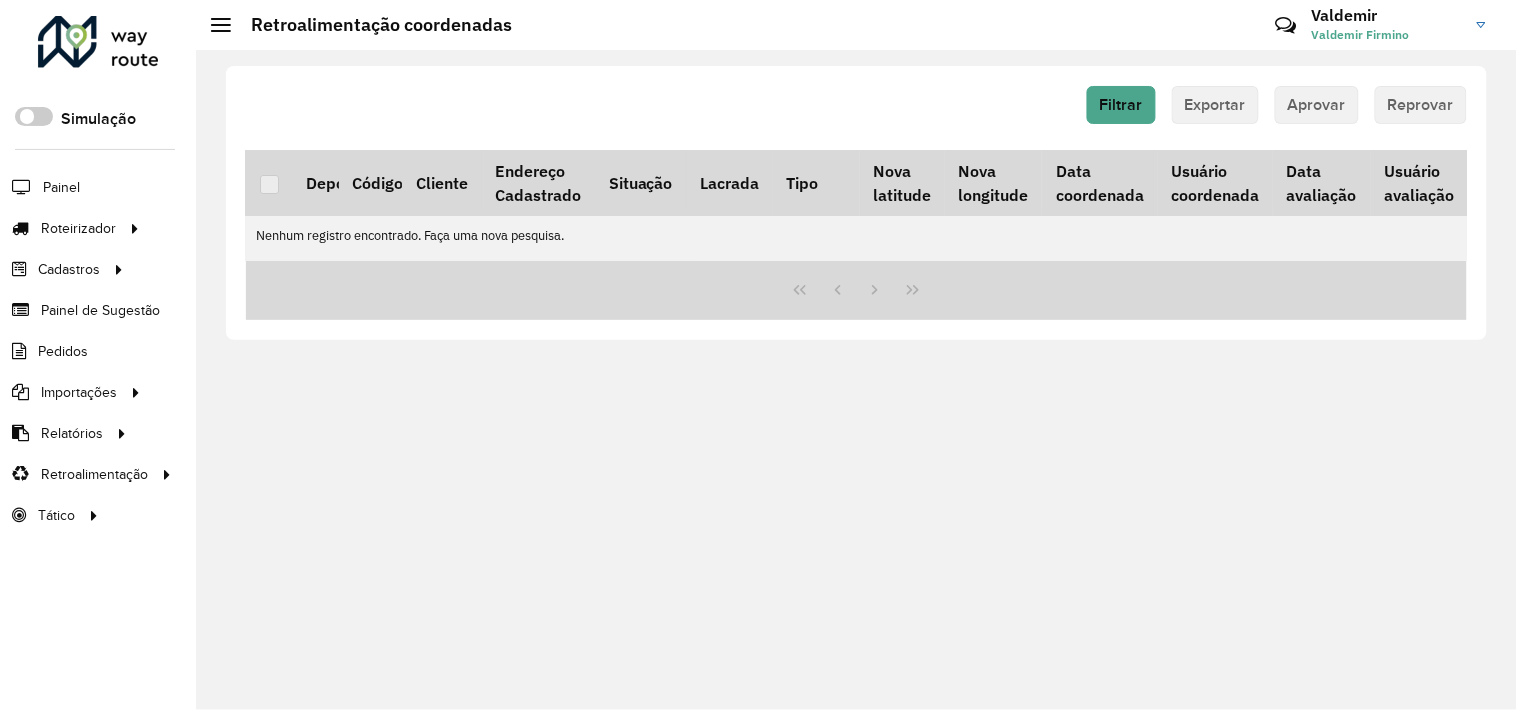 scroll, scrollTop: 0, scrollLeft: 0, axis: both 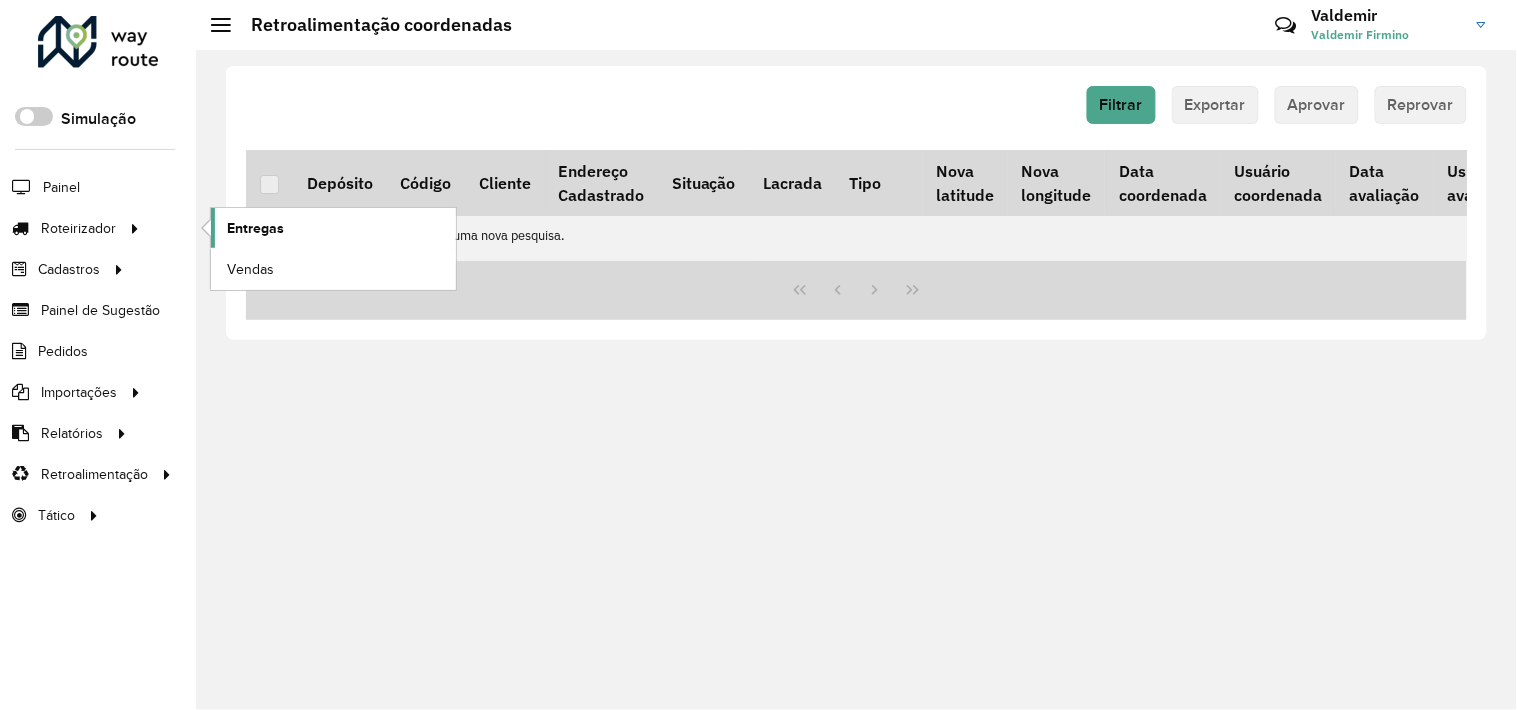 click on "Entregas" 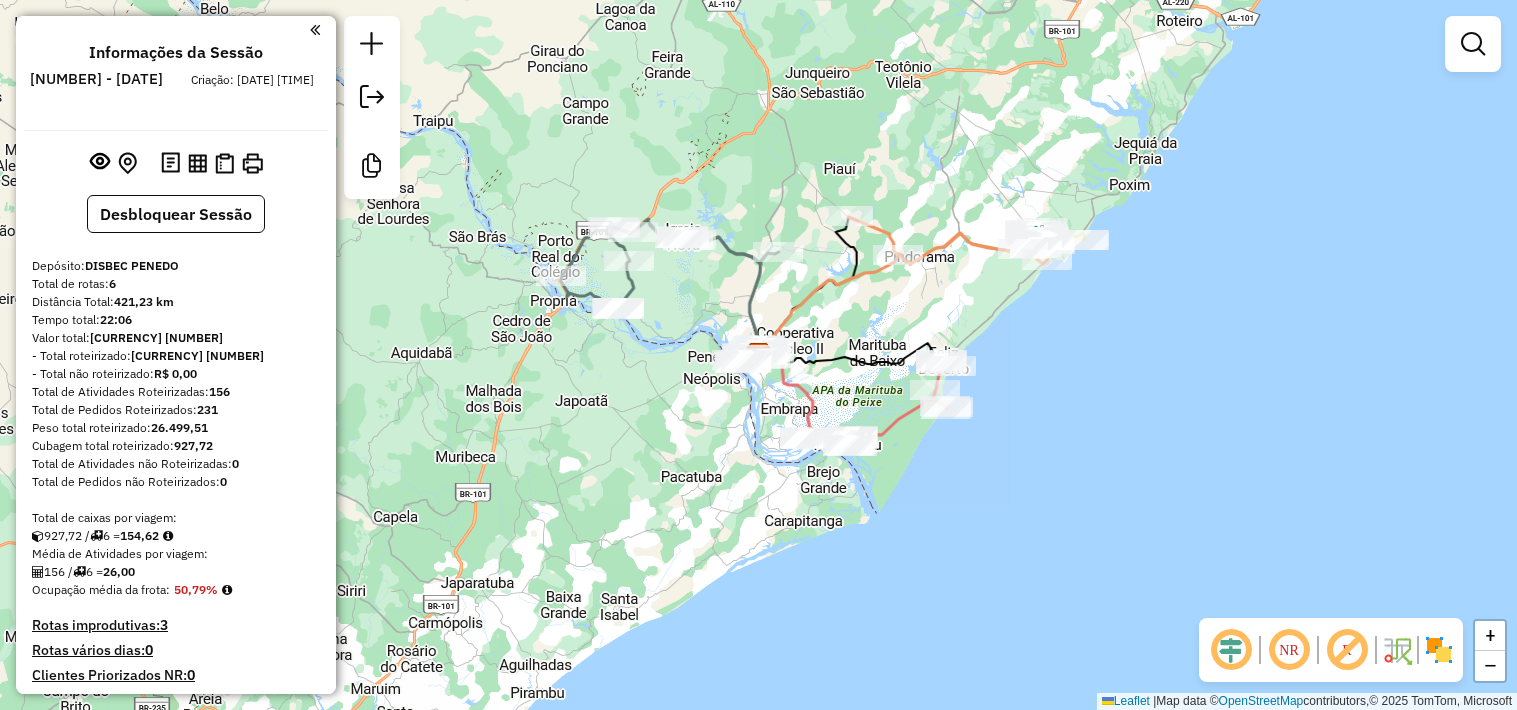 scroll, scrollTop: 0, scrollLeft: 0, axis: both 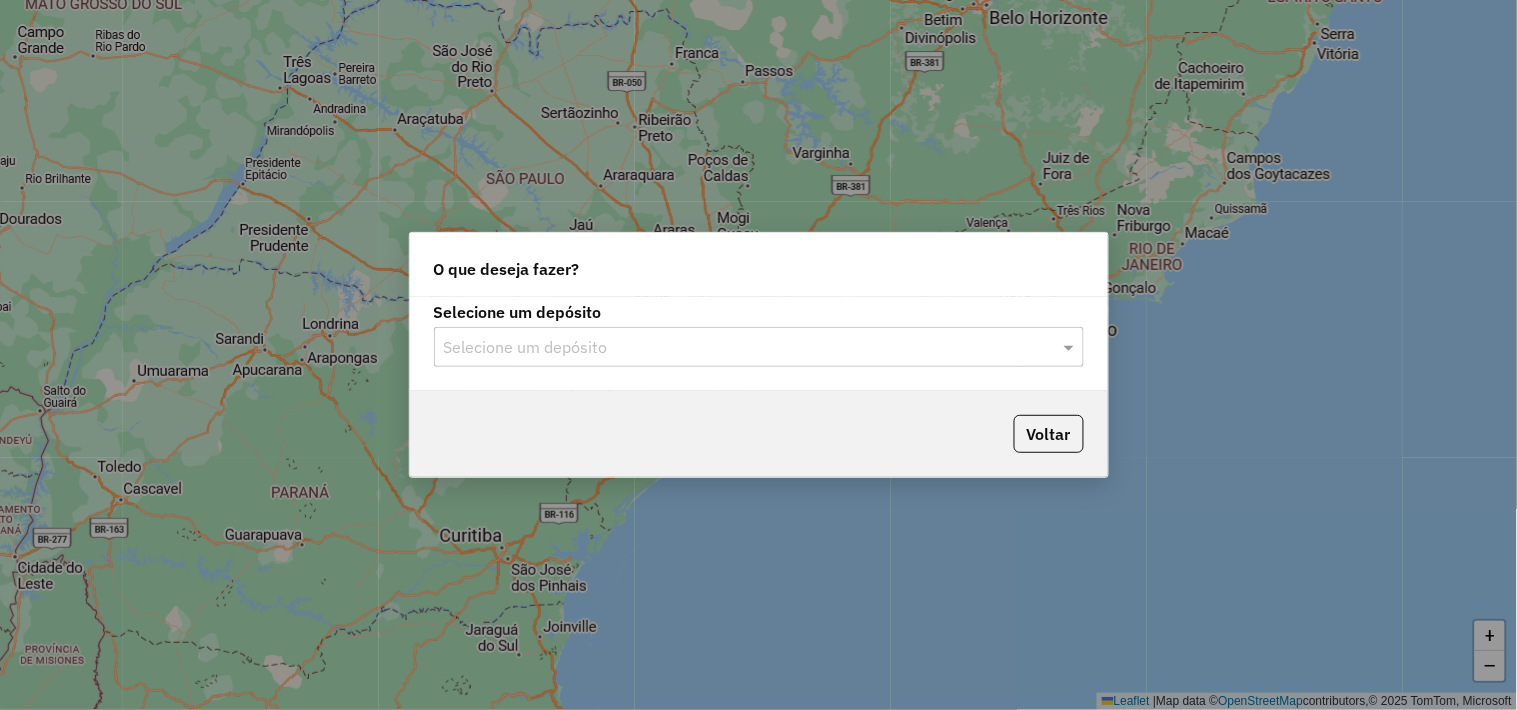 click 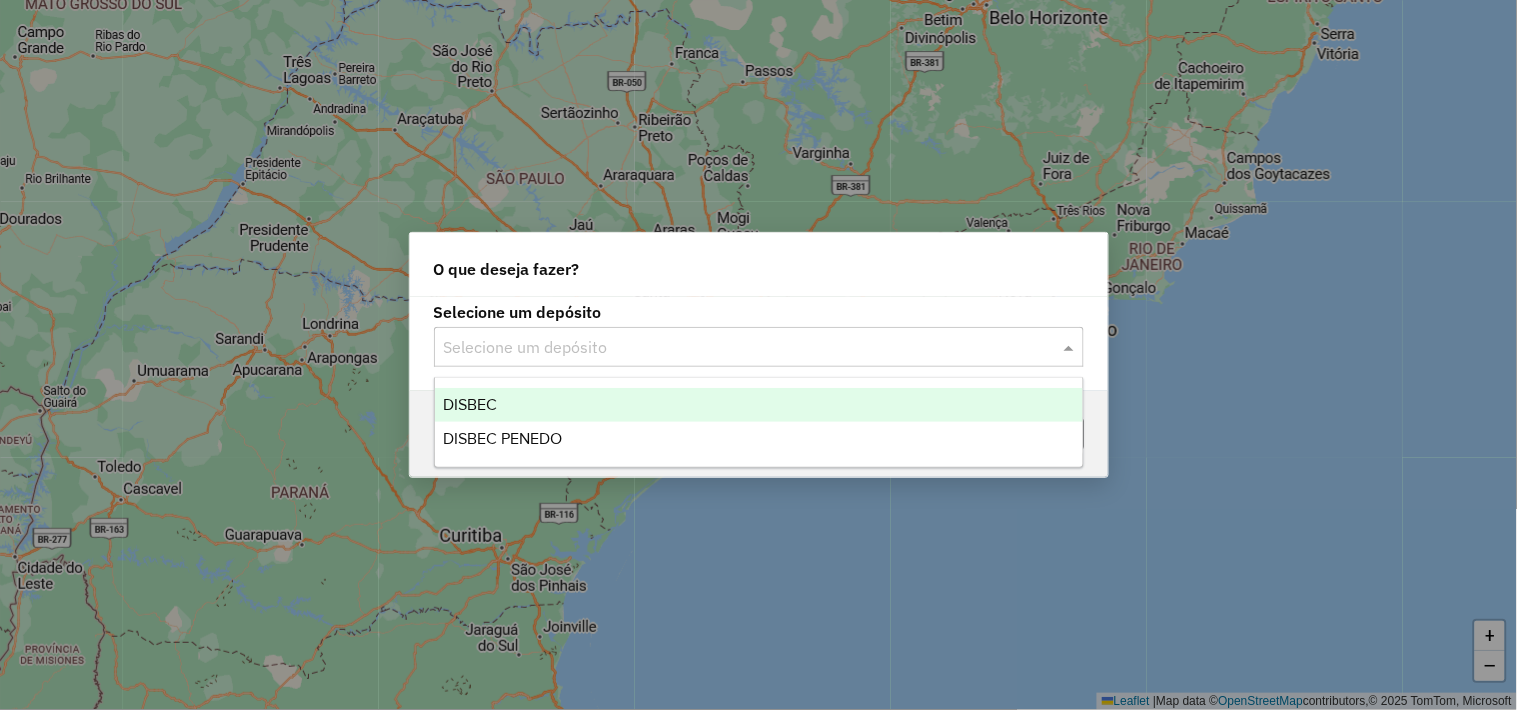 click on "DISBEC" at bounding box center [759, 405] 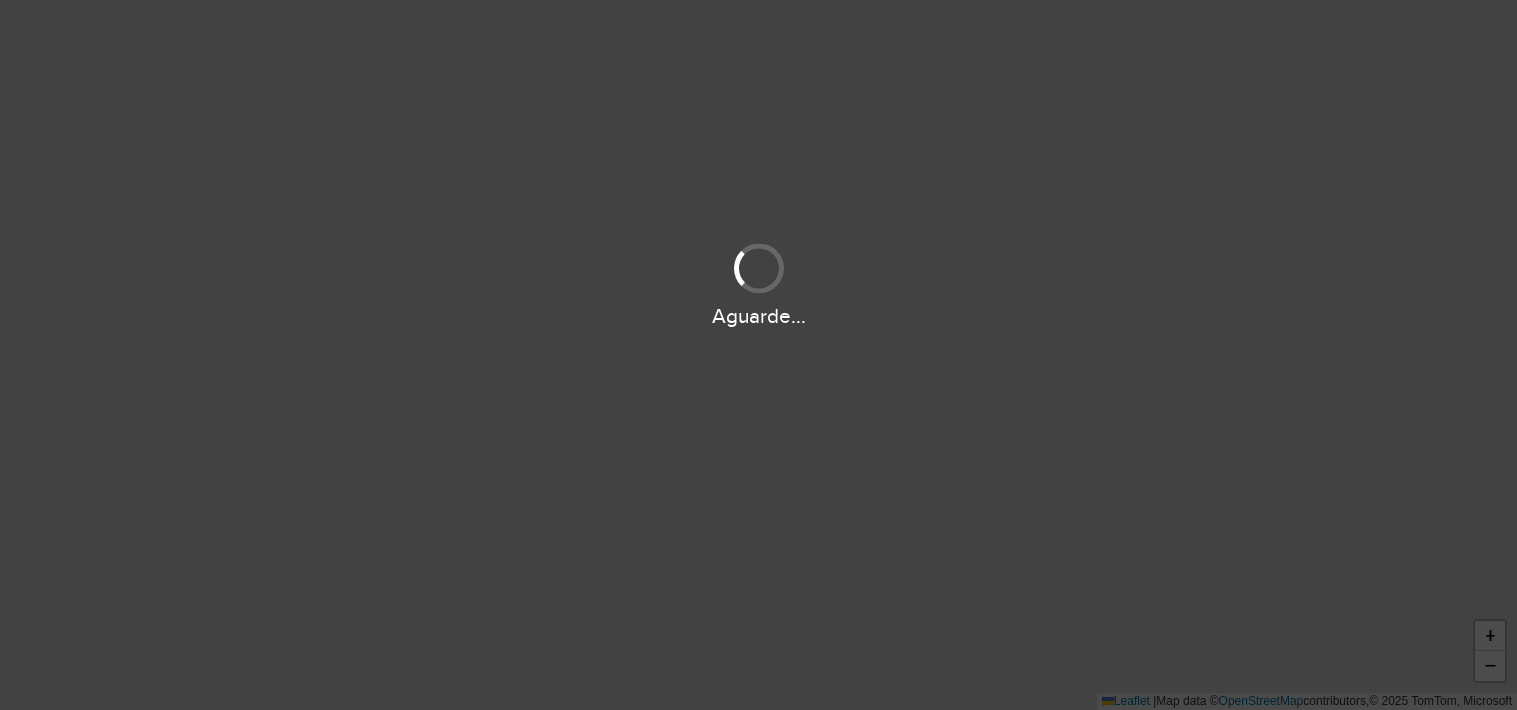 scroll, scrollTop: 0, scrollLeft: 0, axis: both 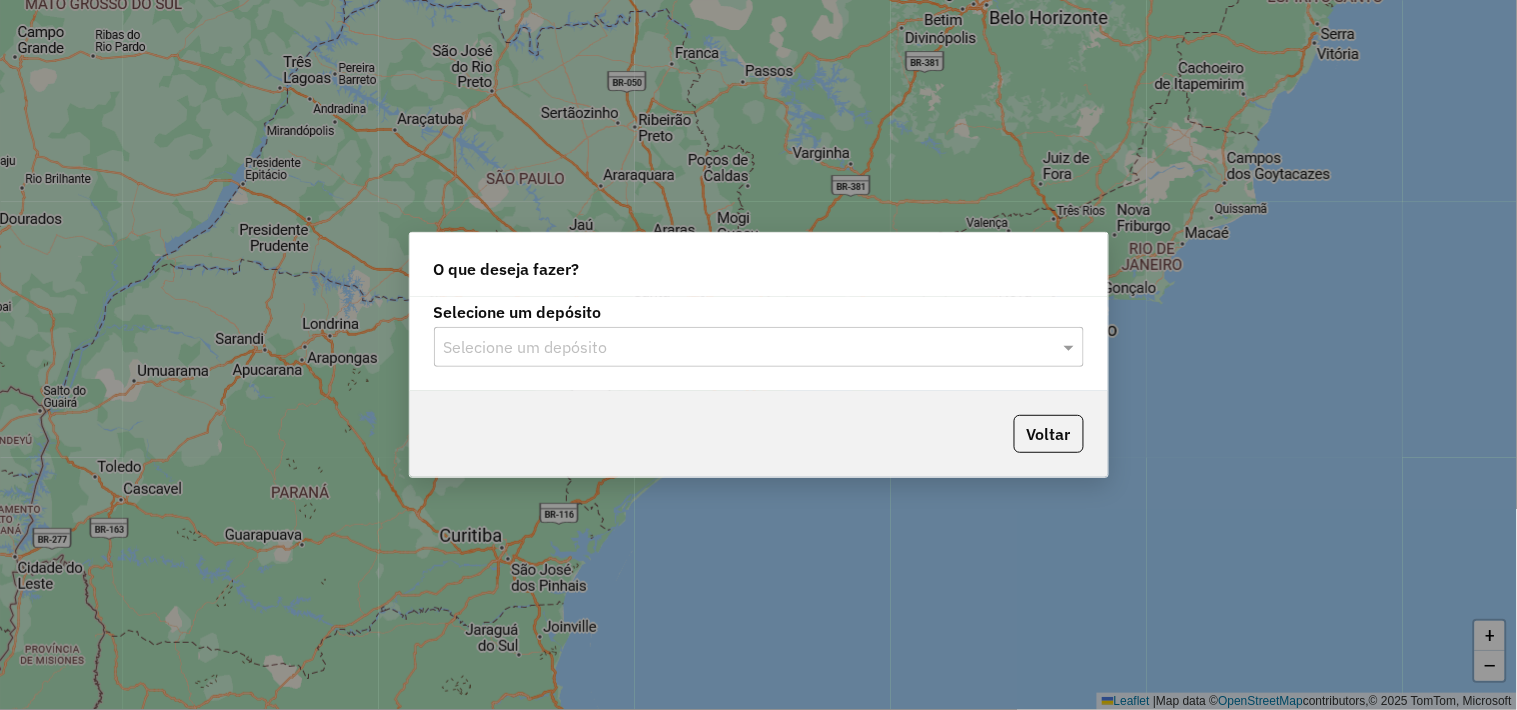 click 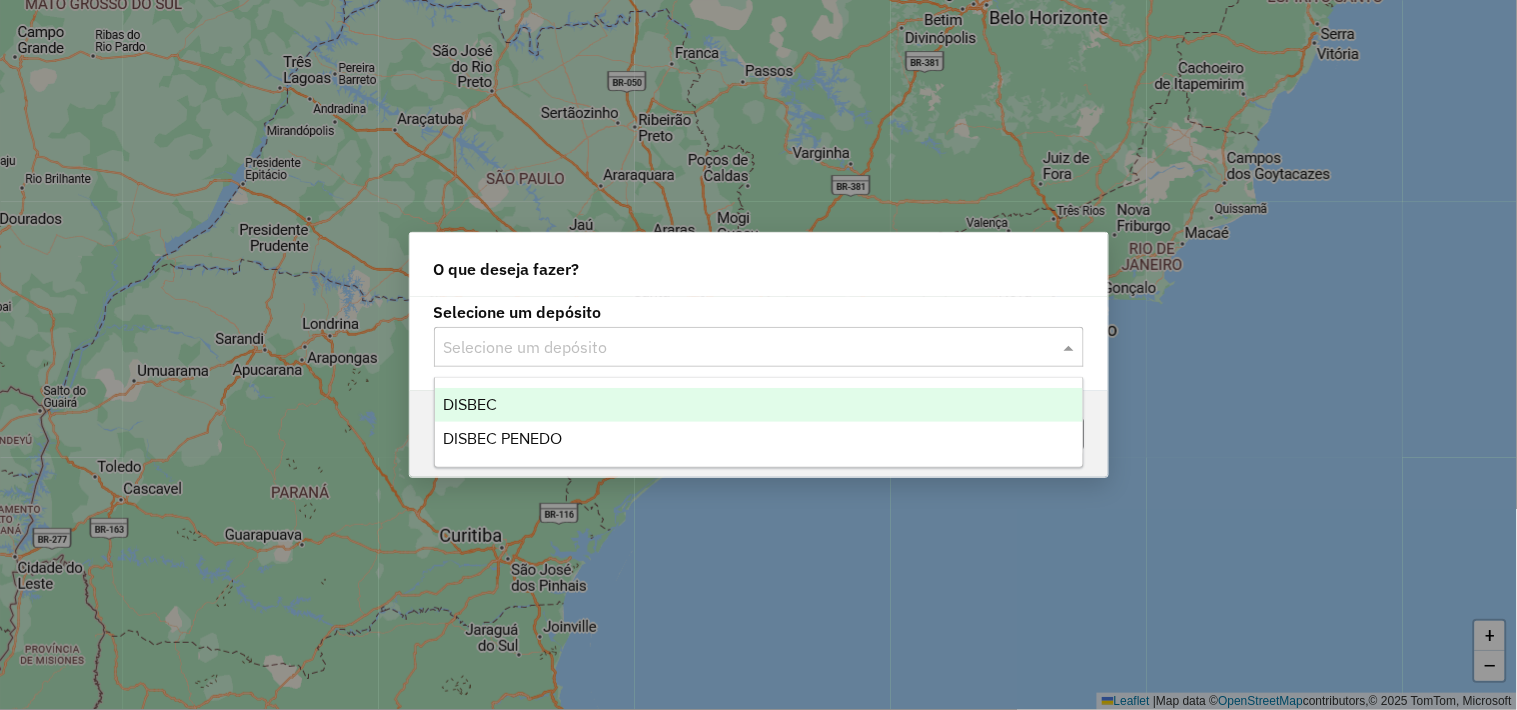 click on "DISBEC DISBEC PENEDO" at bounding box center [759, 422] 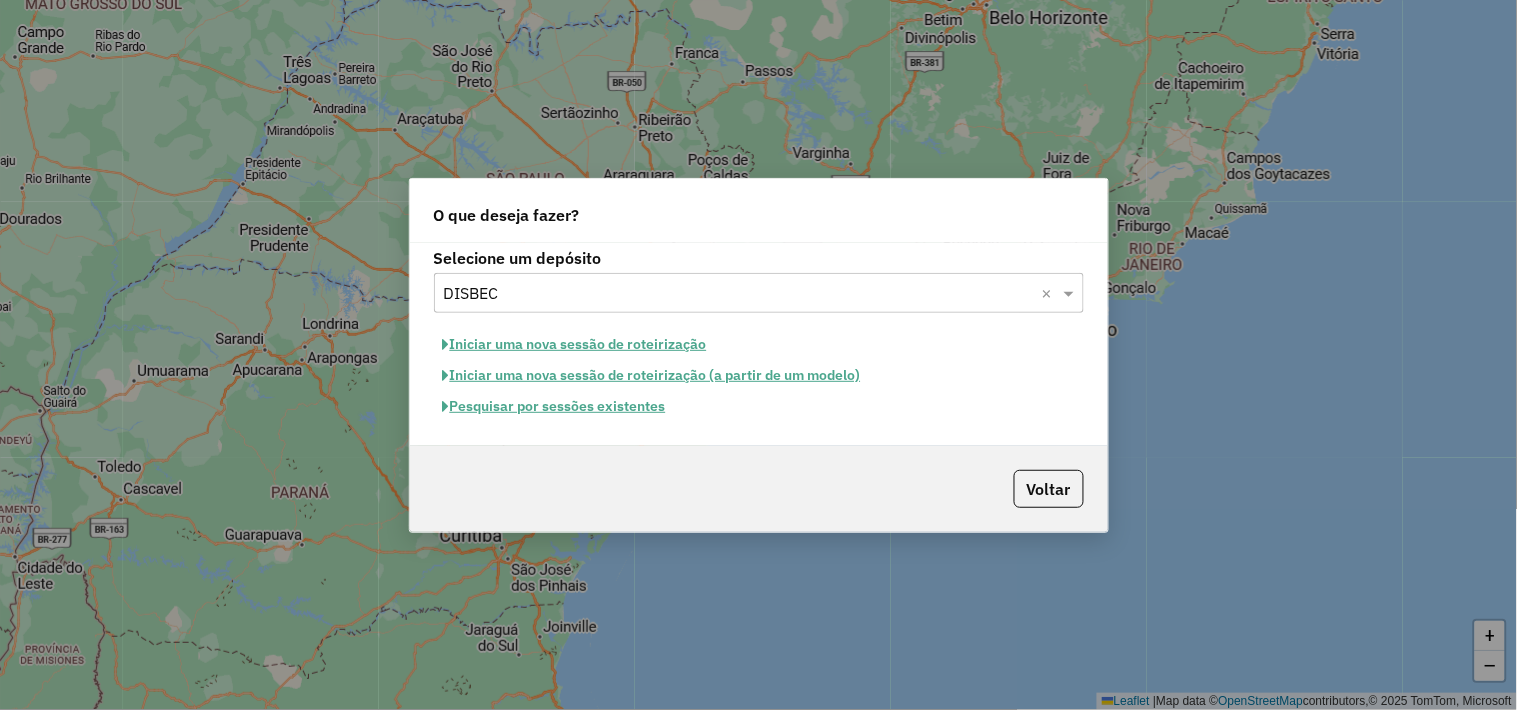 click on "Pesquisar por sessões existentes" 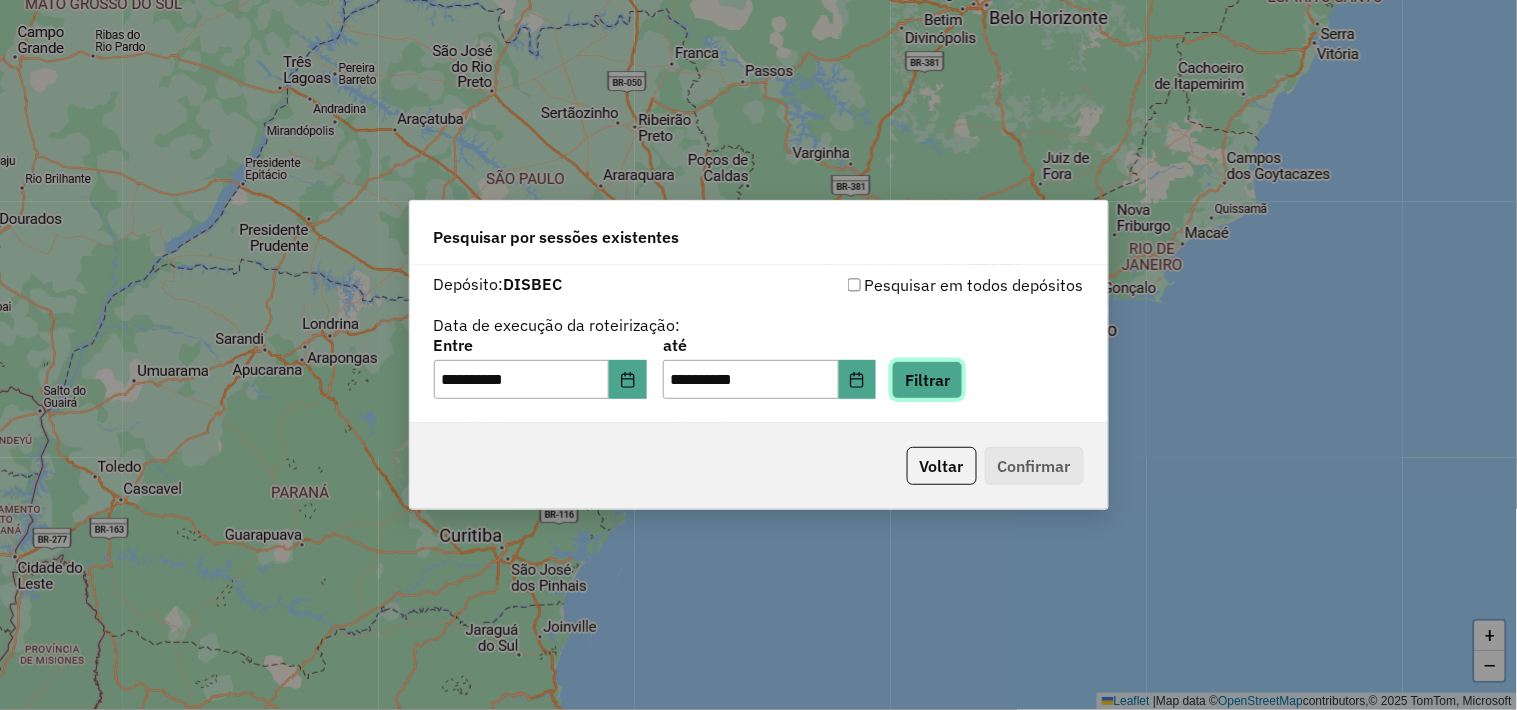 click on "Filtrar" 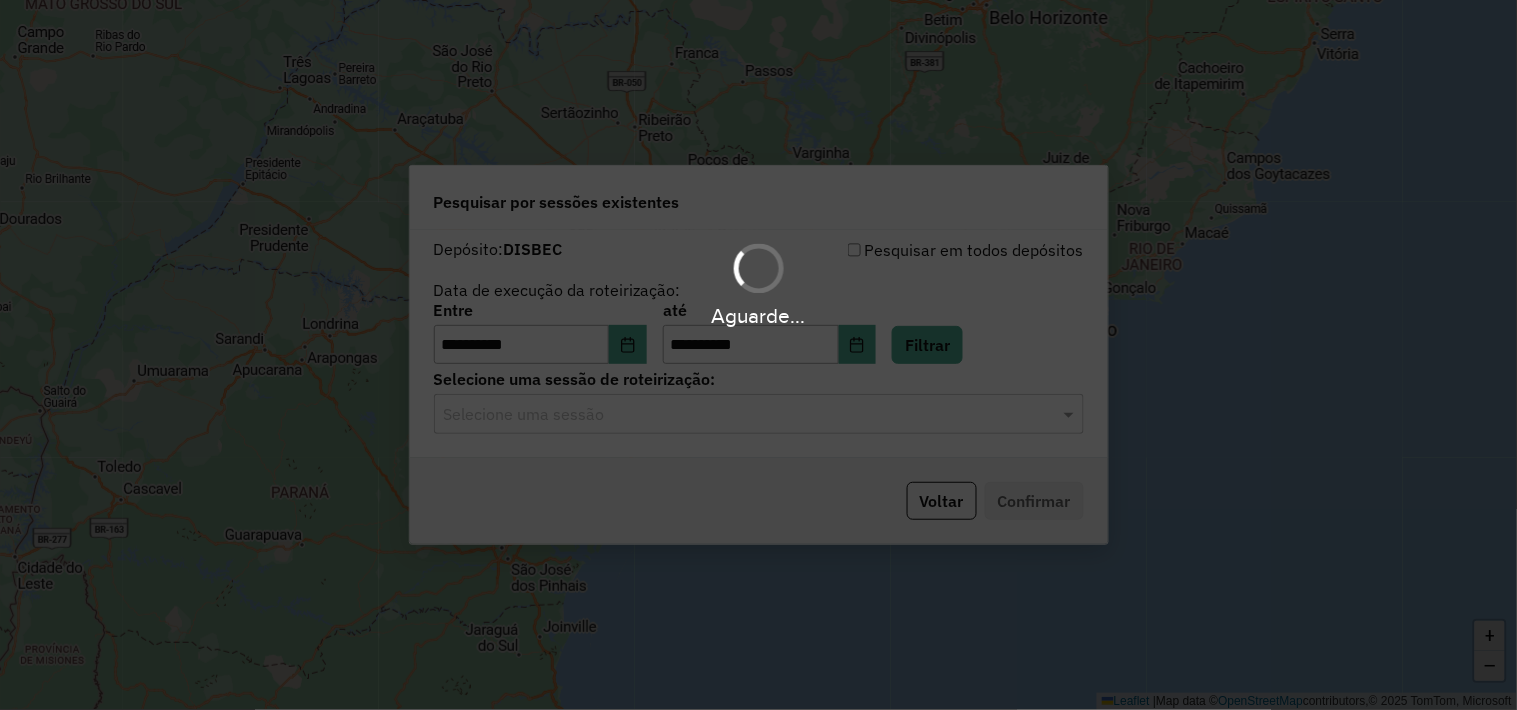click on "**********" at bounding box center (758, 355) 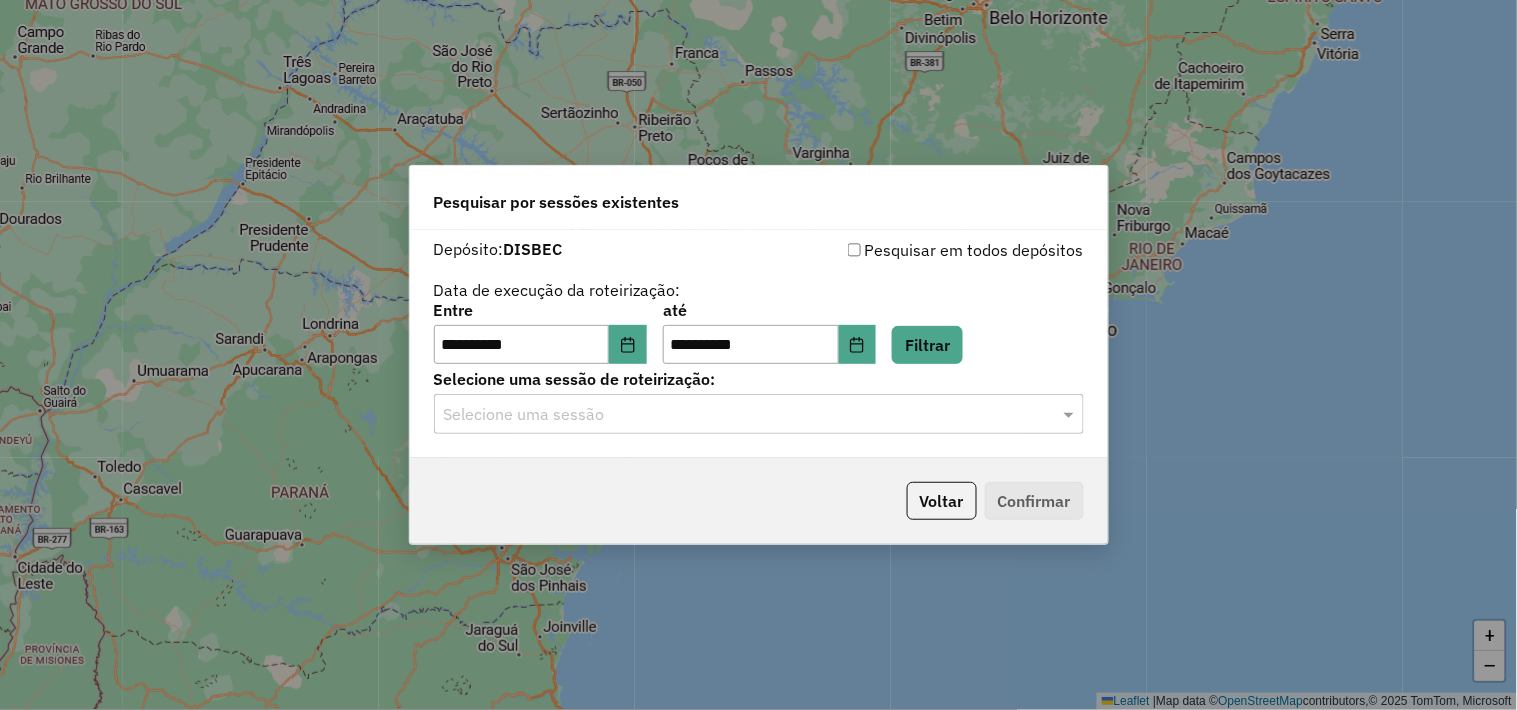 click 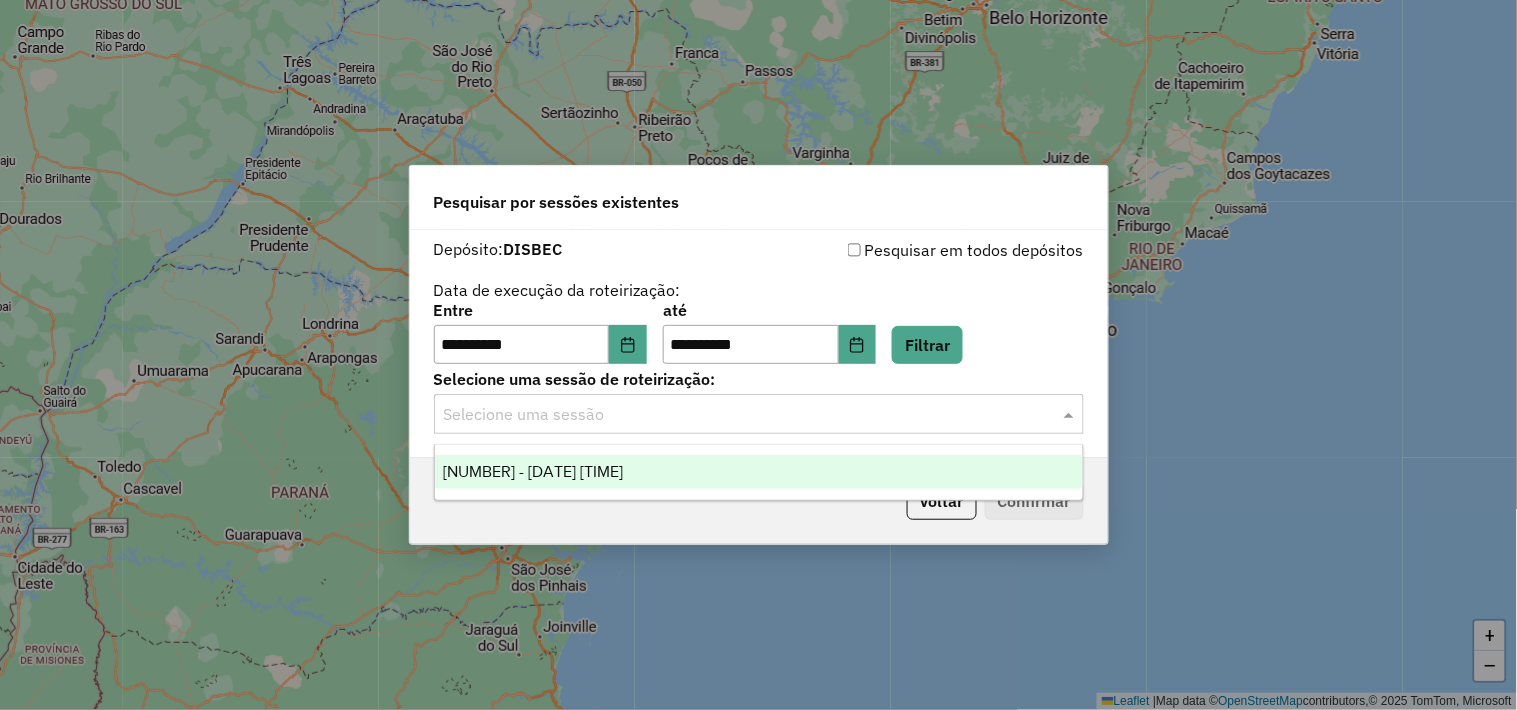 click on "963512 - 11/07/2025 17:55" at bounding box center [759, 472] 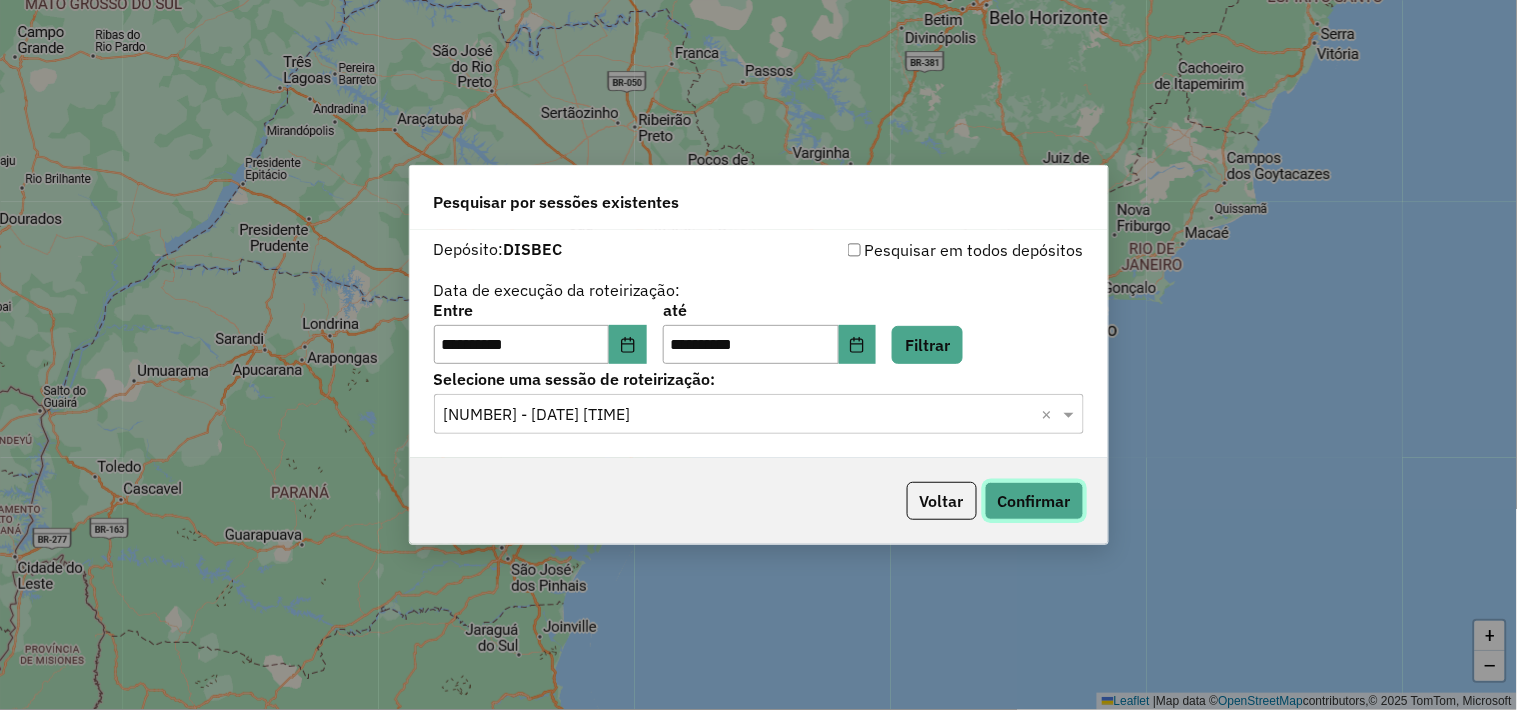 click on "Confirmar" 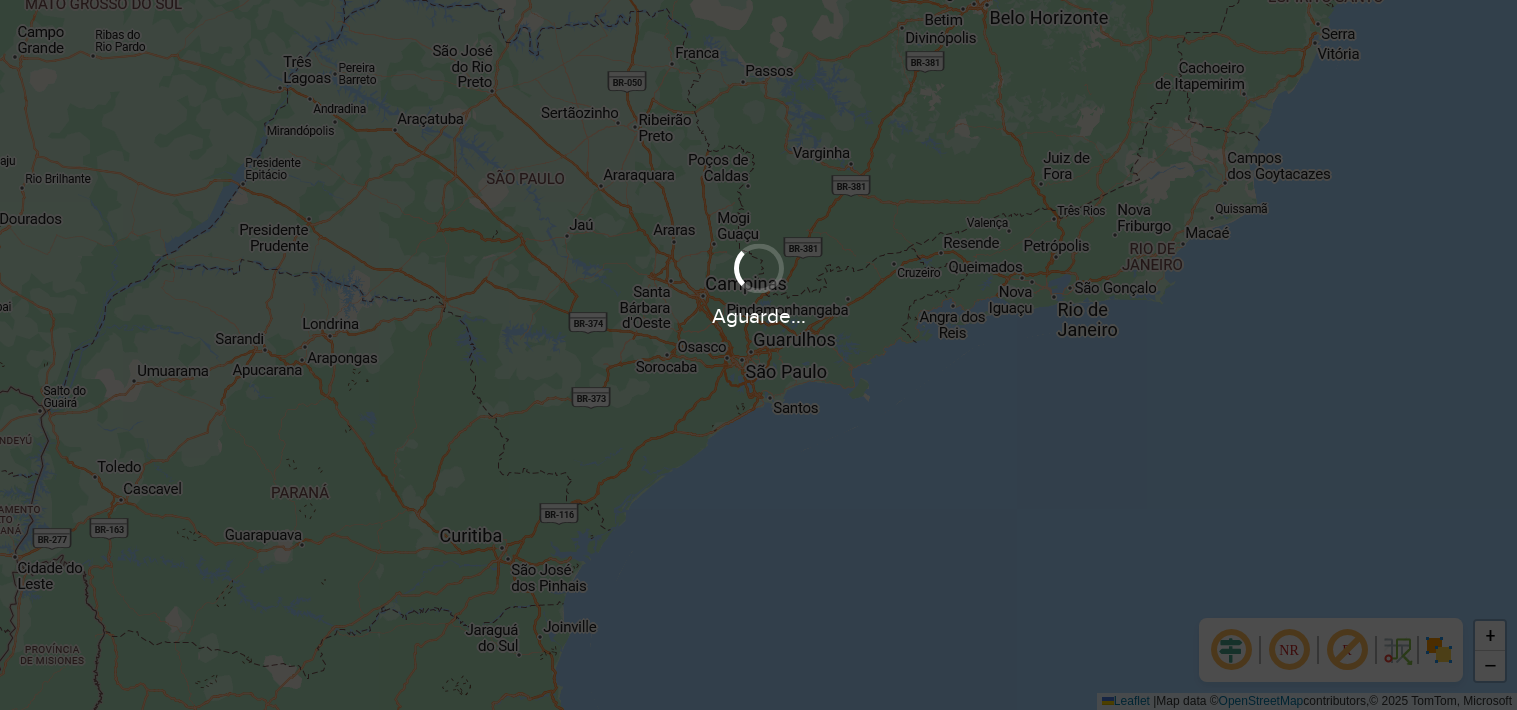 scroll, scrollTop: 0, scrollLeft: 0, axis: both 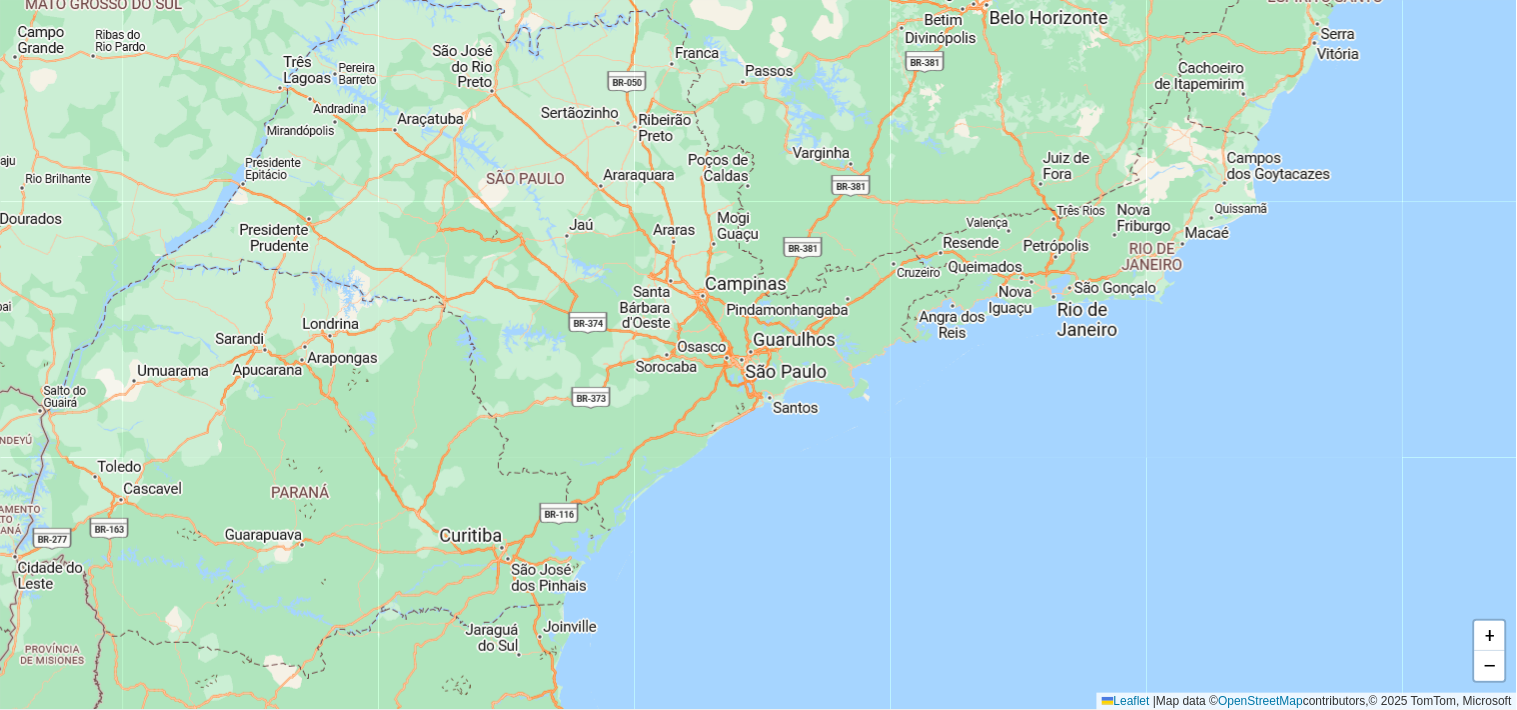 click on "+ −  Leaflet   |  Map data ©  OpenStreetMap  contributors,© 2025 TomTom, Microsoft" 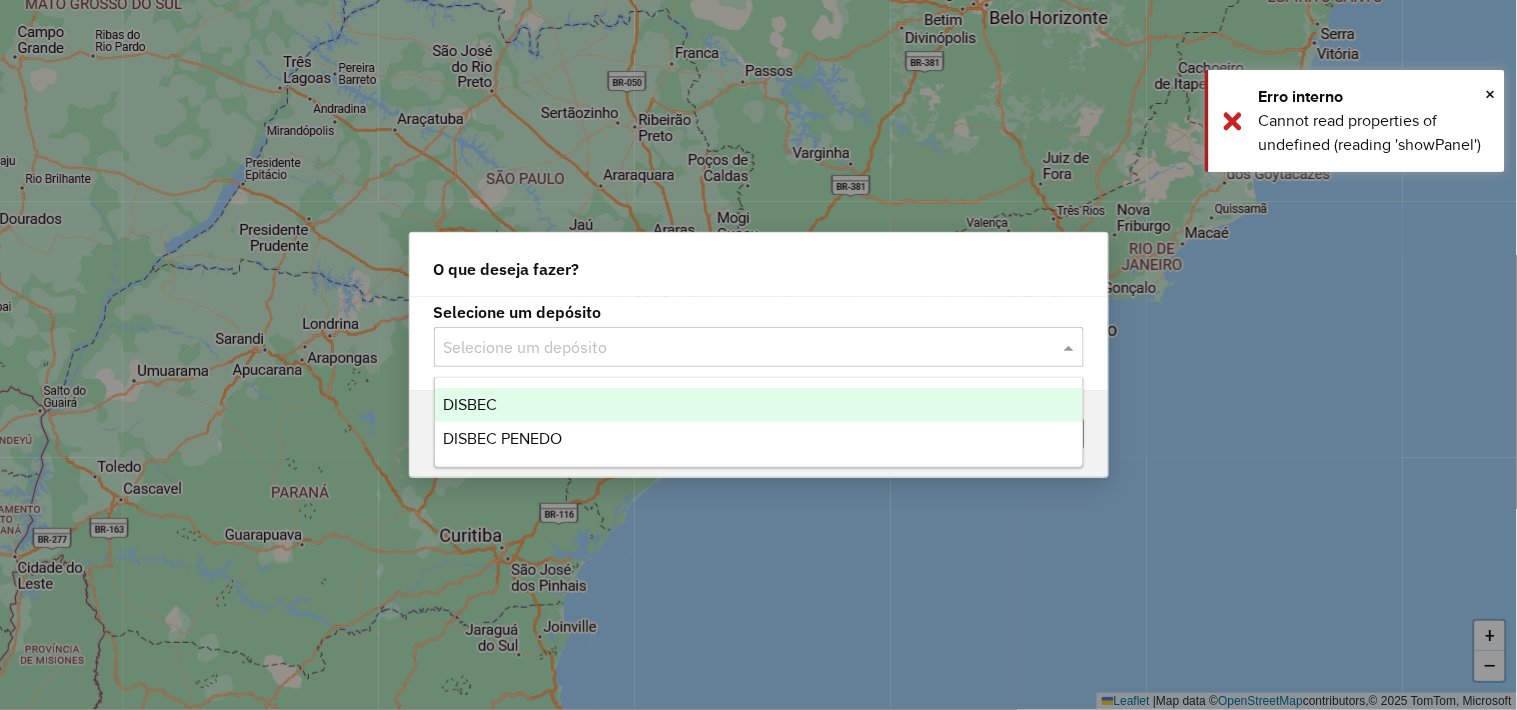 click 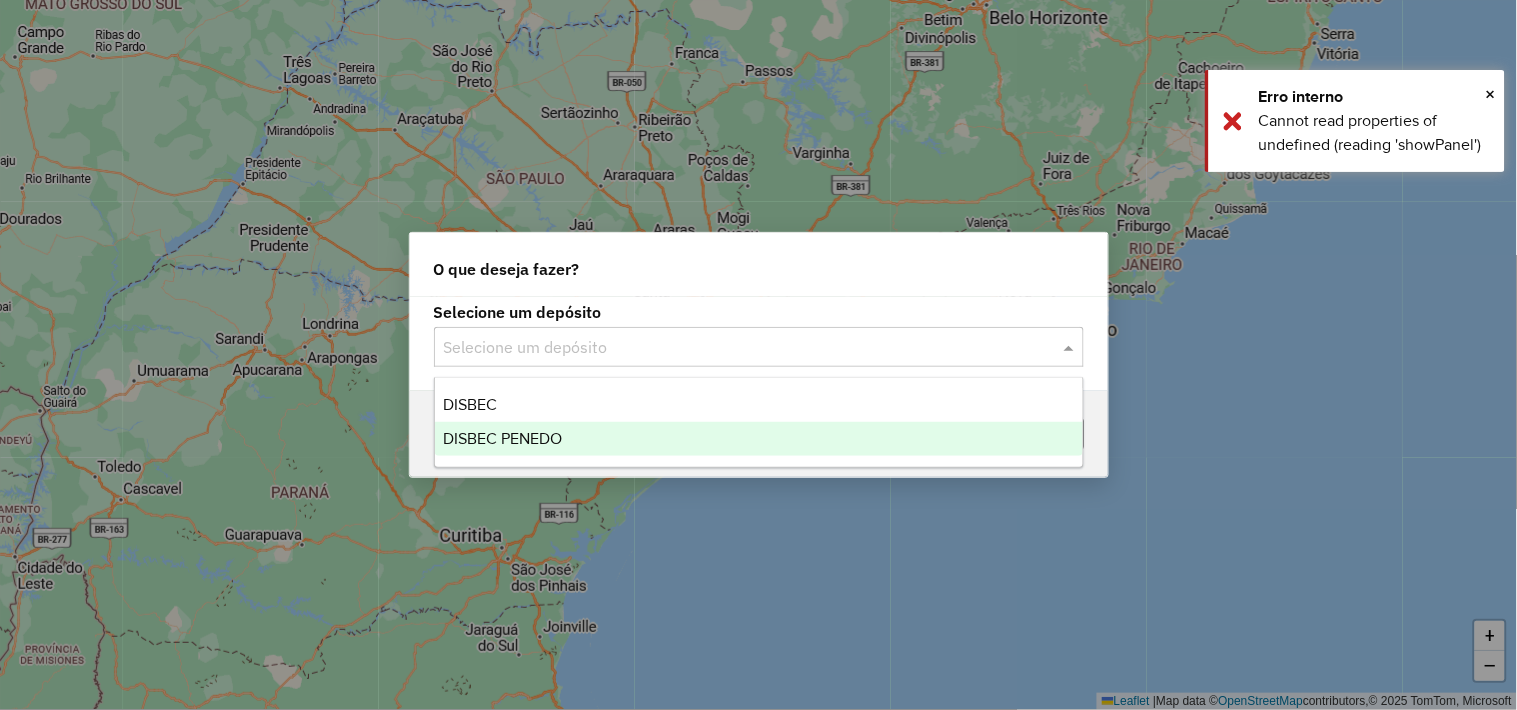 click on "DISBEC PENEDO" at bounding box center [502, 438] 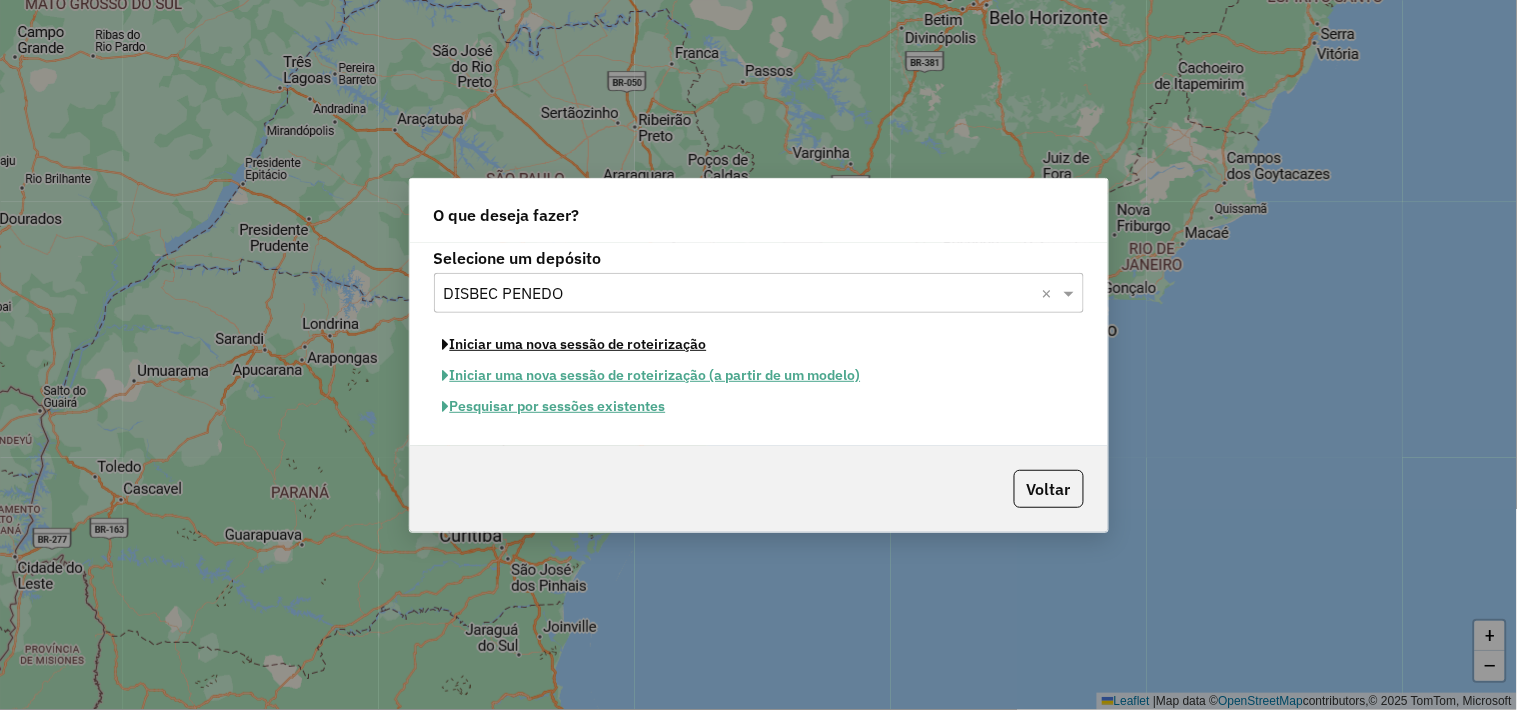 click on "Iniciar uma nova sessão de roteirização" 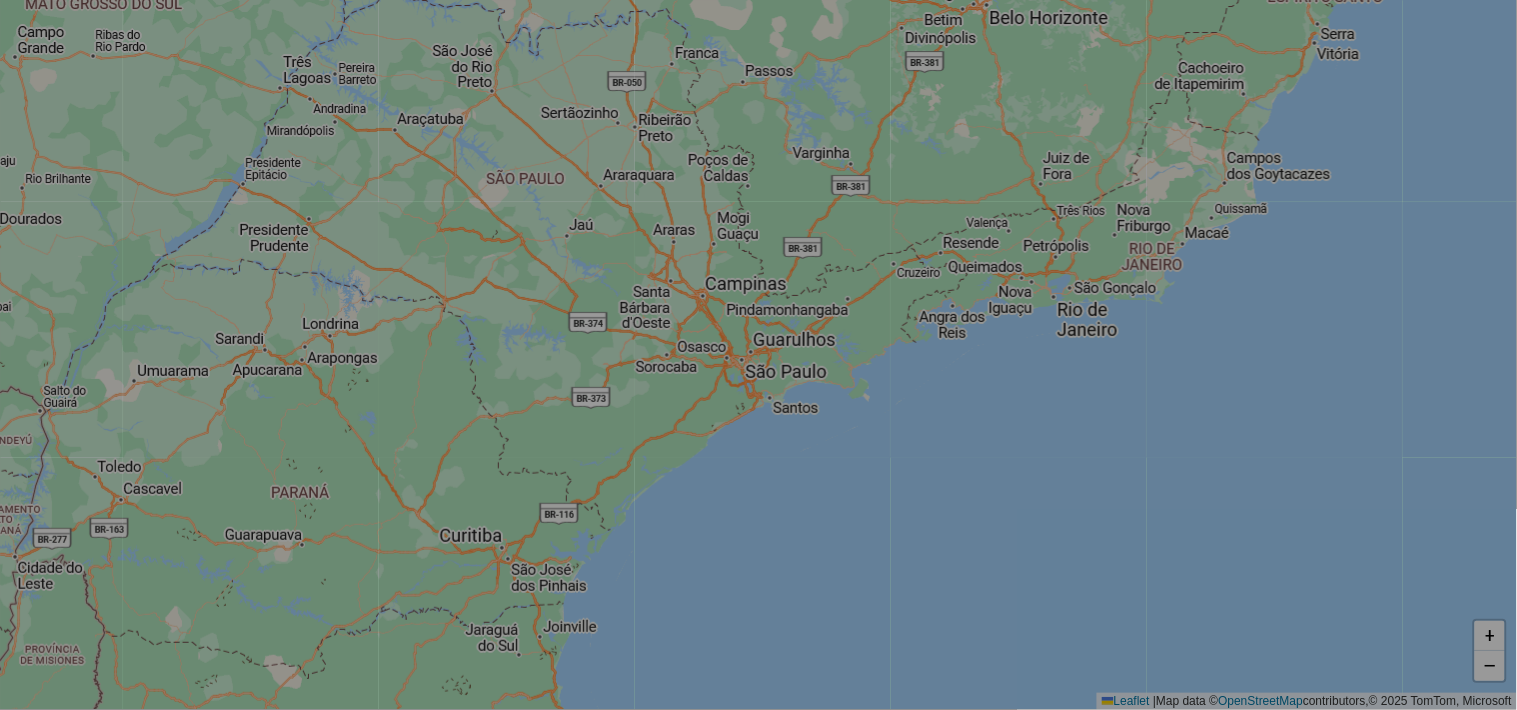 select on "*" 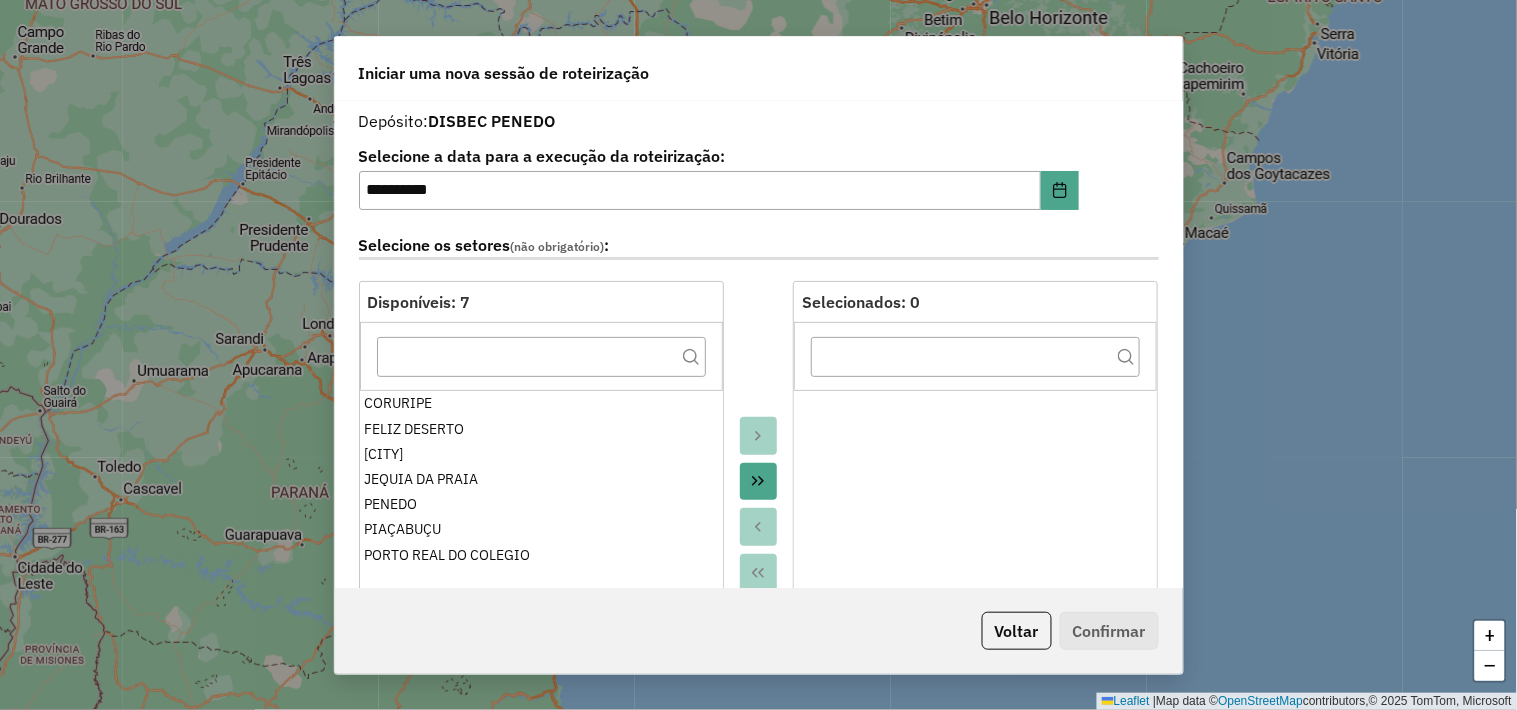 click 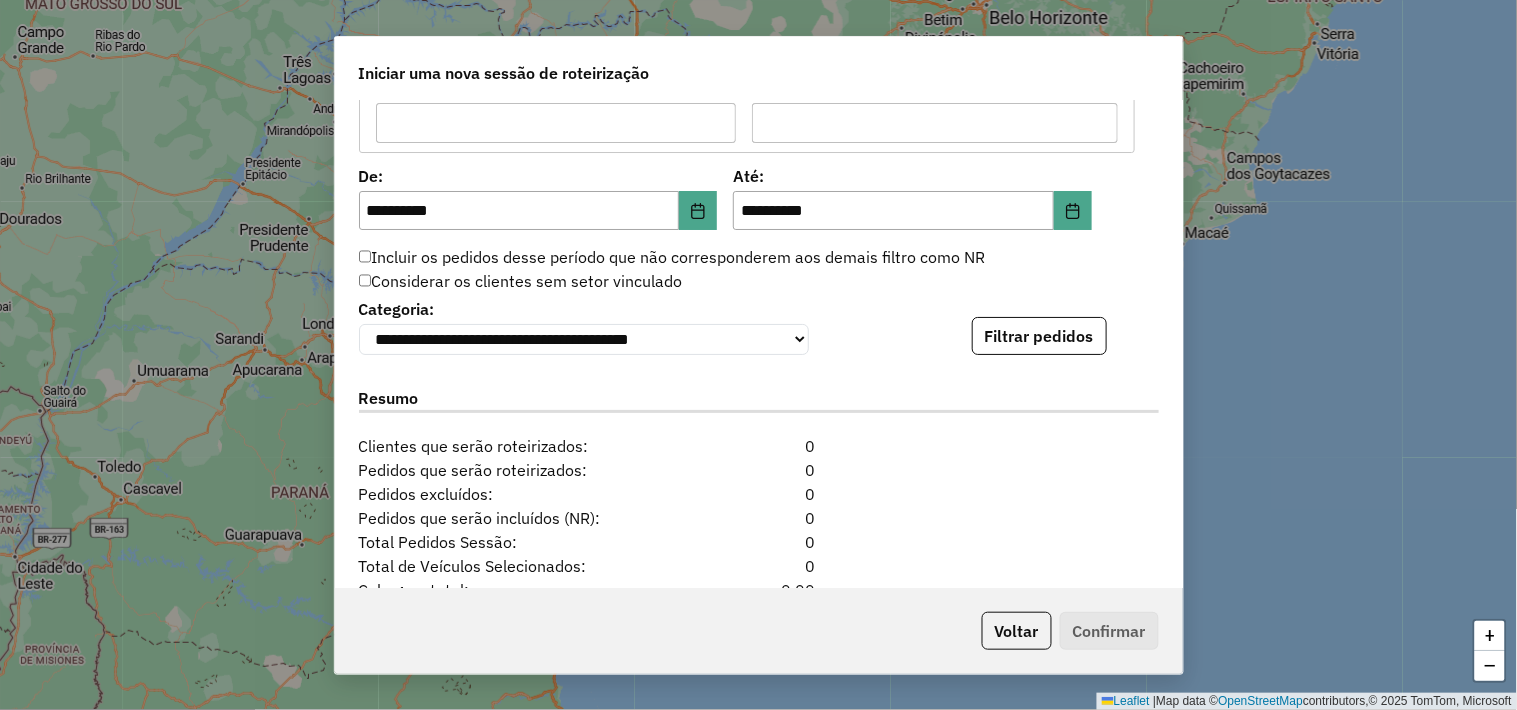 scroll, scrollTop: 1824, scrollLeft: 0, axis: vertical 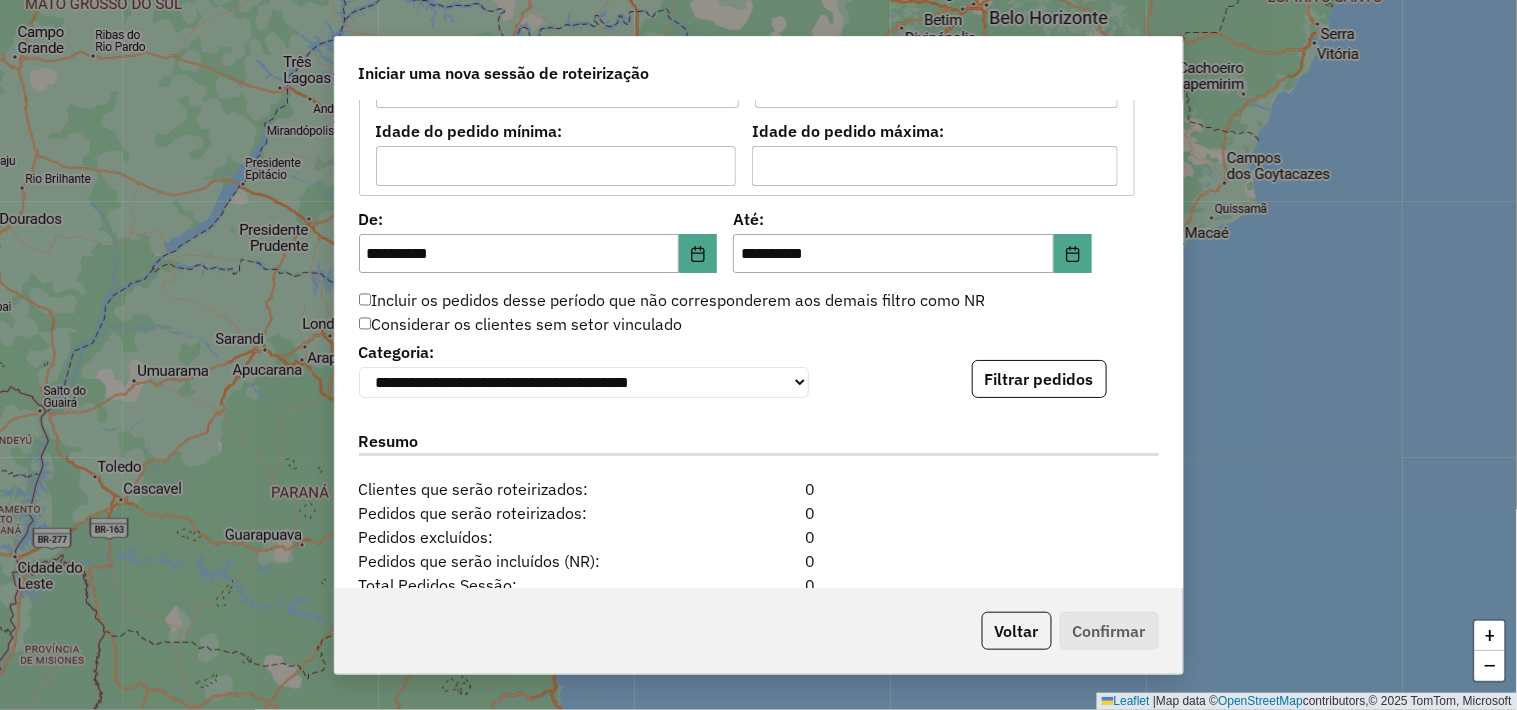 click on "**********" 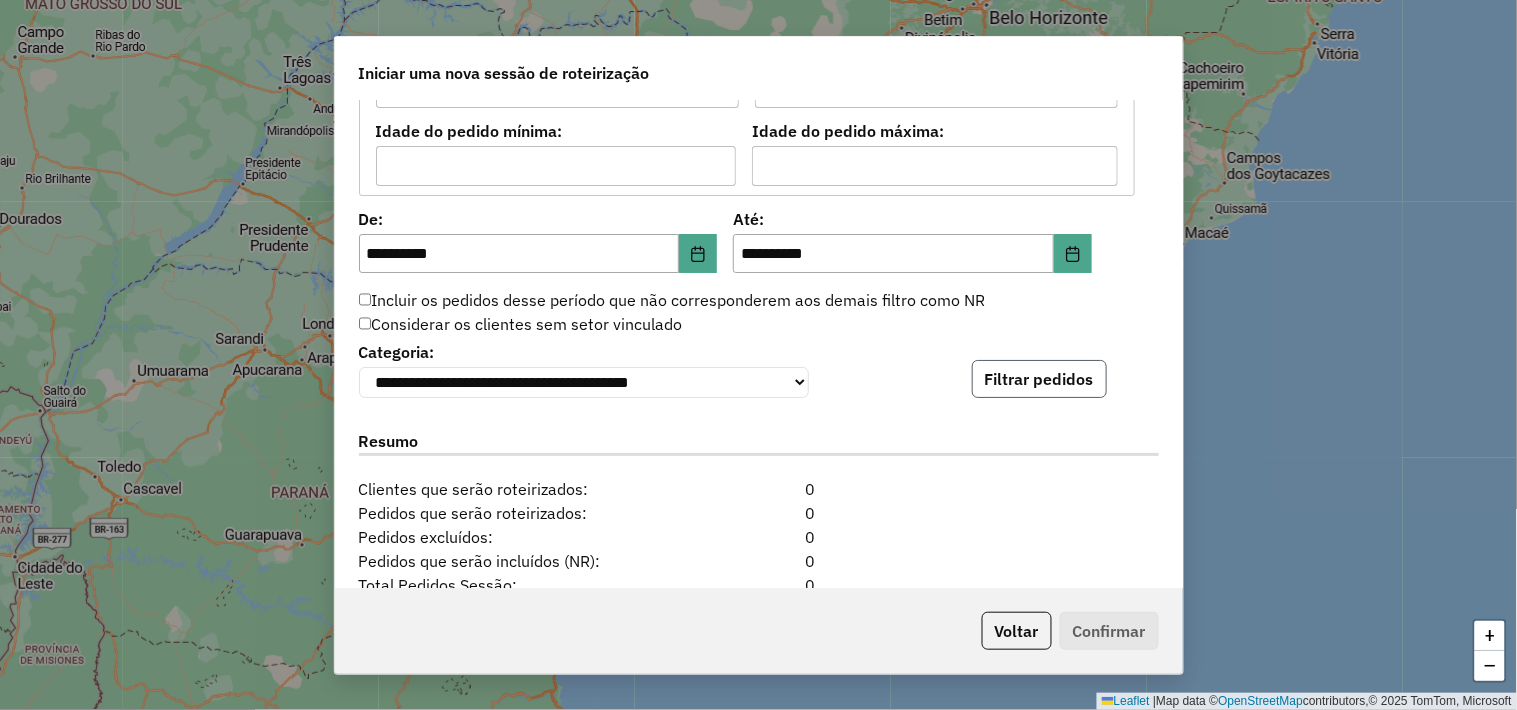 click on "Filtrar pedidos" 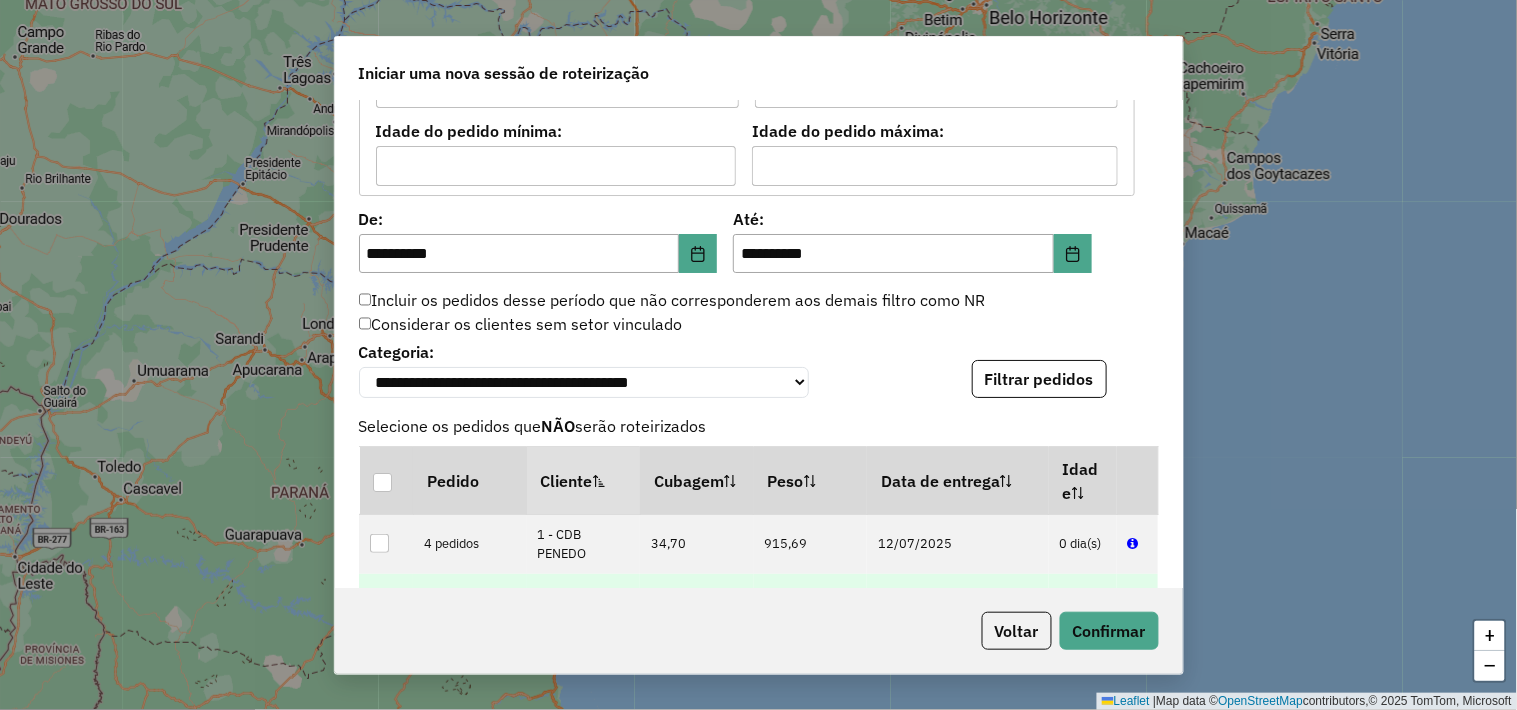 scroll, scrollTop: 2380, scrollLeft: 0, axis: vertical 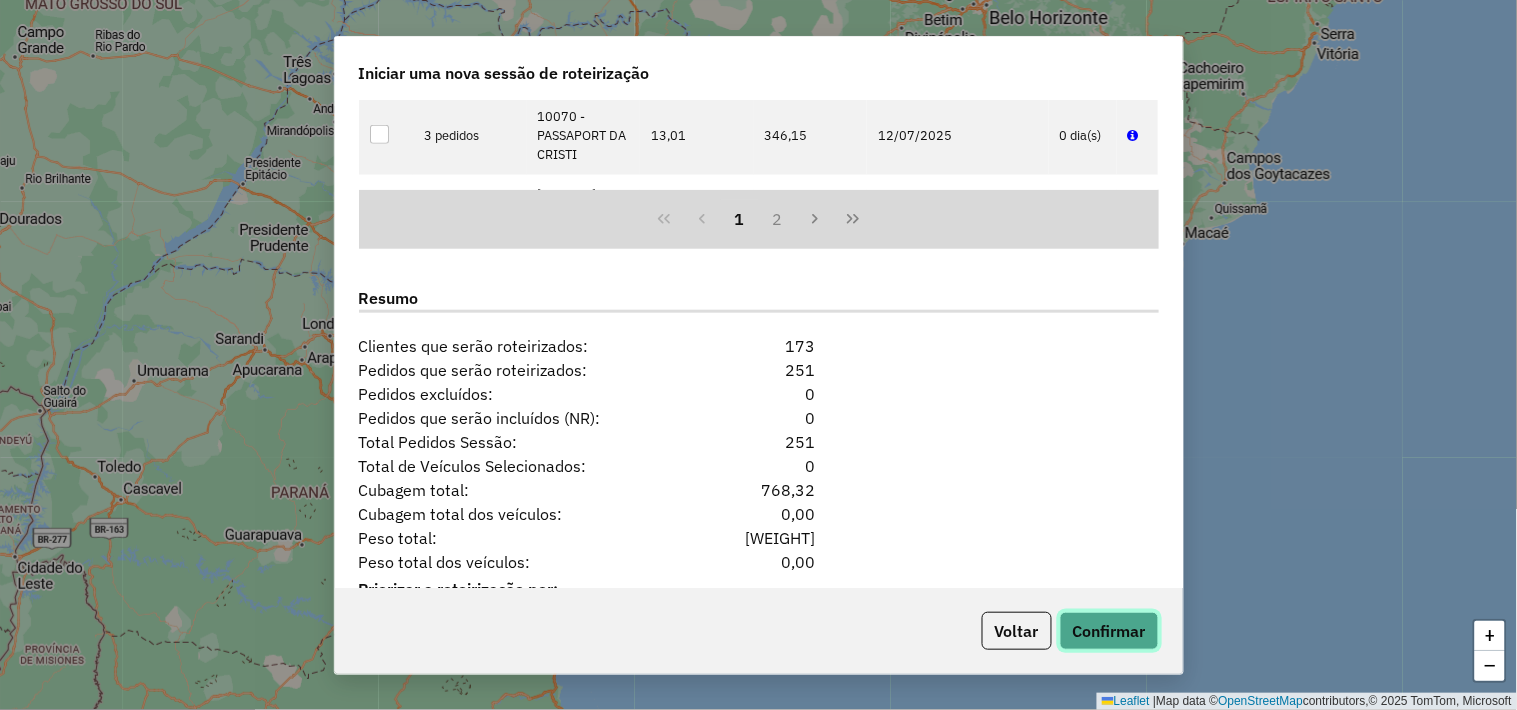 click on "Confirmar" 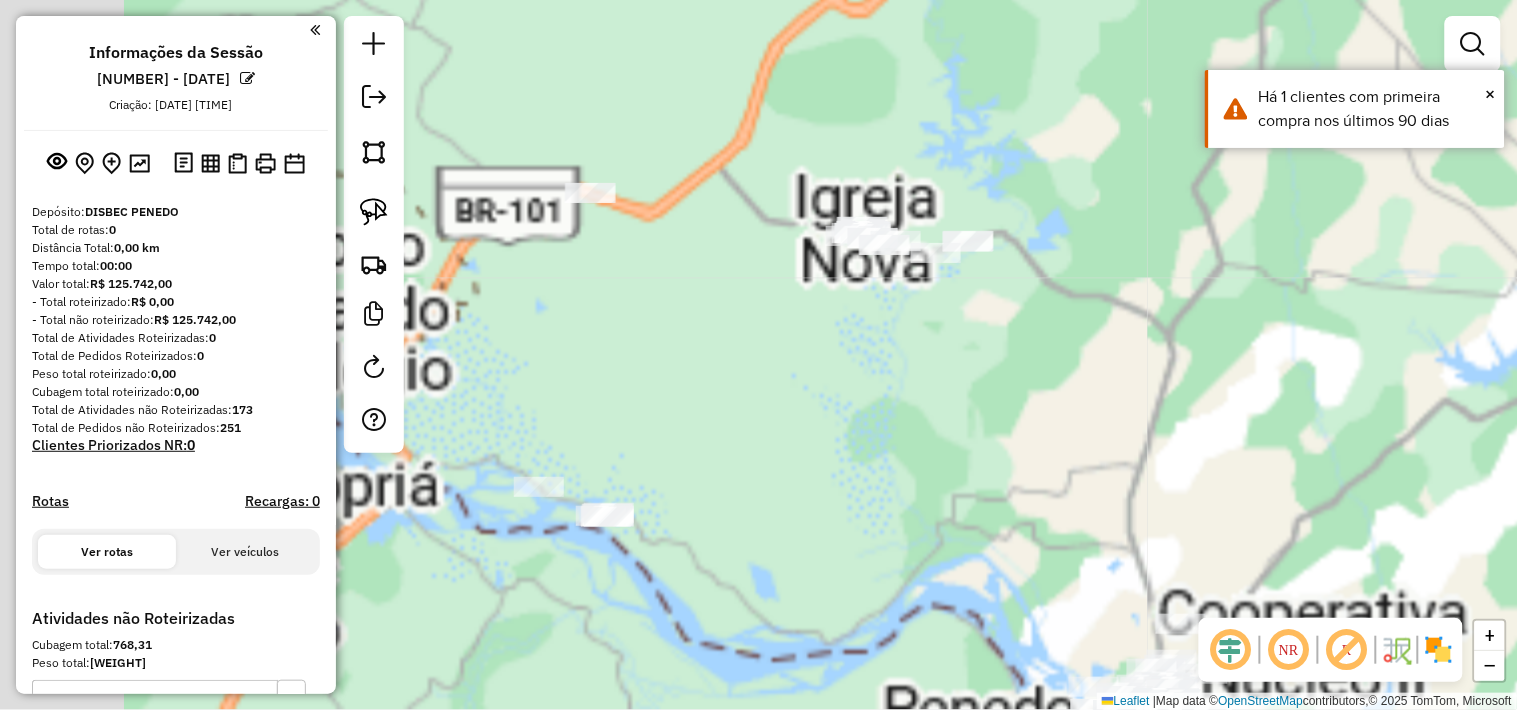 drag, startPoint x: 684, startPoint y: 286, endPoint x: 811, endPoint y: 354, distance: 144.05902 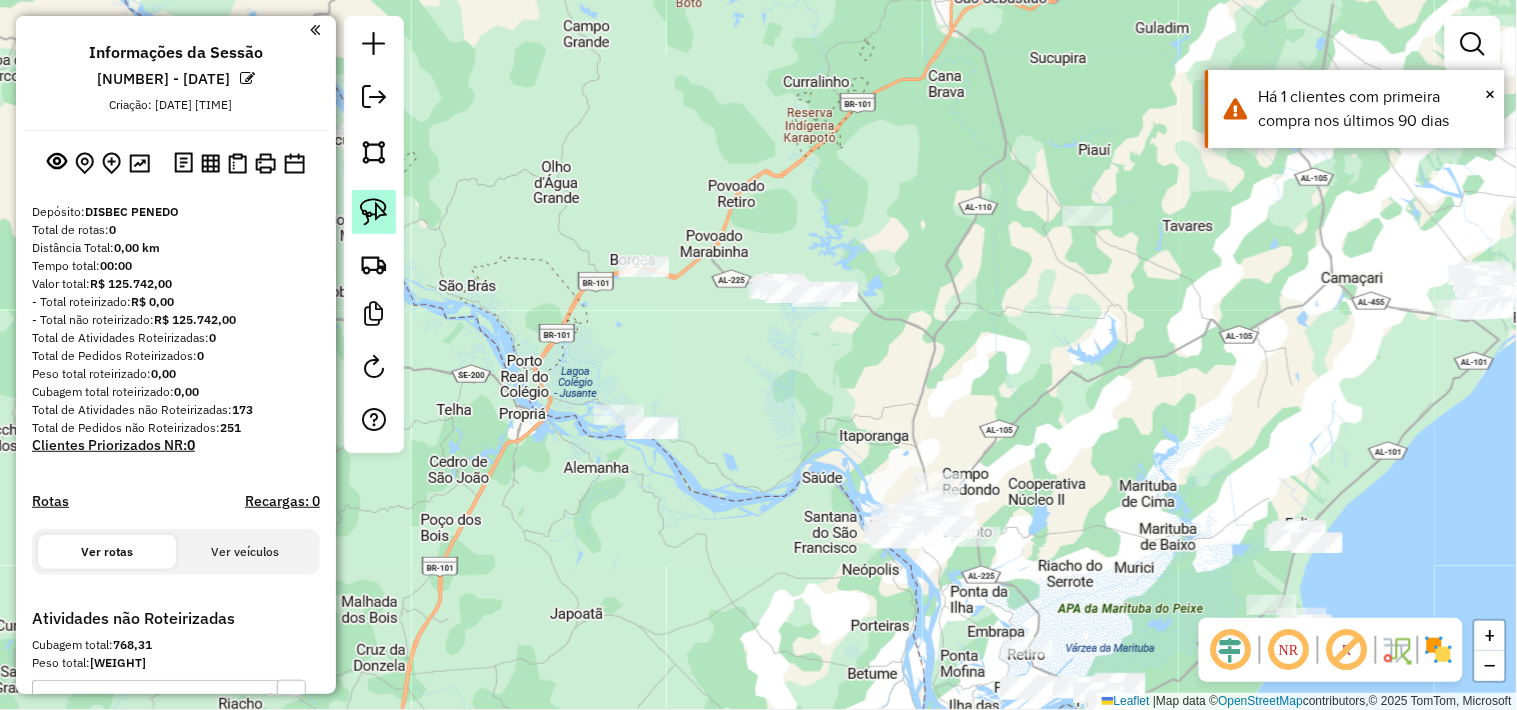 click 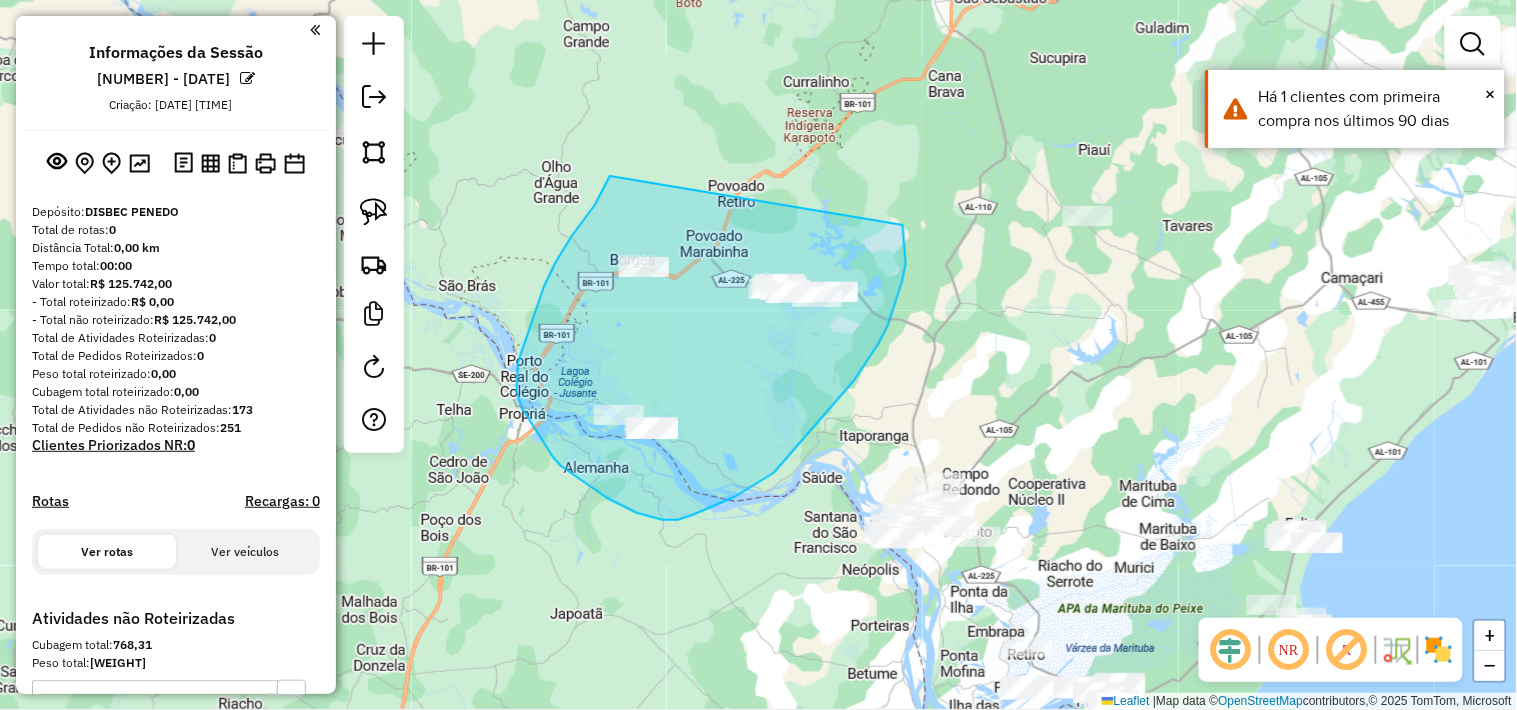 drag, startPoint x: 610, startPoint y: 176, endPoint x: 894, endPoint y: 207, distance: 285.6869 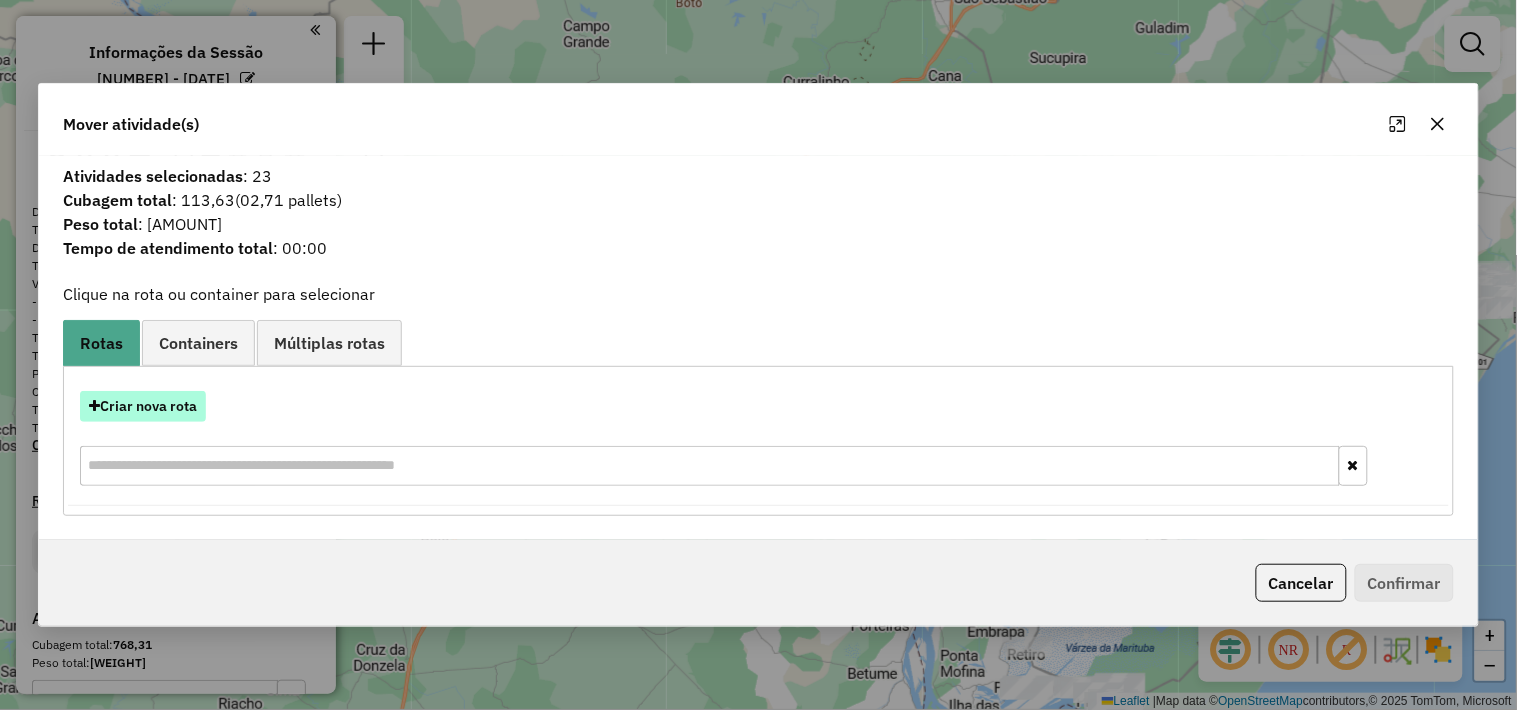click on "Criar nova rota" at bounding box center (143, 406) 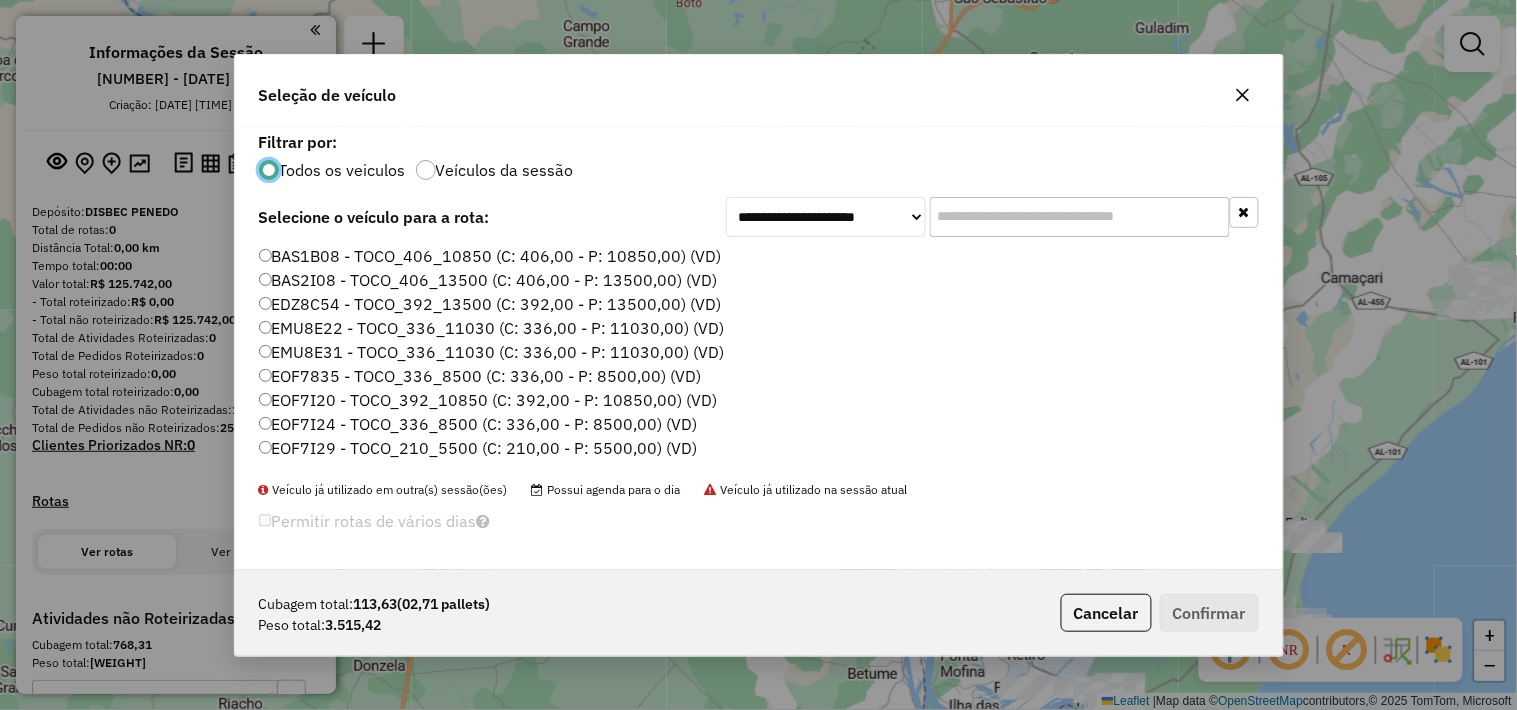 scroll, scrollTop: 11, scrollLeft: 5, axis: both 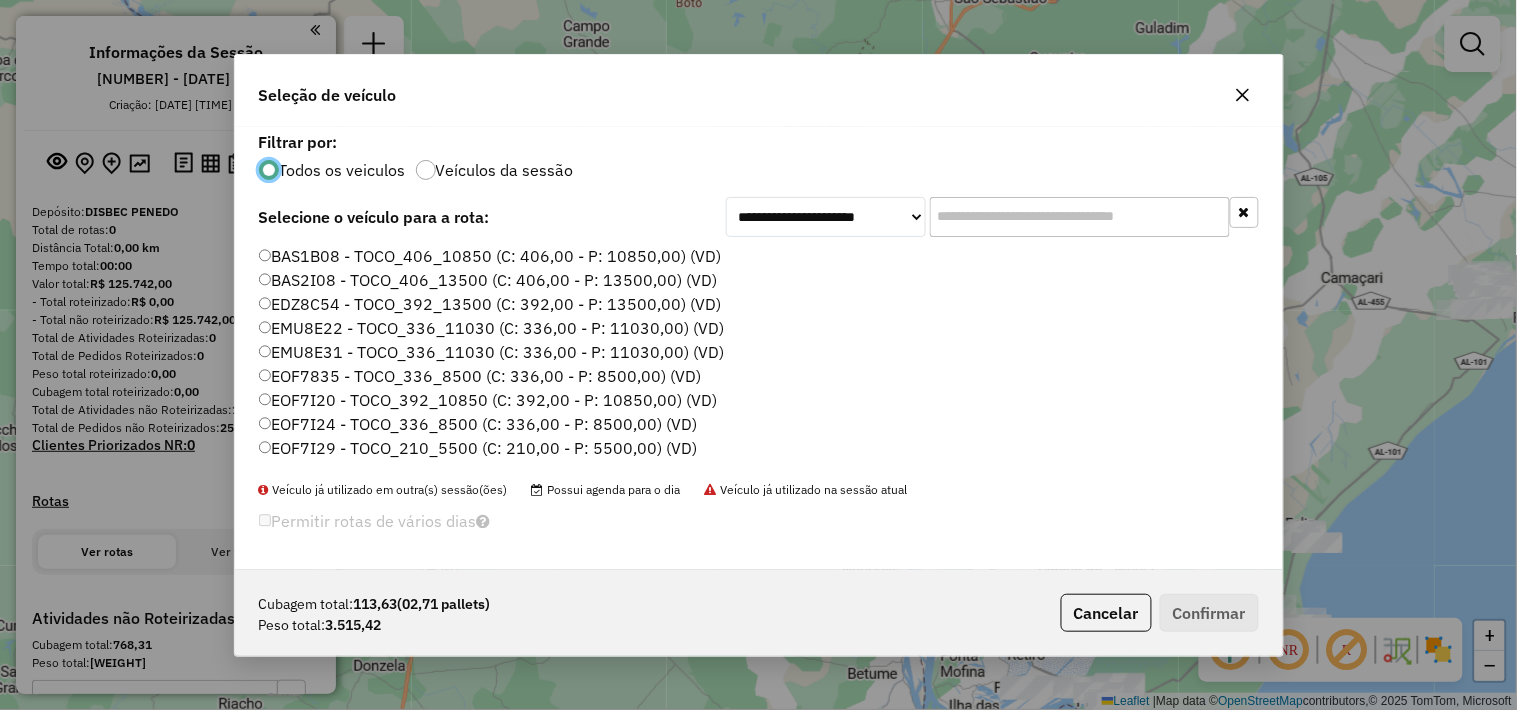 click 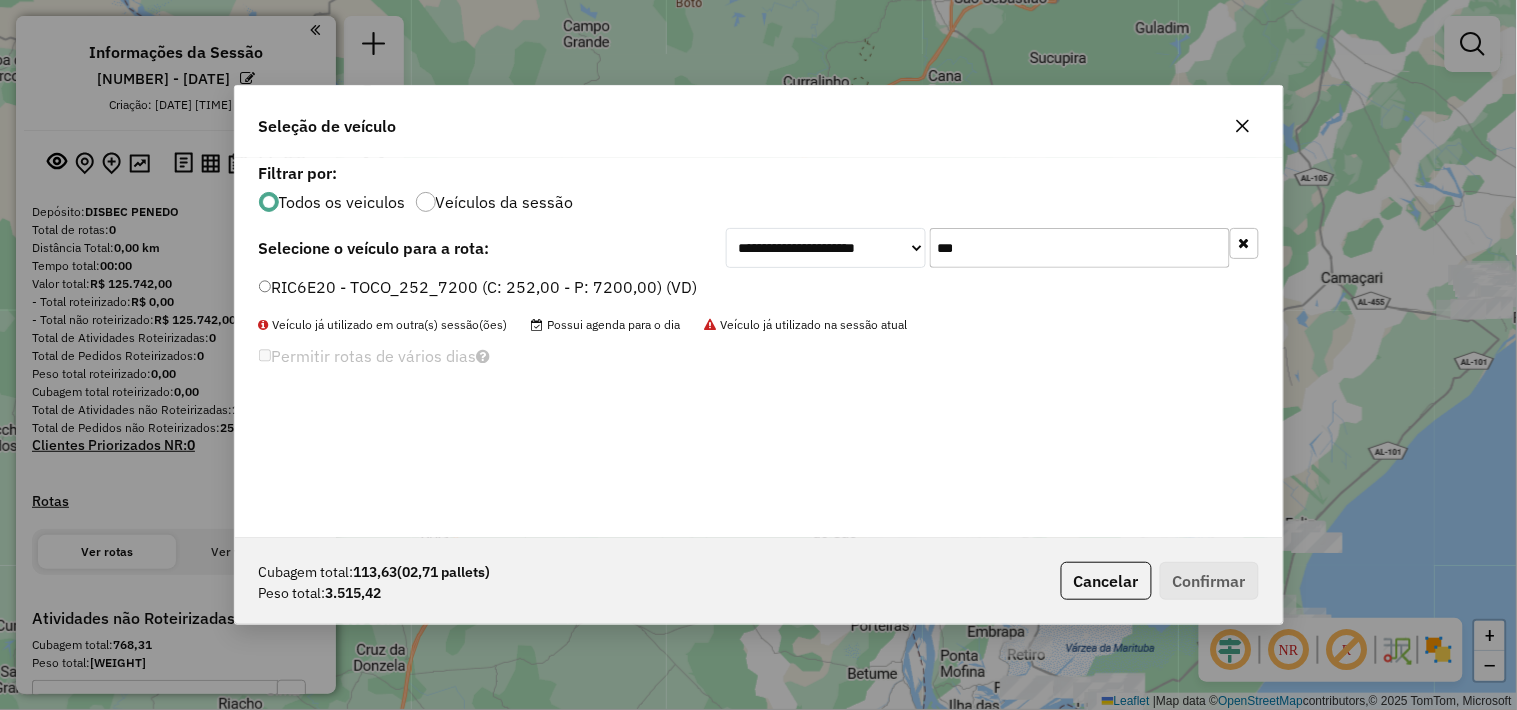 type on "***" 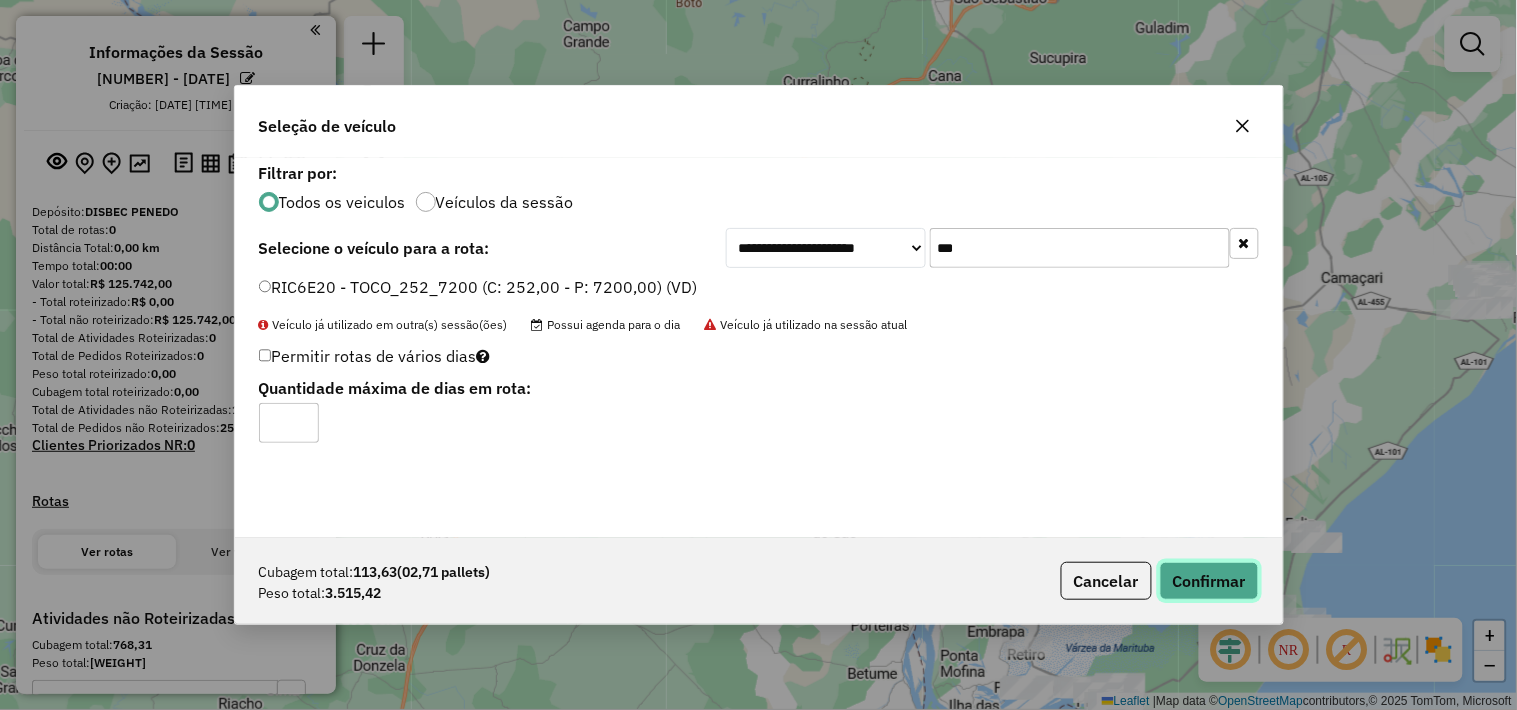 click on "Confirmar" 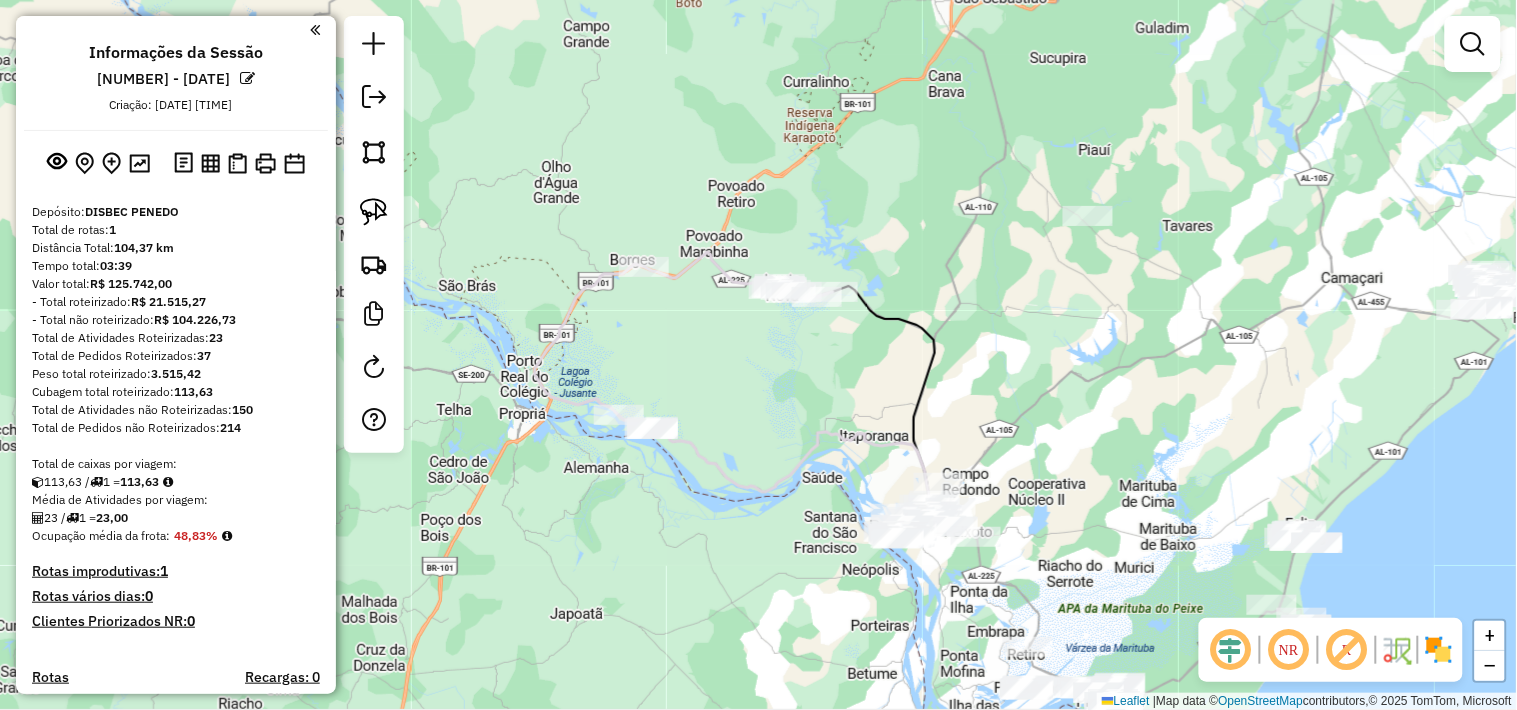 drag, startPoint x: 748, startPoint y: 472, endPoint x: 594, endPoint y: 324, distance: 213.5884 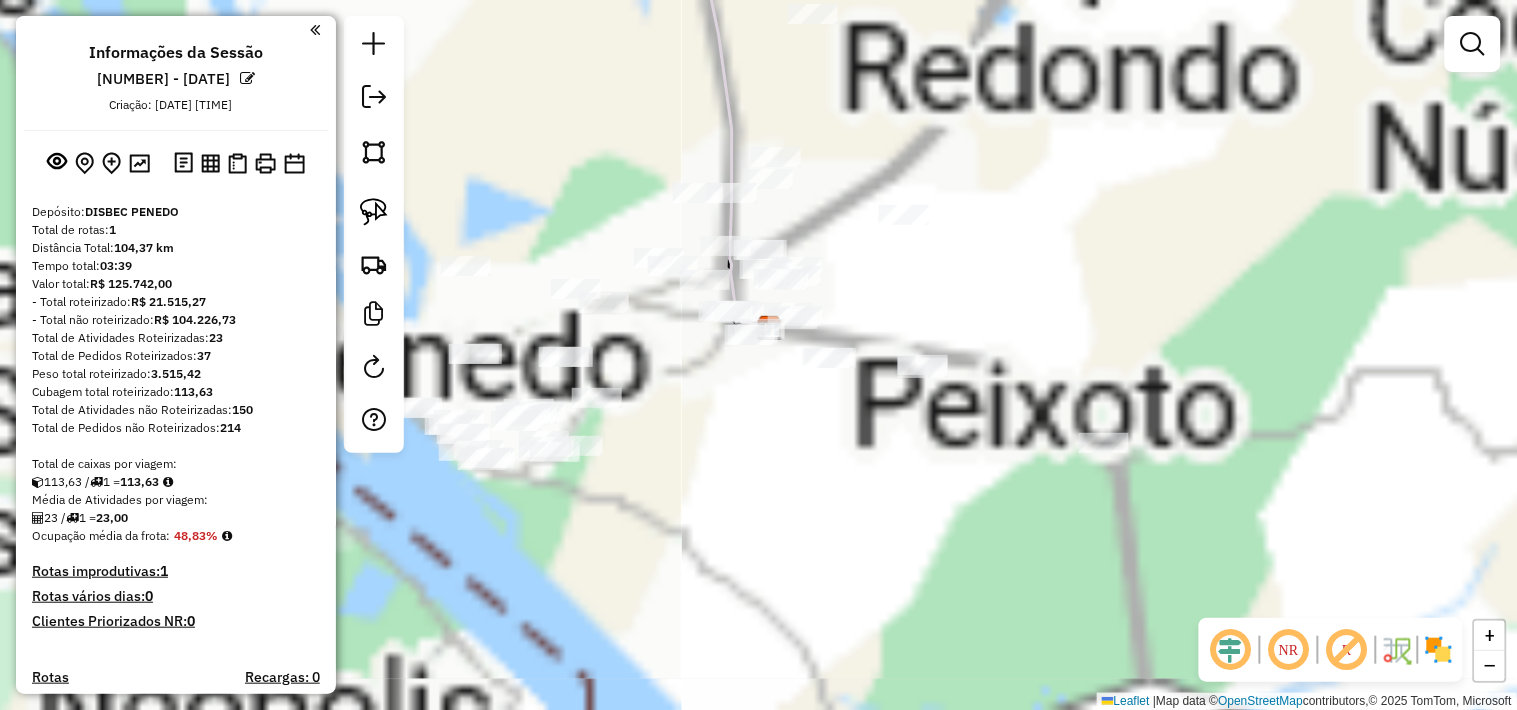 drag, startPoint x: 744, startPoint y: 436, endPoint x: 930, endPoint y: 447, distance: 186.32498 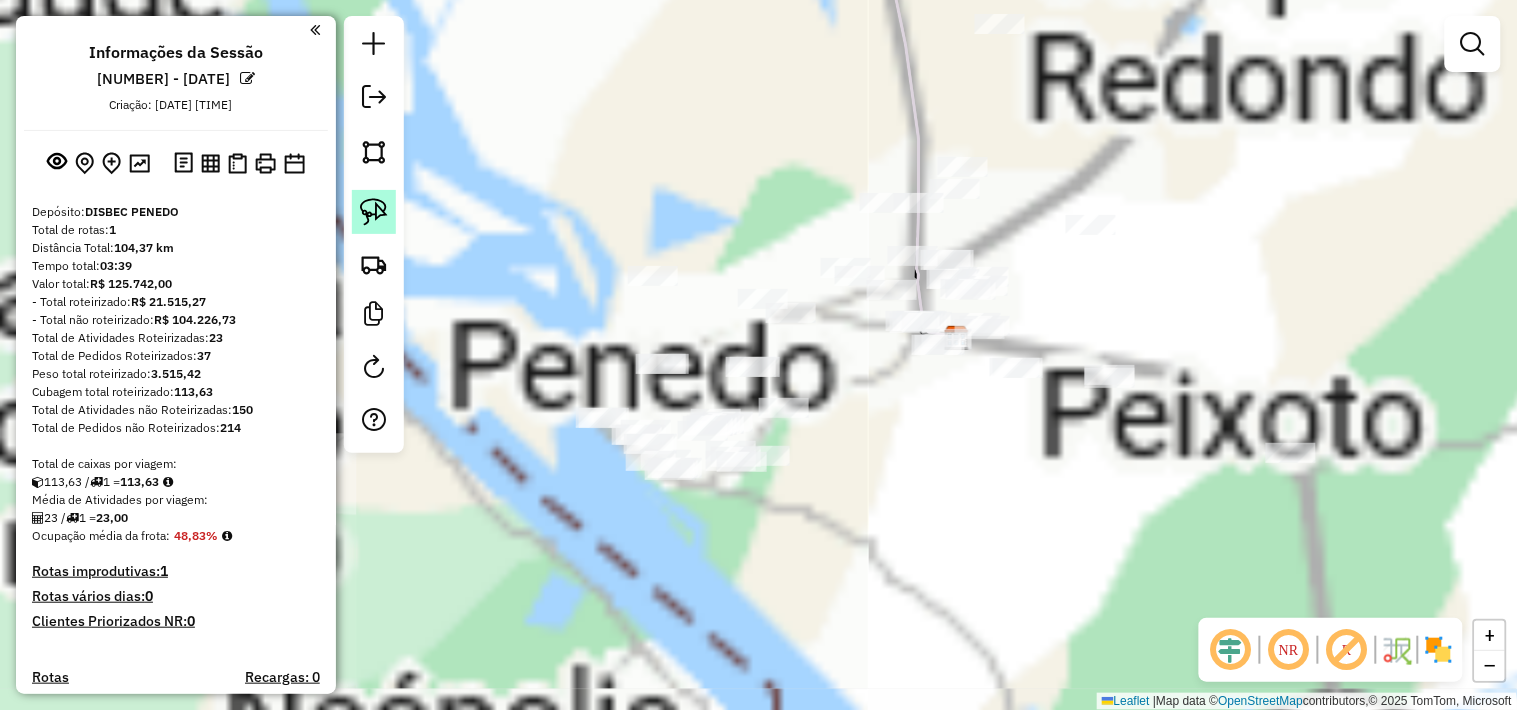 click 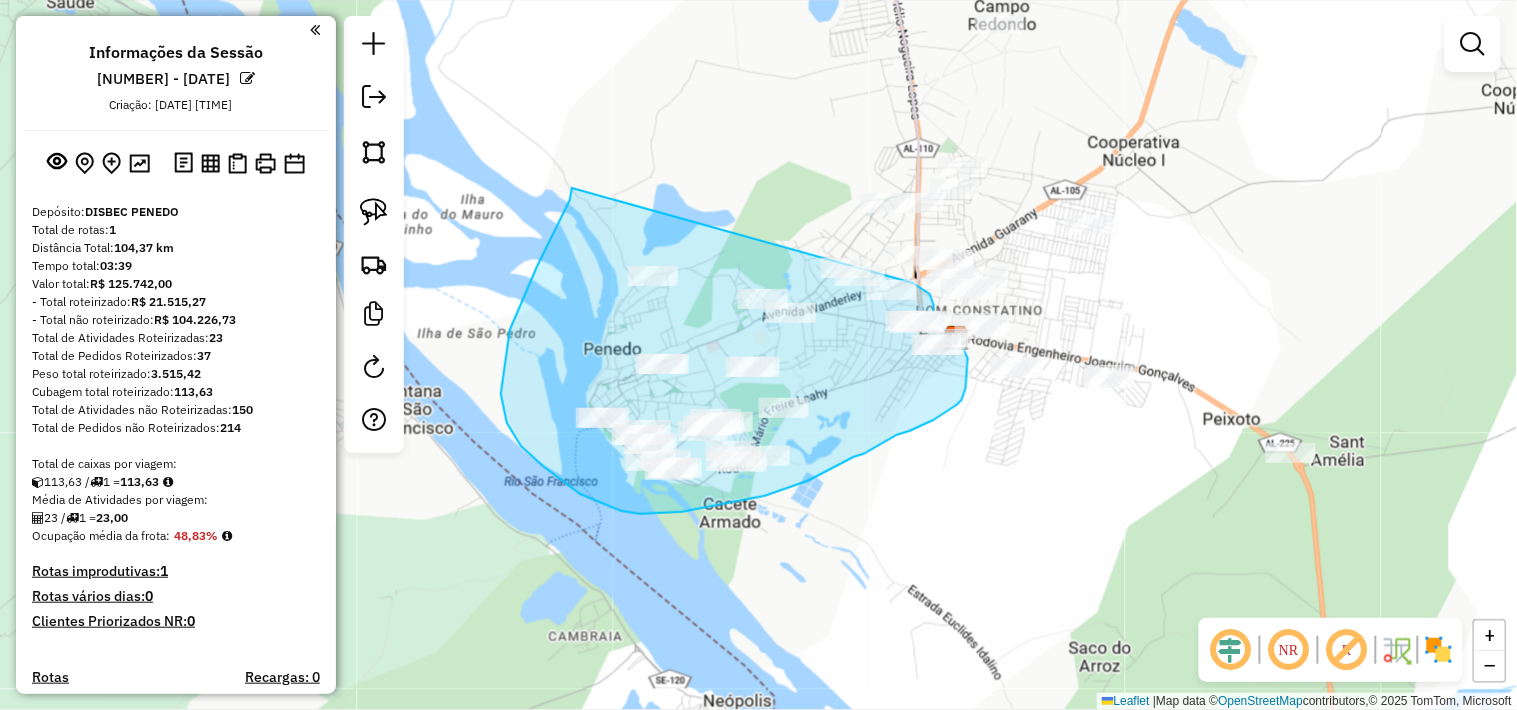 drag, startPoint x: 572, startPoint y: 188, endPoint x: 887, endPoint y: 267, distance: 324.75528 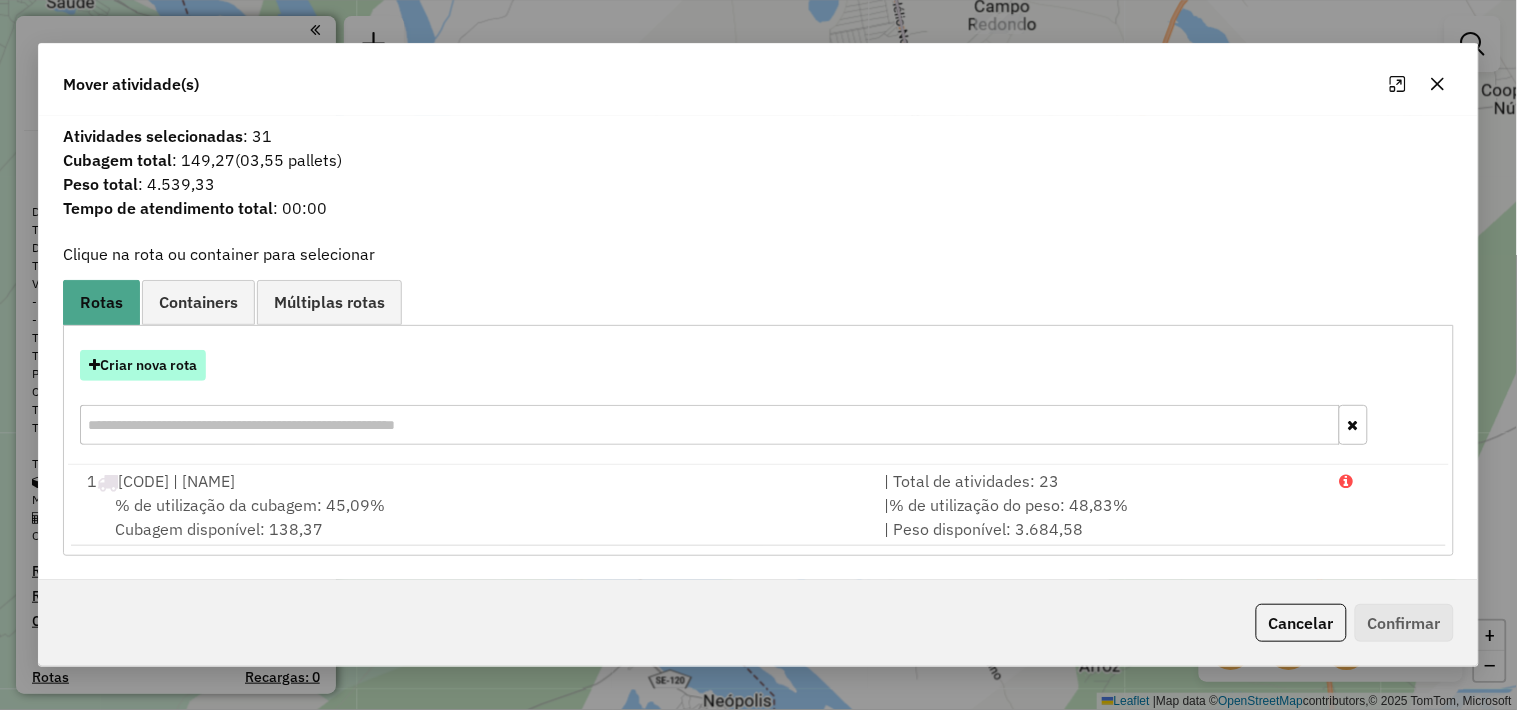 click on "Criar nova rota" at bounding box center [143, 365] 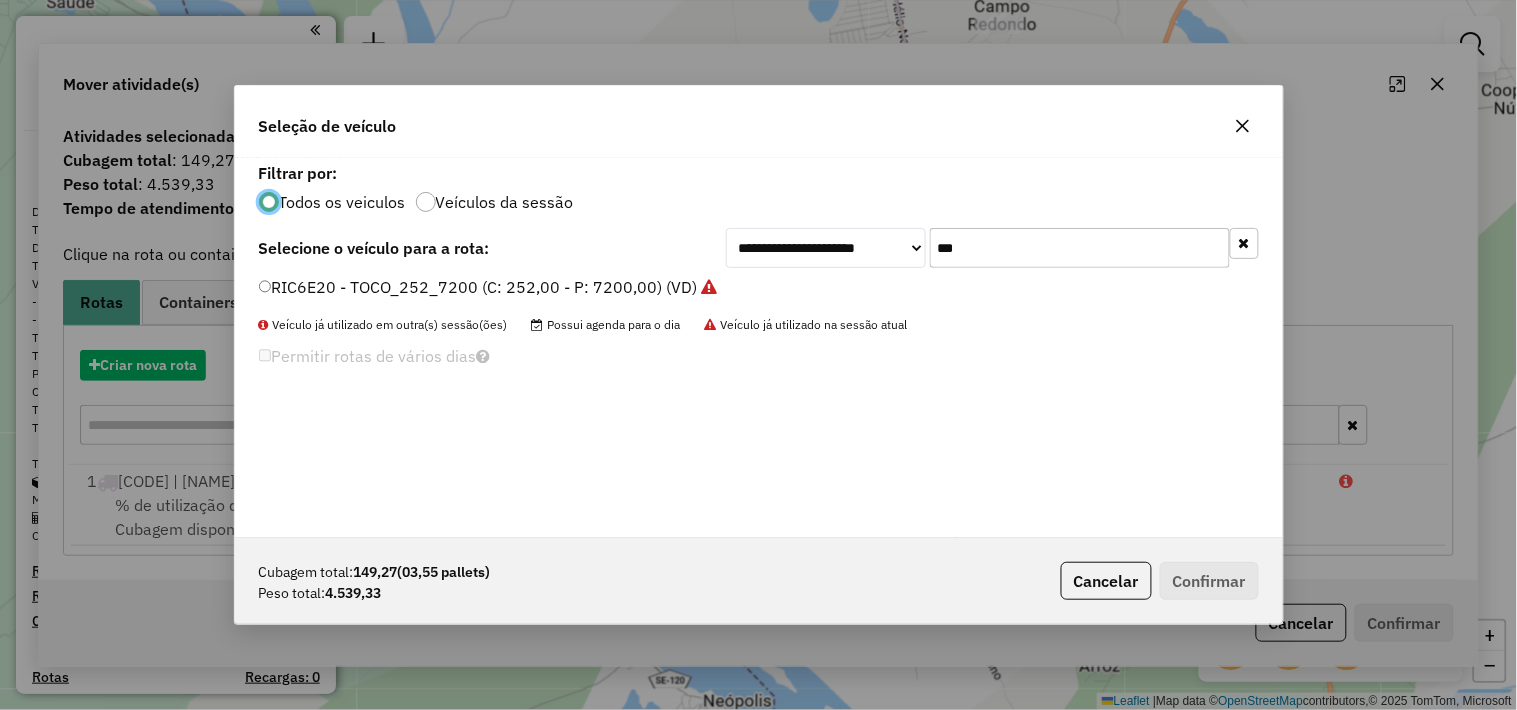 scroll, scrollTop: 11, scrollLeft: 5, axis: both 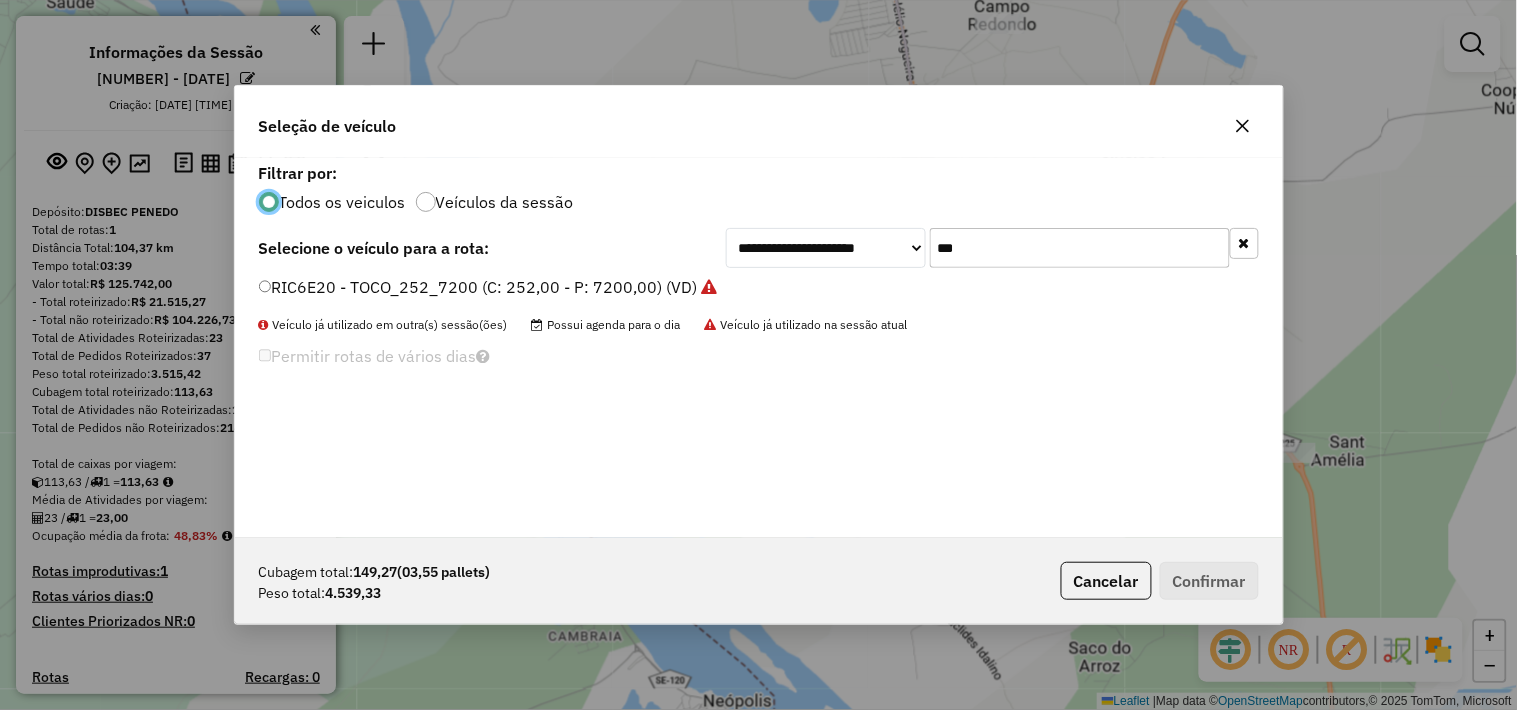 click on "***" 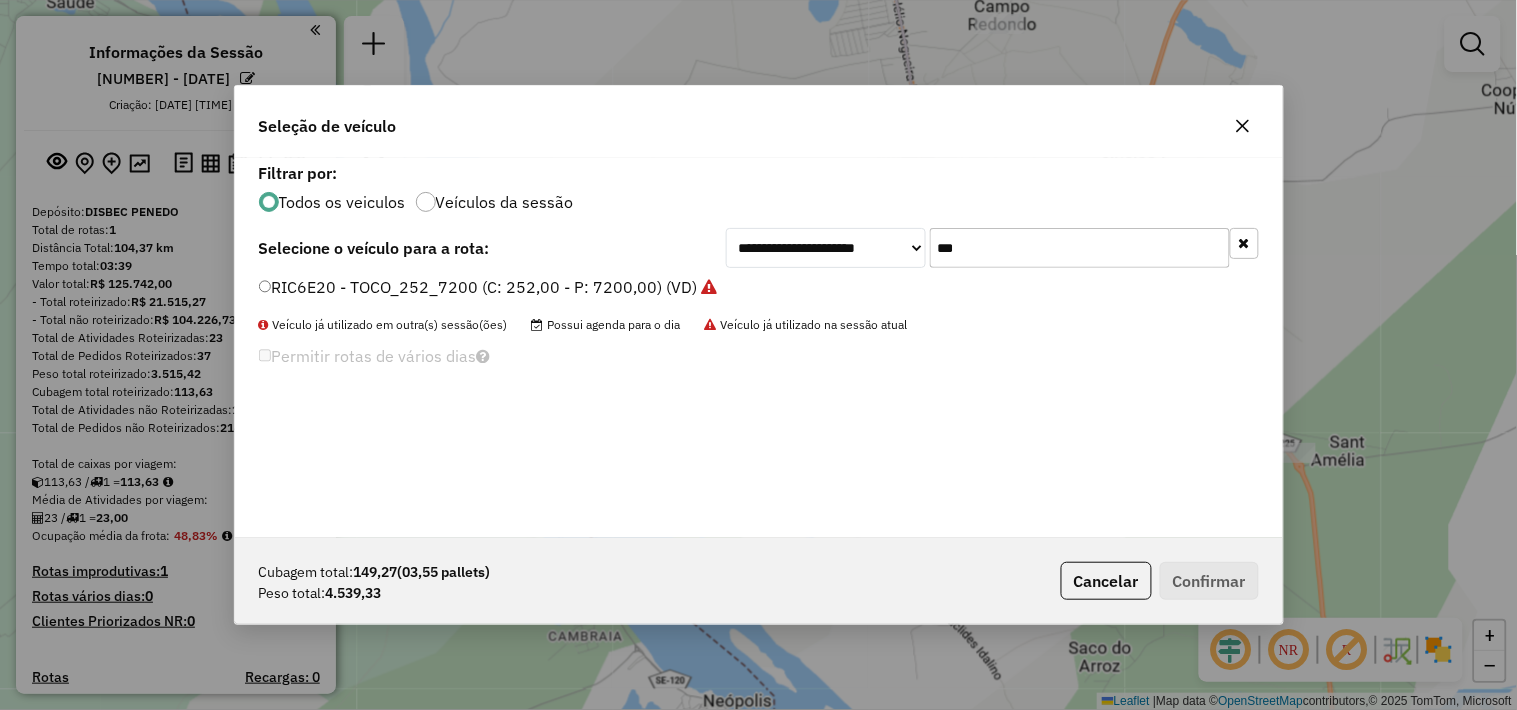 click on "***" 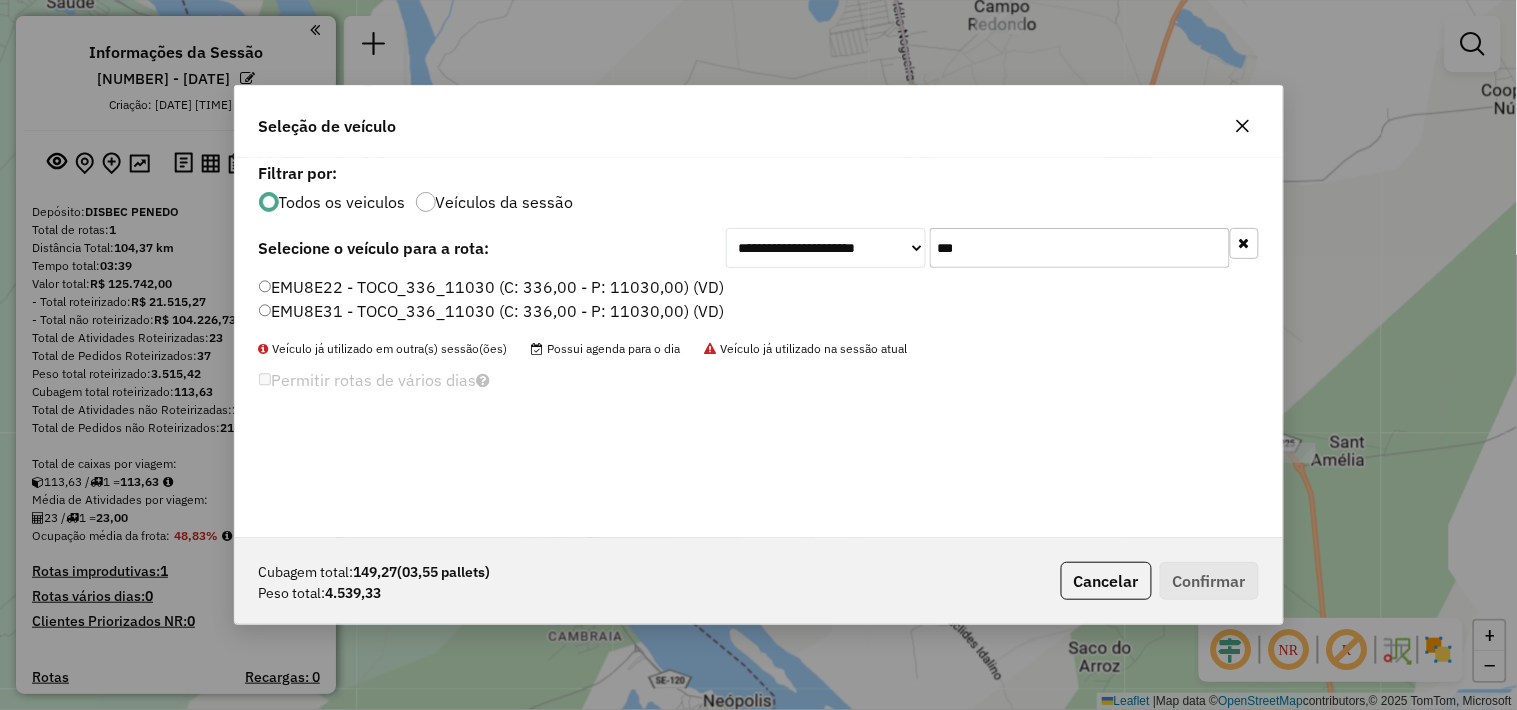 type on "***" 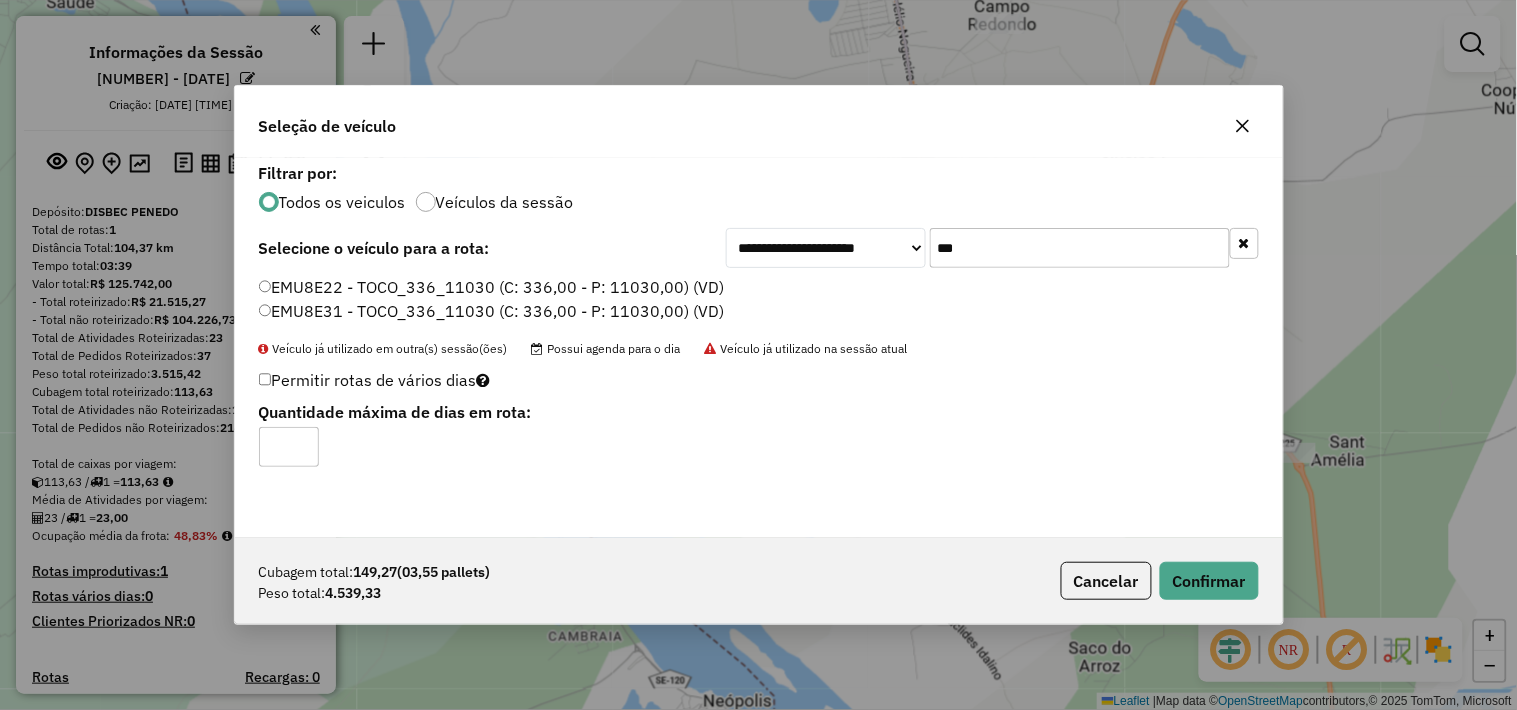 click on "Cubagem total:  149,27   (03,55 pallets)  Peso total: 4.539,33  Cancelar   Confirmar" 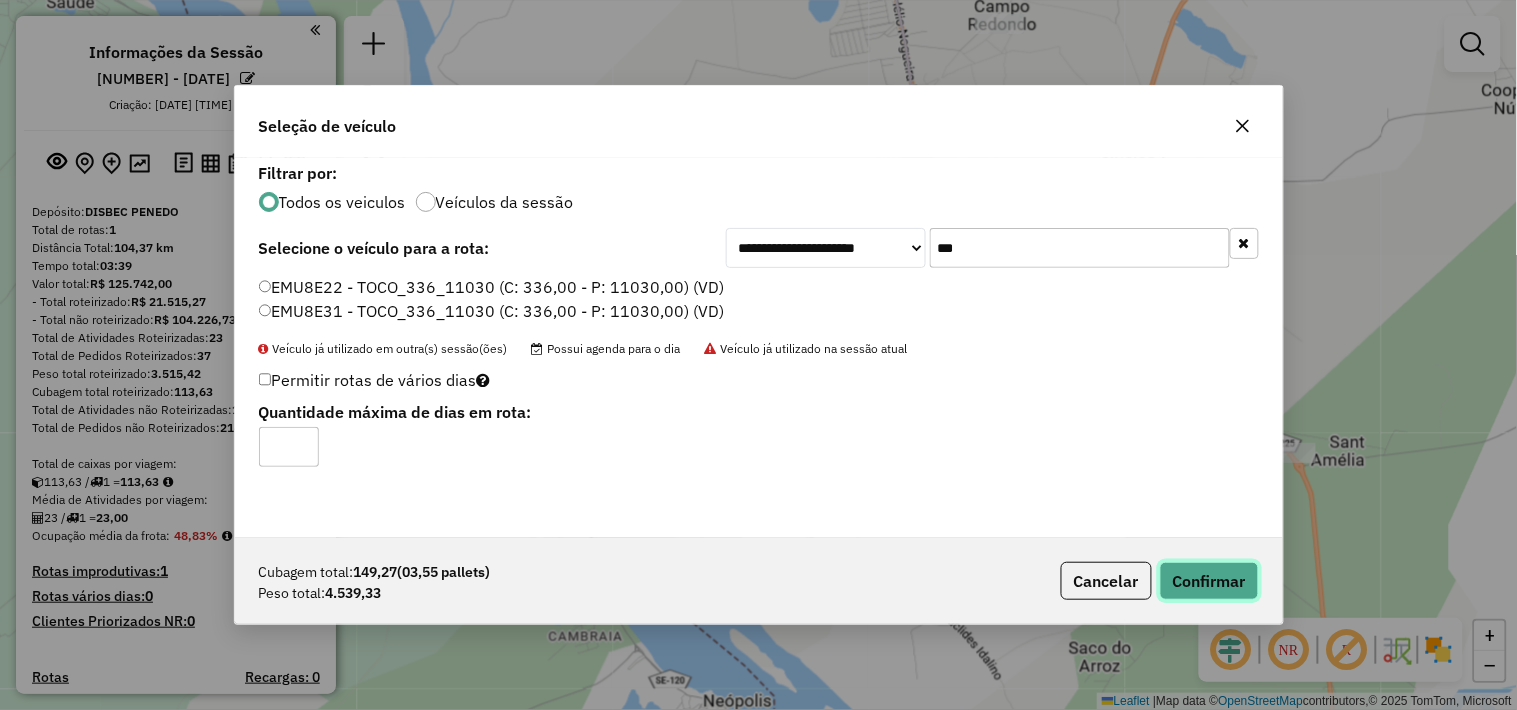 drag, startPoint x: 1187, startPoint y: 588, endPoint x: 988, endPoint y: 611, distance: 200.32474 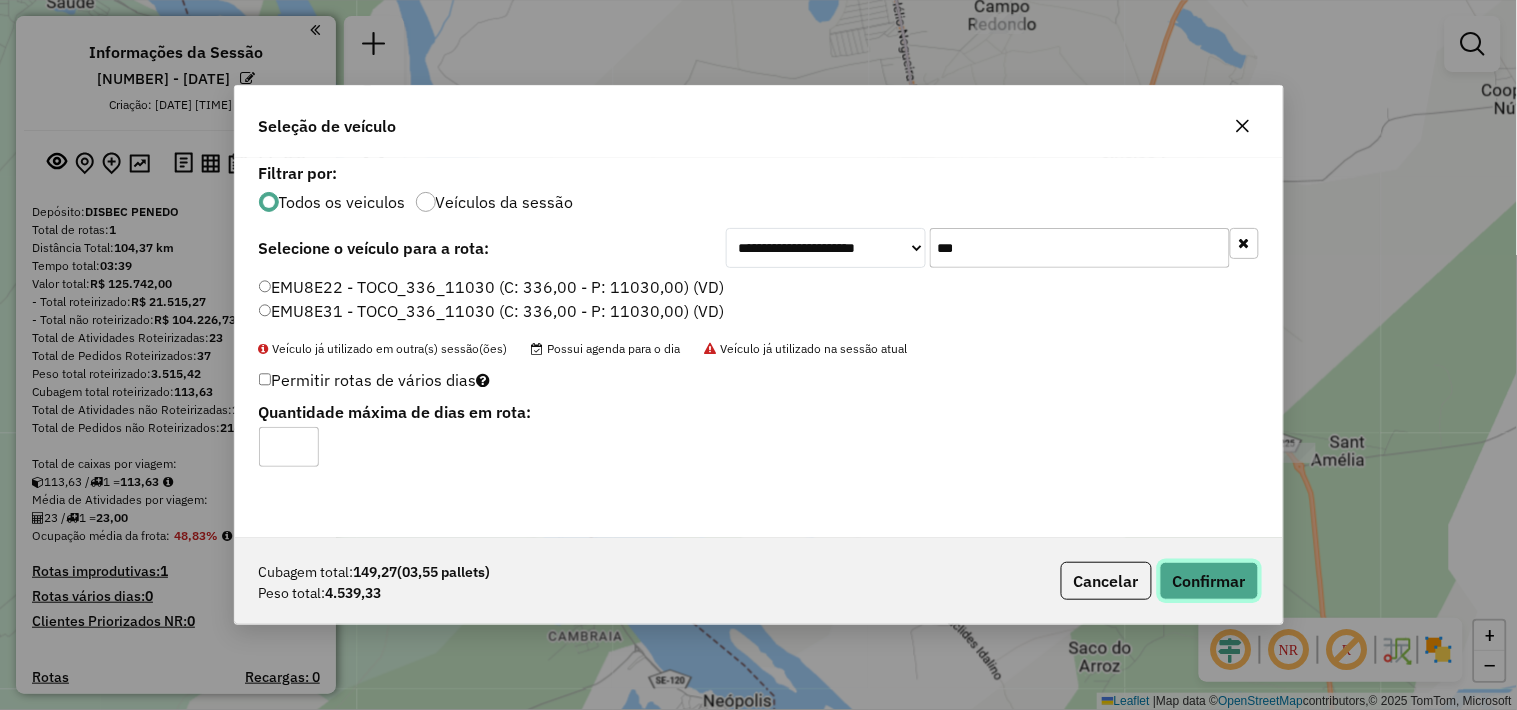 click on "Confirmar" 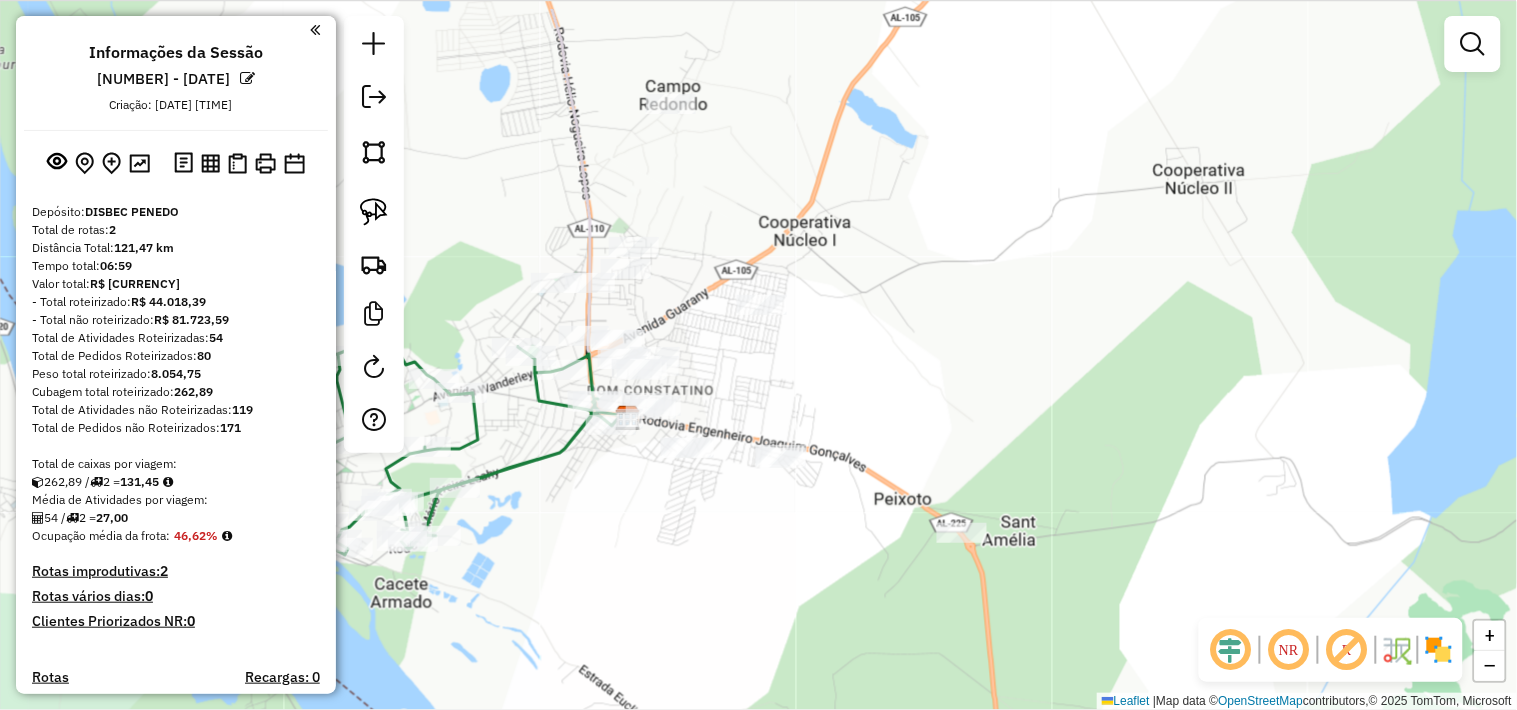 drag, startPoint x: 1102, startPoint y: 493, endPoint x: 743, endPoint y: 576, distance: 368.46982 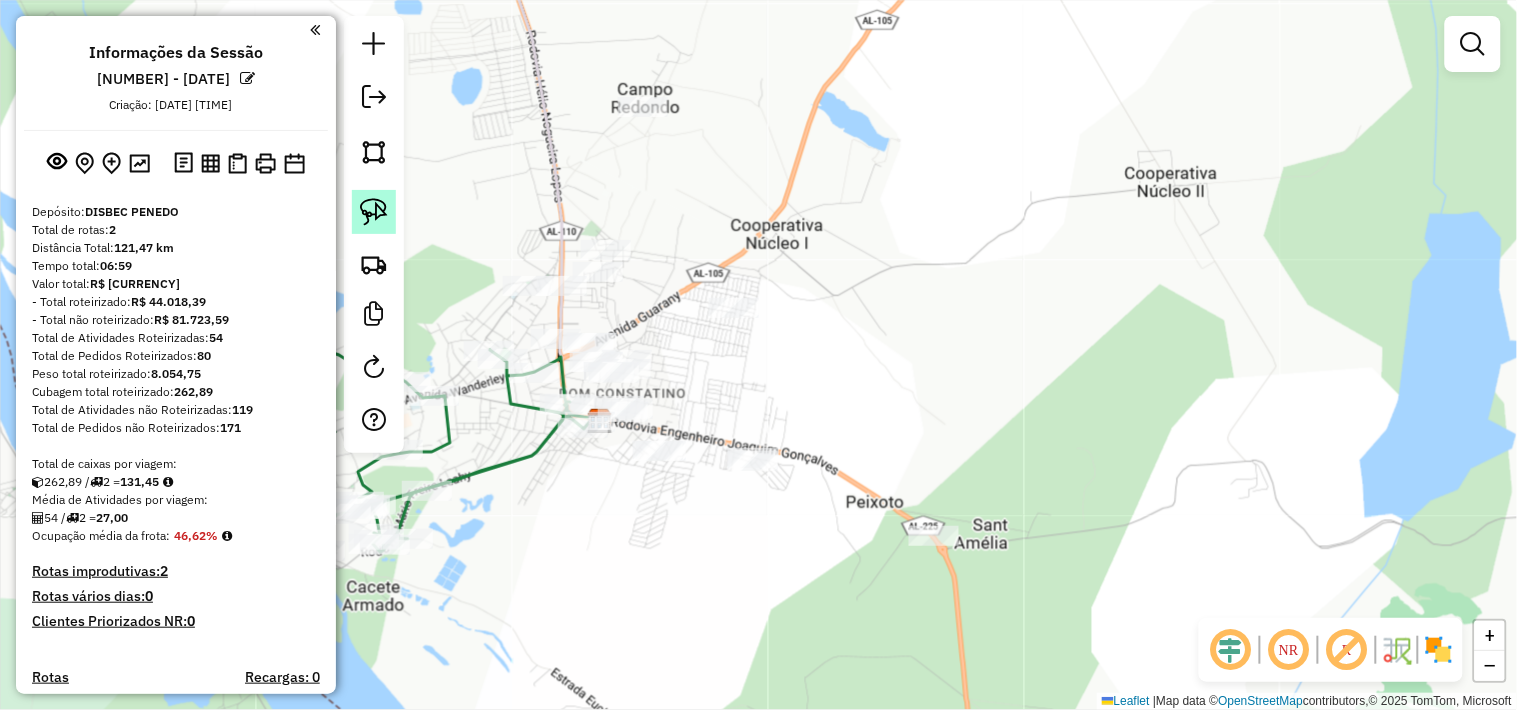 click 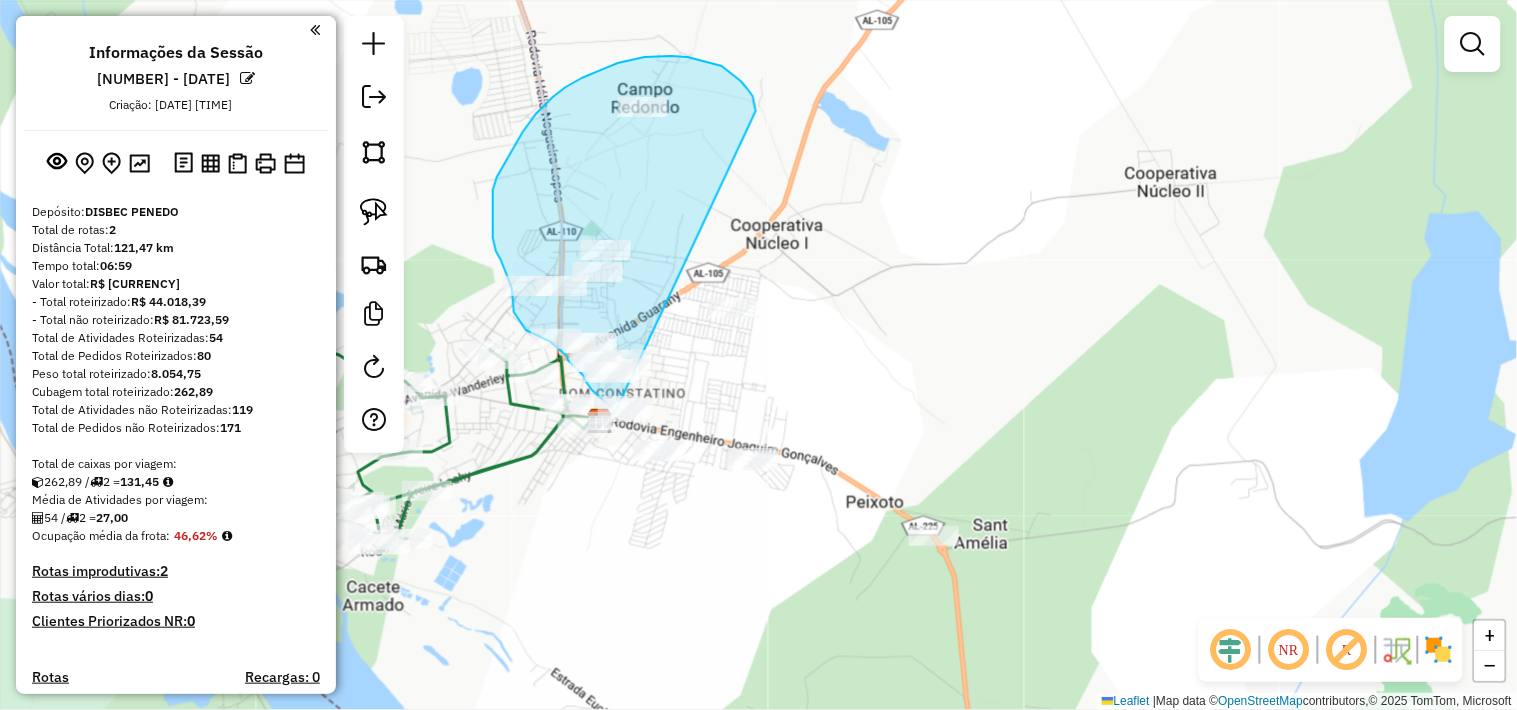 drag, startPoint x: 756, startPoint y: 106, endPoint x: 655, endPoint y: 464, distance: 371.97446 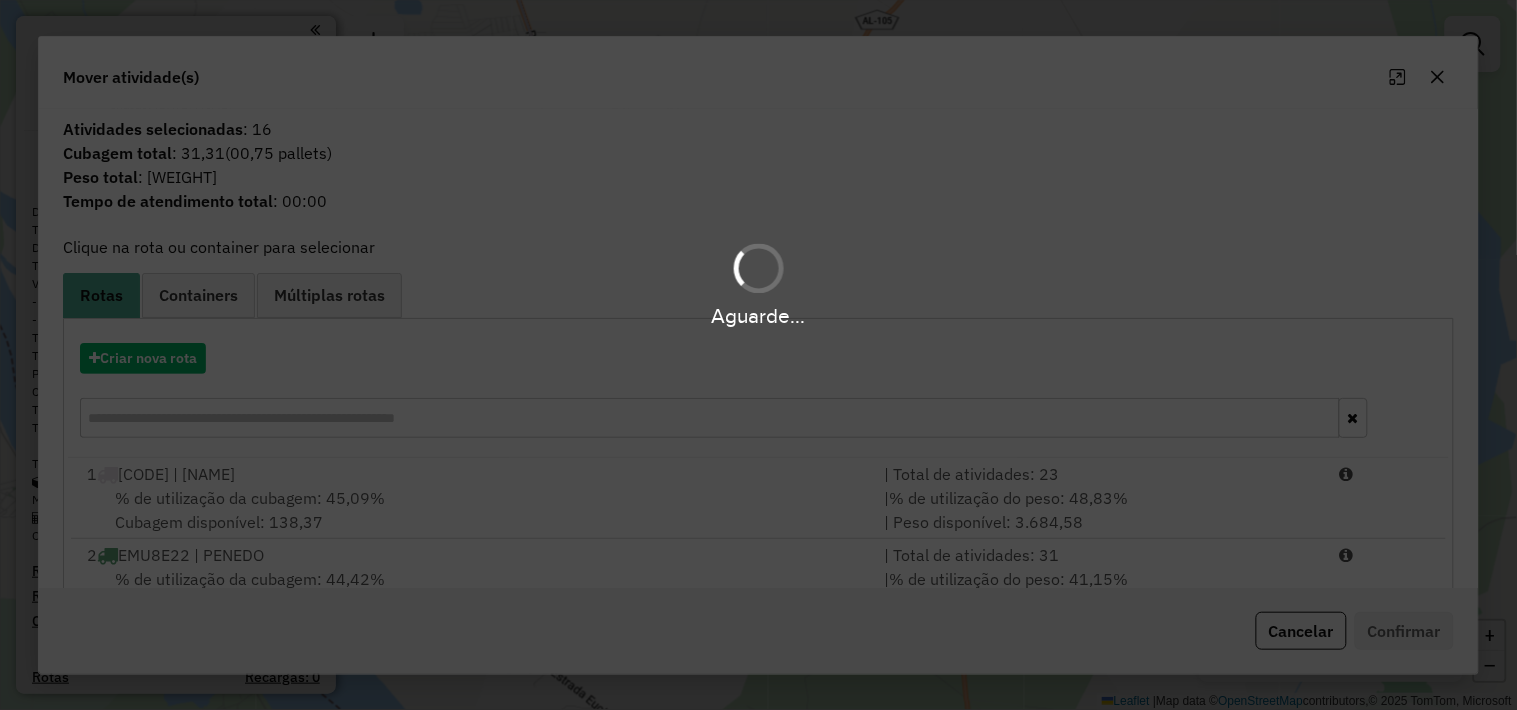 drag, startPoint x: 884, startPoint y: 583, endPoint x: 983, endPoint y: 463, distance: 155.56671 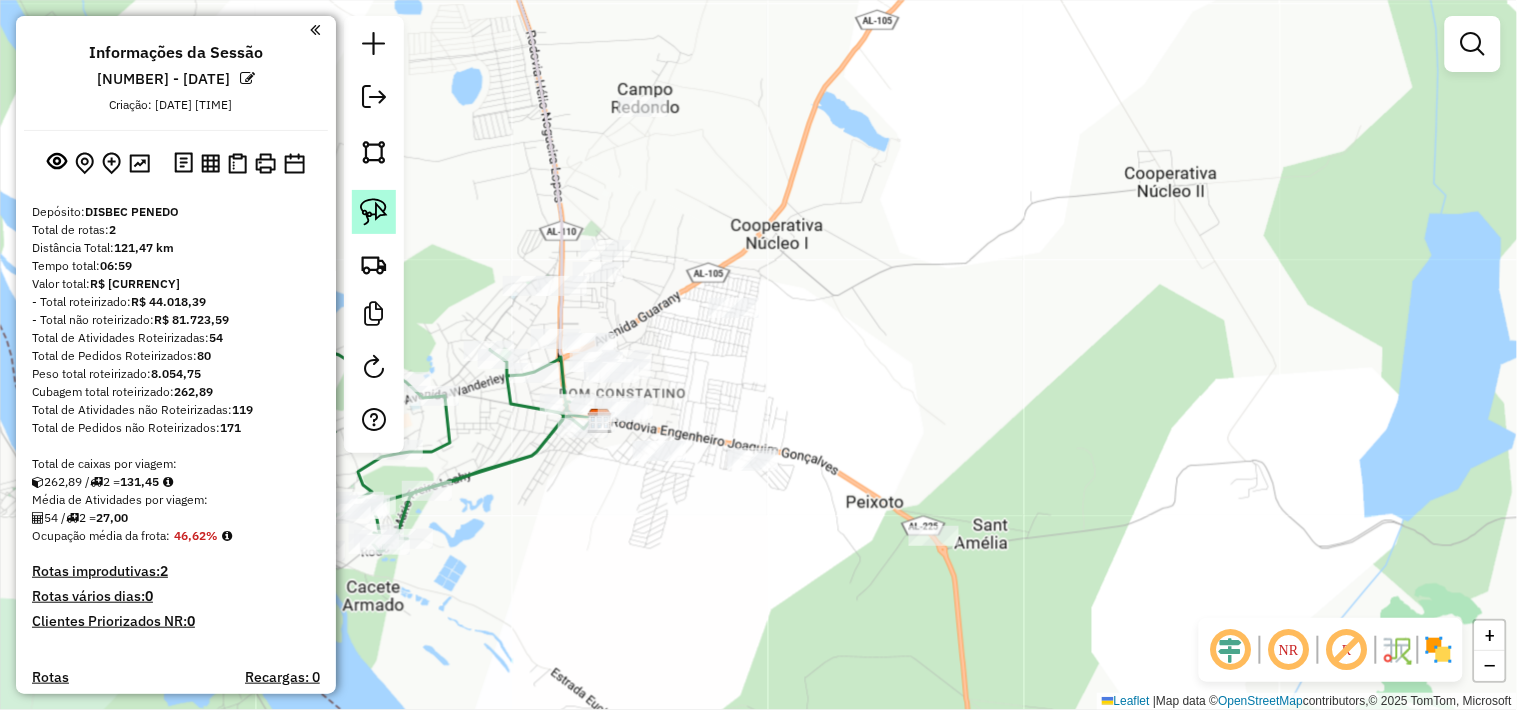 click 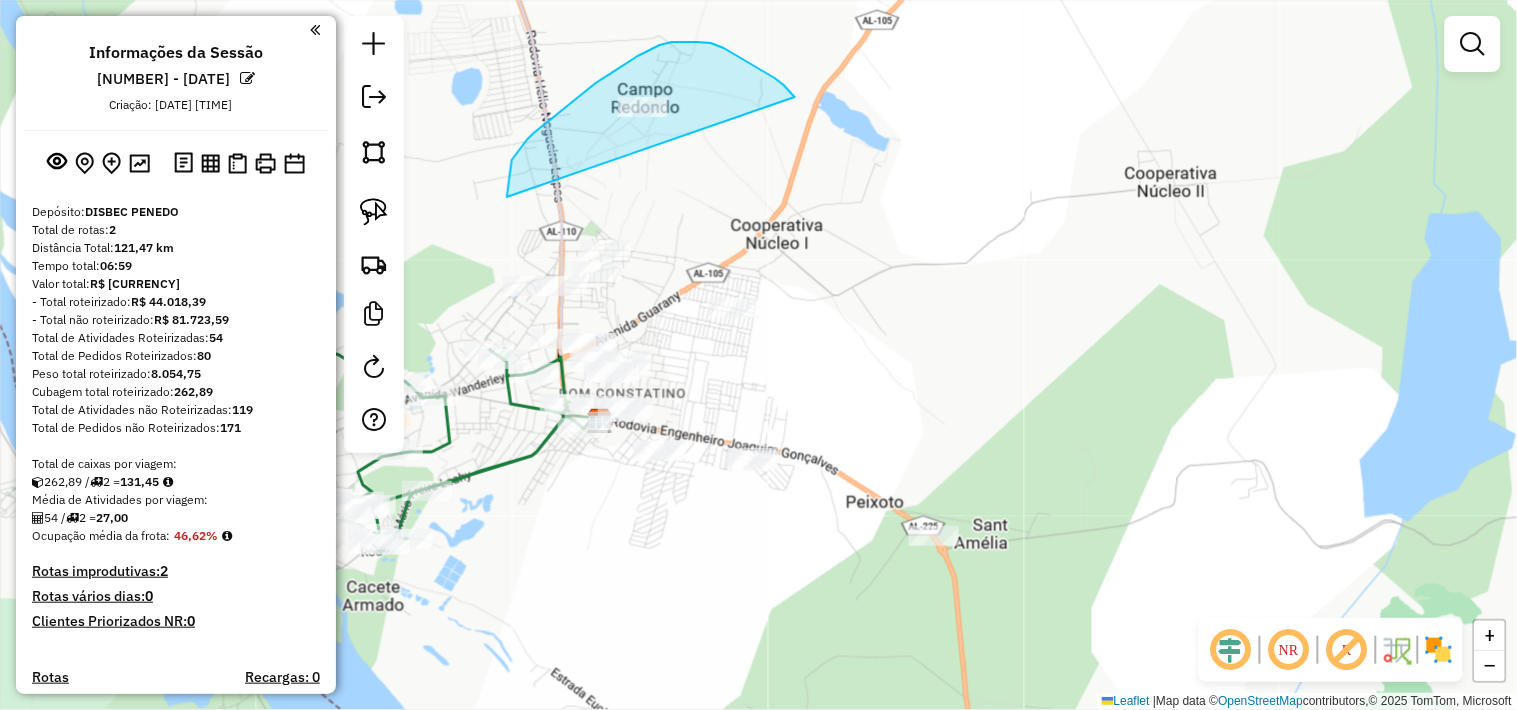 drag, startPoint x: 793, startPoint y: 94, endPoint x: 503, endPoint y: 241, distance: 325.1292 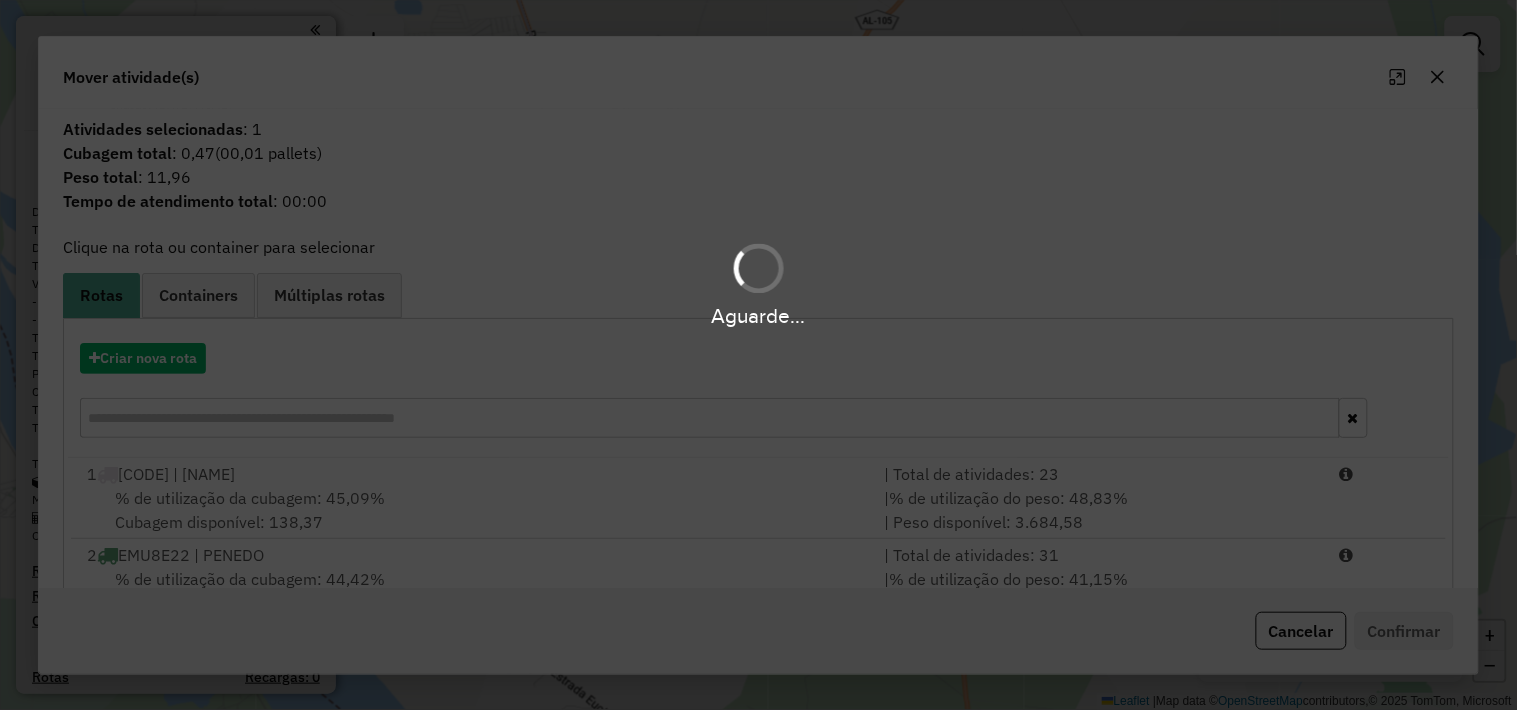 click on "Aguarde...  Pop-up bloqueado!  Seu navegador bloqueou automáticamente a abertura de uma nova janela.   Acesse as configurações e adicione o endereço do sistema a lista de permissão.   Fechar  Informações da Sessão 964185 - 12/07/2025     Criação: 11/07/2025 17:46   Depósito:  DISBEC PENEDO  Total de rotas:  2  Distância Total:  121,47 km  Tempo total:  06:59  Valor total:  R$ 125.741,98  - Total roteirizado:  R$ 44.018,39  - Total não roteirizado:  R$ 81.723,59  Total de Atividades Roteirizadas:  54  Total de Pedidos Roteirizados:  80  Peso total roteirizado:  8.054,75  Cubagem total roteirizado:  262,89  Total de Atividades não Roteirizadas:  119  Total de Pedidos não Roteirizados:  171 Total de caixas por viagem:  262,89 /   2 =  131,45 Média de Atividades por viagem:  54 /   2 =  27,00 Ocupação média da frota:  46,62%   Rotas improdutivas:  2  Rotas vários dias:  0  Clientes Priorizados NR:  0 Rotas  Recargas: 0   Ver rotas   Ver veículos  Finalizar todas as rotas   1 -       48,83%" at bounding box center [758, 355] 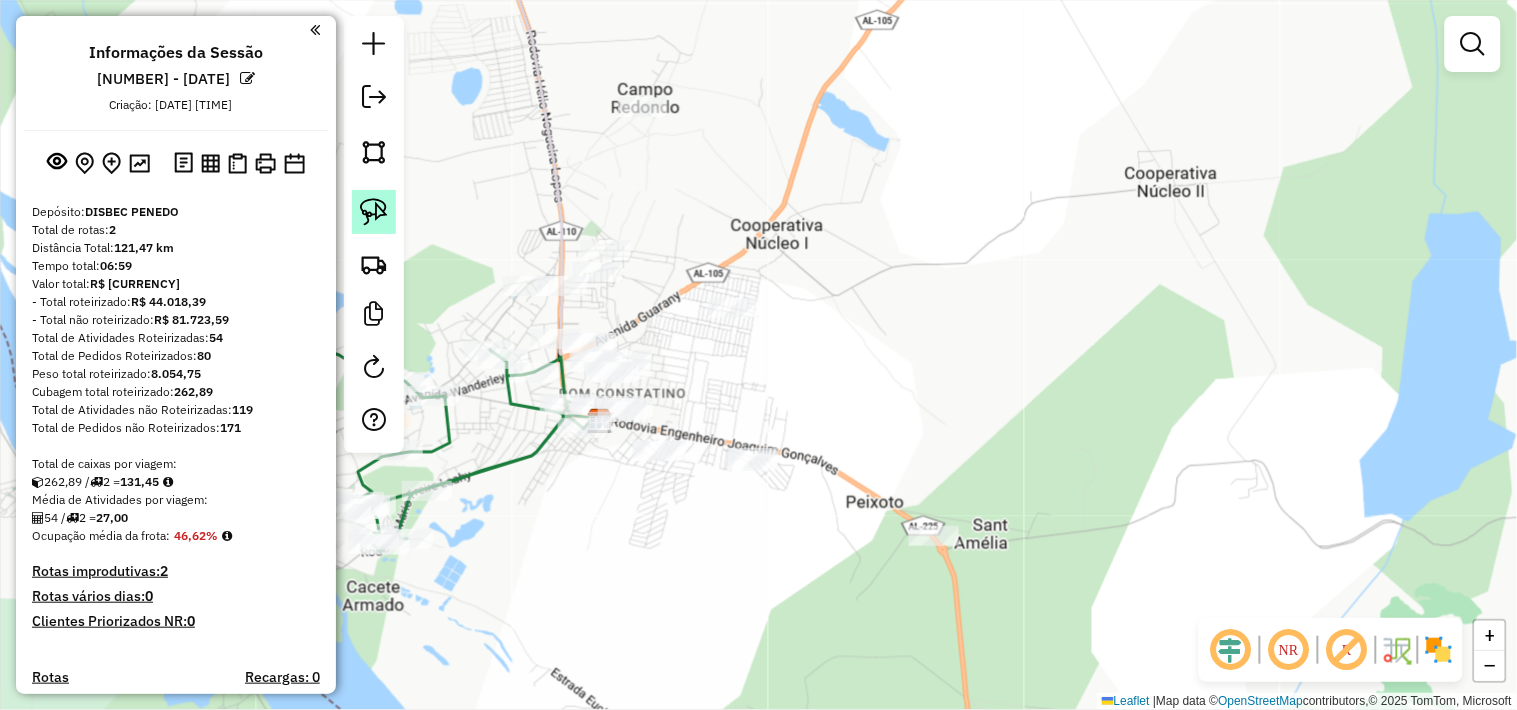 click 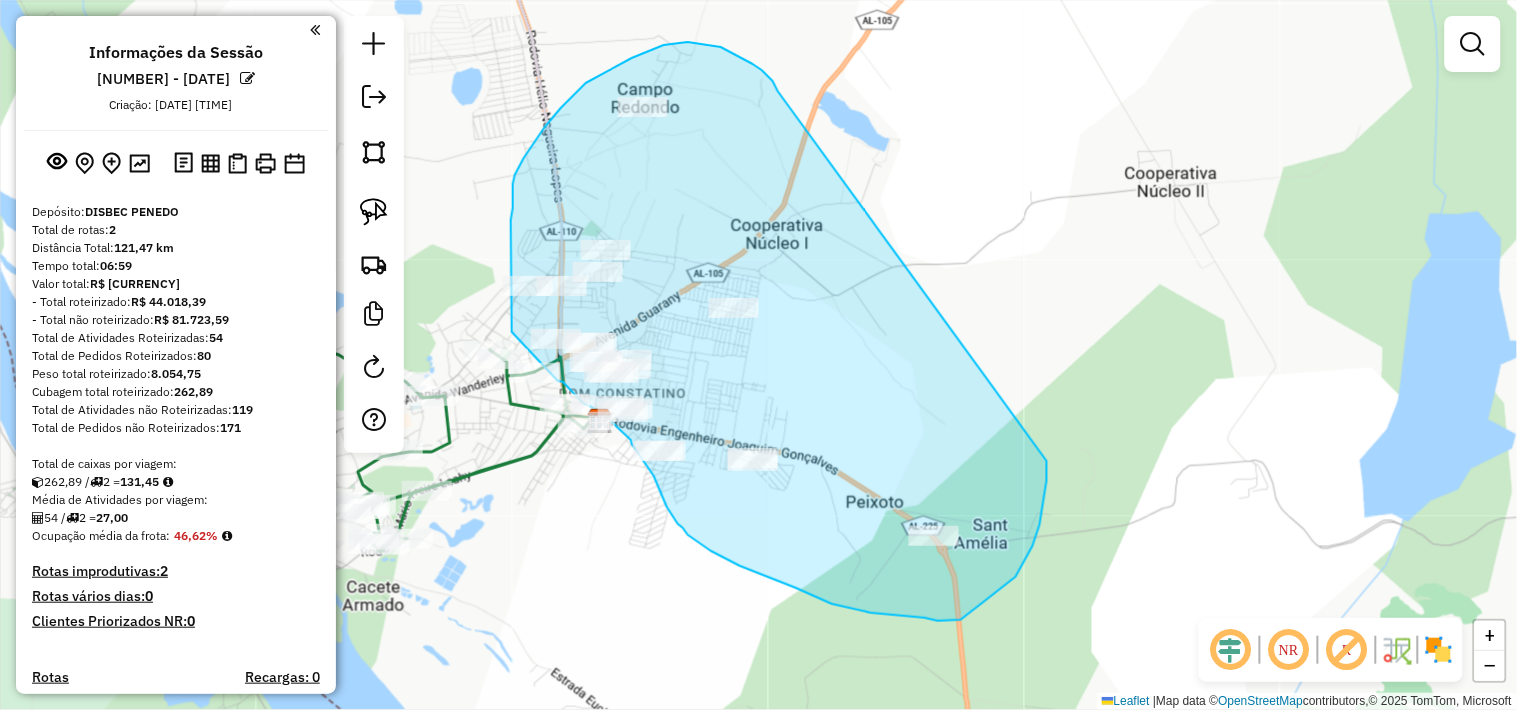 drag, startPoint x: 704, startPoint y: 44, endPoint x: 1043, endPoint y: 450, distance: 528.9206 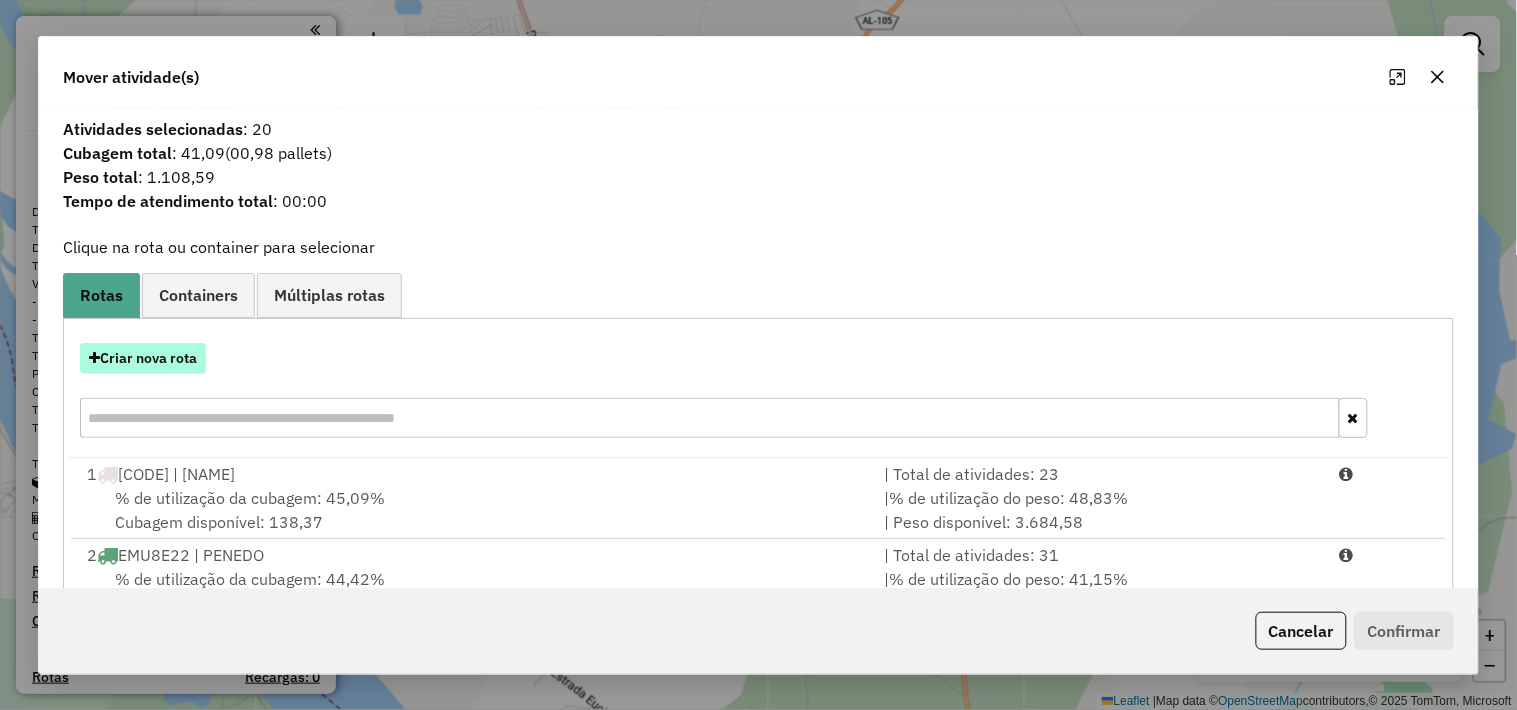 click on "Criar nova rota" at bounding box center [143, 358] 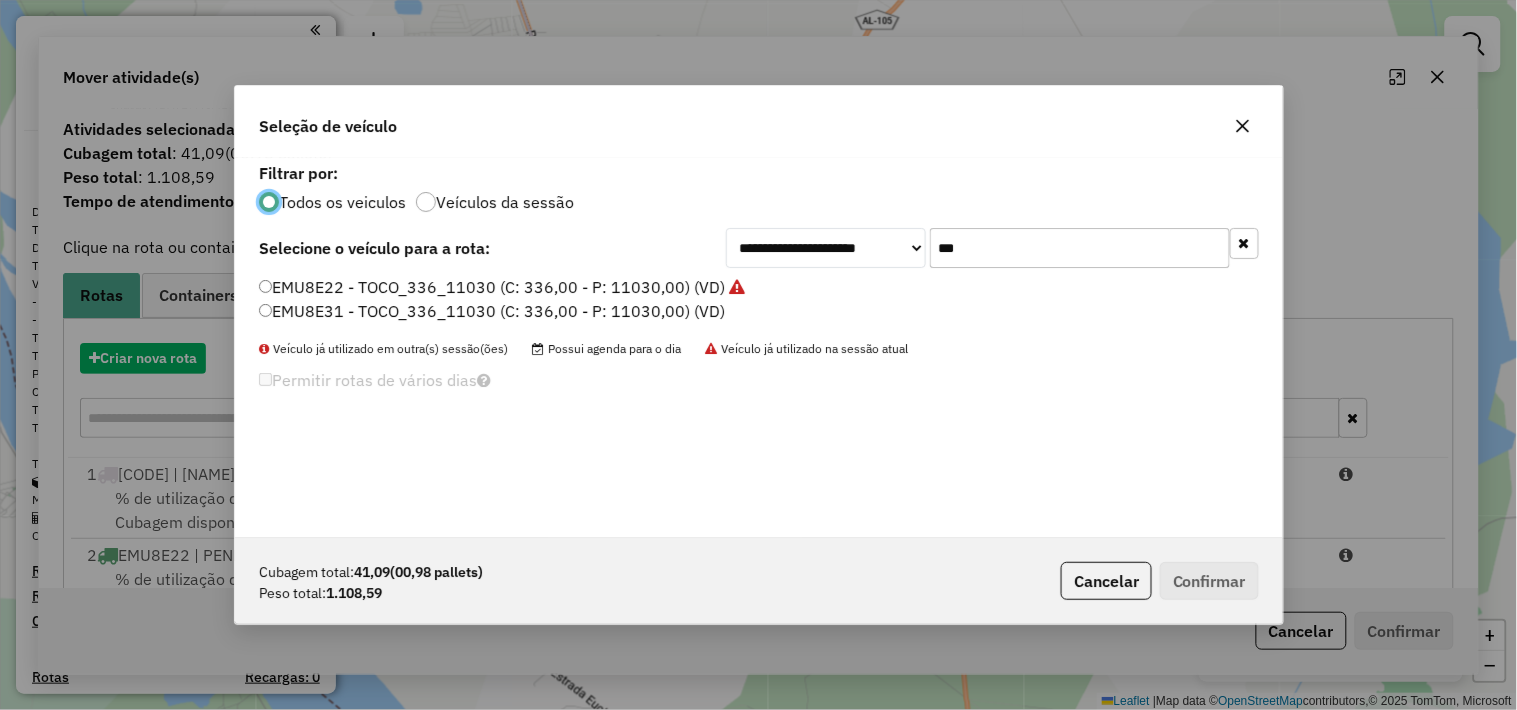 scroll, scrollTop: 11, scrollLeft: 5, axis: both 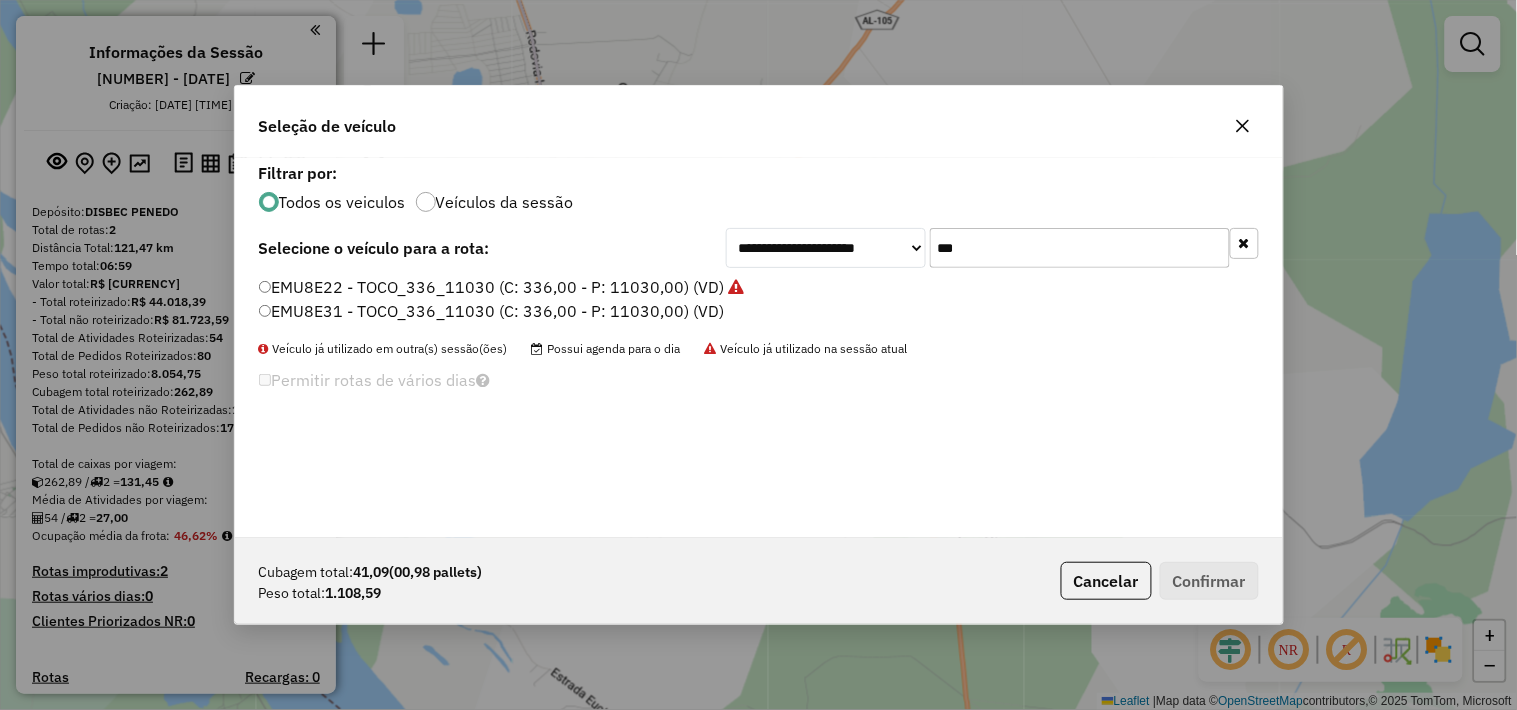 click on "***" 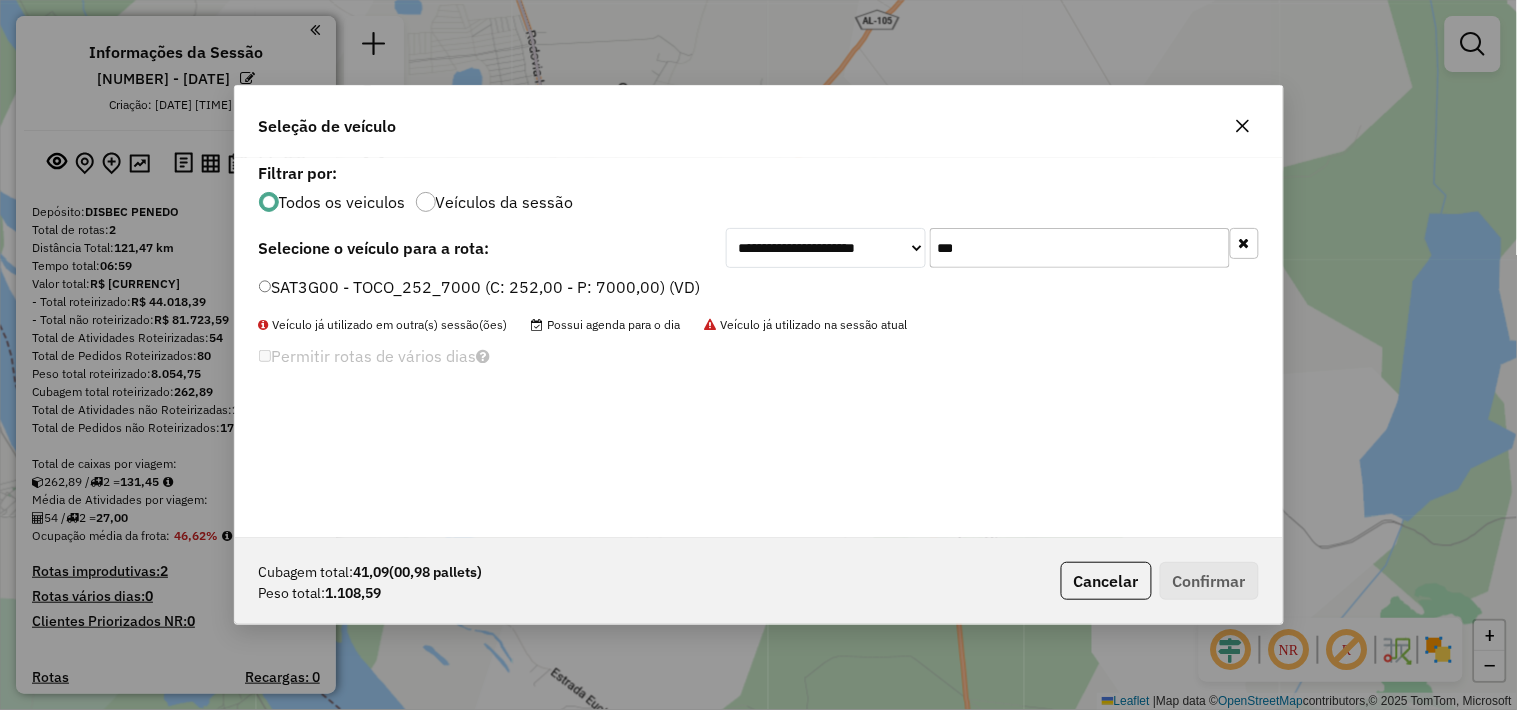 type on "***" 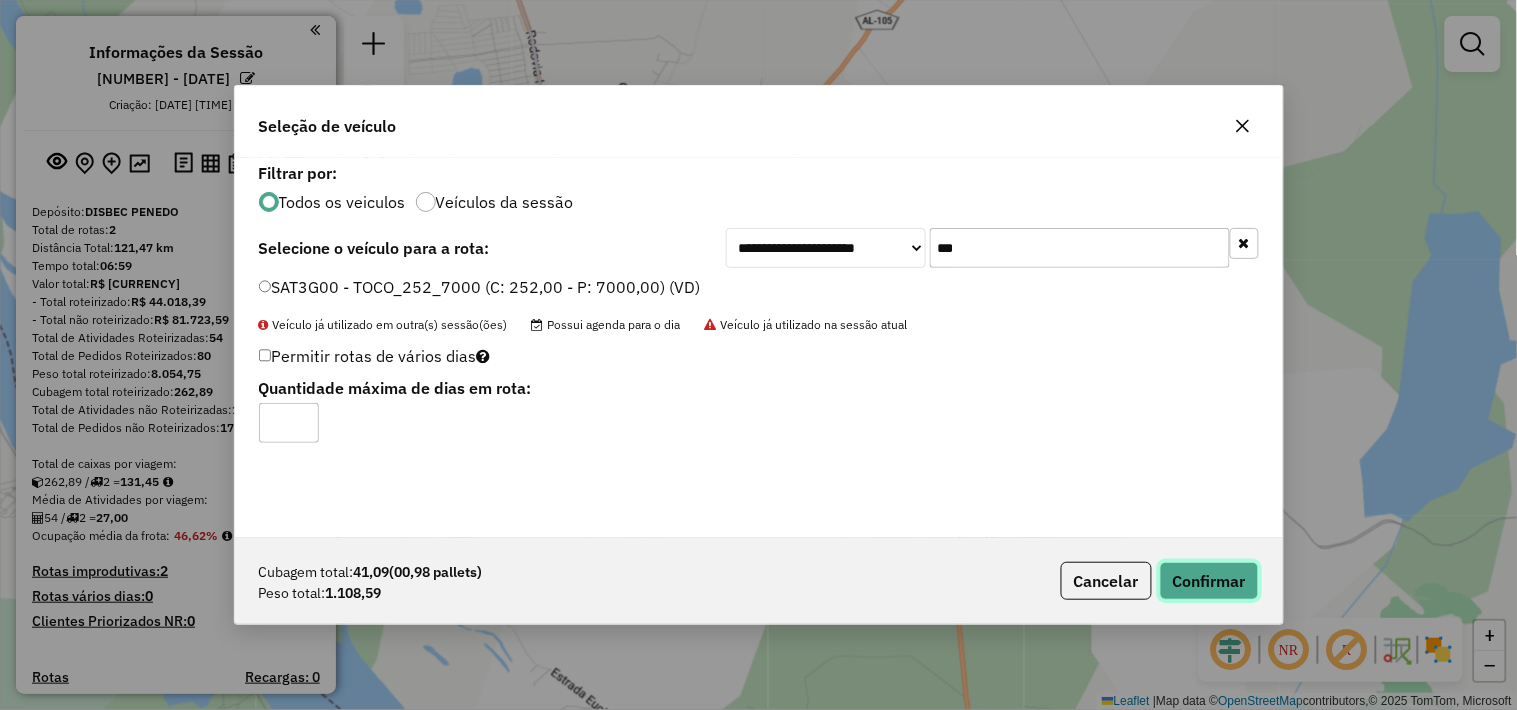 drag, startPoint x: 1234, startPoint y: 583, endPoint x: 974, endPoint y: 398, distance: 319.1003 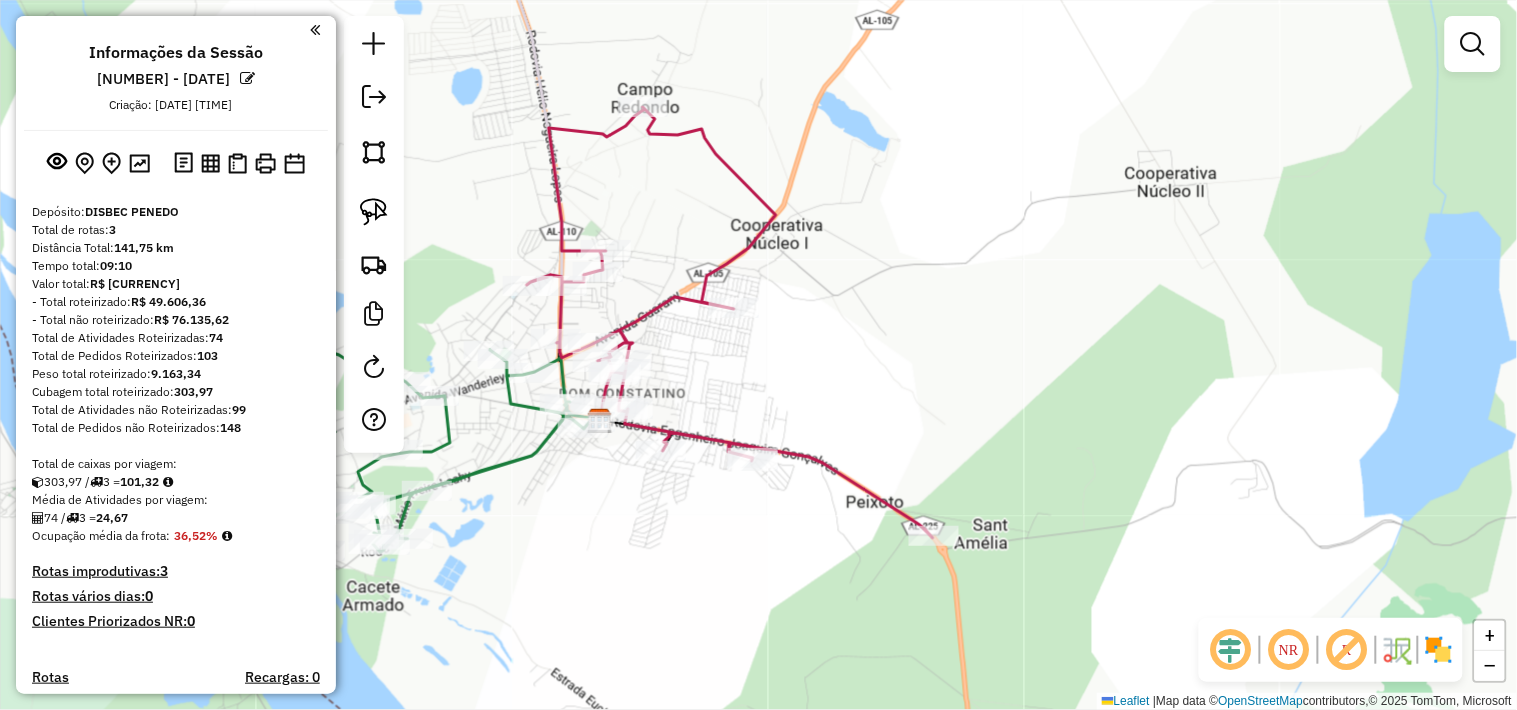 drag, startPoint x: 985, startPoint y: 270, endPoint x: 997, endPoint y: 234, distance: 37.94733 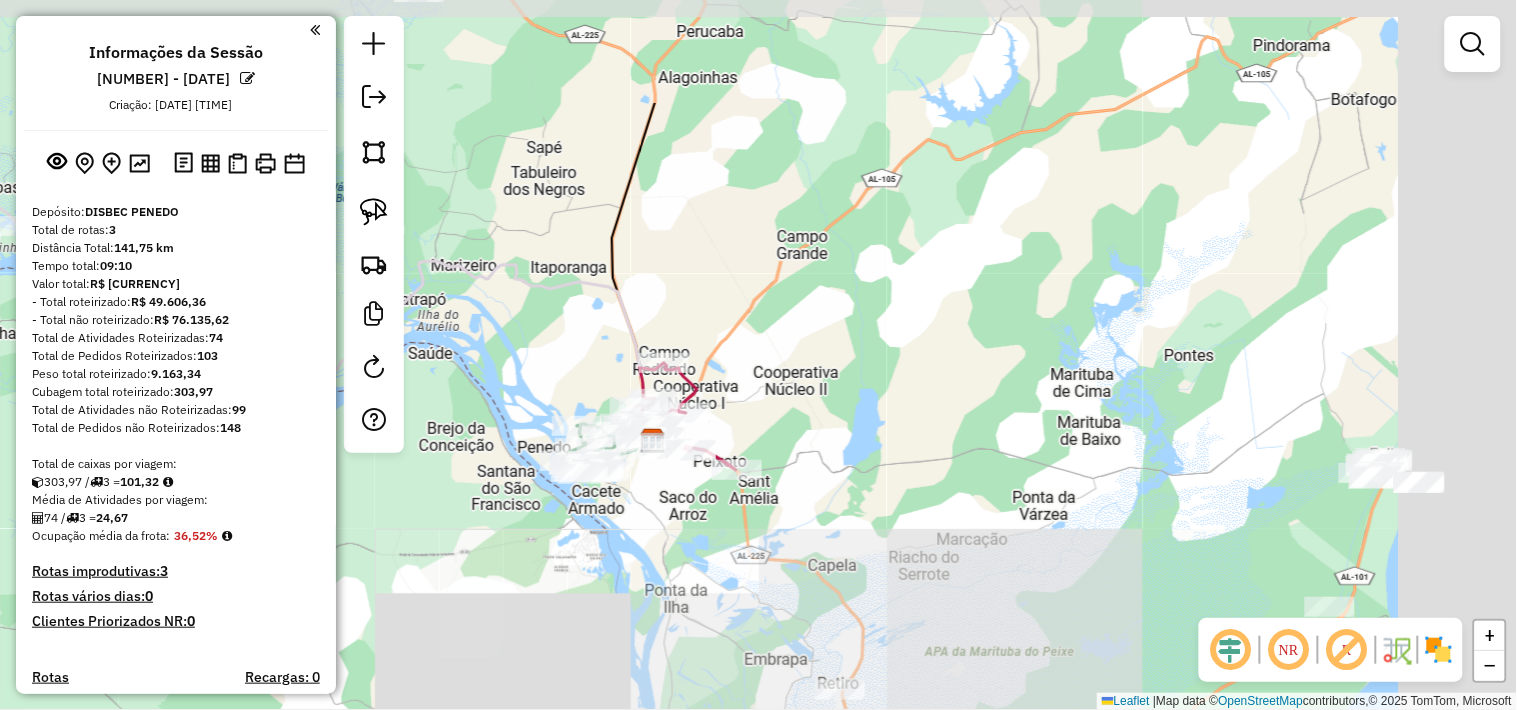drag, startPoint x: 987, startPoint y: 284, endPoint x: 647, endPoint y: 344, distance: 345.25354 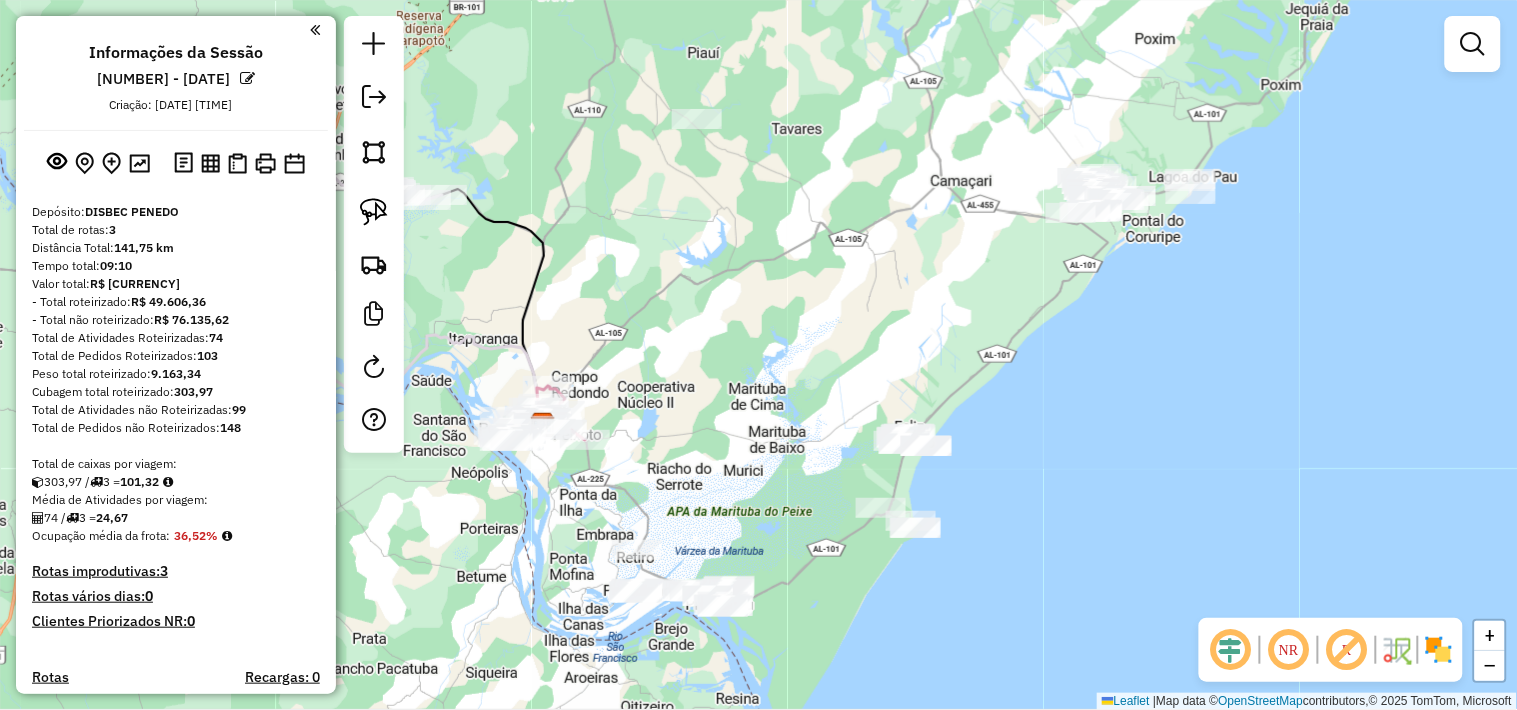 drag, startPoint x: 728, startPoint y: 281, endPoint x: 686, endPoint y: 362, distance: 91.24144 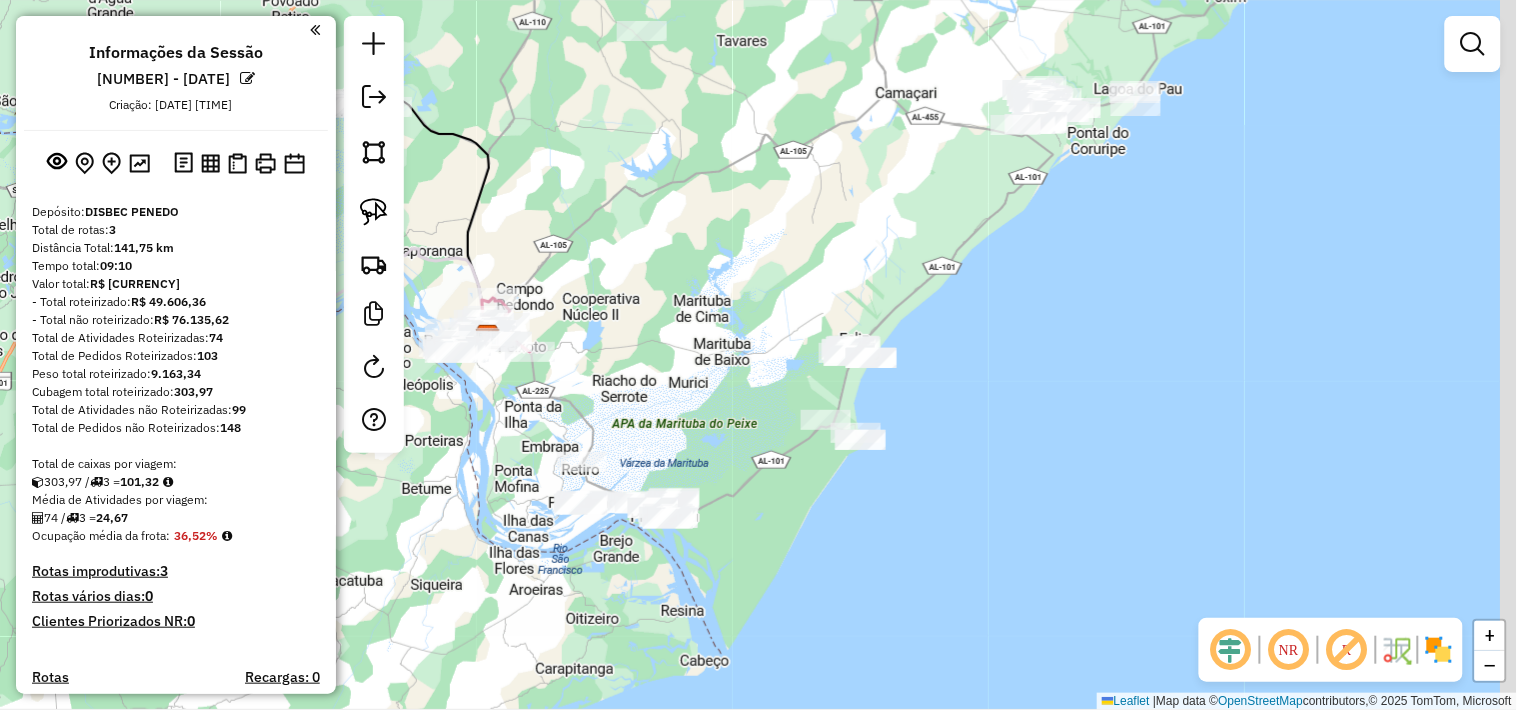 drag, startPoint x: 720, startPoint y: 493, endPoint x: 674, endPoint y: 425, distance: 82.0975 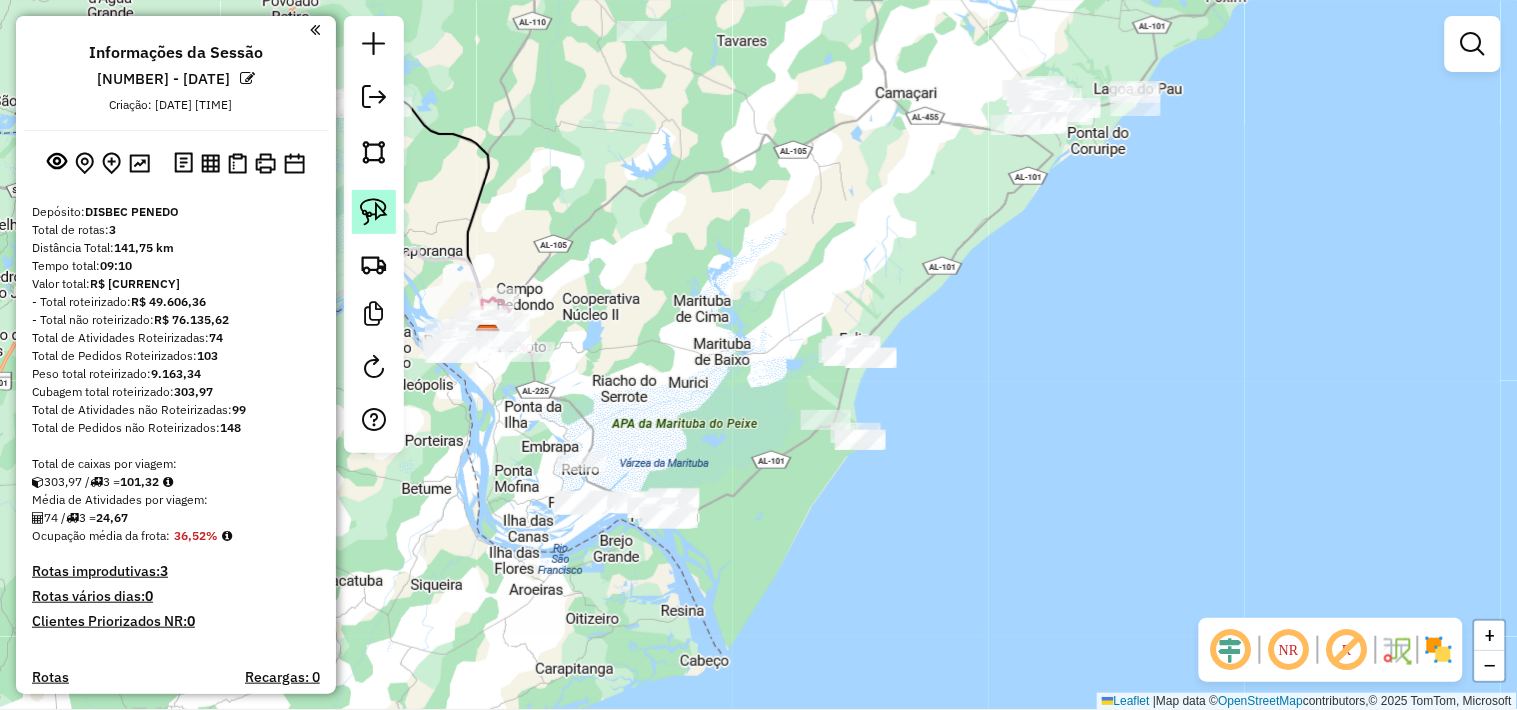click 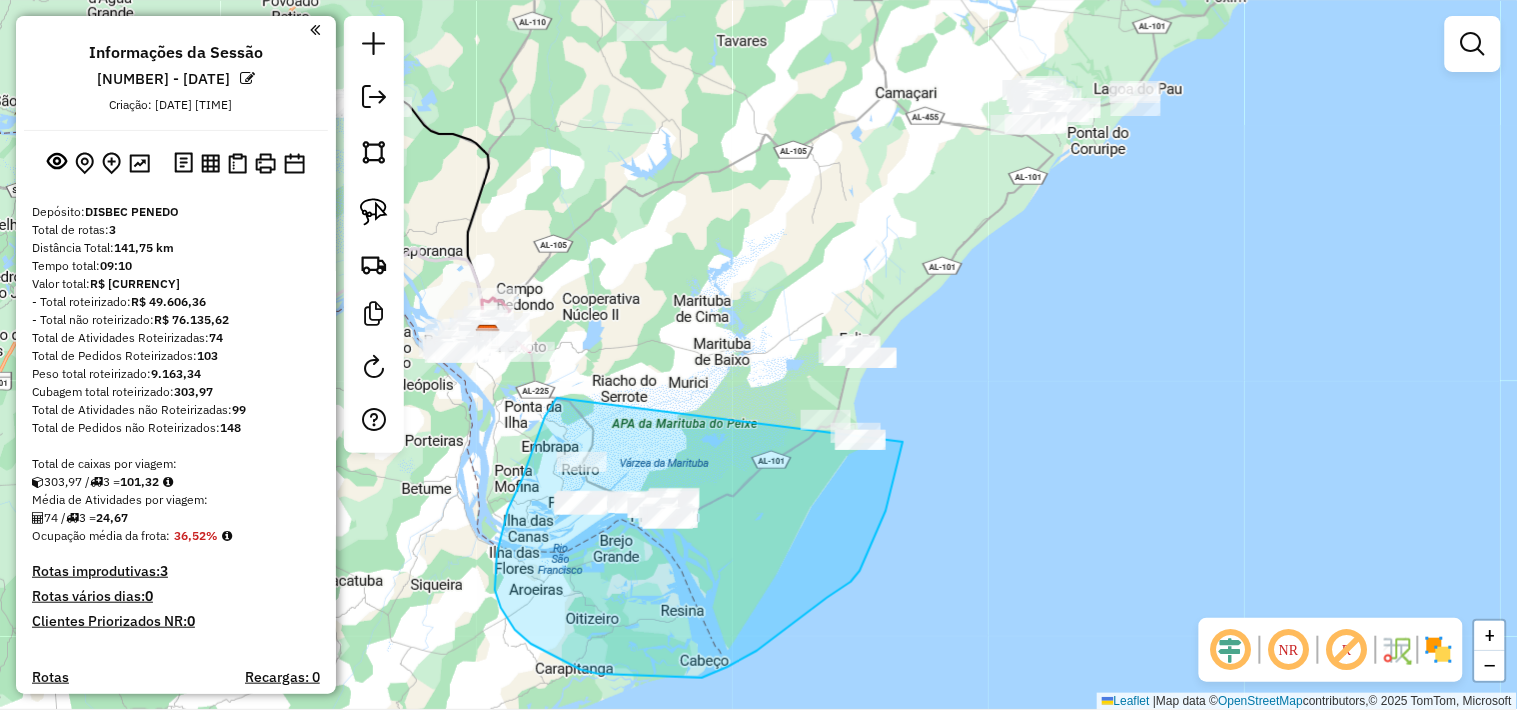 drag, startPoint x: 554, startPoint y: 401, endPoint x: 886, endPoint y: 314, distance: 343.20984 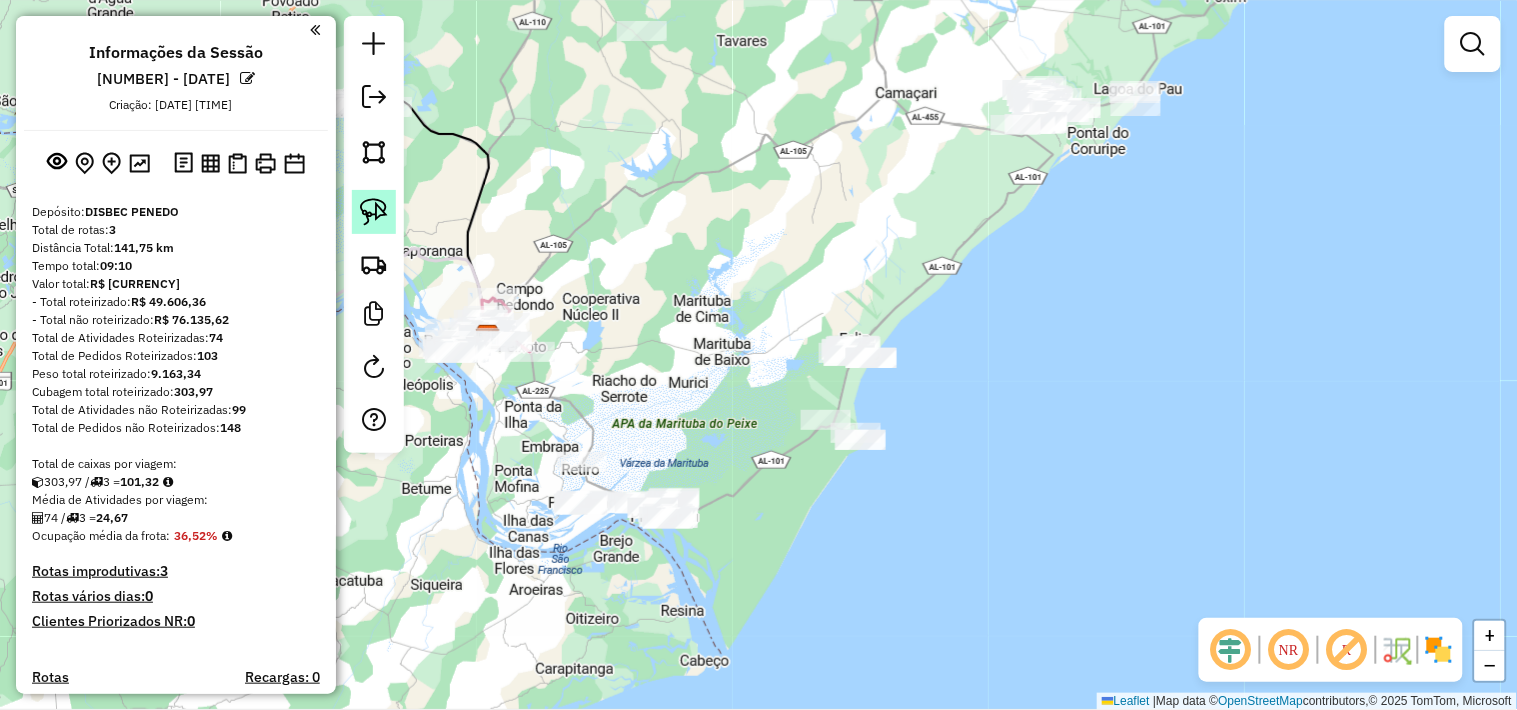 click 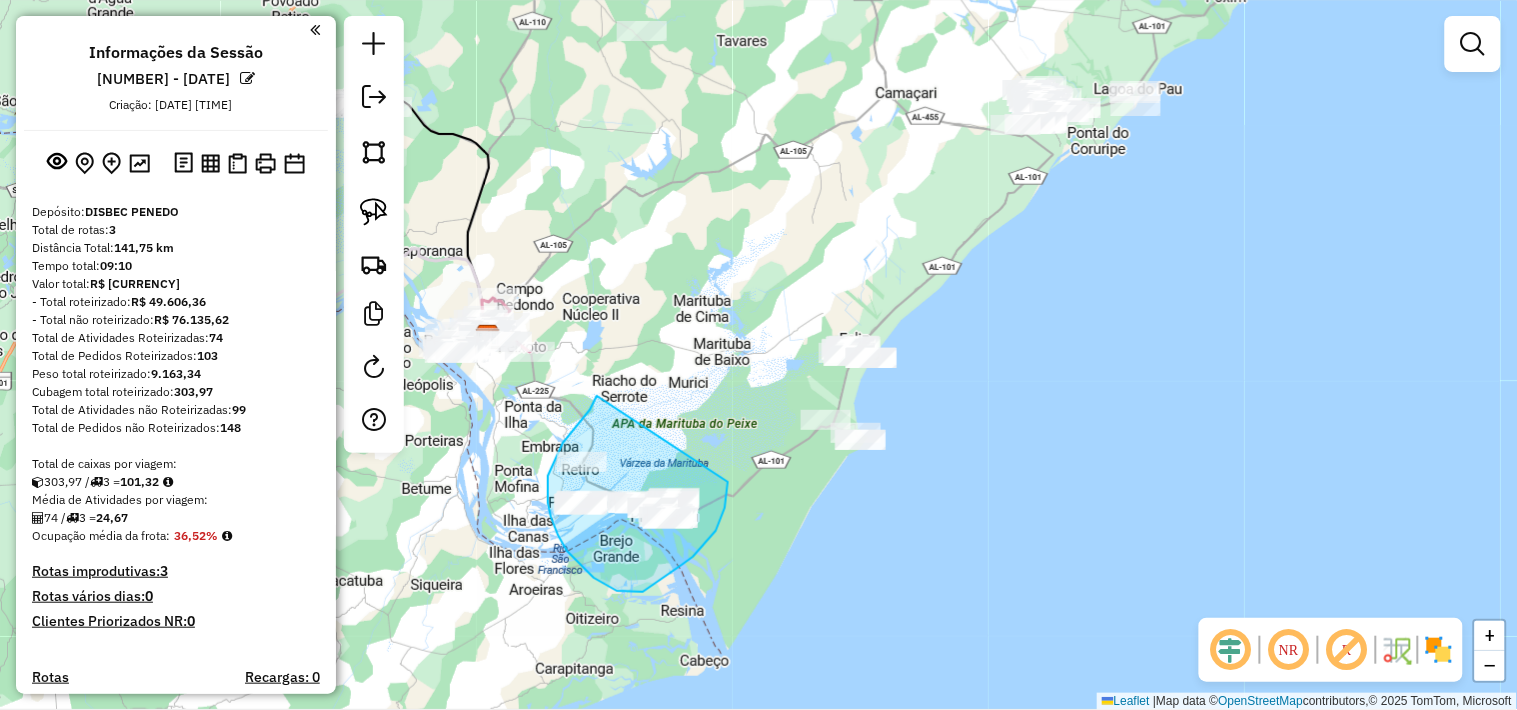 drag, startPoint x: 597, startPoint y: 396, endPoint x: 728, endPoint y: 482, distance: 156.70673 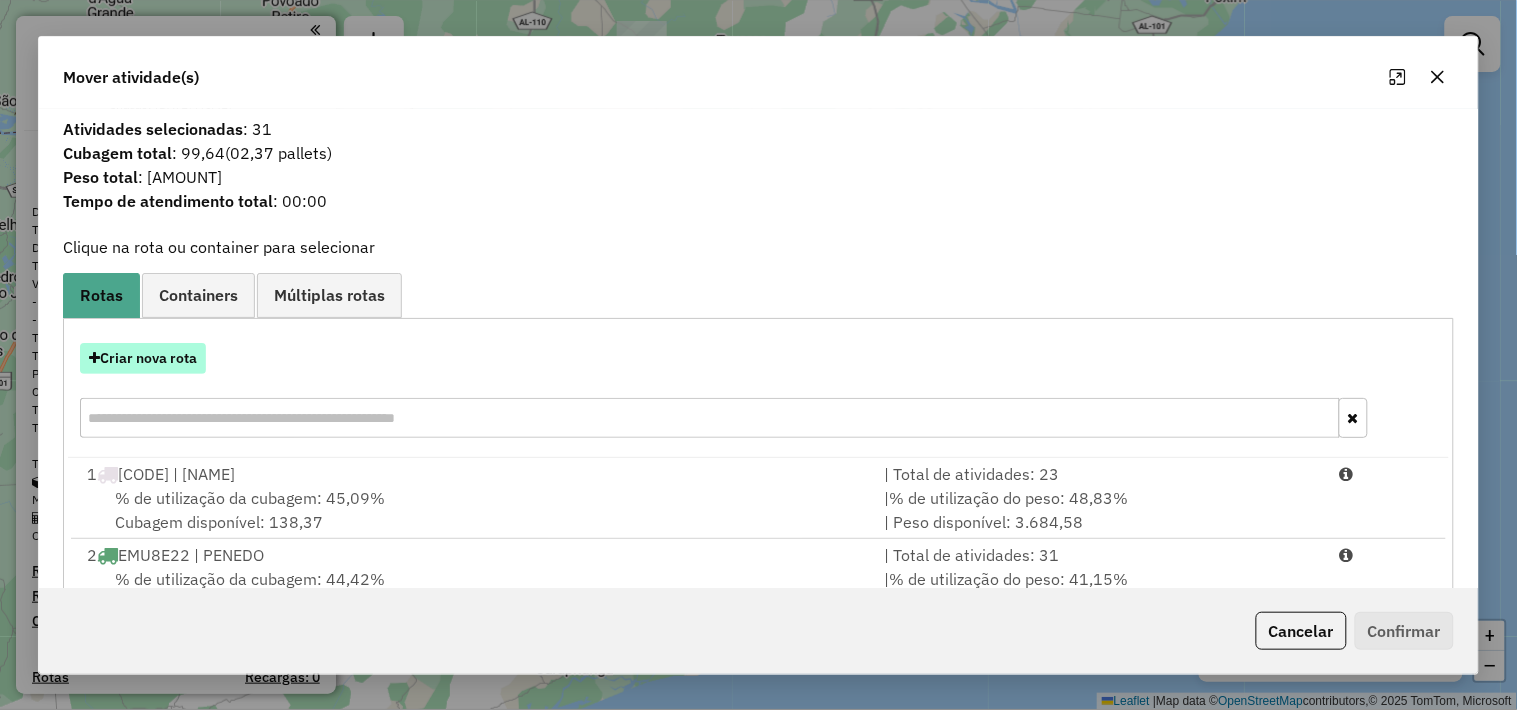 click on "Criar nova rota" at bounding box center [143, 358] 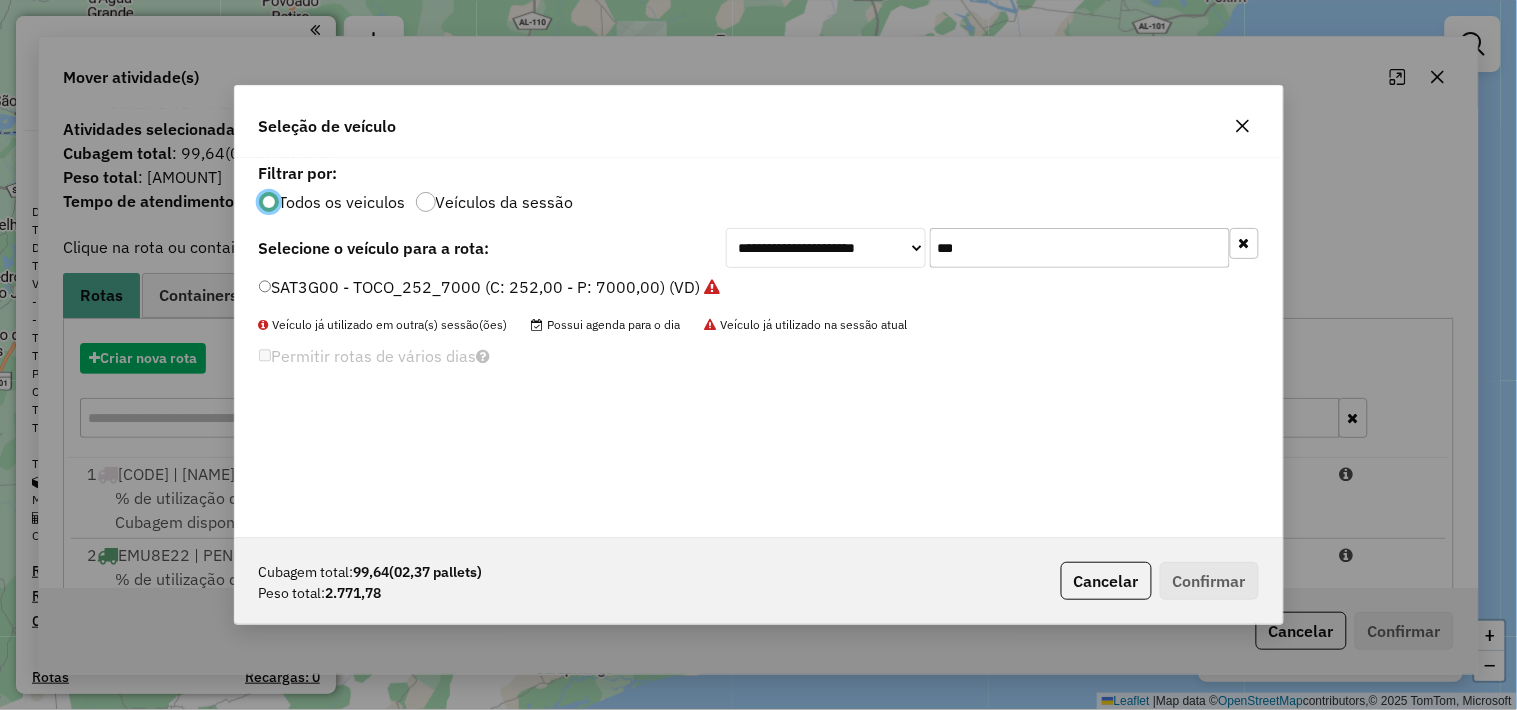 scroll, scrollTop: 11, scrollLeft: 5, axis: both 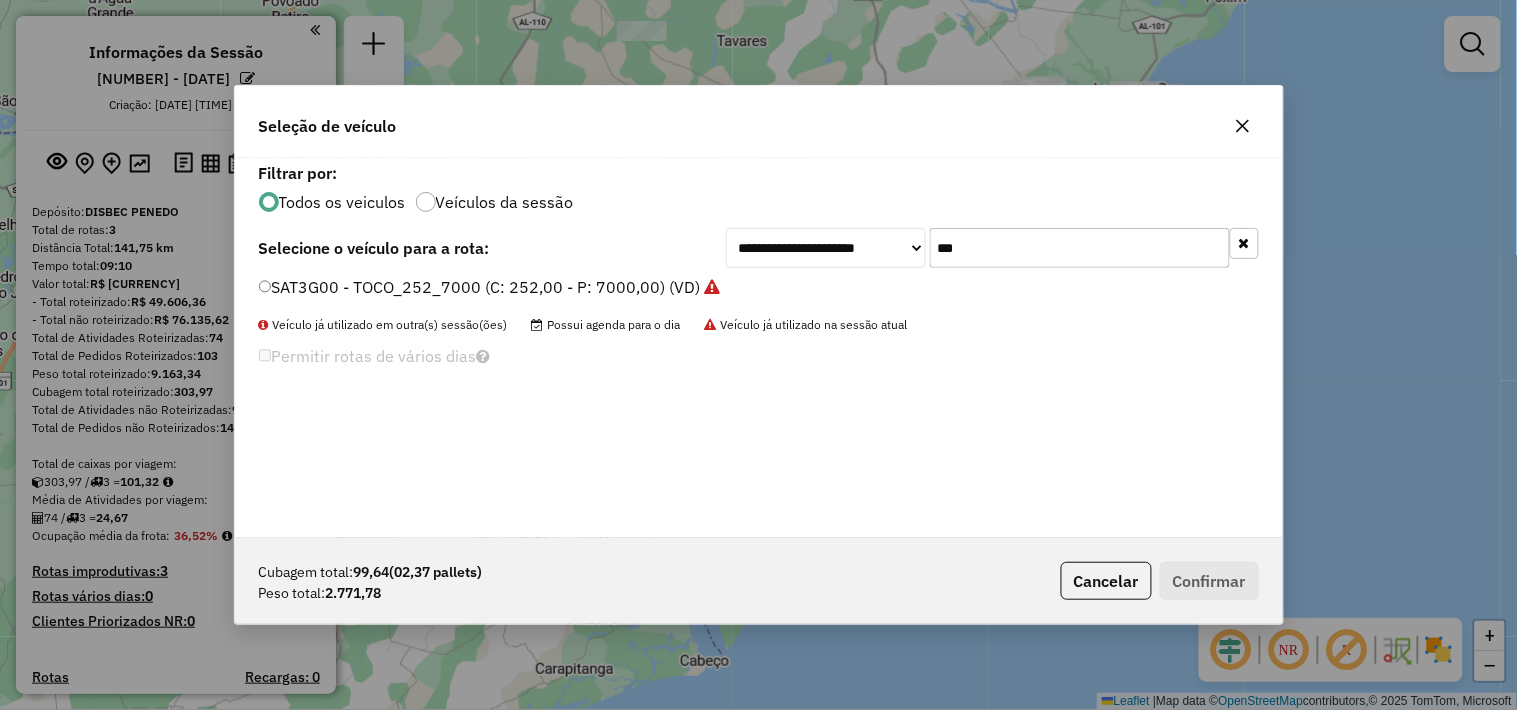 click on "***" 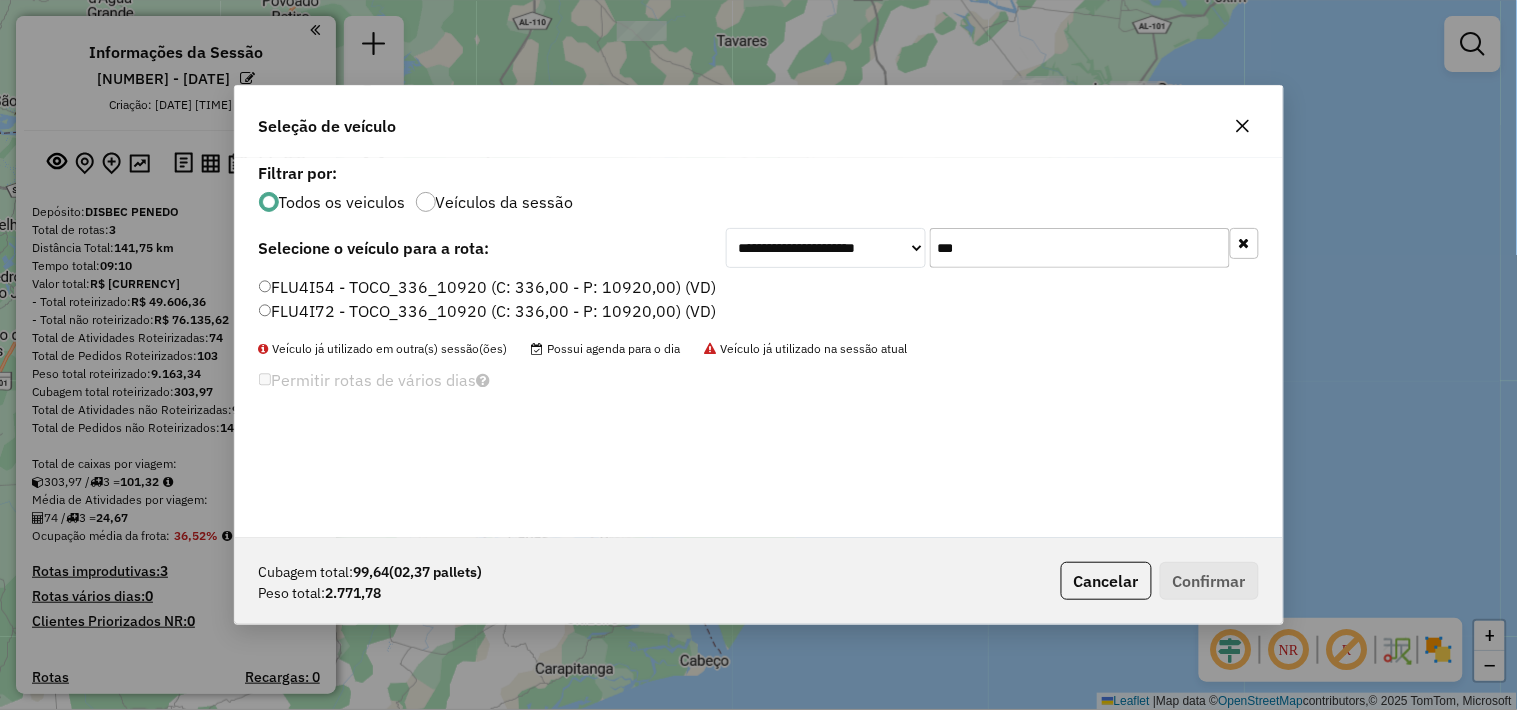 type on "***" 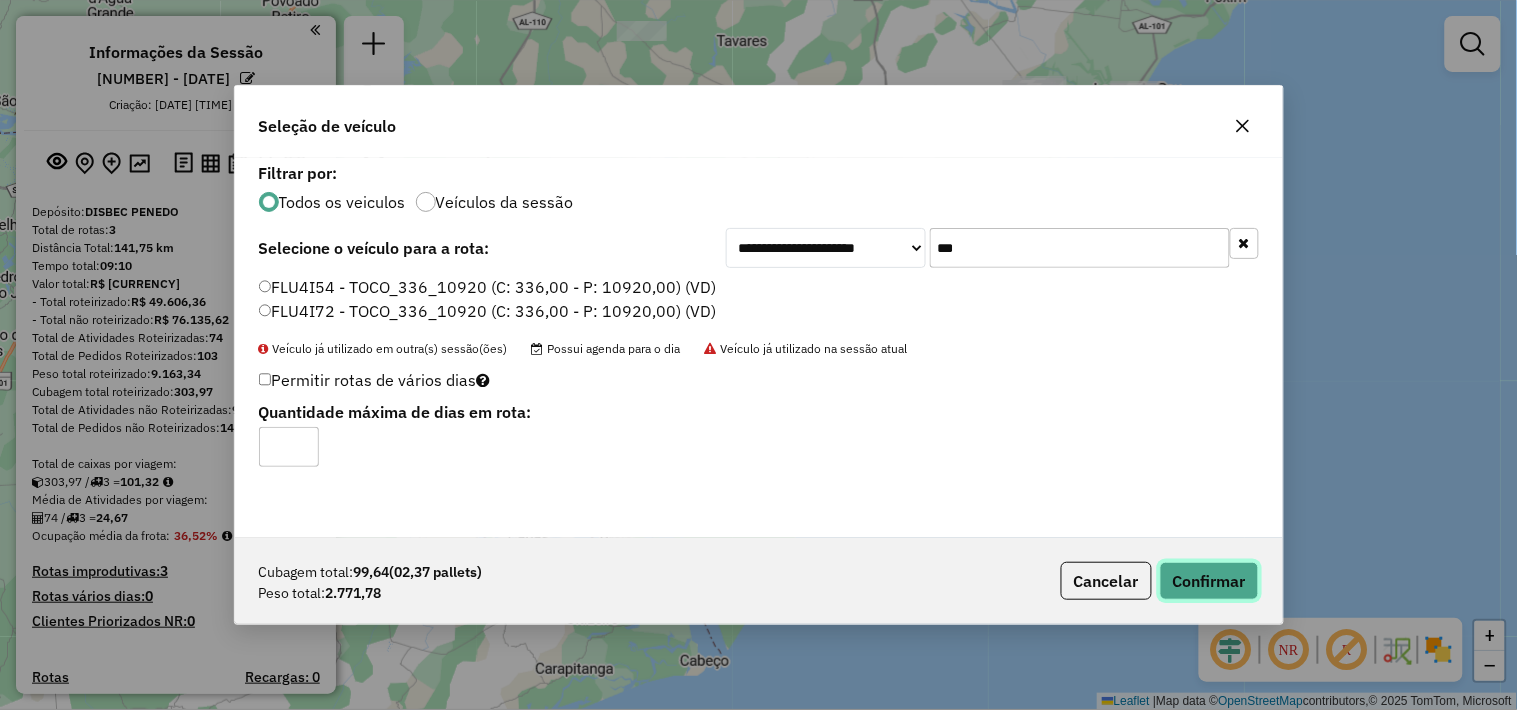 click on "Confirmar" 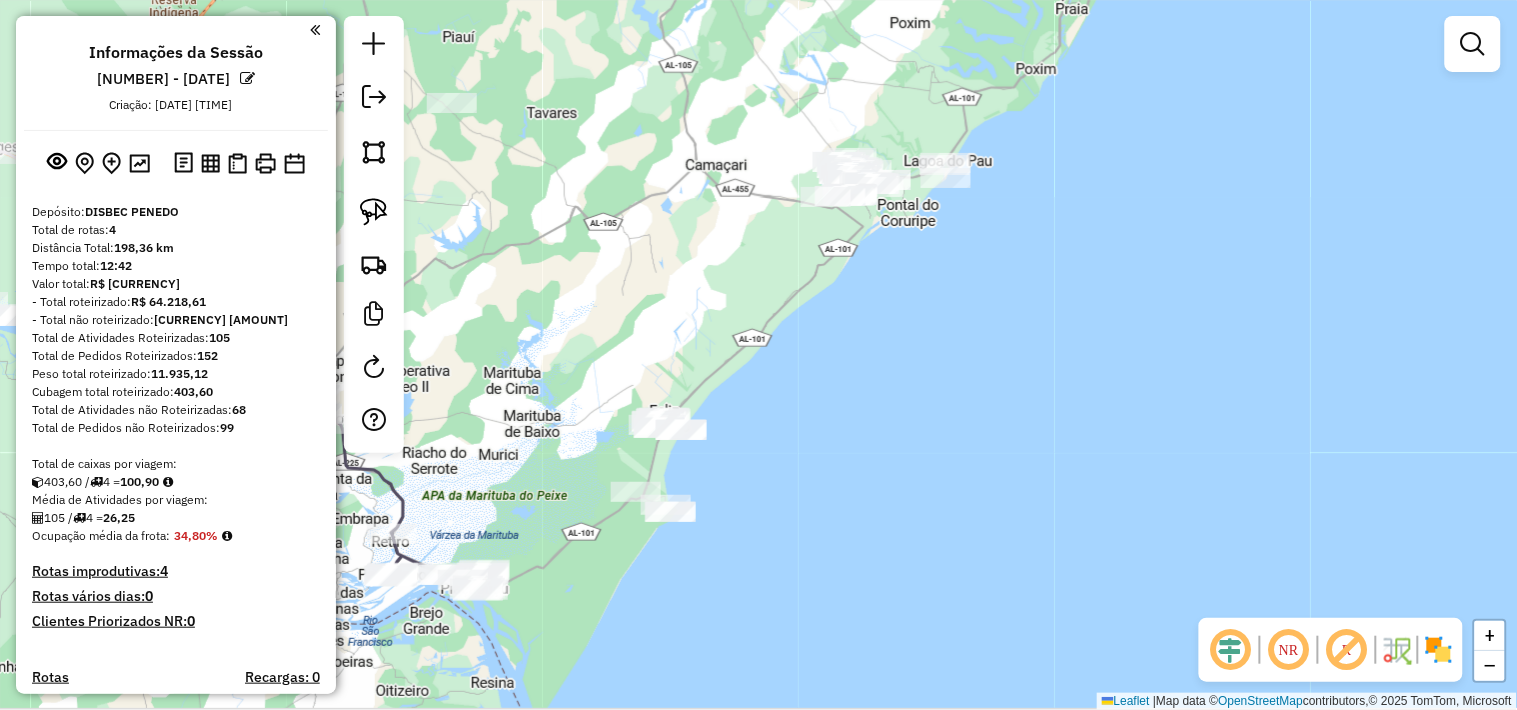 drag, startPoint x: 846, startPoint y: 261, endPoint x: 656, endPoint y: 333, distance: 203.18465 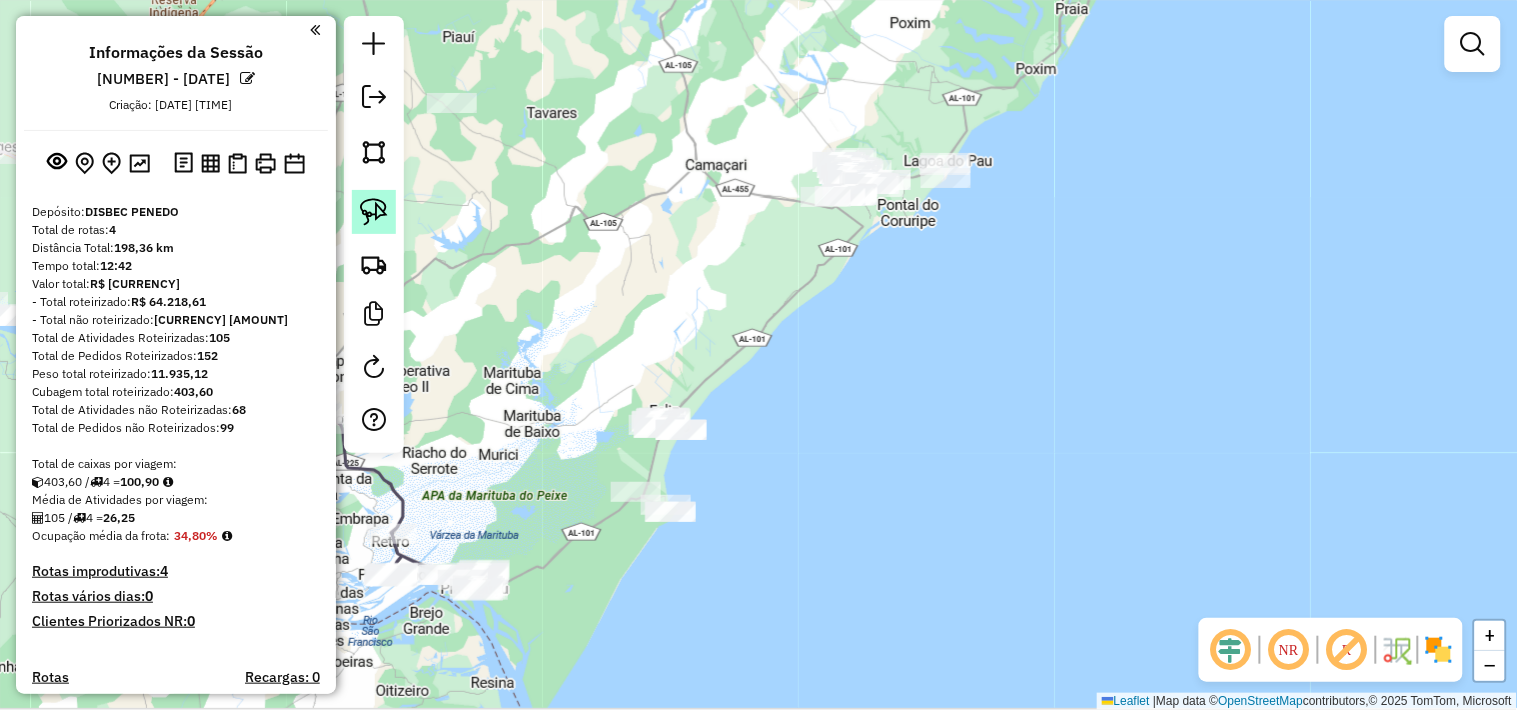 click 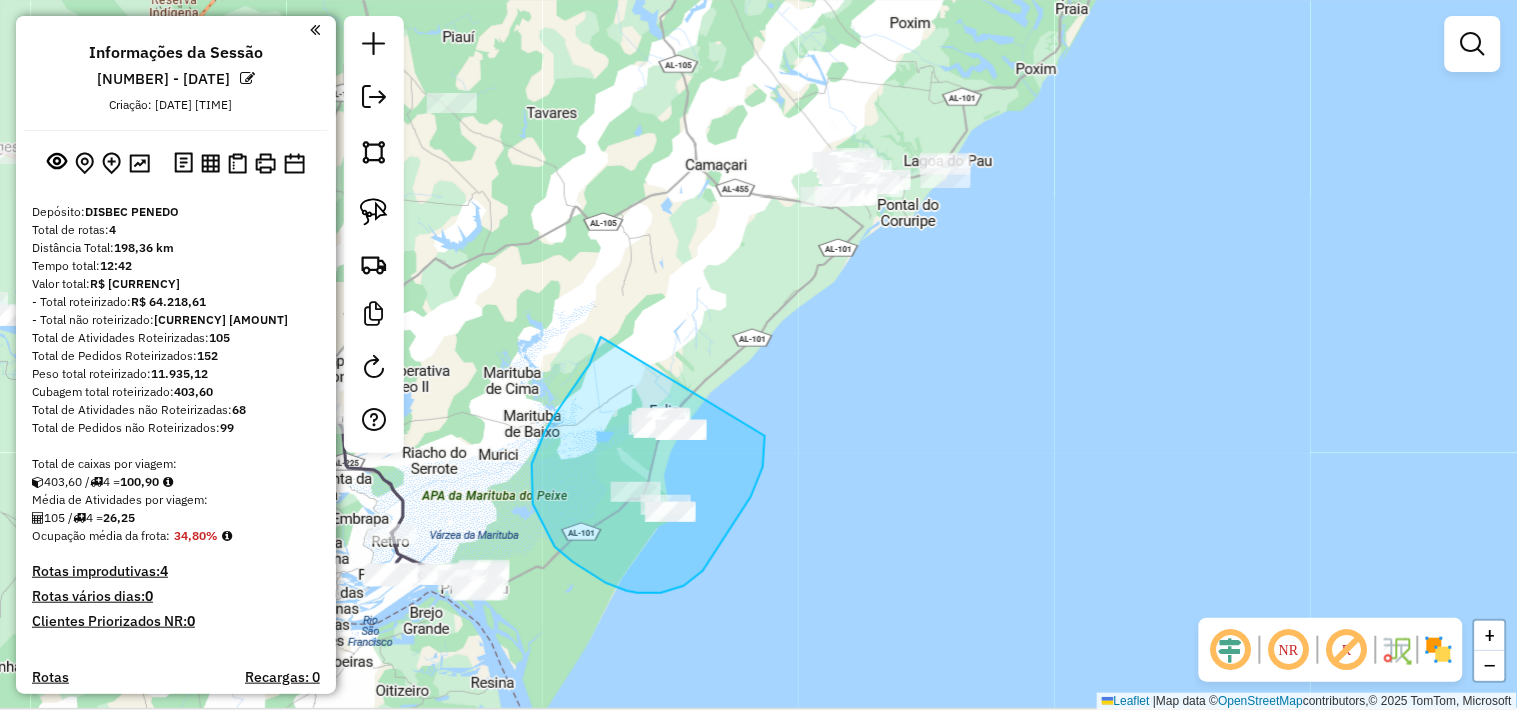 drag, startPoint x: 557, startPoint y: 412, endPoint x: 762, endPoint y: 420, distance: 205.15604 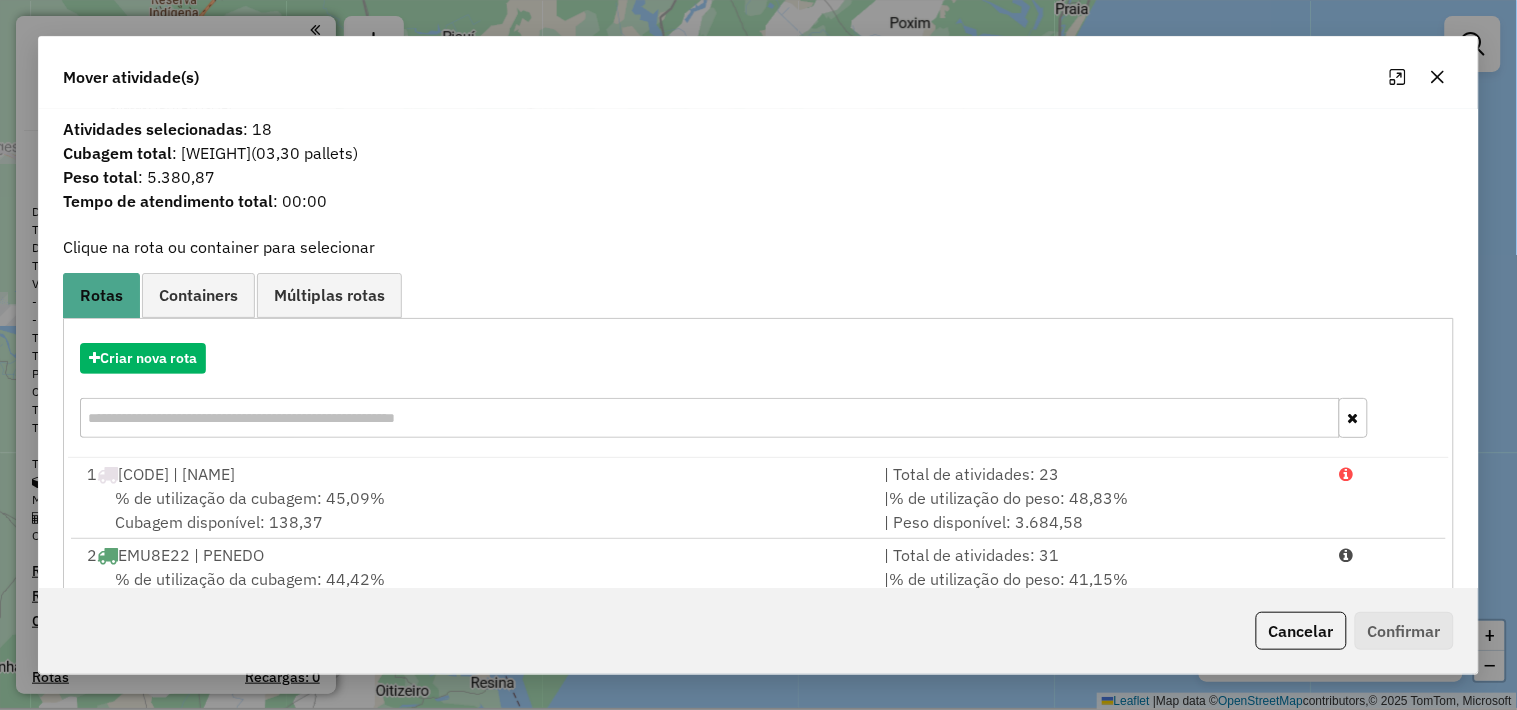 click on "Criar nova rota" at bounding box center (758, 393) 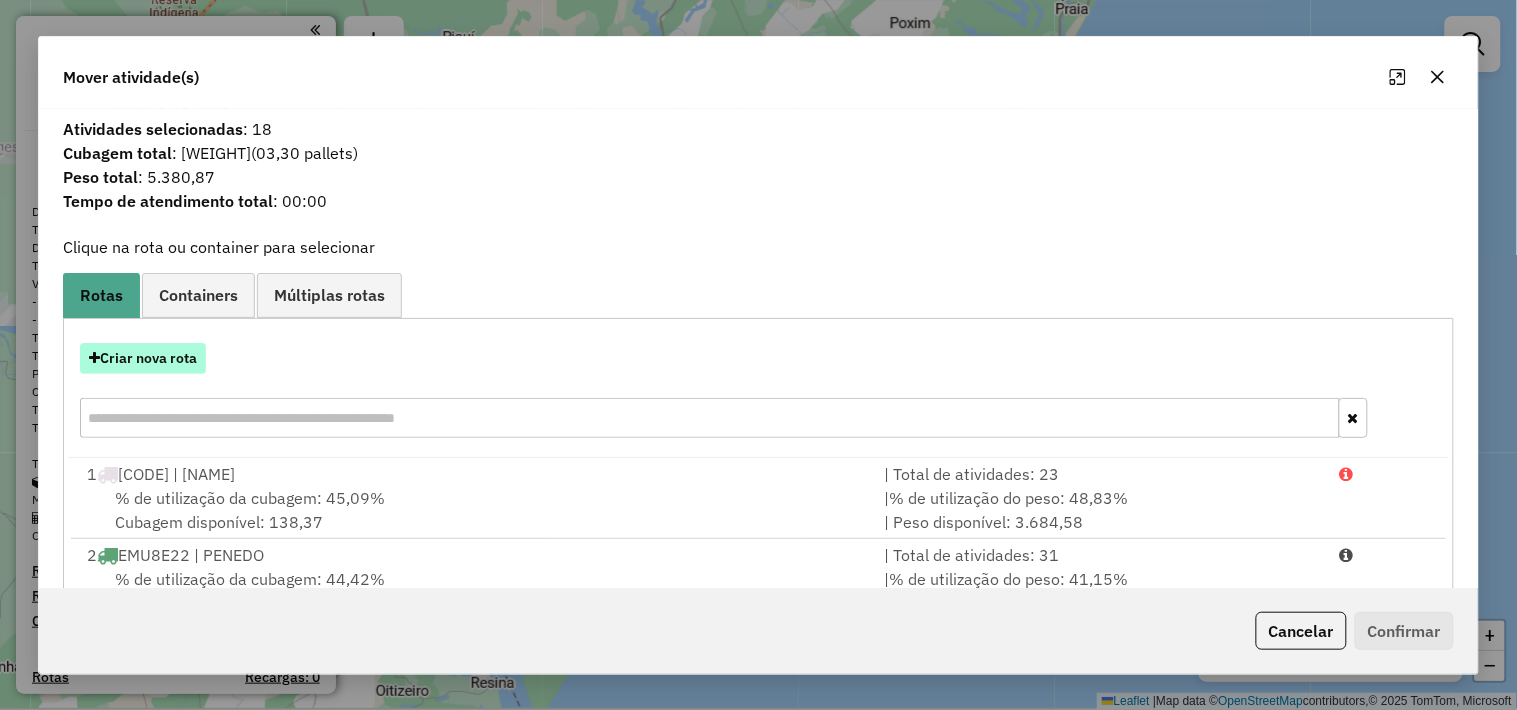 click at bounding box center [94, 358] 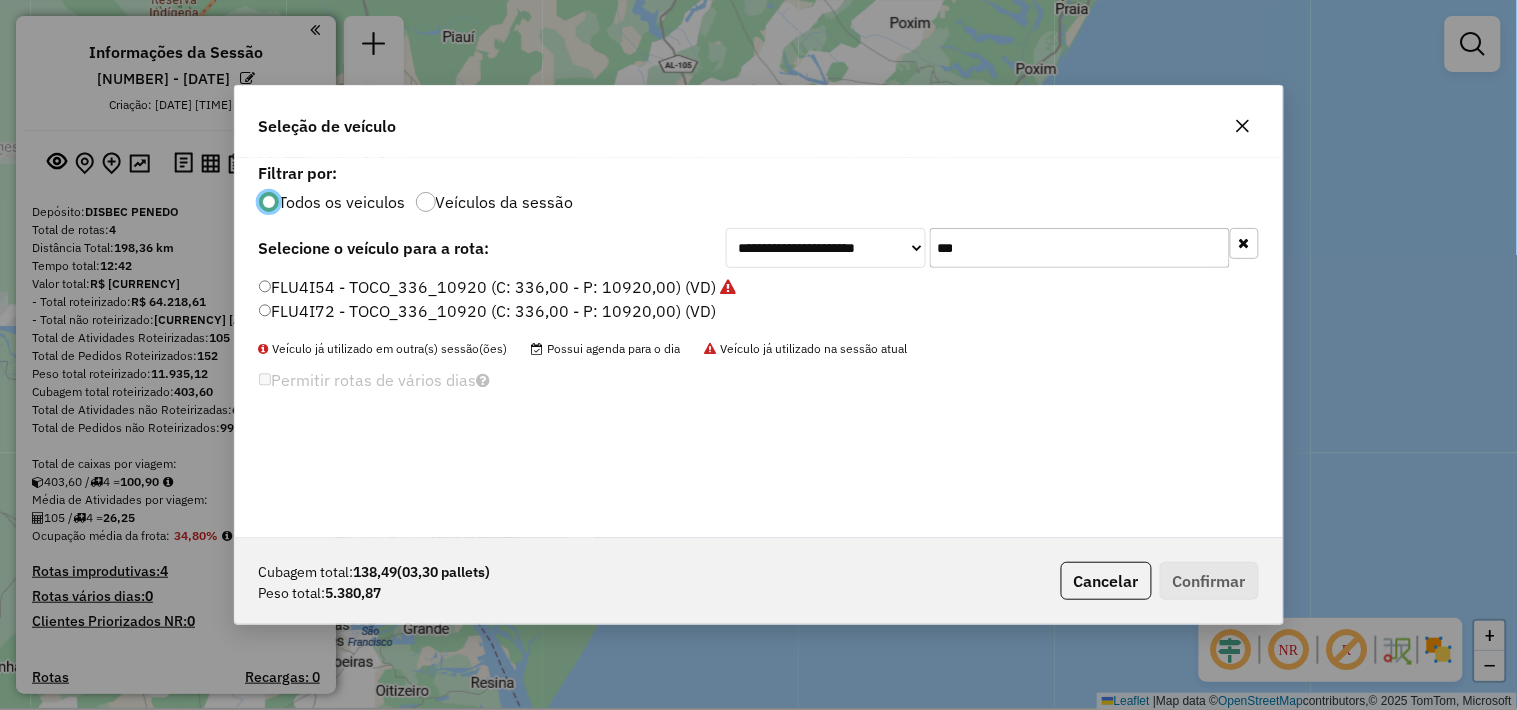 scroll, scrollTop: 11, scrollLeft: 5, axis: both 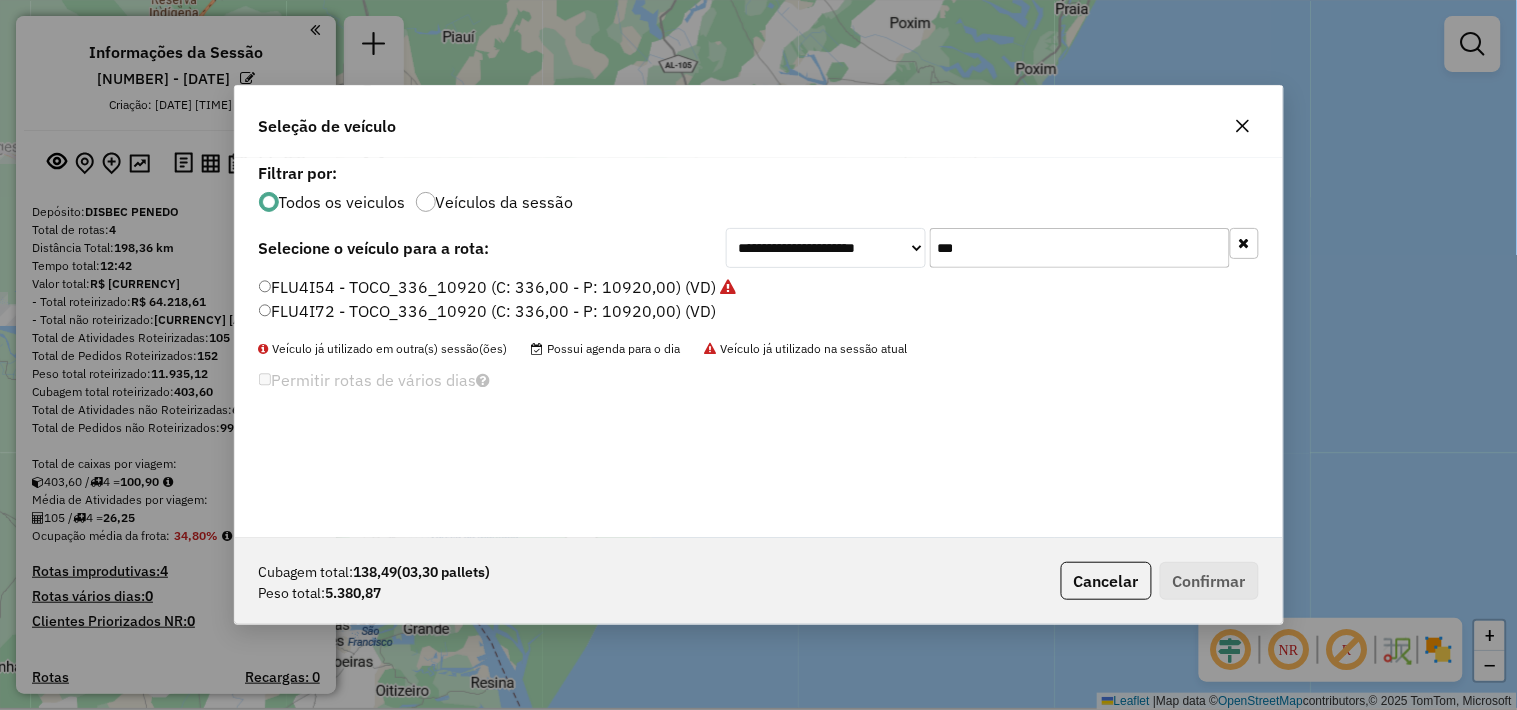 click on "***" 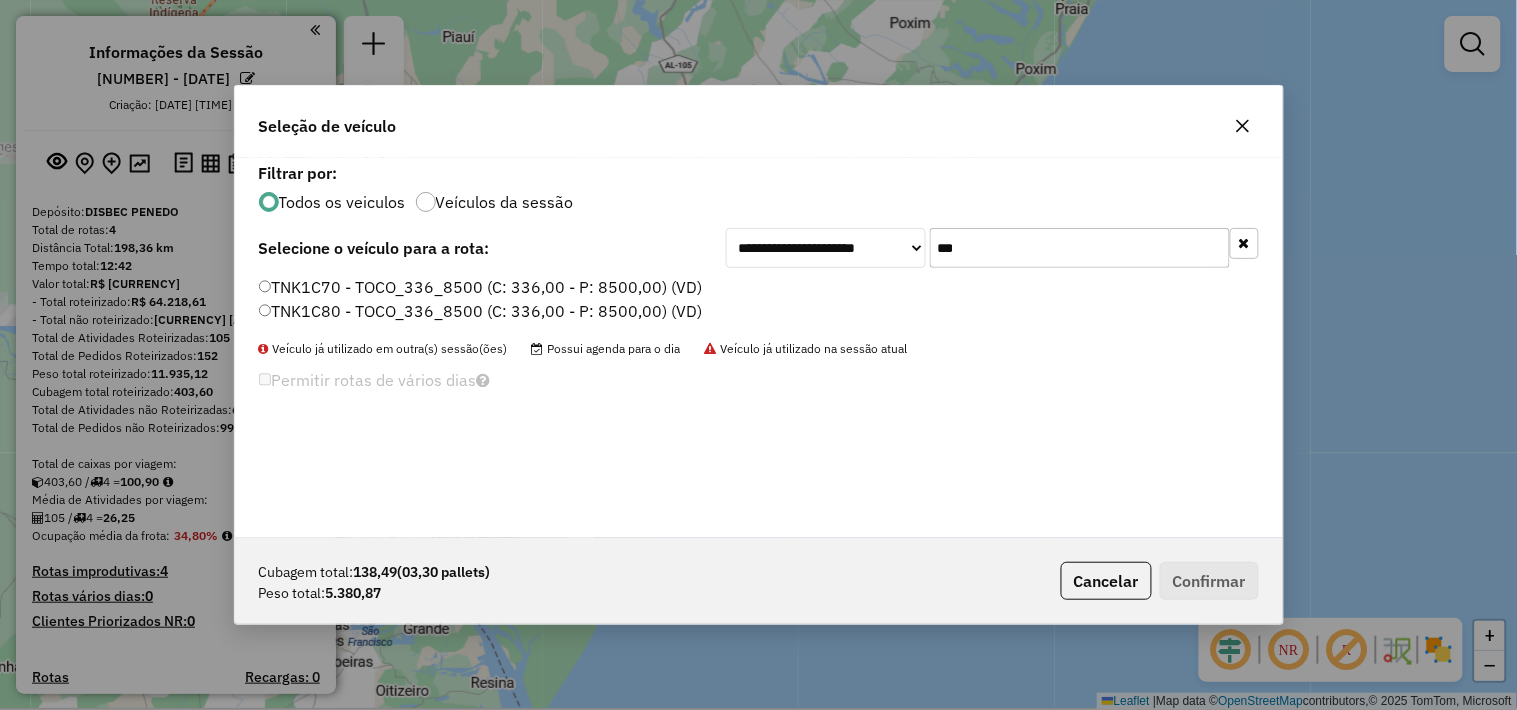 click on "***" 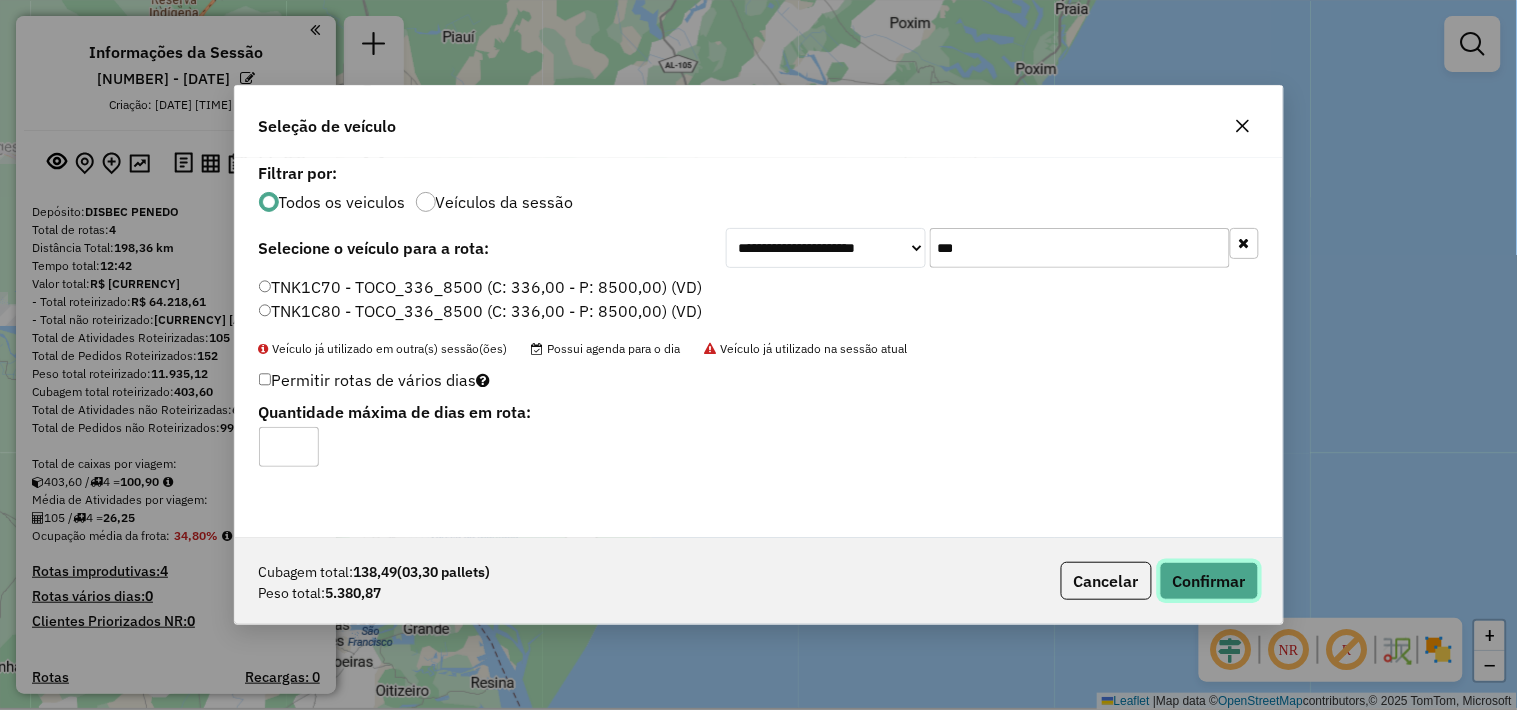 click on "Confirmar" 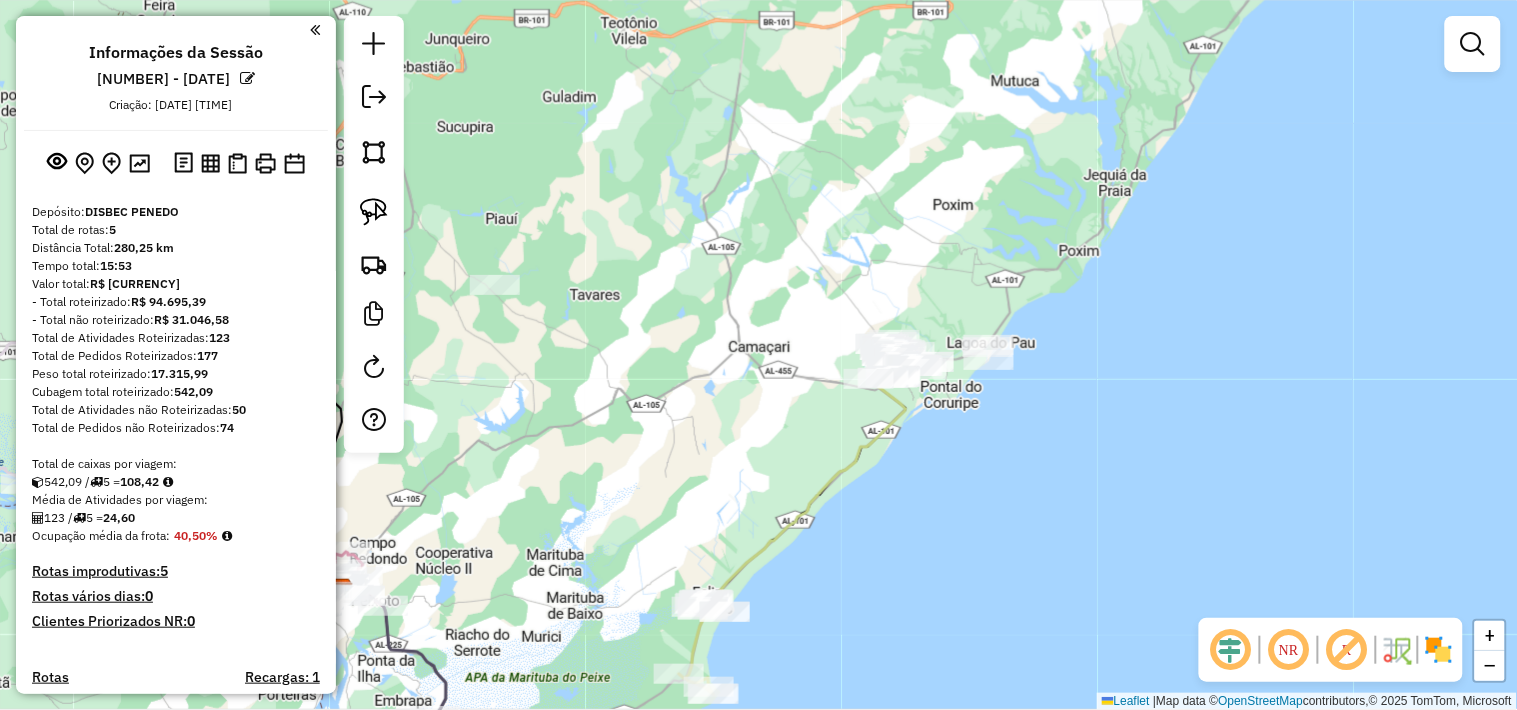 drag, startPoint x: 597, startPoint y: 233, endPoint x: 640, endPoint y: 415, distance: 187.0107 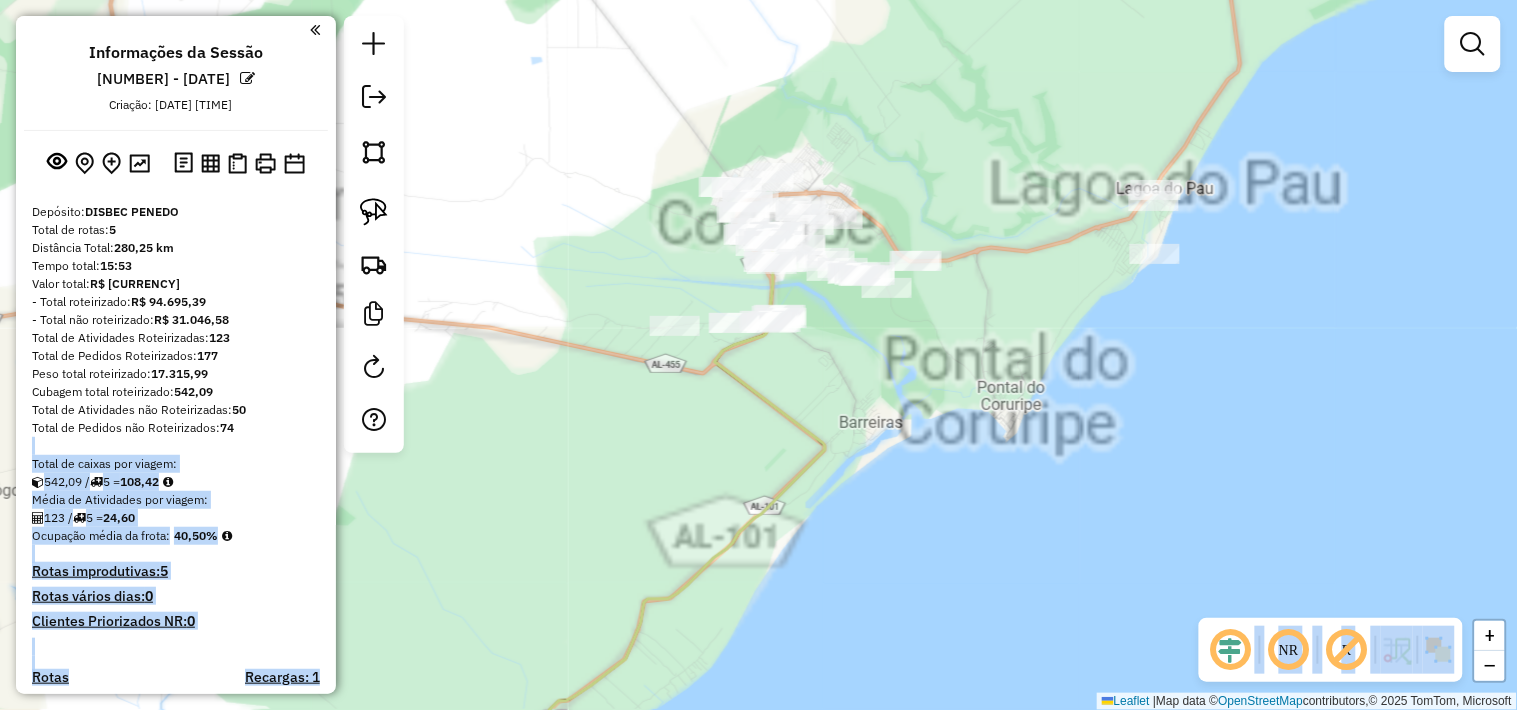 drag, startPoint x: 605, startPoint y: 446, endPoint x: 643, endPoint y: 446, distance: 38 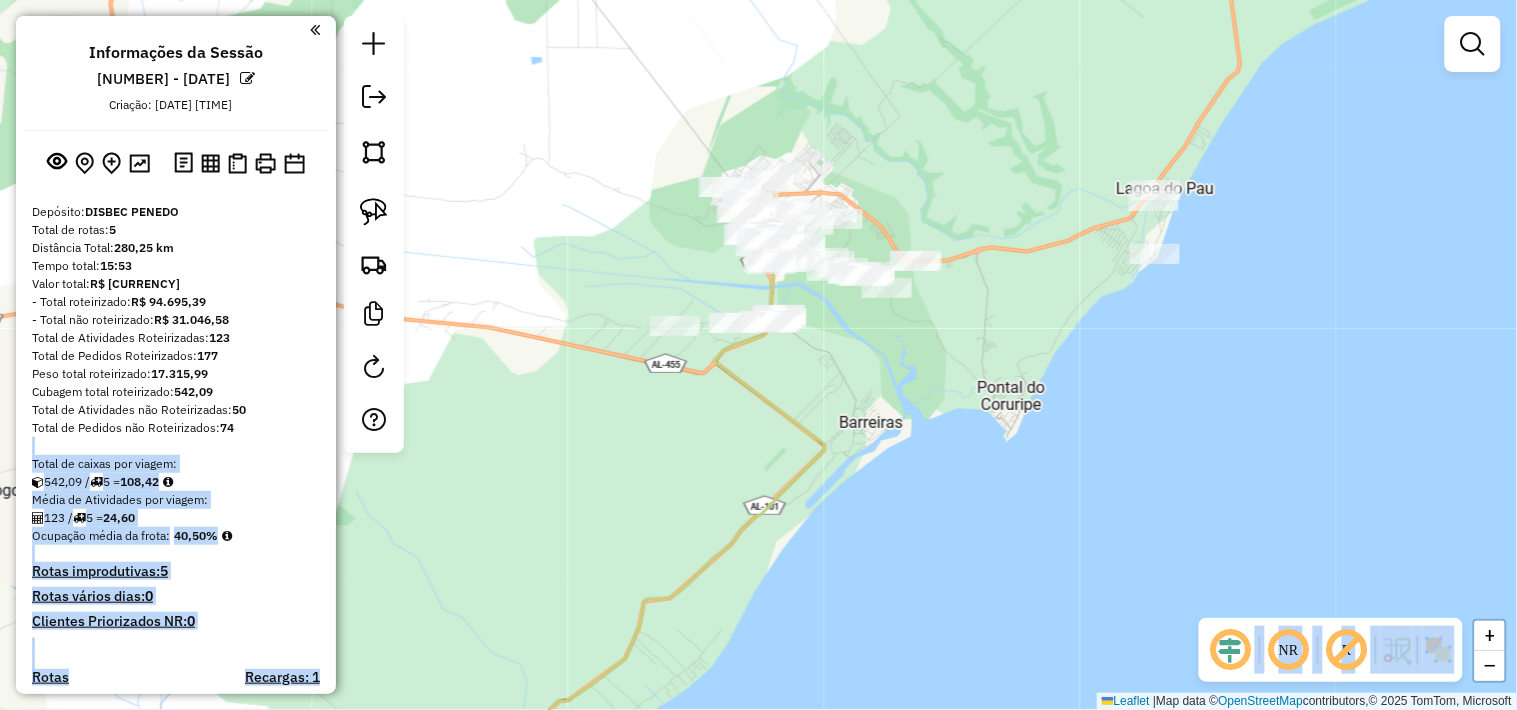 click on "Janela de atendimento Grade de atendimento Capacidade Transportadoras Veículos Cliente Pedidos  Rotas Selecione os dias de semana para filtrar as janelas de atendimento  Seg   Ter   Qua   Qui   Sex   Sáb   Dom  Informe o período da janela de atendimento: De: Até:  Filtrar exatamente a janela do cliente  Considerar janela de atendimento padrão  Selecione os dias de semana para filtrar as grades de atendimento  Seg   Ter   Qua   Qui   Sex   Sáb   Dom   Considerar clientes sem dia de atendimento cadastrado  Clientes fora do dia de atendimento selecionado Filtrar as atividades entre os valores definidos abaixo:  Peso mínimo:   Peso máximo:   Cubagem mínima:   Cubagem máxima:   De:   Até:  Filtrar as atividades entre o tempo de atendimento definido abaixo:  De:   Até:   Considerar capacidade total dos clientes não roteirizados Transportadora: Selecione um ou mais itens Tipo de veículo: Selecione um ou mais itens Veículo: Selecione um ou mais itens Motorista: Selecione um ou mais itens Nome: Rótulo:" 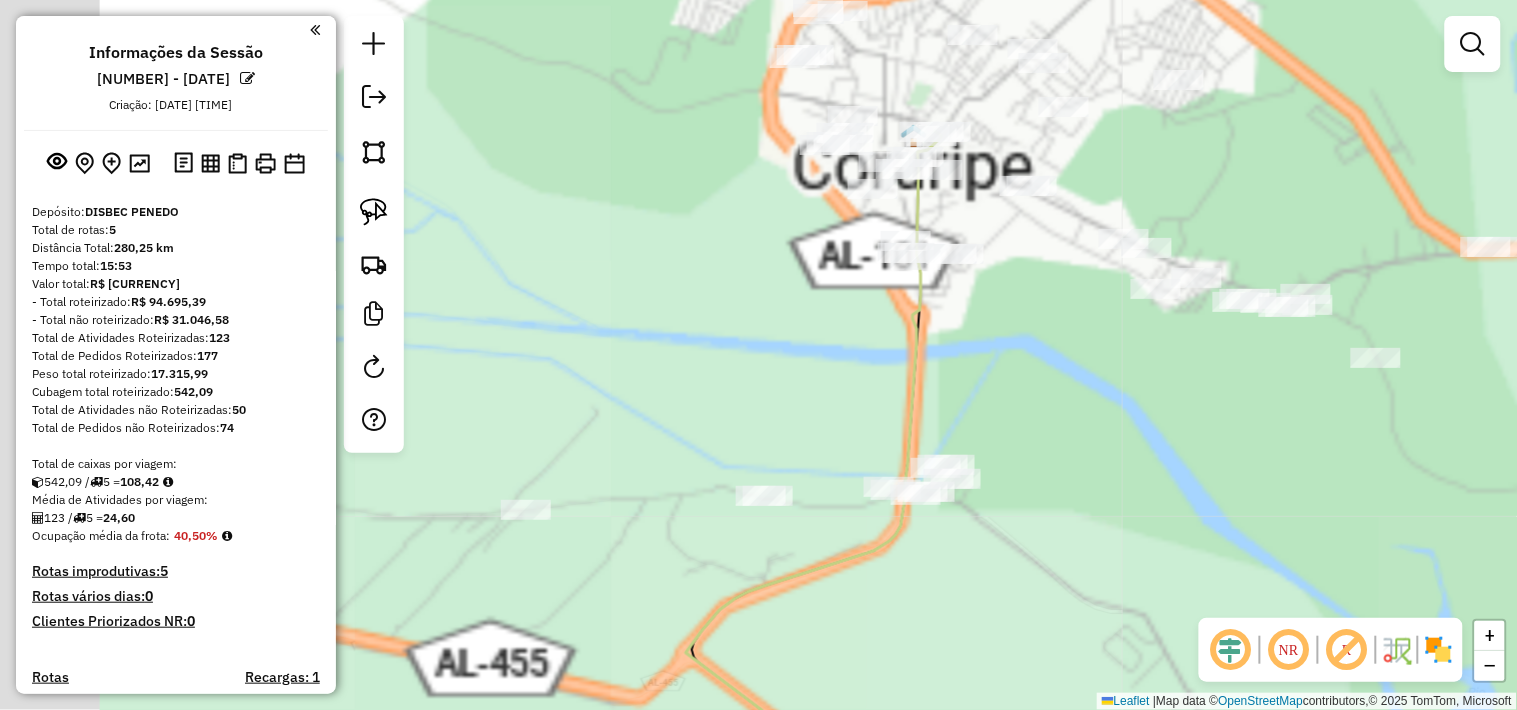 drag, startPoint x: 788, startPoint y: 303, endPoint x: 980, endPoint y: 417, distance: 223.29353 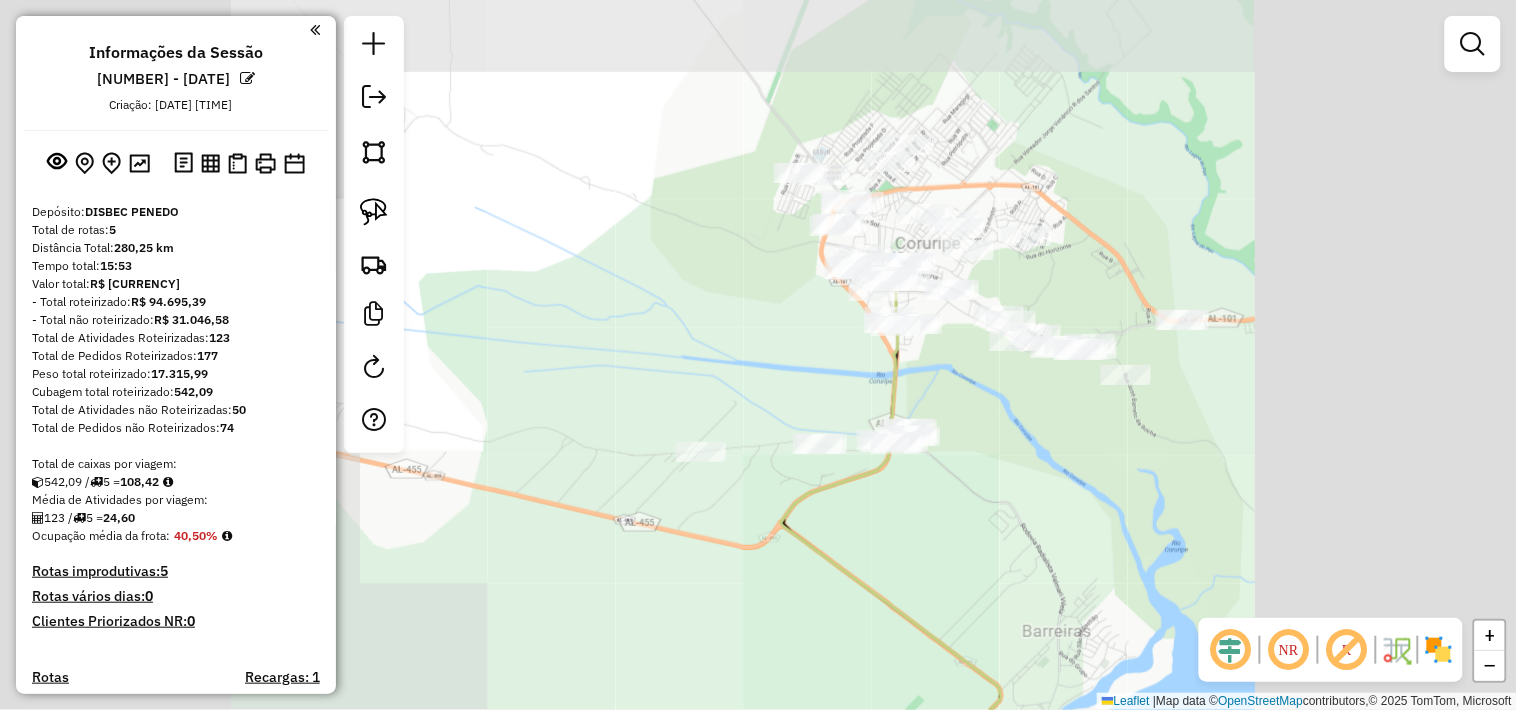 drag, startPoint x: 845, startPoint y: 387, endPoint x: 792, endPoint y: 375, distance: 54.34151 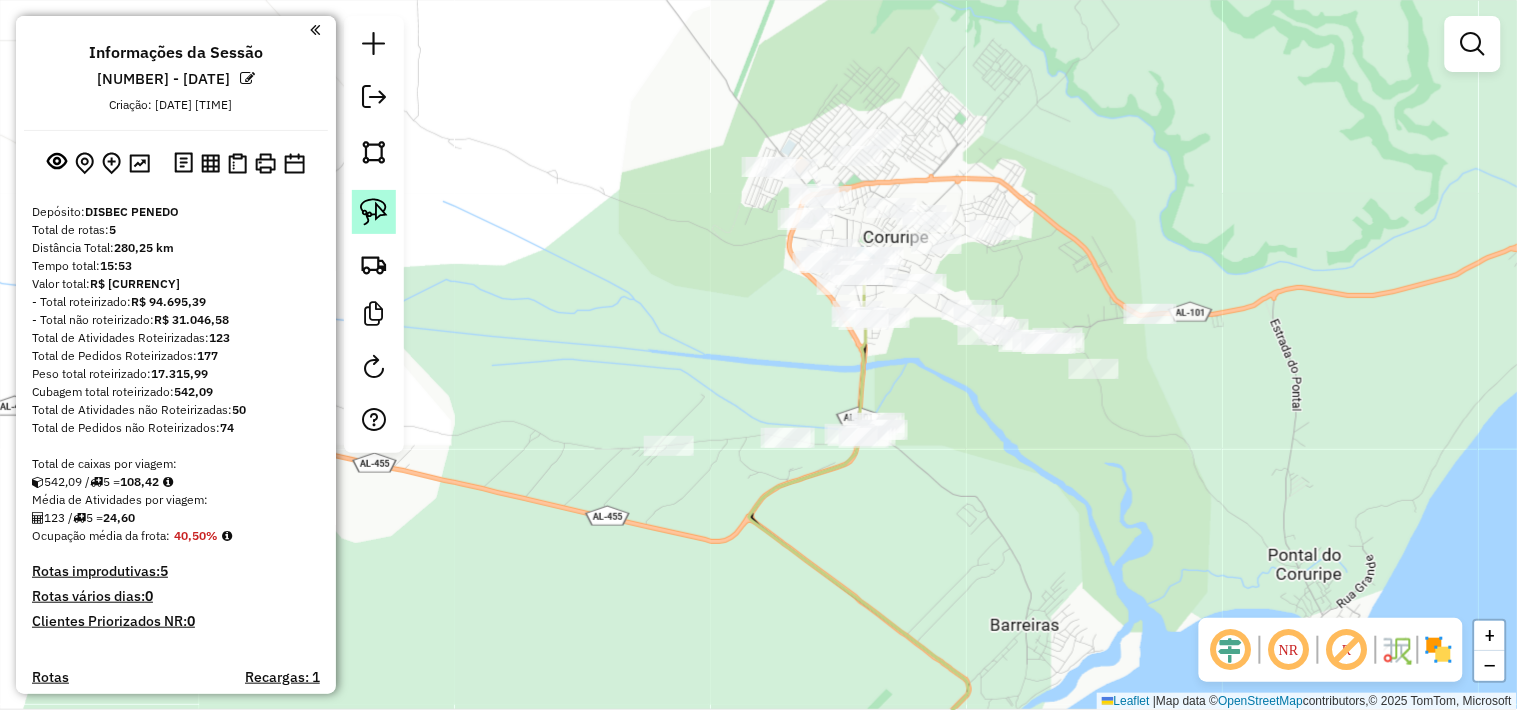 click 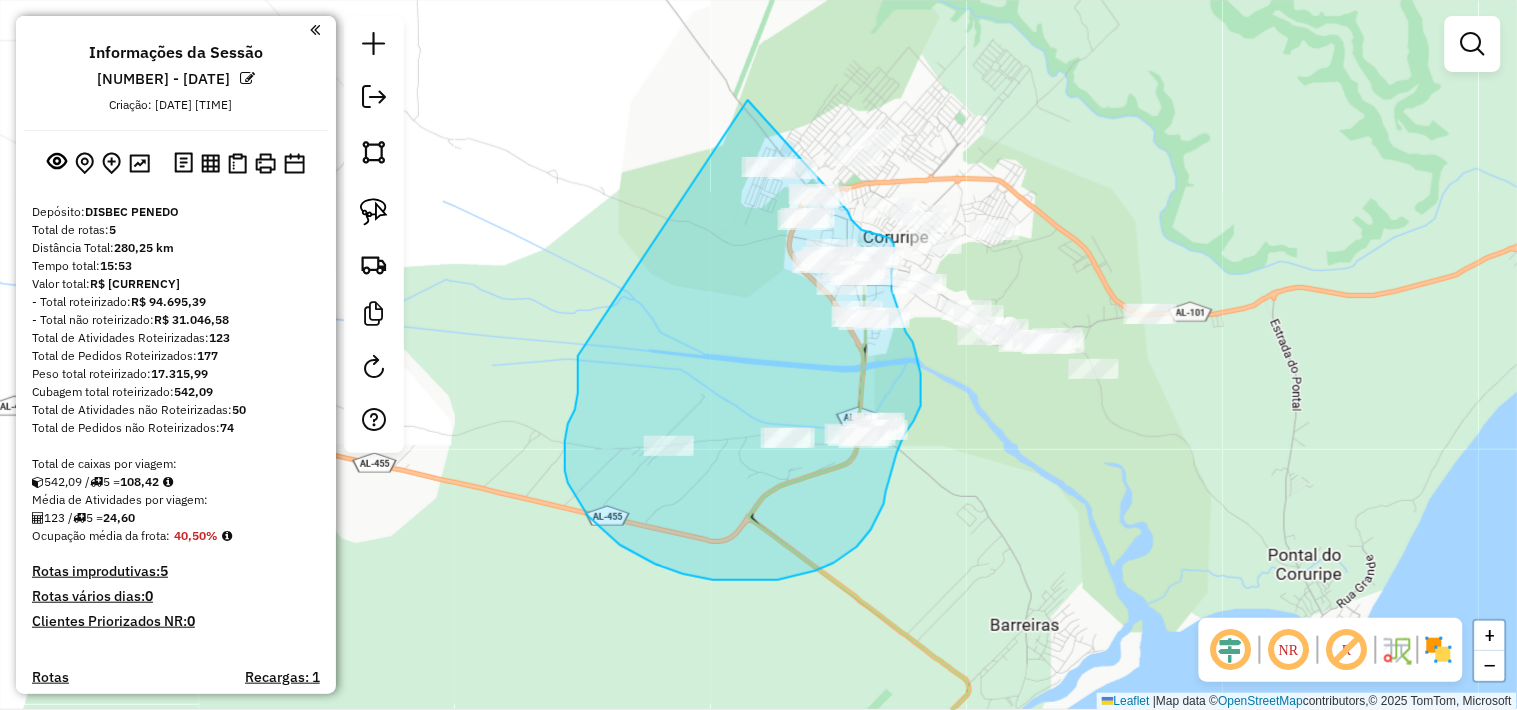 drag, startPoint x: 578, startPoint y: 373, endPoint x: 748, endPoint y: 100, distance: 321.6038 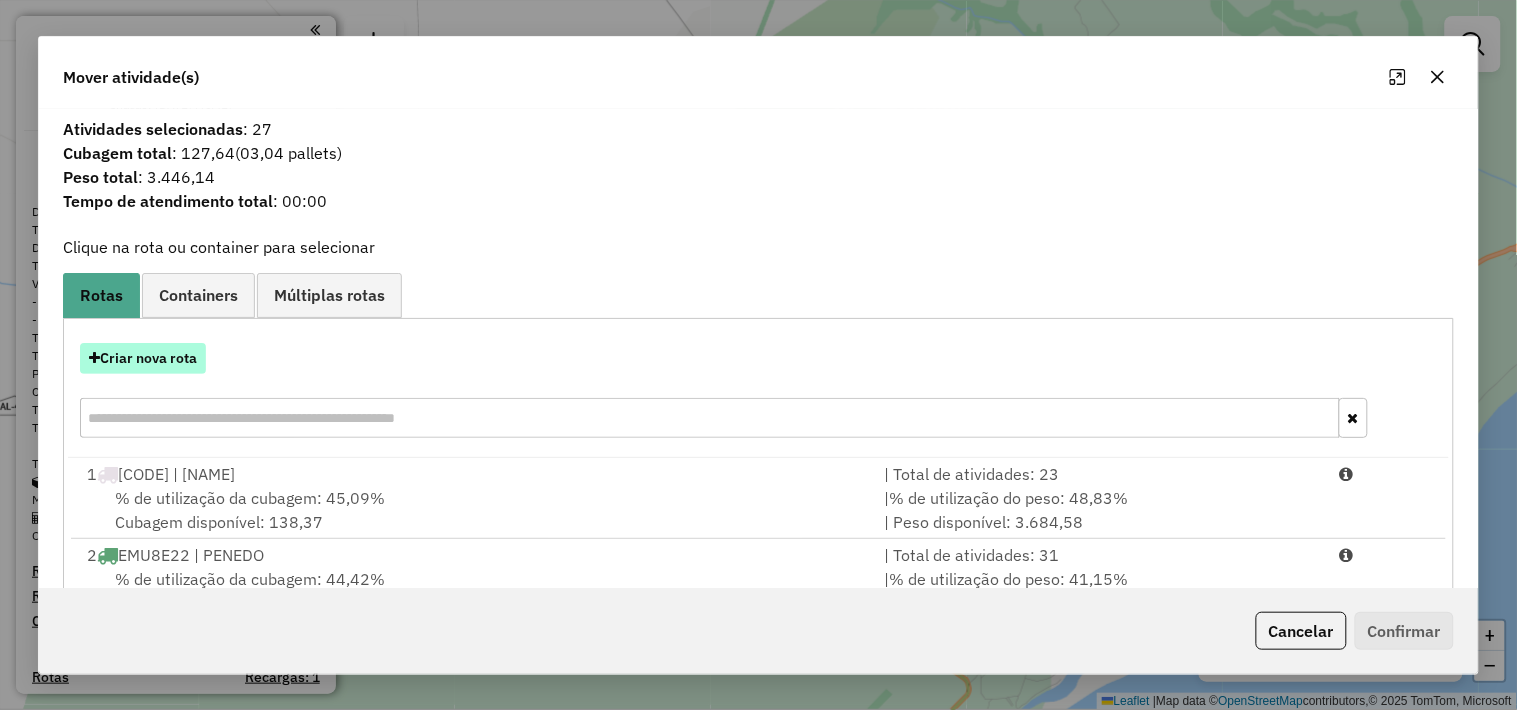 click on "Criar nova rota" at bounding box center [143, 358] 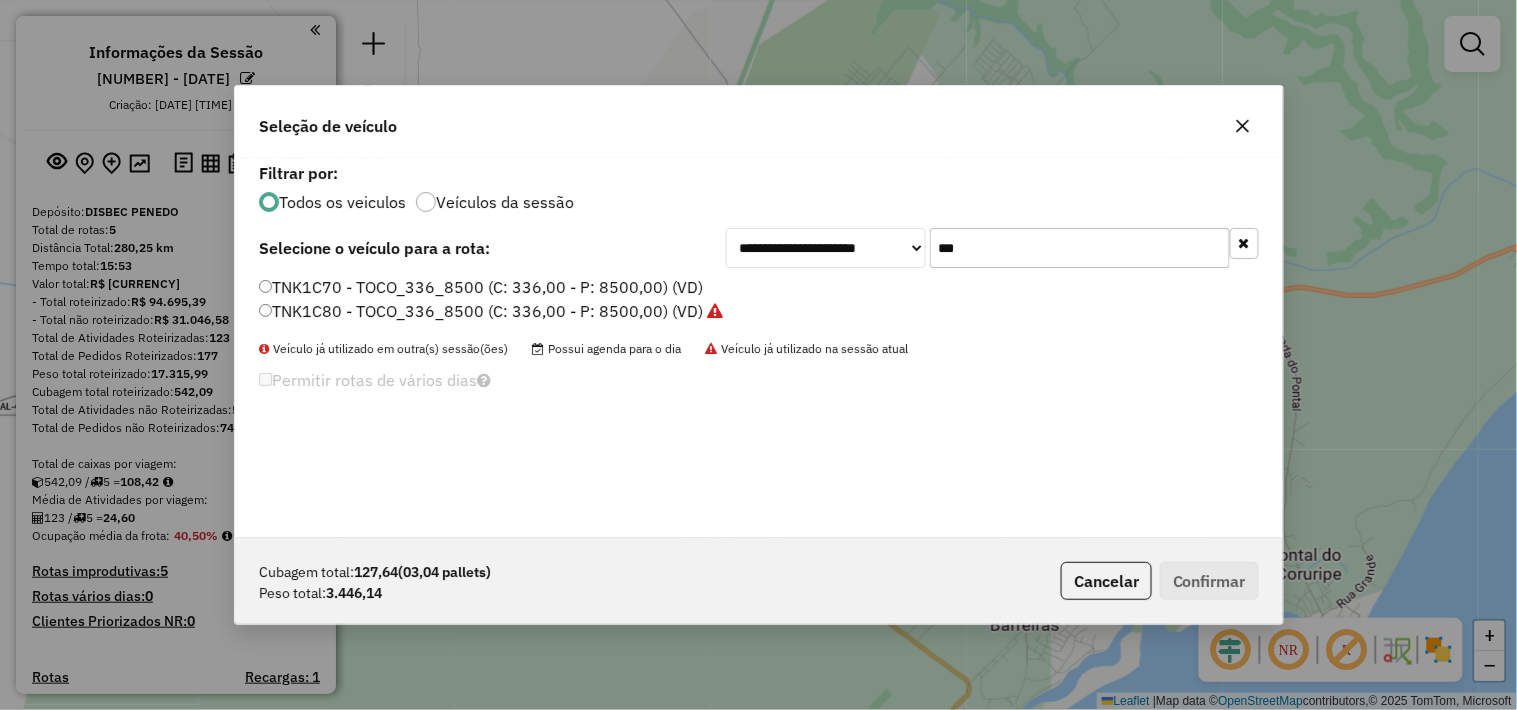 scroll, scrollTop: 11, scrollLeft: 5, axis: both 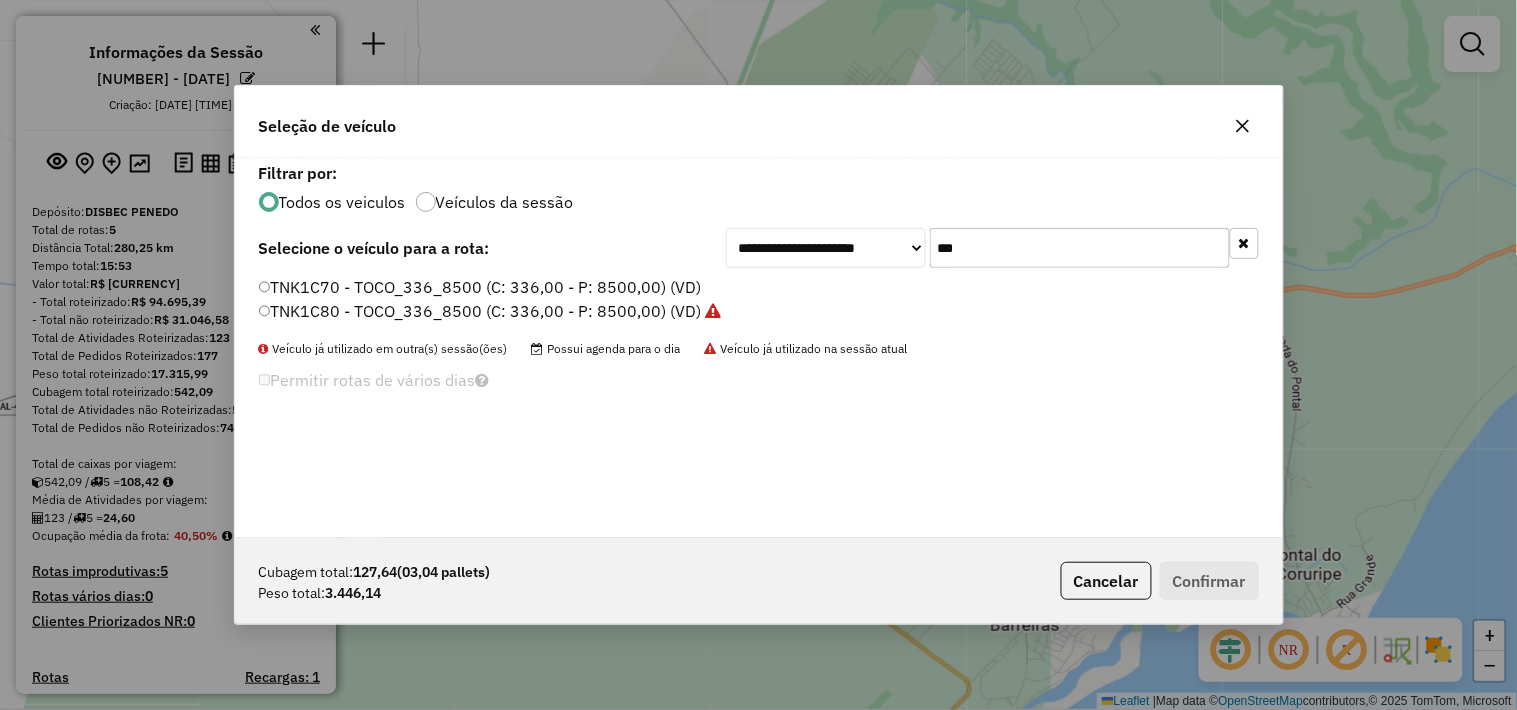 click on "***" 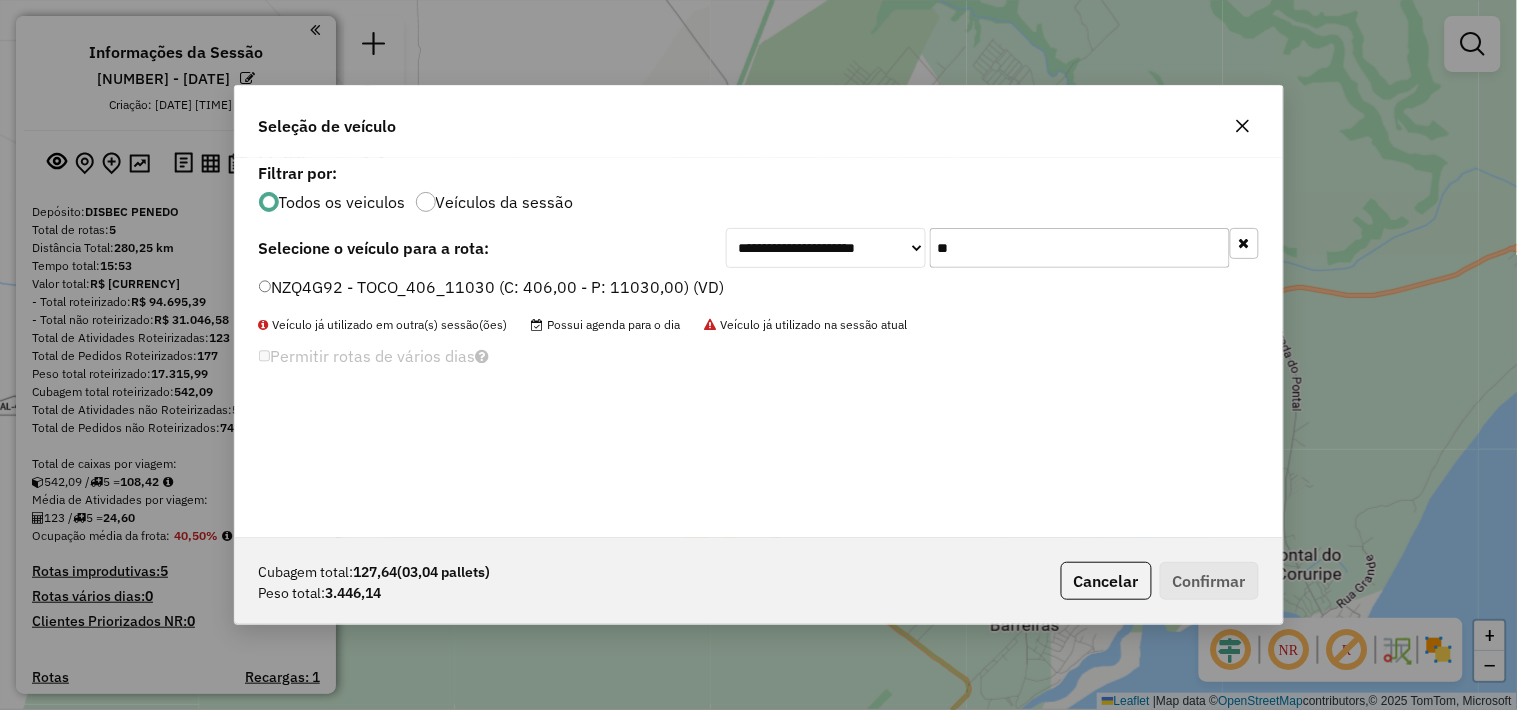 type on "*" 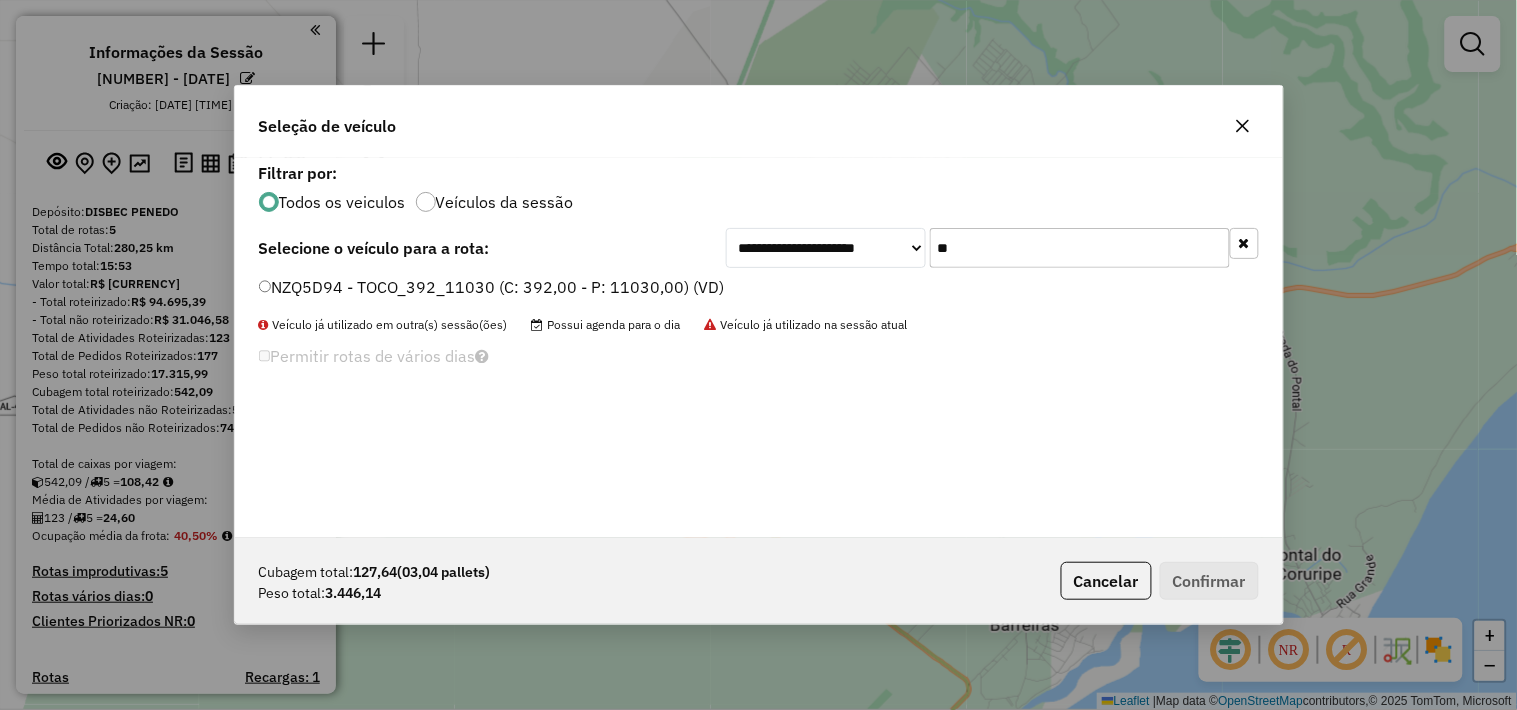 type on "**" 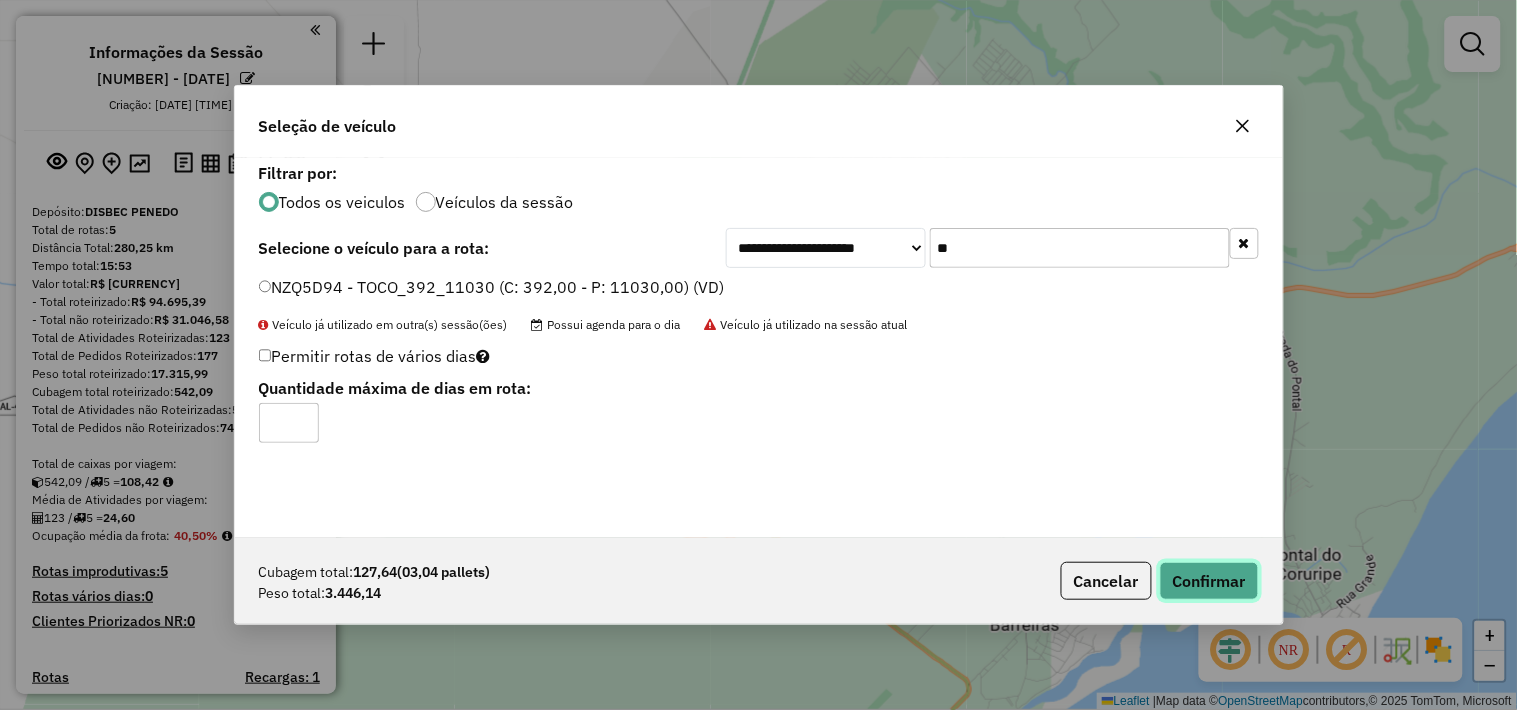 click on "Confirmar" 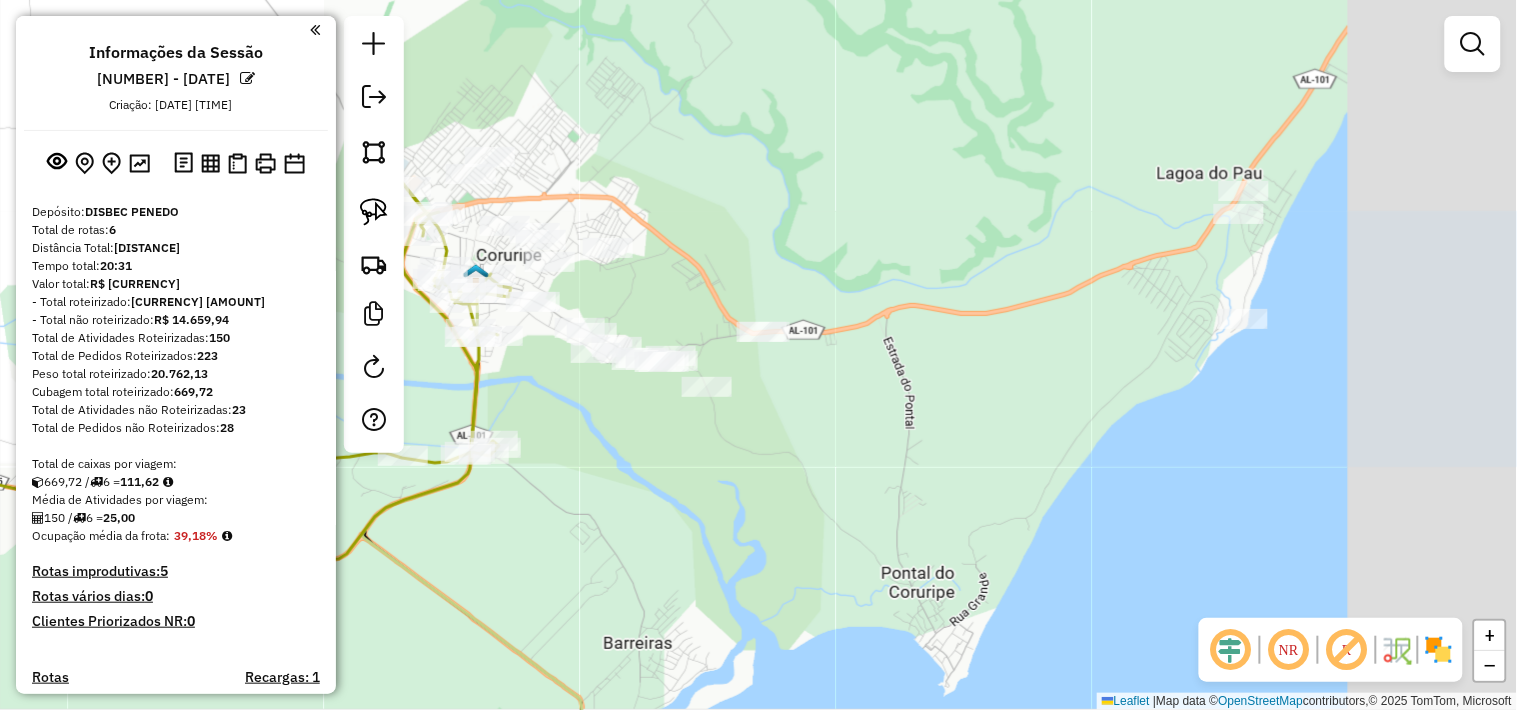 drag, startPoint x: 1055, startPoint y: 490, endPoint x: 667, endPoint y: 508, distance: 388.4173 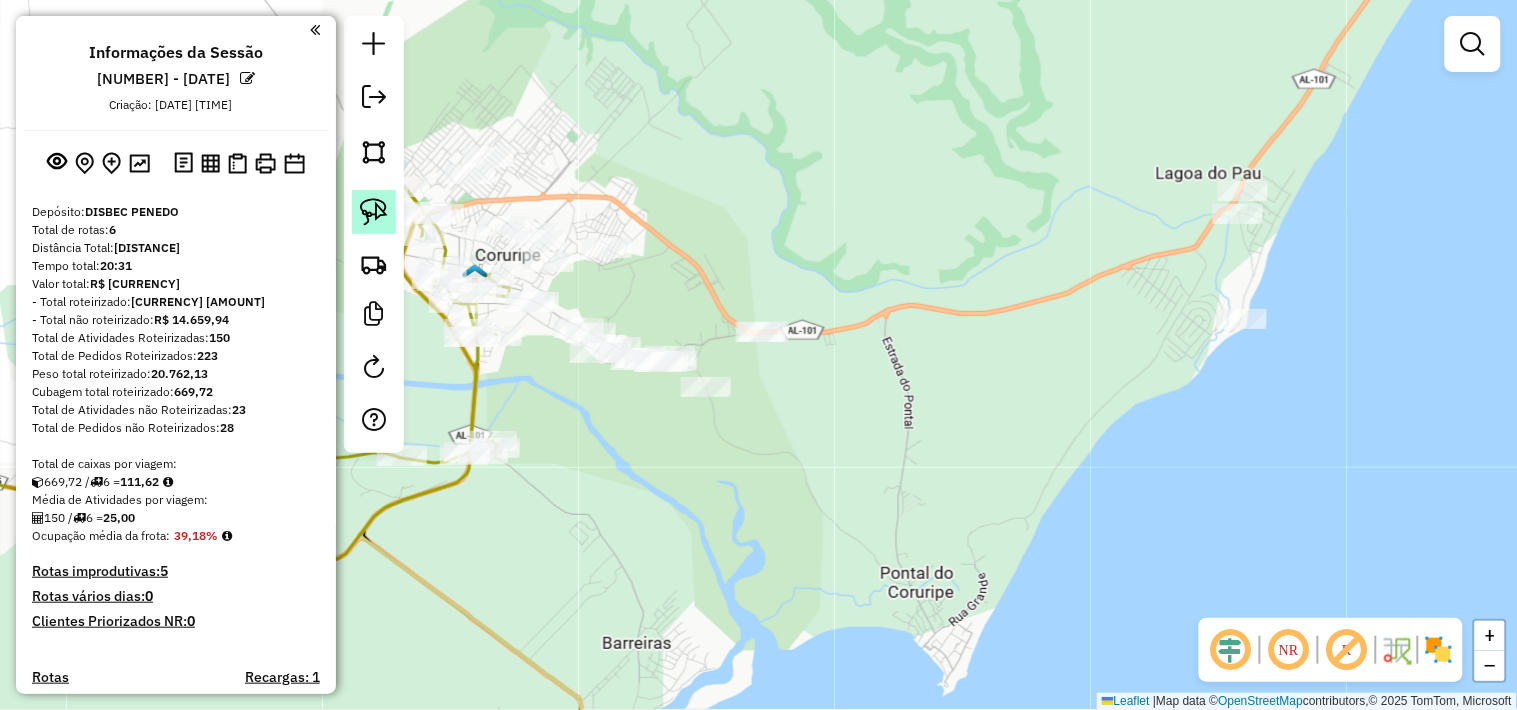 click 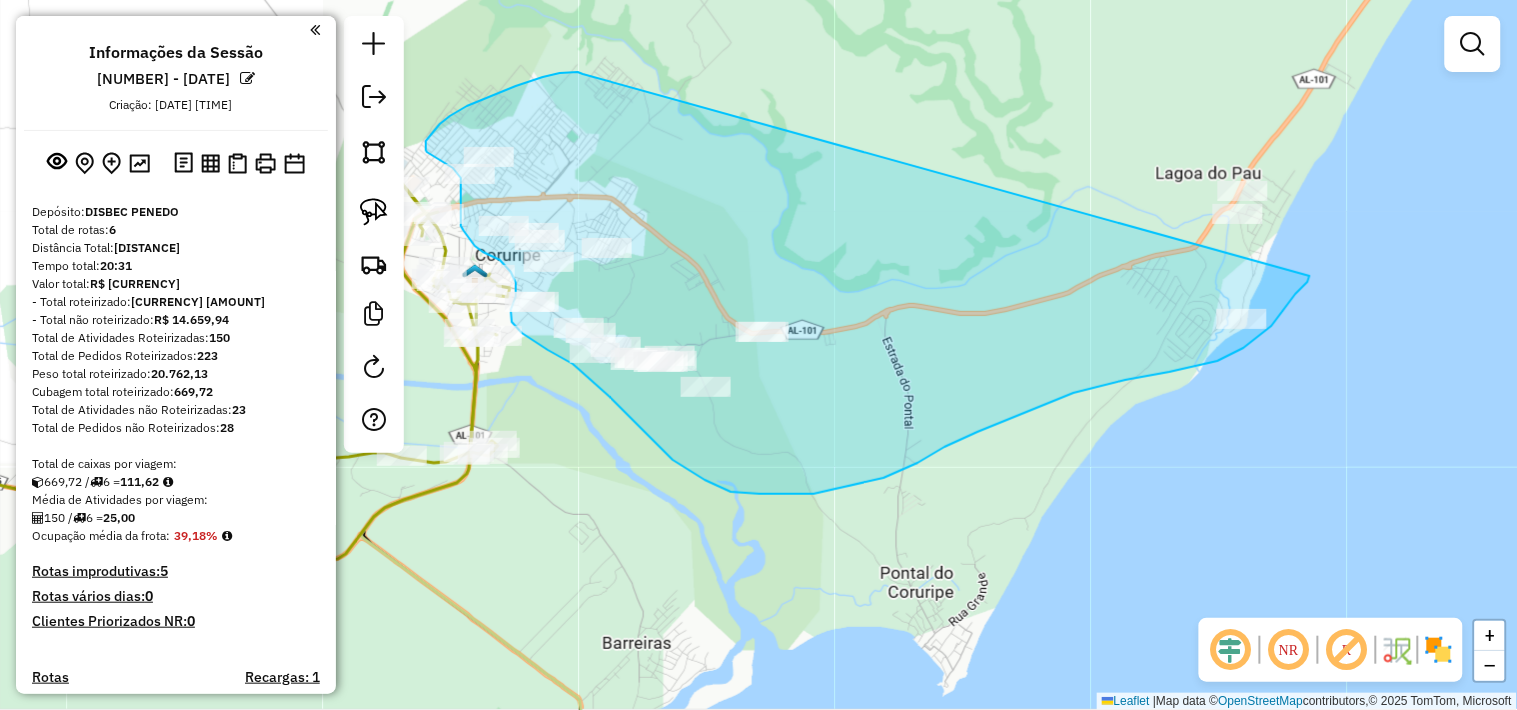 drag, startPoint x: 581, startPoint y: 73, endPoint x: 1280, endPoint y: 158, distance: 704.1491 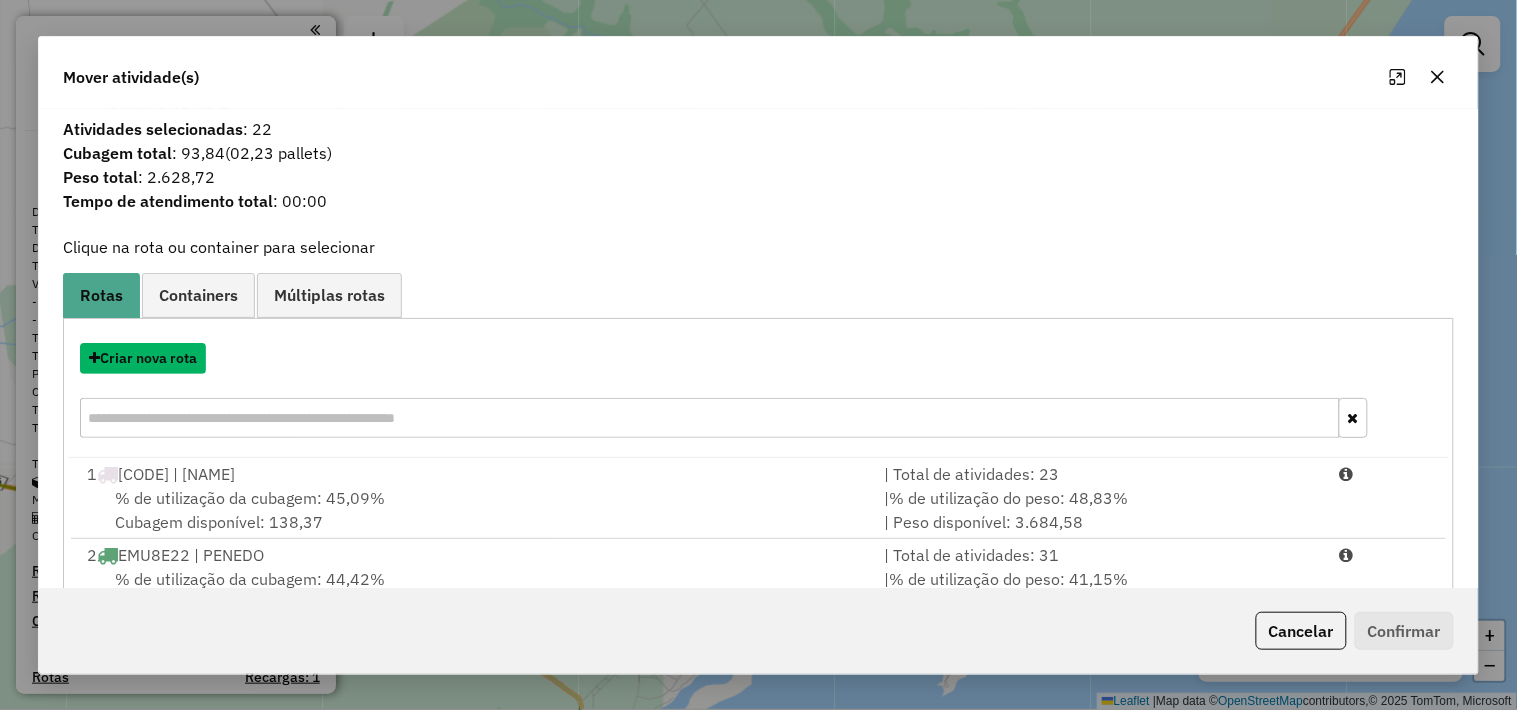click on "Criar nova rota" at bounding box center [143, 358] 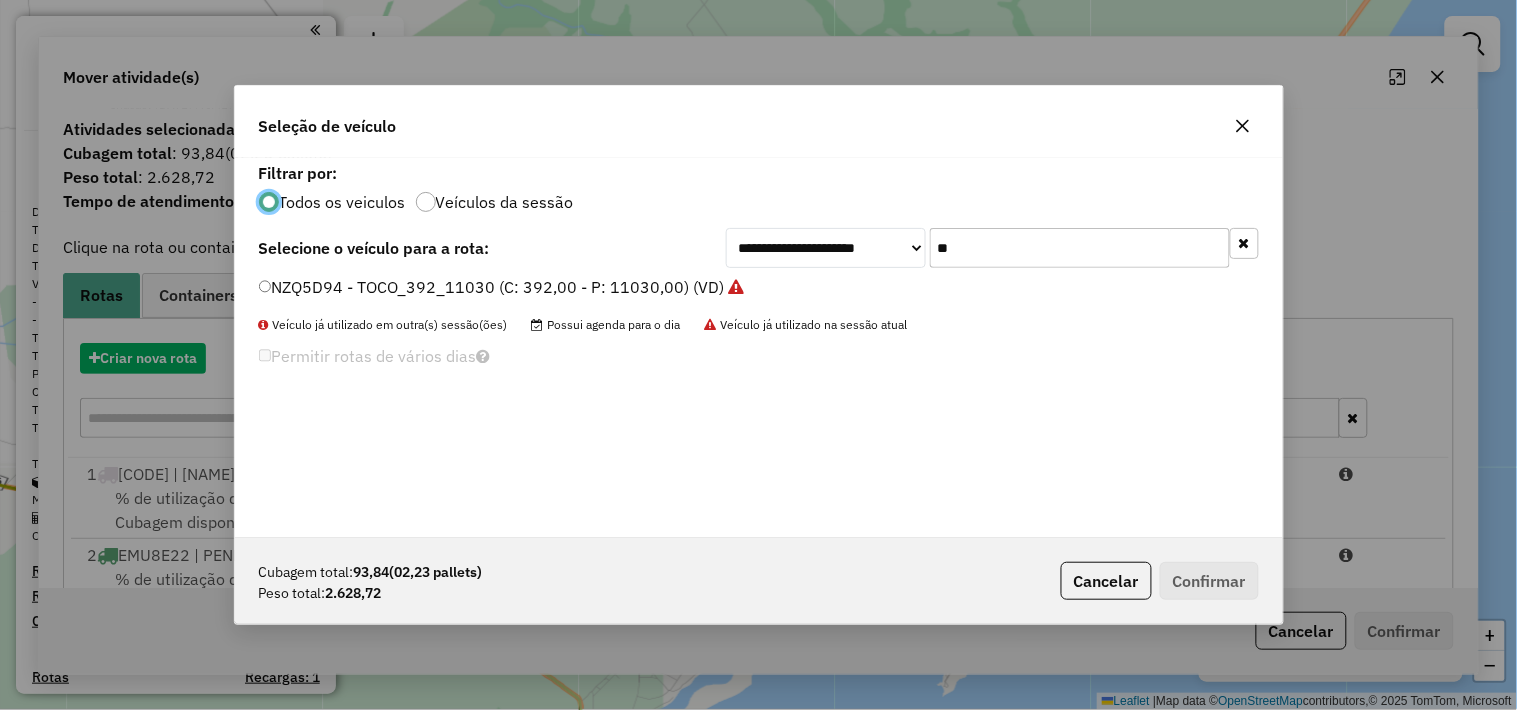 scroll, scrollTop: 11, scrollLeft: 5, axis: both 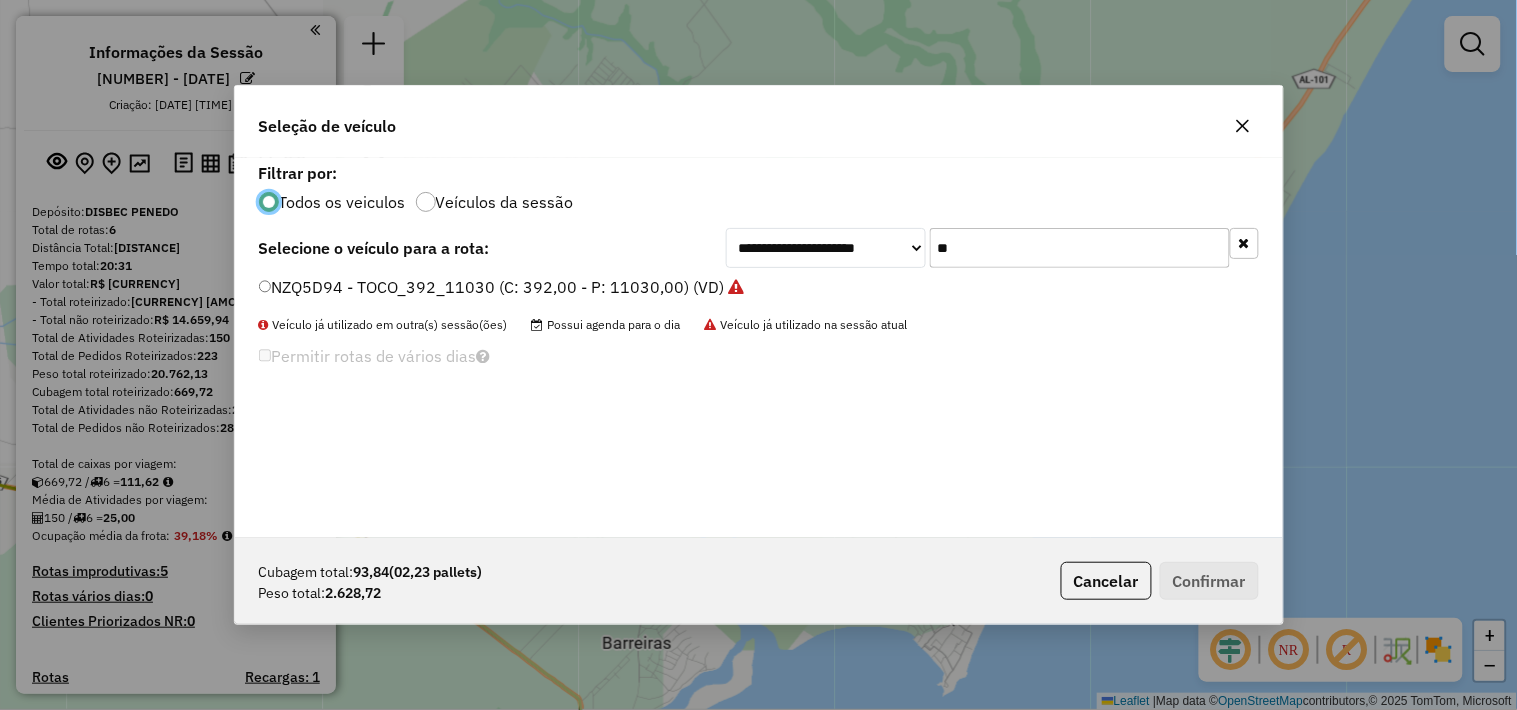 click on "**" 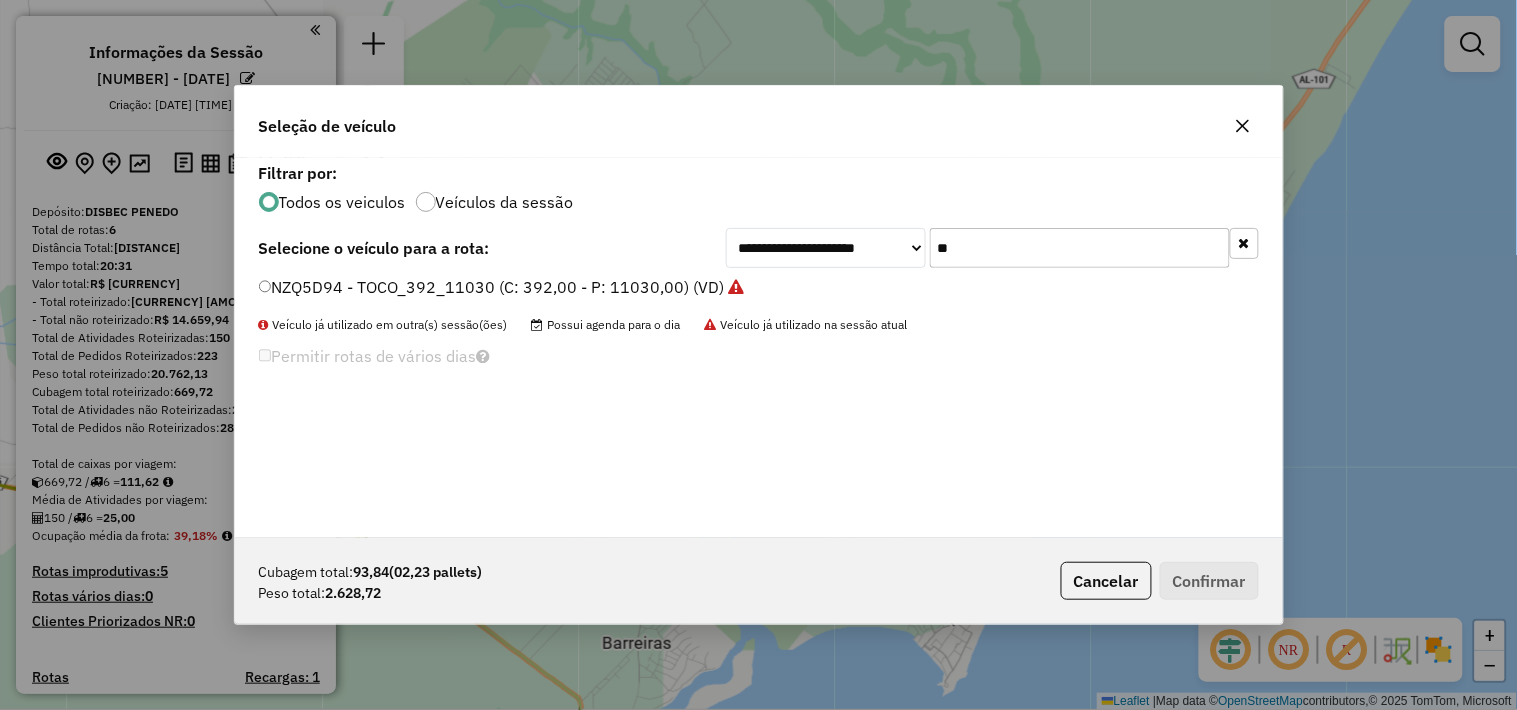 click on "**" 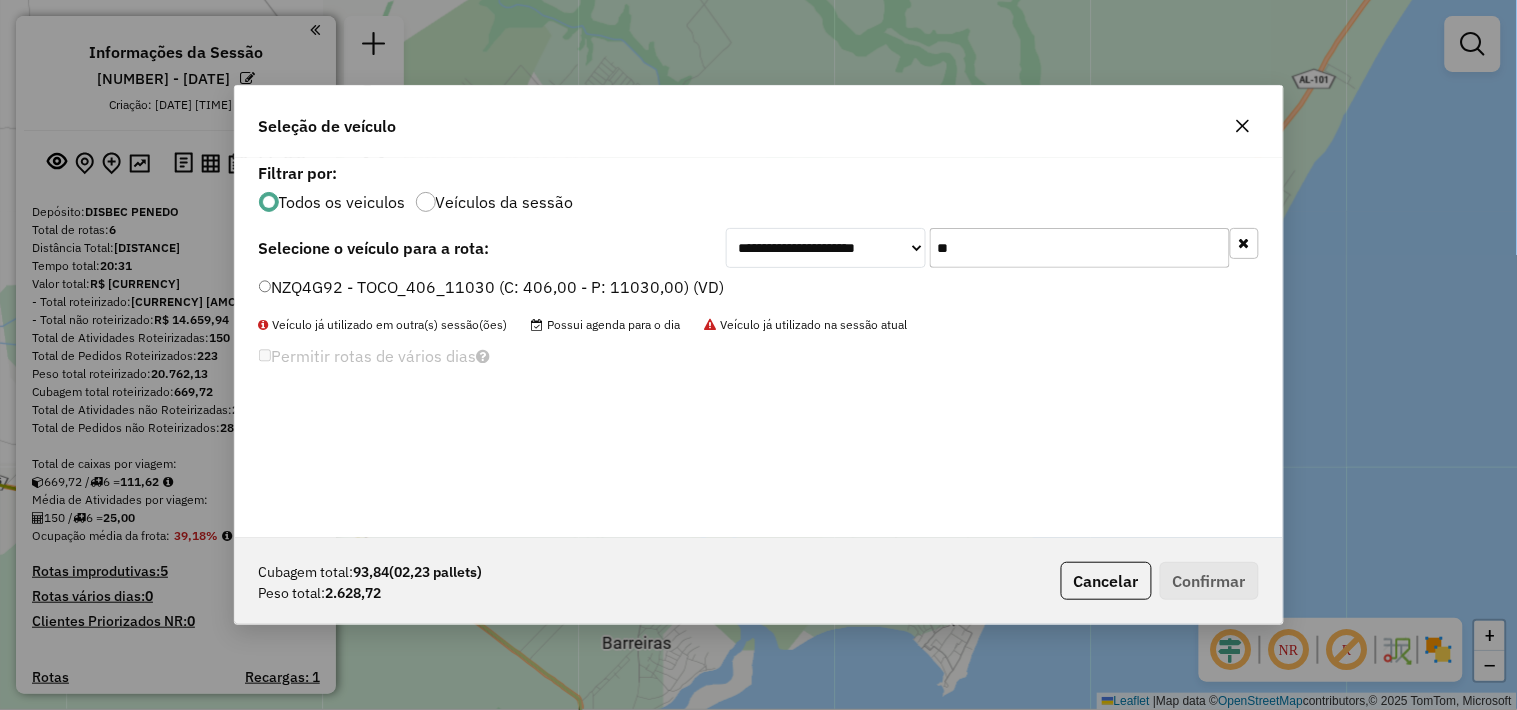 type on "**" 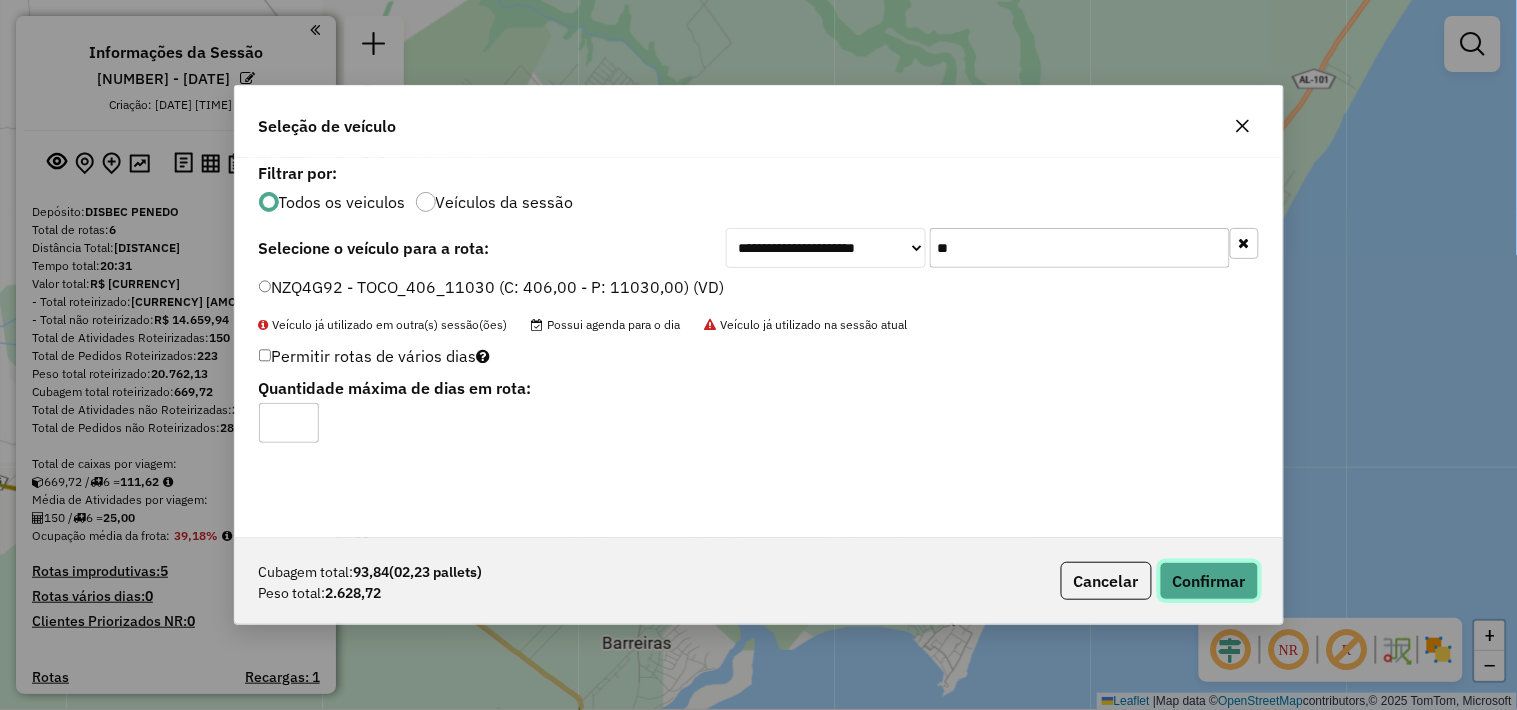 click on "Confirmar" 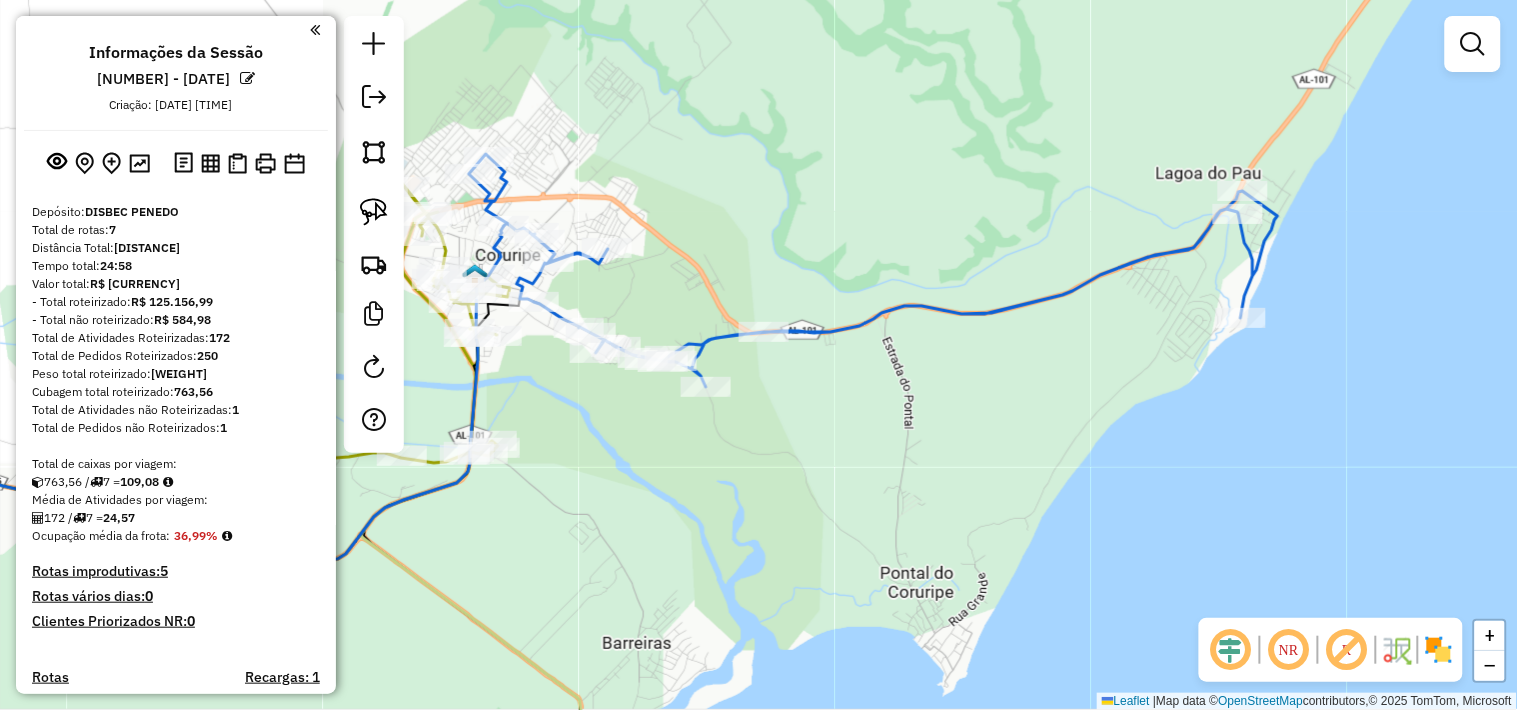 click on "Janela de atendimento Grade de atendimento Capacidade Transportadoras Veículos Cliente Pedidos  Rotas Selecione os dias de semana para filtrar as janelas de atendimento  Seg   Ter   Qua   Qui   Sex   Sáb   Dom  Informe o período da janela de atendimento: De: Até:  Filtrar exatamente a janela do cliente  Considerar janela de atendimento padrão  Selecione os dias de semana para filtrar as grades de atendimento  Seg   Ter   Qua   Qui   Sex   Sáb   Dom   Considerar clientes sem dia de atendimento cadastrado  Clientes fora do dia de atendimento selecionado Filtrar as atividades entre os valores definidos abaixo:  Peso mínimo:   Peso máximo:   Cubagem mínima:   Cubagem máxima:   De:   Até:  Filtrar as atividades entre o tempo de atendimento definido abaixo:  De:   Até:   Considerar capacidade total dos clientes não roteirizados Transportadora: Selecione um ou mais itens Tipo de veículo: Selecione um ou mais itens Veículo: Selecione um ou mais itens Motorista: Selecione um ou mais itens Nome: Rótulo:" 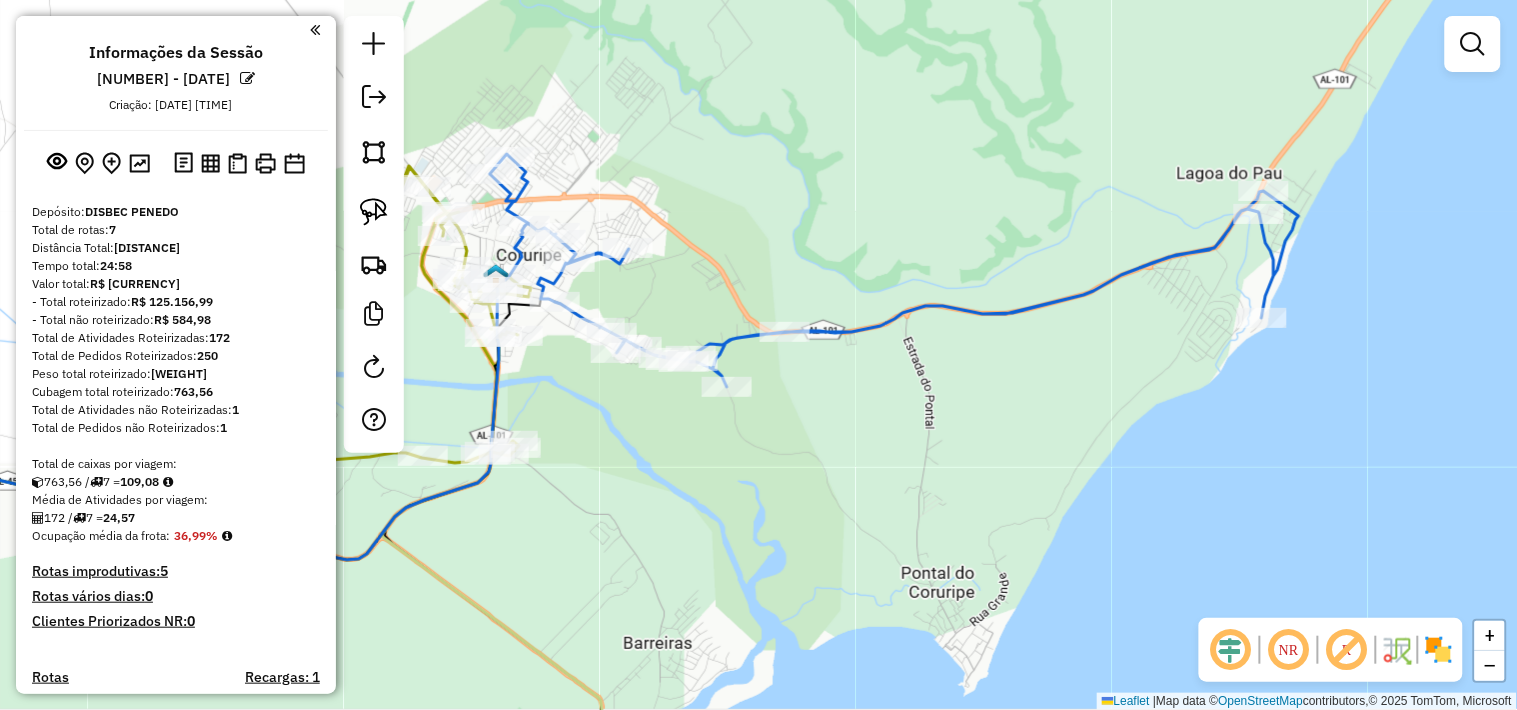 drag, startPoint x: 766, startPoint y: 510, endPoint x: 865, endPoint y: 462, distance: 110.02273 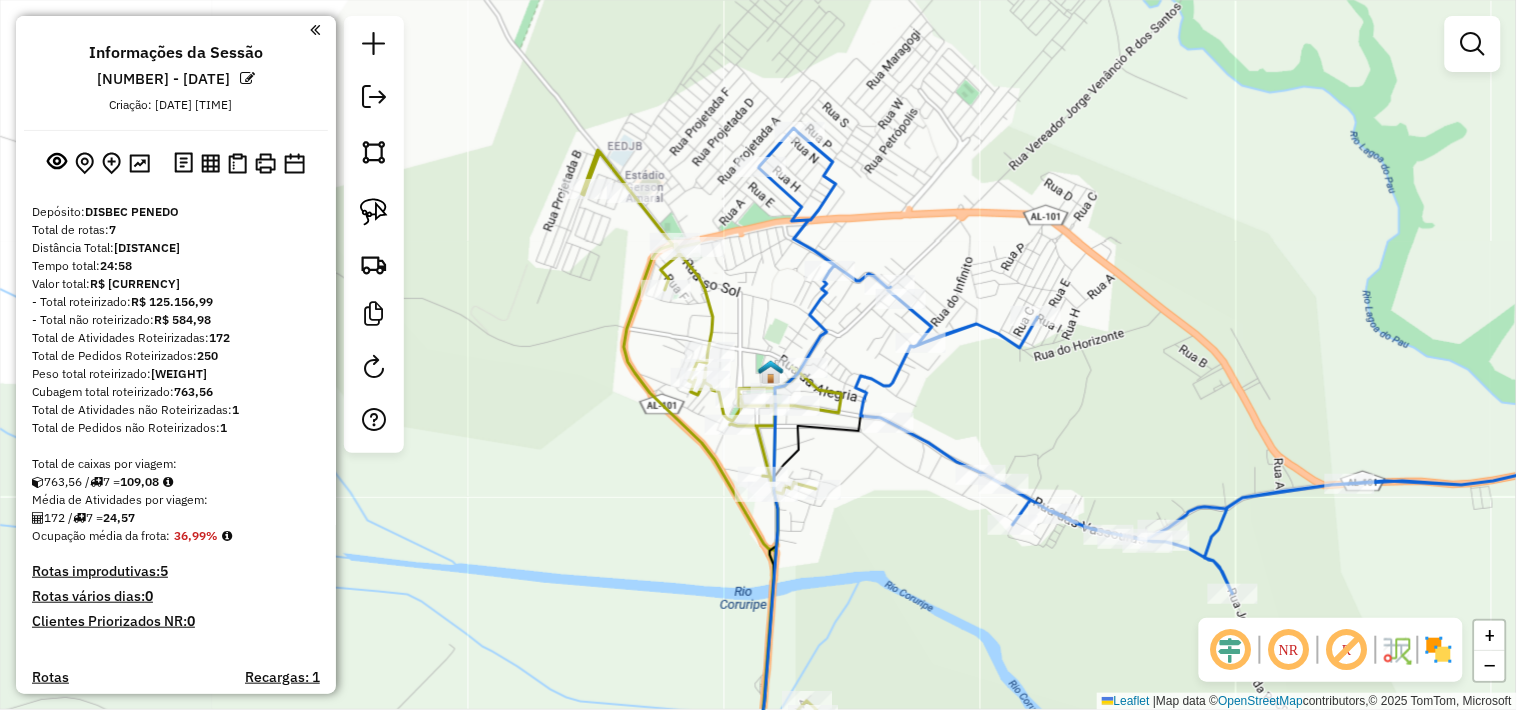 drag, startPoint x: 765, startPoint y: 236, endPoint x: 766, endPoint y: 312, distance: 76.00658 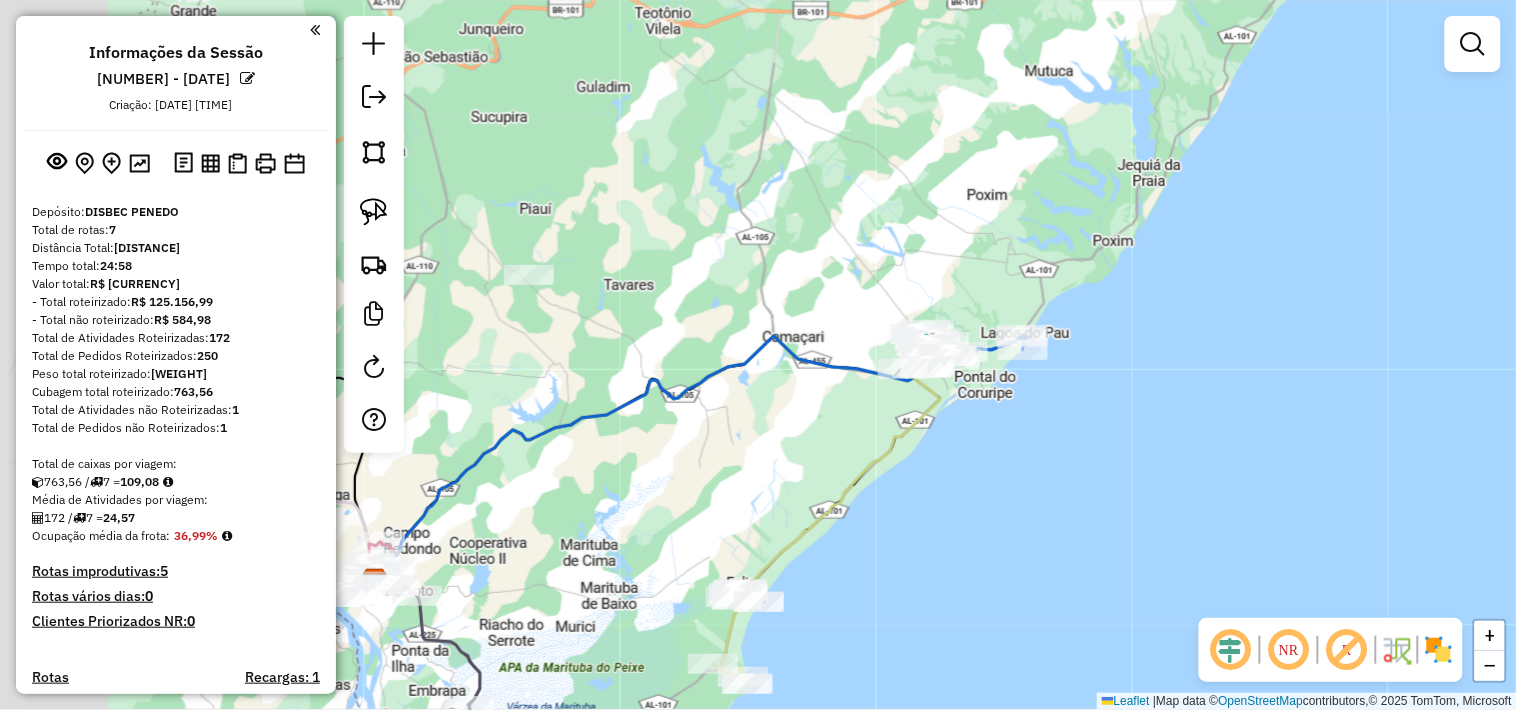 drag, startPoint x: 556, startPoint y: 382, endPoint x: 1111, endPoint y: 393, distance: 555.109 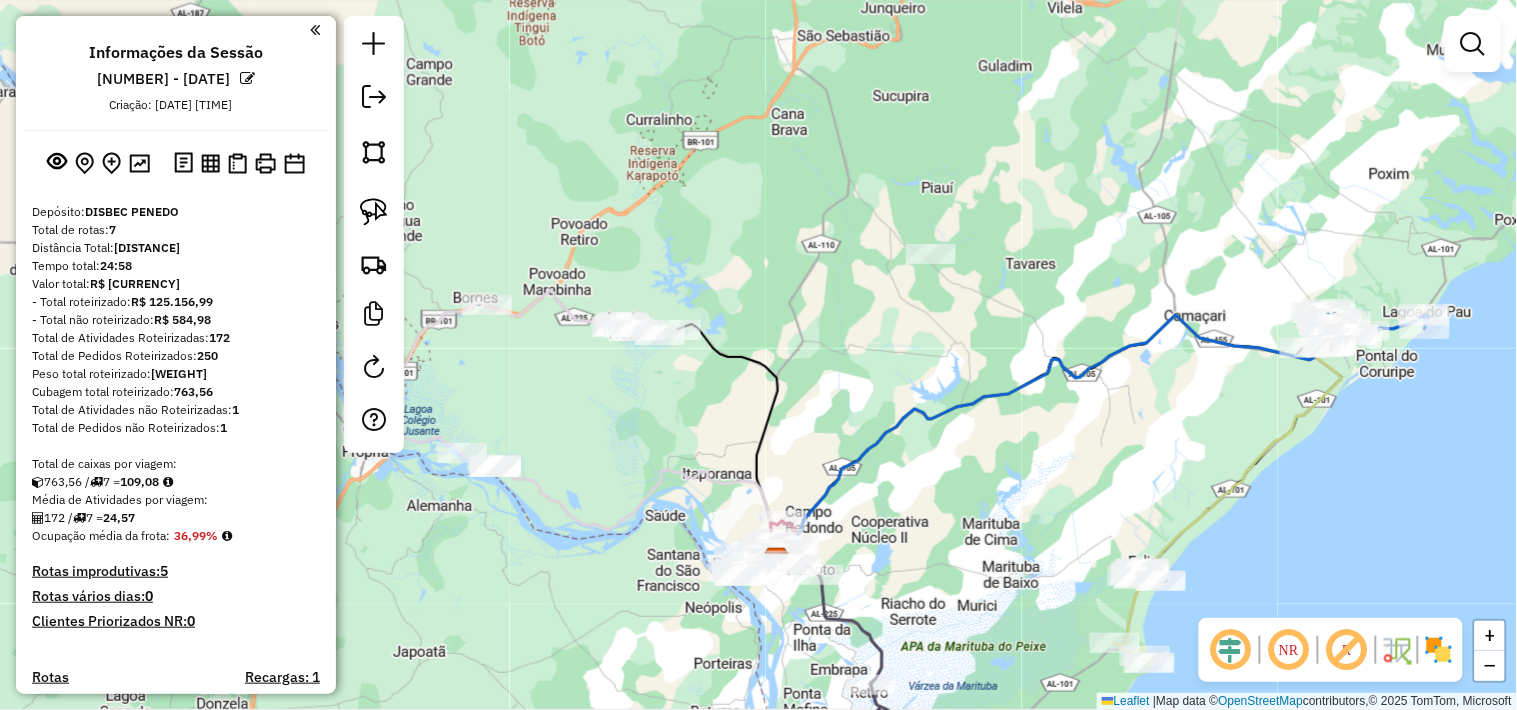click on "Janela de atendimento Grade de atendimento Capacidade Transportadoras Veículos Cliente Pedidos  Rotas Selecione os dias de semana para filtrar as janelas de atendimento  Seg   Ter   Qua   Qui   Sex   Sáb   Dom  Informe o período da janela de atendimento: De: Até:  Filtrar exatamente a janela do cliente  Considerar janela de atendimento padrão  Selecione os dias de semana para filtrar as grades de atendimento  Seg   Ter   Qua   Qui   Sex   Sáb   Dom   Considerar clientes sem dia de atendimento cadastrado  Clientes fora do dia de atendimento selecionado Filtrar as atividades entre os valores definidos abaixo:  Peso mínimo:   Peso máximo:   Cubagem mínima:   Cubagem máxima:   De:   Até:  Filtrar as atividades entre o tempo de atendimento definido abaixo:  De:   Até:   Considerar capacidade total dos clientes não roteirizados Transportadora: Selecione um ou mais itens Tipo de veículo: Selecione um ou mais itens Veículo: Selecione um ou mais itens Motorista: Selecione um ou mais itens Nome: Rótulo:" 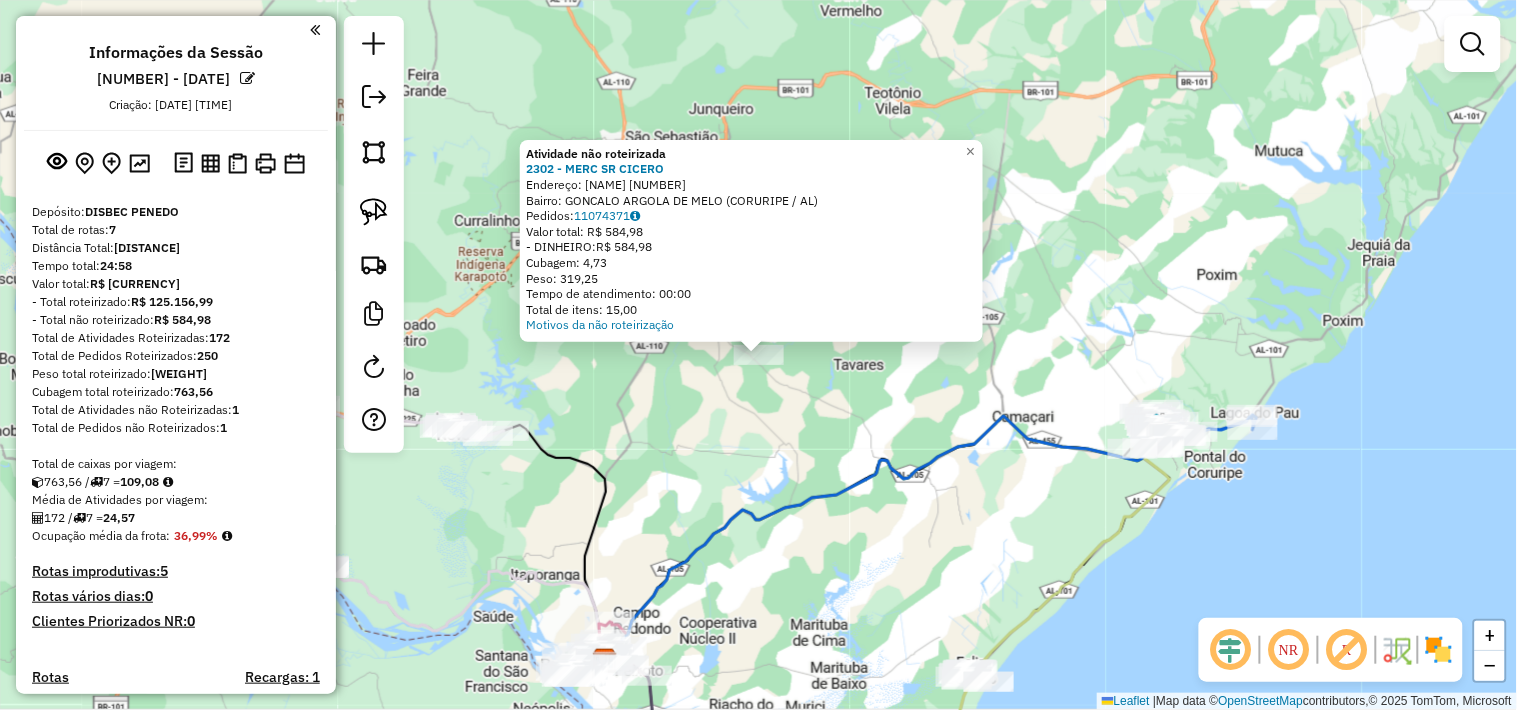 click on "Atividade não roteirizada 2302 - MERC SR CICERO  Endereço:  FRANCISCO SANTIAGO 51   Bairro: GONCALO ARGOLA DE MELO (CORURIPE / AL)   Pedidos:  11074371   Valor total: R$ 584,98   - DINHEIRO:  R$ 584,98   Cubagem: 4,73   Peso: 319,25   Tempo de atendimento: 00:00   Total de itens: 15,00  Motivos da não roteirização × Janela de atendimento Grade de atendimento Capacidade Transportadoras Veículos Cliente Pedidos  Rotas Selecione os dias de semana para filtrar as janelas de atendimento  Seg   Ter   Qua   Qui   Sex   Sáb   Dom  Informe o período da janela de atendimento: De: Até:  Filtrar exatamente a janela do cliente  Considerar janela de atendimento padrão  Selecione os dias de semana para filtrar as grades de atendimento  Seg   Ter   Qua   Qui   Sex   Sáb   Dom   Considerar clientes sem dia de atendimento cadastrado  Clientes fora do dia de atendimento selecionado Filtrar as atividades entre os valores definidos abaixo:  Peso mínimo:   Peso máximo:   Cubagem mínima:   Cubagem máxima:   De:  De:" 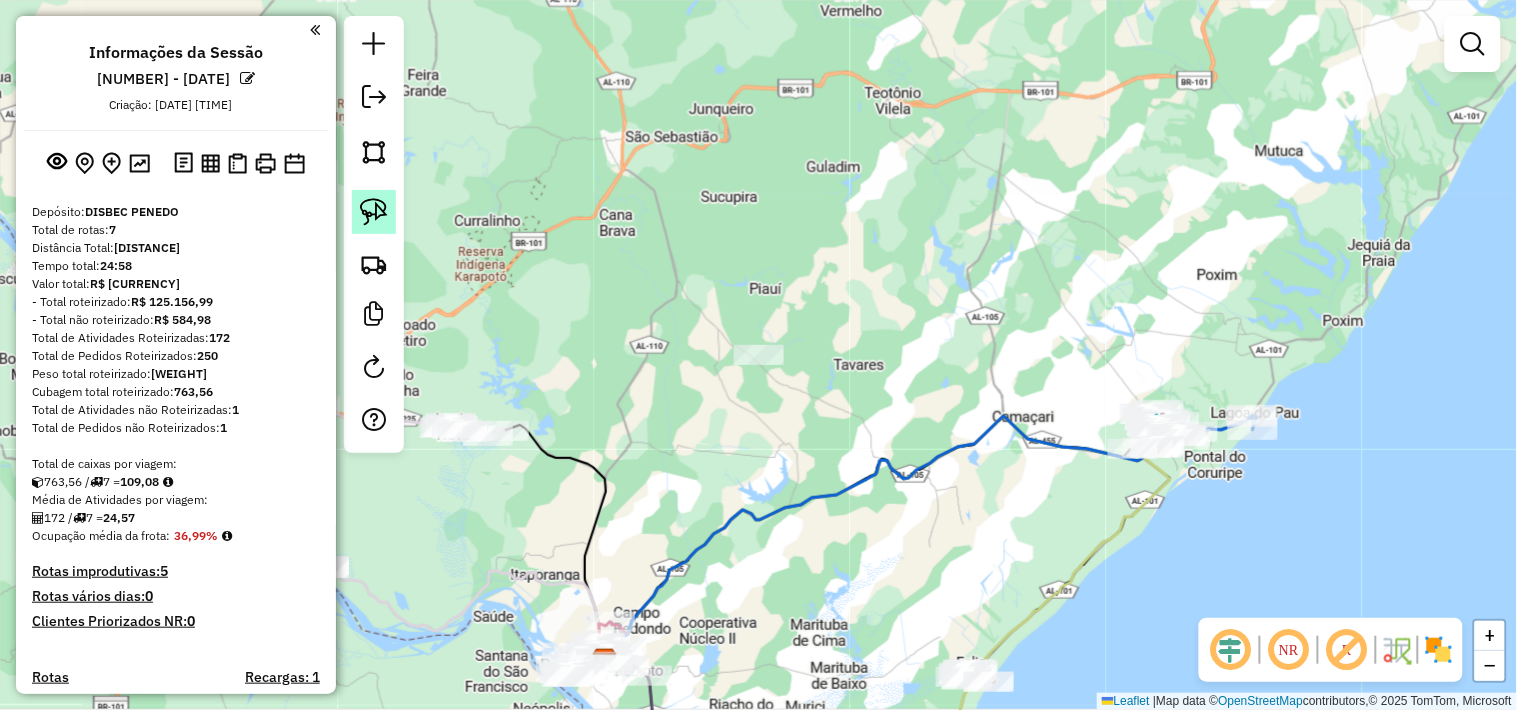 click 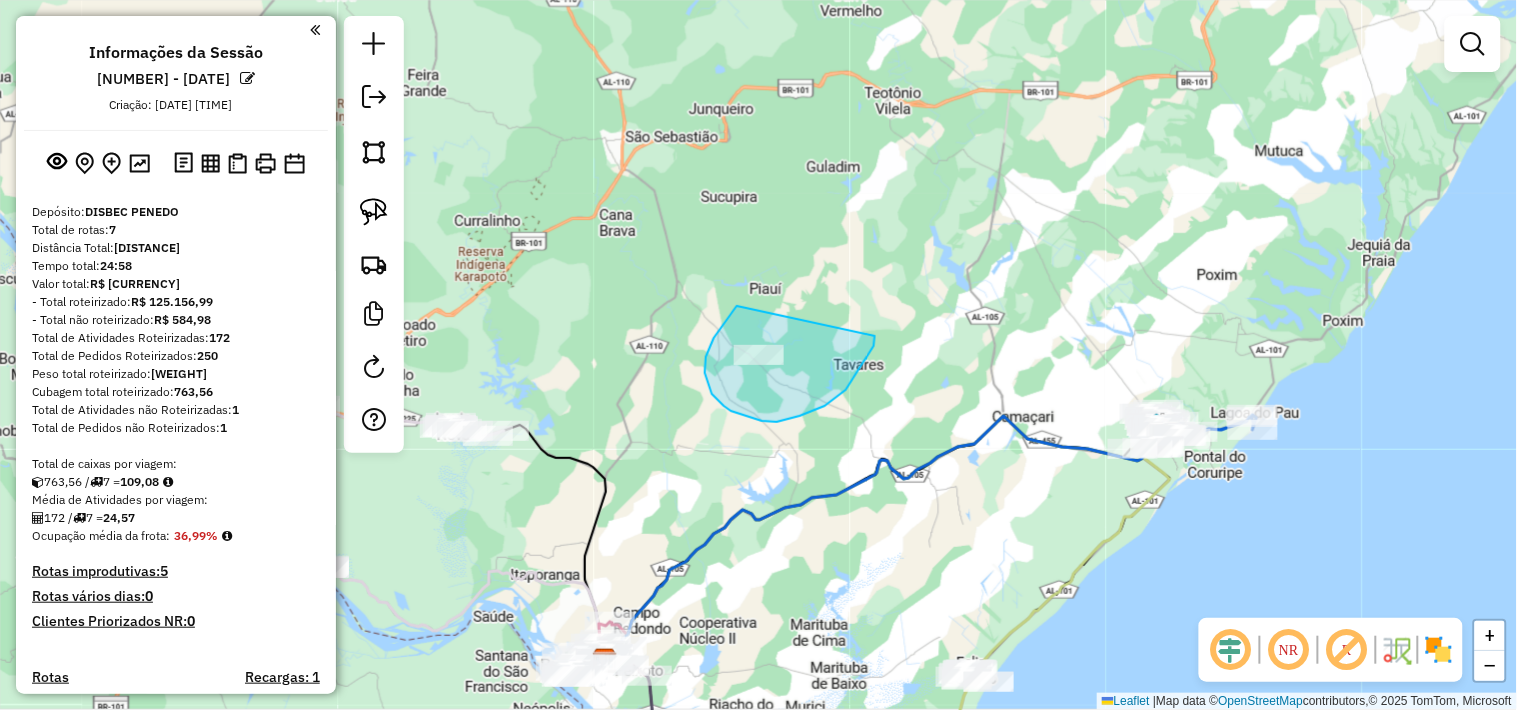 drag, startPoint x: 714, startPoint y: 338, endPoint x: 858, endPoint y: 340, distance: 144.01389 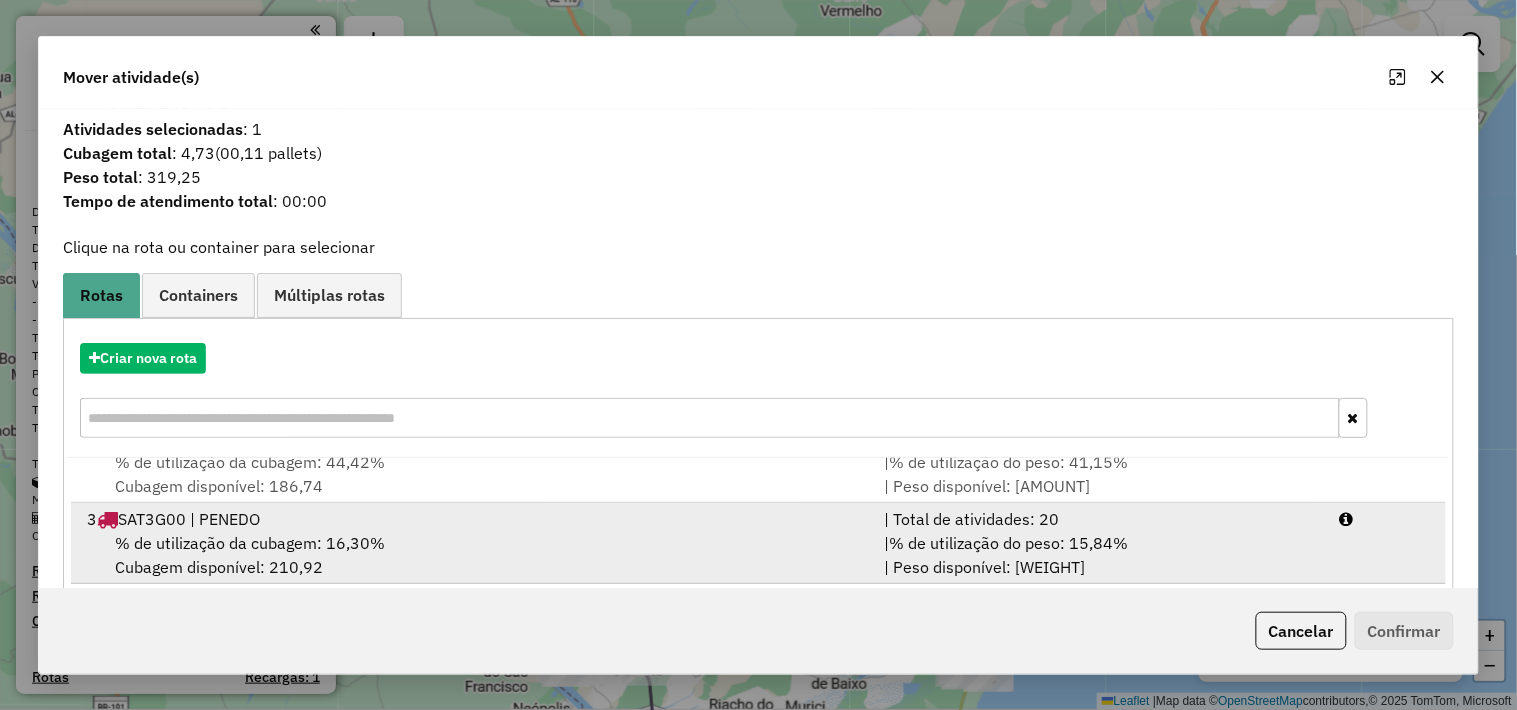 scroll, scrollTop: 167, scrollLeft: 0, axis: vertical 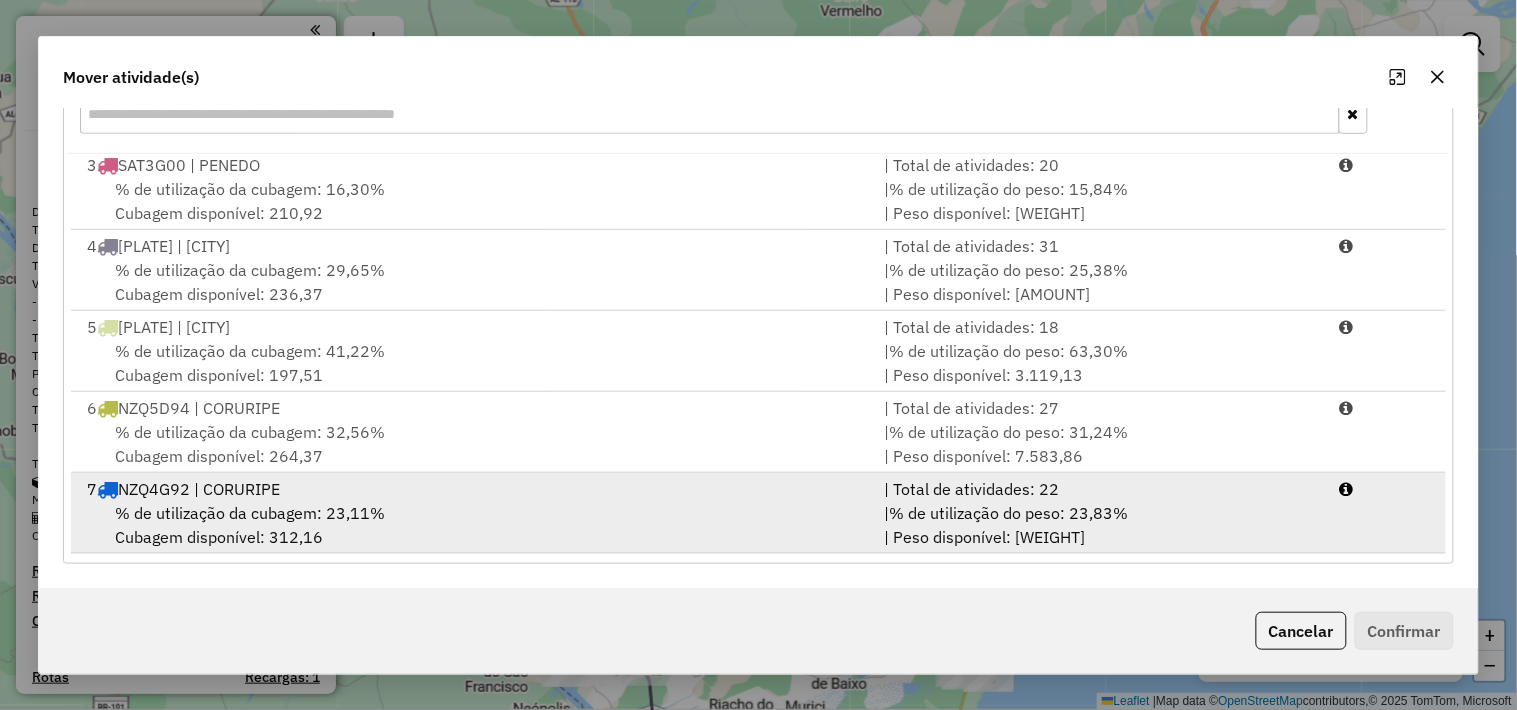 click on "% de utilização da cubagem: 23,11%" at bounding box center [250, 513] 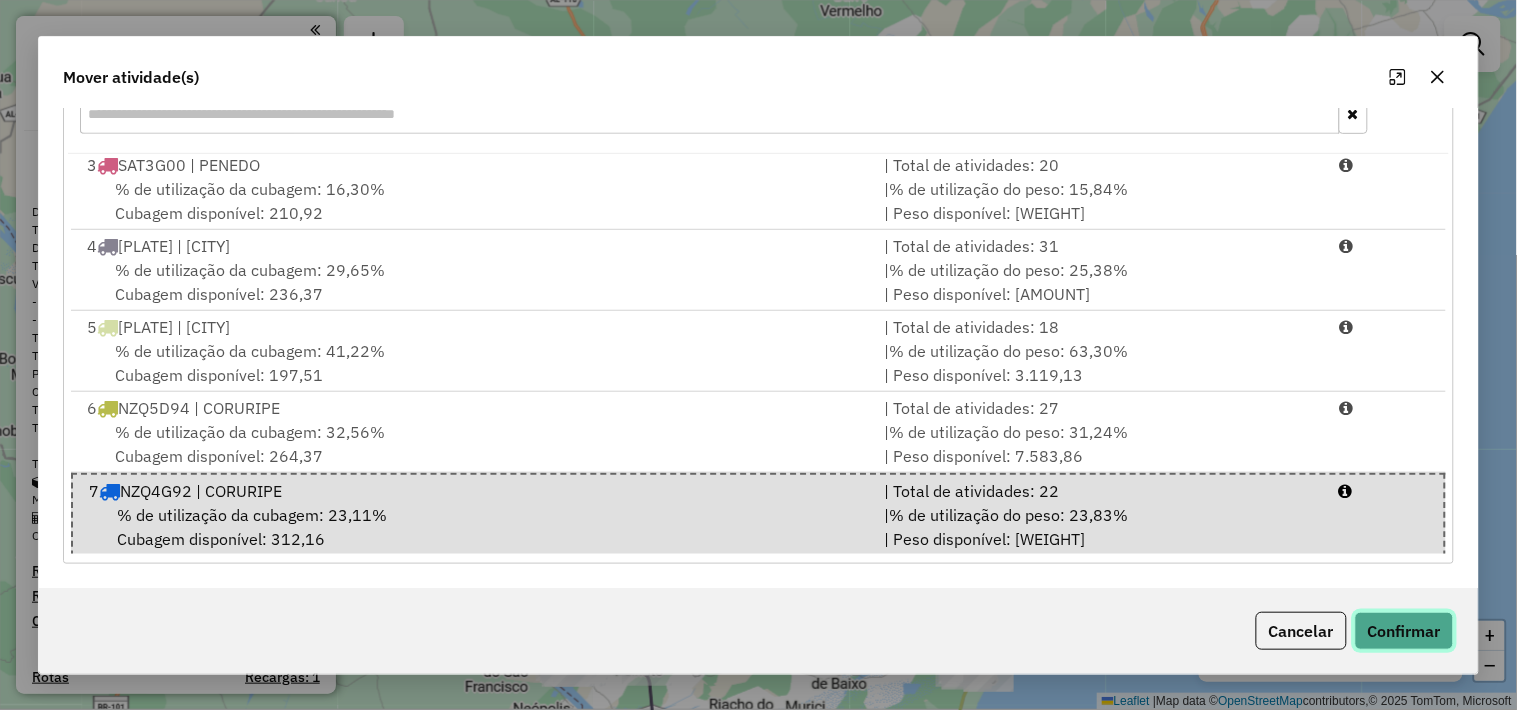 click on "Confirmar" 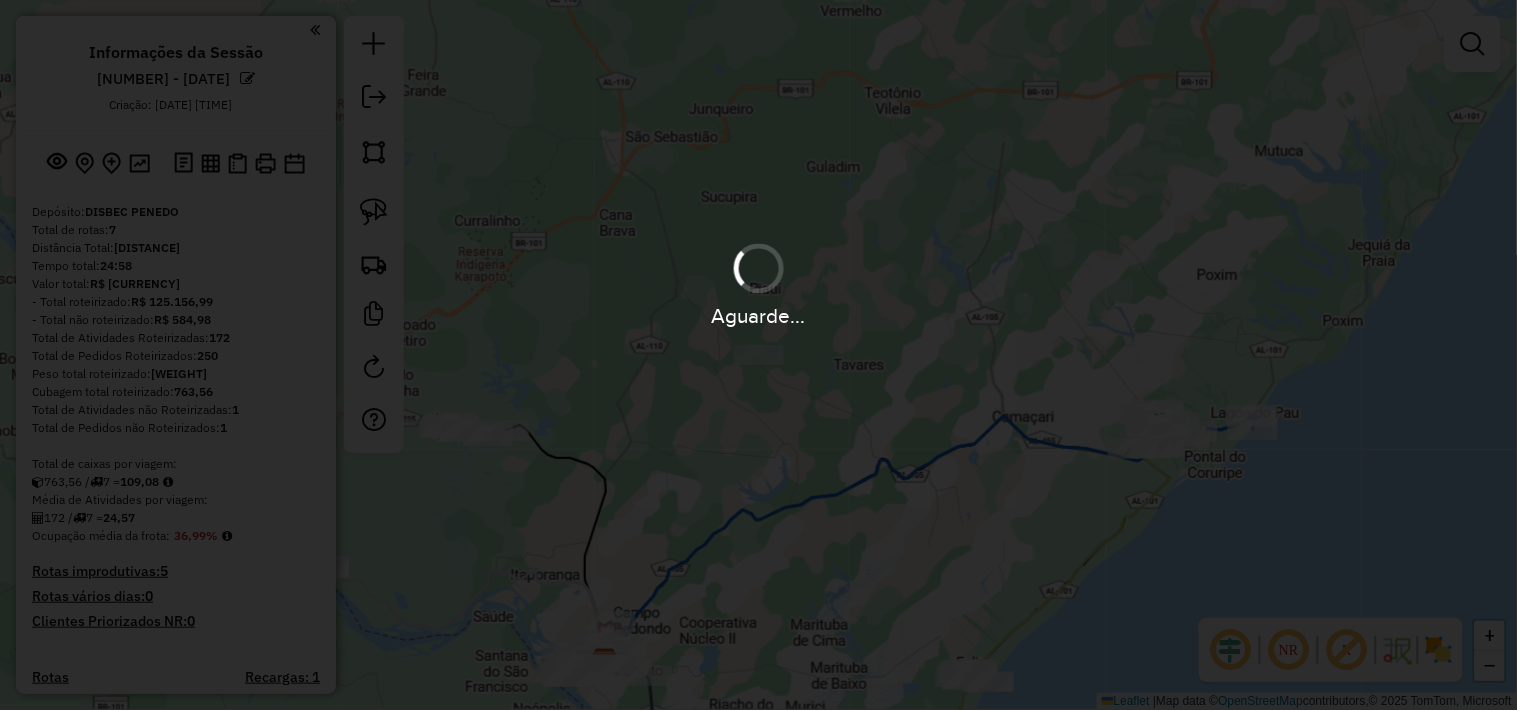 scroll, scrollTop: 0, scrollLeft: 0, axis: both 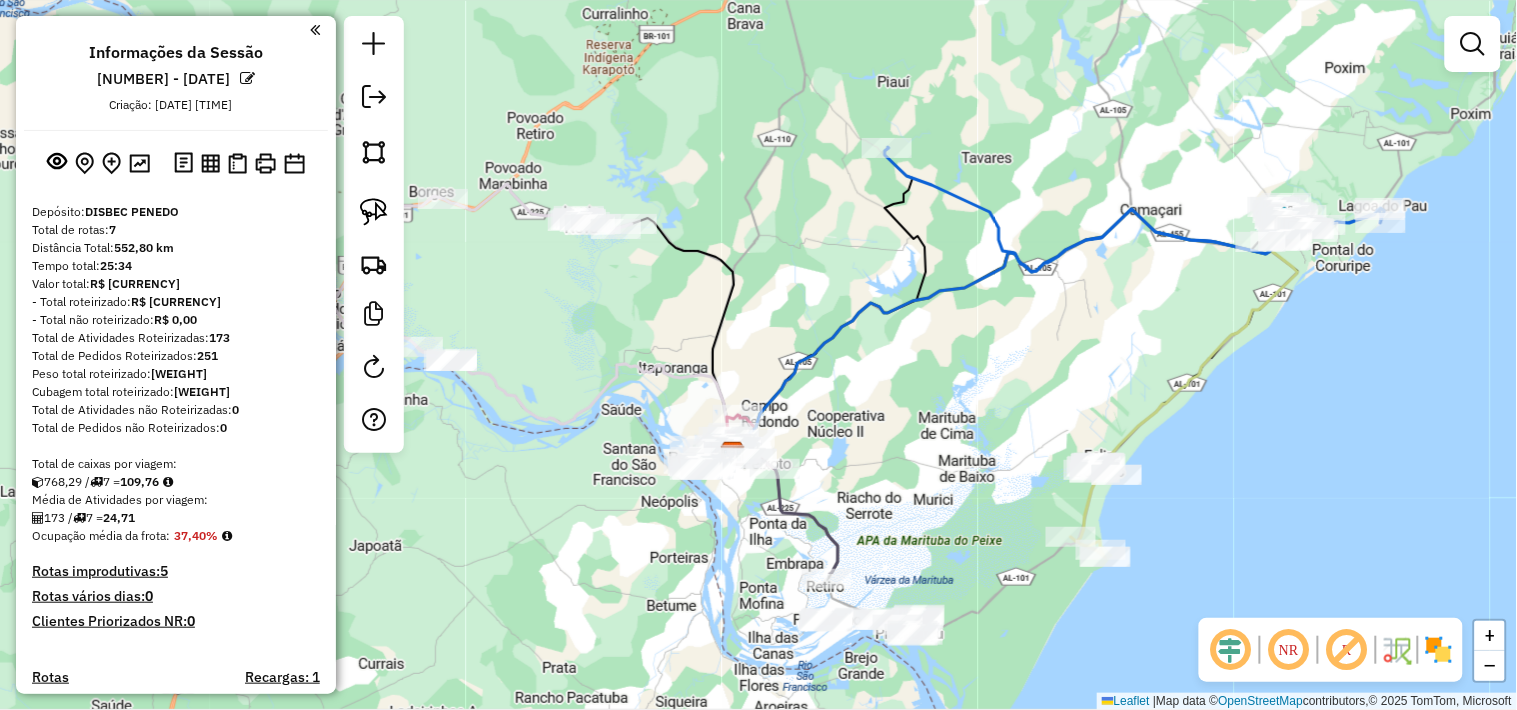 drag, startPoint x: 660, startPoint y: 458, endPoint x: 781, endPoint y: 276, distance: 218.55205 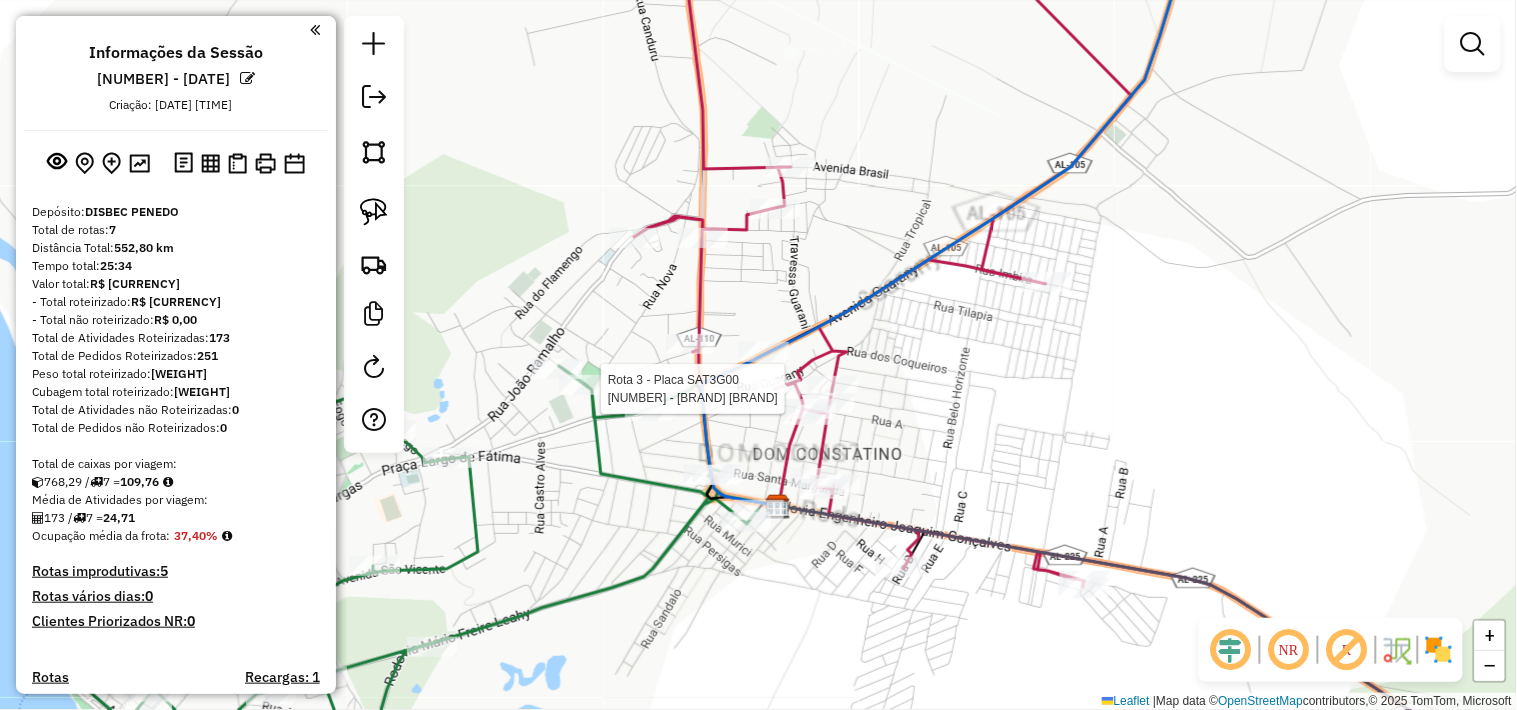 select on "**********" 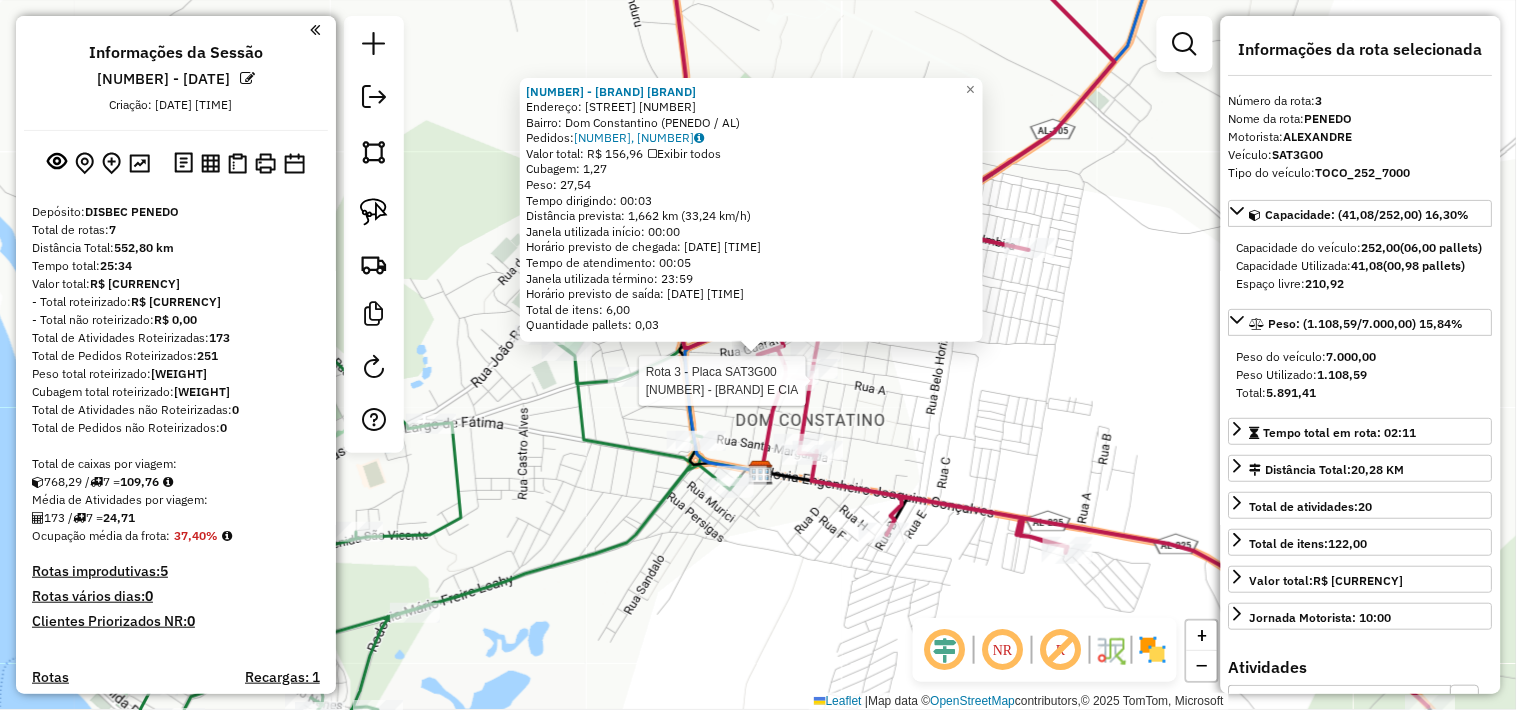 scroll, scrollTop: 832, scrollLeft: 0, axis: vertical 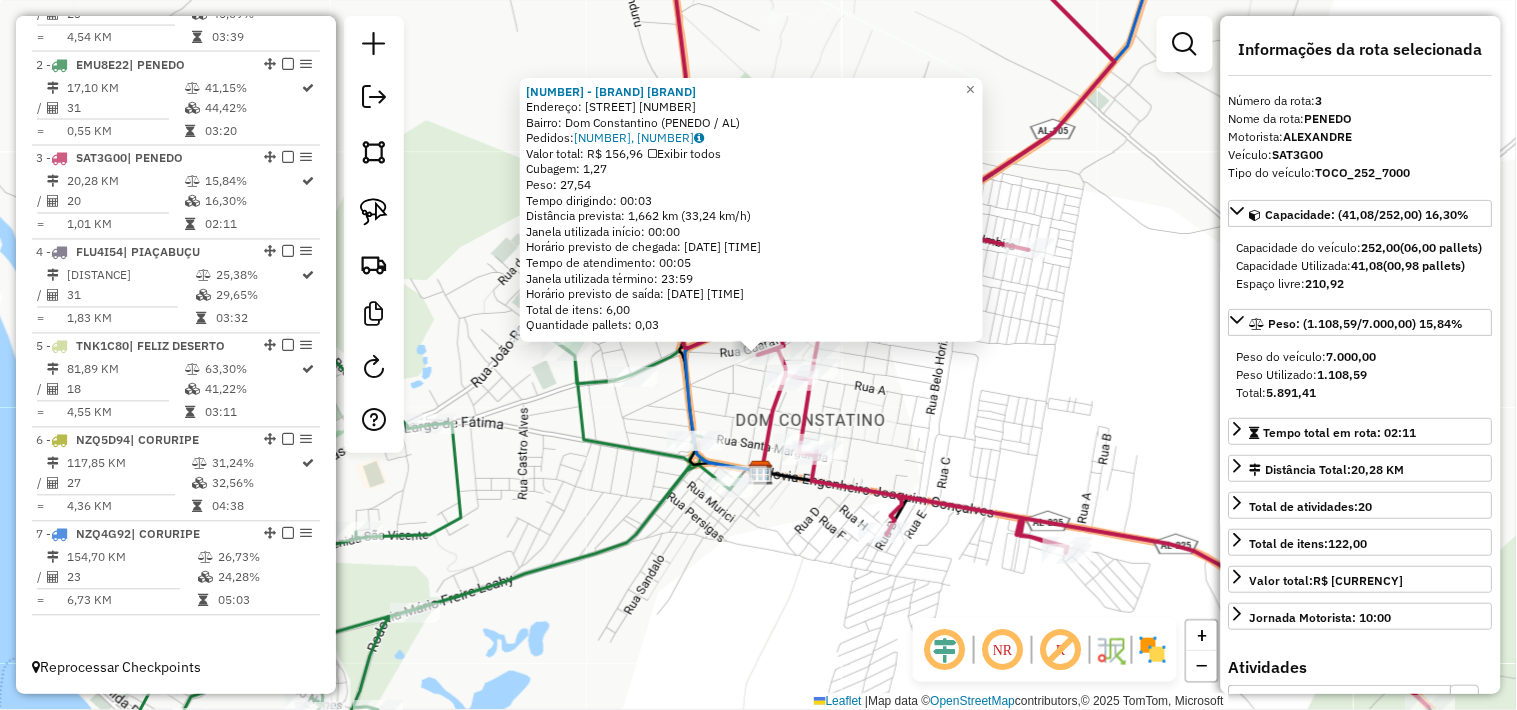 click on "1956 - MERCE DA GISLENE  Endereço:  Rua Duque de Caxias 120   Bairro: Dom Constantino (PENEDO / AL)   Pedidos:  11074181, 11074182   Valor total: R$ 156,96   Exibir todos   Cubagem: 1,27  Peso: 27,54  Tempo dirigindo: 00:03   Distância prevista: 1,662 km (33,24 km/h)   Janela utilizada início: 00:00   Horário previsto de chegada: 12/07/2025 08:45   Tempo de atendimento: 00:05   Janela utilizada término: 23:59   Horário previsto de saída: 12/07/2025 08:50   Total de itens: 6,00   Quantidade pallets: 0,03  × Janela de atendimento Grade de atendimento Capacidade Transportadoras Veículos Cliente Pedidos  Rotas Selecione os dias de semana para filtrar as janelas de atendimento  Seg   Ter   Qua   Qui   Sex   Sáb   Dom  Informe o período da janela de atendimento: De: Até:  Filtrar exatamente a janela do cliente  Considerar janela de atendimento padrão  Selecione os dias de semana para filtrar as grades de atendimento  Seg   Ter   Qua   Qui   Sex   Sáb   Dom   Peso mínimo:   Peso máximo:   De:   De:" 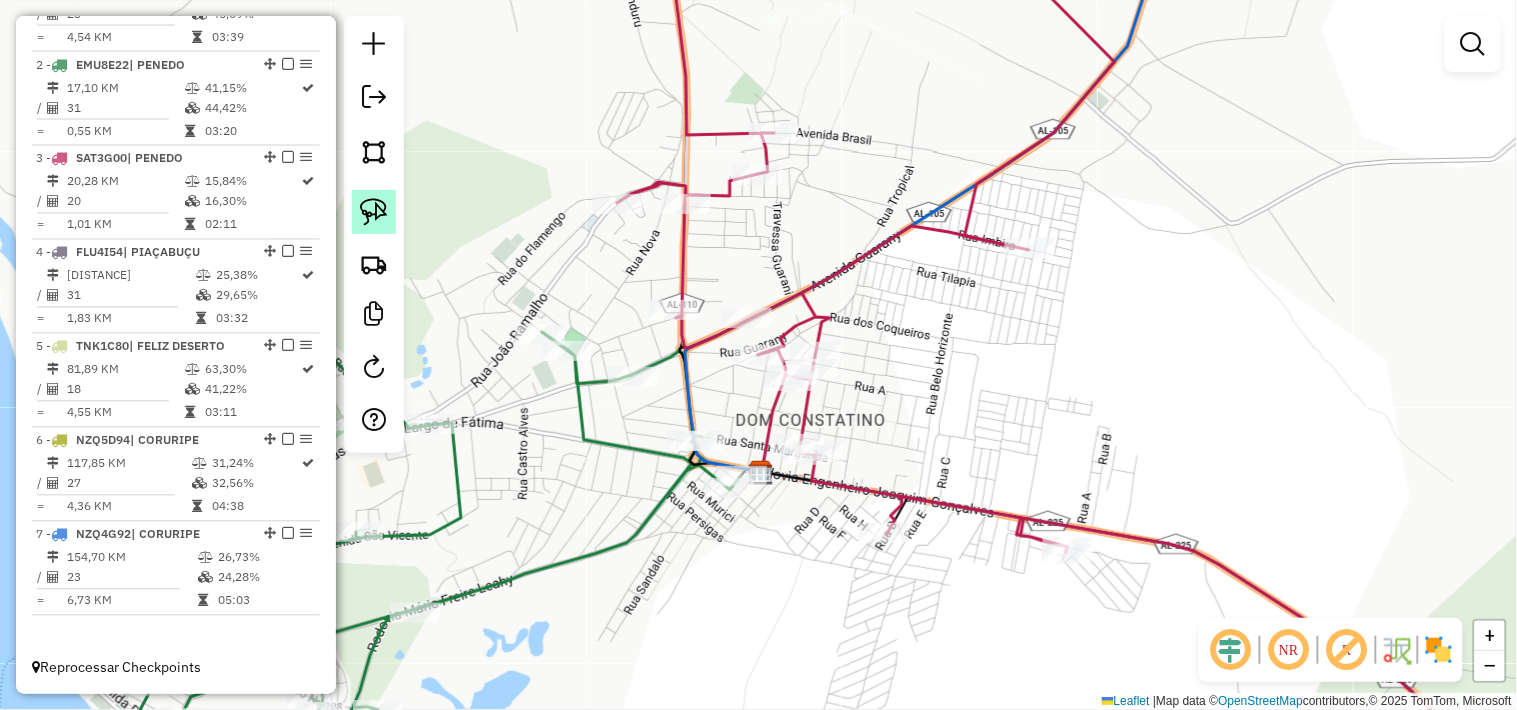 click 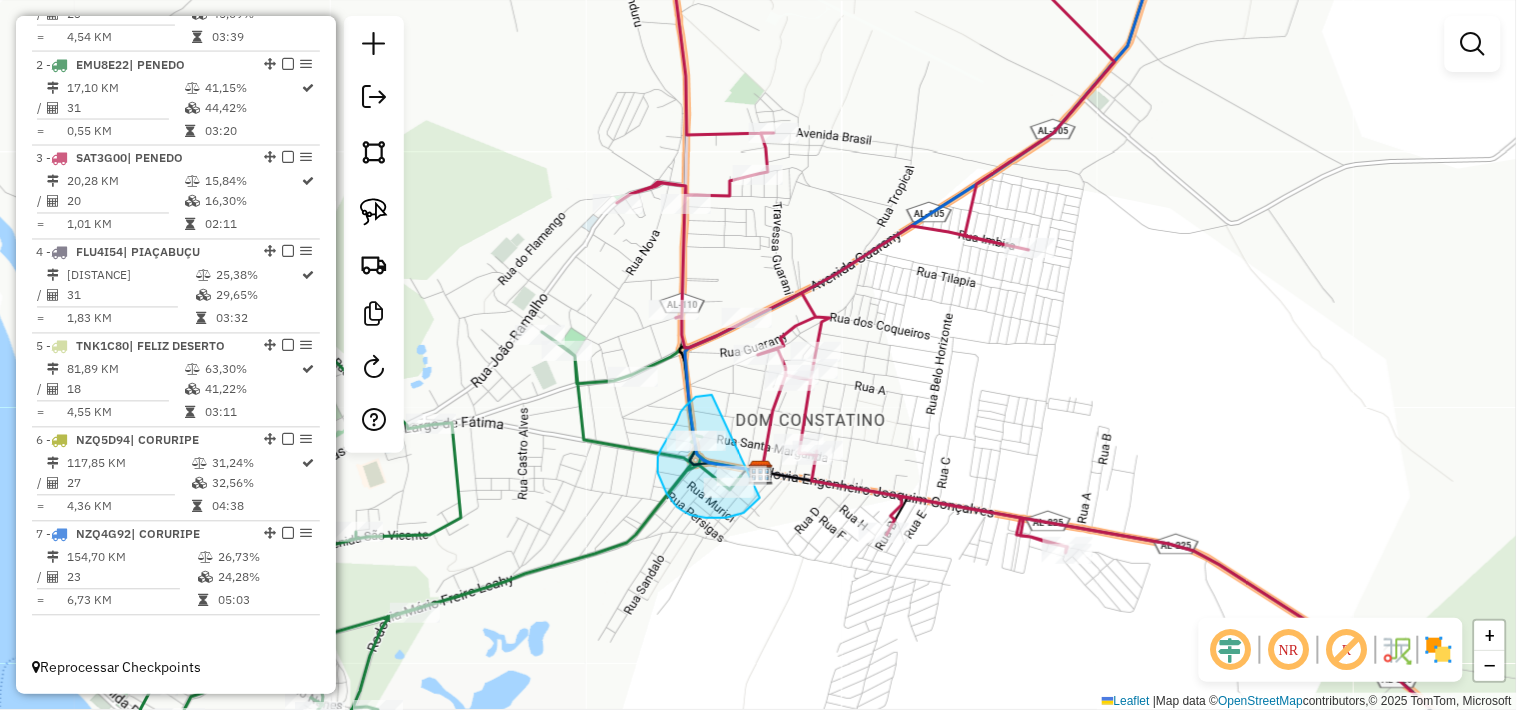 click on "Janela de atendimento Grade de atendimento Capacidade Transportadoras Veículos Cliente Pedidos  Rotas Selecione os dias de semana para filtrar as janelas de atendimento  Seg   Ter   Qua   Qui   Sex   Sáb   Dom  Informe o período da janela de atendimento: De: Até:  Filtrar exatamente a janela do cliente  Considerar janela de atendimento padrão  Selecione os dias de semana para filtrar as grades de atendimento  Seg   Ter   Qua   Qui   Sex   Sáb   Dom   Considerar clientes sem dia de atendimento cadastrado  Clientes fora do dia de atendimento selecionado Filtrar as atividades entre os valores definidos abaixo:  Peso mínimo:   Peso máximo:   Cubagem mínima:   Cubagem máxima:   De:   Até:  Filtrar as atividades entre o tempo de atendimento definido abaixo:  De:   Até:   Considerar capacidade total dos clientes não roteirizados Transportadora: Selecione um ou mais itens Tipo de veículo: Selecione um ou mais itens Veículo: Selecione um ou mais itens Motorista: Selecione um ou mais itens Nome: Rótulo:" 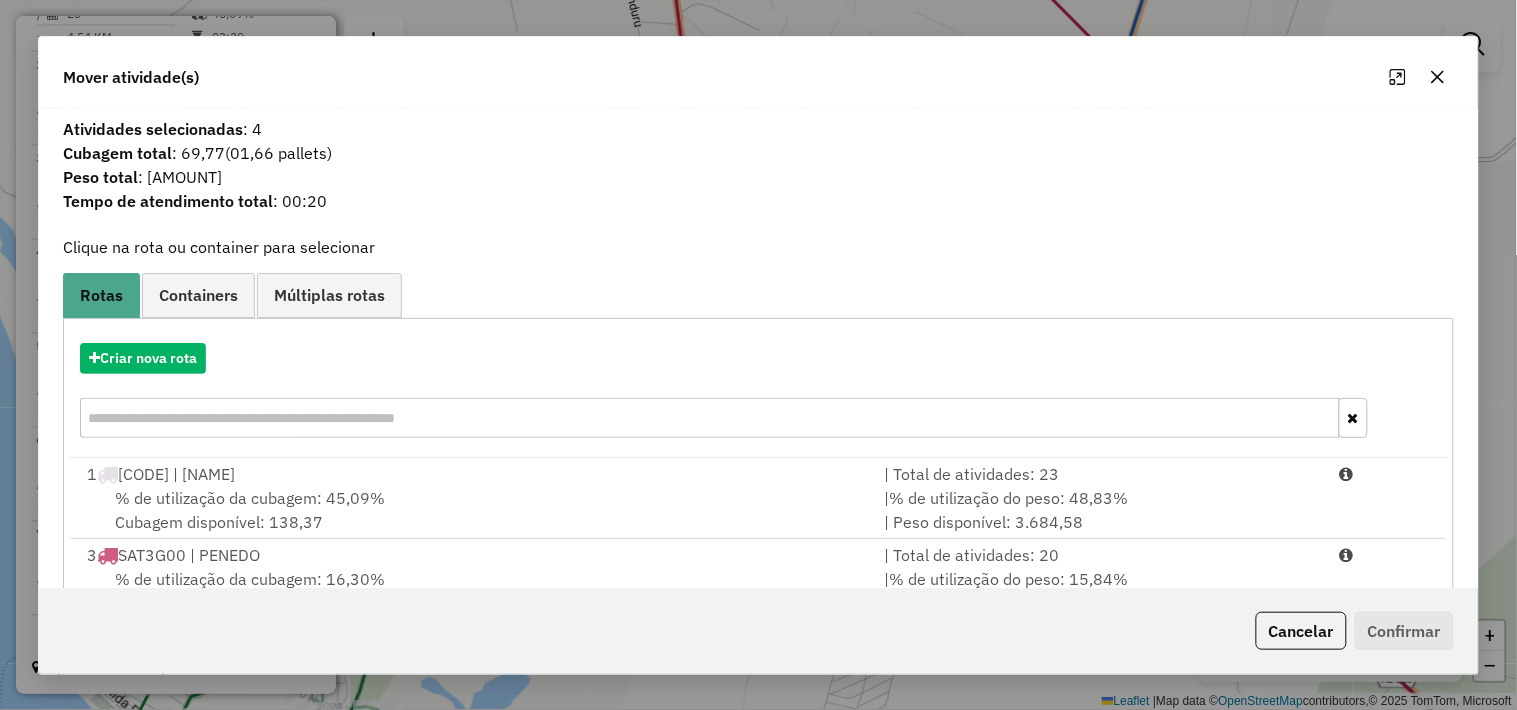 scroll, scrollTop: 304, scrollLeft: 0, axis: vertical 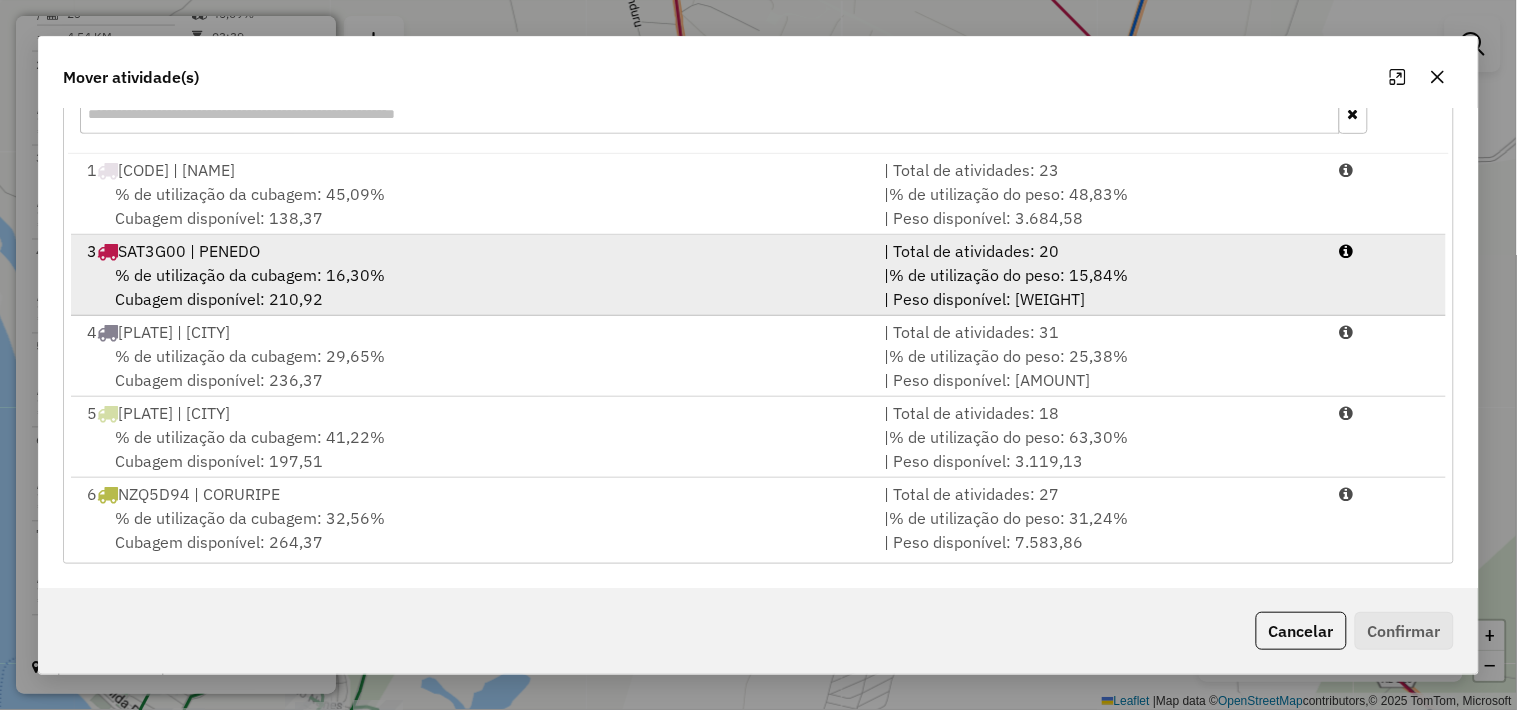 click on "3  SAT3G00 | PENEDO" at bounding box center [473, 251] 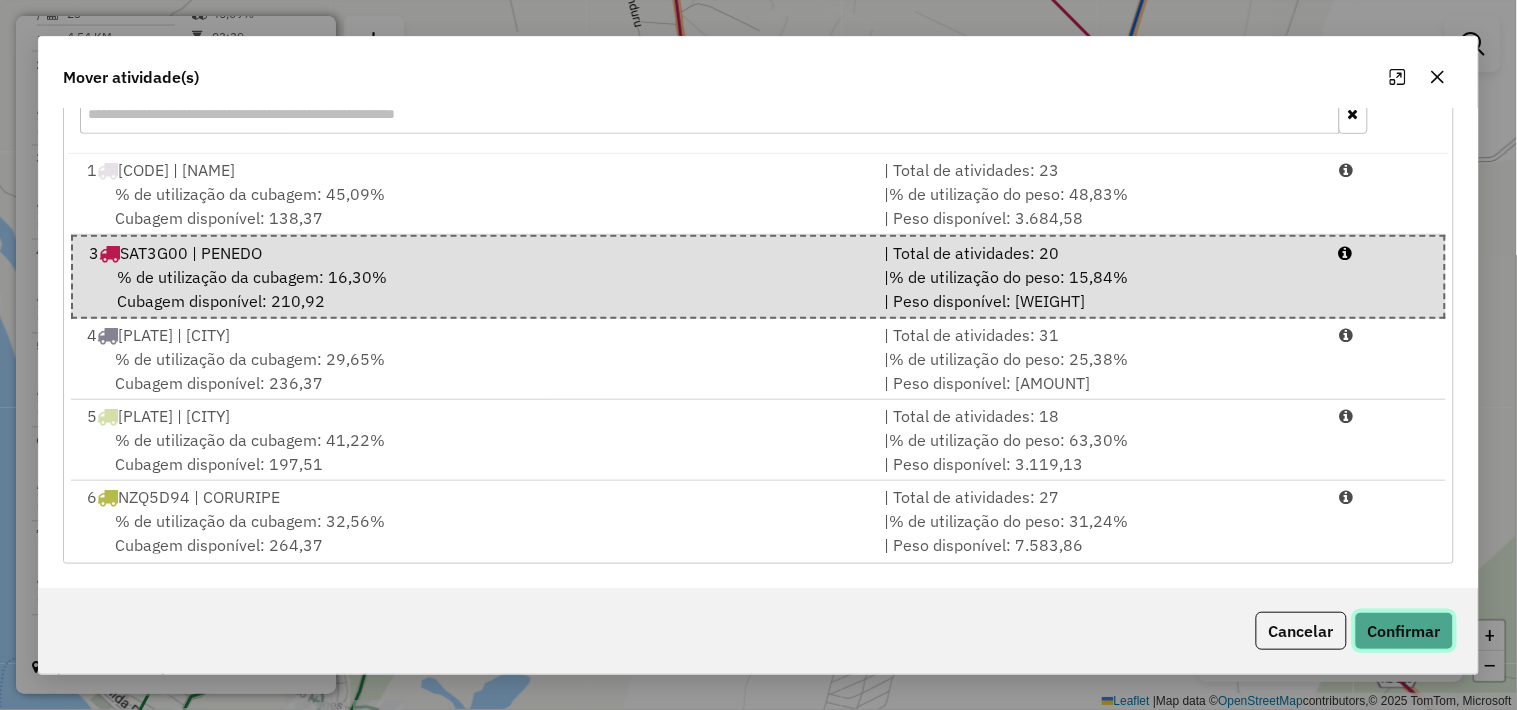 click on "Confirmar" 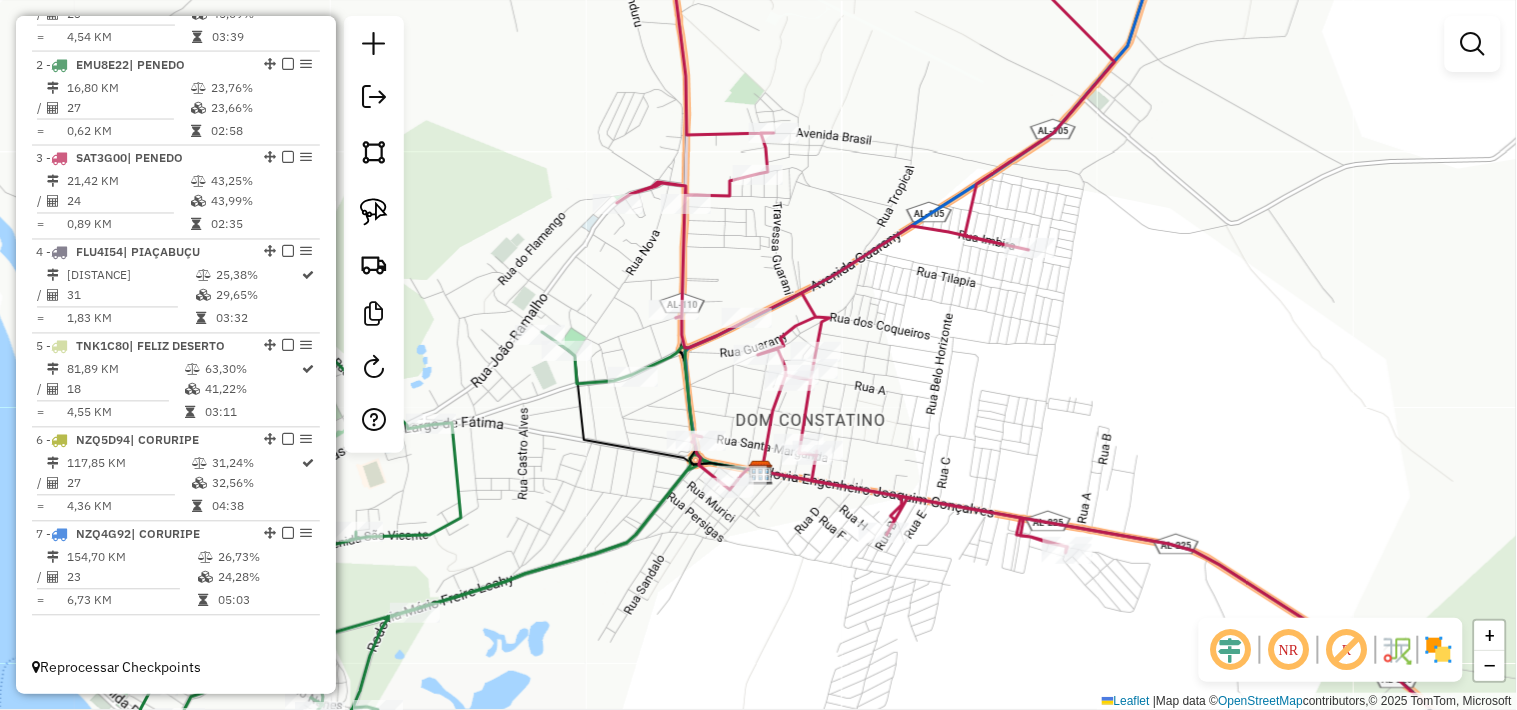 scroll, scrollTop: 0, scrollLeft: 0, axis: both 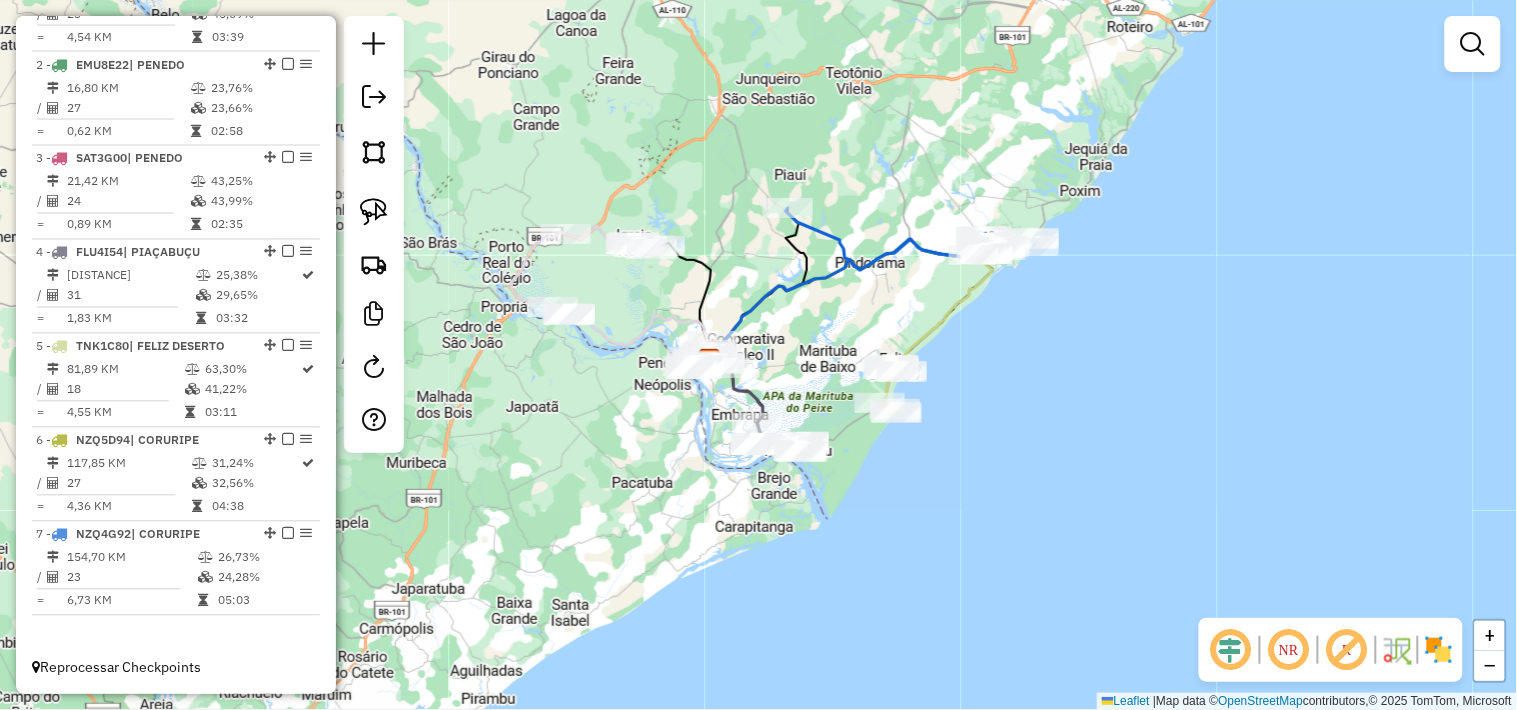 drag, startPoint x: 824, startPoint y: 411, endPoint x: 818, endPoint y: 381, distance: 30.594116 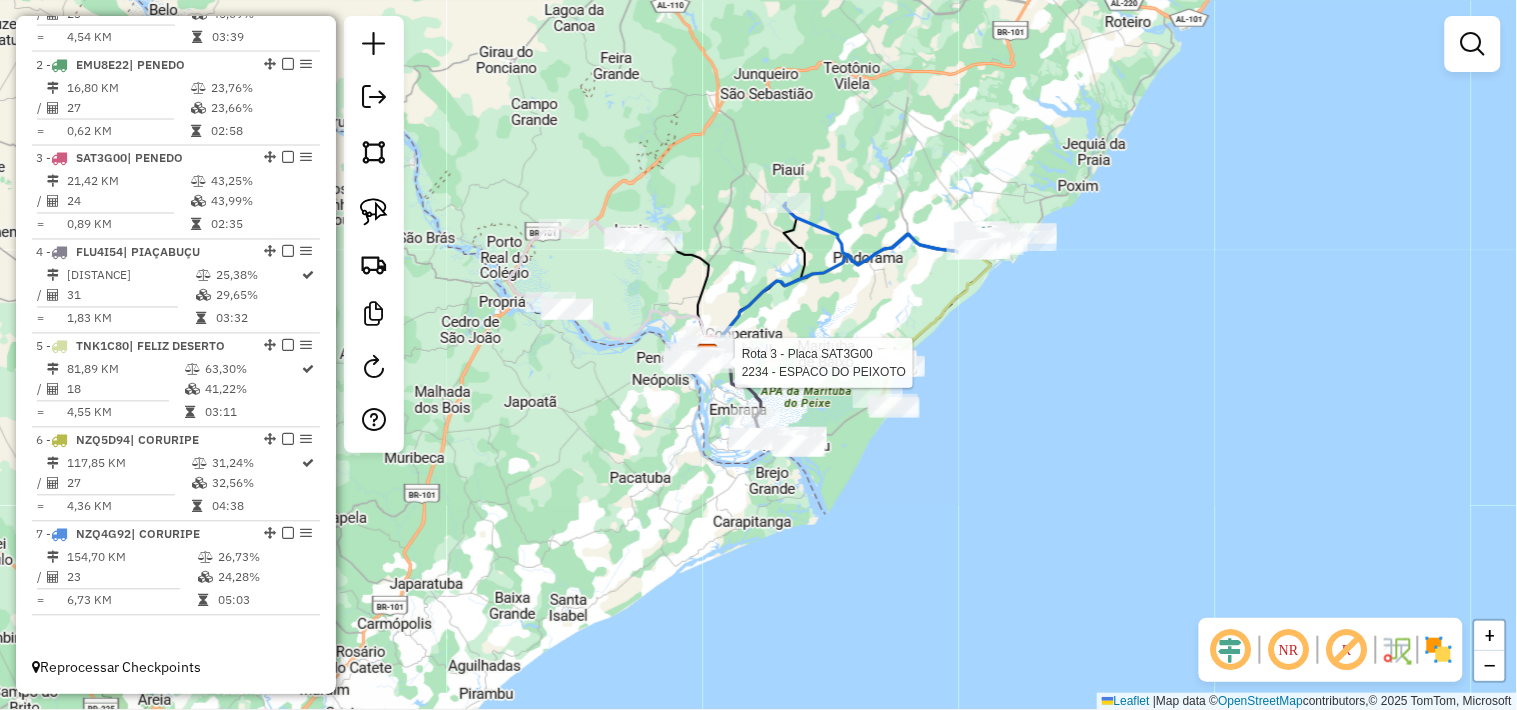 select on "**********" 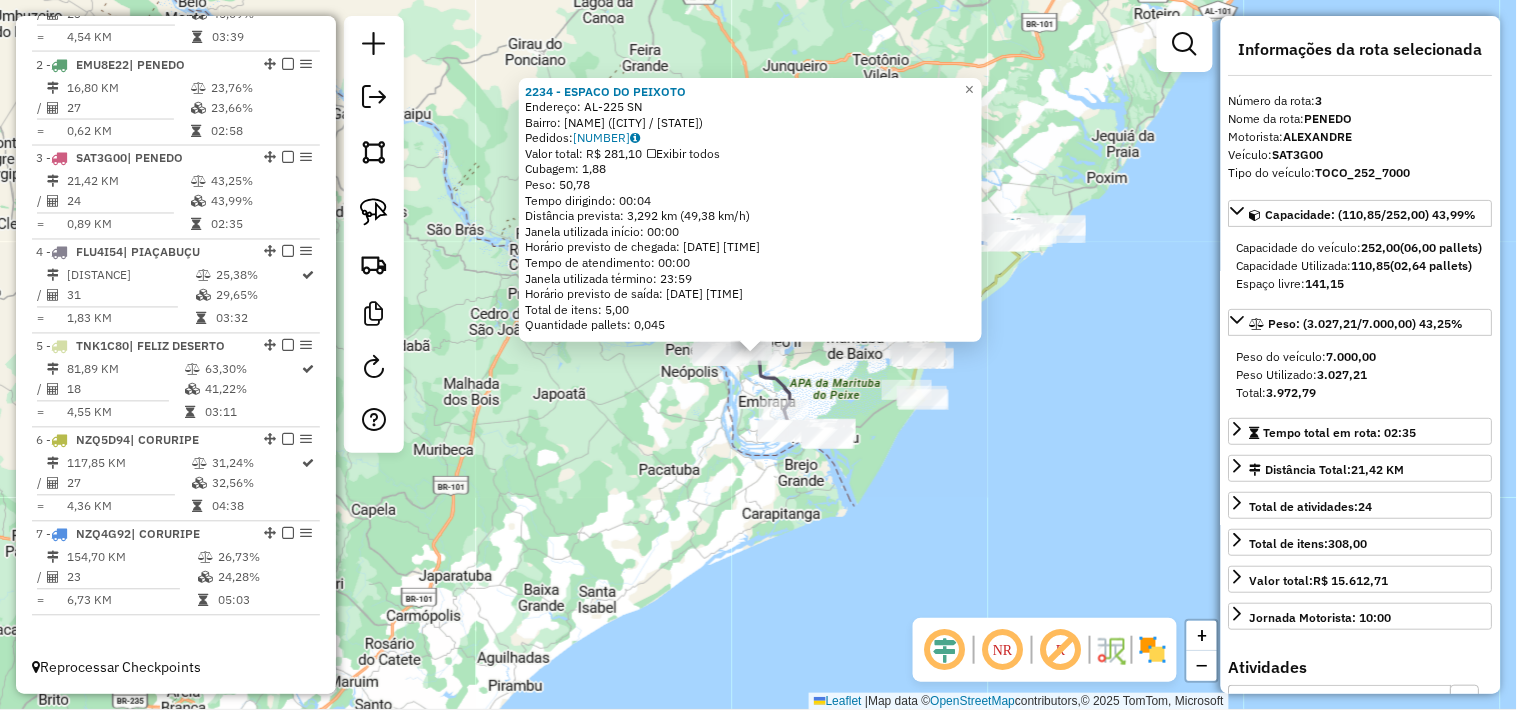 click on "2234 - ESPACO DO PEIXOTO  Endereço:  AL-225 SN   Bairro: SANTA AMELIA (PENEDO / AL)   Pedidos:  11074367   Valor total: R$ 281,10   Exibir todos   Cubagem: 1,88  Peso: 50,78  Tempo dirigindo: 00:04   Distância prevista: 3,292 km (49,38 km/h)   Janela utilizada início: 00:00   Horário previsto de chegada: 12/07/2025 09:18   Tempo de atendimento: 00:00   Janela utilizada término: 23:59   Horário previsto de saída: 12/07/2025 09:18   Total de itens: 5,00   Quantidade pallets: 0,045  × Janela de atendimento Grade de atendimento Capacidade Transportadoras Veículos Cliente Pedidos  Rotas Selecione os dias de semana para filtrar as janelas de atendimento  Seg   Ter   Qua   Qui   Sex   Sáb   Dom  Informe o período da janela de atendimento: De: Até:  Filtrar exatamente a janela do cliente  Considerar janela de atendimento padrão  Selecione os dias de semana para filtrar as grades de atendimento  Seg   Ter   Qua   Qui   Sex   Sáb   Dom   Considerar clientes sem dia de atendimento cadastrado  De:   Até:" 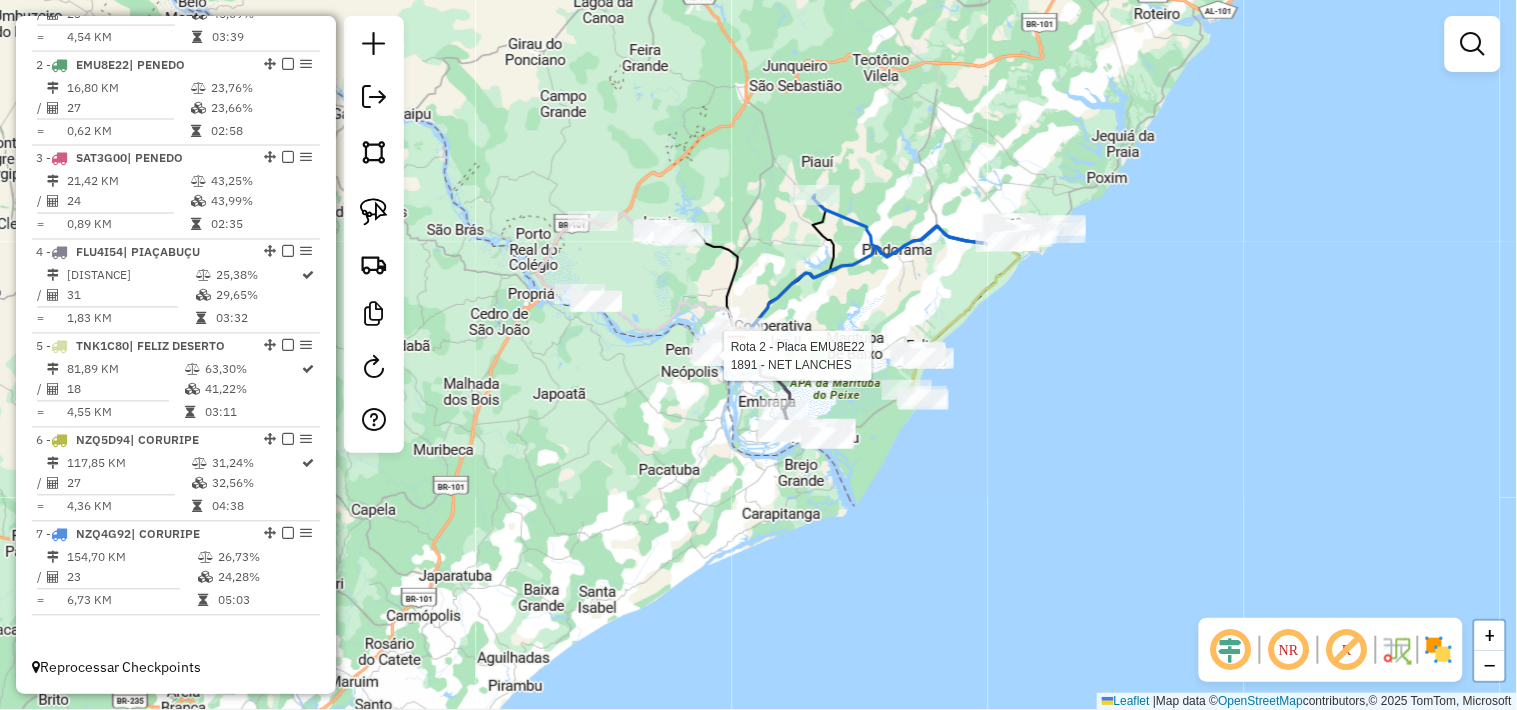select on "**********" 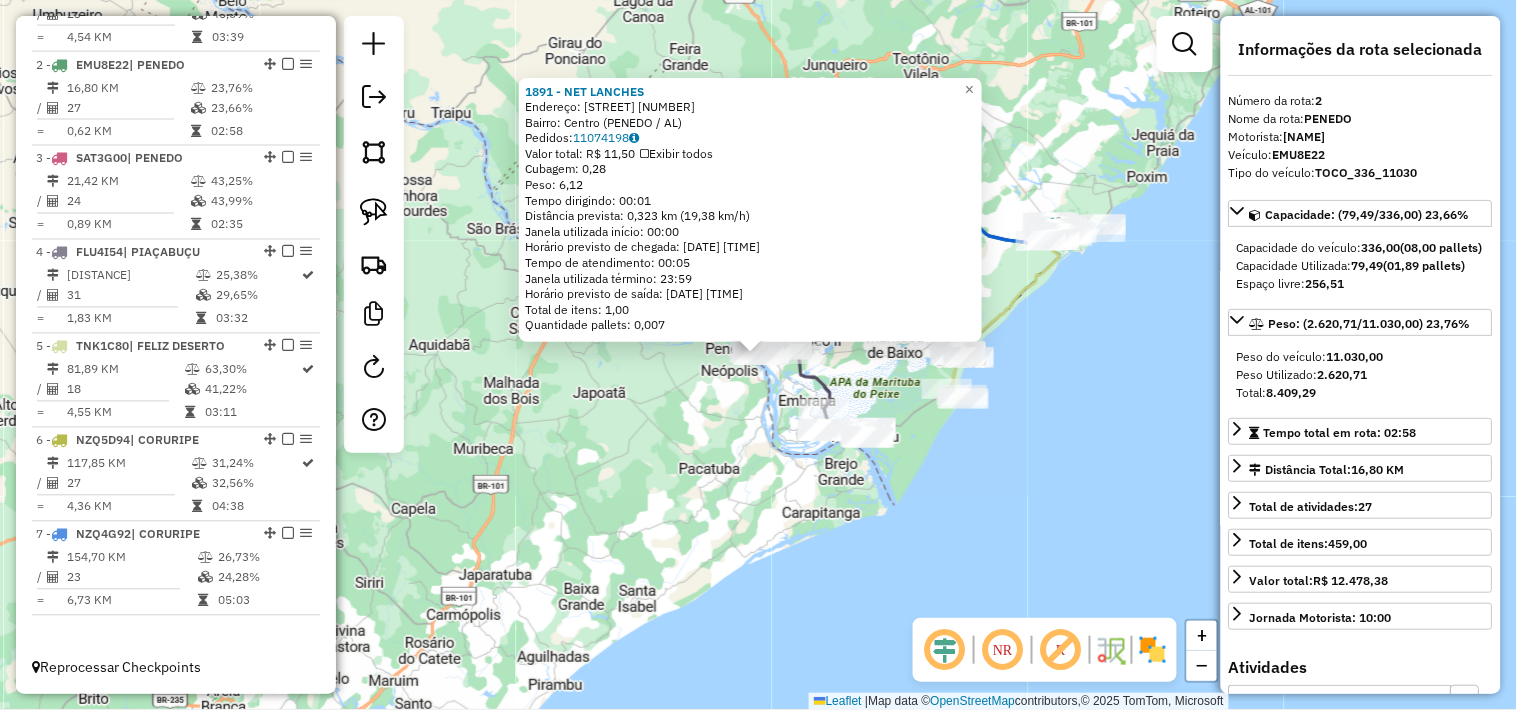 click on "1891 - NET LANCHES  Endereço:  Avenida Duque de Caxias SN   Bairro: Centro (PENEDO / AL)   Pedidos:  11074198   Valor total: R$ 11,50   Exibir todos   Cubagem: 0,28  Peso: 6,12  Tempo dirigindo: 00:01   Distância prevista: 0,323 km (19,38 km/h)   Janela utilizada início: 00:00   Horário previsto de chegada: 12/07/2025 08:51   Tempo de atendimento: 00:05   Janela utilizada término: 23:59   Horário previsto de saída: 12/07/2025 08:56   Total de itens: 1,00   Quantidade pallets: 0,007  × Janela de atendimento Grade de atendimento Capacidade Transportadoras Veículos Cliente Pedidos  Rotas Selecione os dias de semana para filtrar as janelas de atendimento  Seg   Ter   Qua   Qui   Sex   Sáb   Dom  Informe o período da janela de atendimento: De: Até:  Filtrar exatamente a janela do cliente  Considerar janela de atendimento padrão  Selecione os dias de semana para filtrar as grades de atendimento  Seg   Ter   Qua   Qui   Sex   Sáb   Dom   Considerar clientes sem dia de atendimento cadastrado  De:   De:" 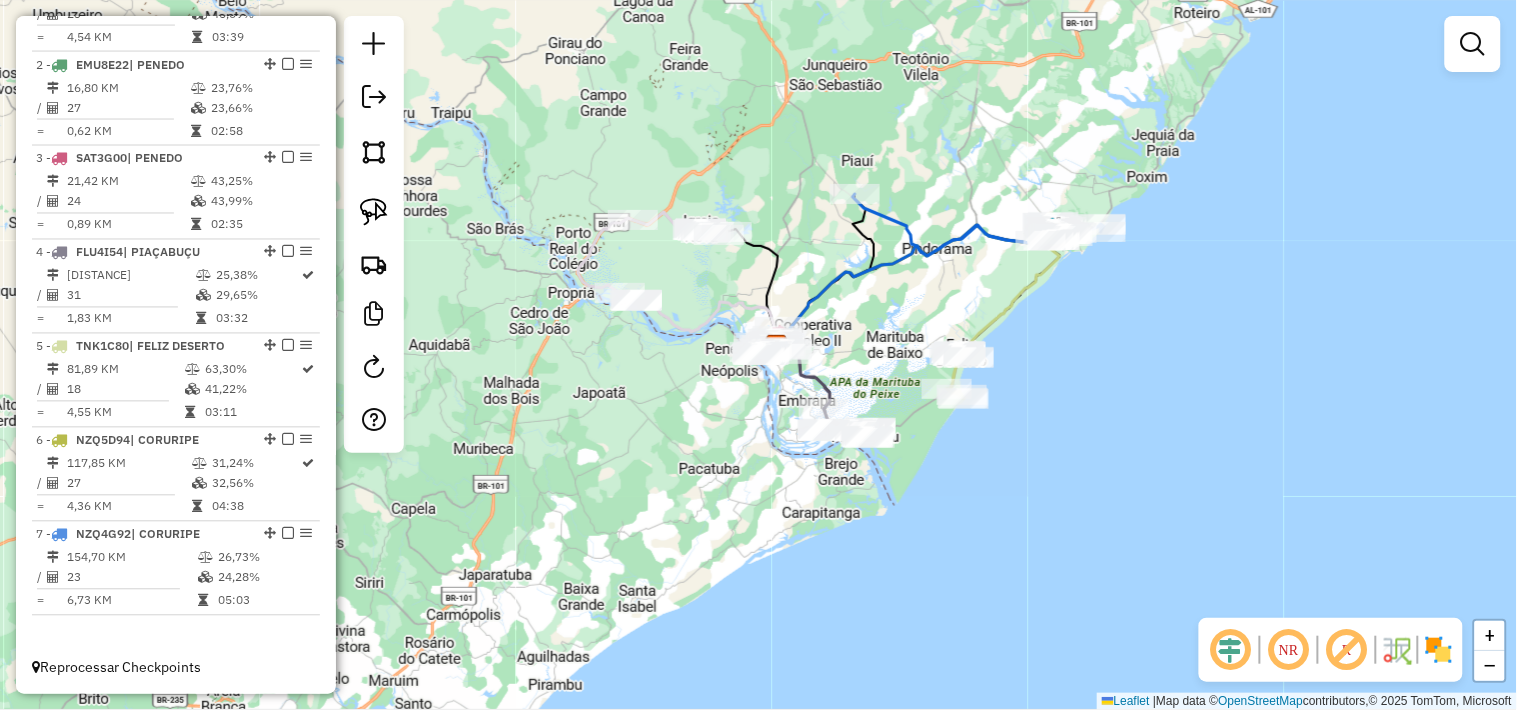 drag, startPoint x: 662, startPoint y: 324, endPoint x: 614, endPoint y: 343, distance: 51.62364 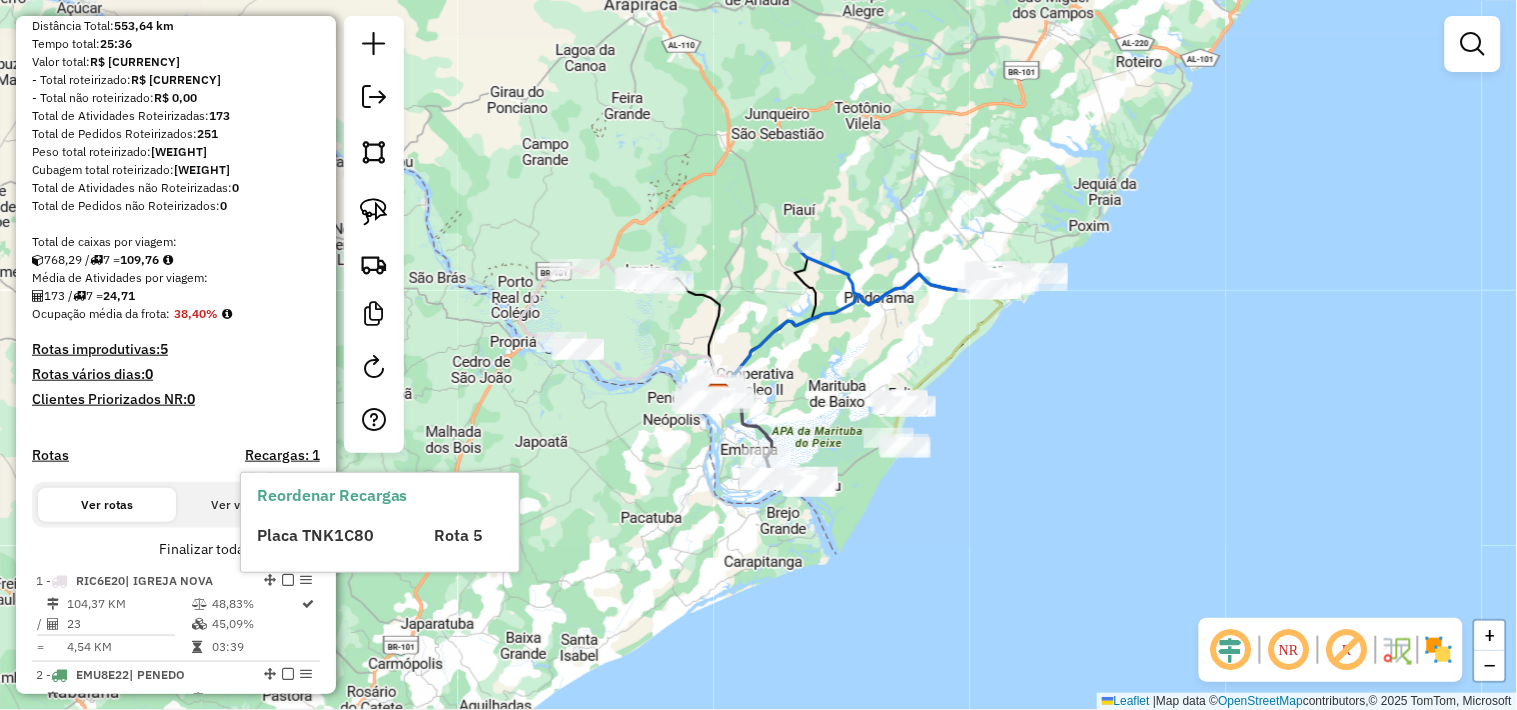 scroll, scrollTop: 0, scrollLeft: 0, axis: both 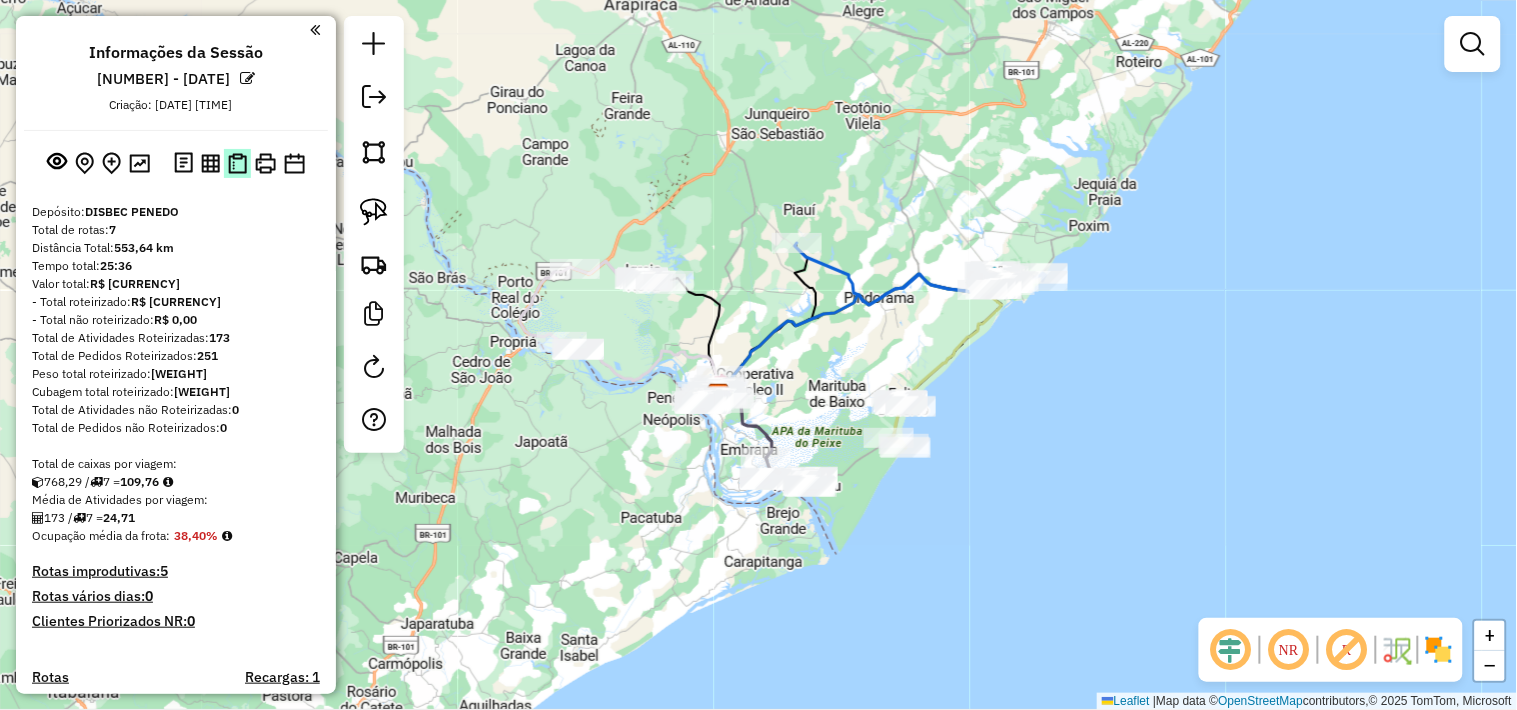 click at bounding box center [237, 163] 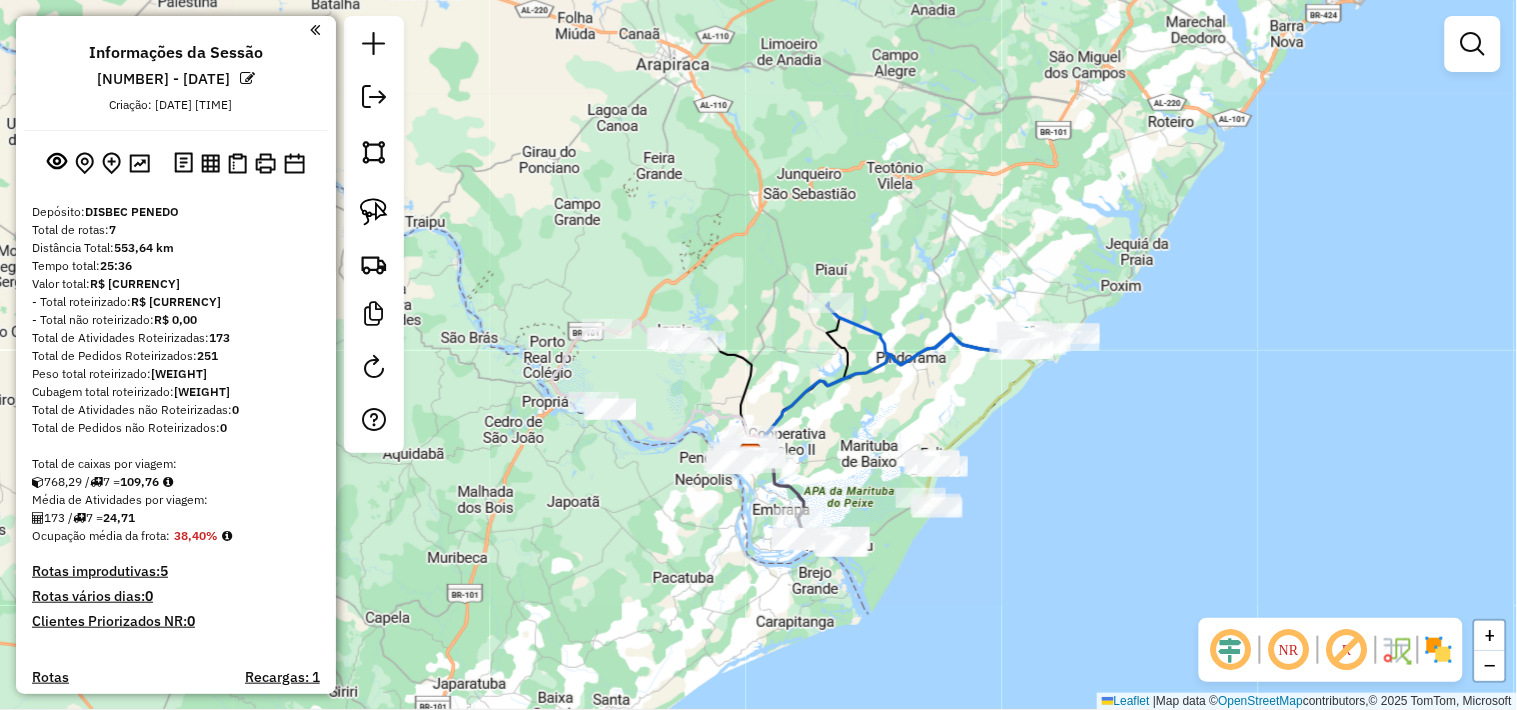 drag, startPoint x: 748, startPoint y: 277, endPoint x: 767, endPoint y: 340, distance: 65.802734 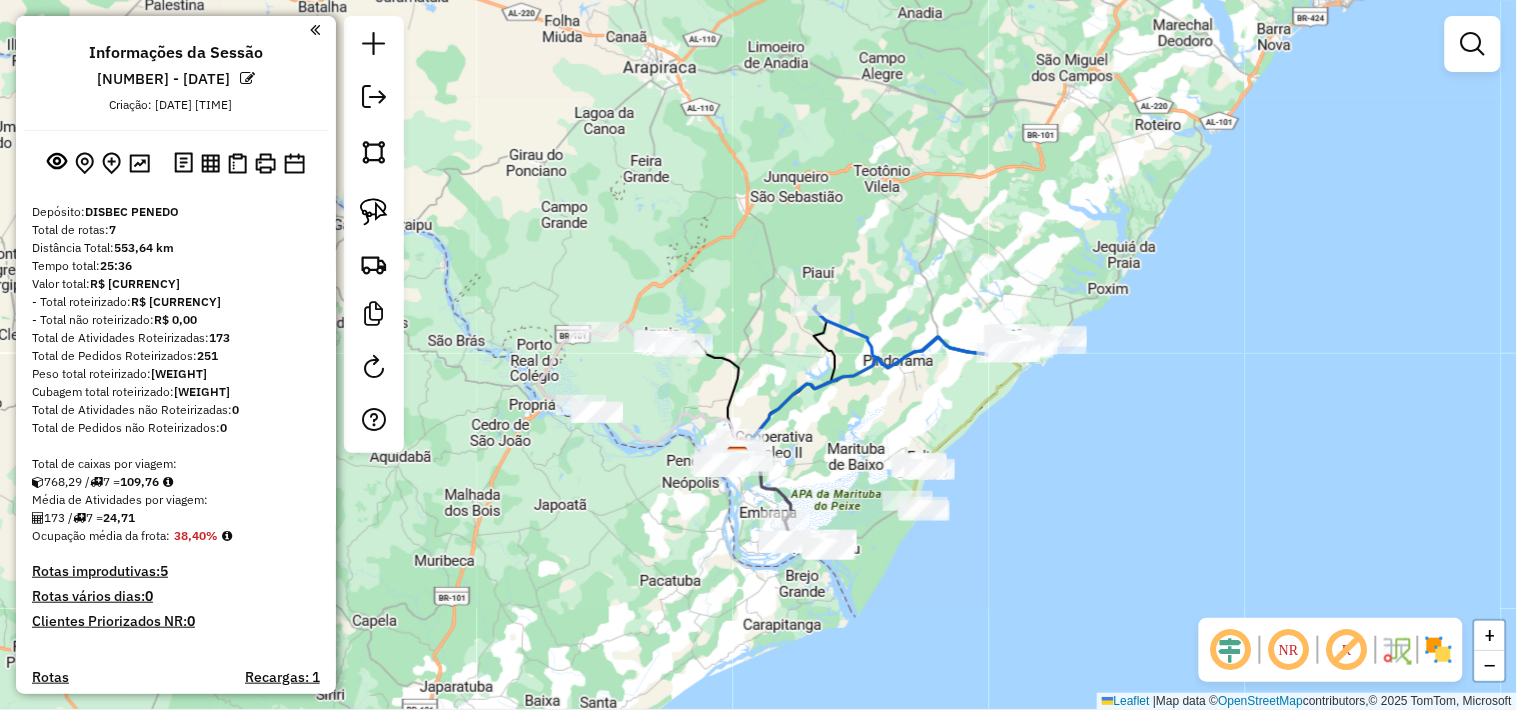 scroll, scrollTop: 444, scrollLeft: 0, axis: vertical 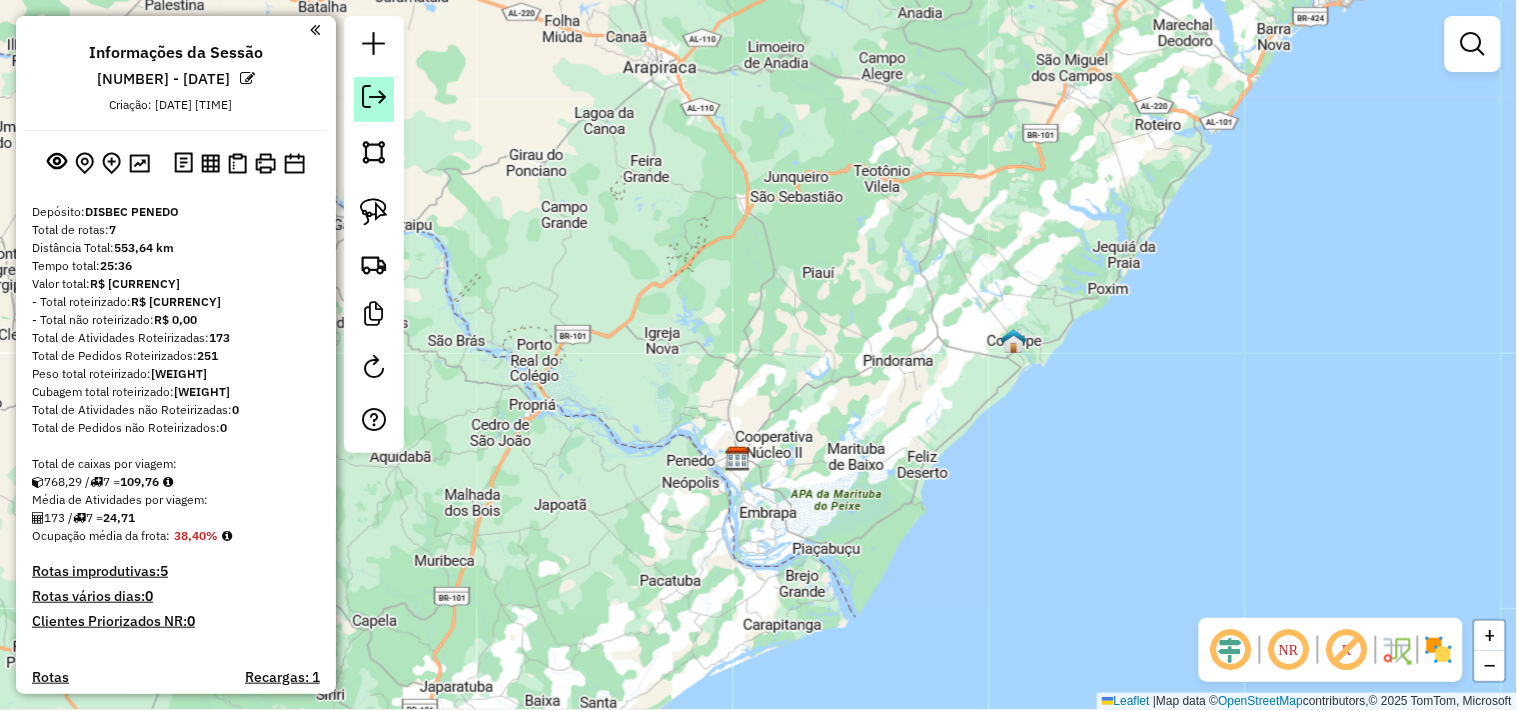 click 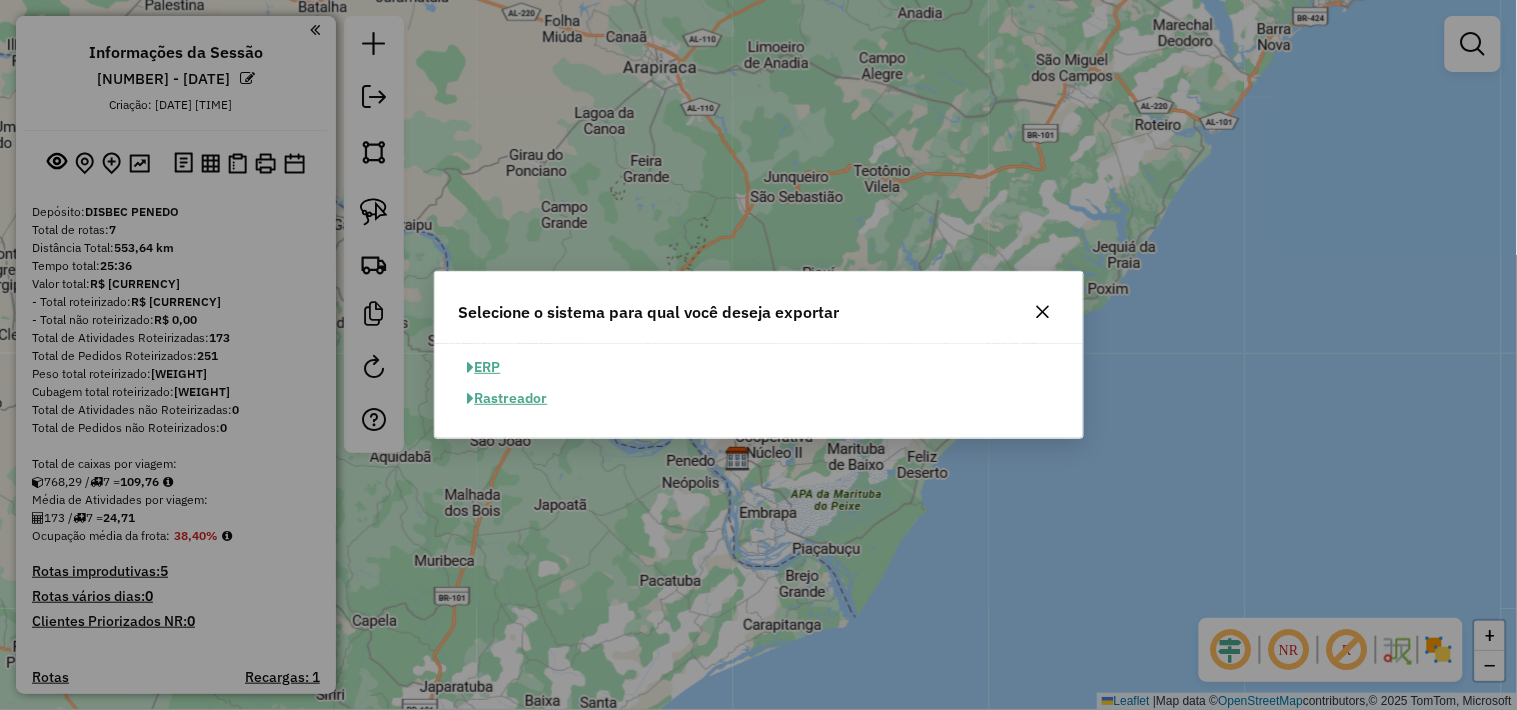 click on "ERP" 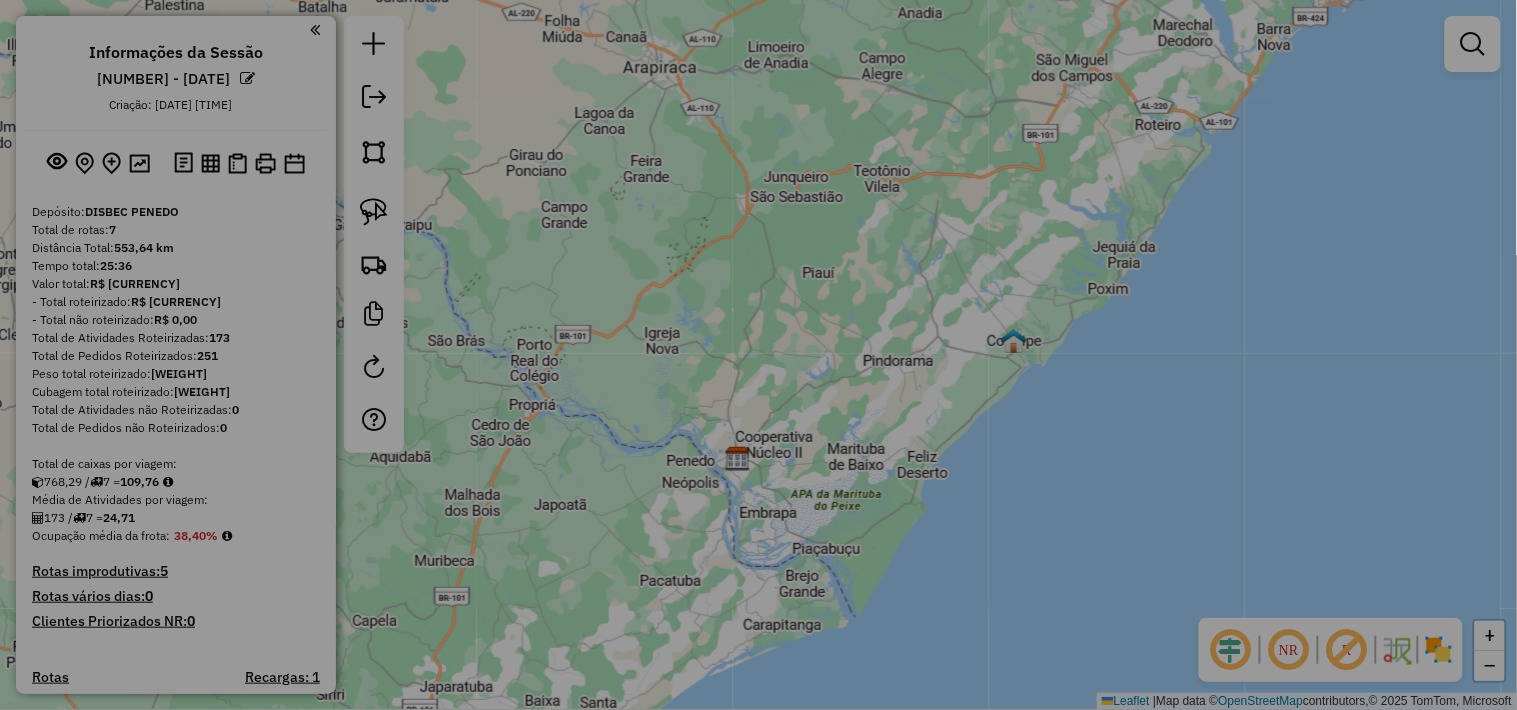 select on "**" 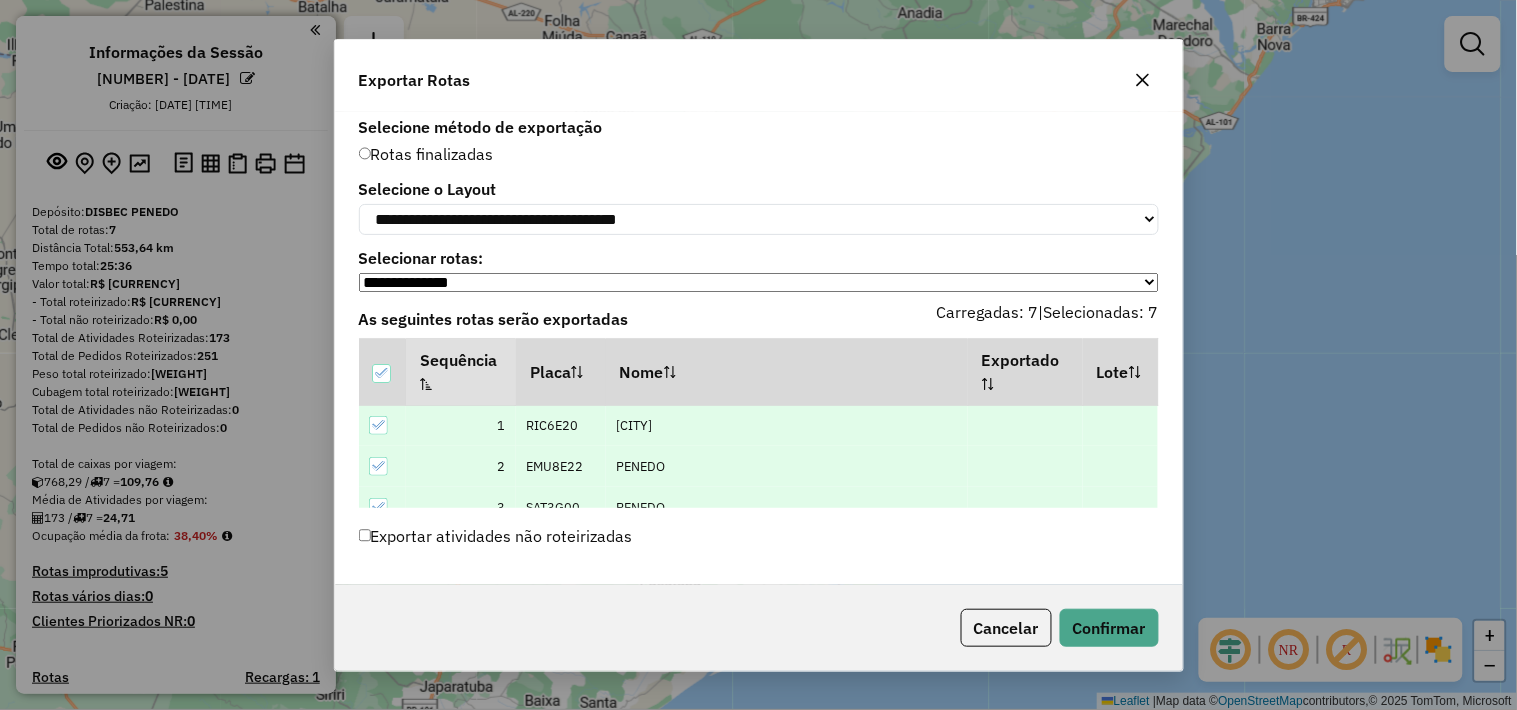 scroll, scrollTop: 186, scrollLeft: 0, axis: vertical 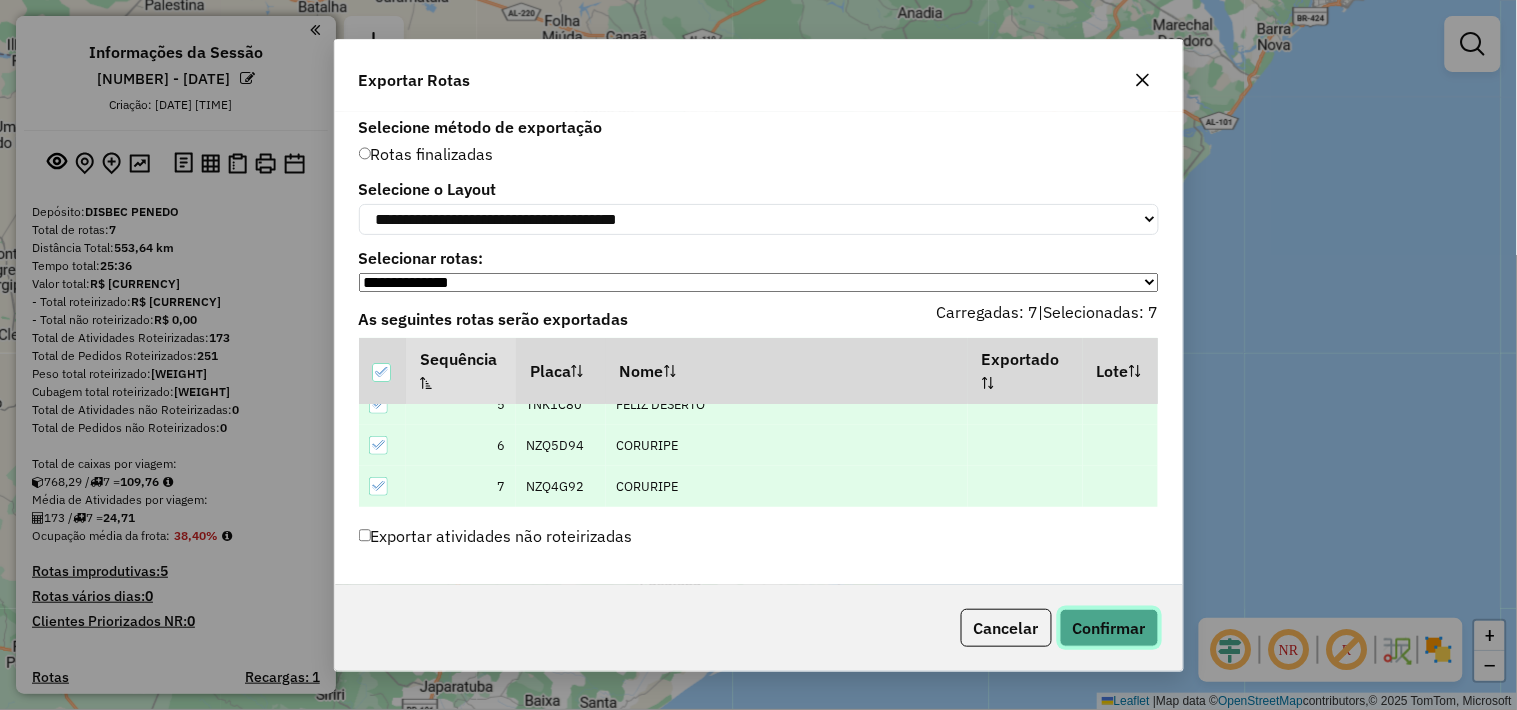 click on "Confirmar" 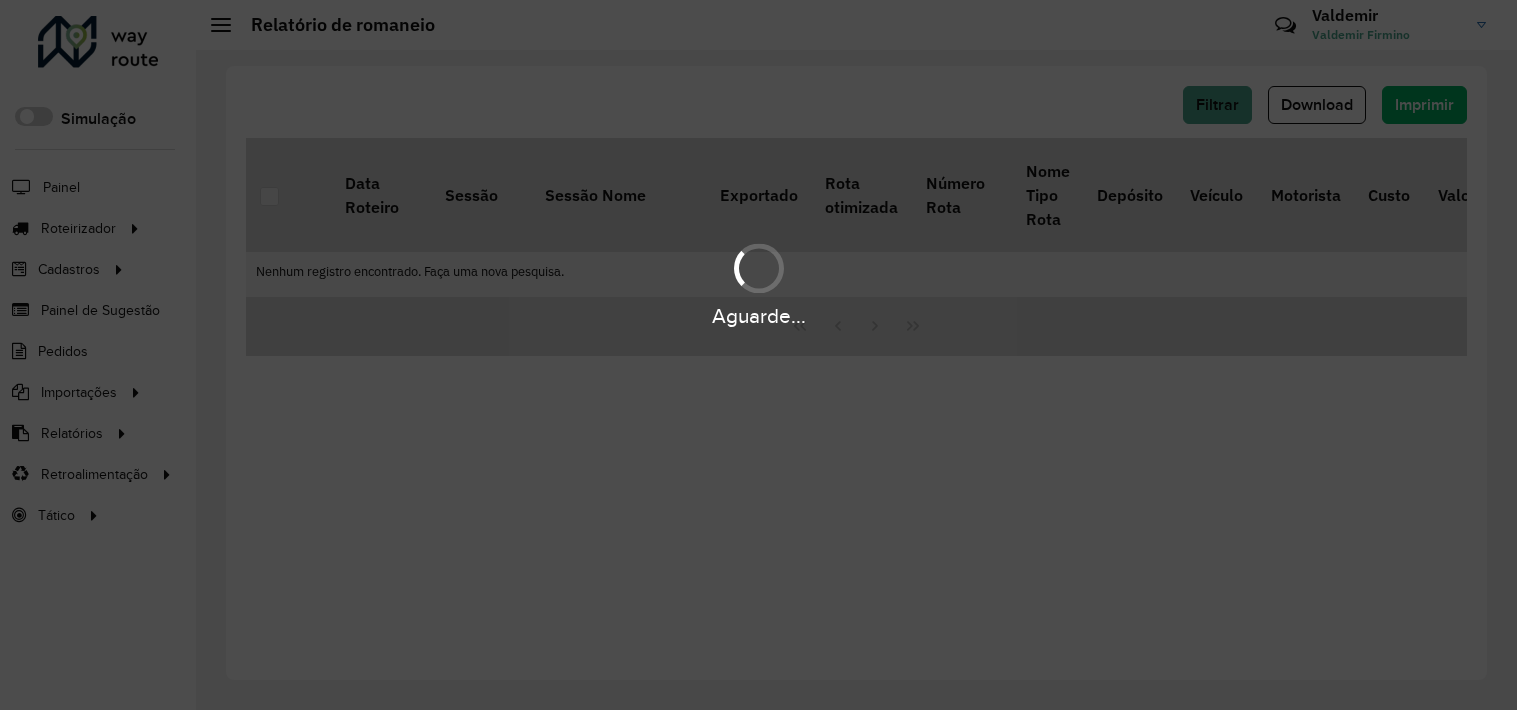 scroll, scrollTop: 0, scrollLeft: 0, axis: both 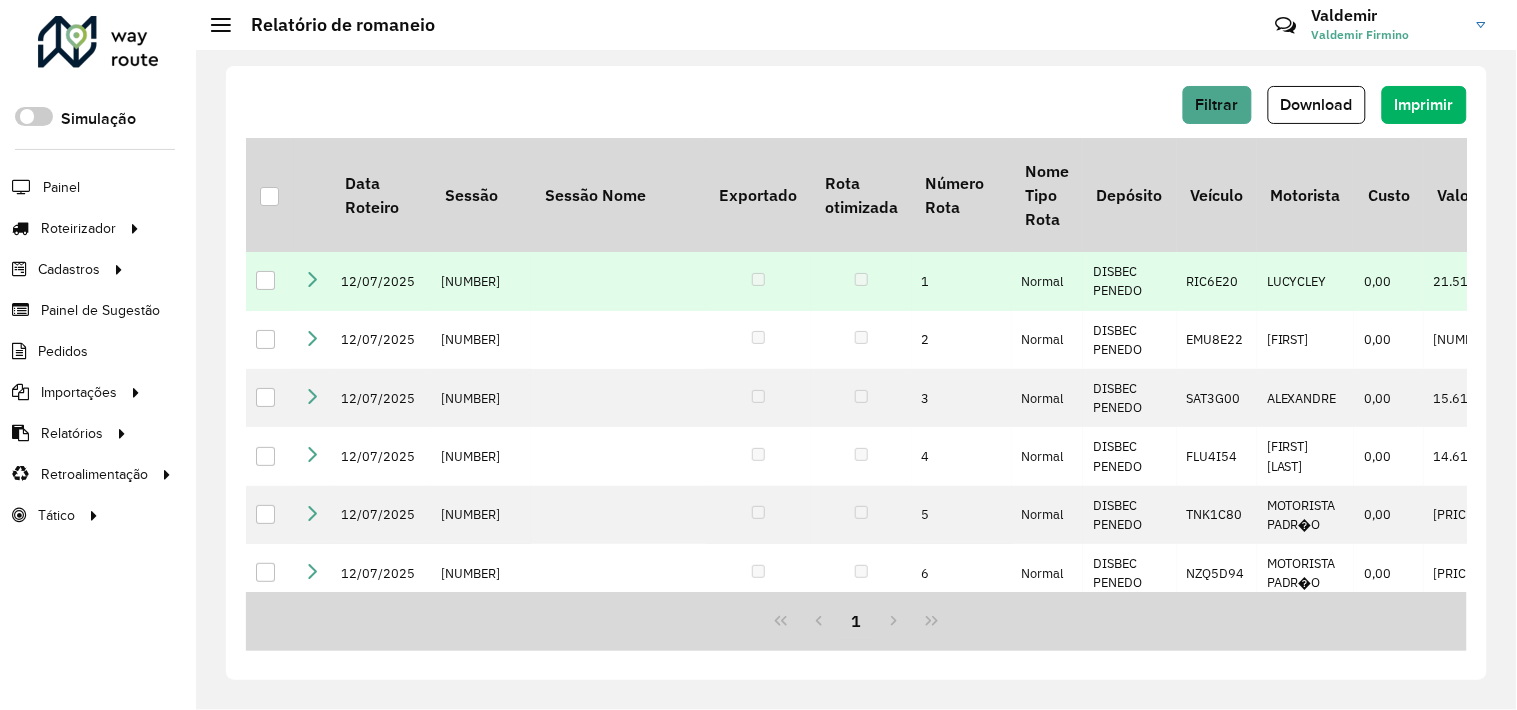 click at bounding box center (312, 279) 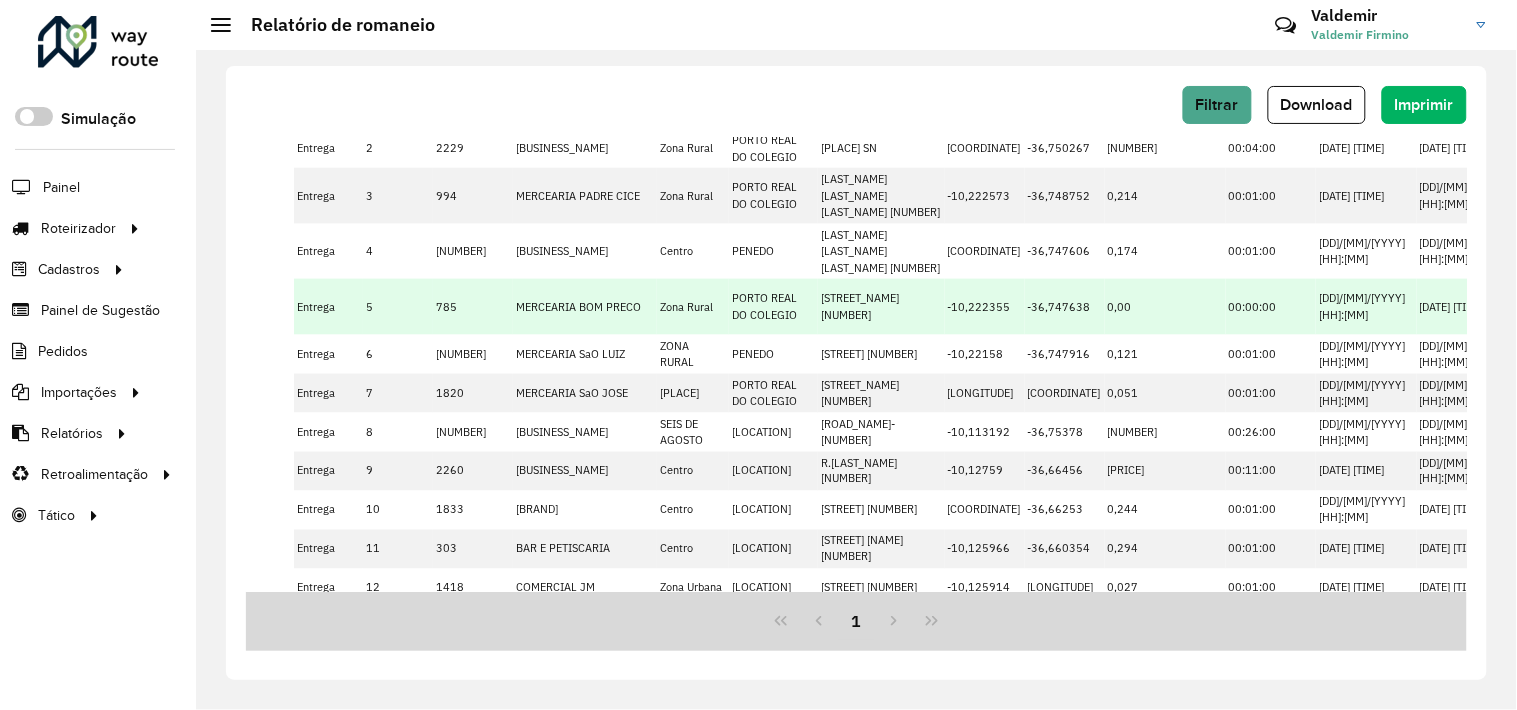 scroll, scrollTop: 777, scrollLeft: 0, axis: vertical 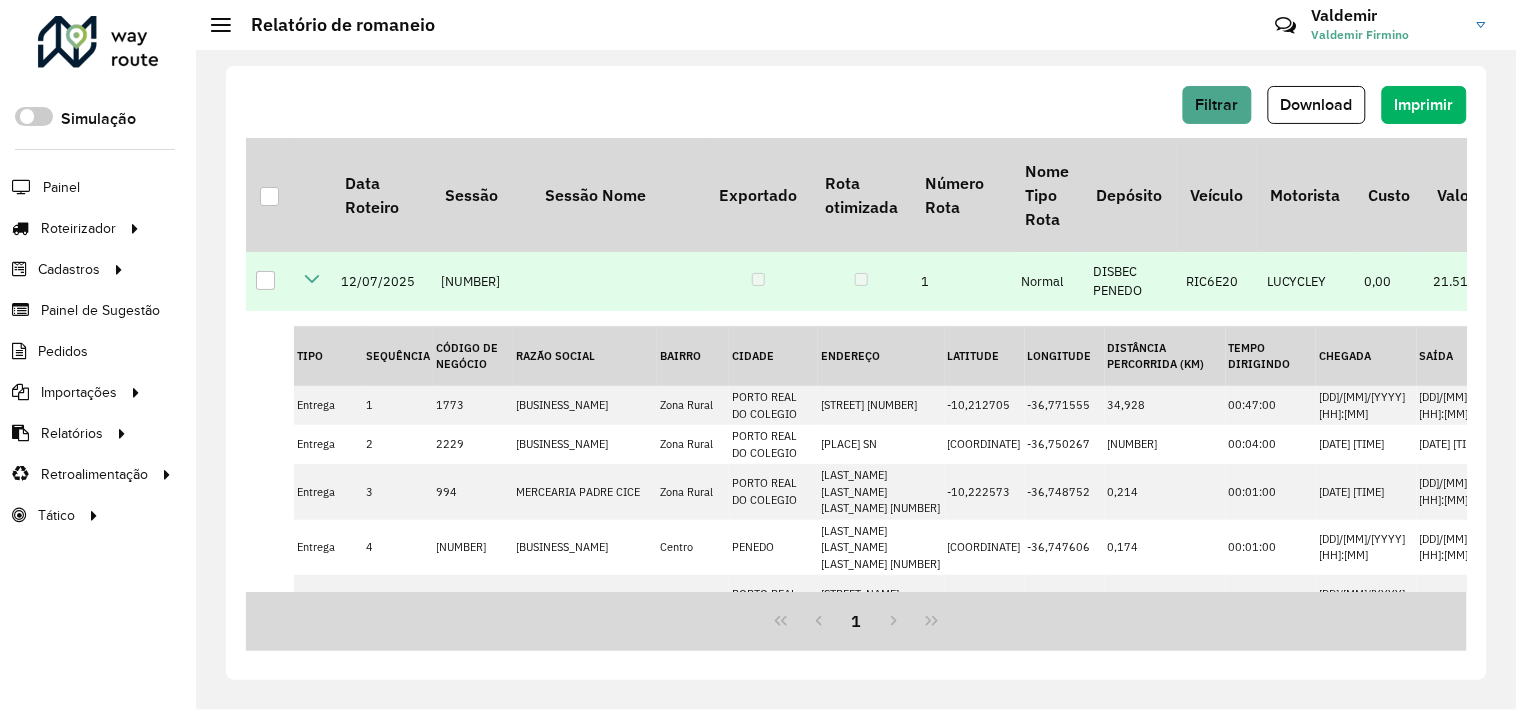 click at bounding box center (312, 279) 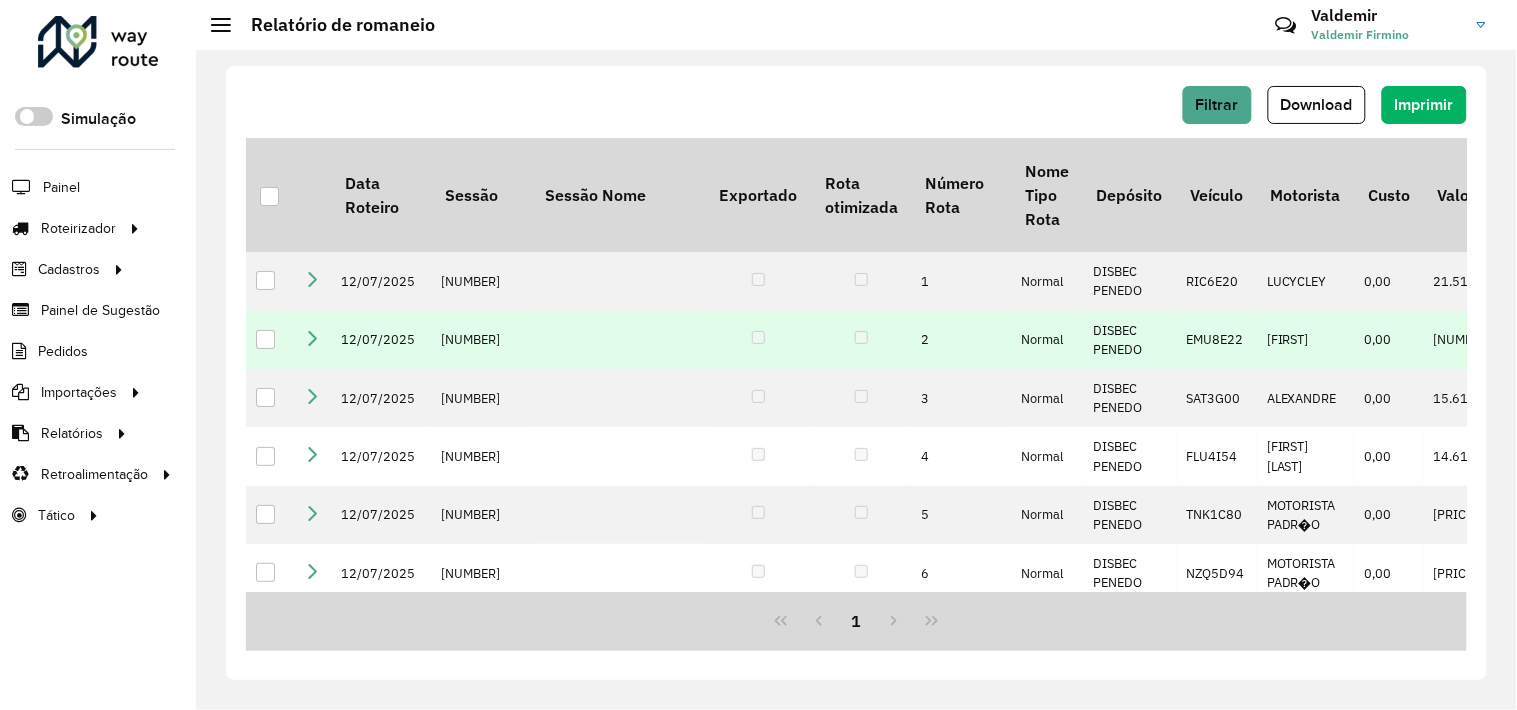 click at bounding box center [312, 338] 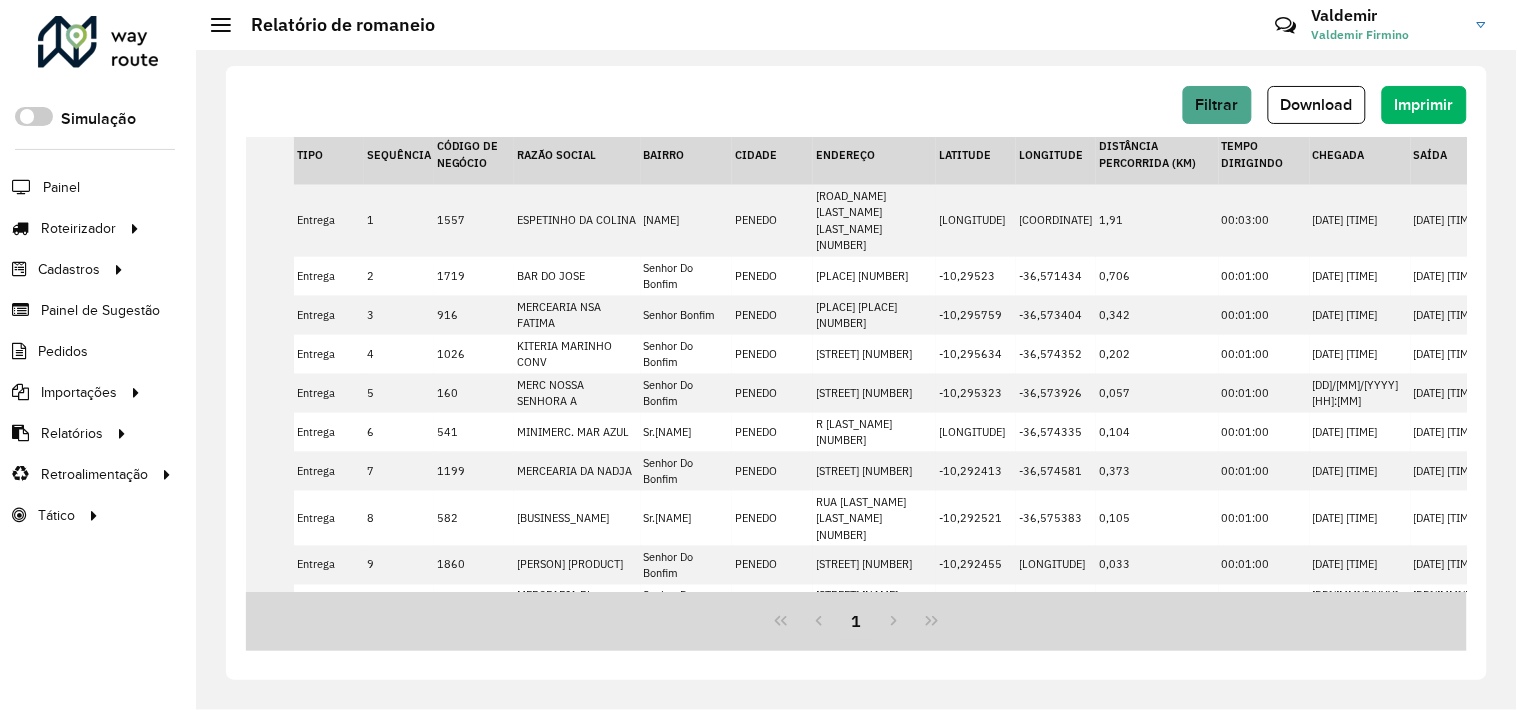 scroll, scrollTop: 0, scrollLeft: 0, axis: both 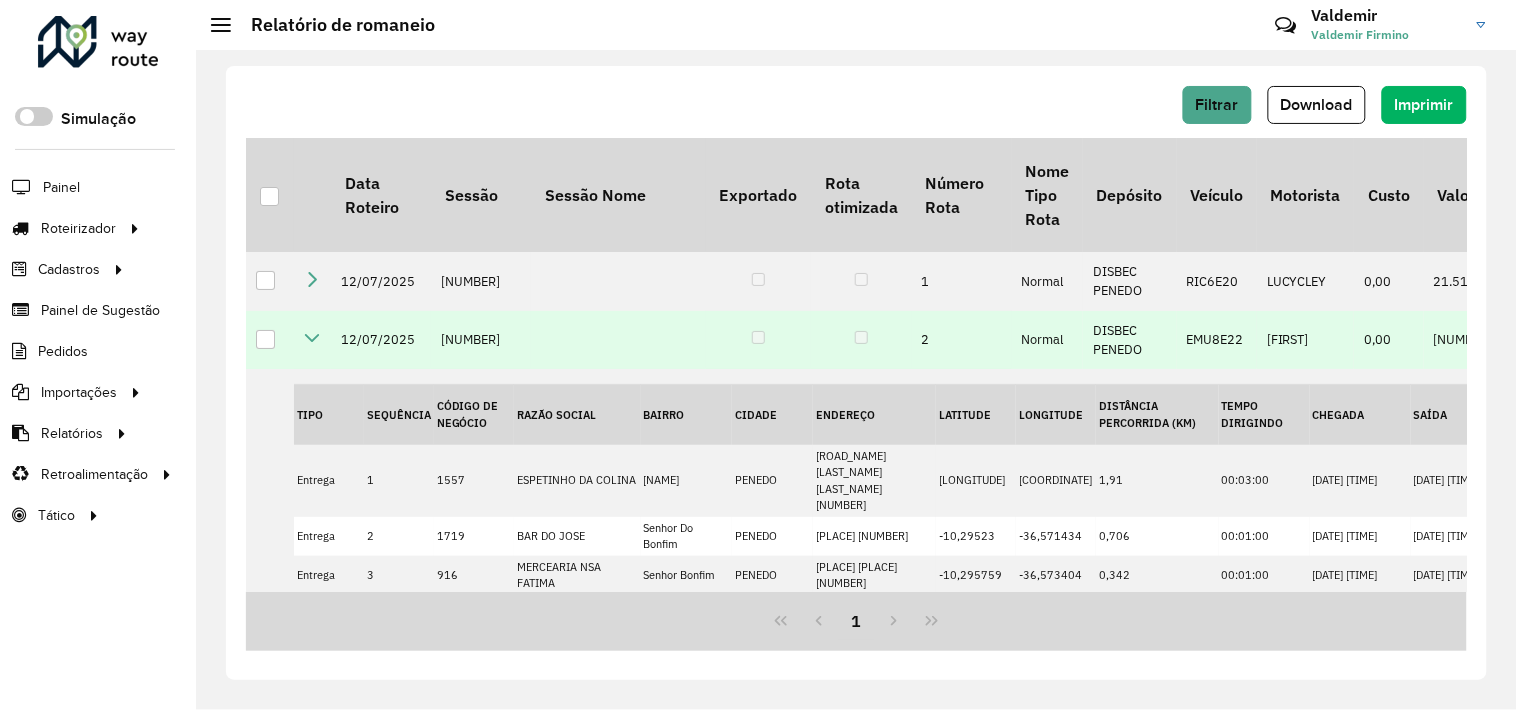 click at bounding box center [312, 338] 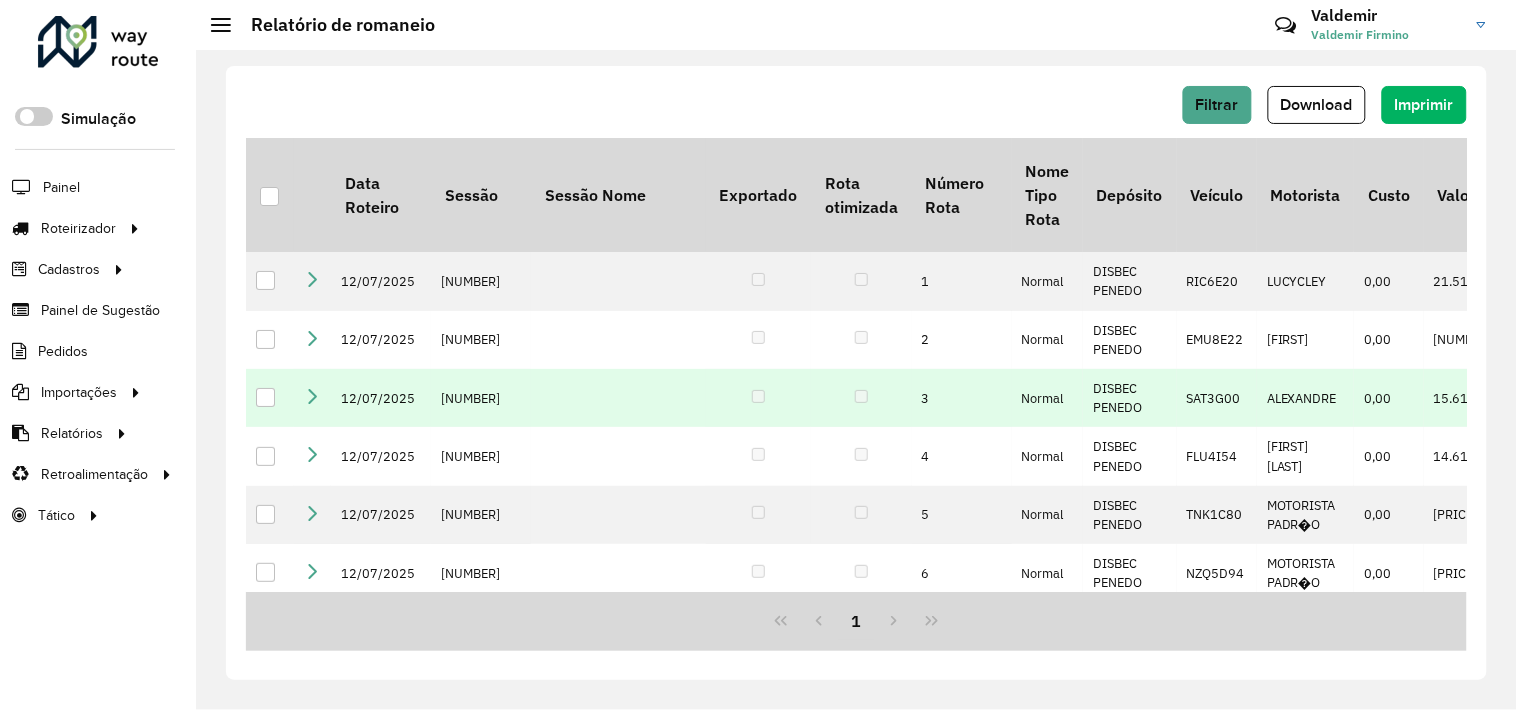 click at bounding box center [312, 396] 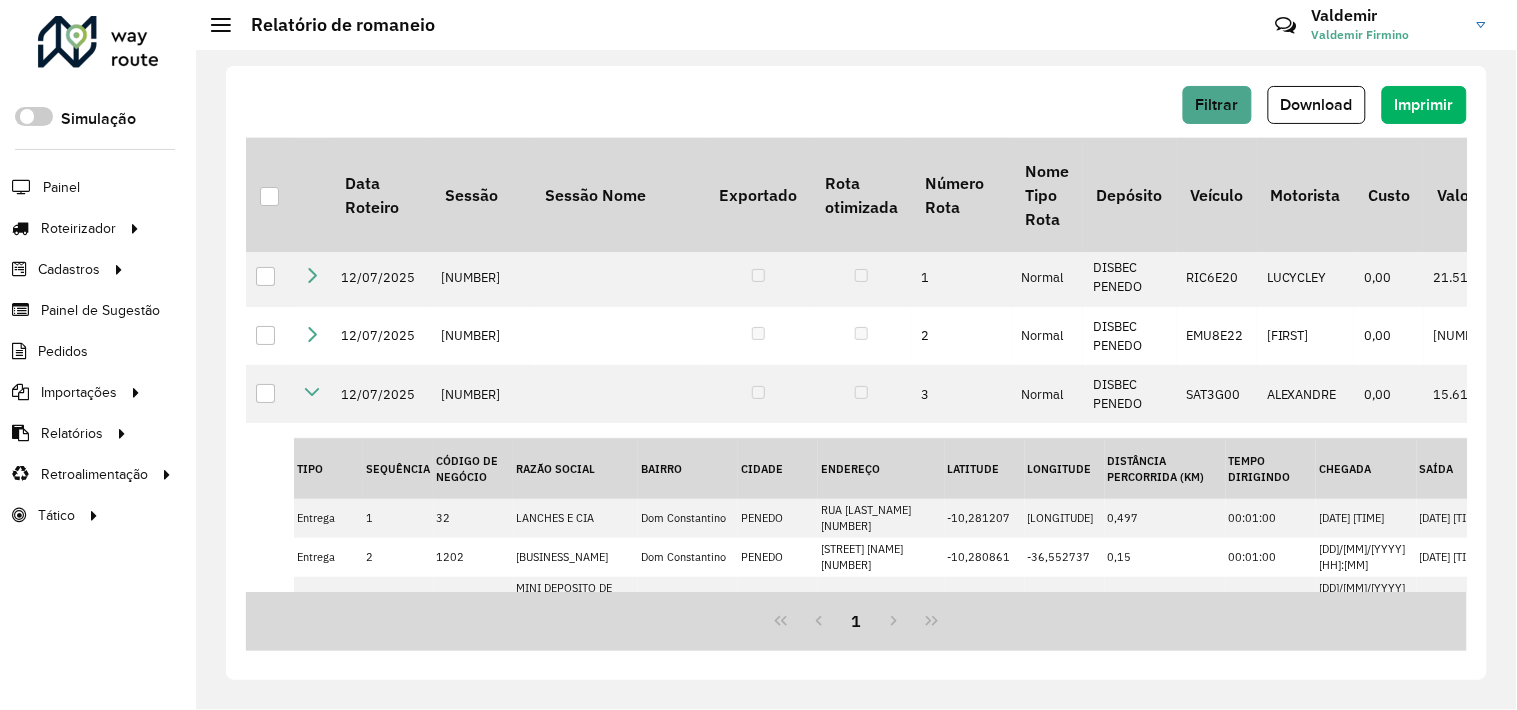 scroll, scrollTop: 0, scrollLeft: 0, axis: both 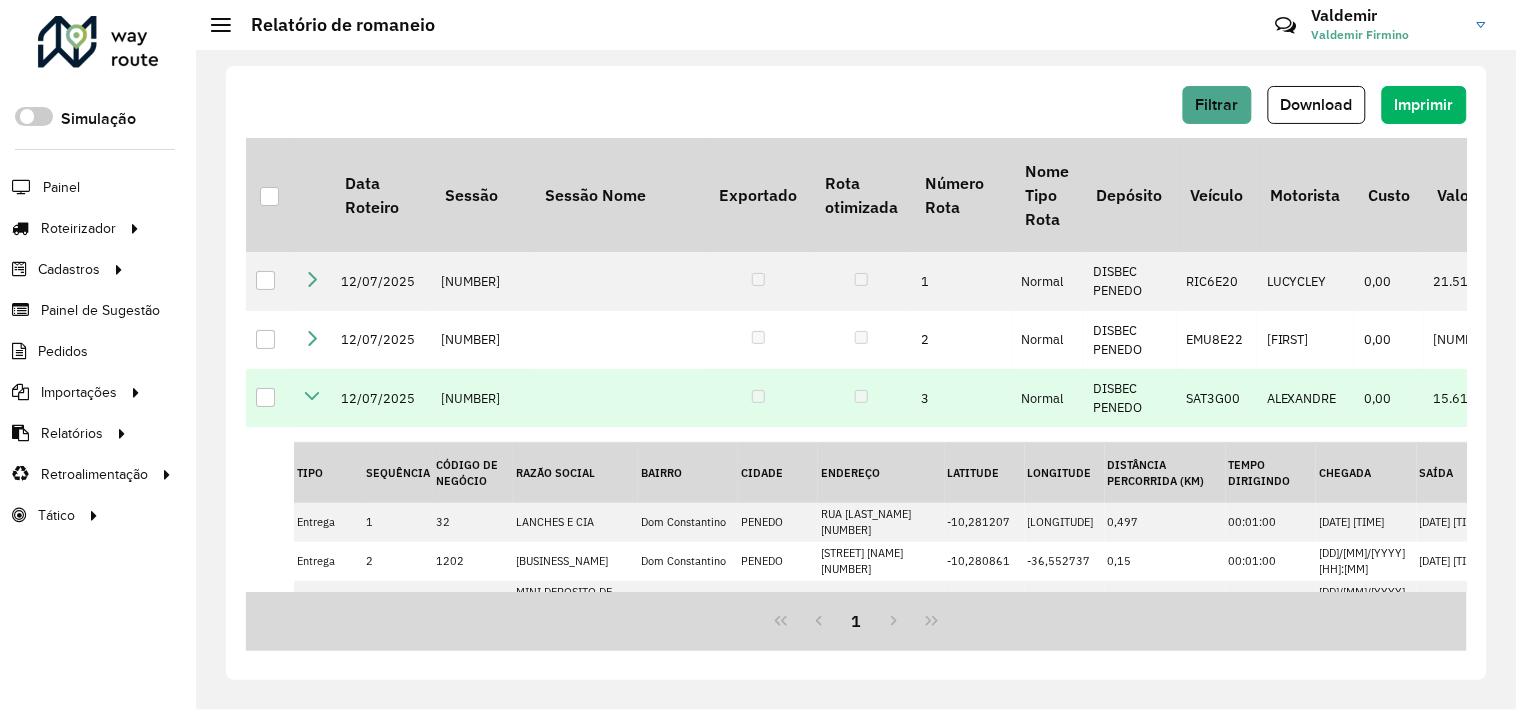 click at bounding box center [312, 396] 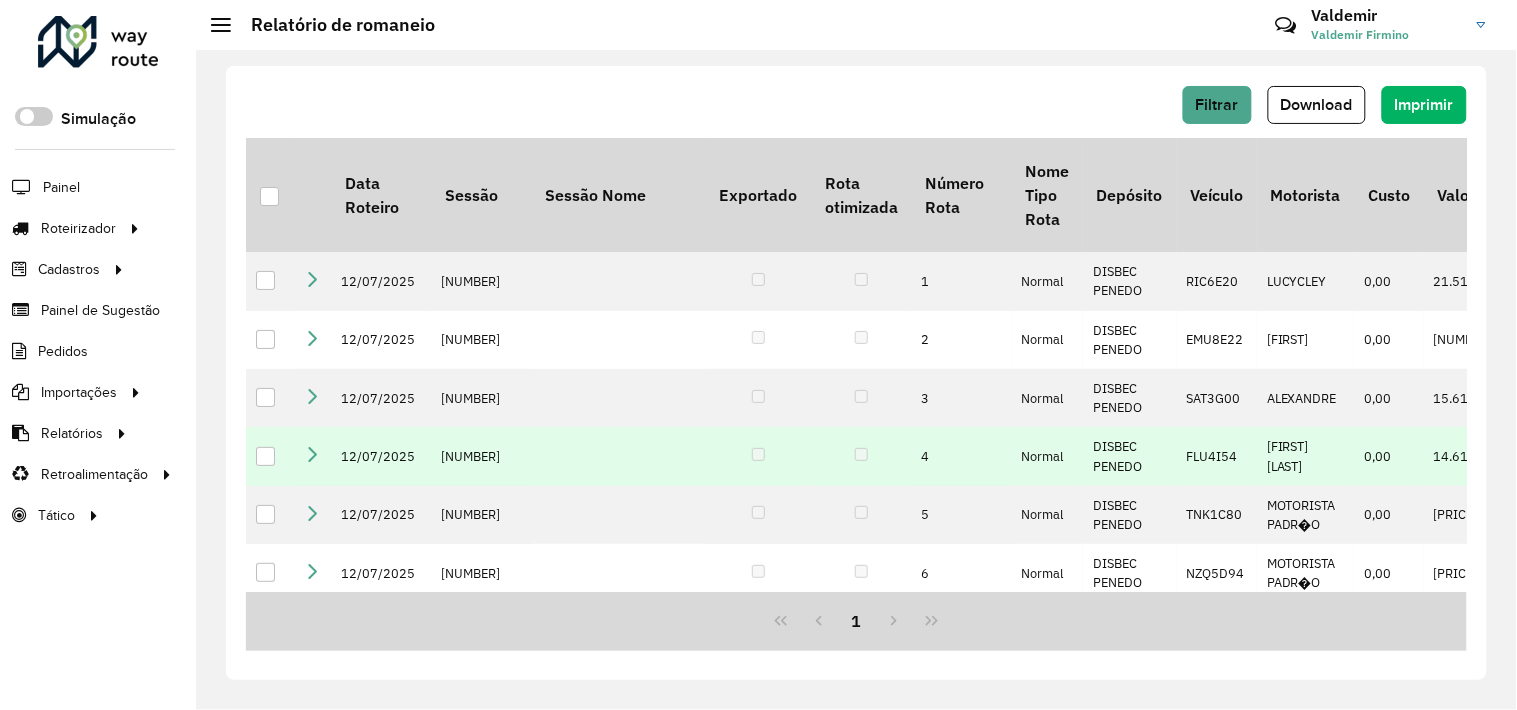 click at bounding box center [312, 454] 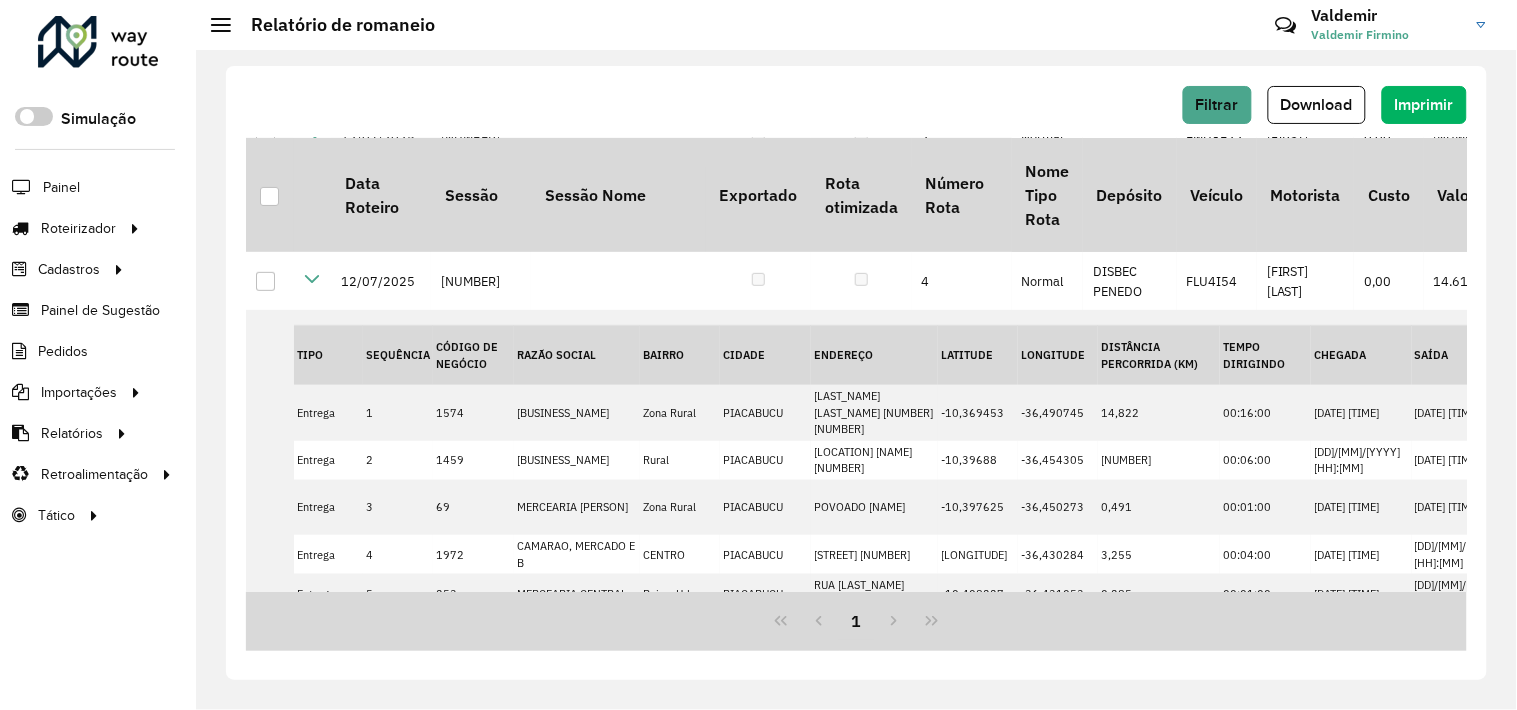 scroll, scrollTop: 0, scrollLeft: 0, axis: both 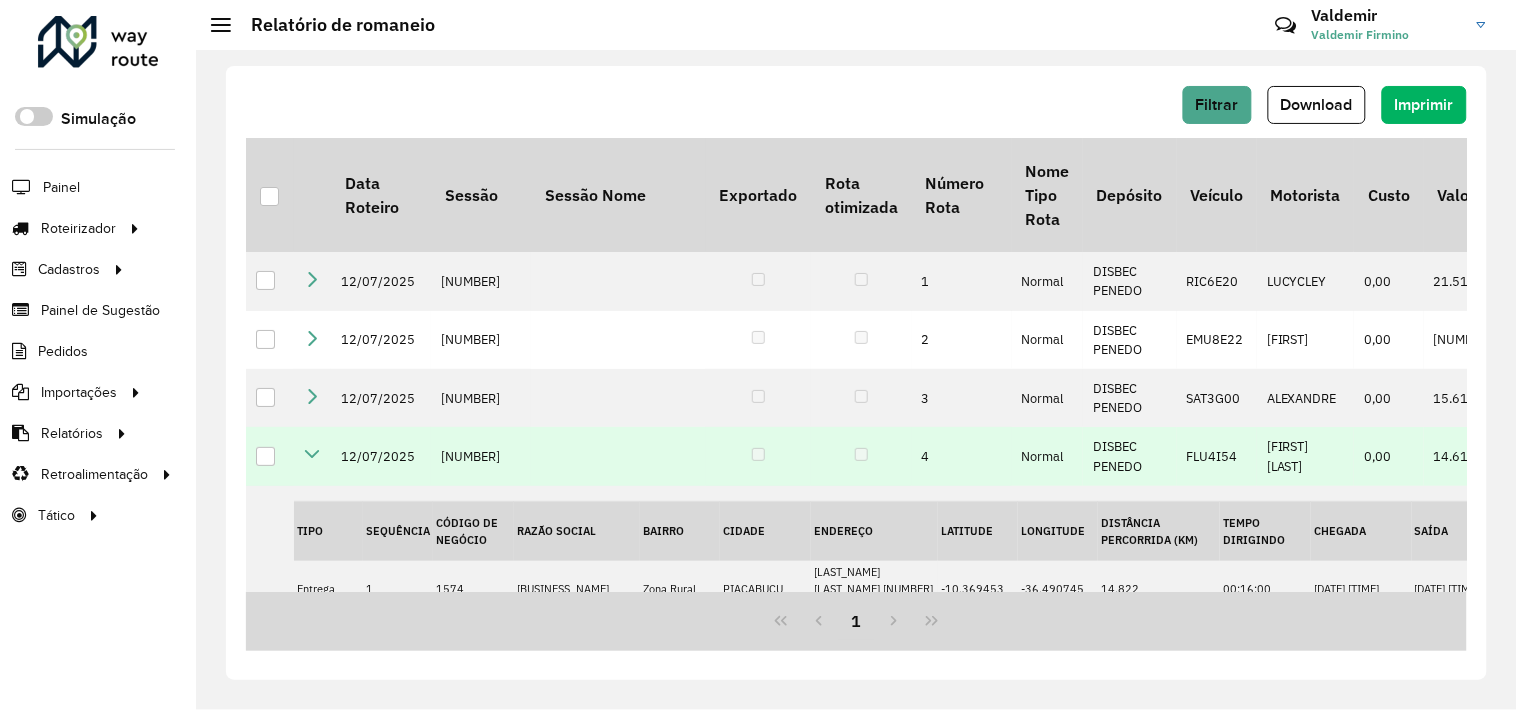click at bounding box center (312, 454) 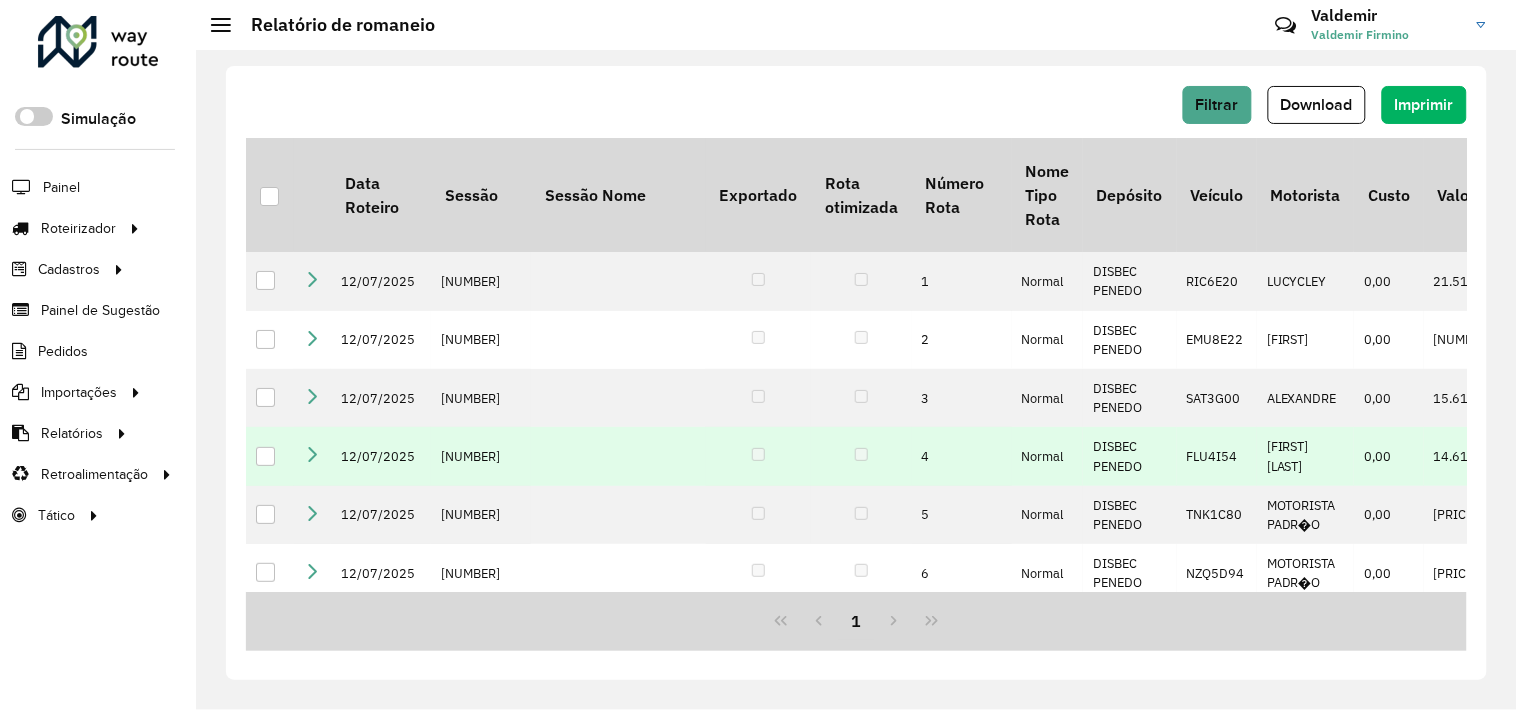 scroll, scrollTop: 74, scrollLeft: 0, axis: vertical 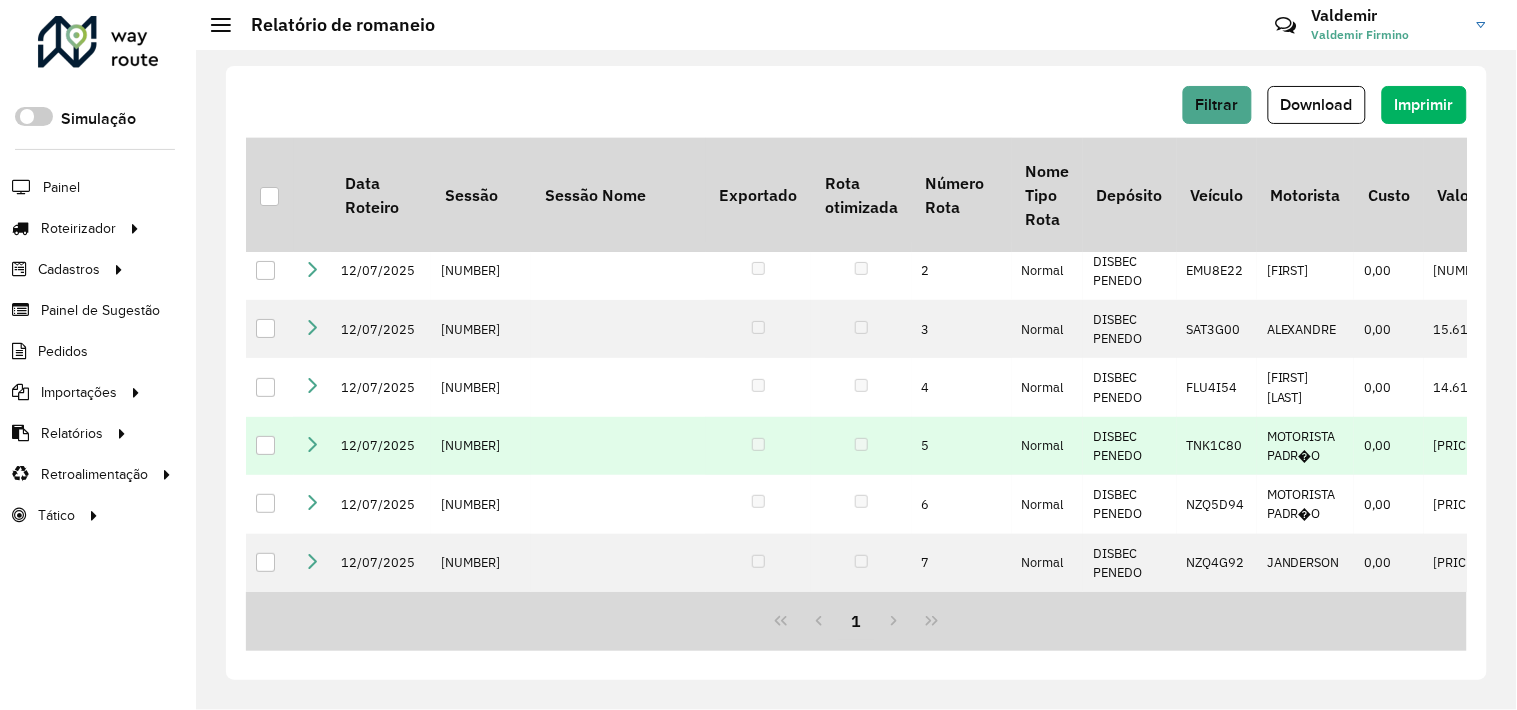click at bounding box center (312, 444) 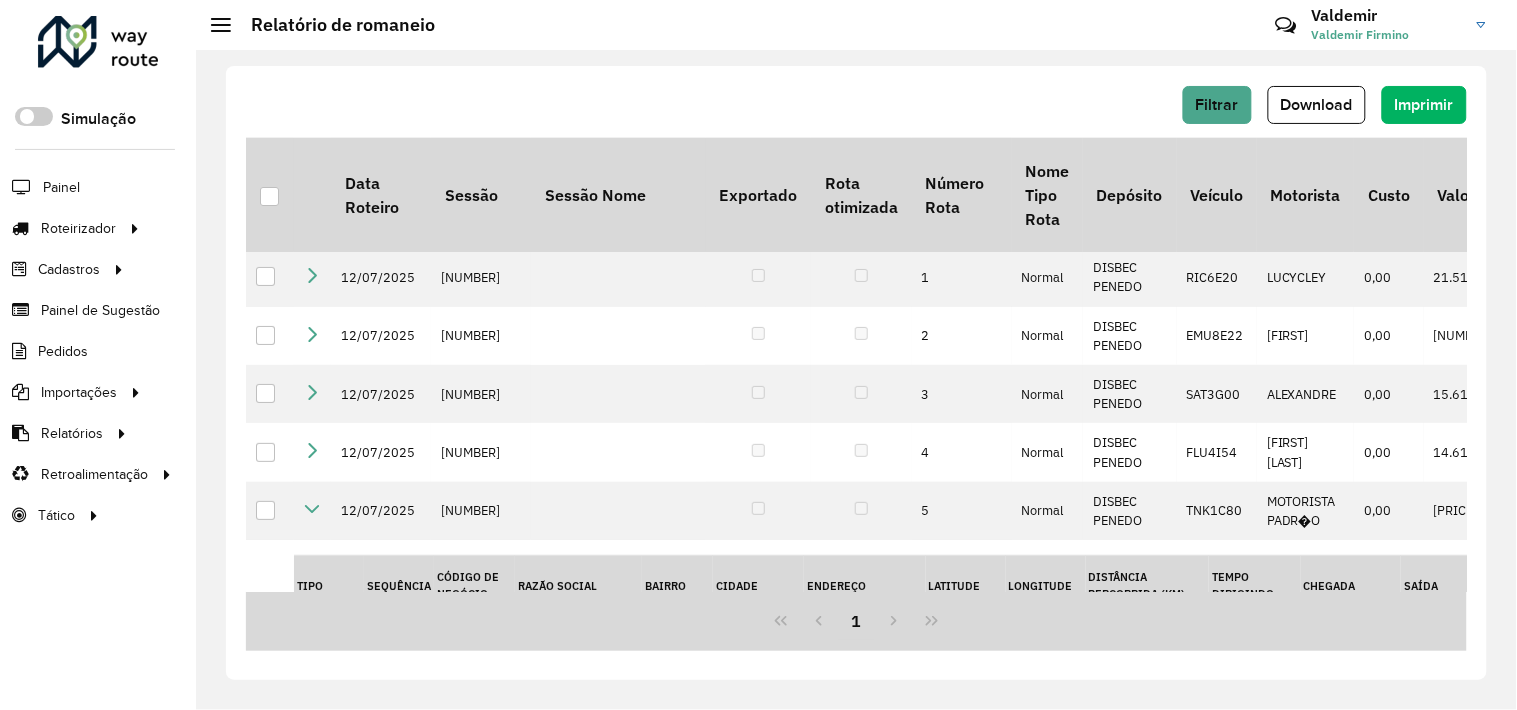scroll, scrollTop: 0, scrollLeft: 0, axis: both 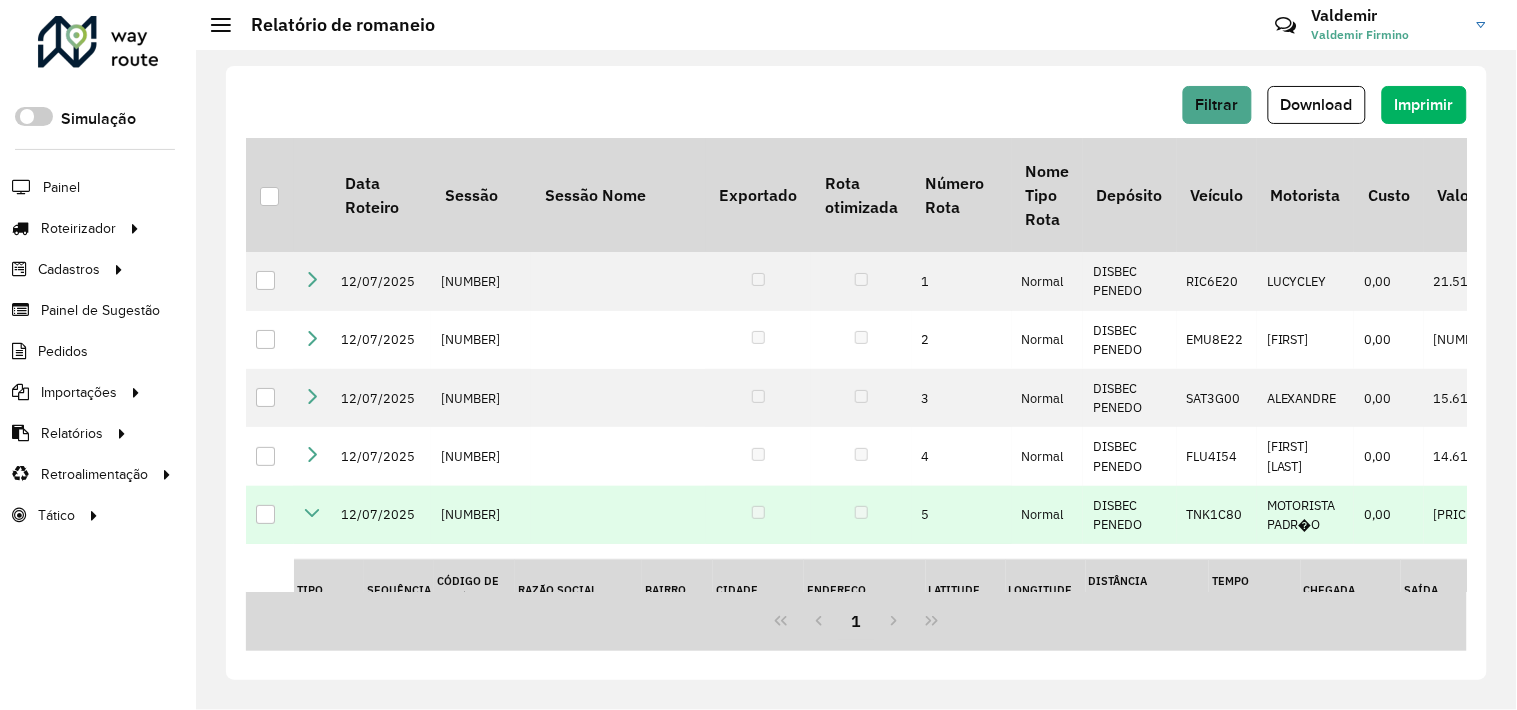 click at bounding box center (312, 513) 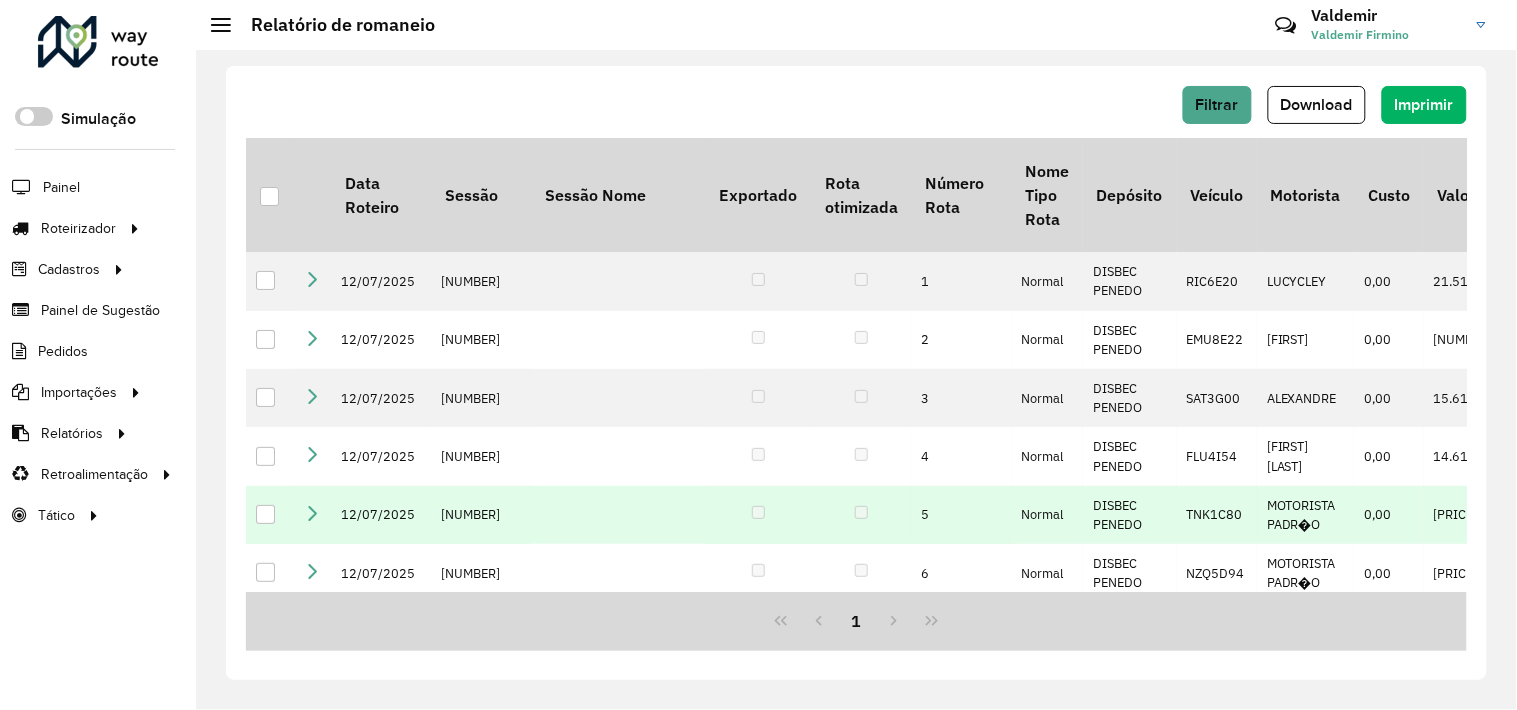 scroll, scrollTop: 74, scrollLeft: 0, axis: vertical 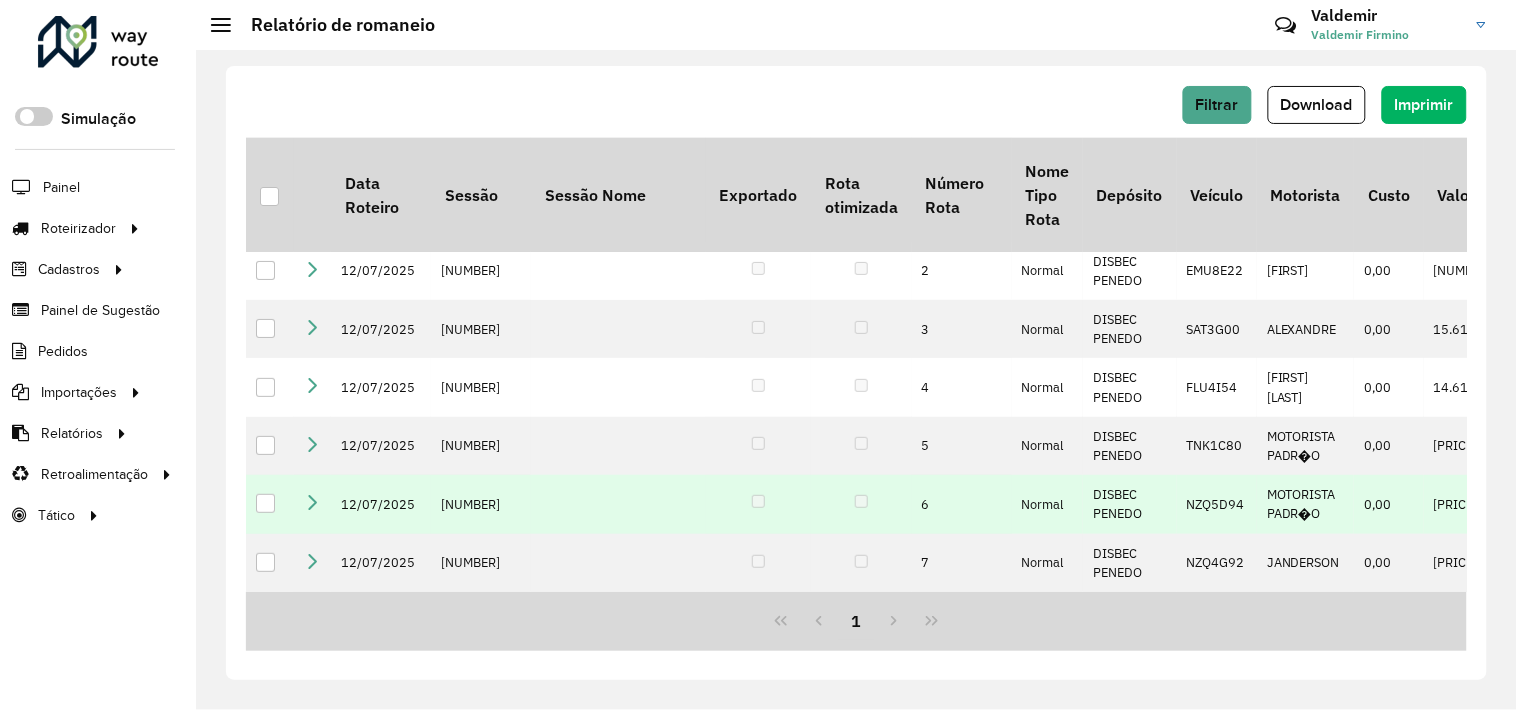 click at bounding box center (312, 502) 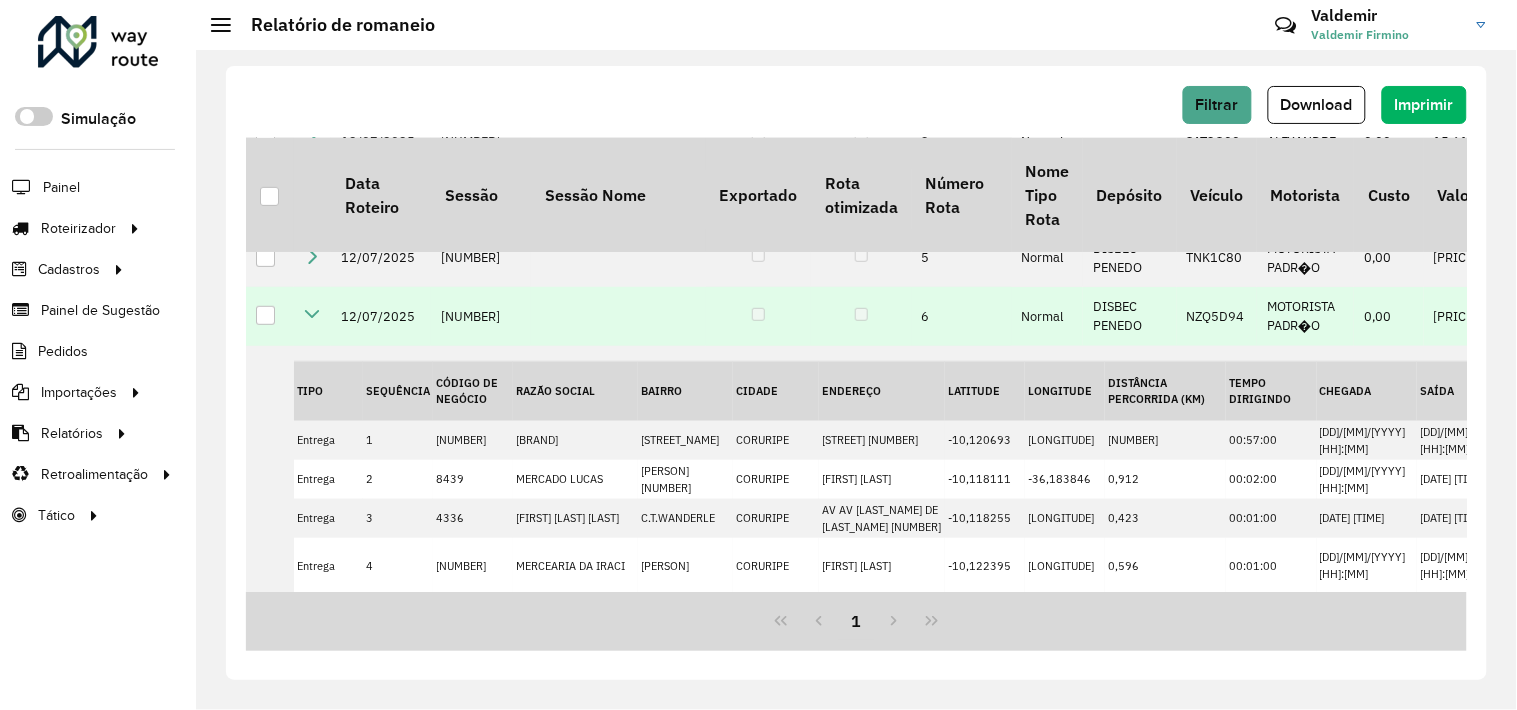 scroll, scrollTop: 223, scrollLeft: 0, axis: vertical 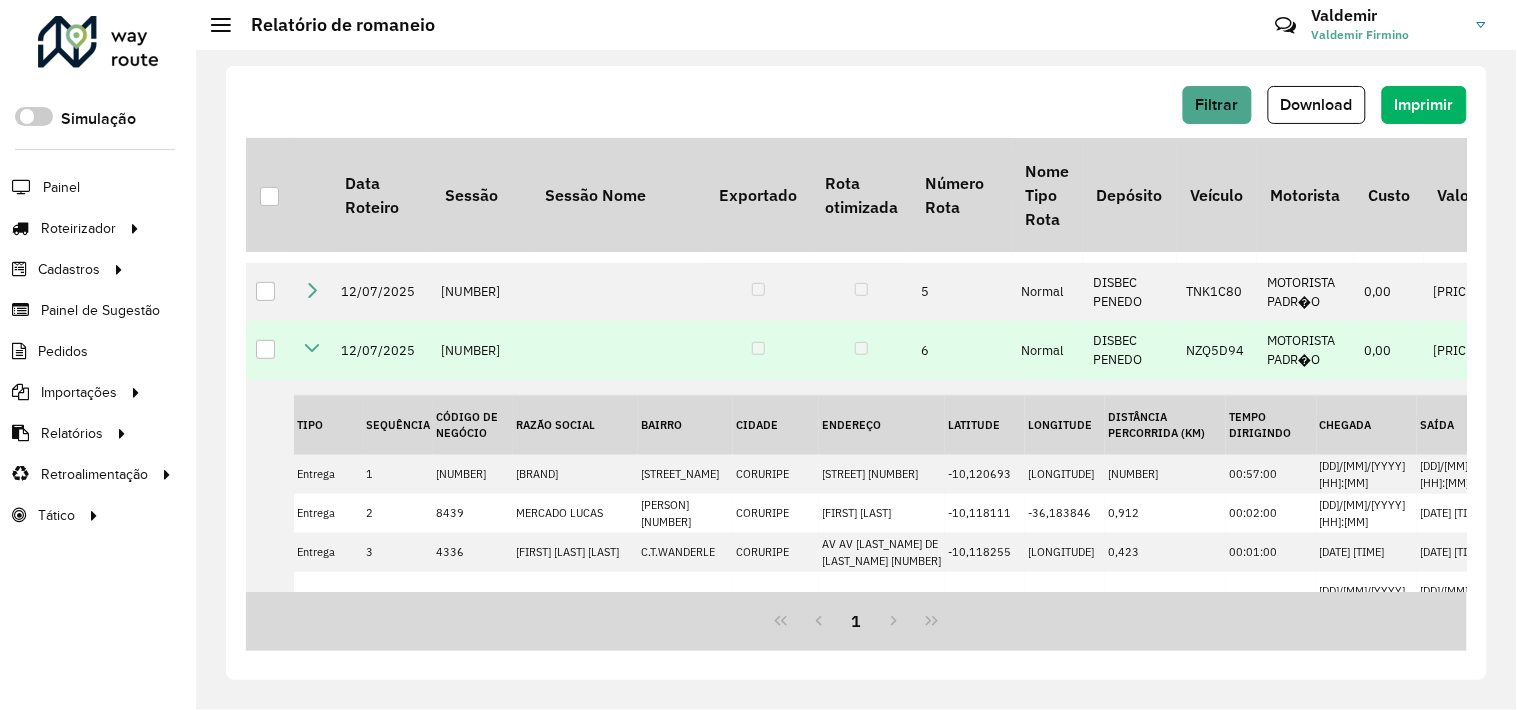click at bounding box center [312, 350] 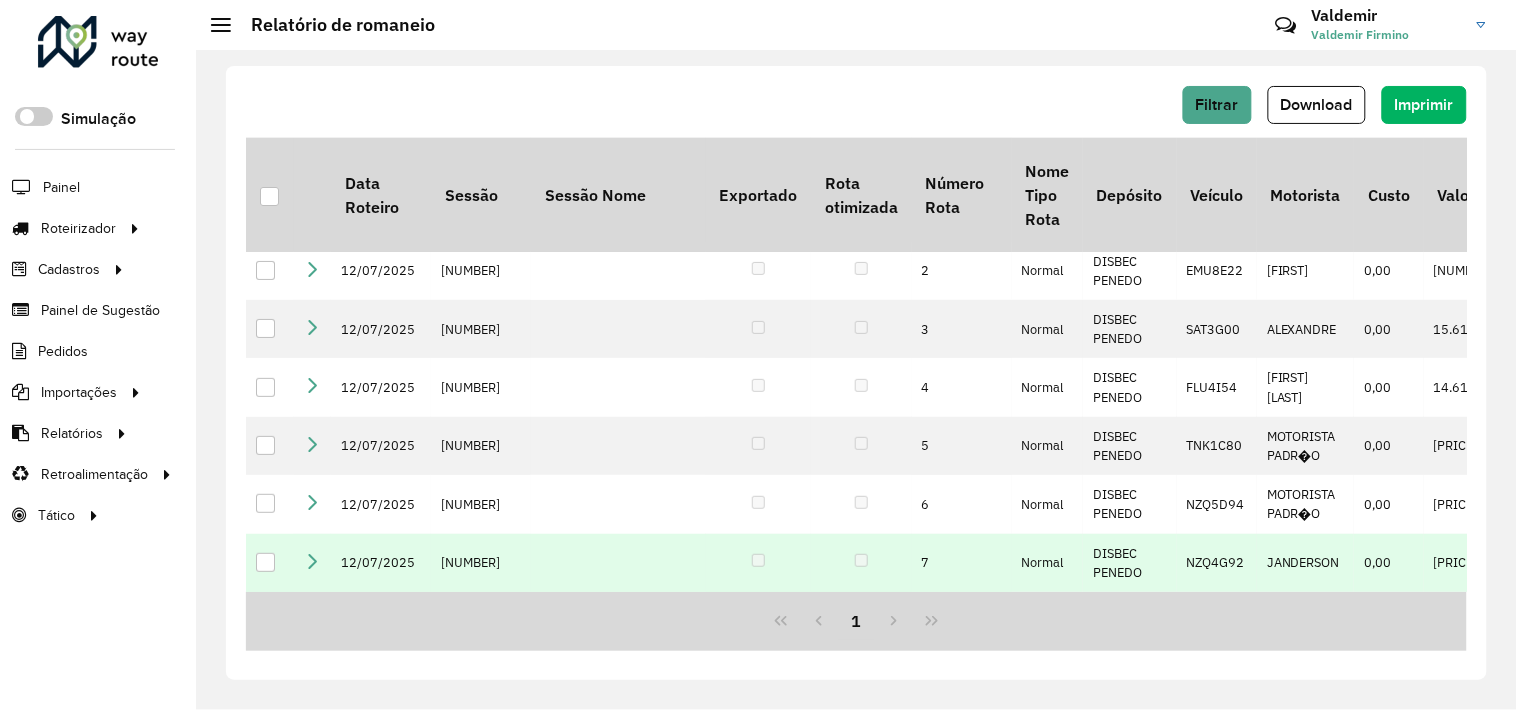 click at bounding box center (312, 561) 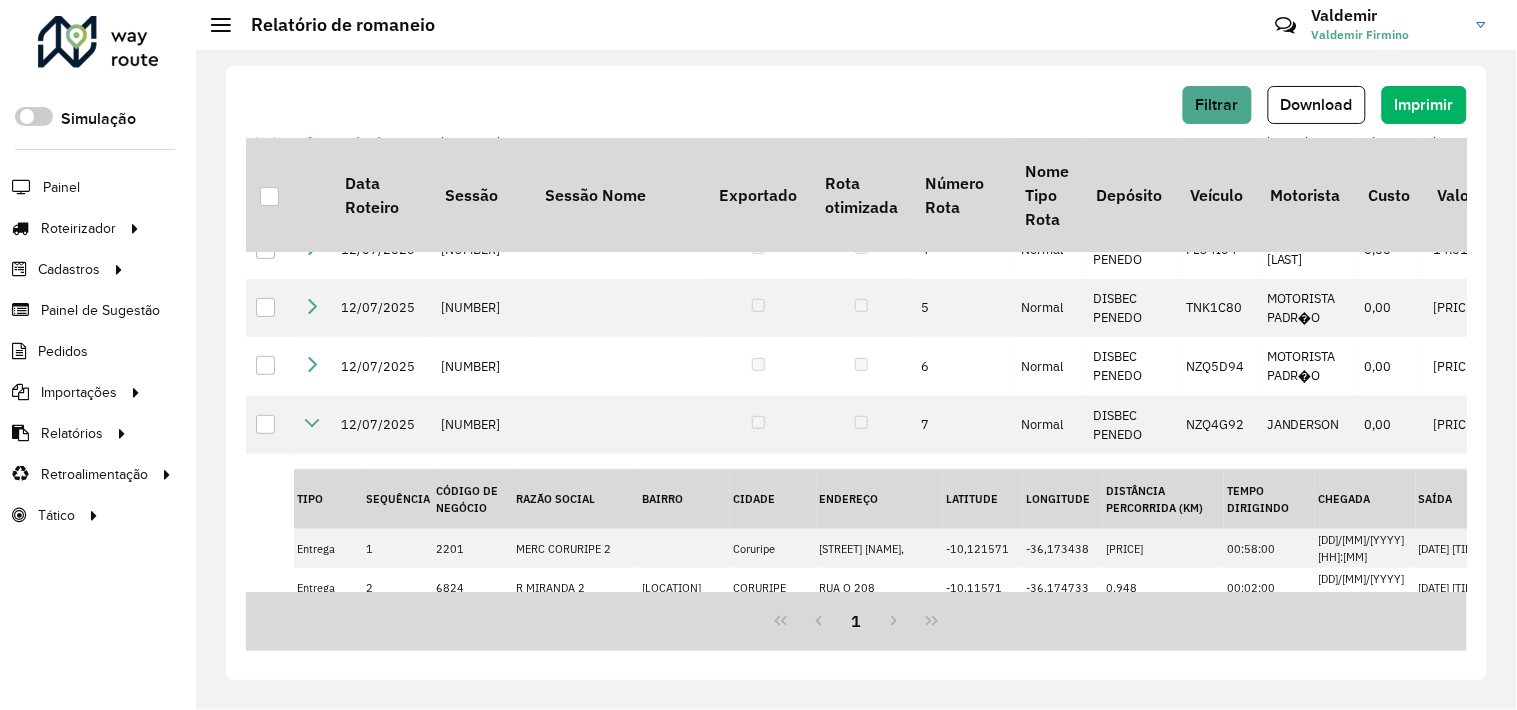 scroll, scrollTop: 222, scrollLeft: 0, axis: vertical 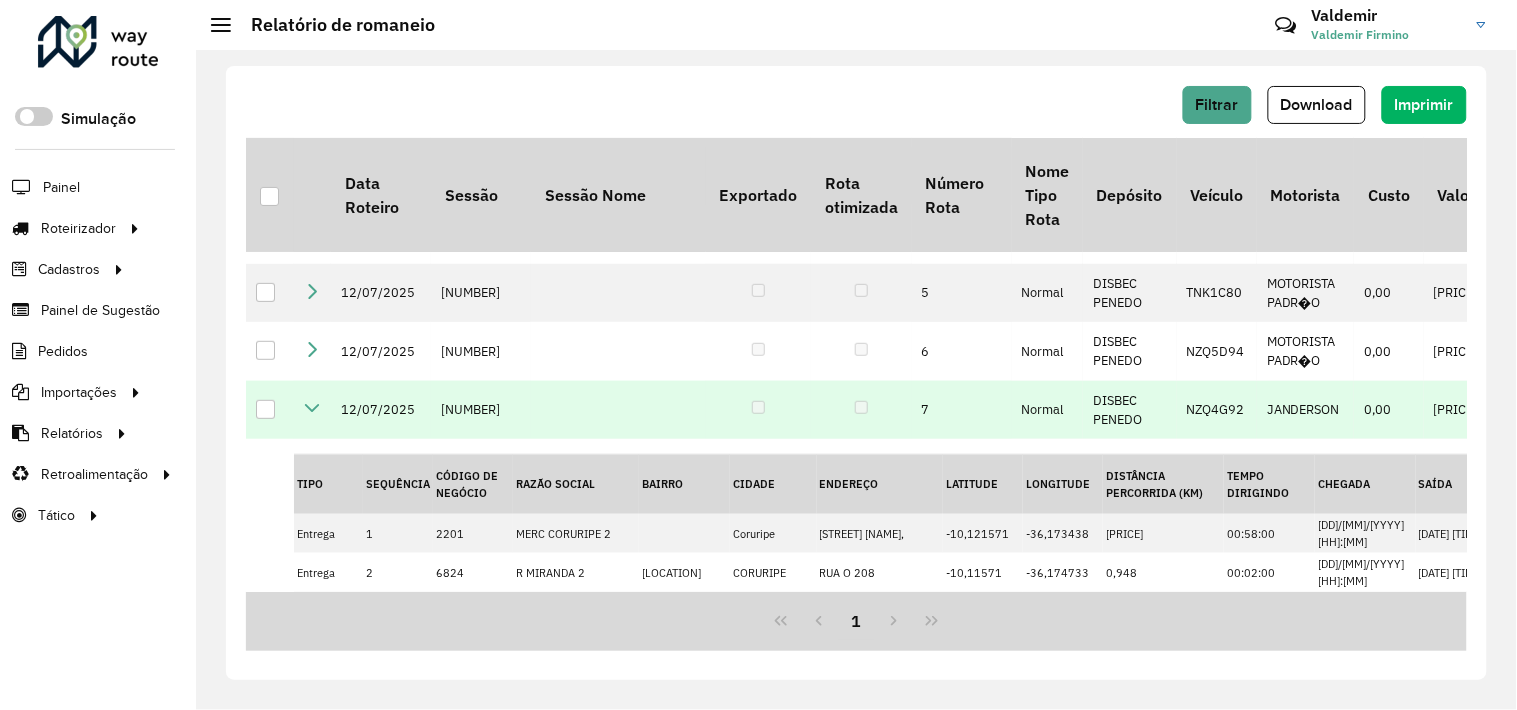 click at bounding box center [312, 410] 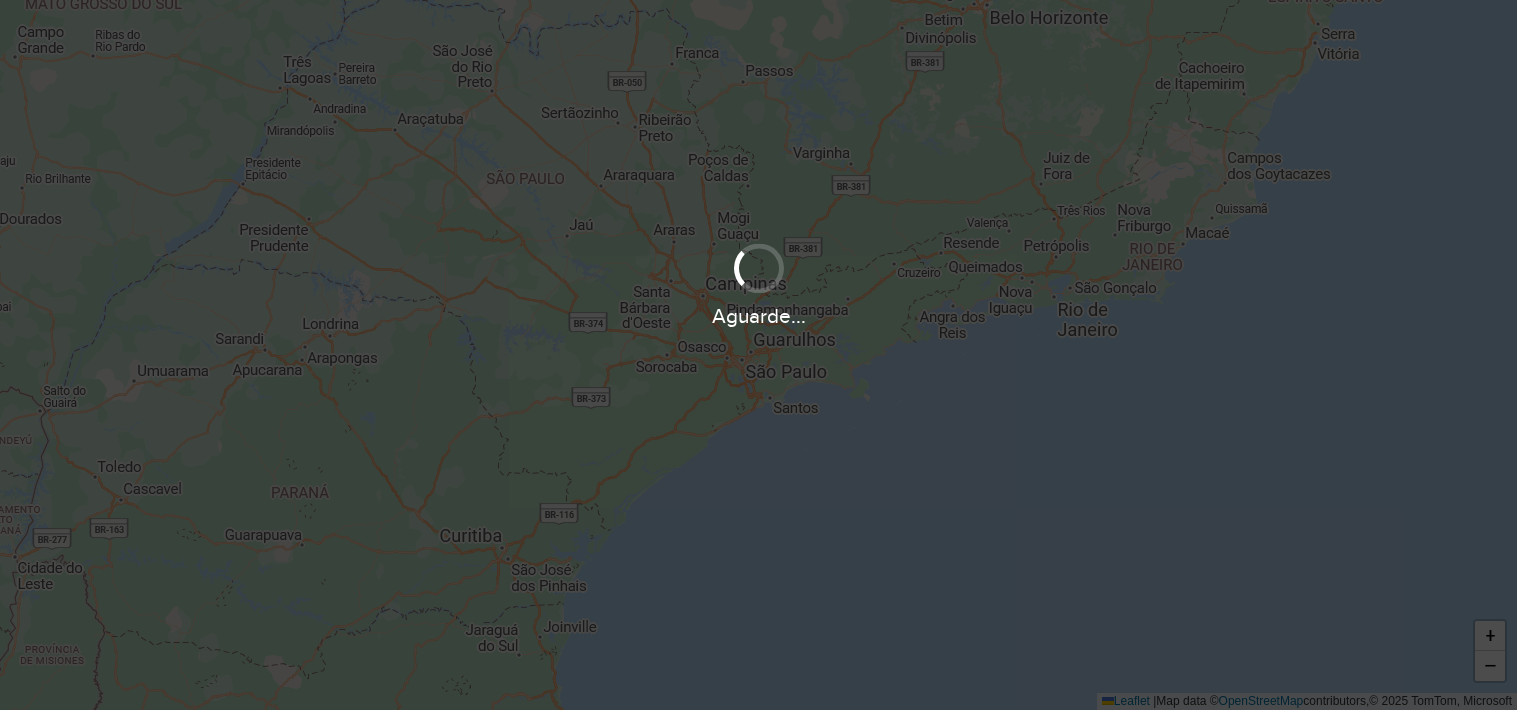 scroll, scrollTop: 0, scrollLeft: 0, axis: both 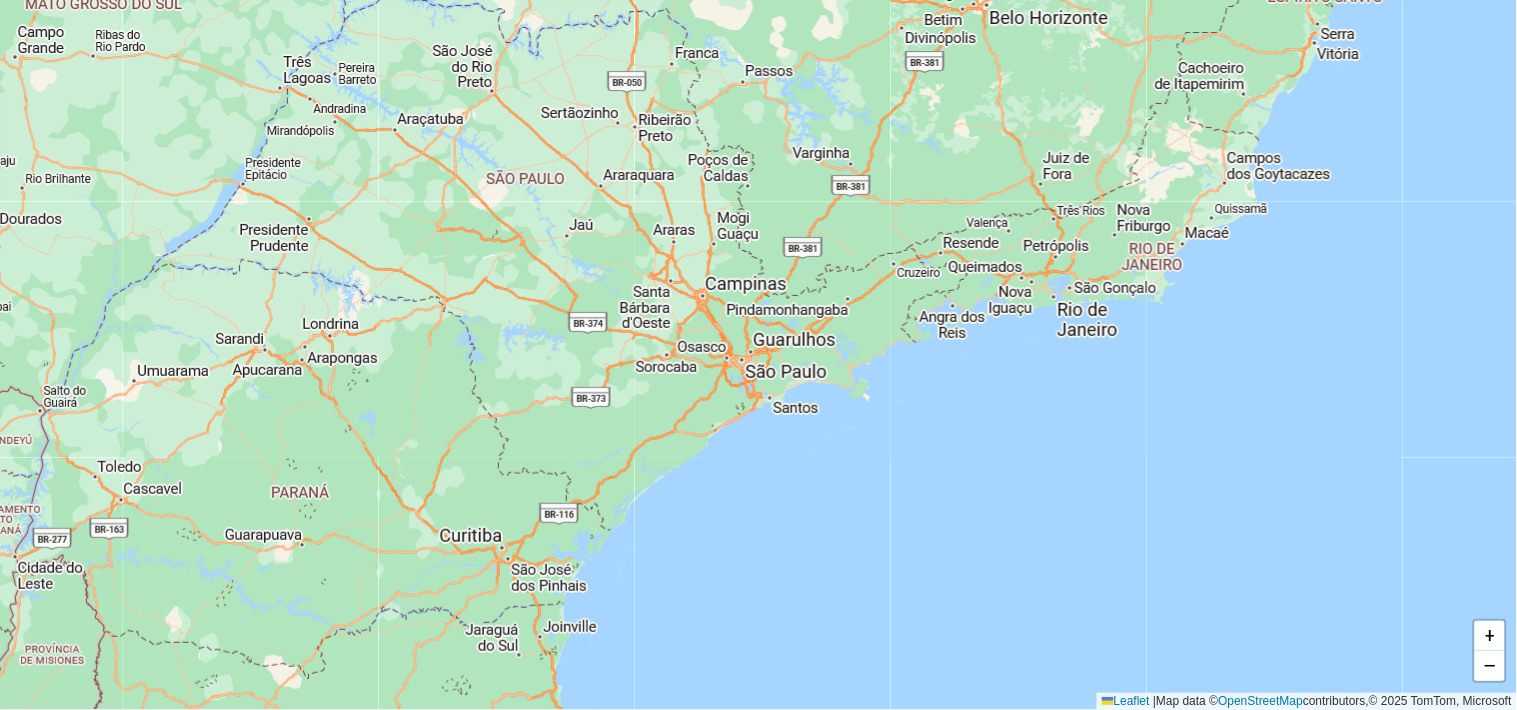 click on "+ −  Leaflet   |  Map data ©  OpenStreetMap  contributors,© 2025 TomTom, Microsoft" 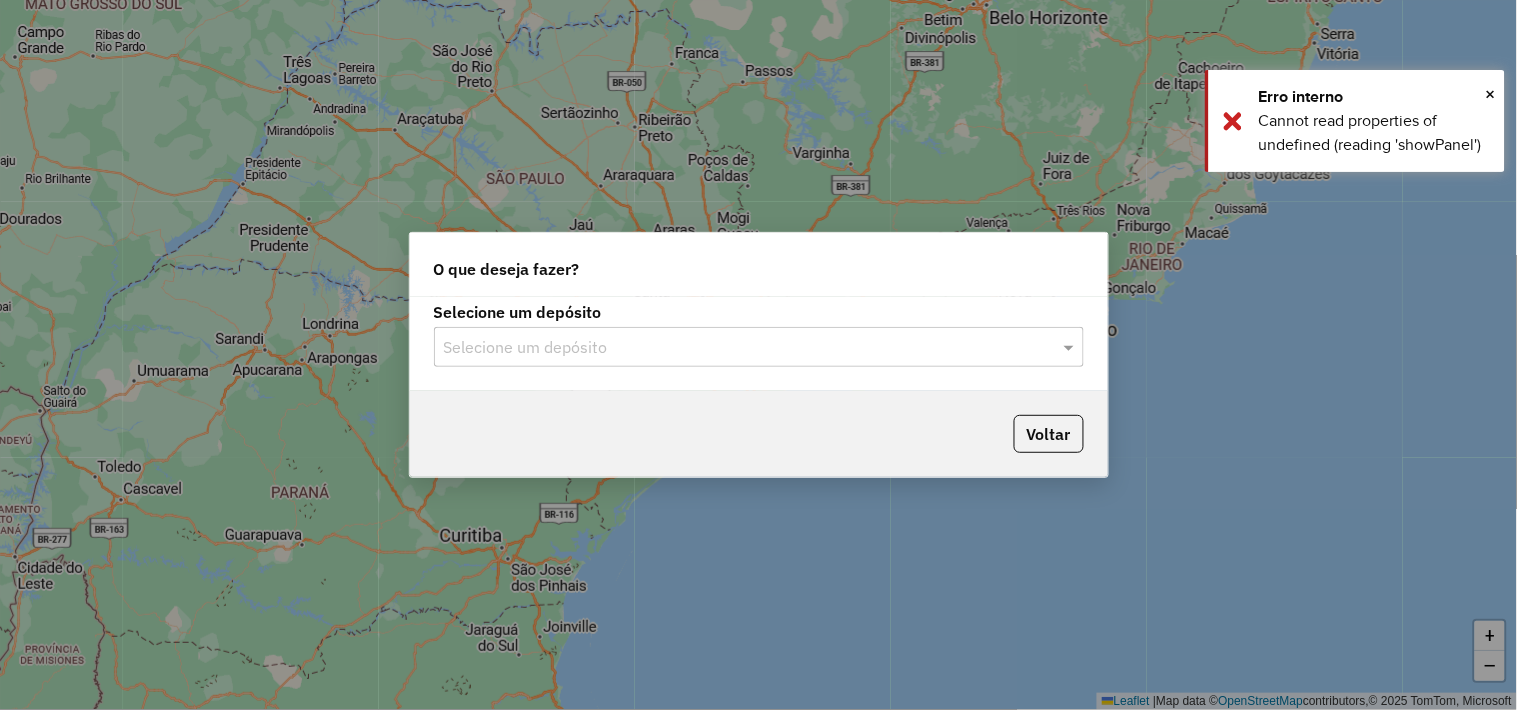 click 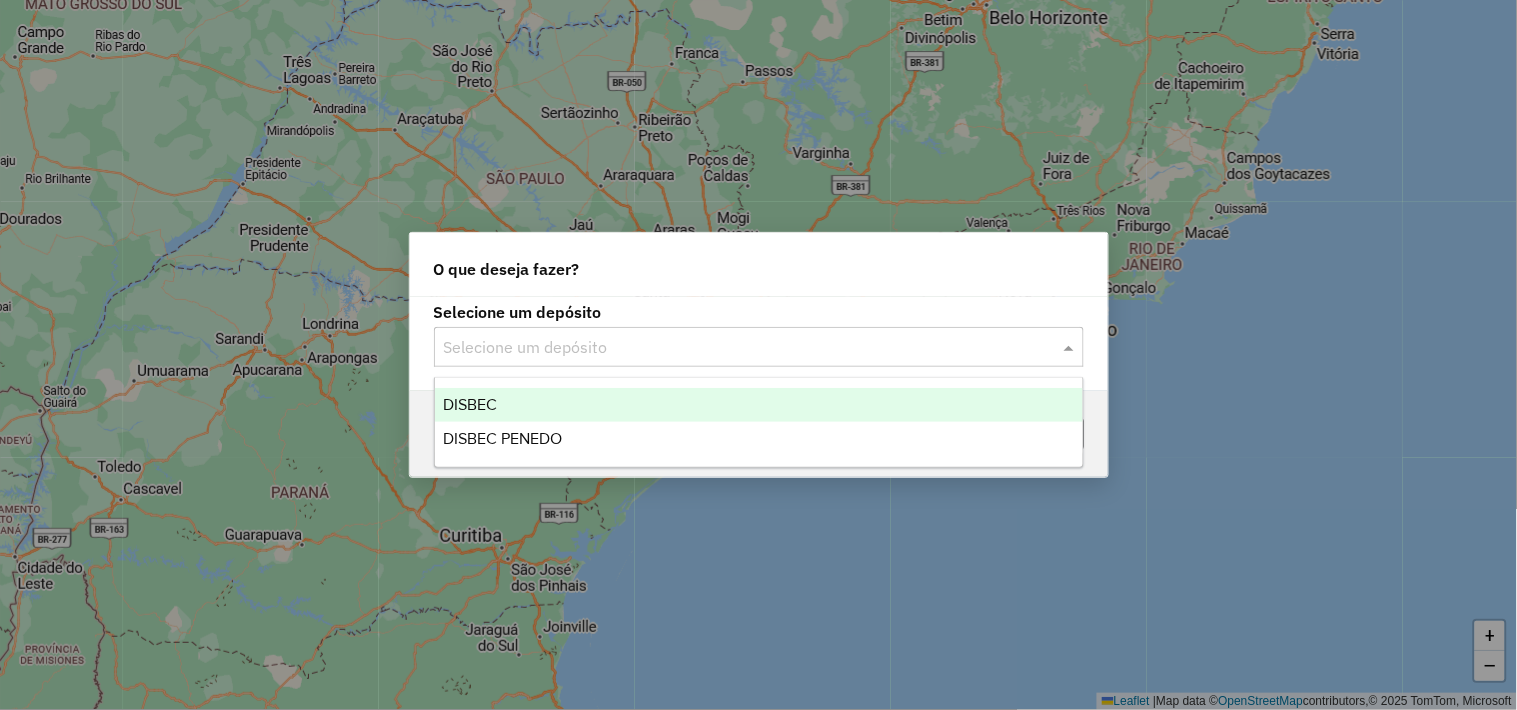 click on "DISBEC" at bounding box center [759, 405] 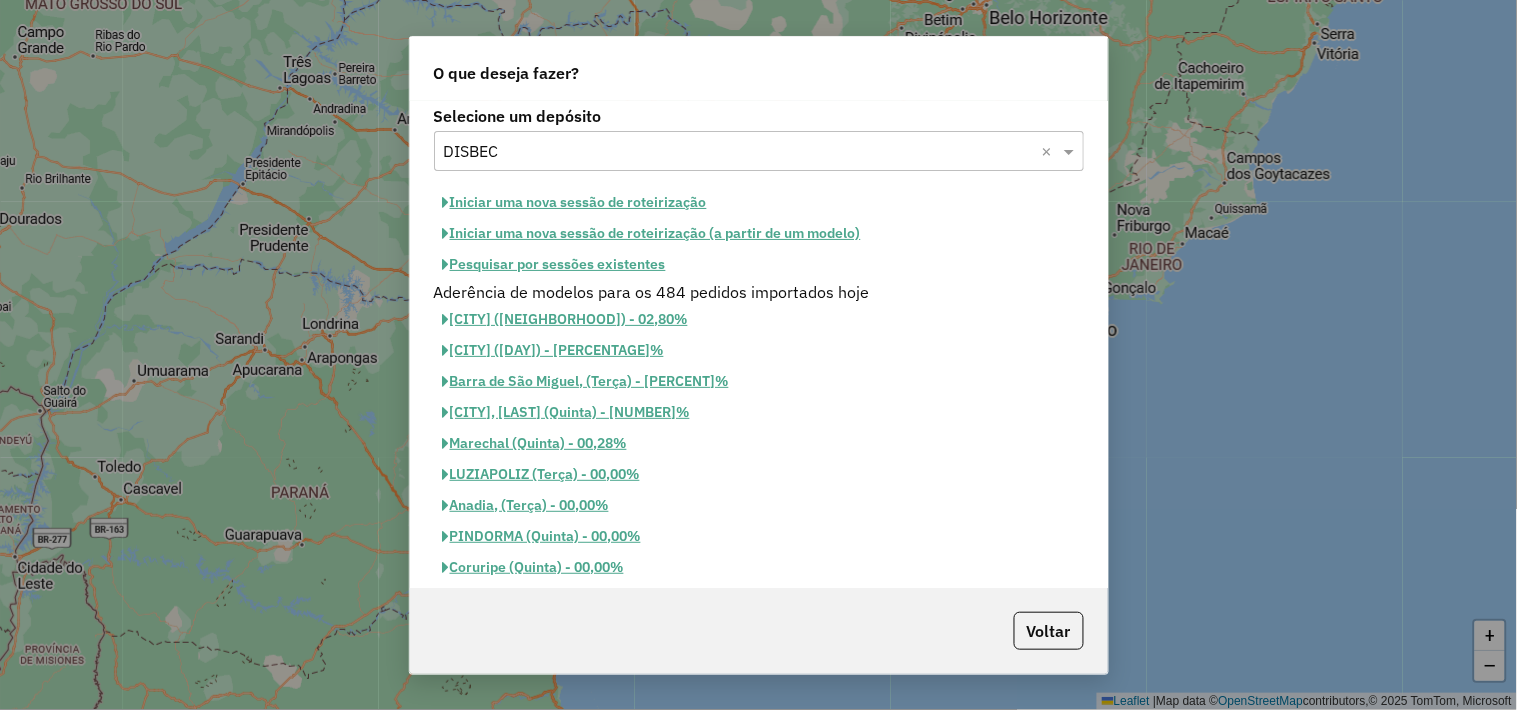 click on "Iniciar uma nova sessão de roteirização" 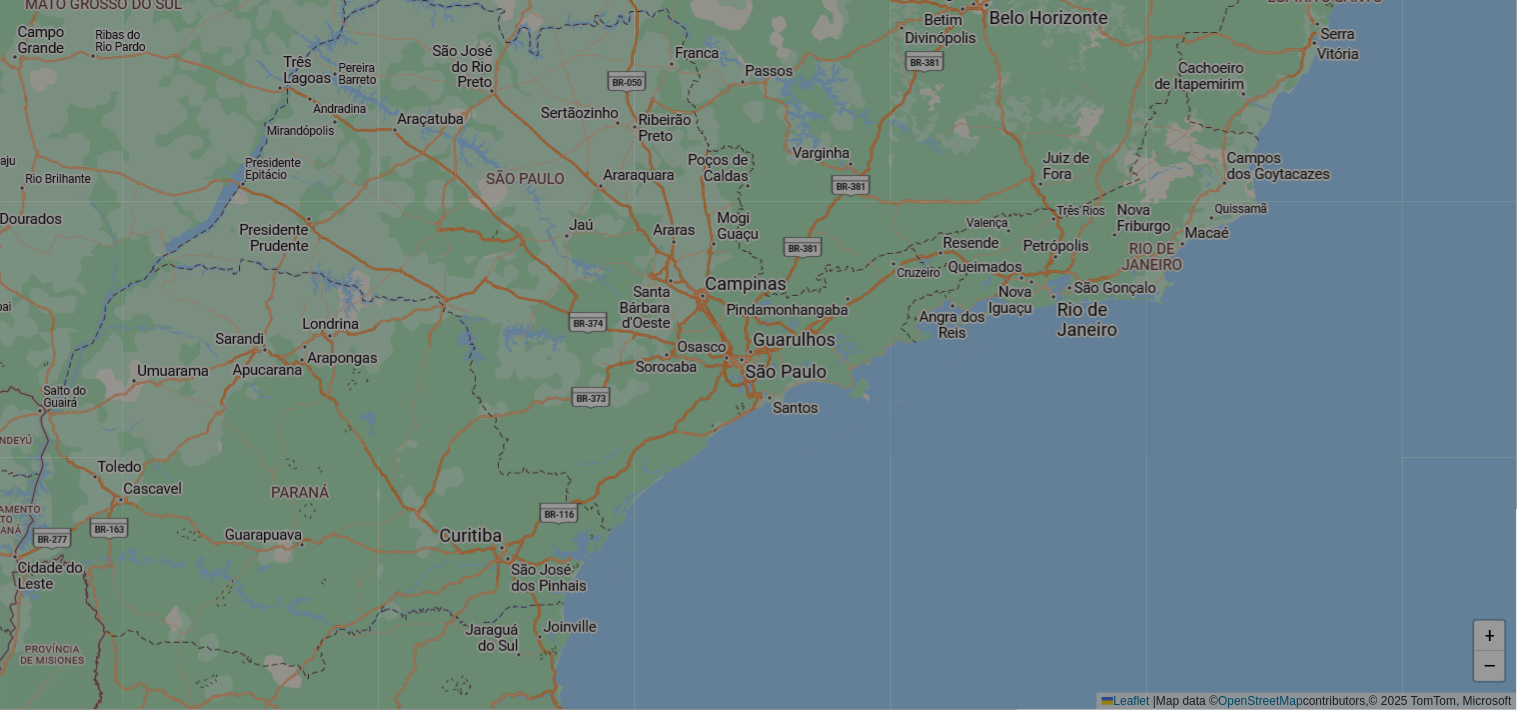 select on "*" 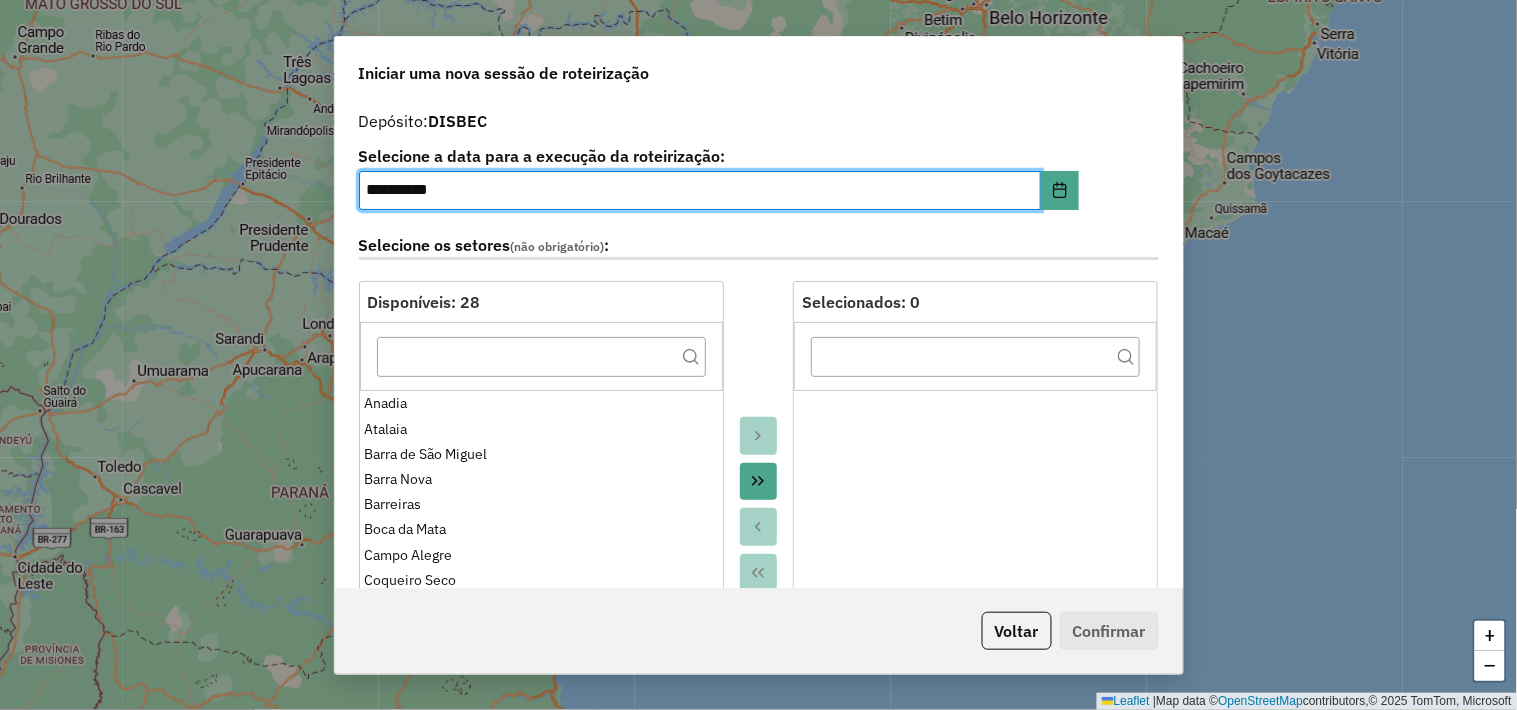 click 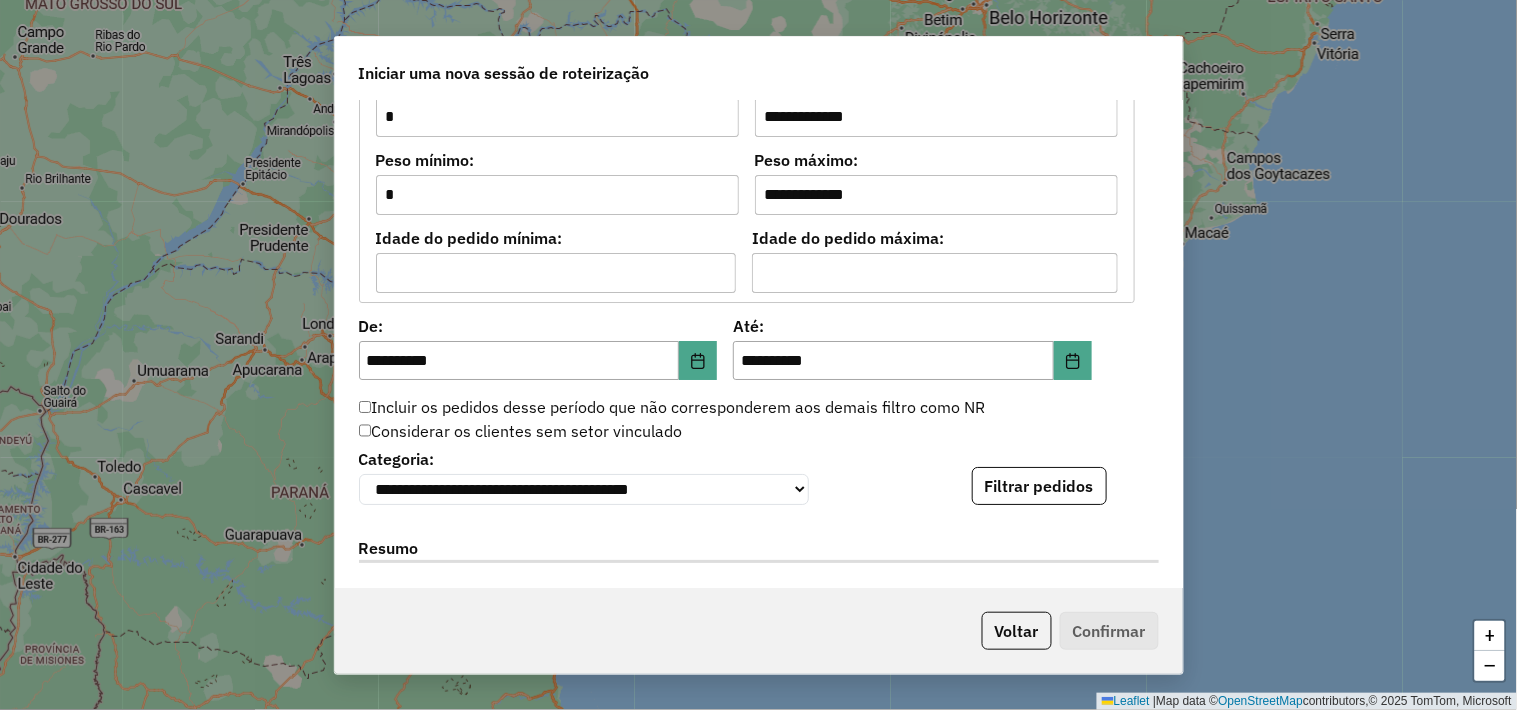 scroll, scrollTop: 1777, scrollLeft: 0, axis: vertical 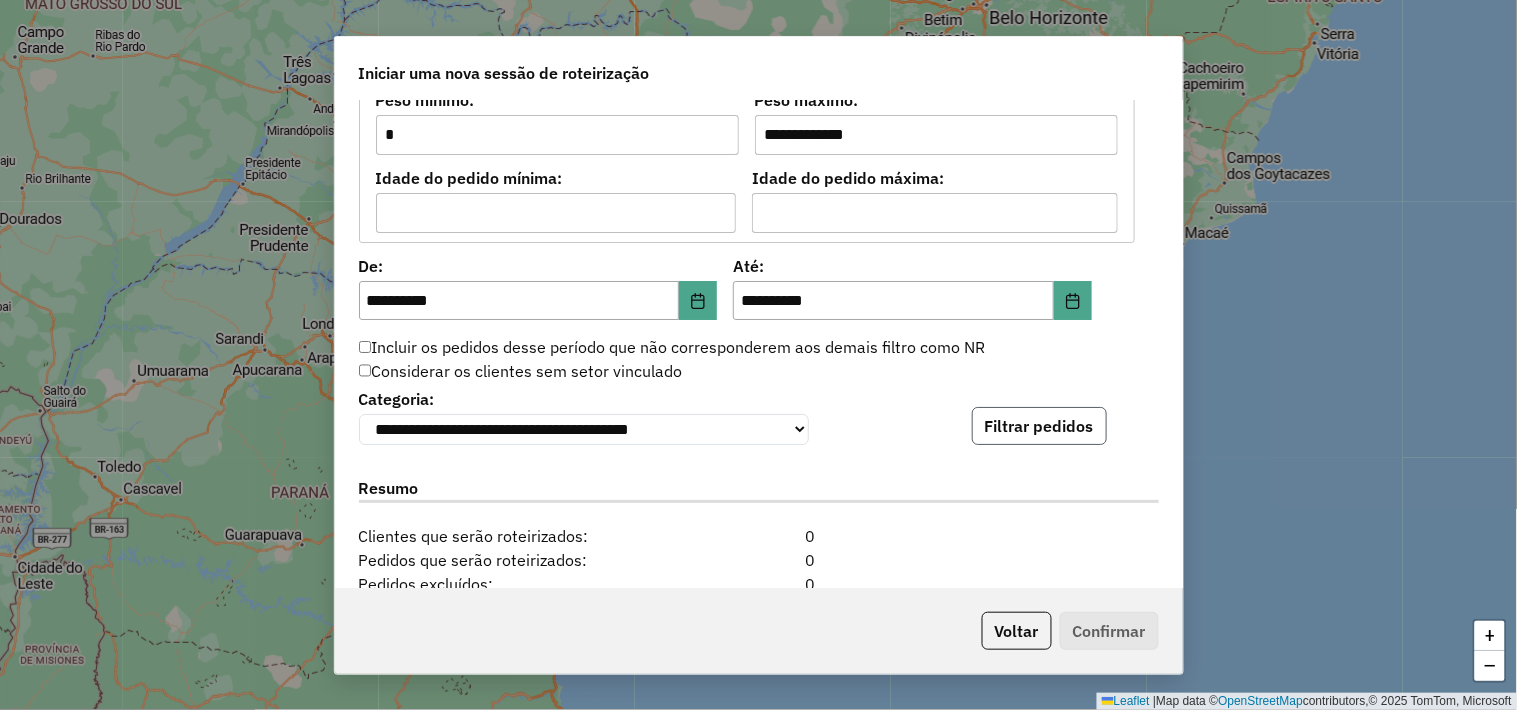 click on "Filtrar pedidos" 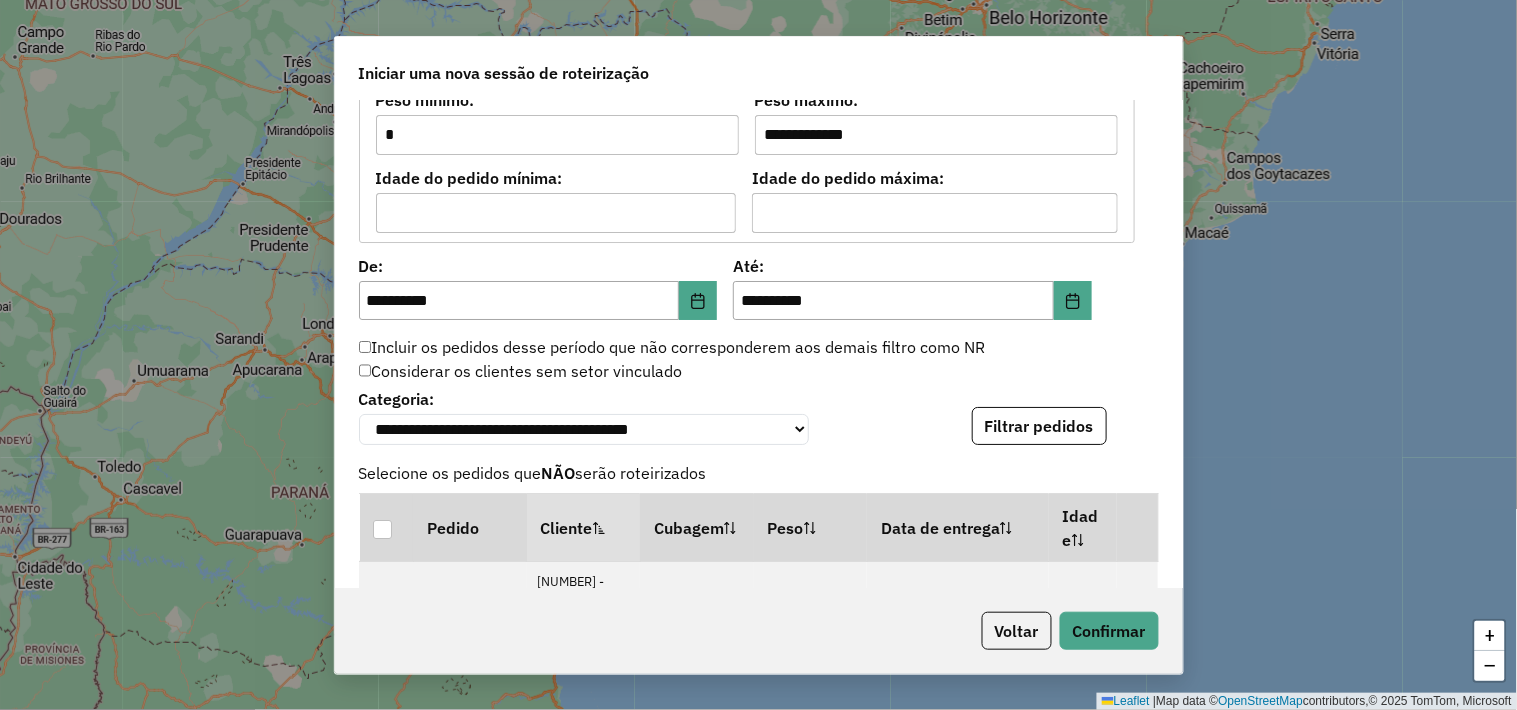 scroll, scrollTop: 2333, scrollLeft: 0, axis: vertical 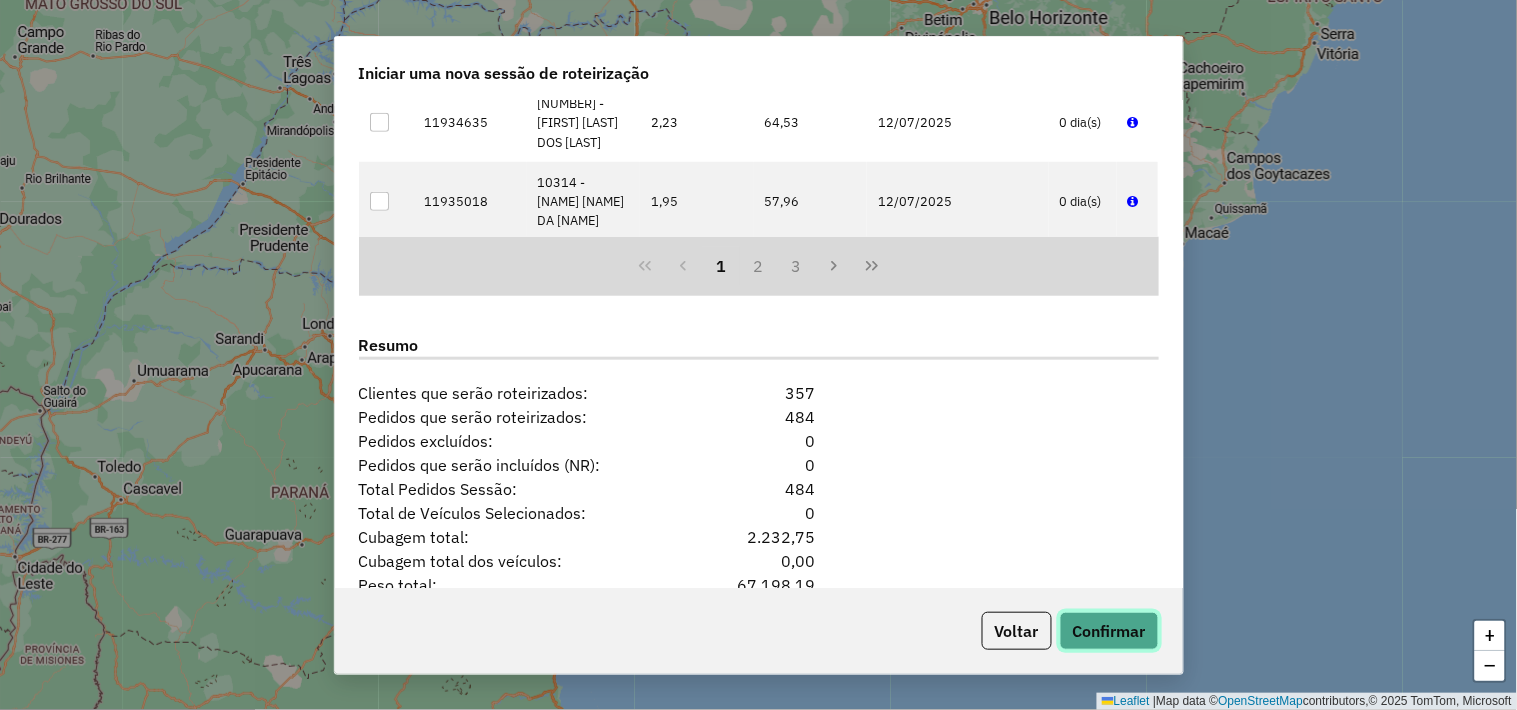 click on "Confirmar" 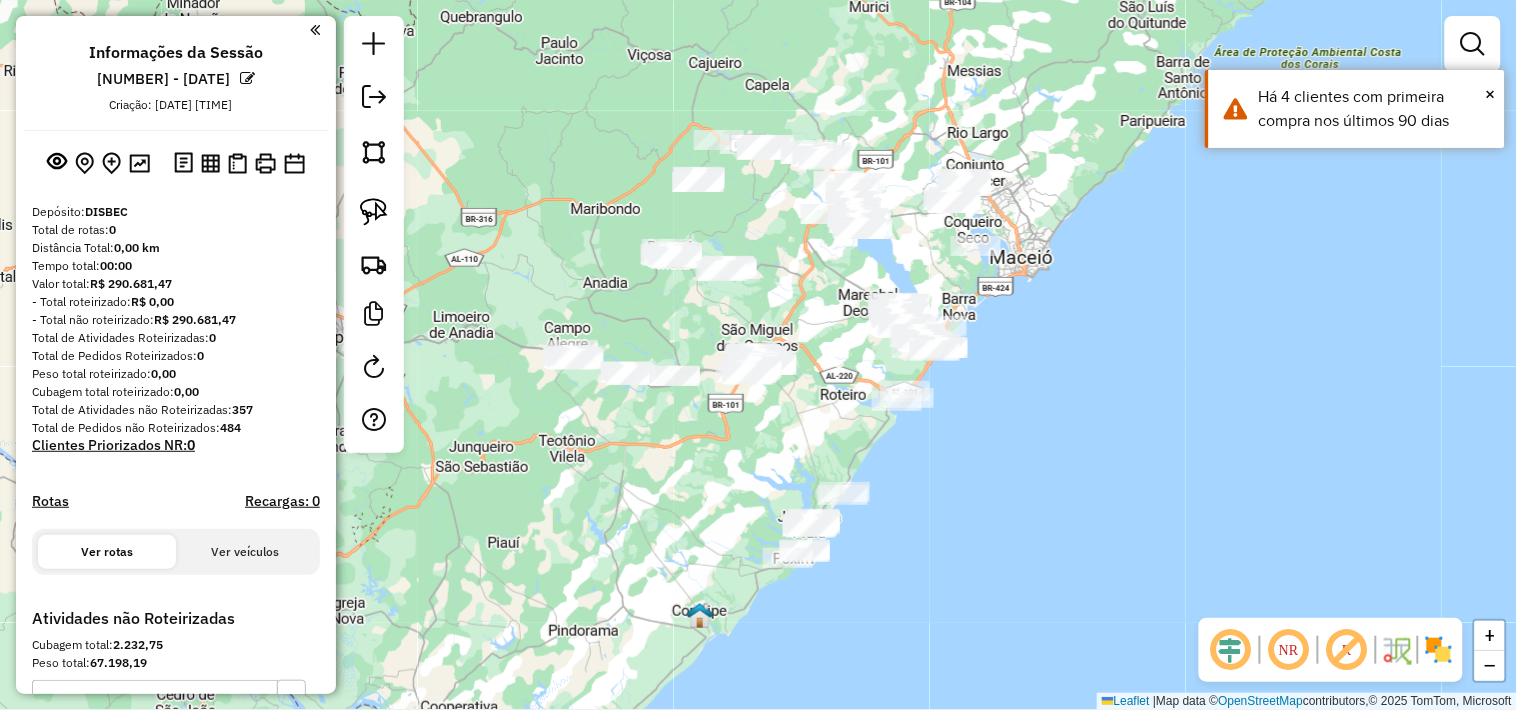 drag, startPoint x: 800, startPoint y: 446, endPoint x: 715, endPoint y: 386, distance: 104.04326 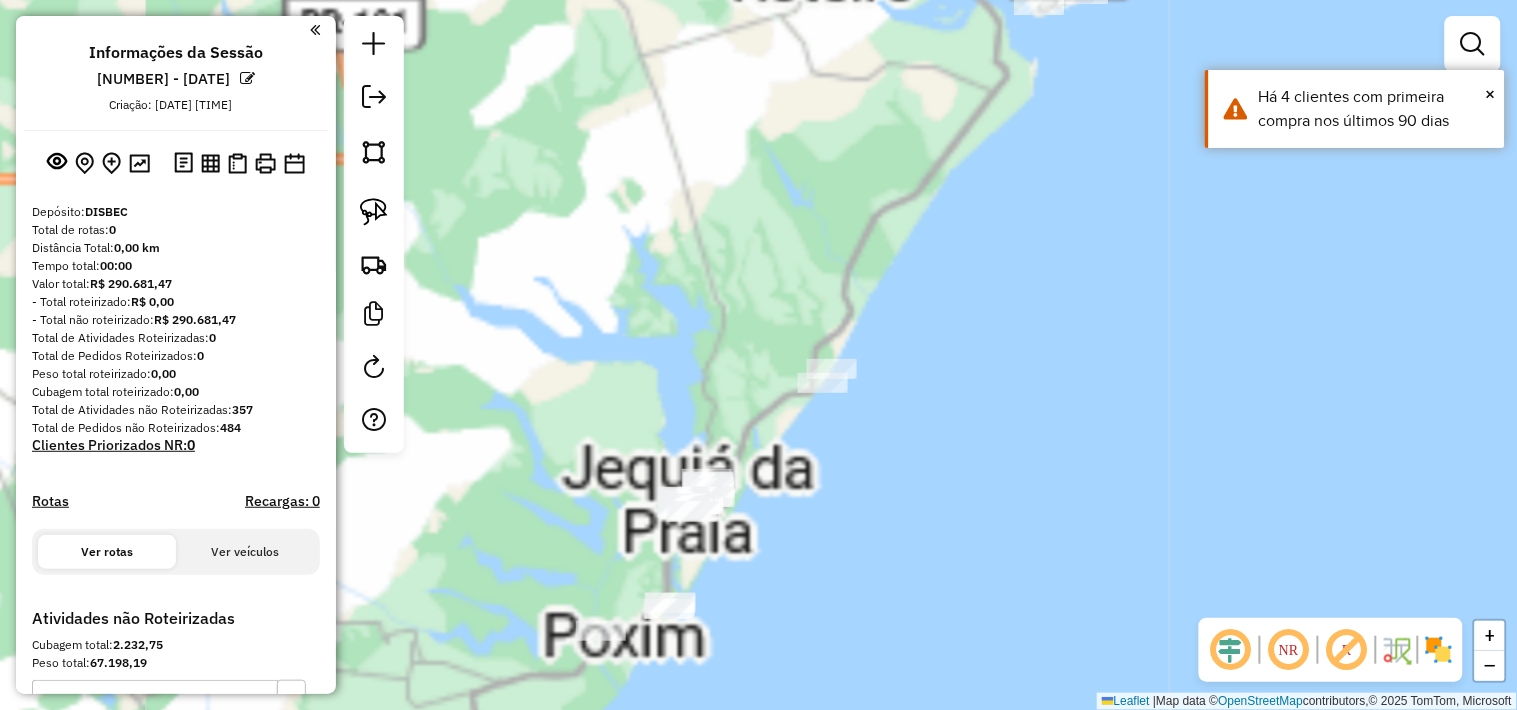 drag, startPoint x: 773, startPoint y: 431, endPoint x: 783, endPoint y: 416, distance: 18.027756 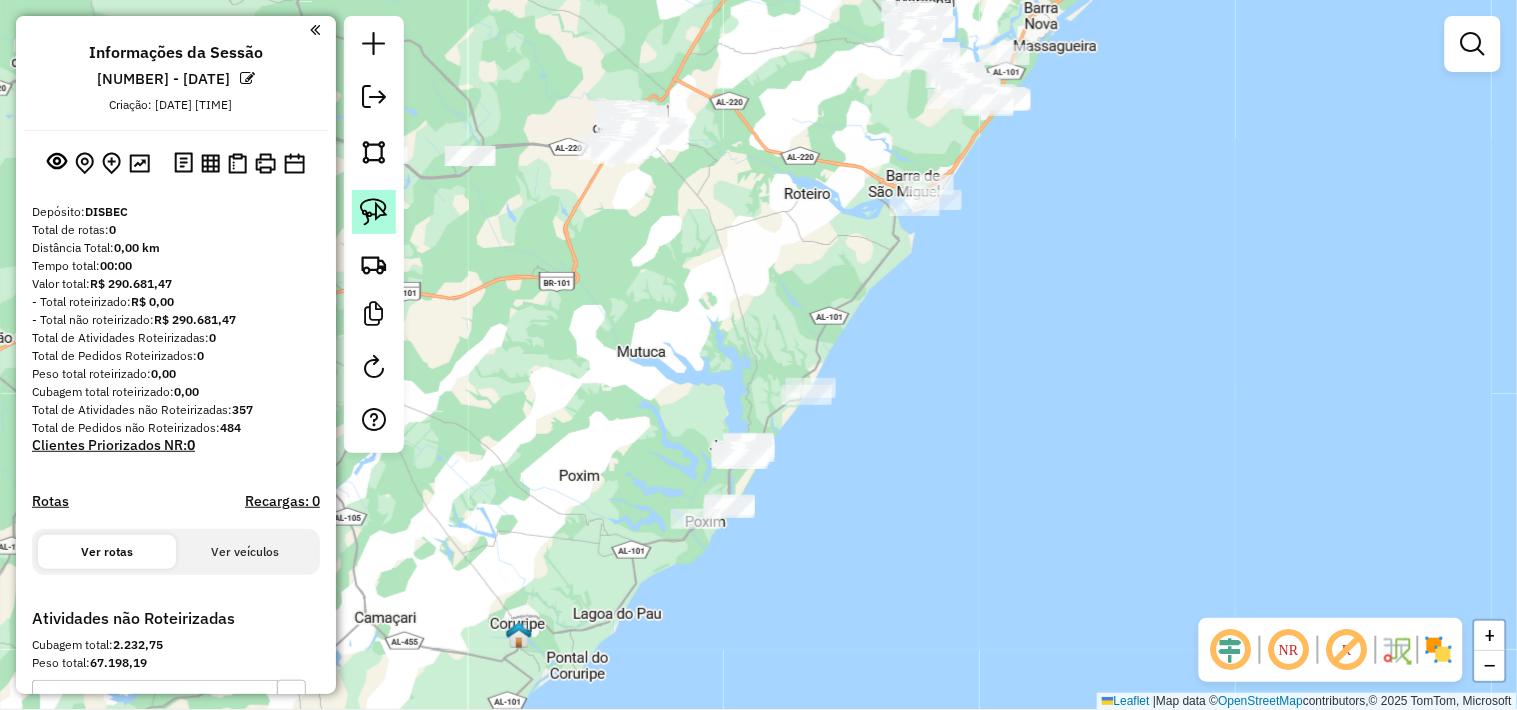 click 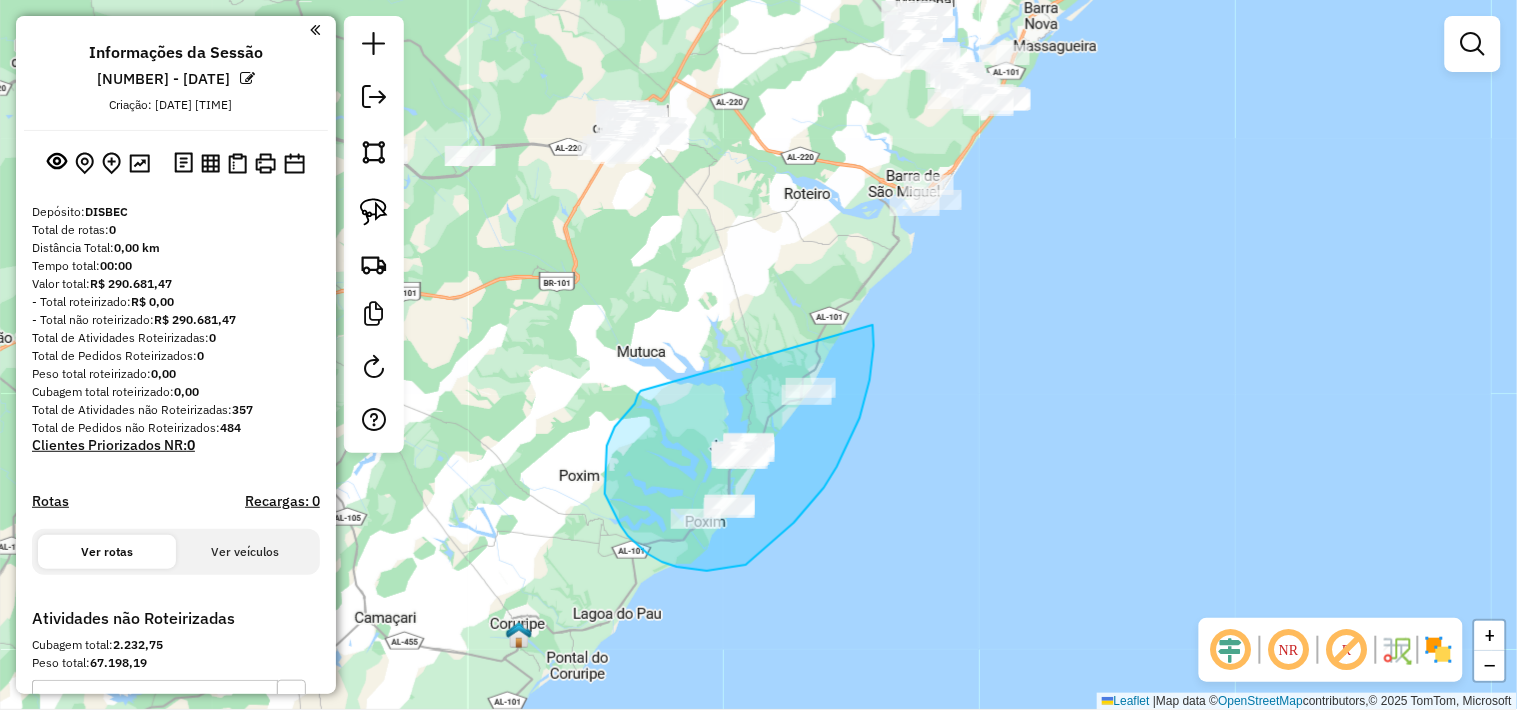 drag, startPoint x: 626, startPoint y: 414, endPoint x: 872, endPoint y: 324, distance: 261.94656 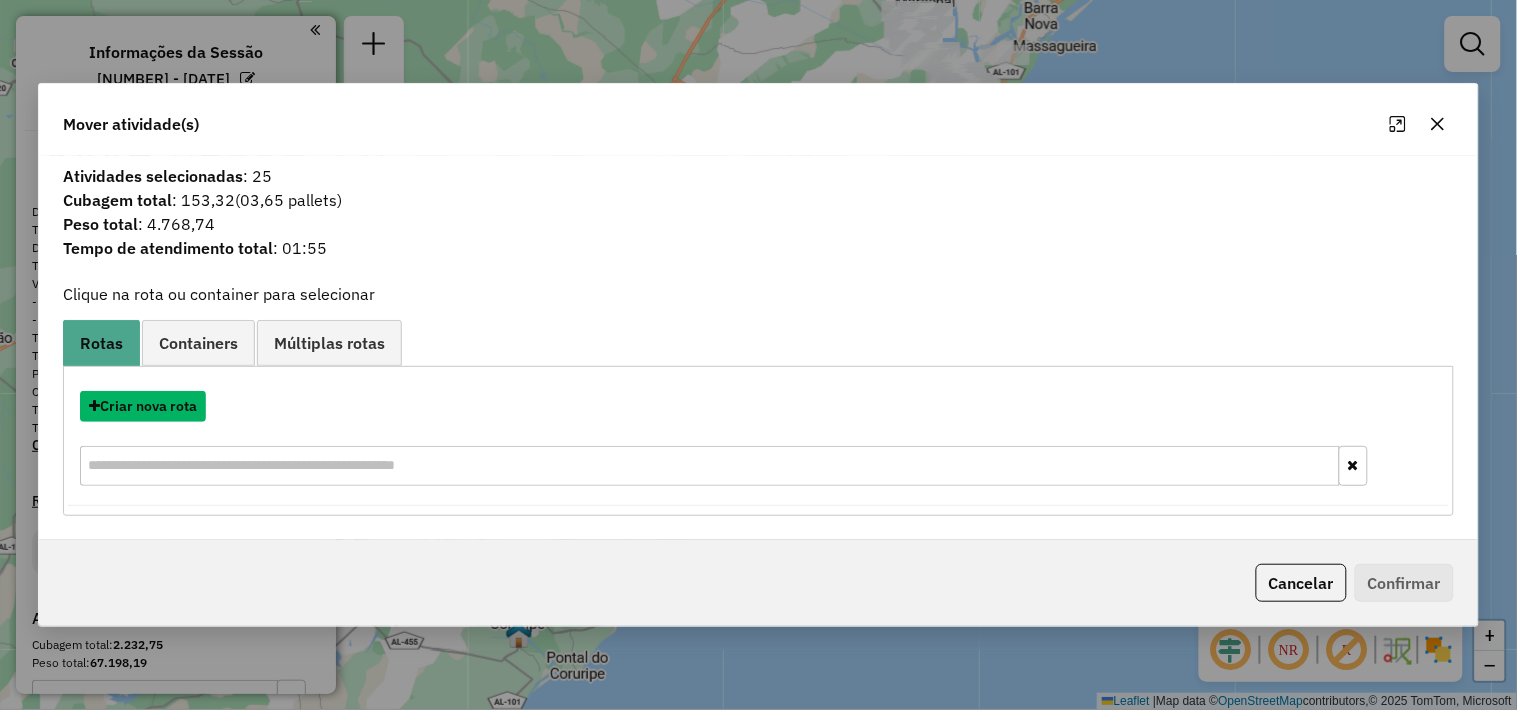 click on "Criar nova rota" at bounding box center [143, 406] 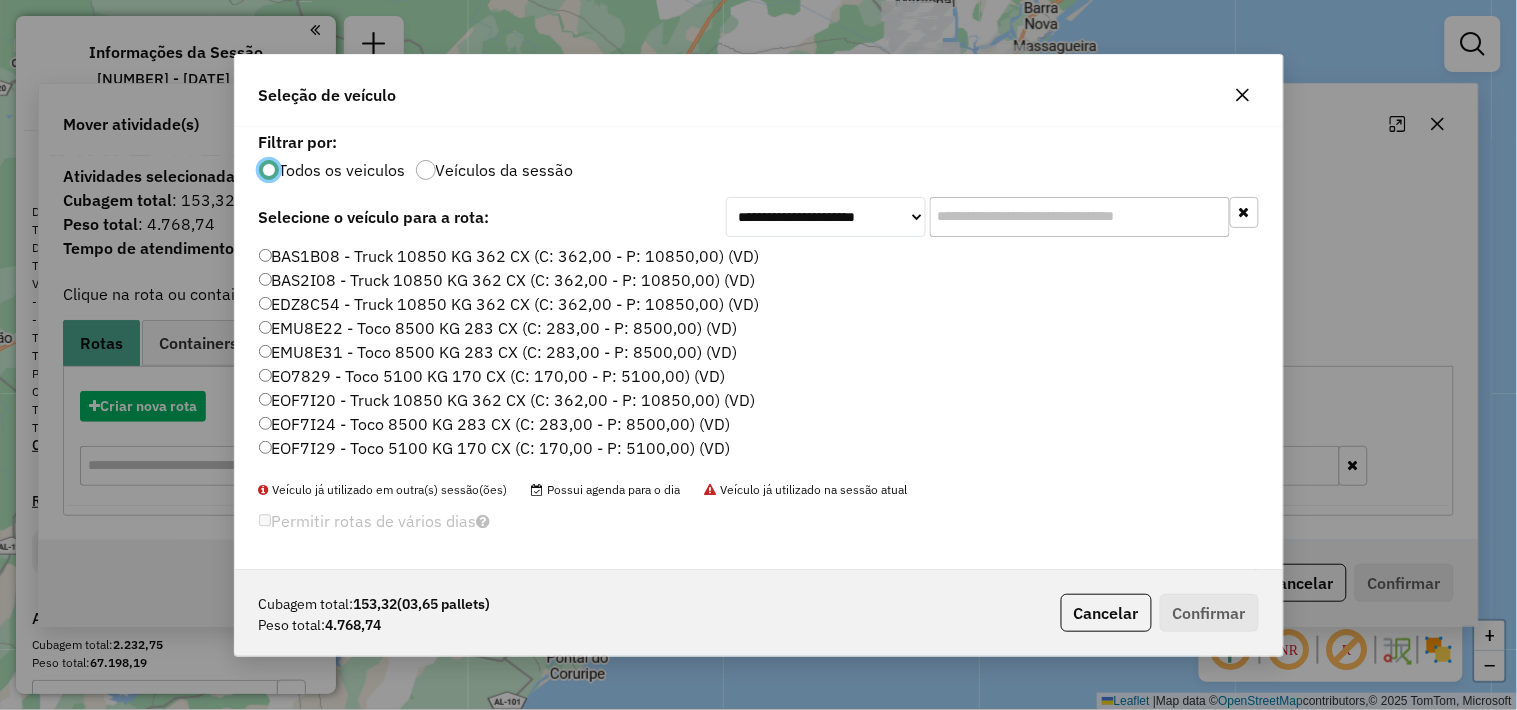 scroll, scrollTop: 11, scrollLeft: 5, axis: both 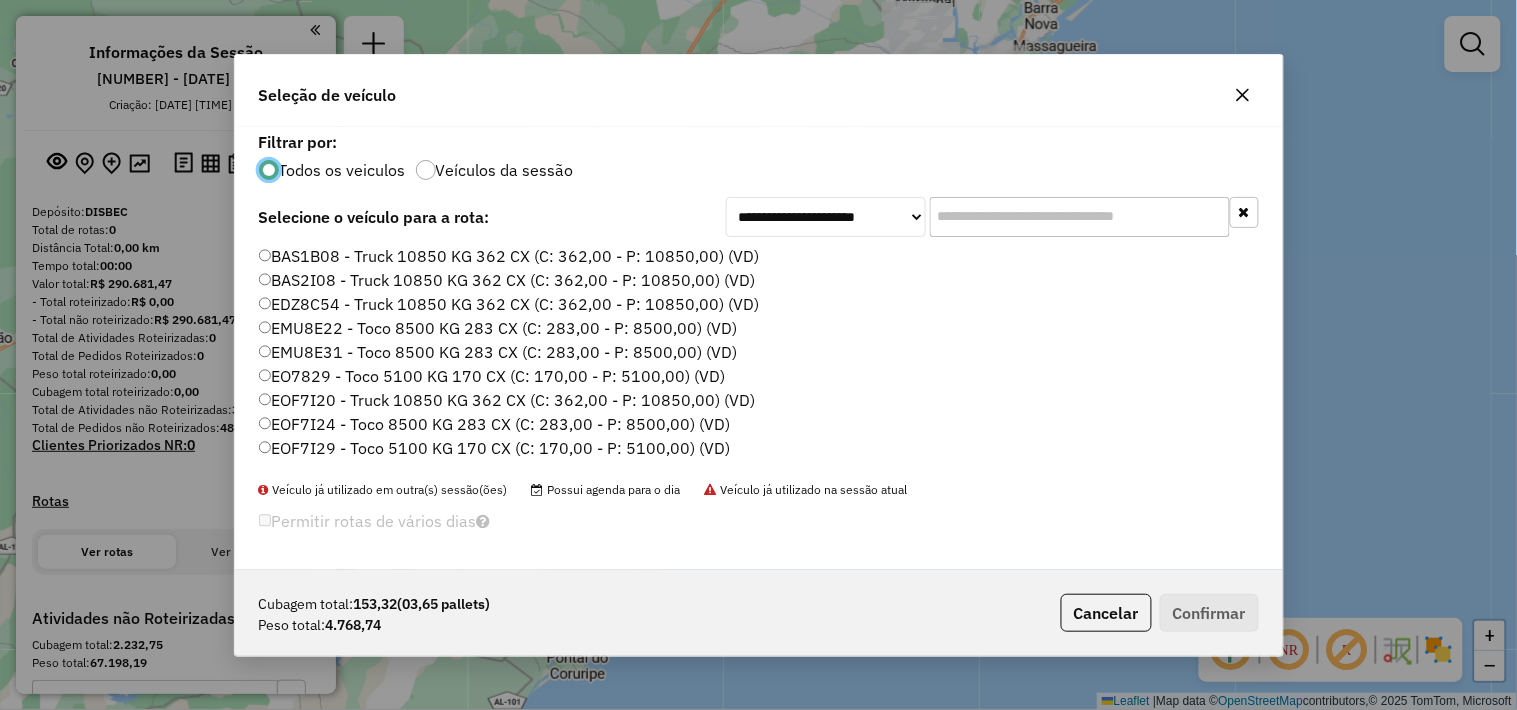 click 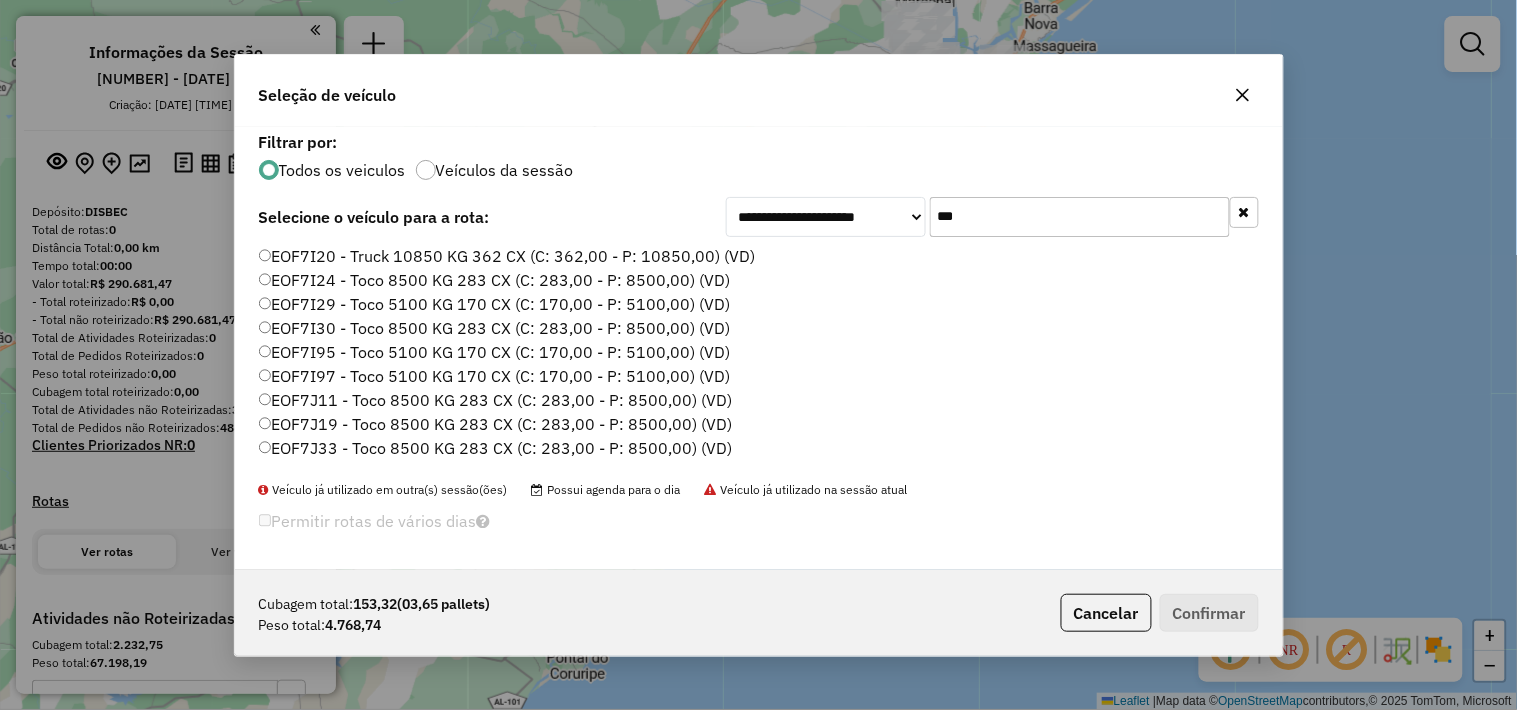 type on "***" 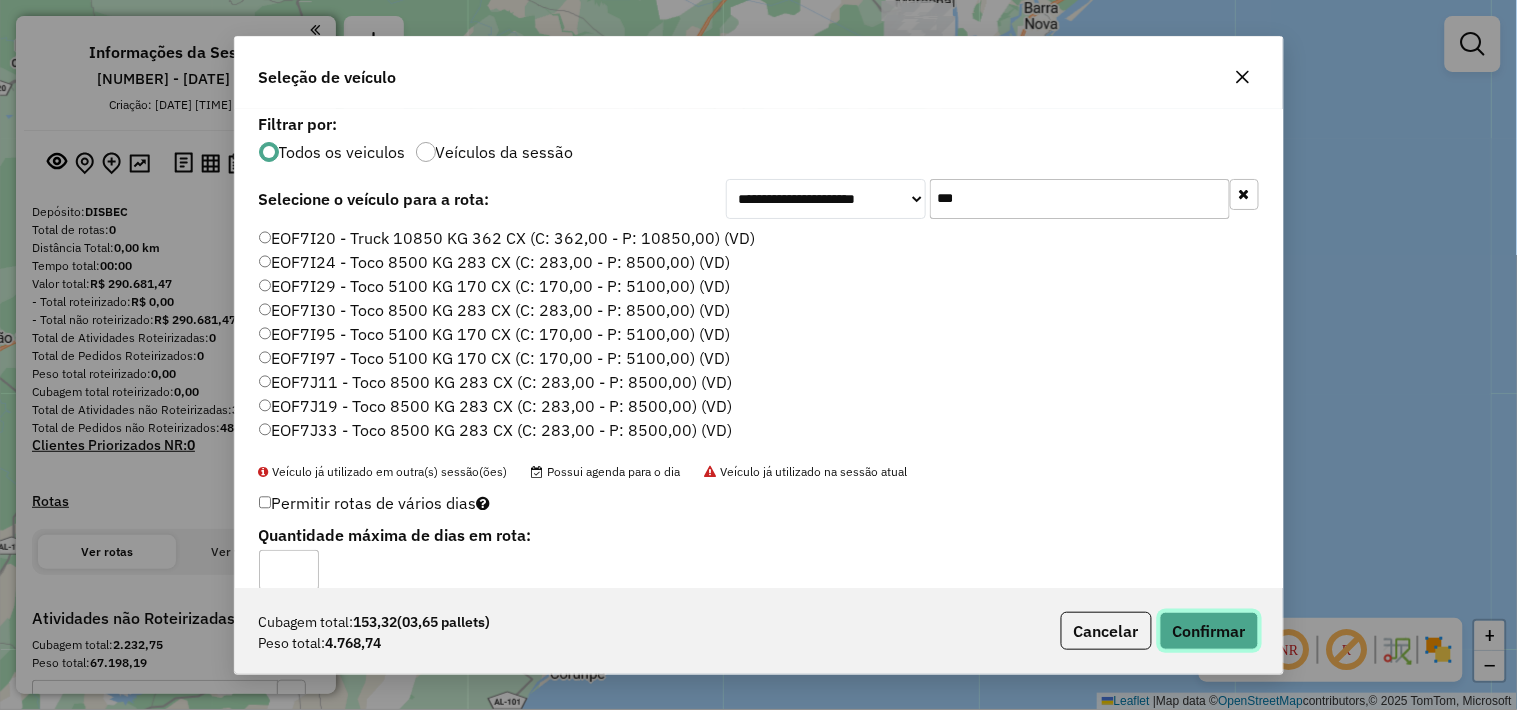 click on "Confirmar" 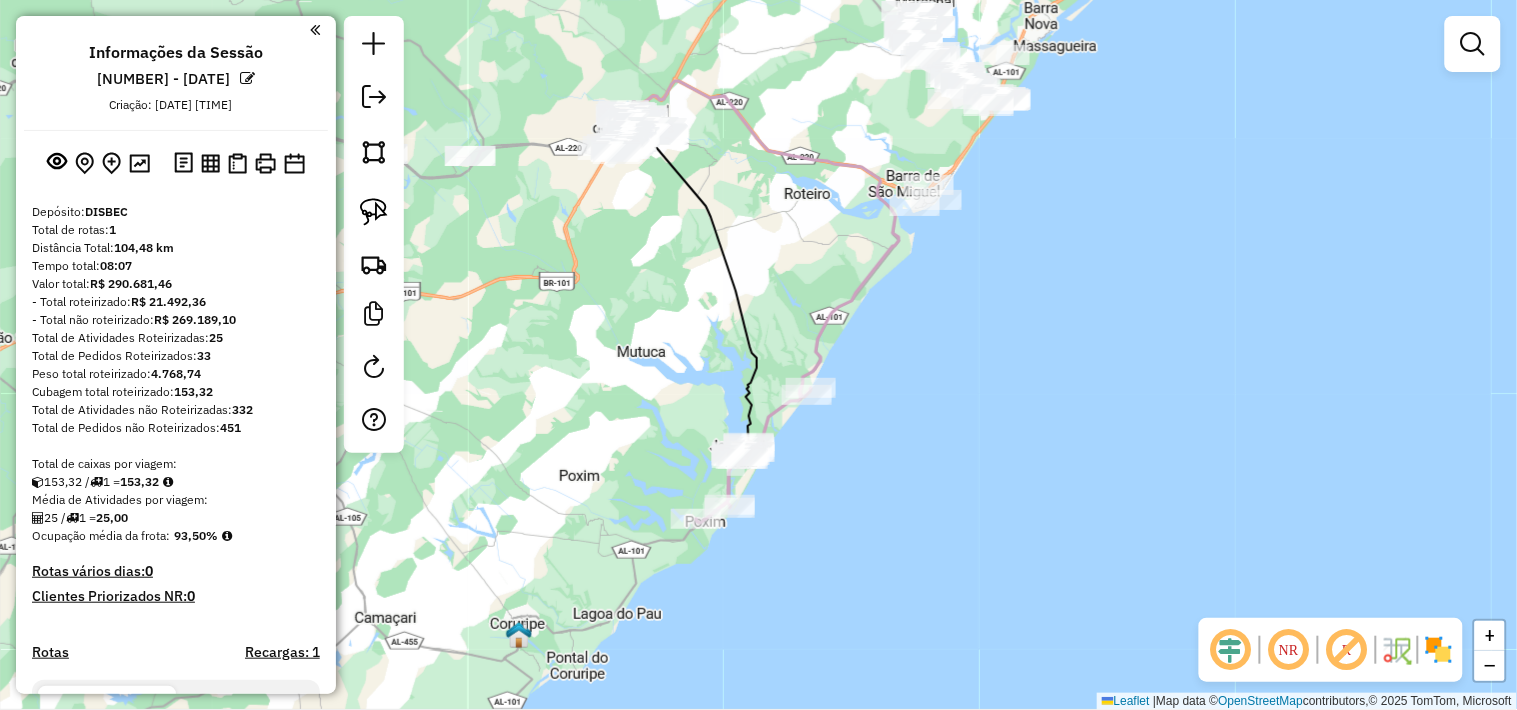 drag, startPoint x: 838, startPoint y: 237, endPoint x: 637, endPoint y: 373, distance: 242.68704 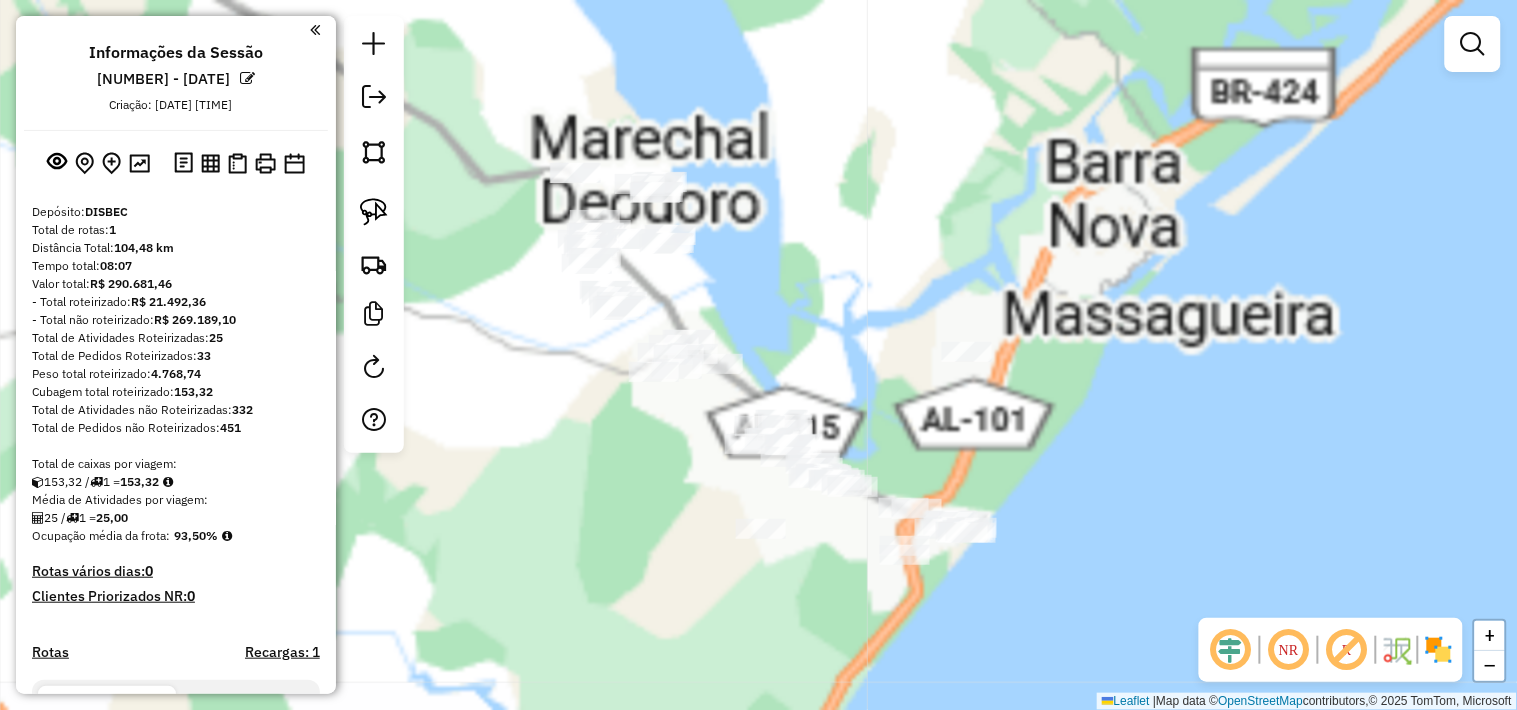 drag, startPoint x: 722, startPoint y: 282, endPoint x: 654, endPoint y: 594, distance: 319.32428 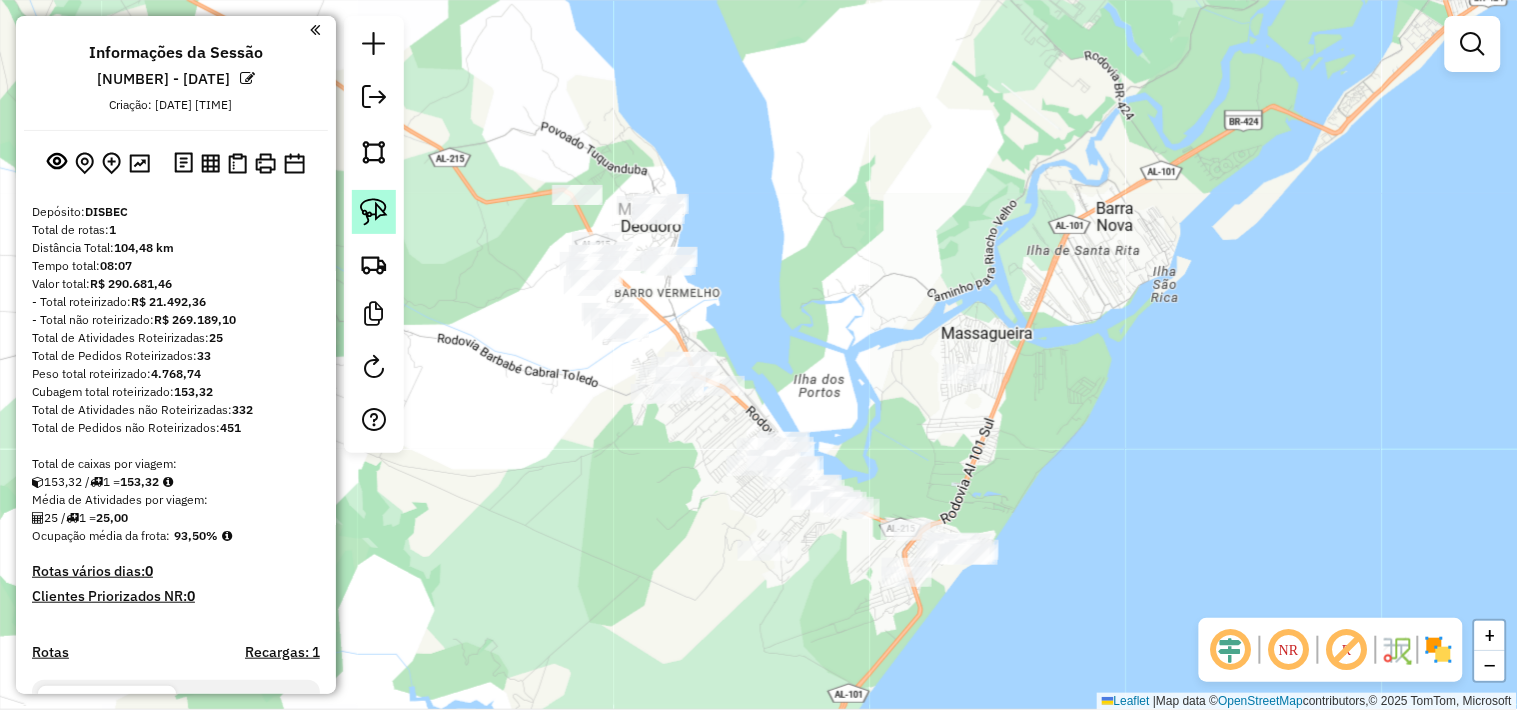click 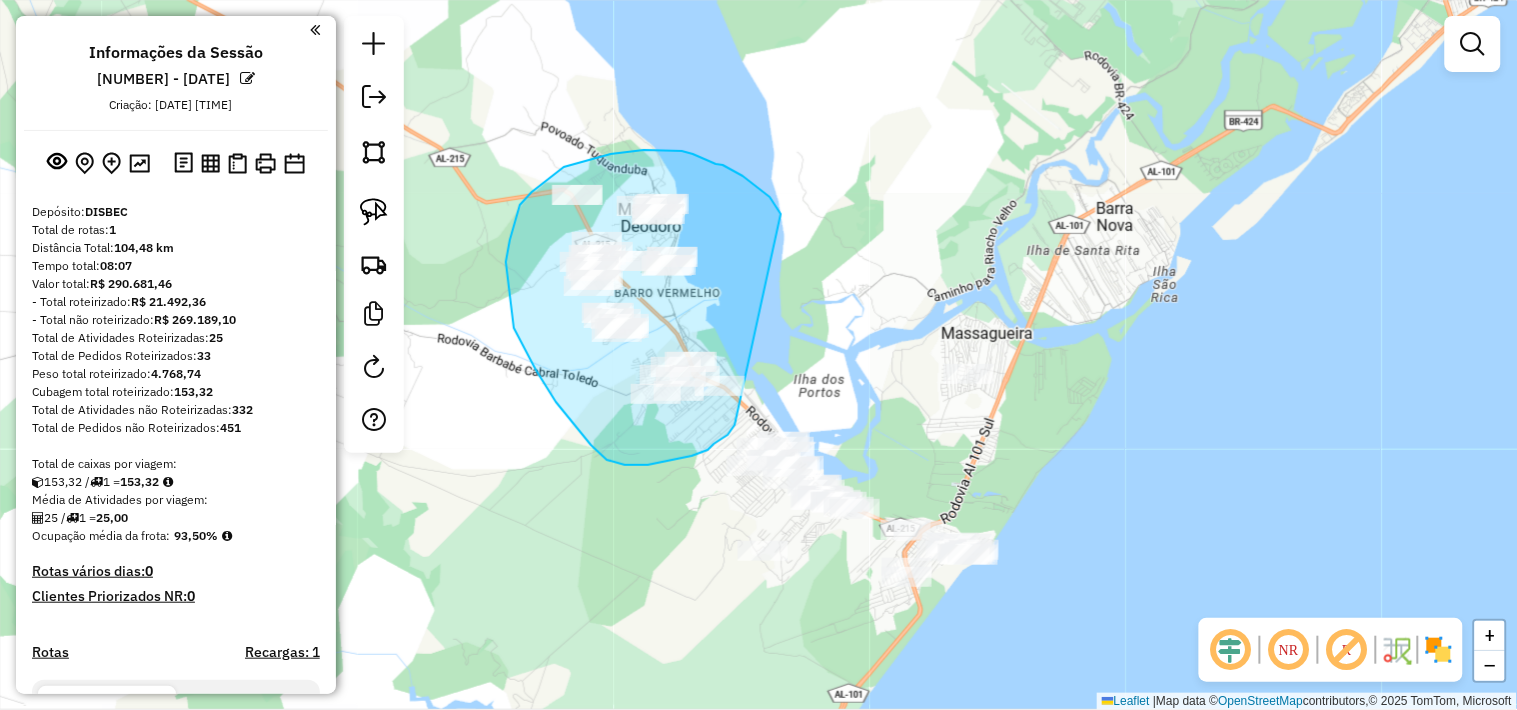 drag, startPoint x: 723, startPoint y: 165, endPoint x: 740, endPoint y: 421, distance: 256.56384 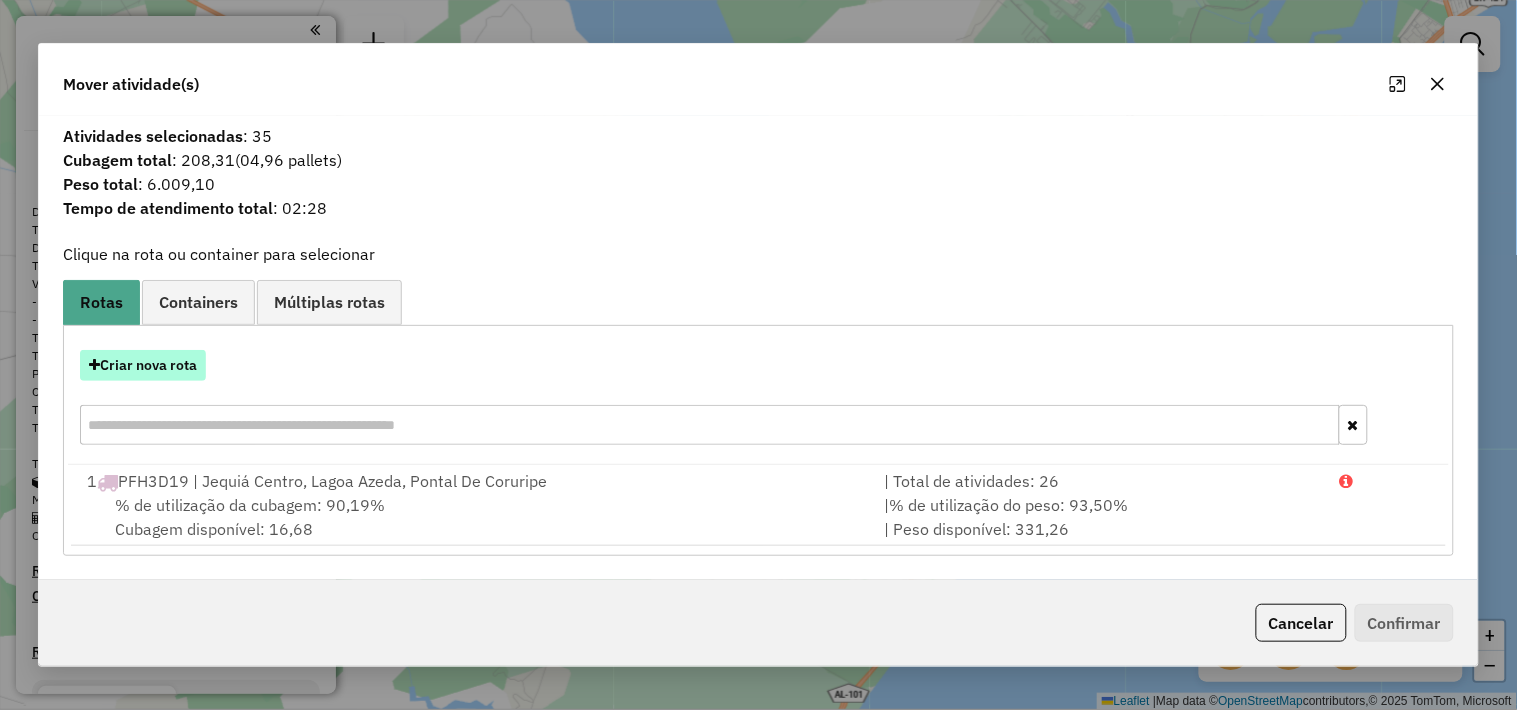 click on "Criar nova rota" at bounding box center (143, 365) 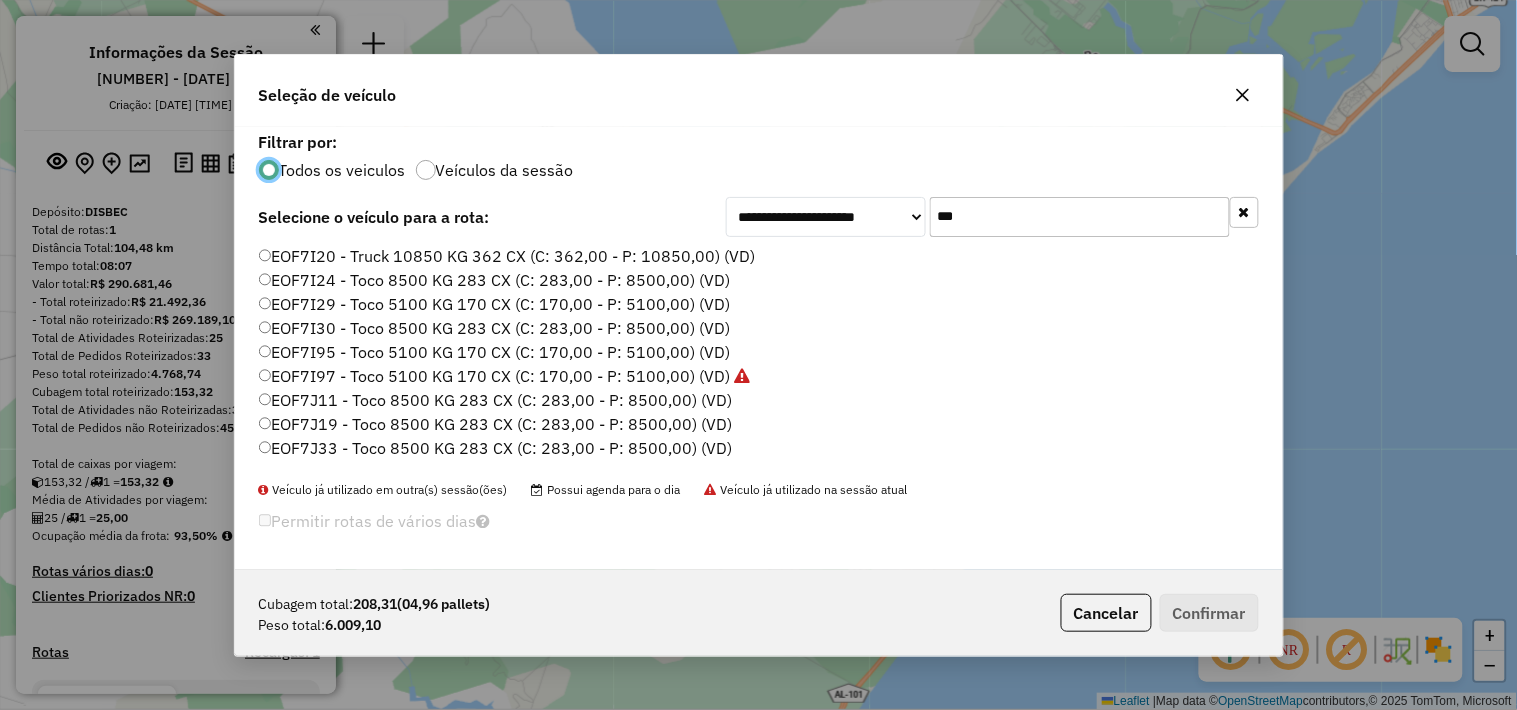 scroll, scrollTop: 11, scrollLeft: 5, axis: both 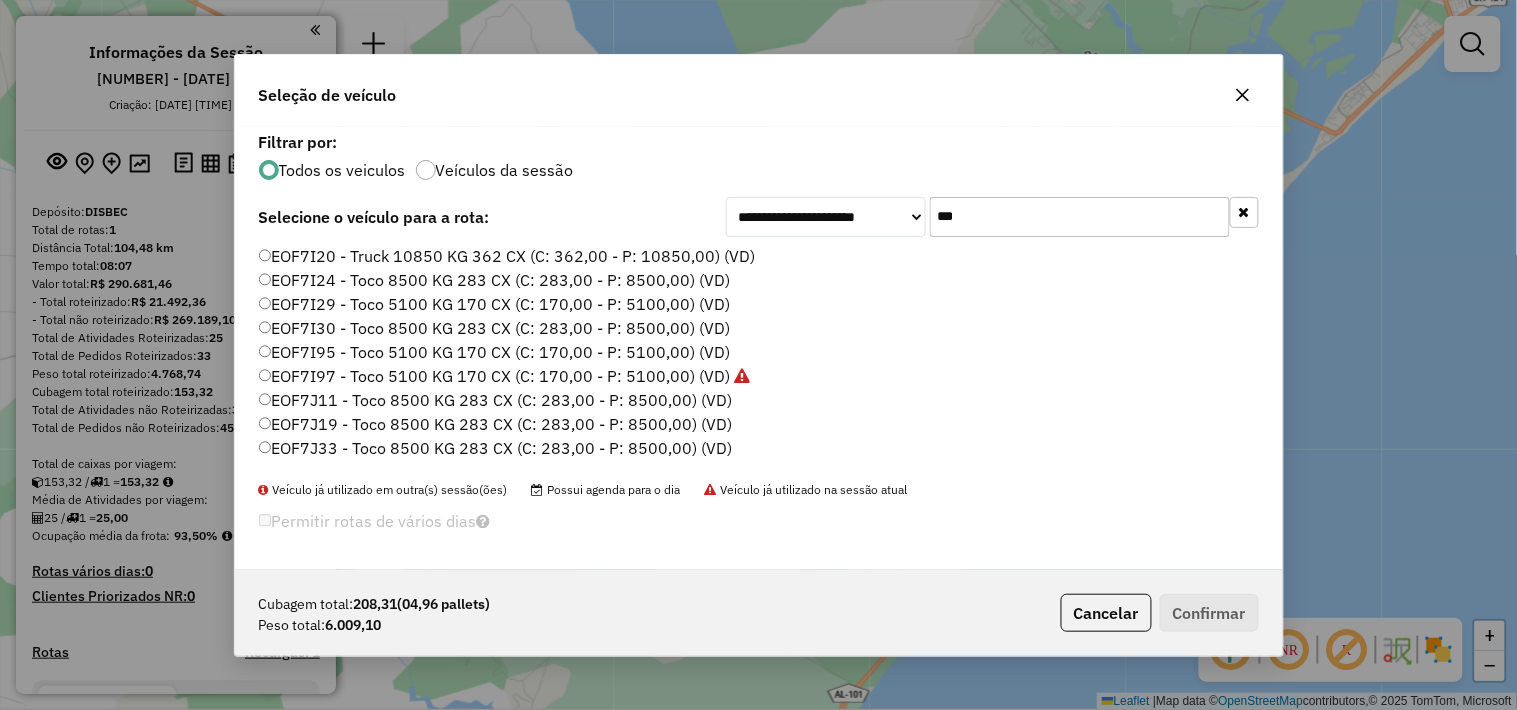 click on "***" 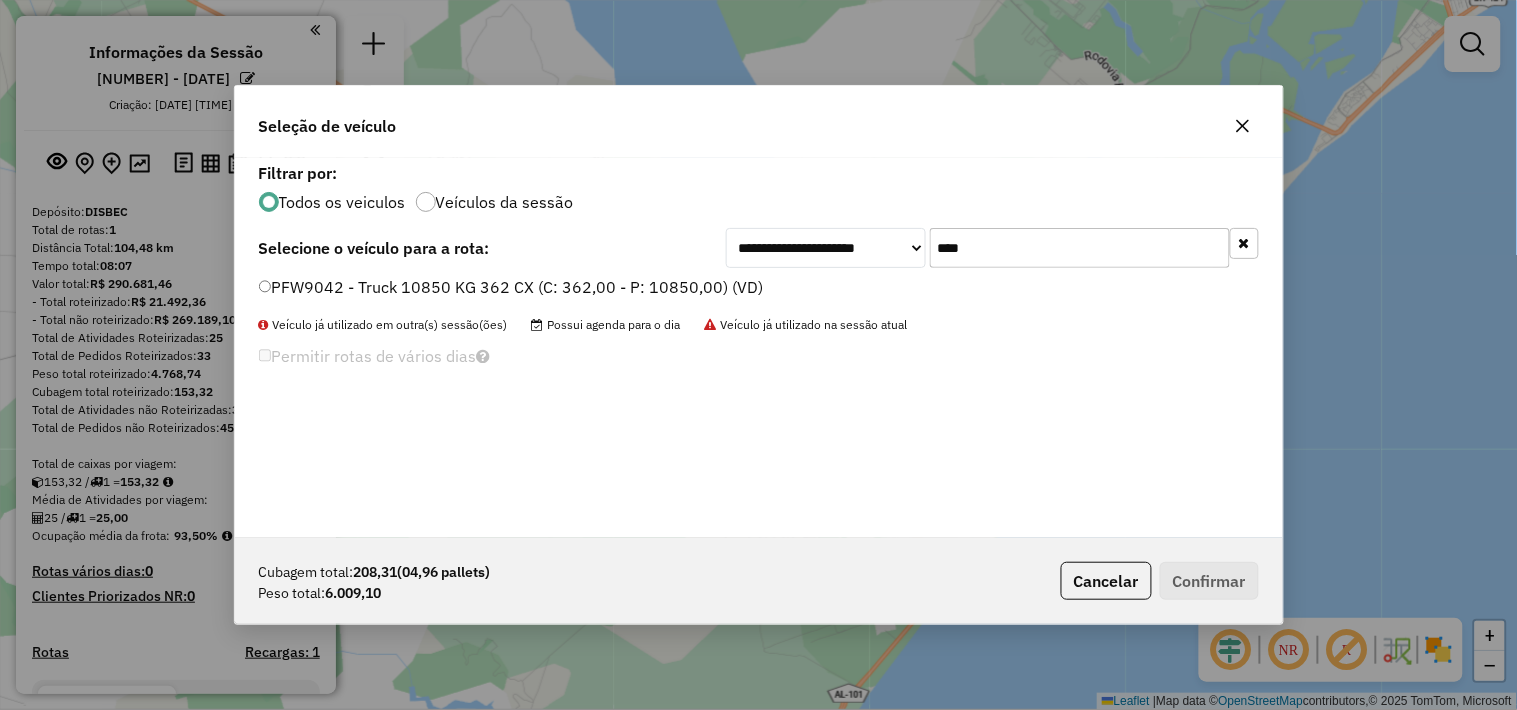type on "****" 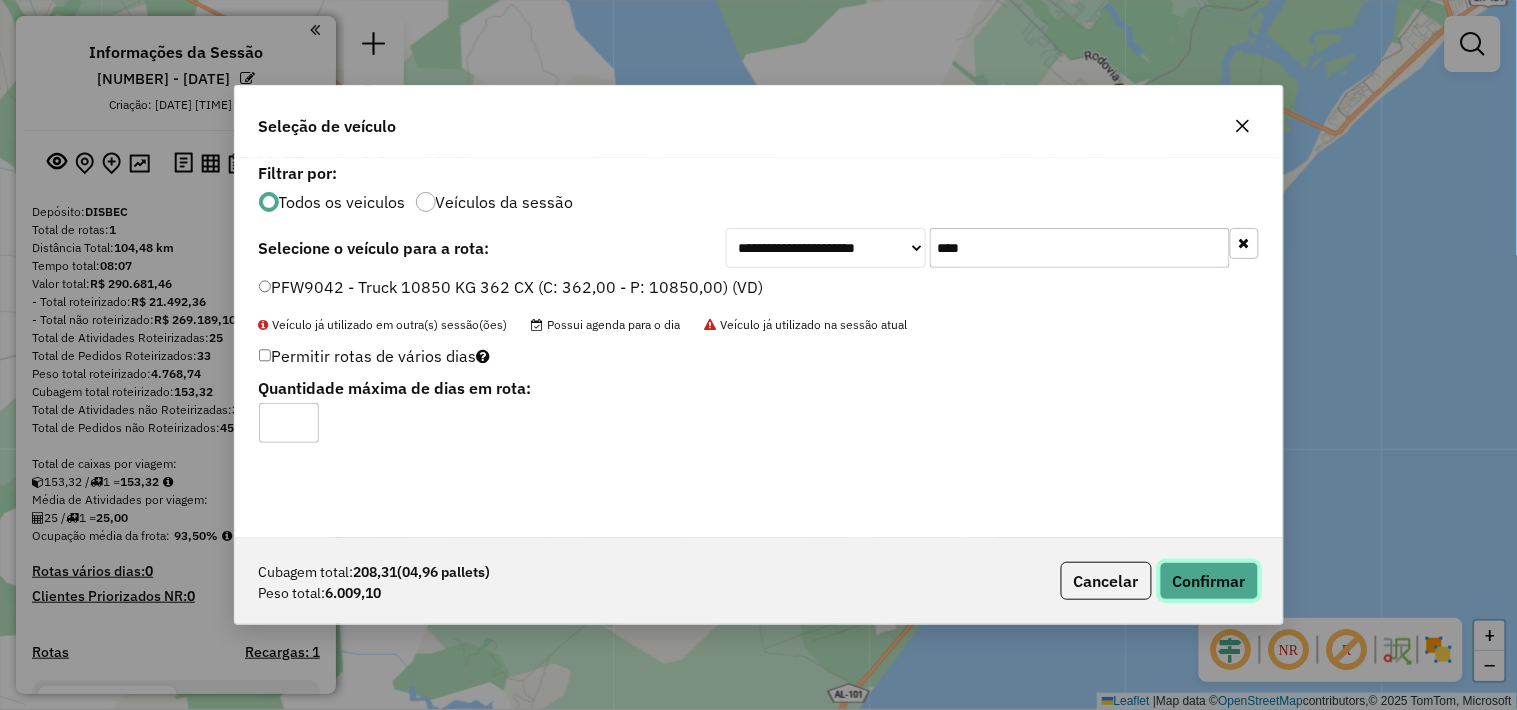 click on "Confirmar" 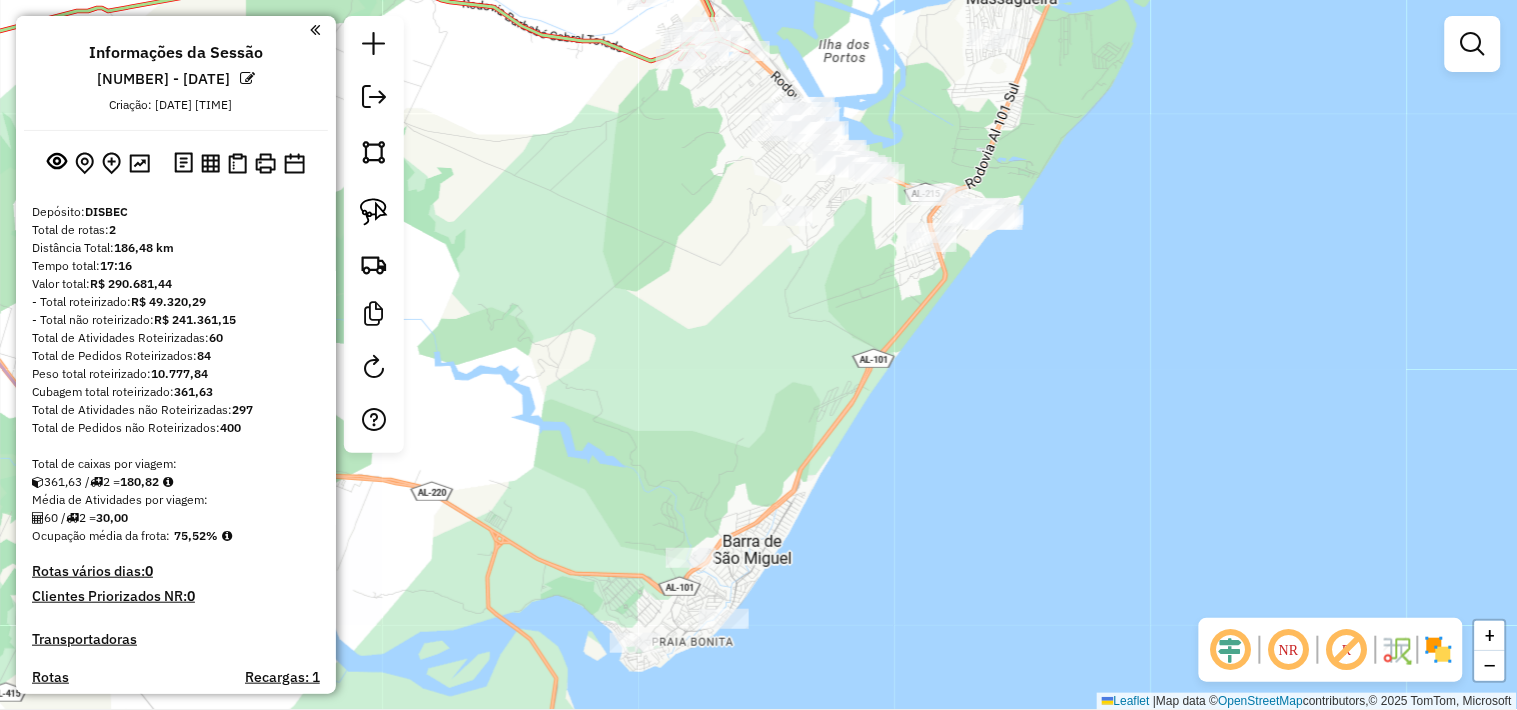 drag, startPoint x: 920, startPoint y: 455, endPoint x: 944, endPoint y: 125, distance: 330.87158 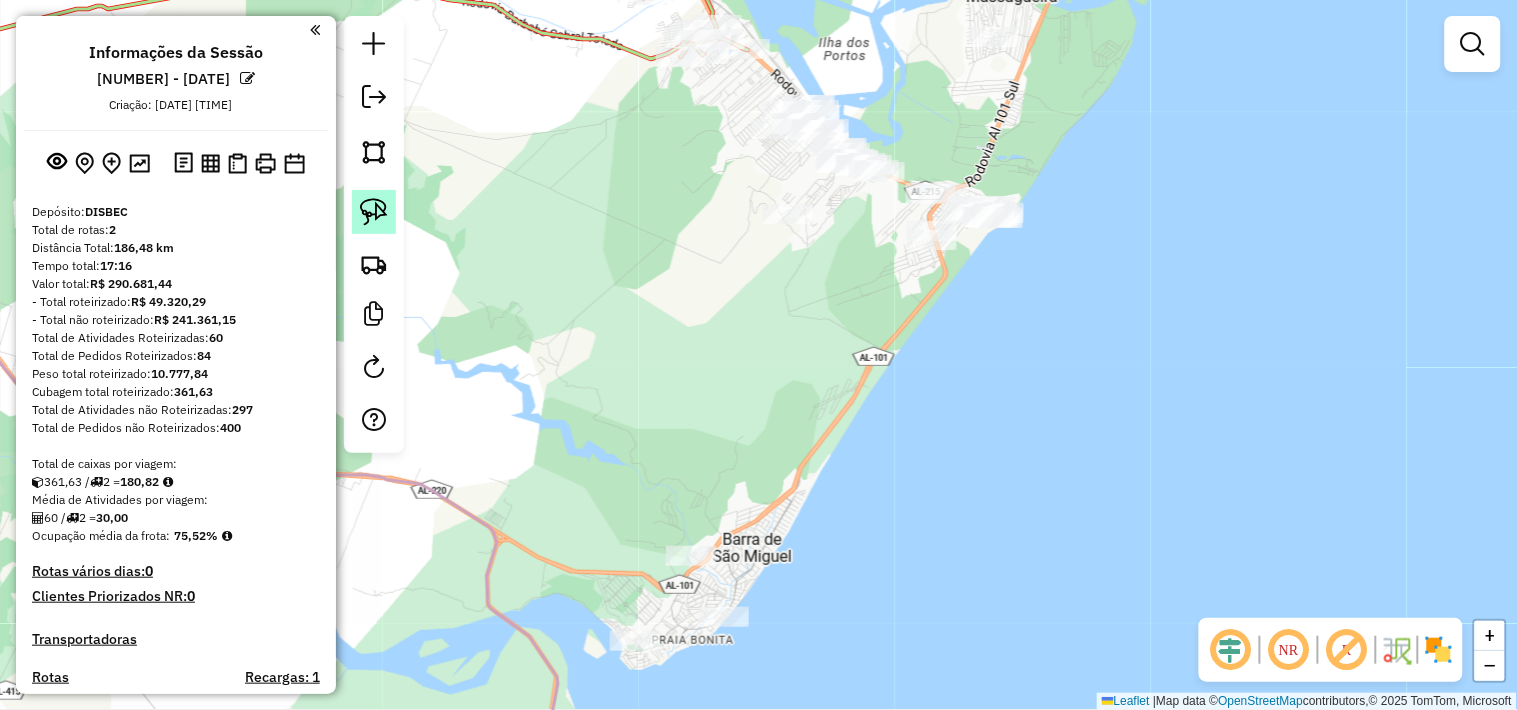 click 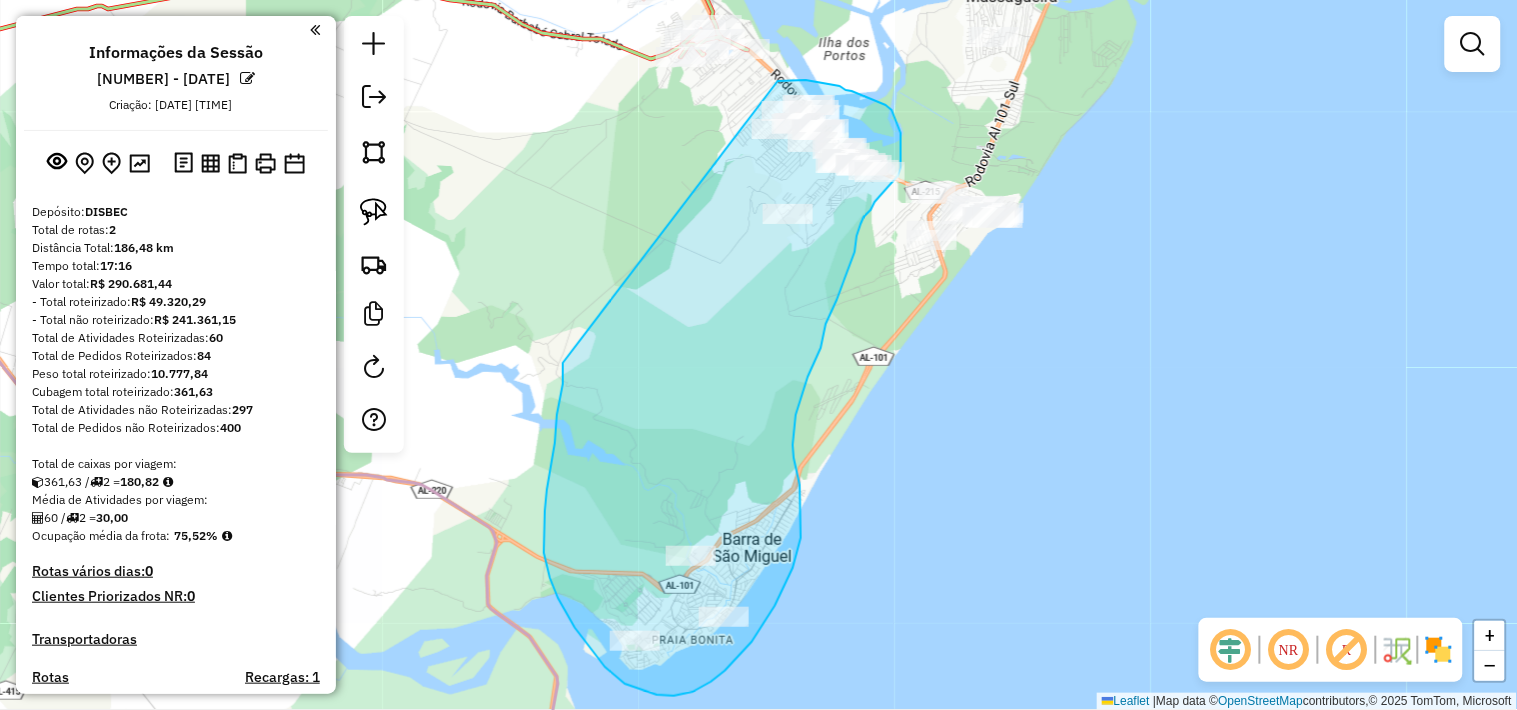 drag, startPoint x: 547, startPoint y: 490, endPoint x: 778, endPoint y: 81, distance: 469.72546 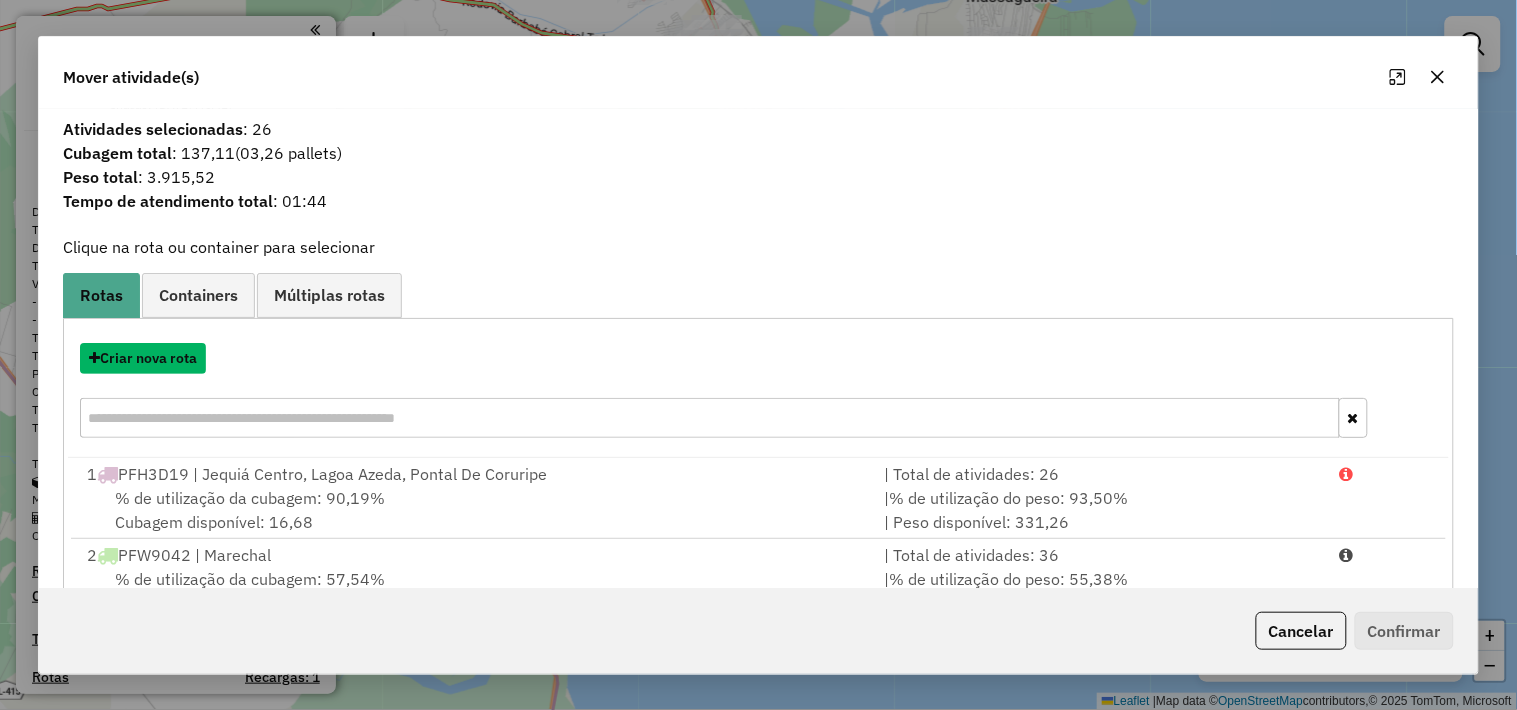 click on "Criar nova rota" at bounding box center [143, 358] 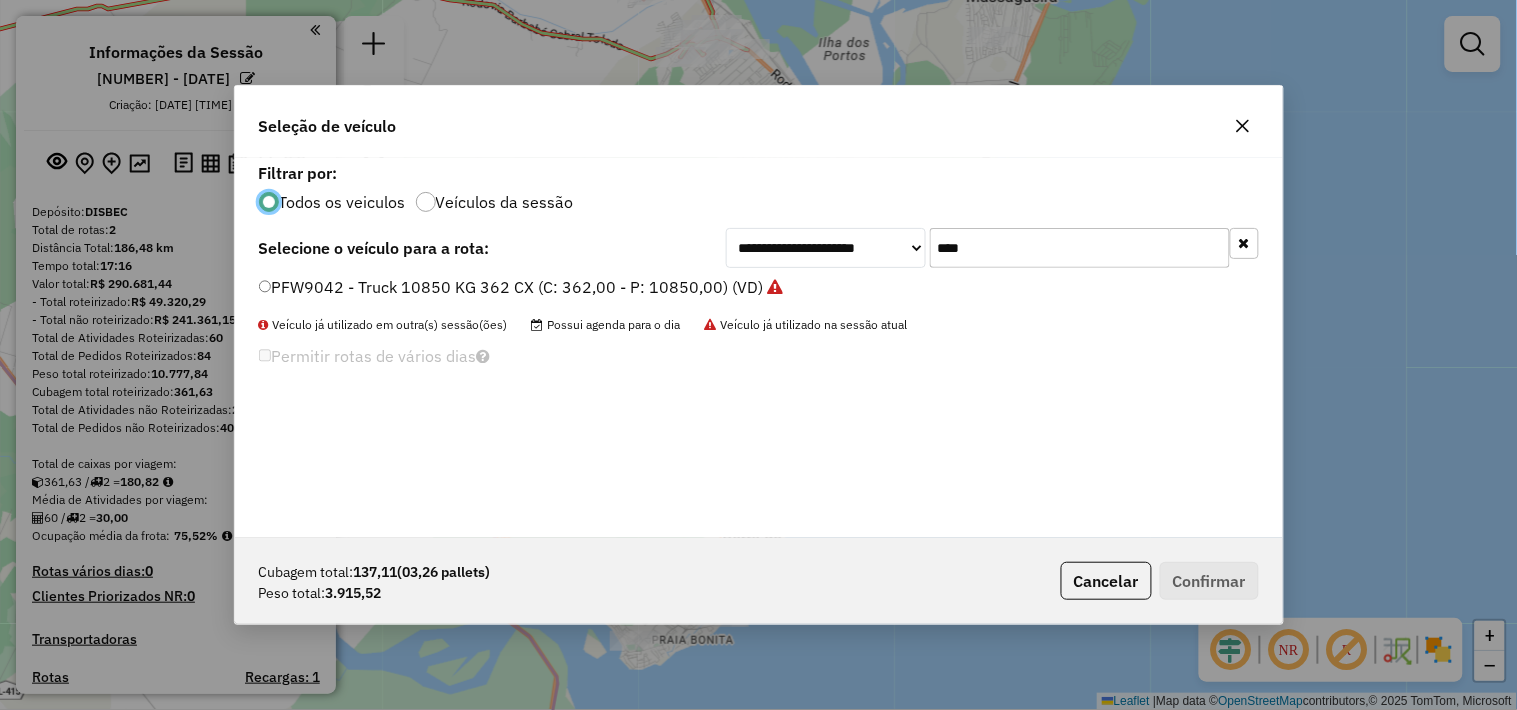 scroll, scrollTop: 11, scrollLeft: 5, axis: both 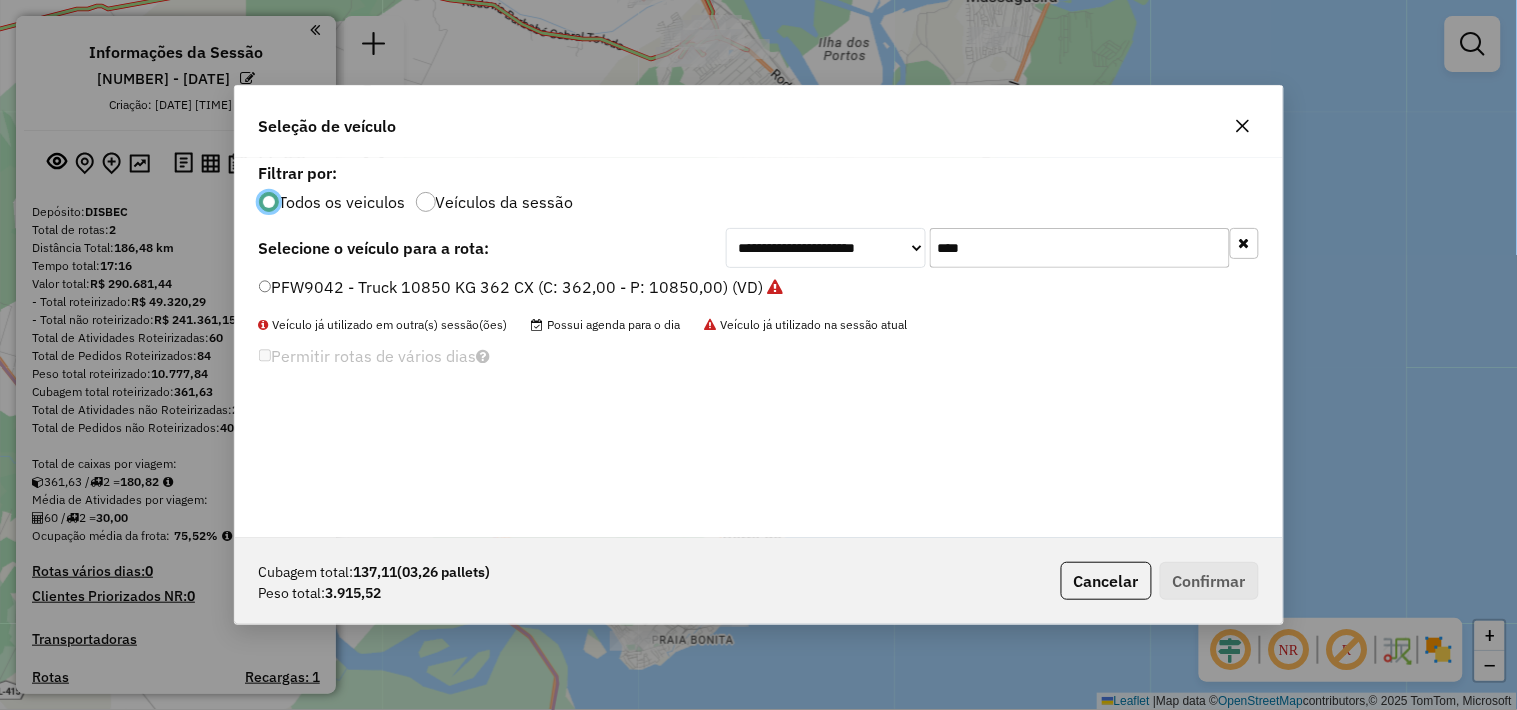 click on "****" 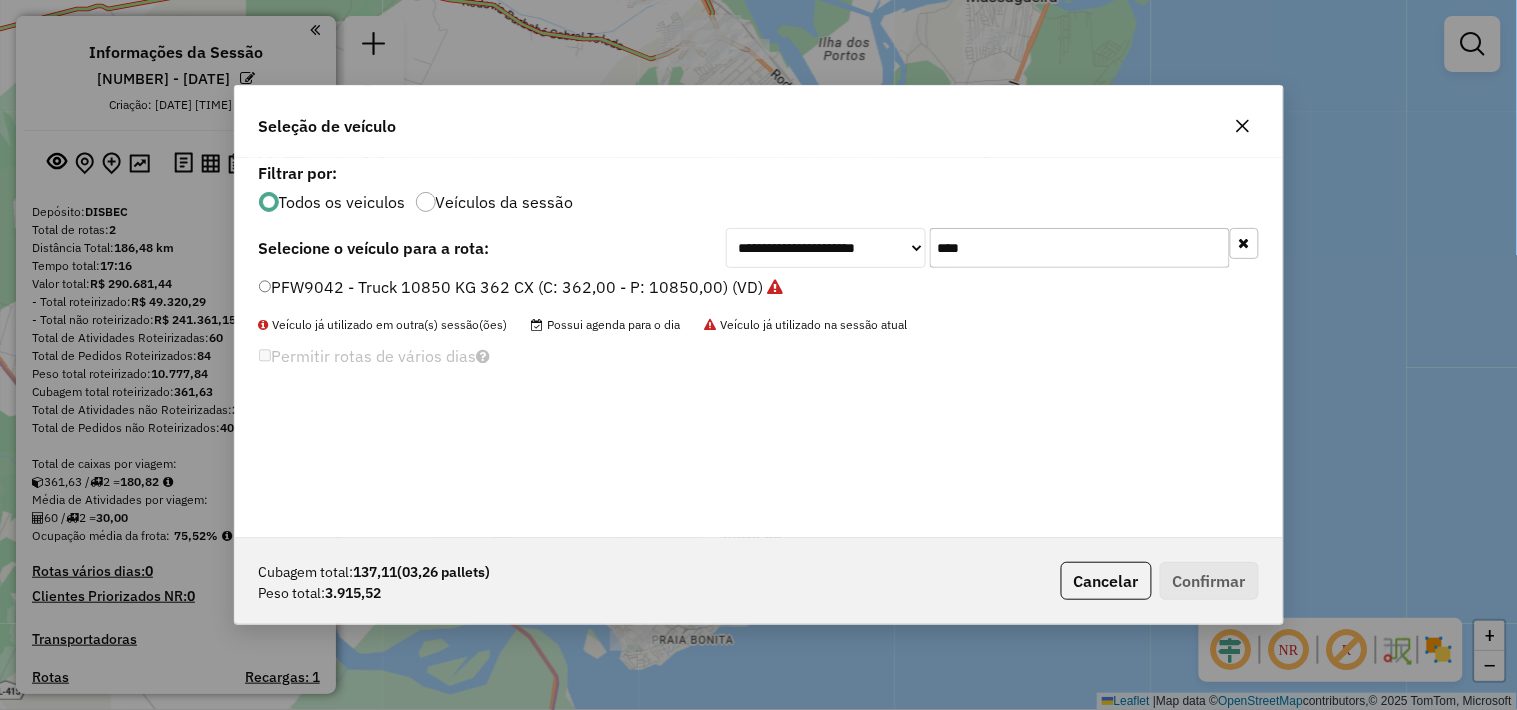 click on "****" 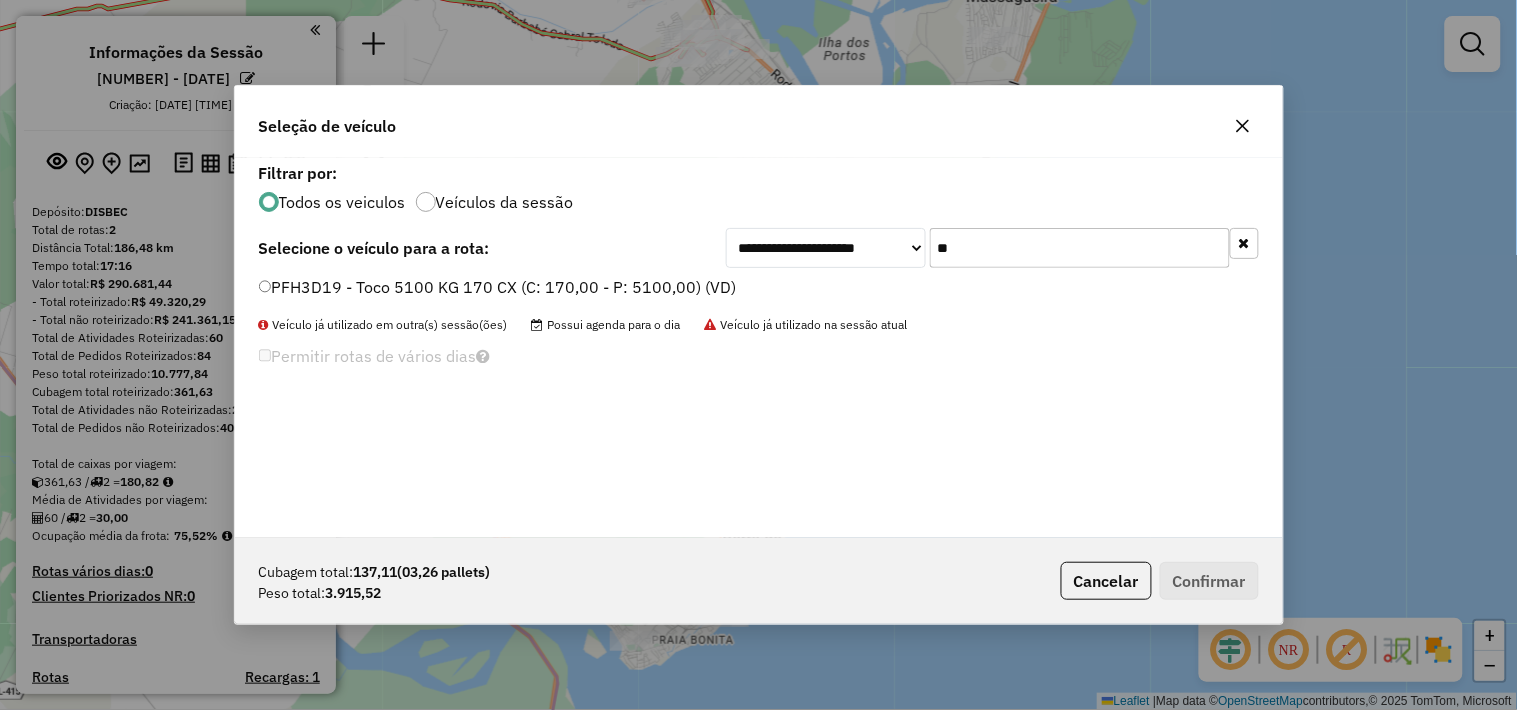 type on "**" 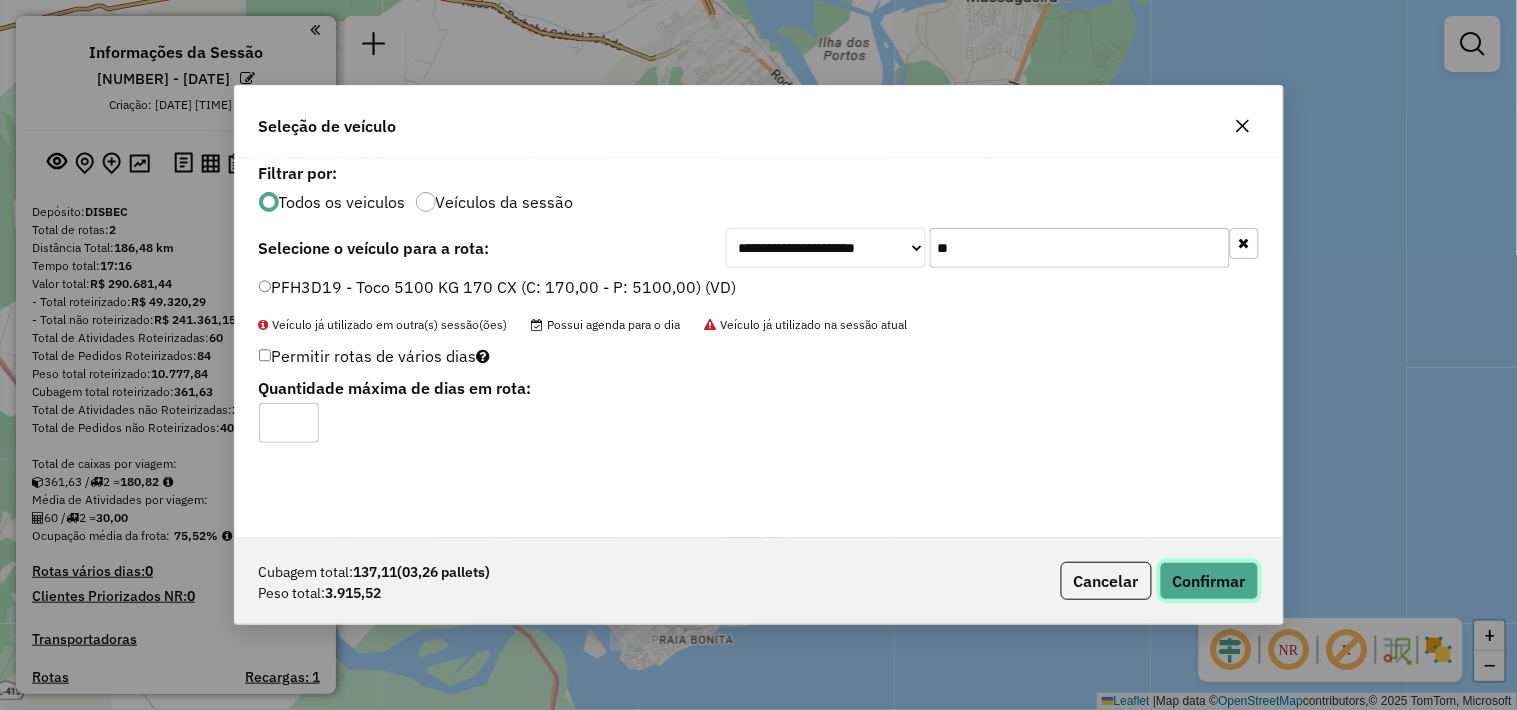 click on "Confirmar" 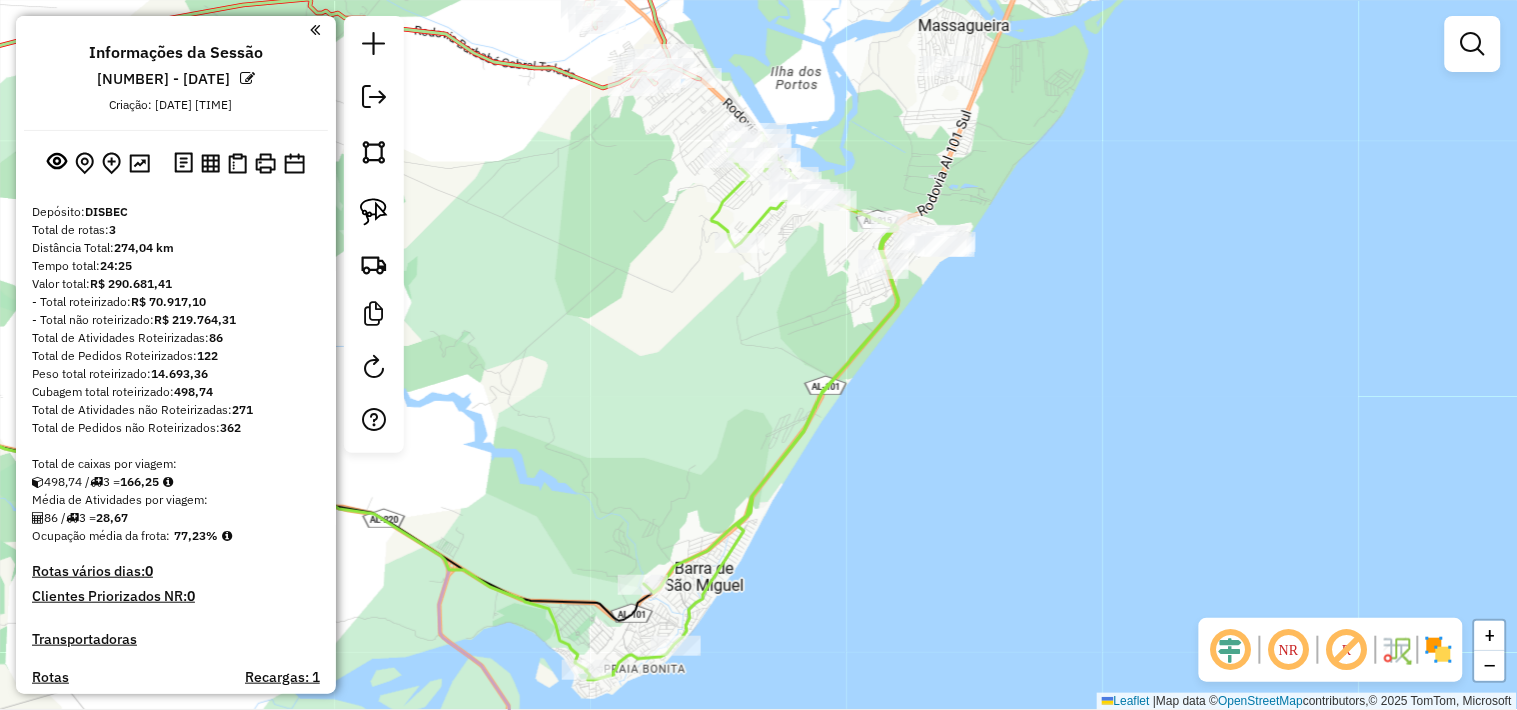 drag, startPoint x: 911, startPoint y: 286, endPoint x: 591, endPoint y: 430, distance: 350.9074 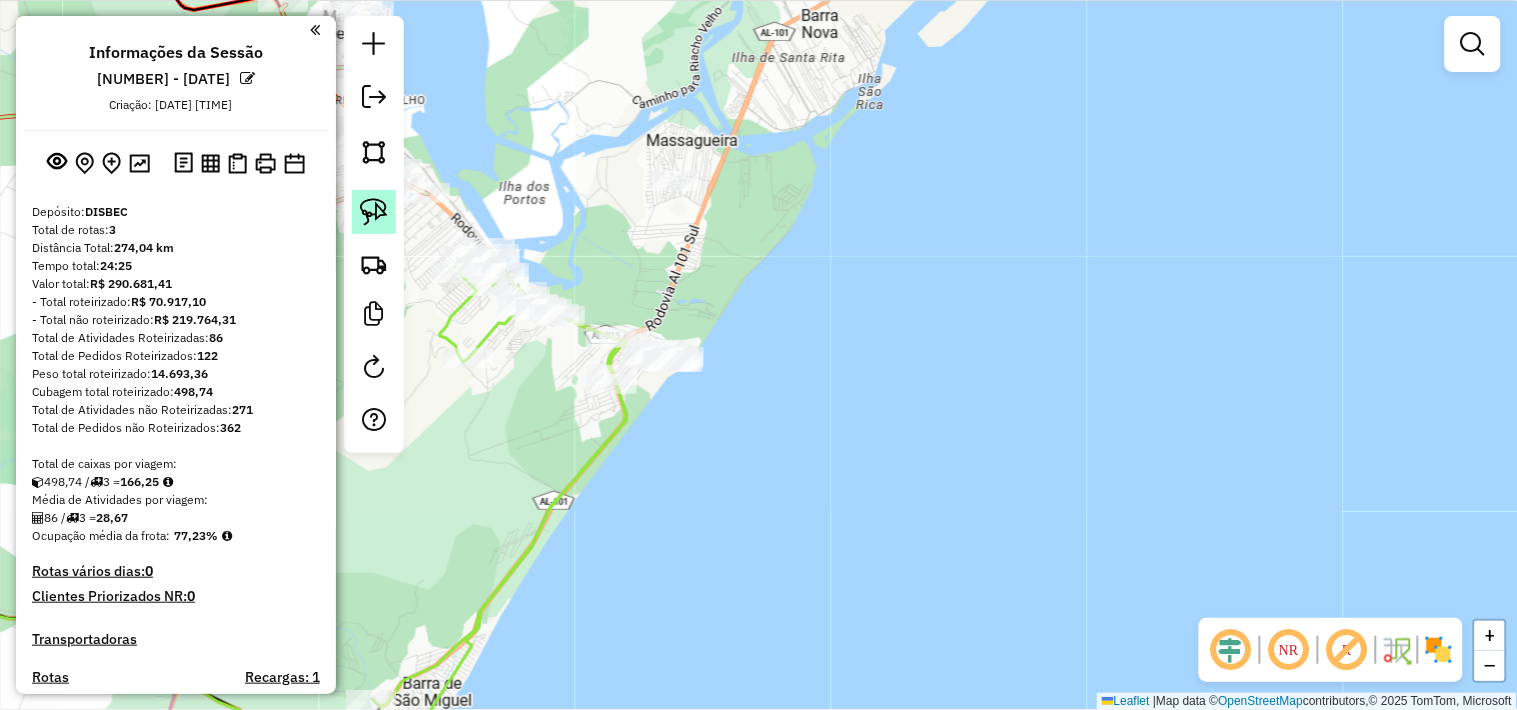 click 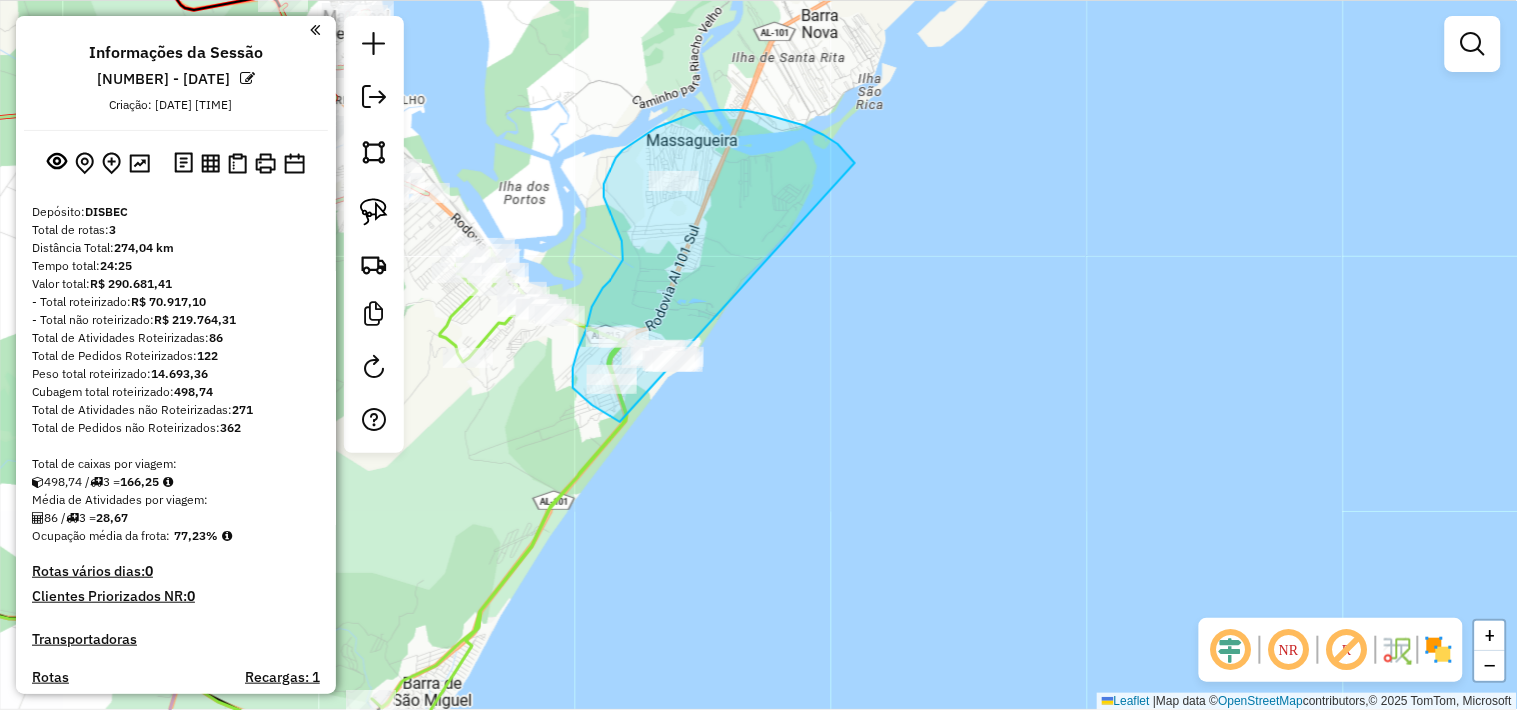 drag, startPoint x: 848, startPoint y: 155, endPoint x: 704, endPoint y: 398, distance: 282.46237 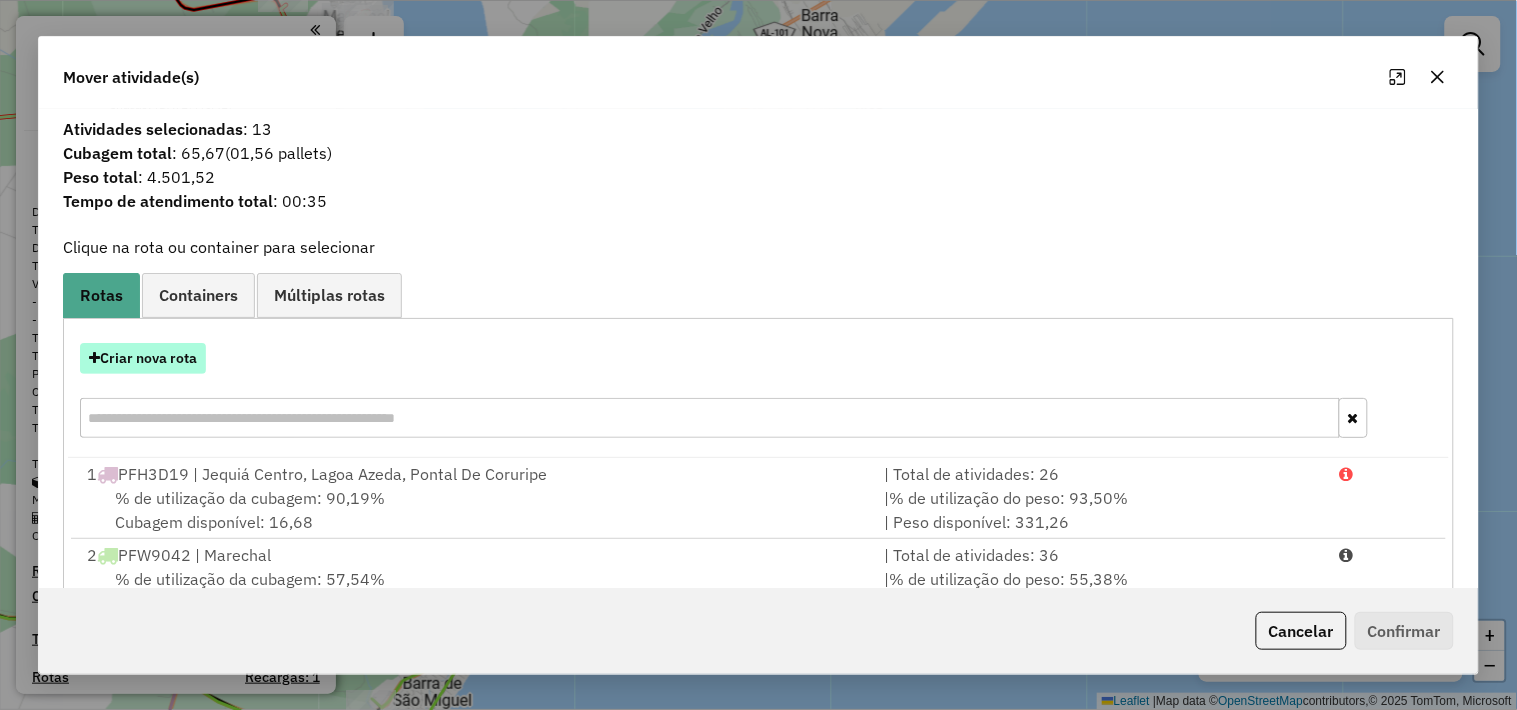 click on "Criar nova rota" at bounding box center [143, 358] 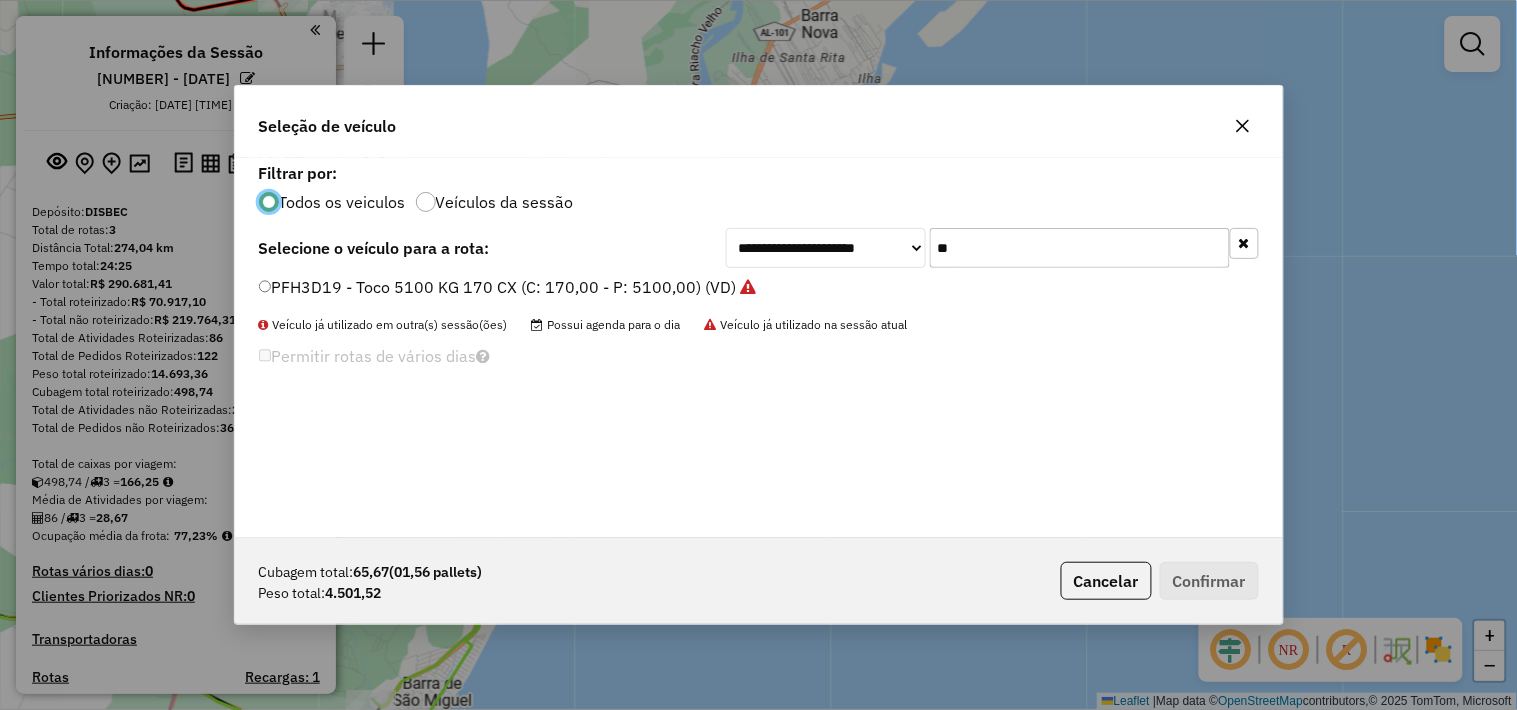 scroll, scrollTop: 11, scrollLeft: 5, axis: both 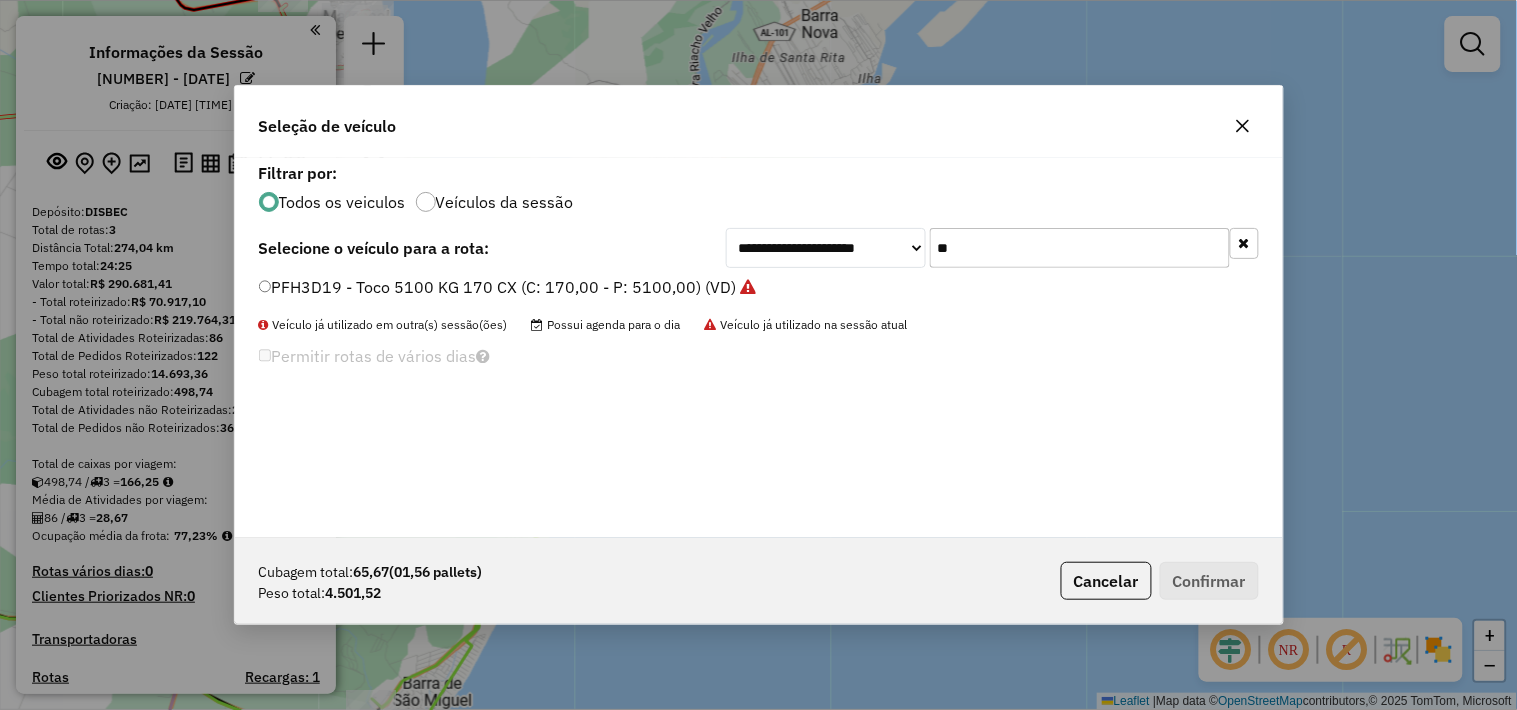 click on "**" 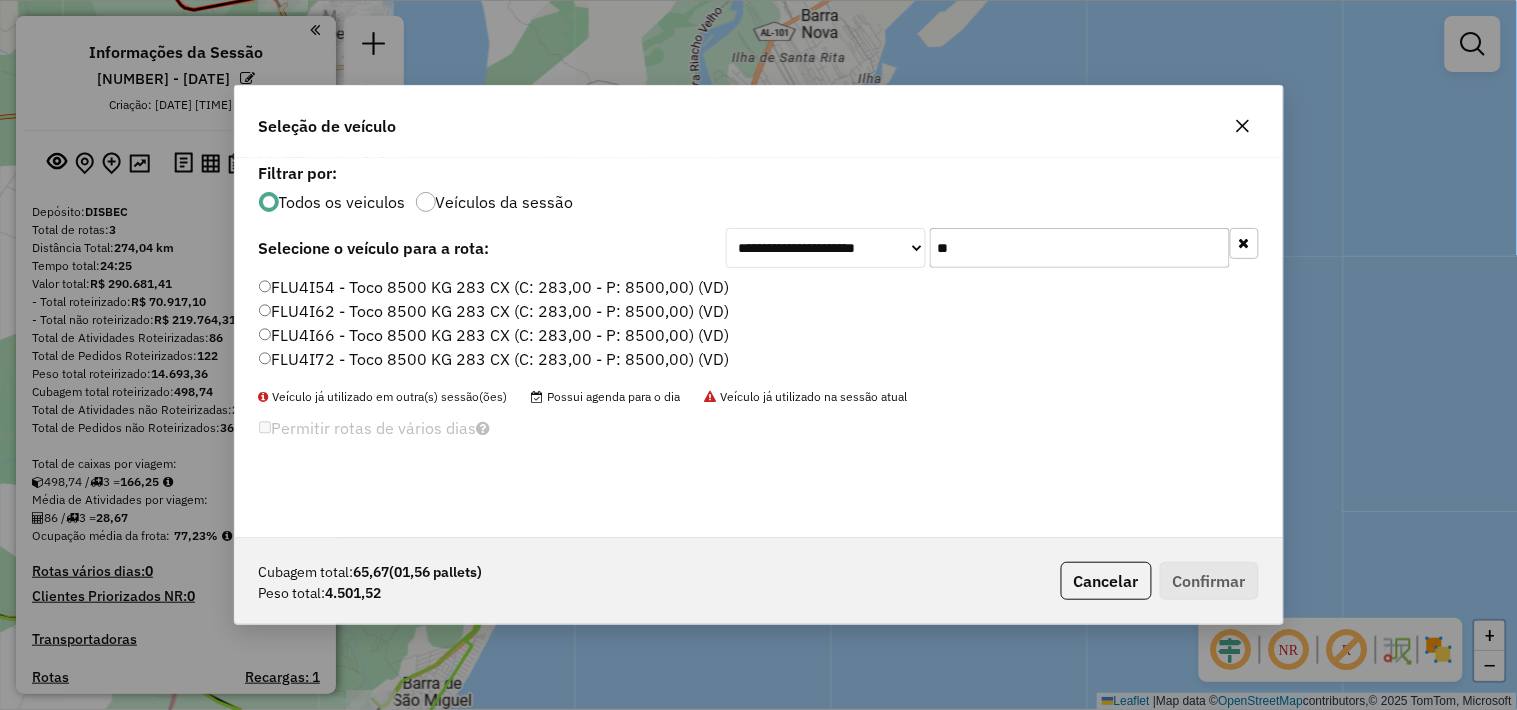 type on "*" 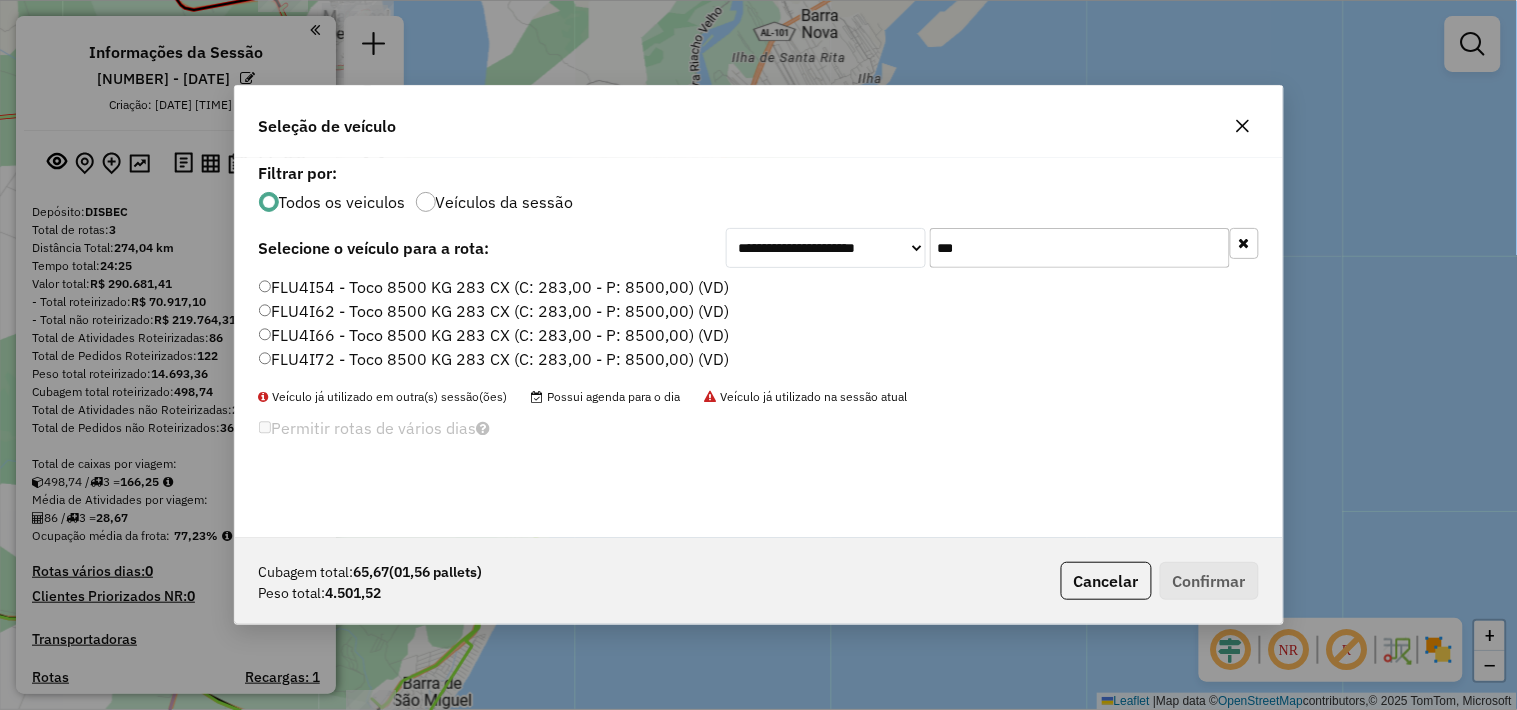type on "***" 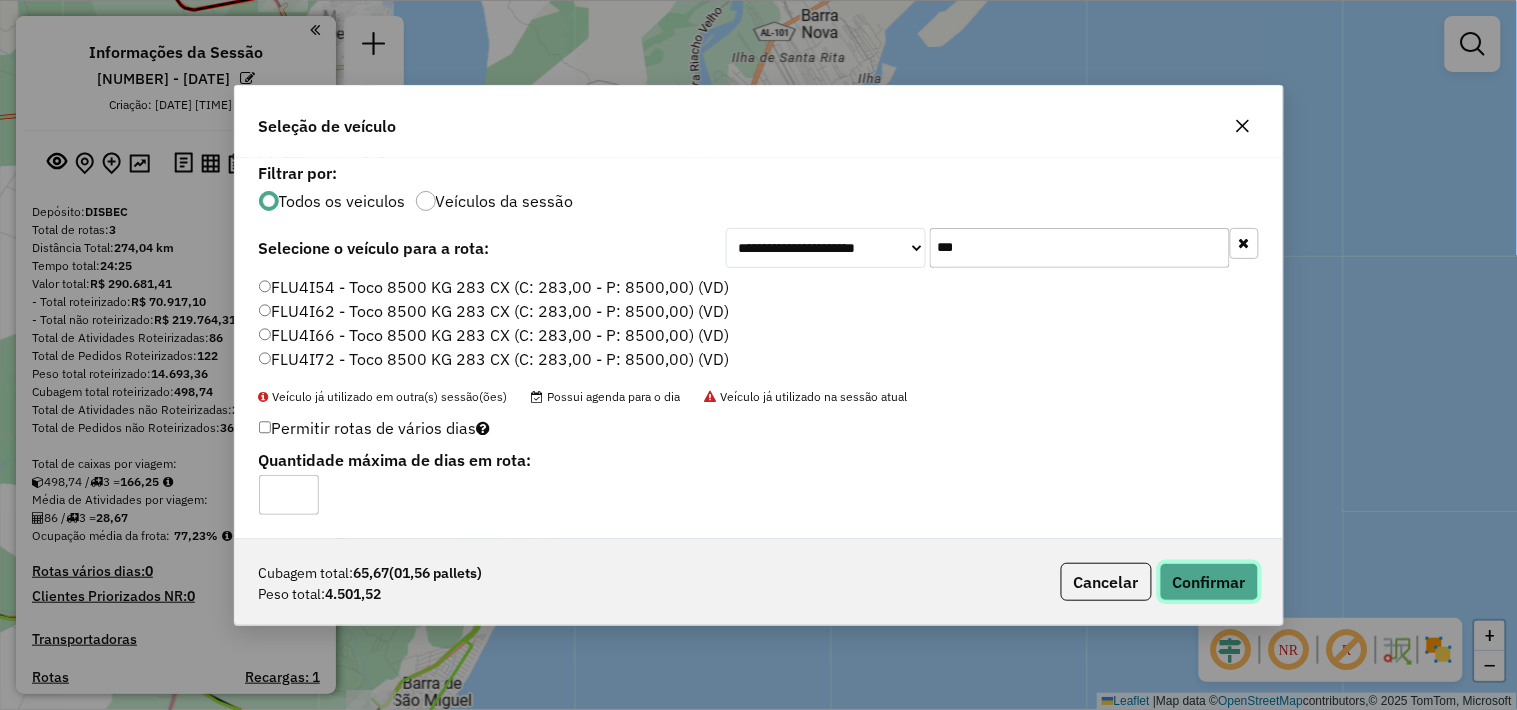 drag, startPoint x: 1208, startPoint y: 586, endPoint x: 961, endPoint y: 461, distance: 276.82846 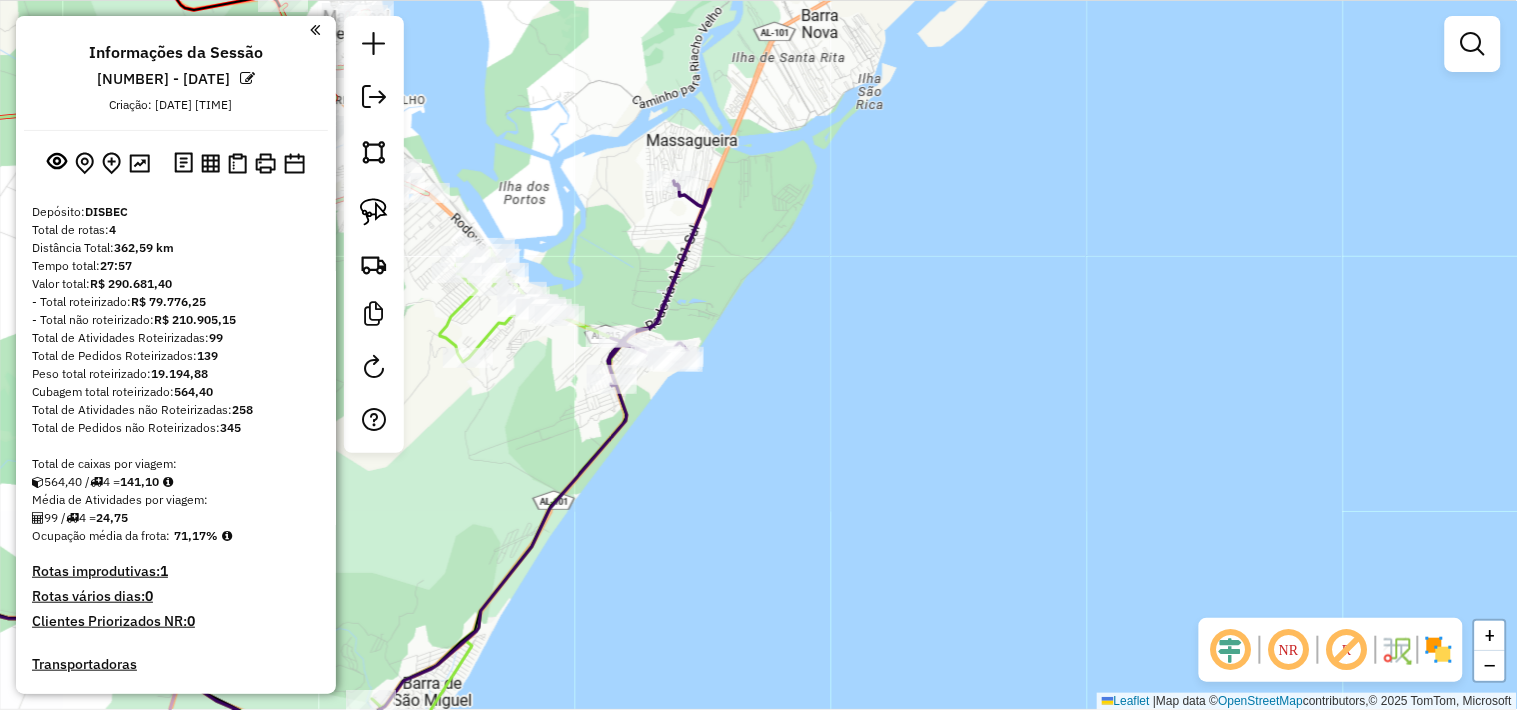 drag, startPoint x: 616, startPoint y: 151, endPoint x: 758, endPoint y: 343, distance: 238.80536 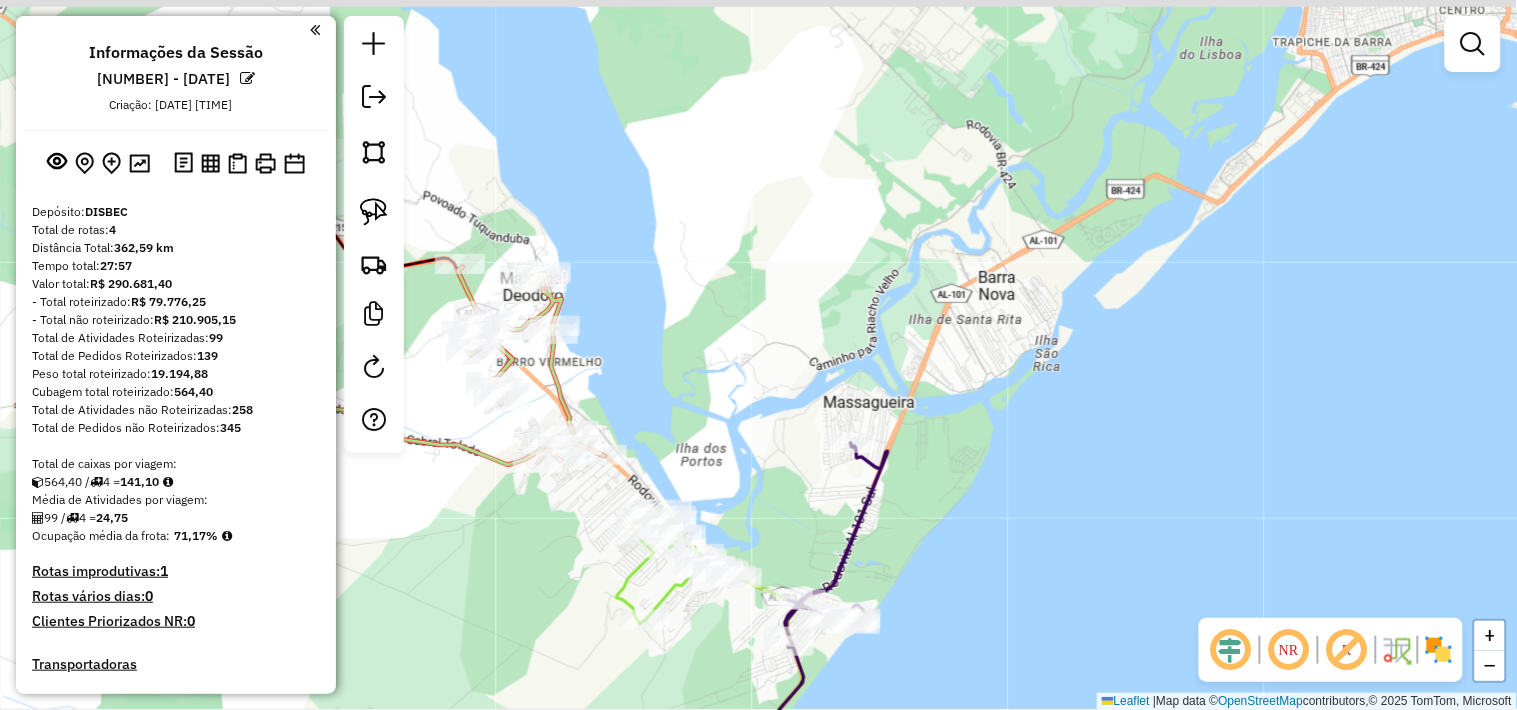 drag, startPoint x: 654, startPoint y: 214, endPoint x: 827, endPoint y: 416, distance: 265.95676 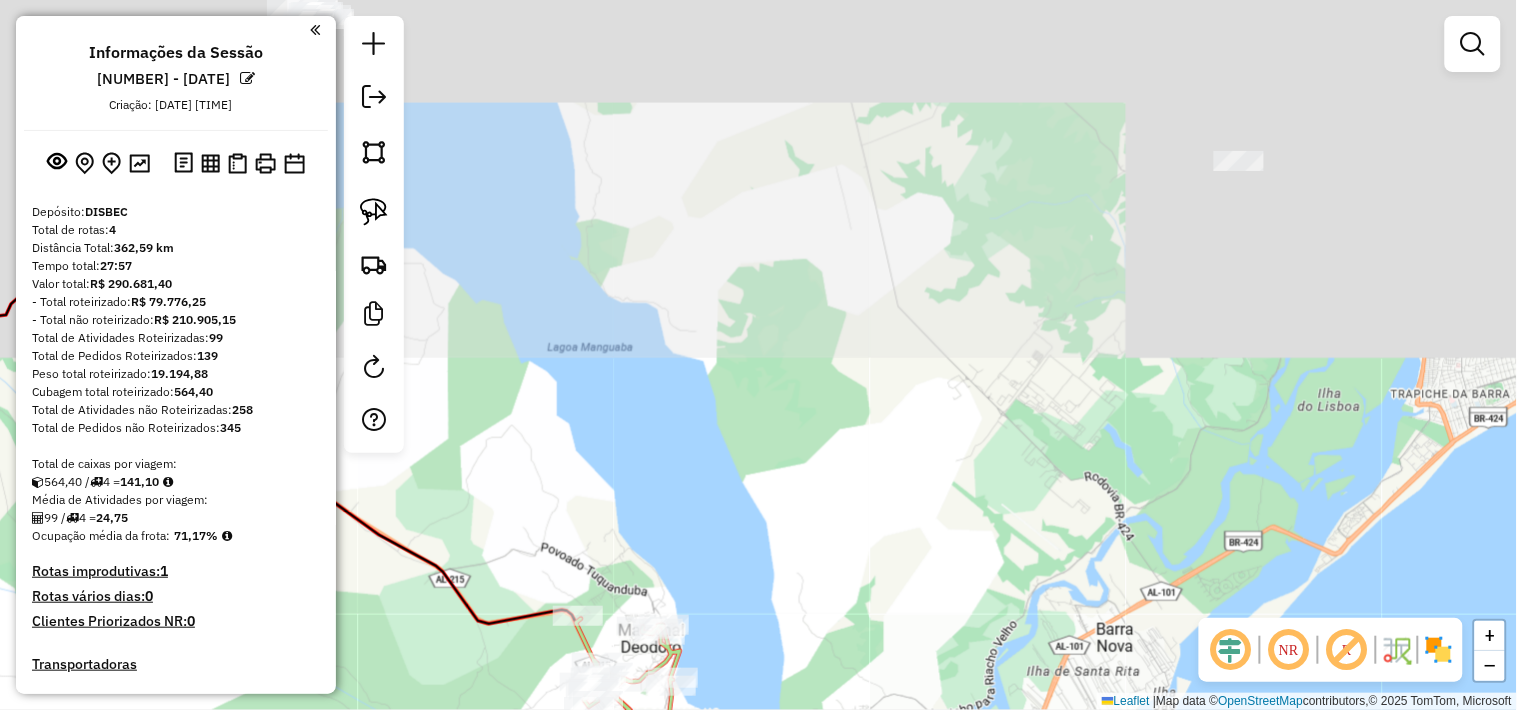 drag, startPoint x: 784, startPoint y: 240, endPoint x: 856, endPoint y: 437, distance: 209.74509 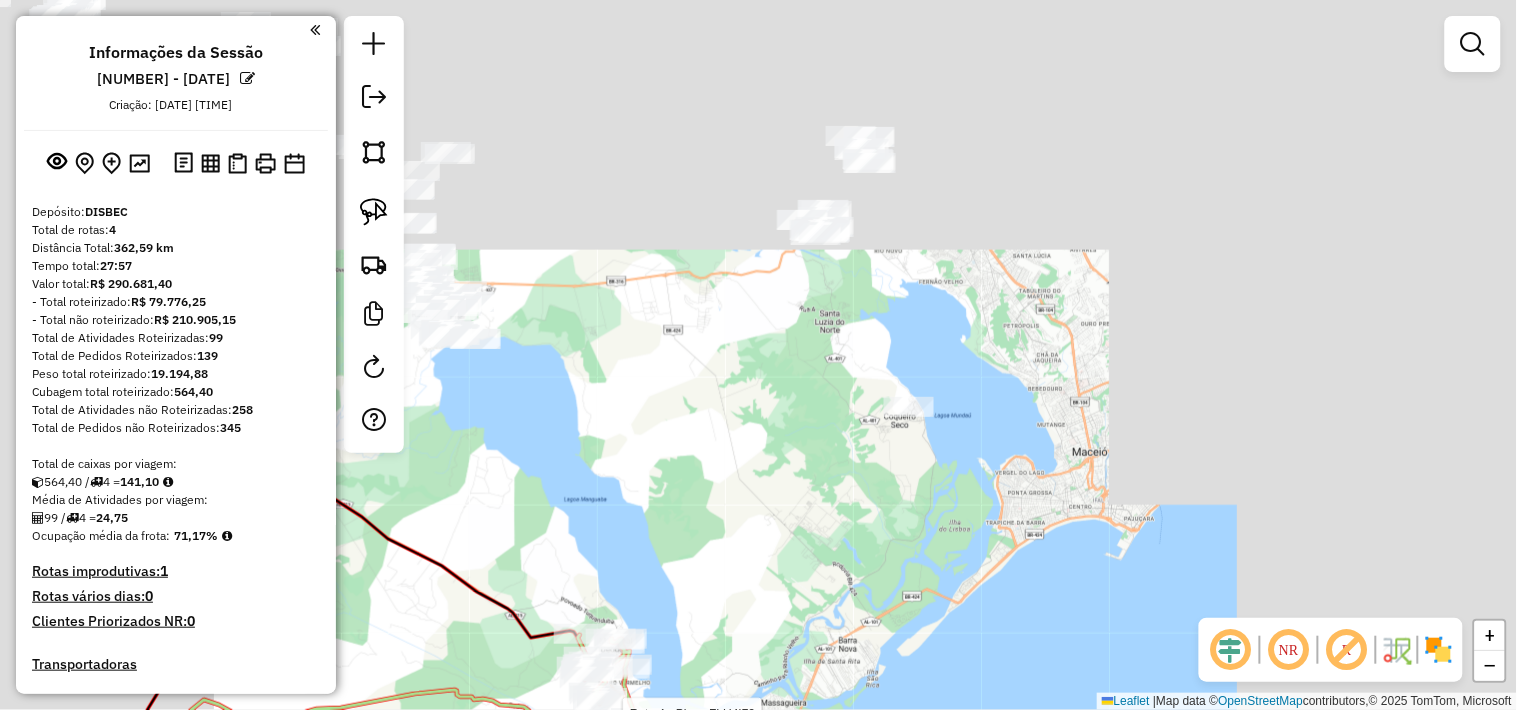 drag, startPoint x: 968, startPoint y: 295, endPoint x: 763, endPoint y: 460, distance: 263.15396 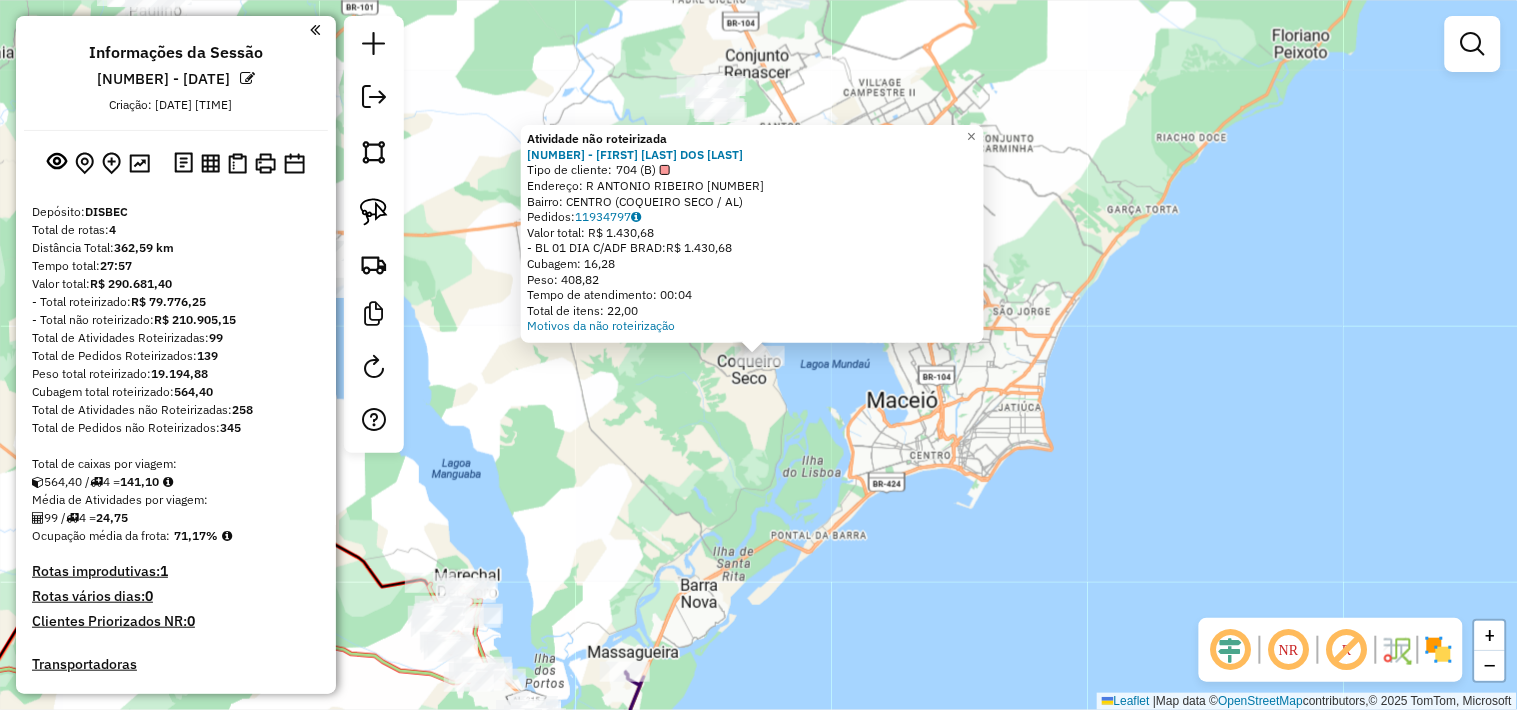 click on "Atividade não roteirizada 3166 - ALCIR COSTA DOS SANTOS  Tipo de cliente:   704 (B)   Endereço: R   ANTONIO RIBEIRO                25   Bairro: CENTRO (COQUEIRO SECO / AL)   Pedidos:  11934797   Valor total: R$ 1.430,68   - BL 01 DIA C/ADF BRAD:  R$ 1.430,68   Cubagem: 16,28   Peso: 408,82   Tempo de atendimento: 00:04   Total de itens: 22,00  Motivos da não roteirização × Janela de atendimento Grade de atendimento Capacidade Transportadoras Veículos Cliente Pedidos  Rotas Selecione os dias de semana para filtrar as janelas de atendimento  Seg   Ter   Qua   Qui   Sex   Sáb   Dom  Informe o período da janela de atendimento: De: Até:  Filtrar exatamente a janela do cliente  Considerar janela de atendimento padrão  Selecione os dias de semana para filtrar as grades de atendimento  Seg   Ter   Qua   Qui   Sex   Sáb   Dom   Considerar clientes sem dia de atendimento cadastrado  Clientes fora do dia de atendimento selecionado Filtrar as atividades entre os valores definidos abaixo:  Peso mínimo:   De:" 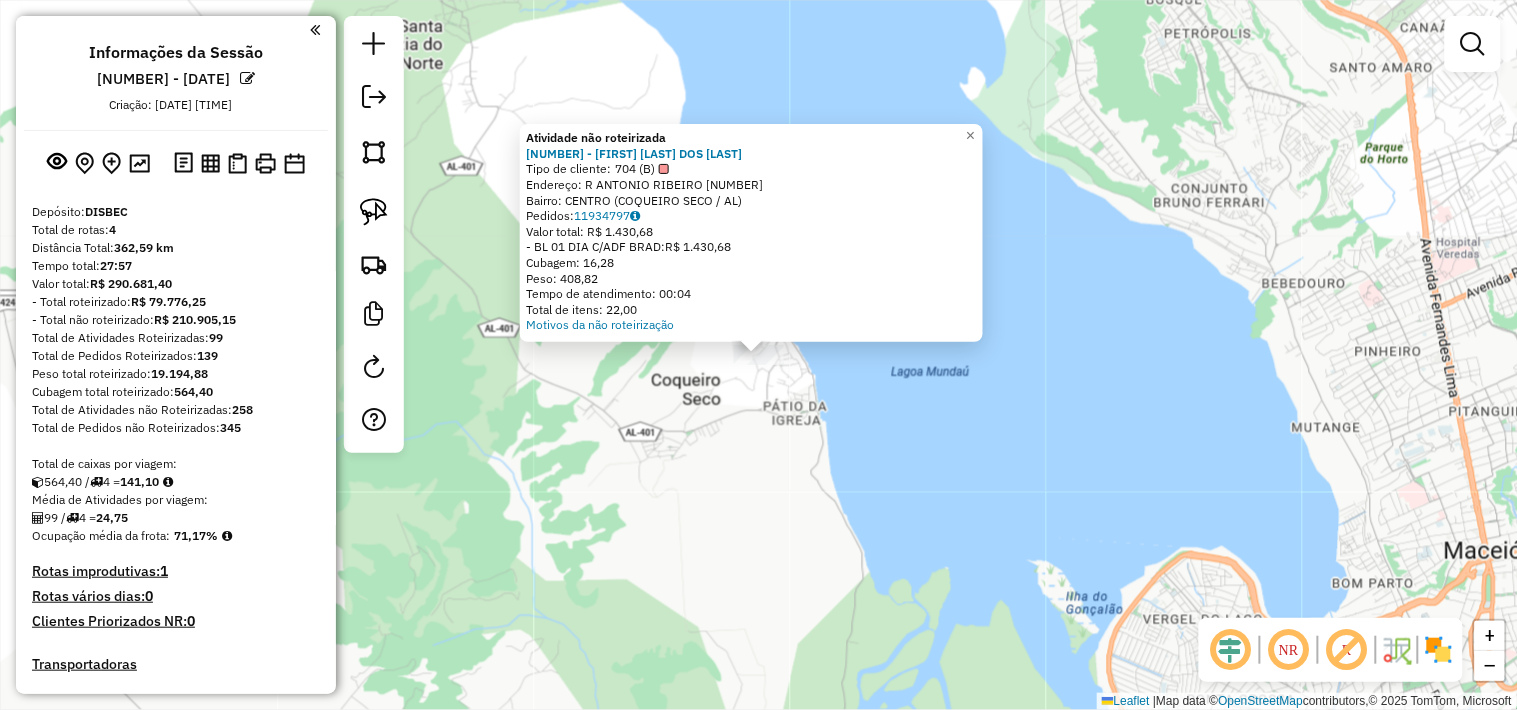 click on "Atividade não roteirizada 3166 - ALCIR COSTA DOS SANTOS  Tipo de cliente:   704 (B)   Endereço: R   ANTONIO RIBEIRO                25   Bairro: CENTRO (COQUEIRO SECO / AL)   Pedidos:  11934797   Valor total: R$ 1.430,68   - BL 01 DIA C/ADF BRAD:  R$ 1.430,68   Cubagem: 16,28   Peso: 408,82   Tempo de atendimento: 00:04   Total de itens: 22,00  Motivos da não roteirização × Janela de atendimento Grade de atendimento Capacidade Transportadoras Veículos Cliente Pedidos  Rotas Selecione os dias de semana para filtrar as janelas de atendimento  Seg   Ter   Qua   Qui   Sex   Sáb   Dom  Informe o período da janela de atendimento: De: Até:  Filtrar exatamente a janela do cliente  Considerar janela de atendimento padrão  Selecione os dias de semana para filtrar as grades de atendimento  Seg   Ter   Qua   Qui   Sex   Sáb   Dom   Considerar clientes sem dia de atendimento cadastrado  Clientes fora do dia de atendimento selecionado Filtrar as atividades entre os valores definidos abaixo:  Peso mínimo:   De:" 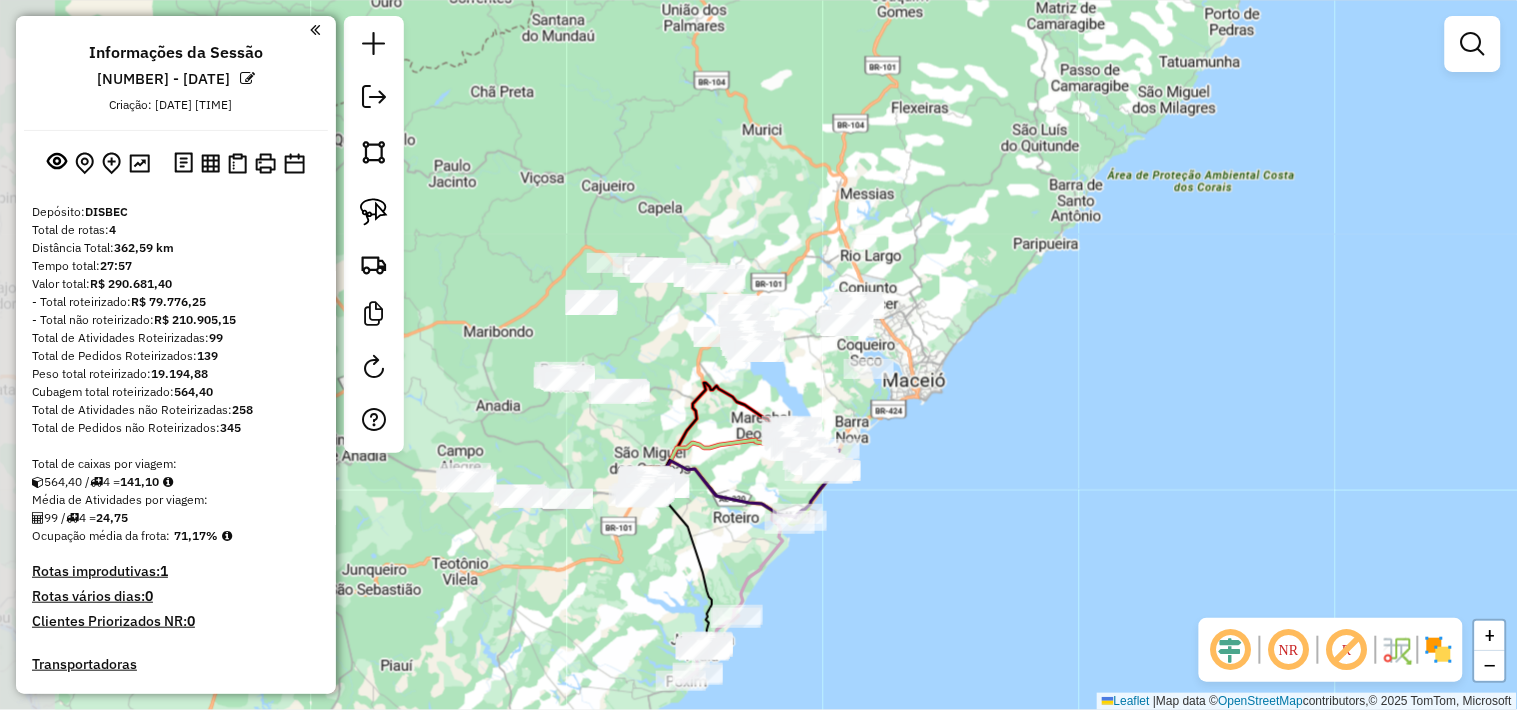 drag, startPoint x: 564, startPoint y: 494, endPoint x: 700, endPoint y: 436, distance: 147.85127 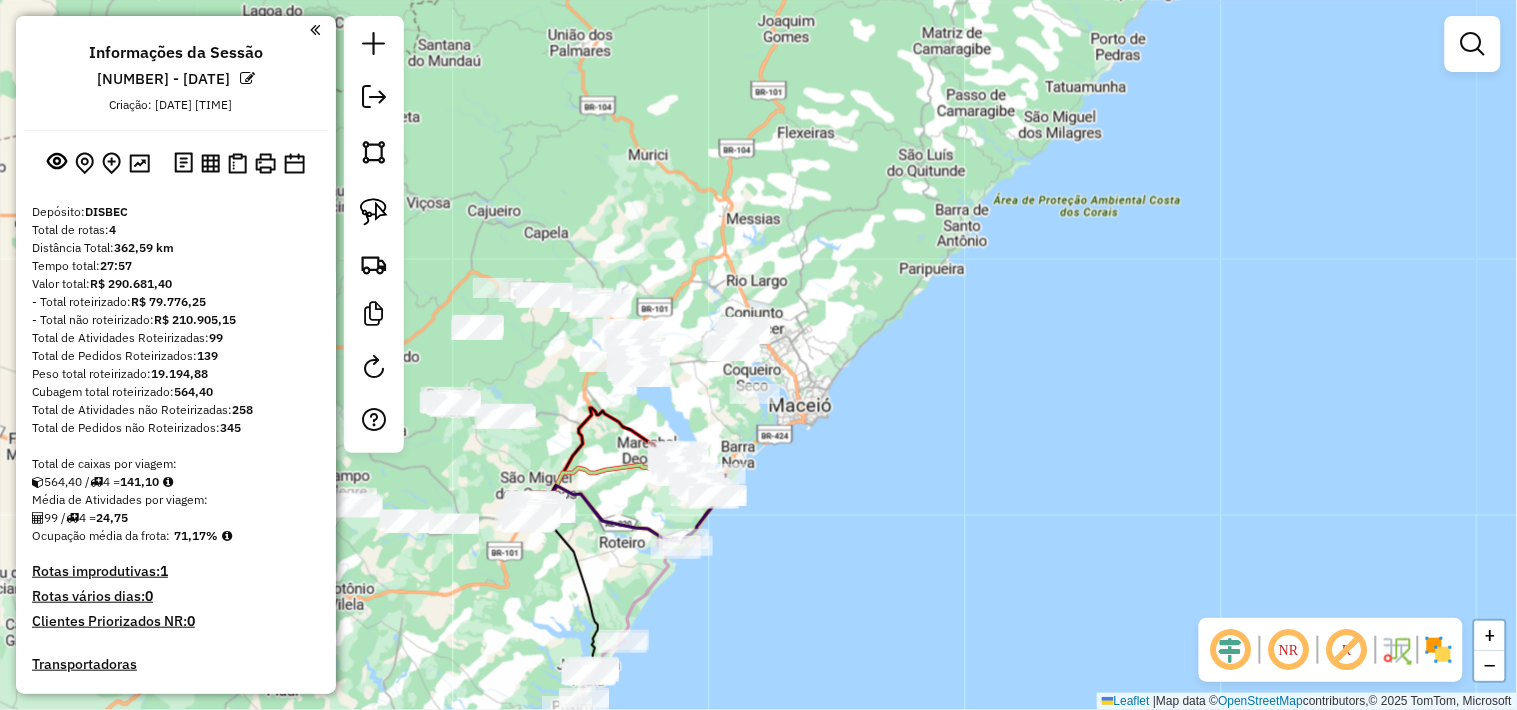 drag, startPoint x: 564, startPoint y: 472, endPoint x: 556, endPoint y: 462, distance: 12.806249 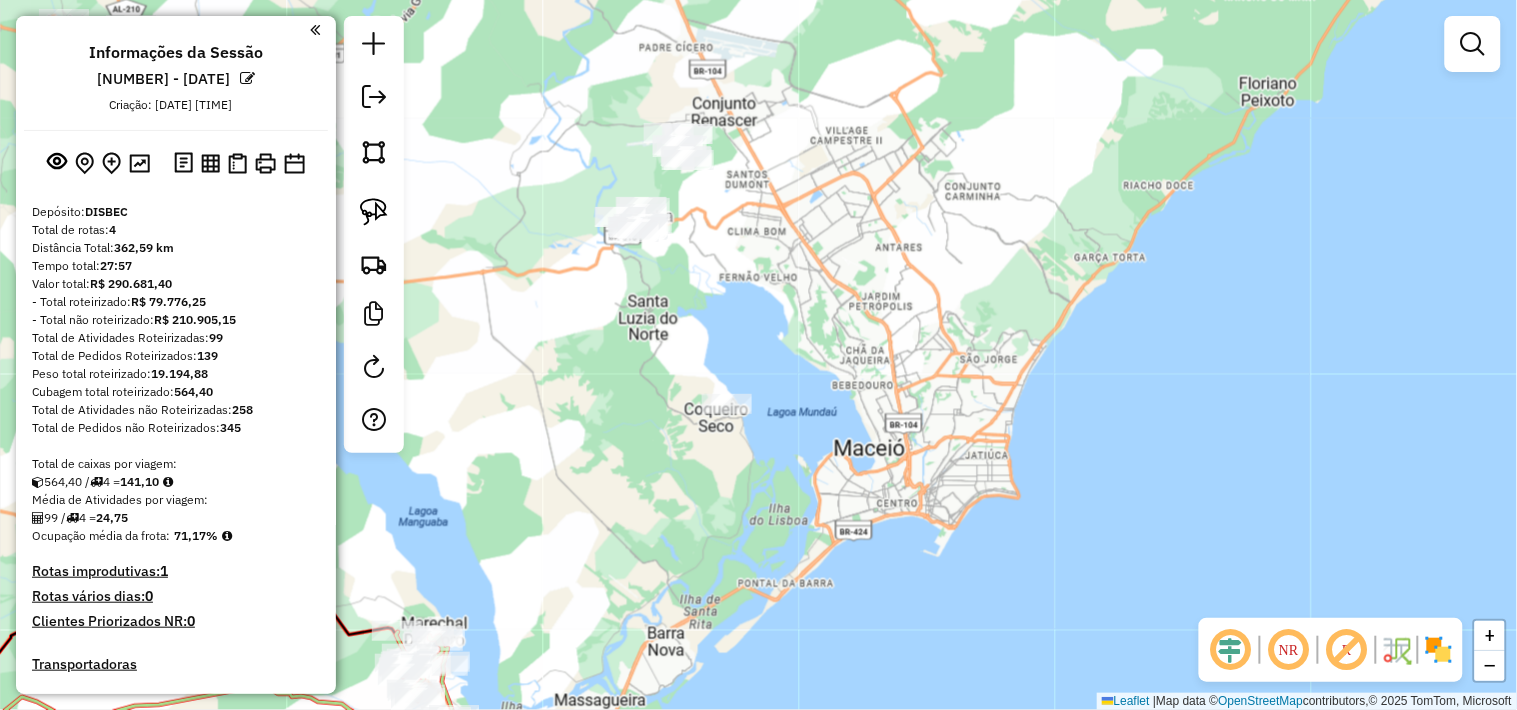 drag, startPoint x: 704, startPoint y: 252, endPoint x: 754, endPoint y: 430, distance: 184.88916 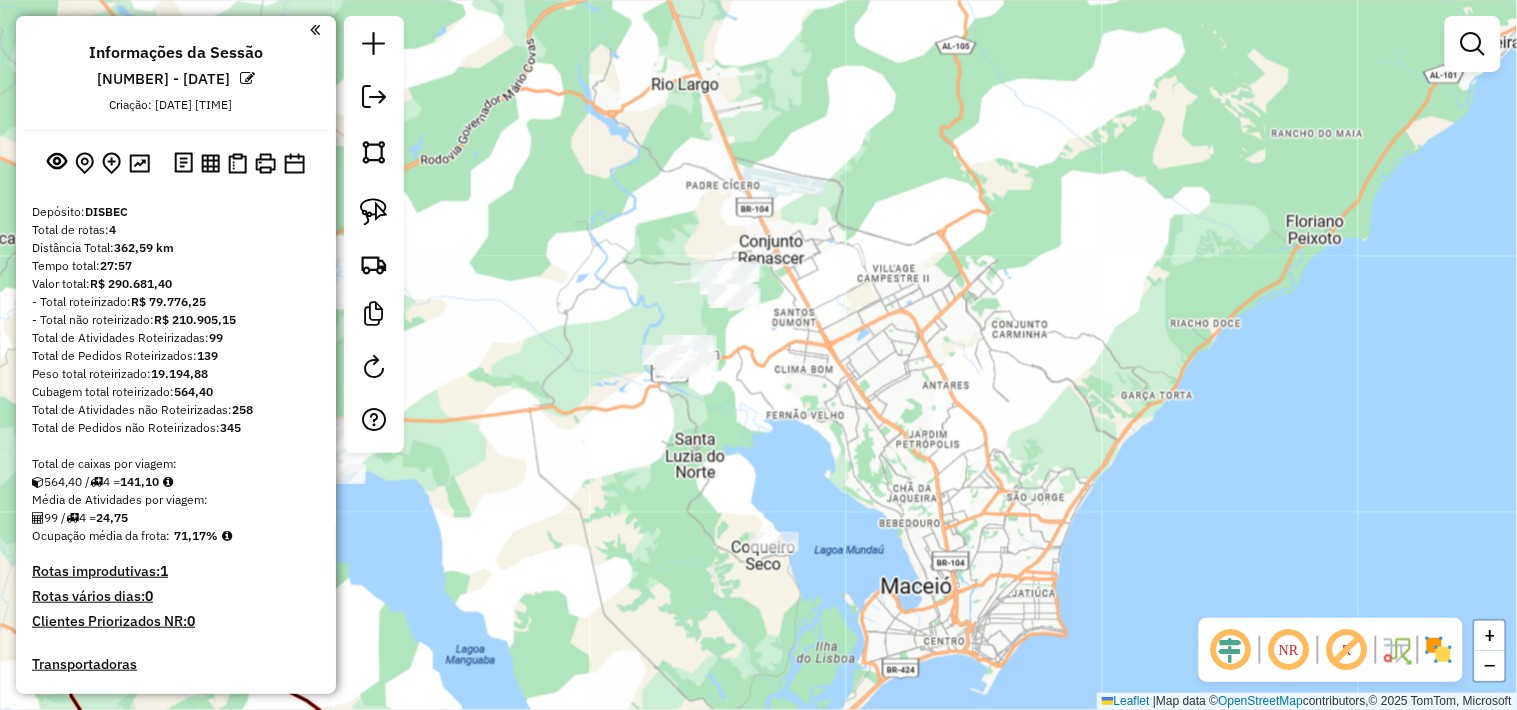 drag, startPoint x: 375, startPoint y: 211, endPoint x: 592, endPoint y: 263, distance: 223.14345 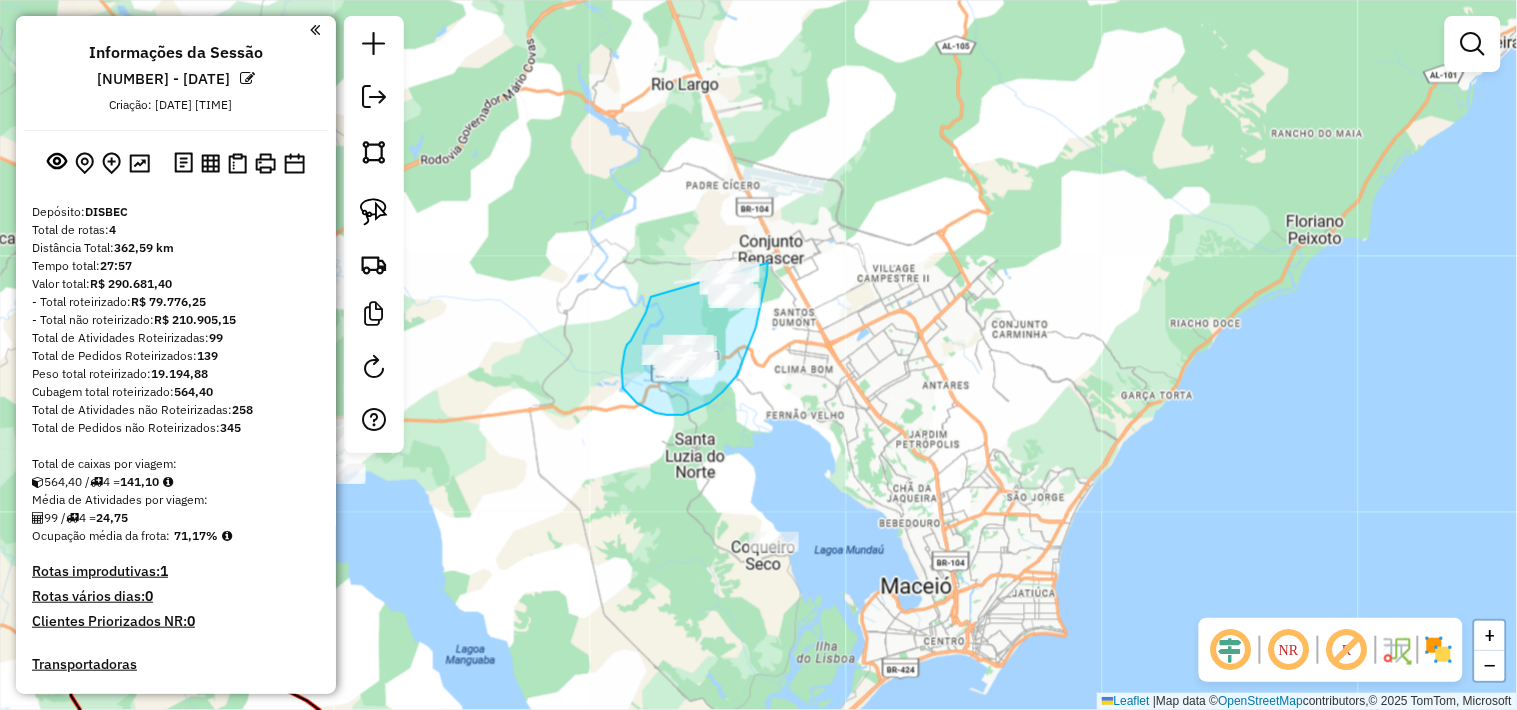 drag, startPoint x: 631, startPoint y: 341, endPoint x: 760, endPoint y: 203, distance: 188.90474 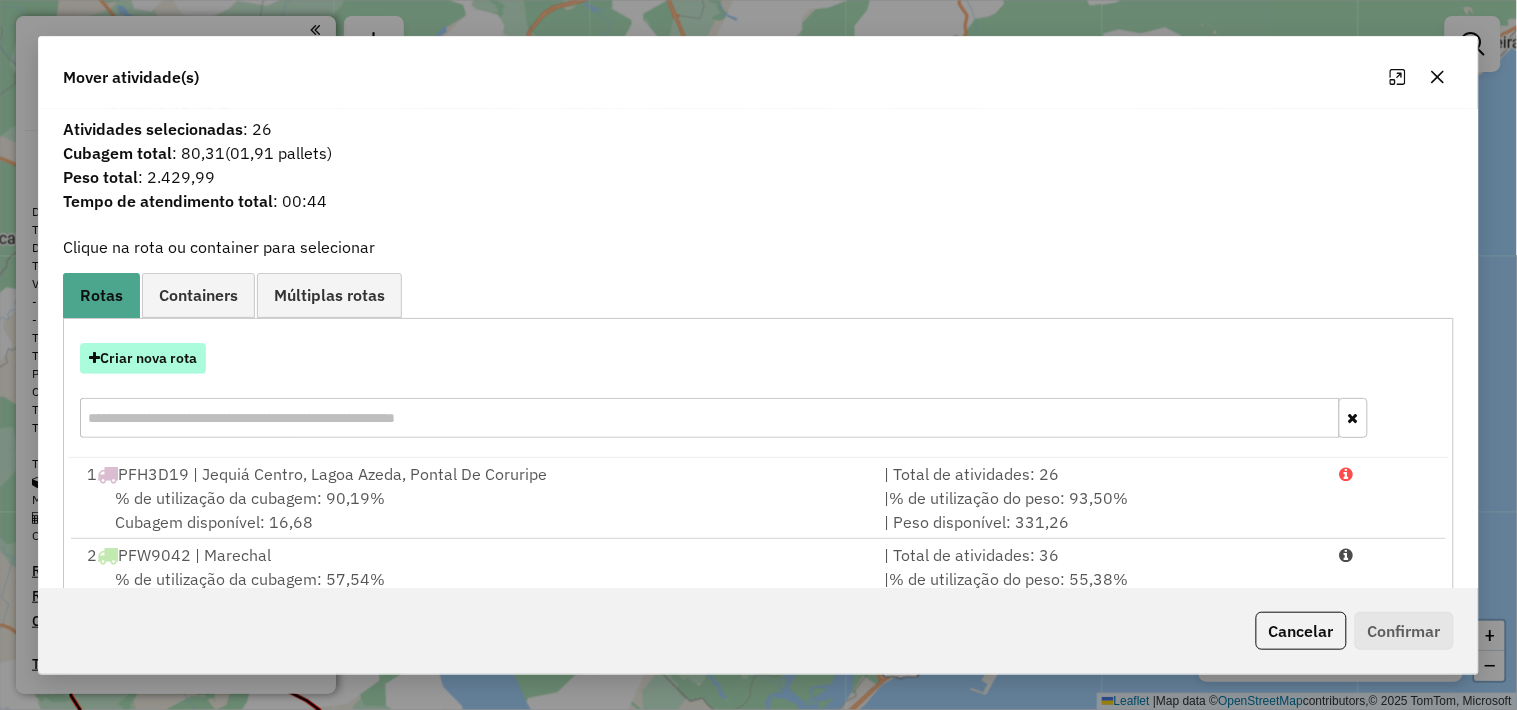 click on "Criar nova rota" at bounding box center [143, 358] 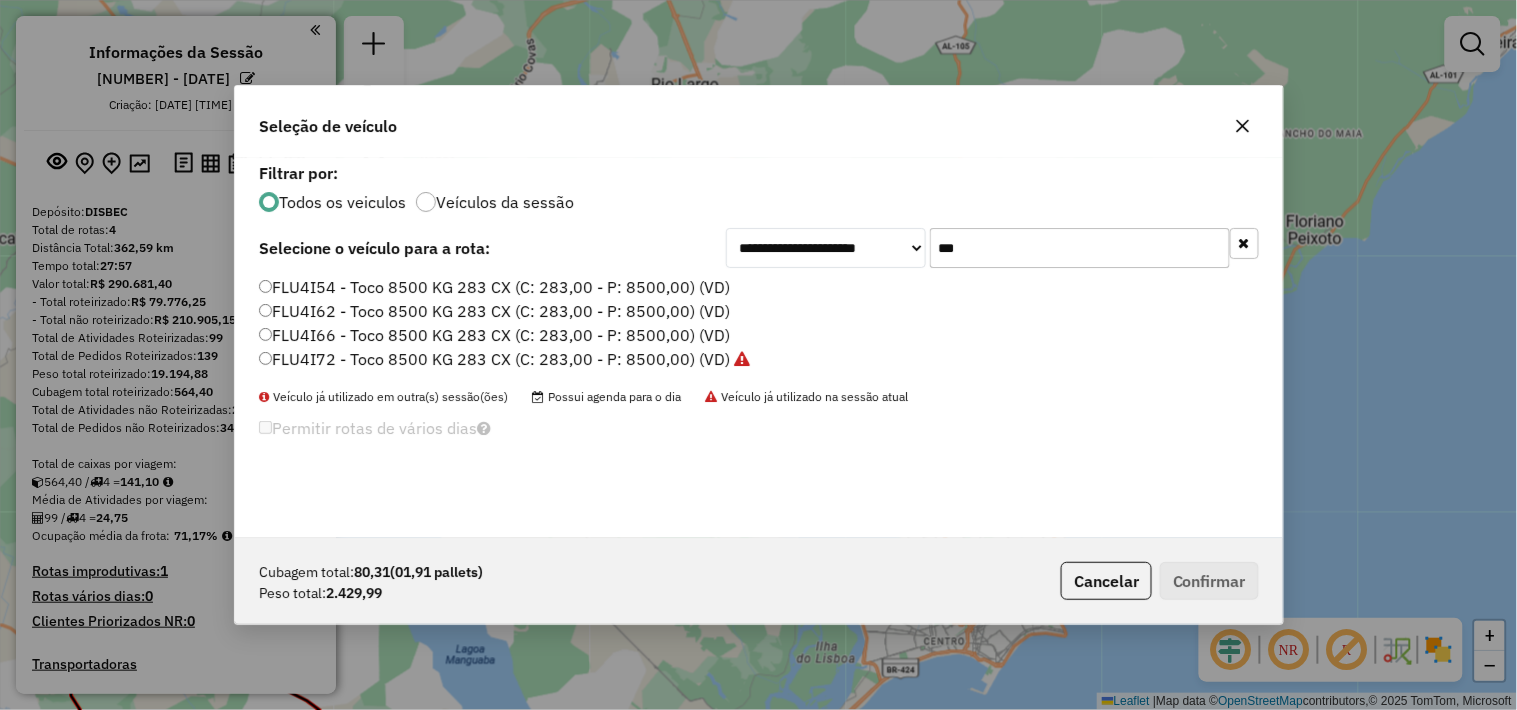 scroll, scrollTop: 11, scrollLeft: 5, axis: both 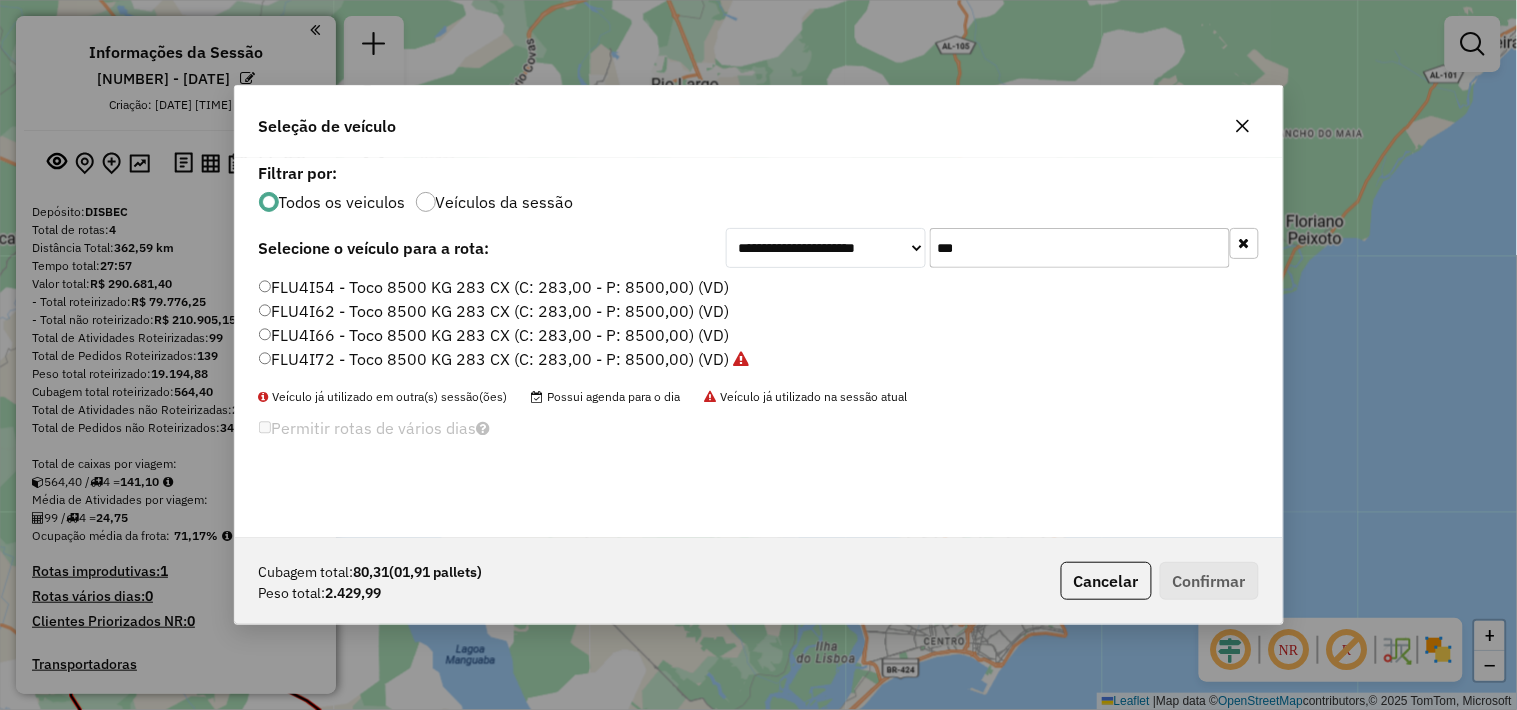 click on "***" 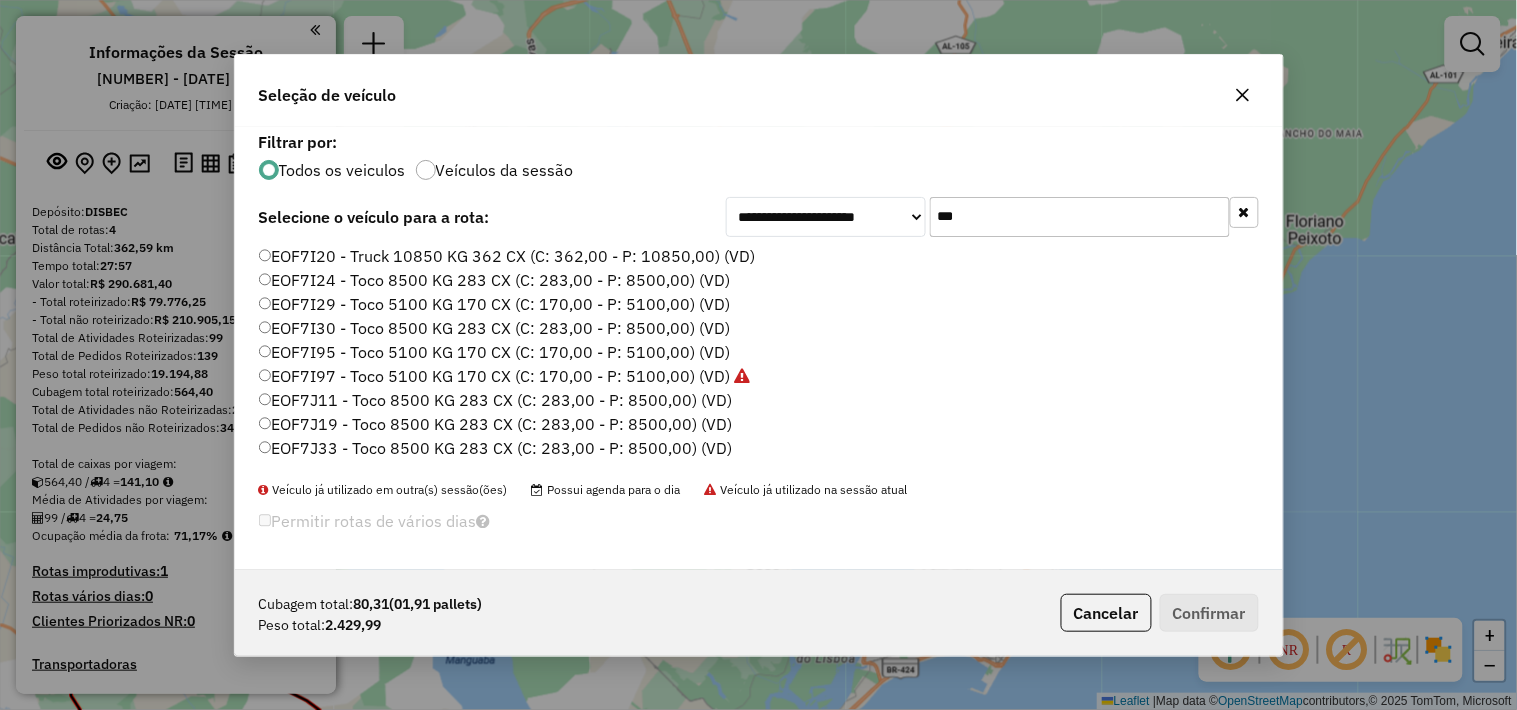 type on "***" 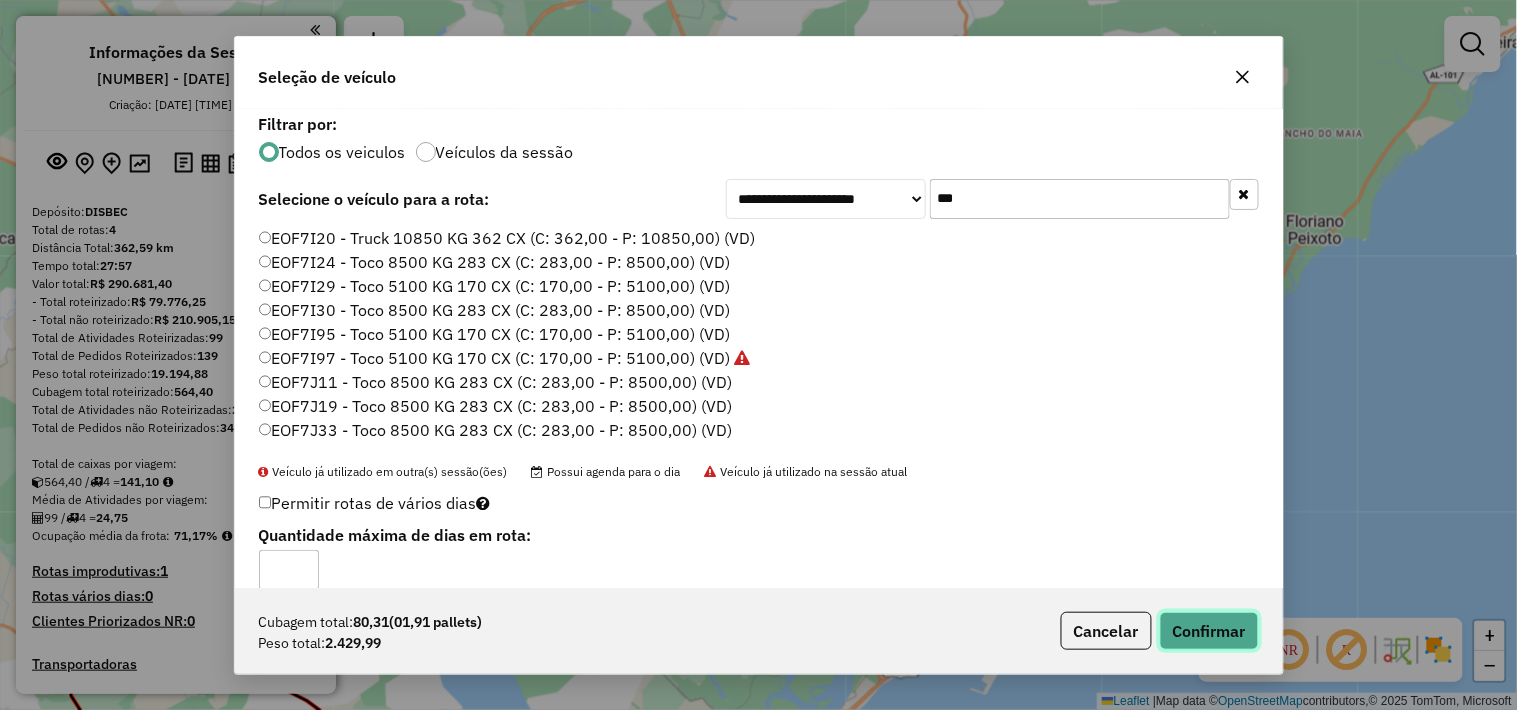 click on "Confirmar" 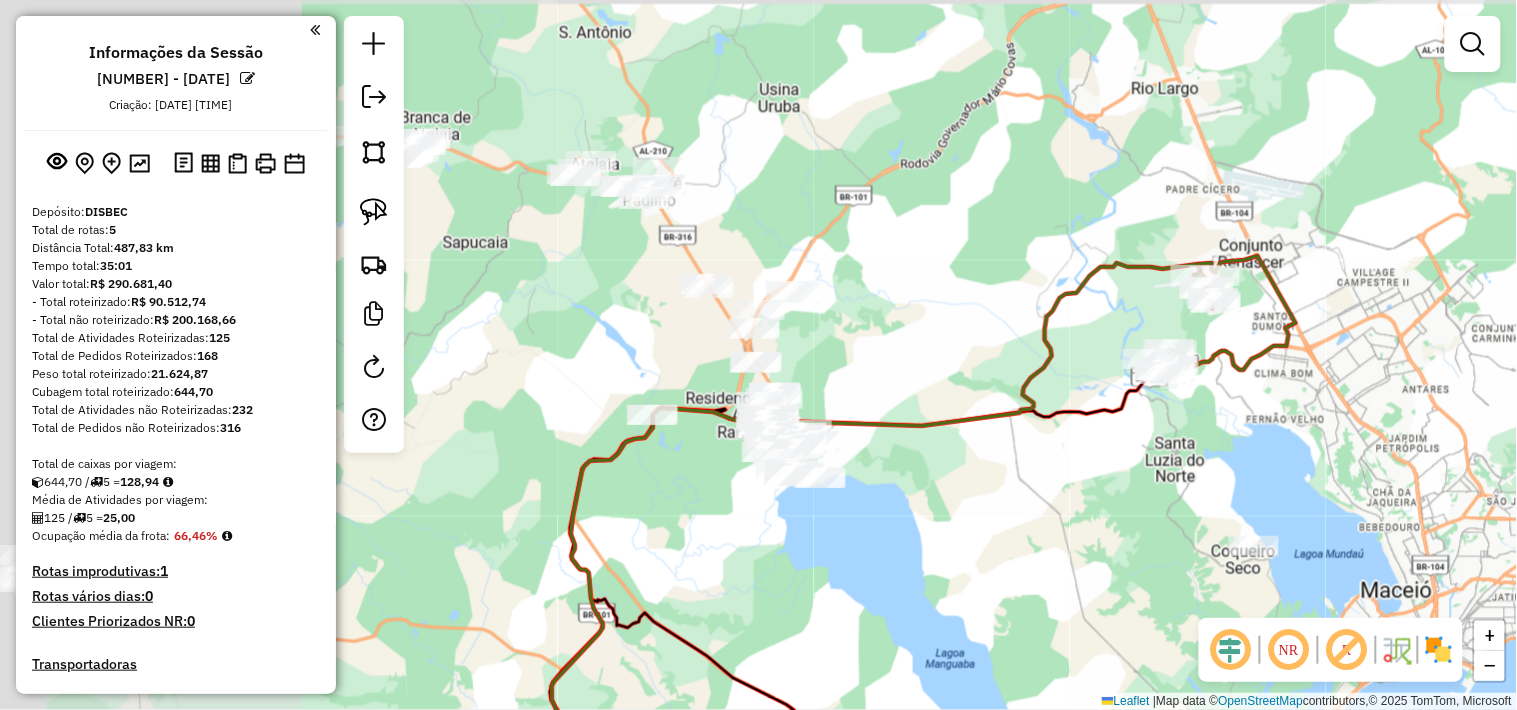 drag, startPoint x: 793, startPoint y: 522, endPoint x: 1094, endPoint y: 486, distance: 303.14517 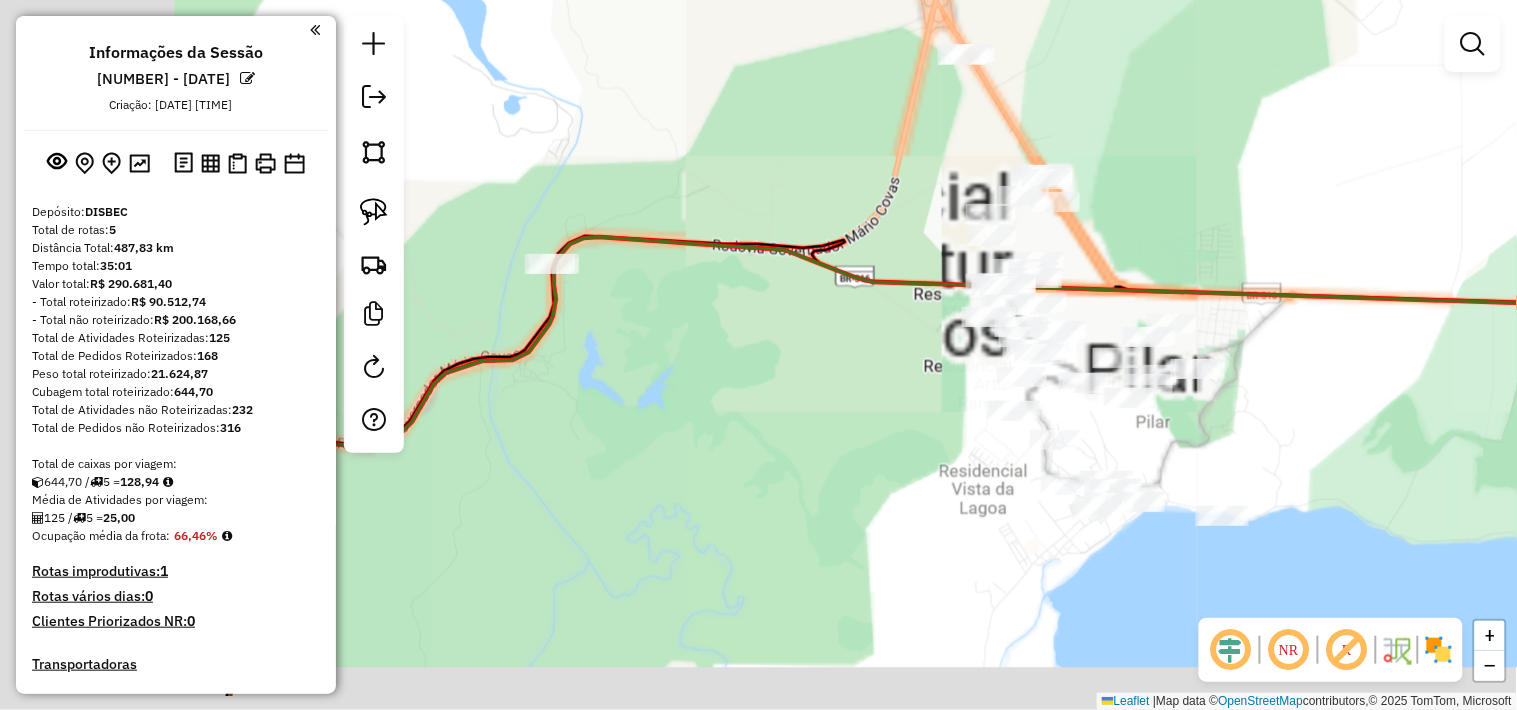 drag, startPoint x: 806, startPoint y: 534, endPoint x: 977, endPoint y: 485, distance: 177.88199 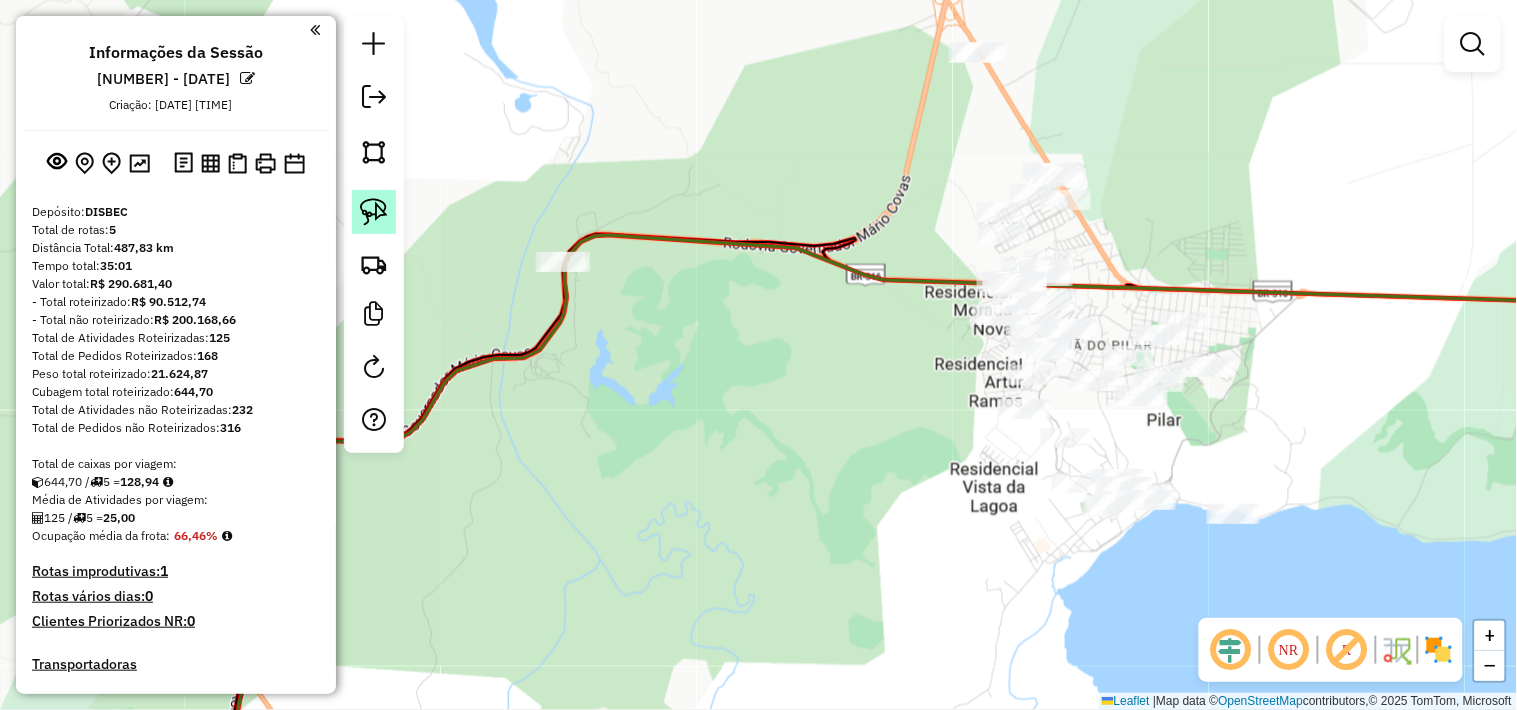 click 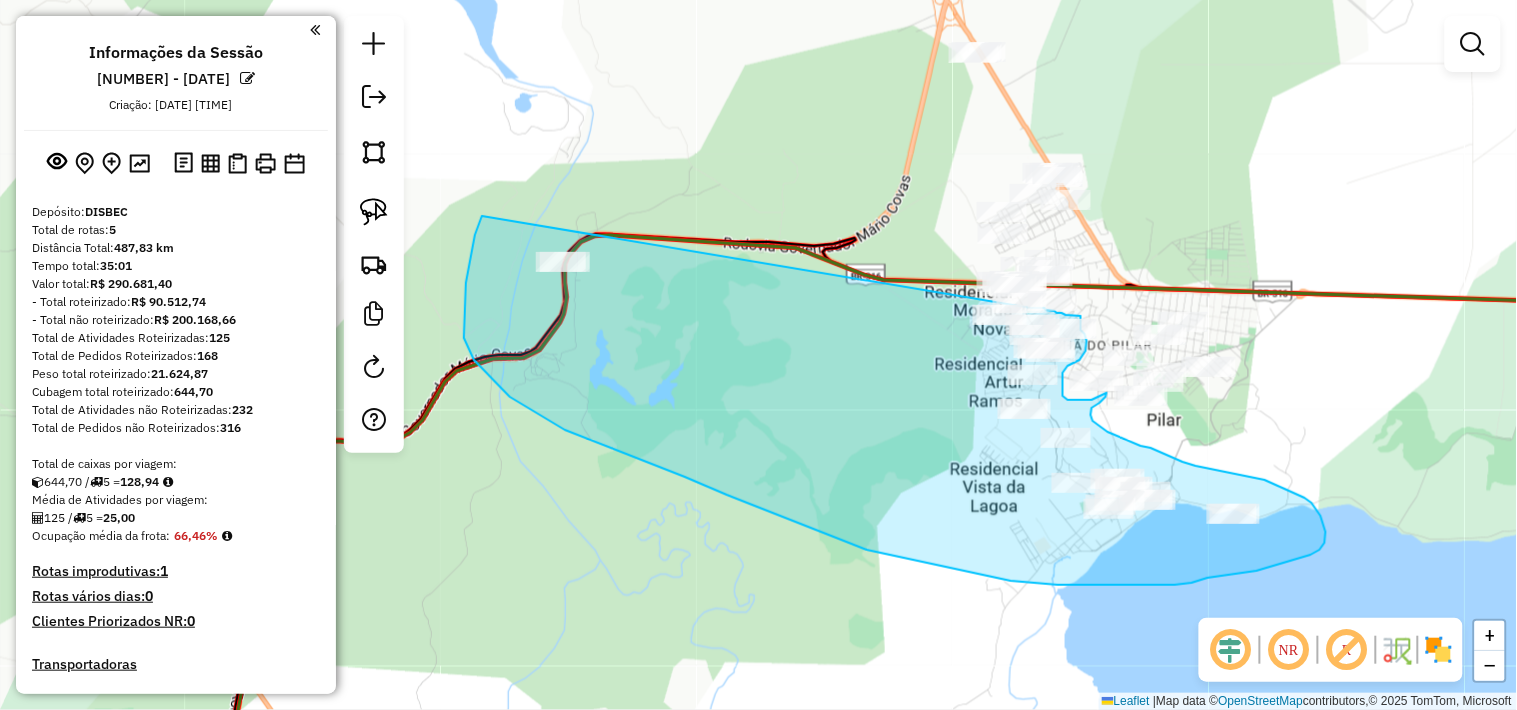 click on "Janela de atendimento Grade de atendimento Capacidade Transportadoras Veículos Cliente Pedidos  Rotas Selecione os dias de semana para filtrar as janelas de atendimento  Seg   Ter   Qua   Qui   Sex   Sáb   Dom  Informe o período da janela de atendimento: De: Até:  Filtrar exatamente a janela do cliente  Considerar janela de atendimento padrão  Selecione os dias de semana para filtrar as grades de atendimento  Seg   Ter   Qua   Qui   Sex   Sáb   Dom   Considerar clientes sem dia de atendimento cadastrado  Clientes fora do dia de atendimento selecionado Filtrar as atividades entre os valores definidos abaixo:  Peso mínimo:   Peso máximo:   Cubagem mínima:   Cubagem máxima:   De:   Até:  Filtrar as atividades entre o tempo de atendimento definido abaixo:  De:   Até:   Considerar capacidade total dos clientes não roteirizados Transportadora: Selecione um ou mais itens Tipo de veículo: Selecione um ou mais itens Veículo: Selecione um ou mais itens Motorista: Selecione um ou mais itens Nome: Rótulo:" 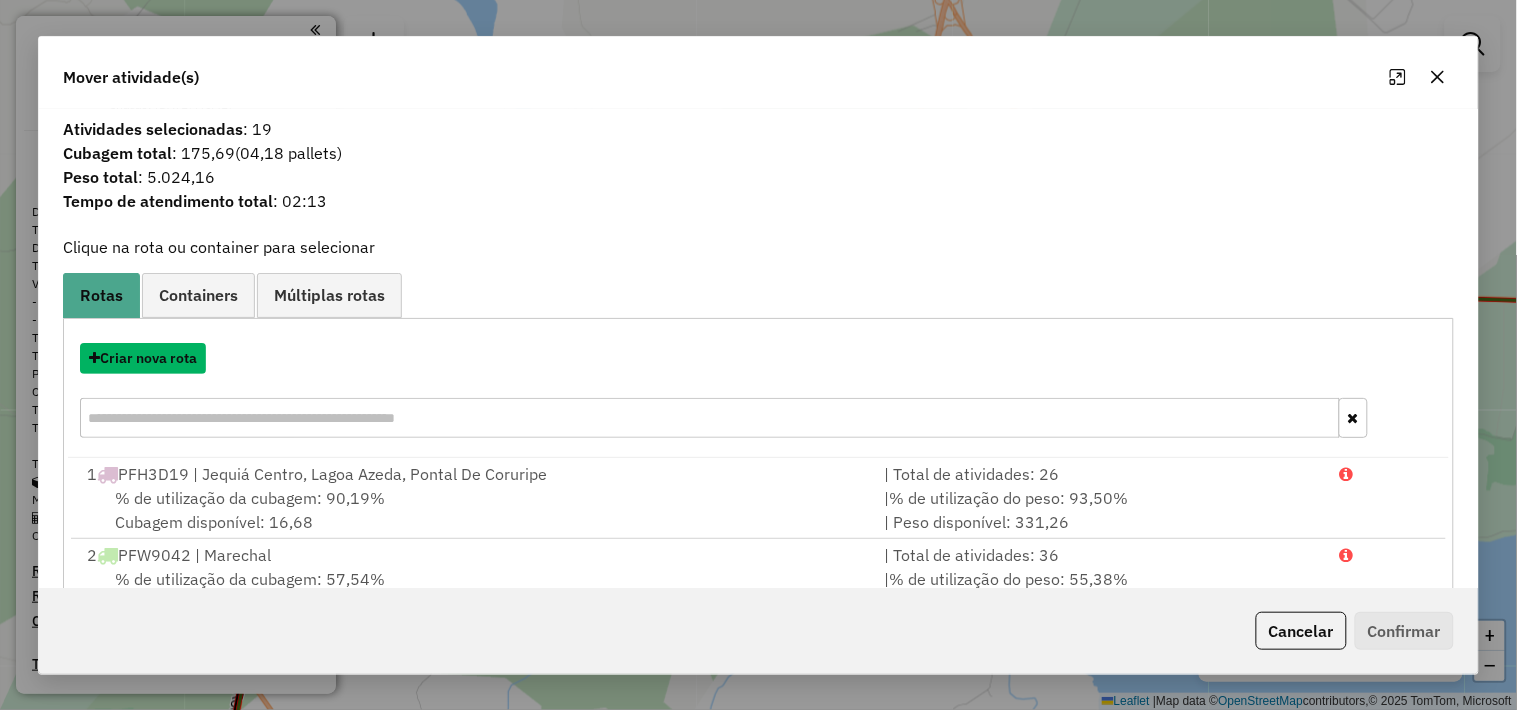 click on "Criar nova rota" at bounding box center (143, 358) 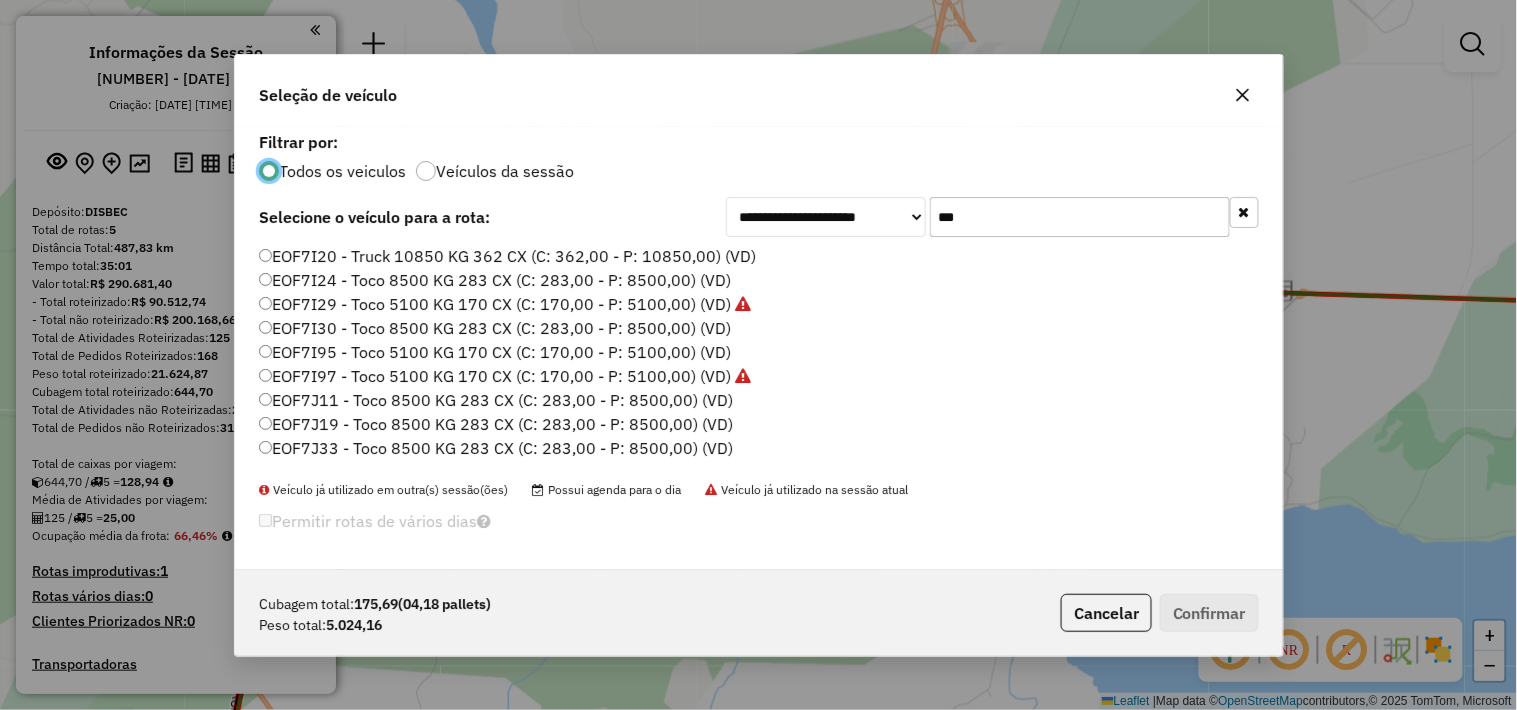 scroll, scrollTop: 11, scrollLeft: 5, axis: both 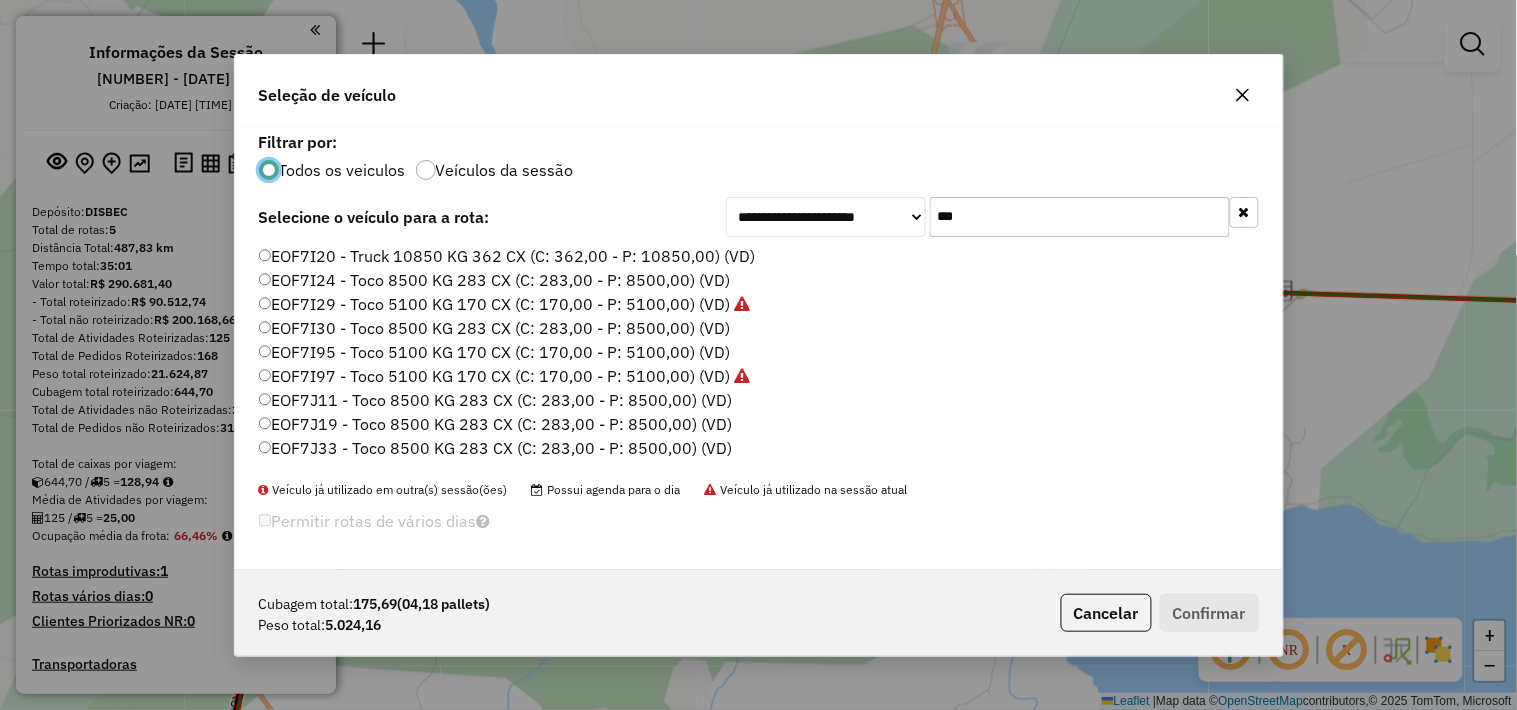 click on "***" 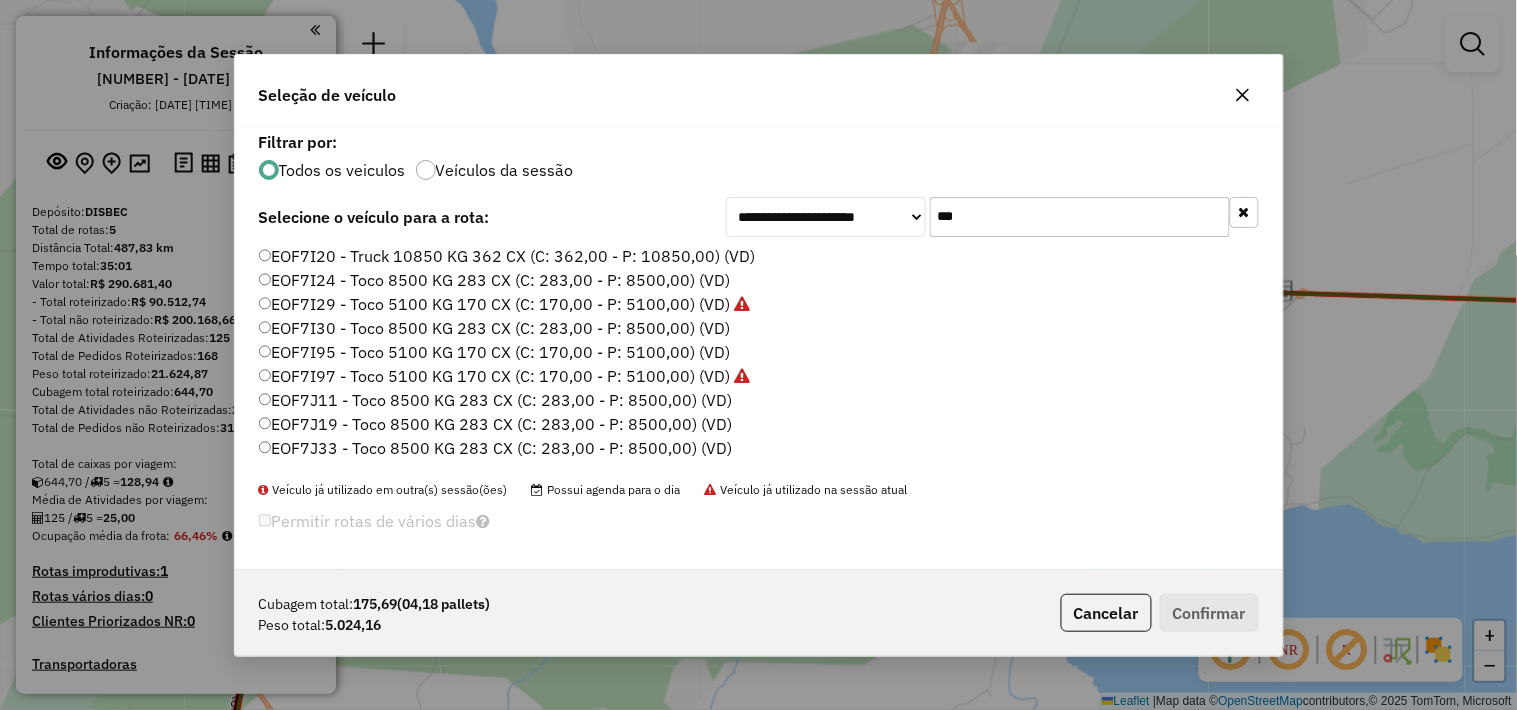 click on "***" 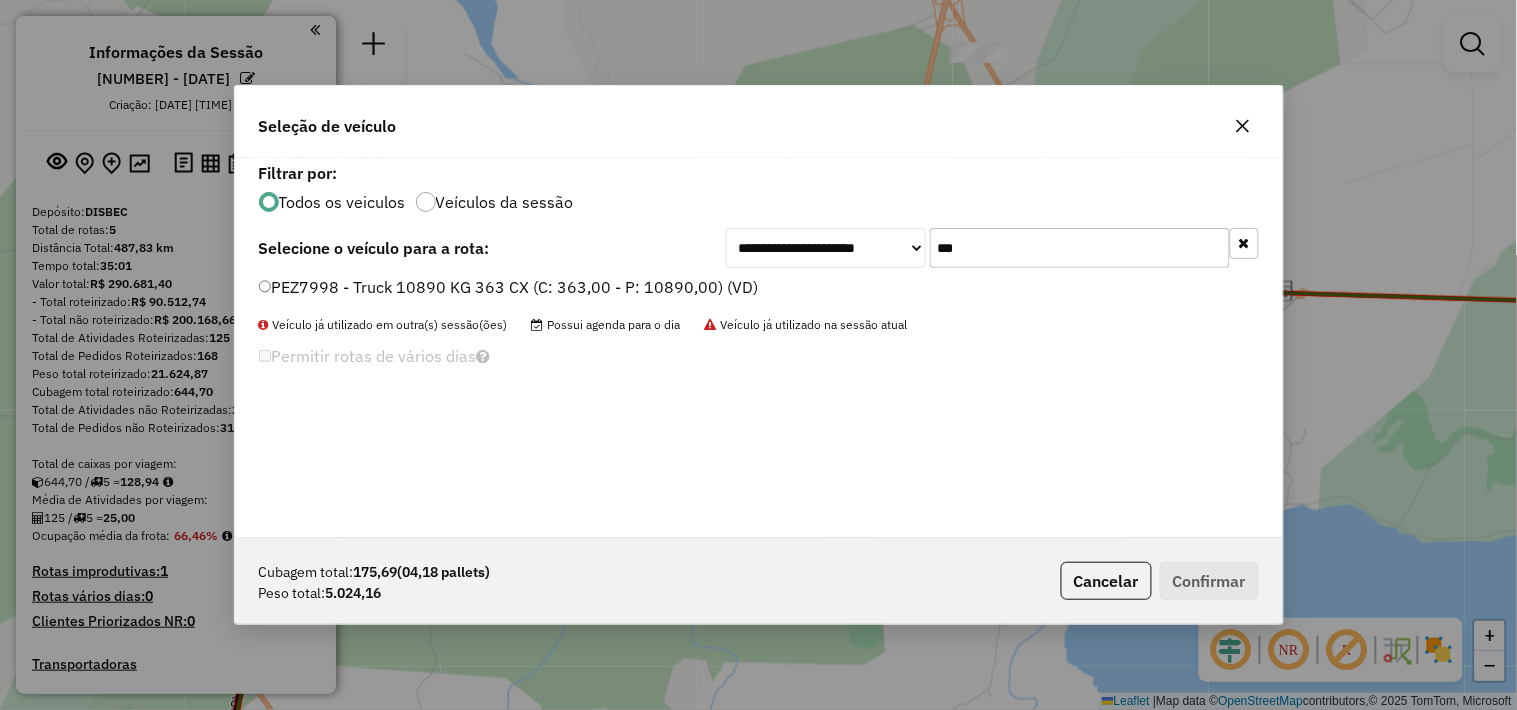 type on "***" 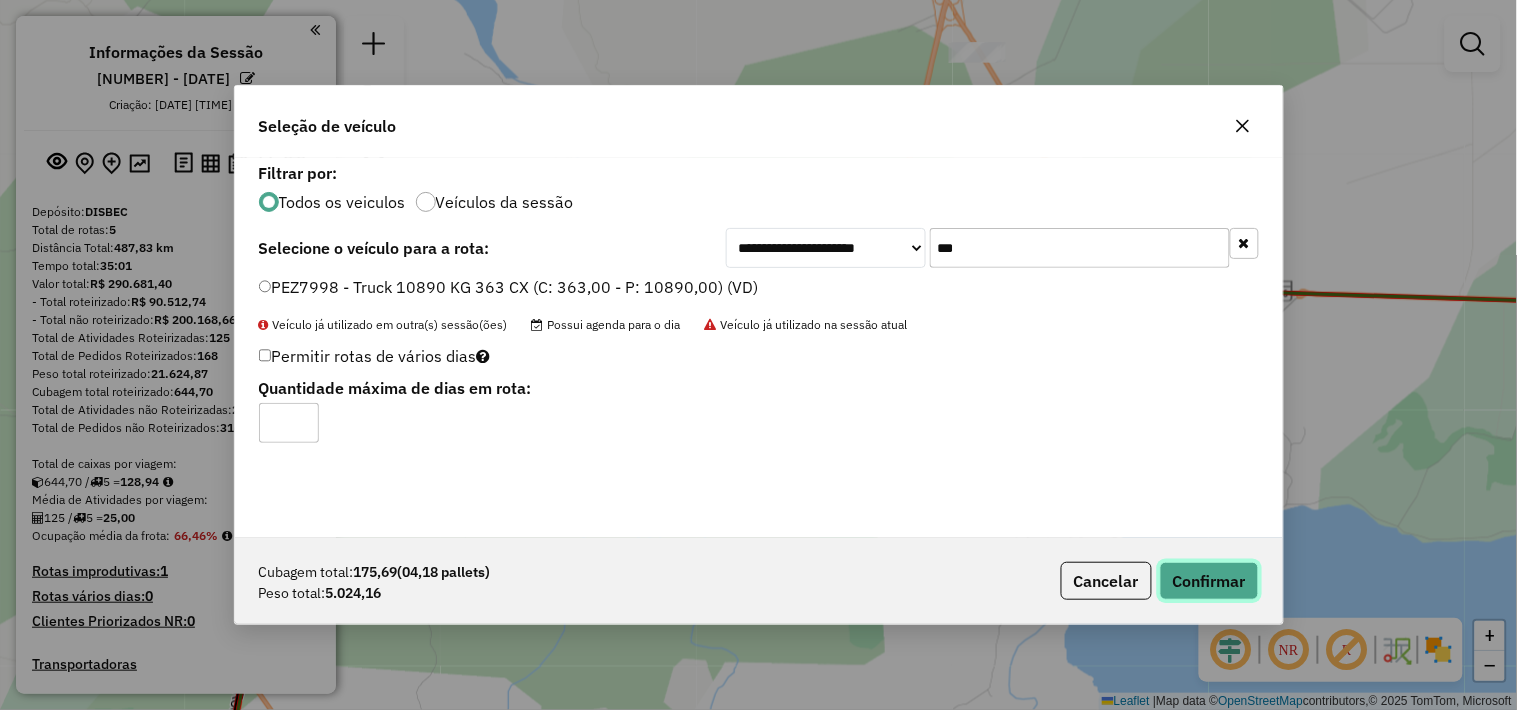 click on "Confirmar" 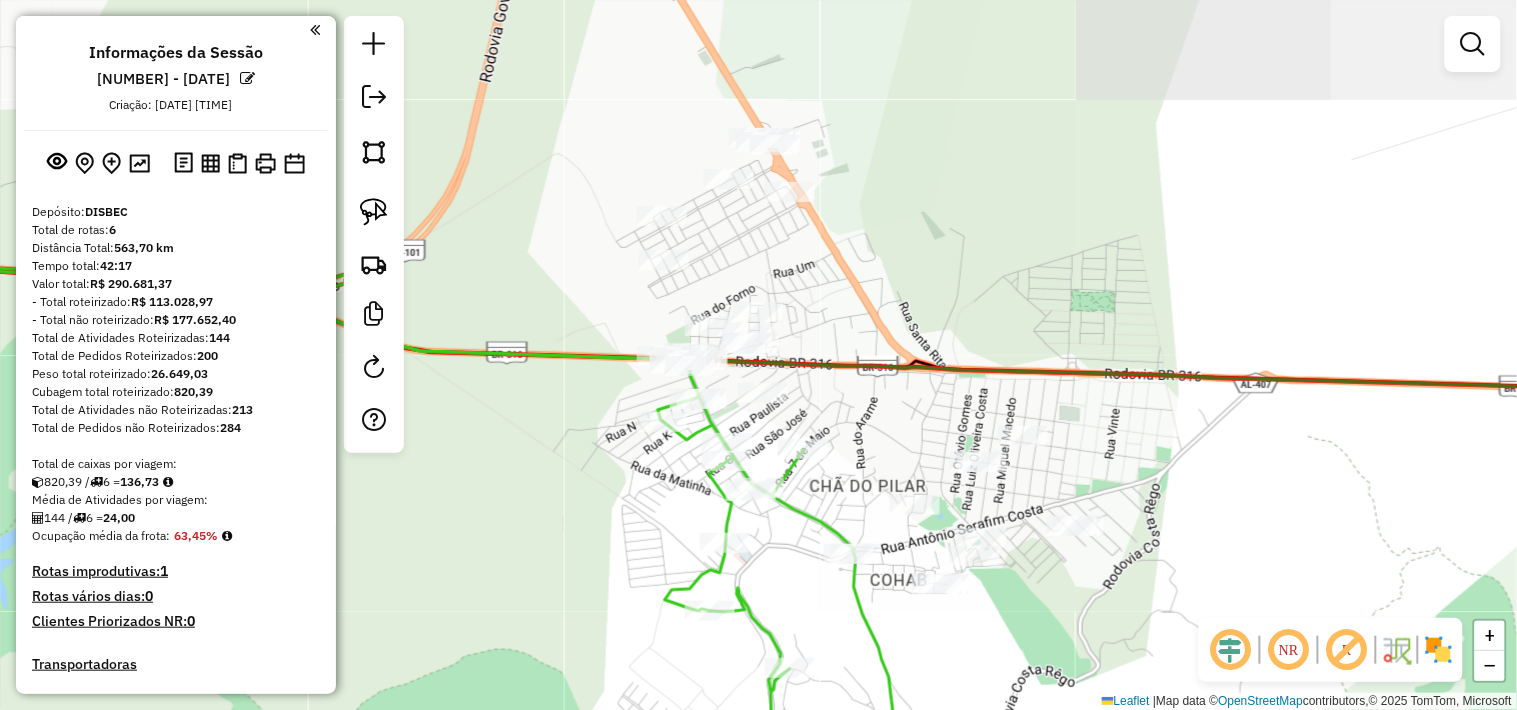 drag, startPoint x: 1158, startPoint y: 388, endPoint x: 1127, endPoint y: 413, distance: 39.824615 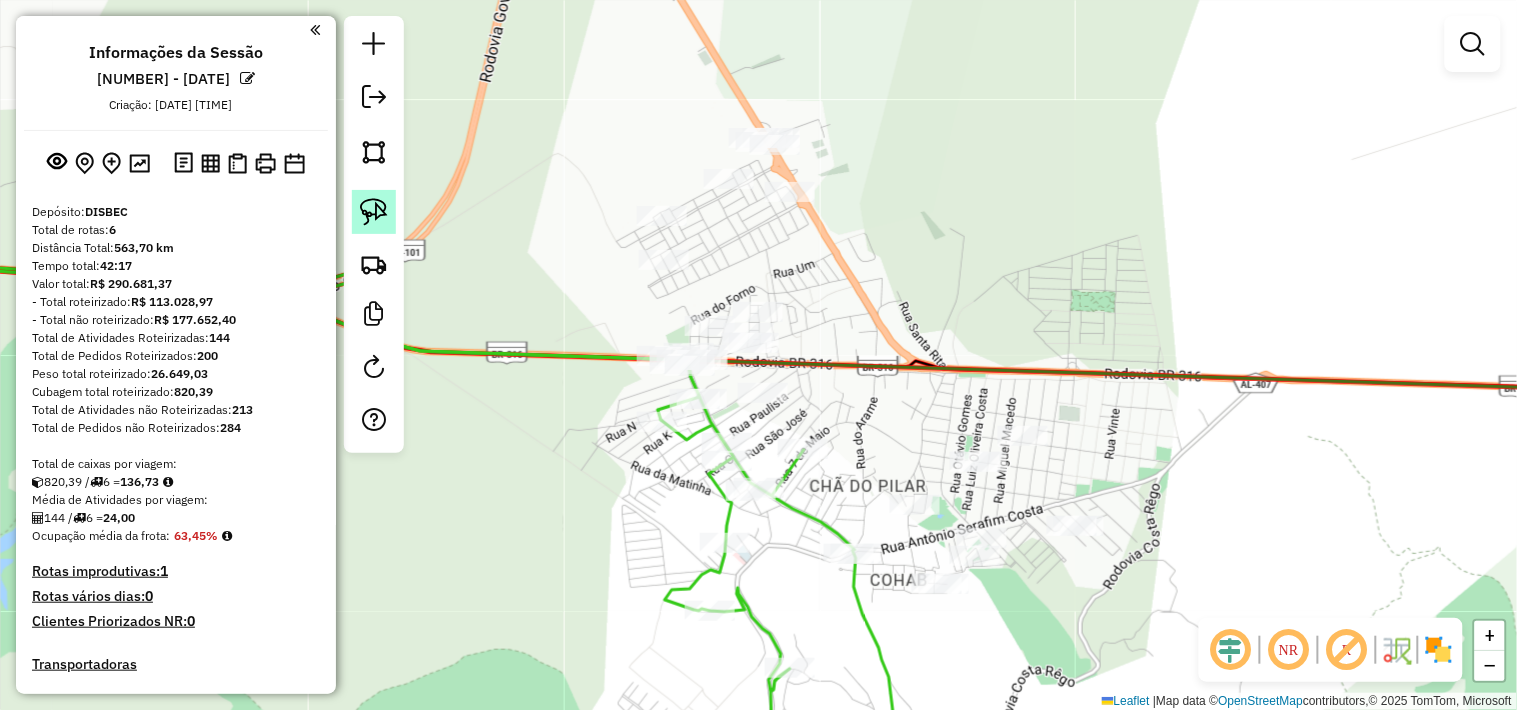 click 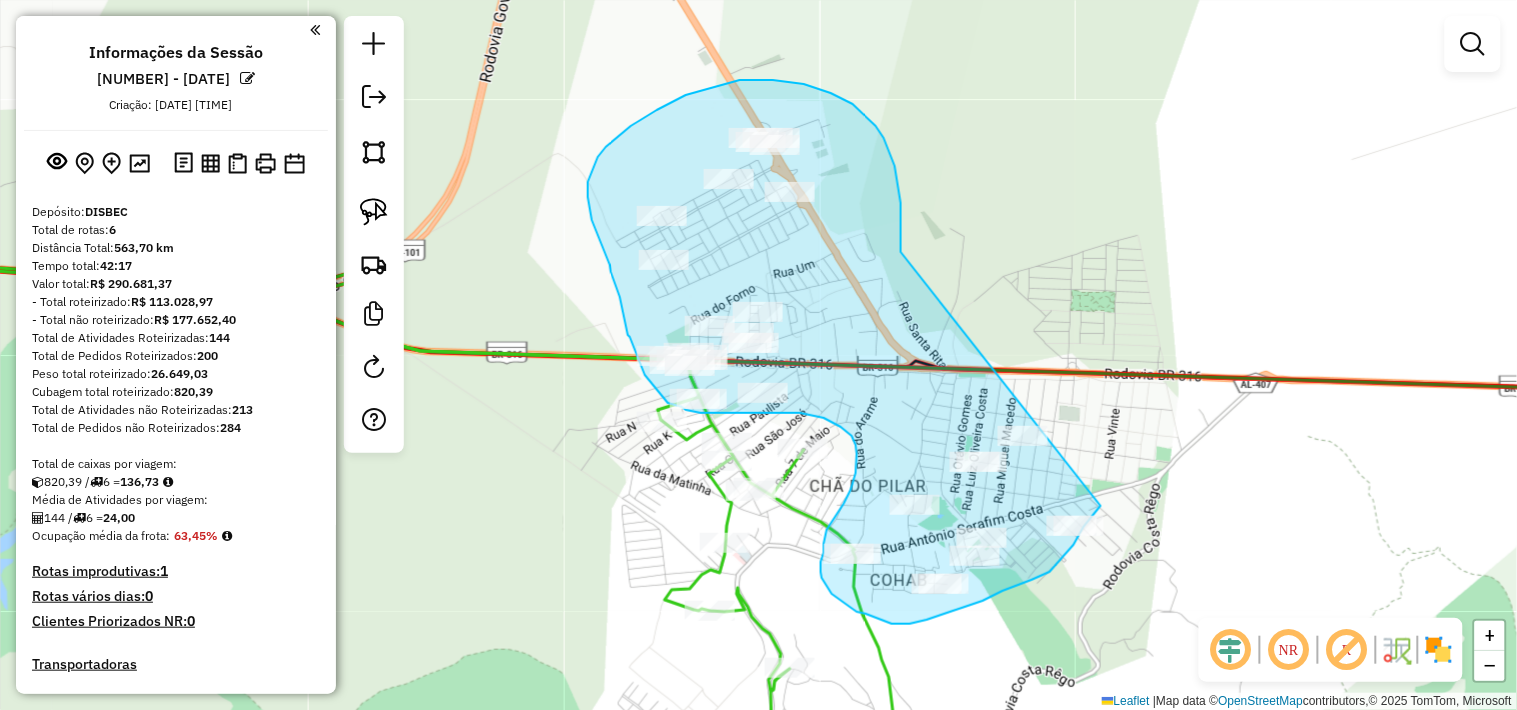 drag, startPoint x: 876, startPoint y: 126, endPoint x: 1105, endPoint y: 488, distance: 428.3515 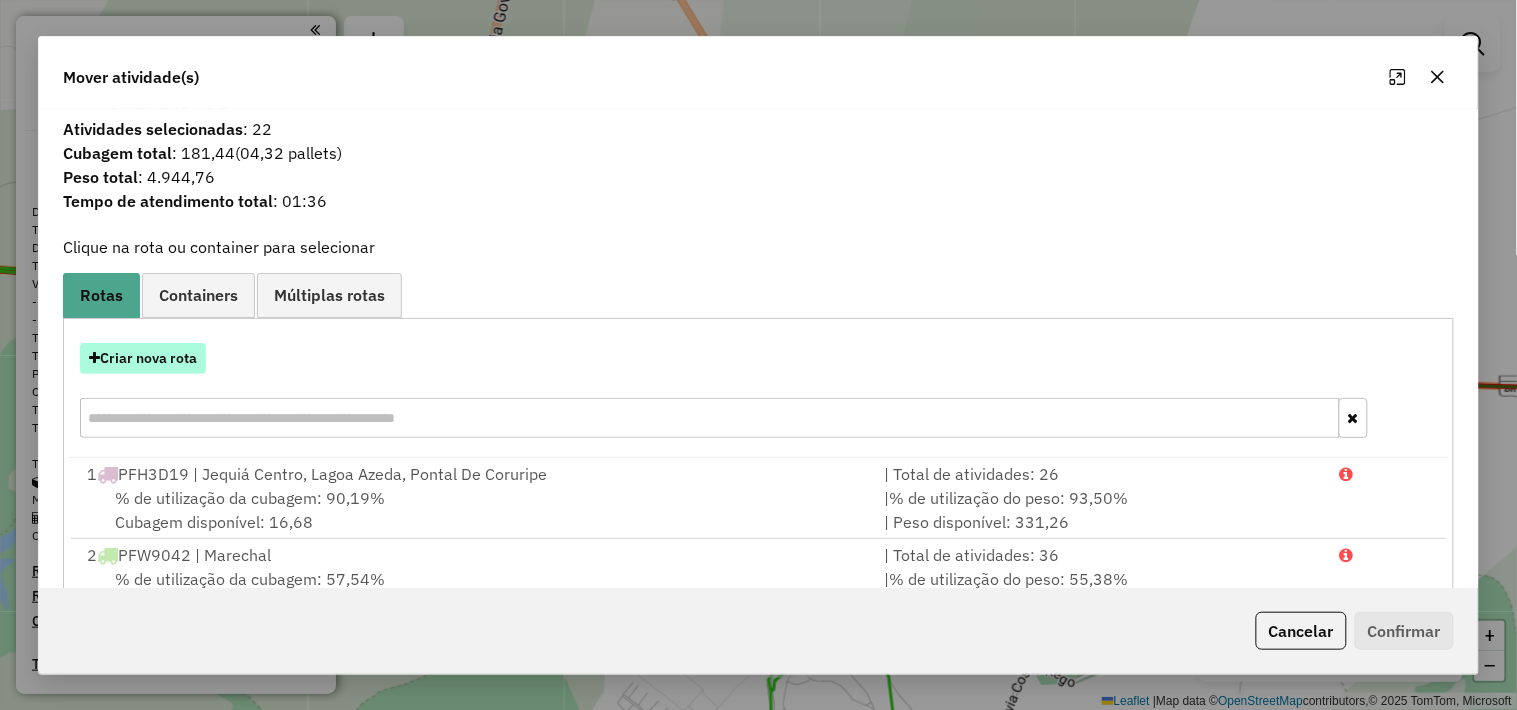 click on "Criar nova rota" at bounding box center [143, 358] 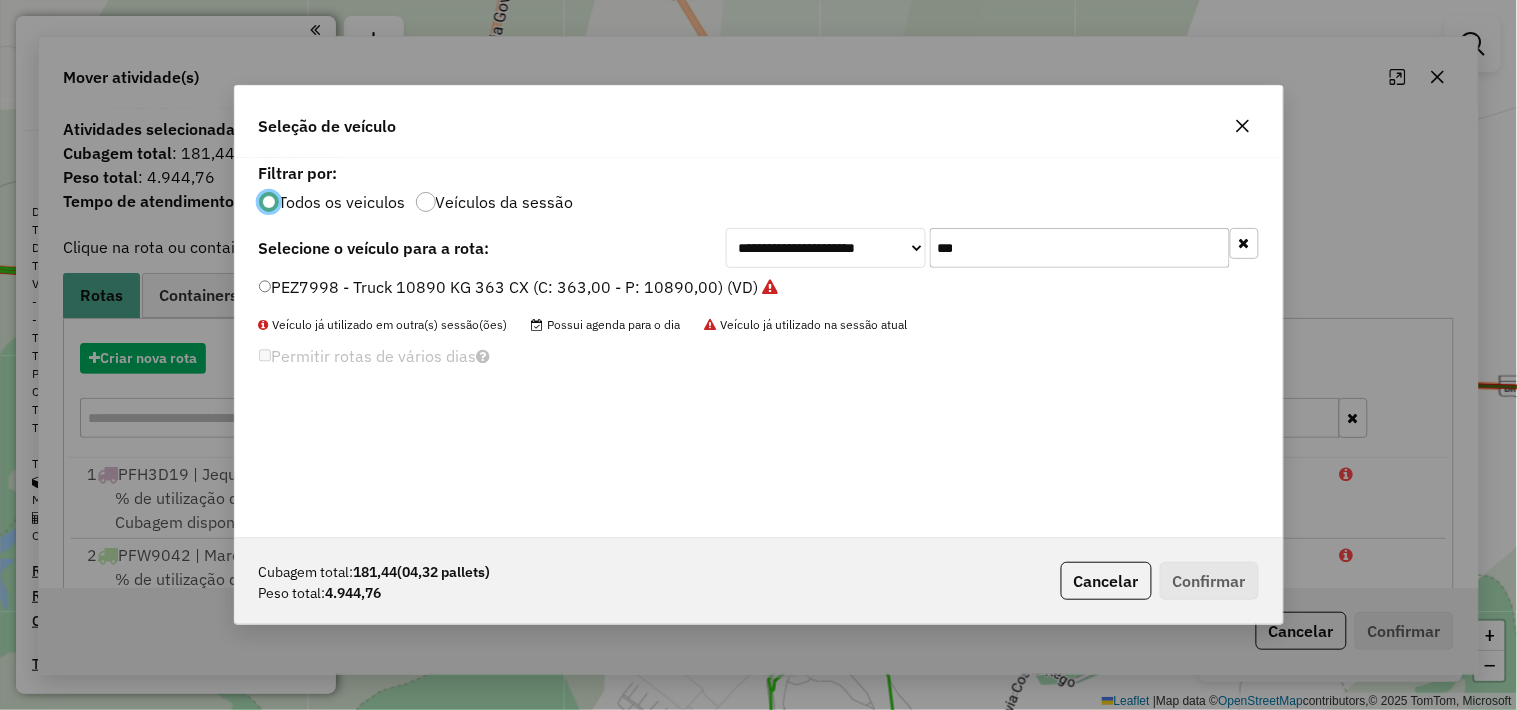 scroll, scrollTop: 11, scrollLeft: 5, axis: both 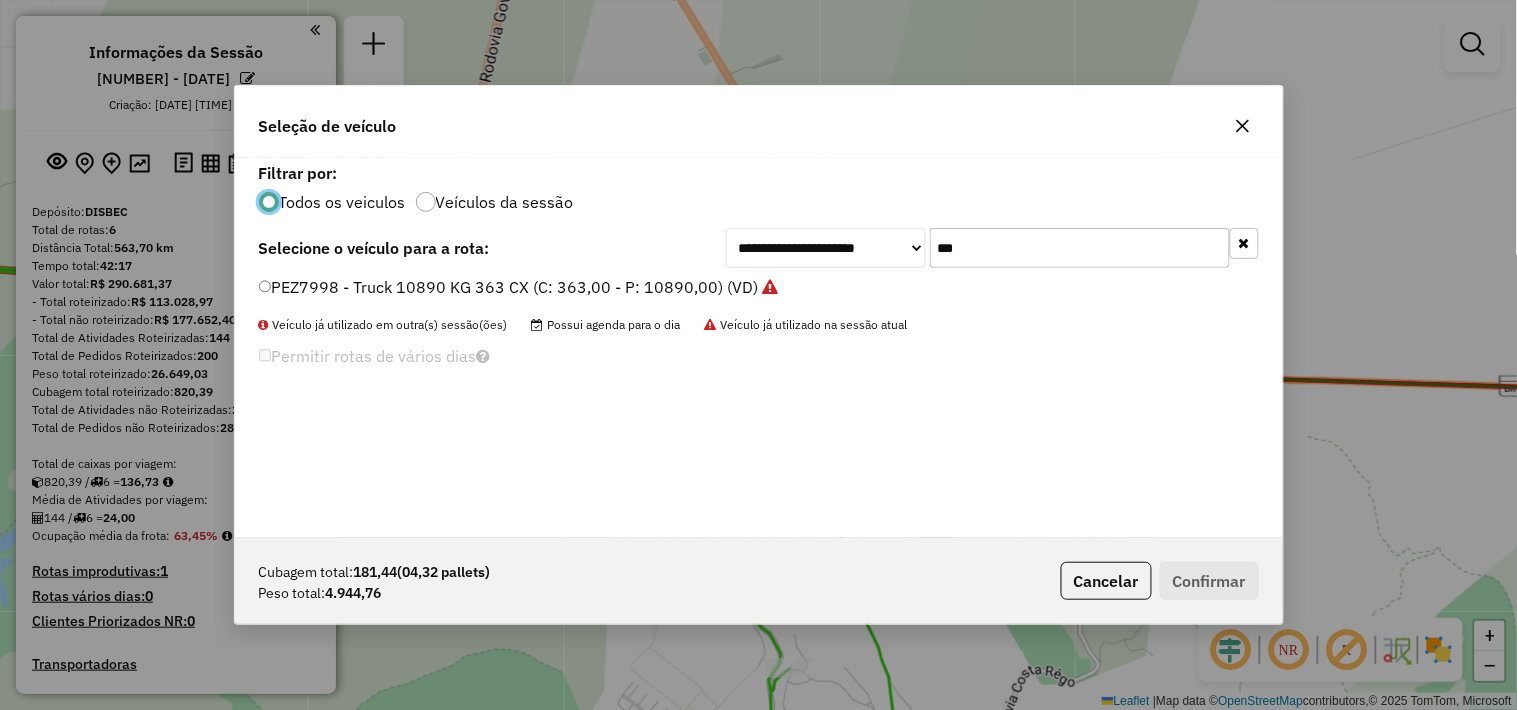 click on "***" 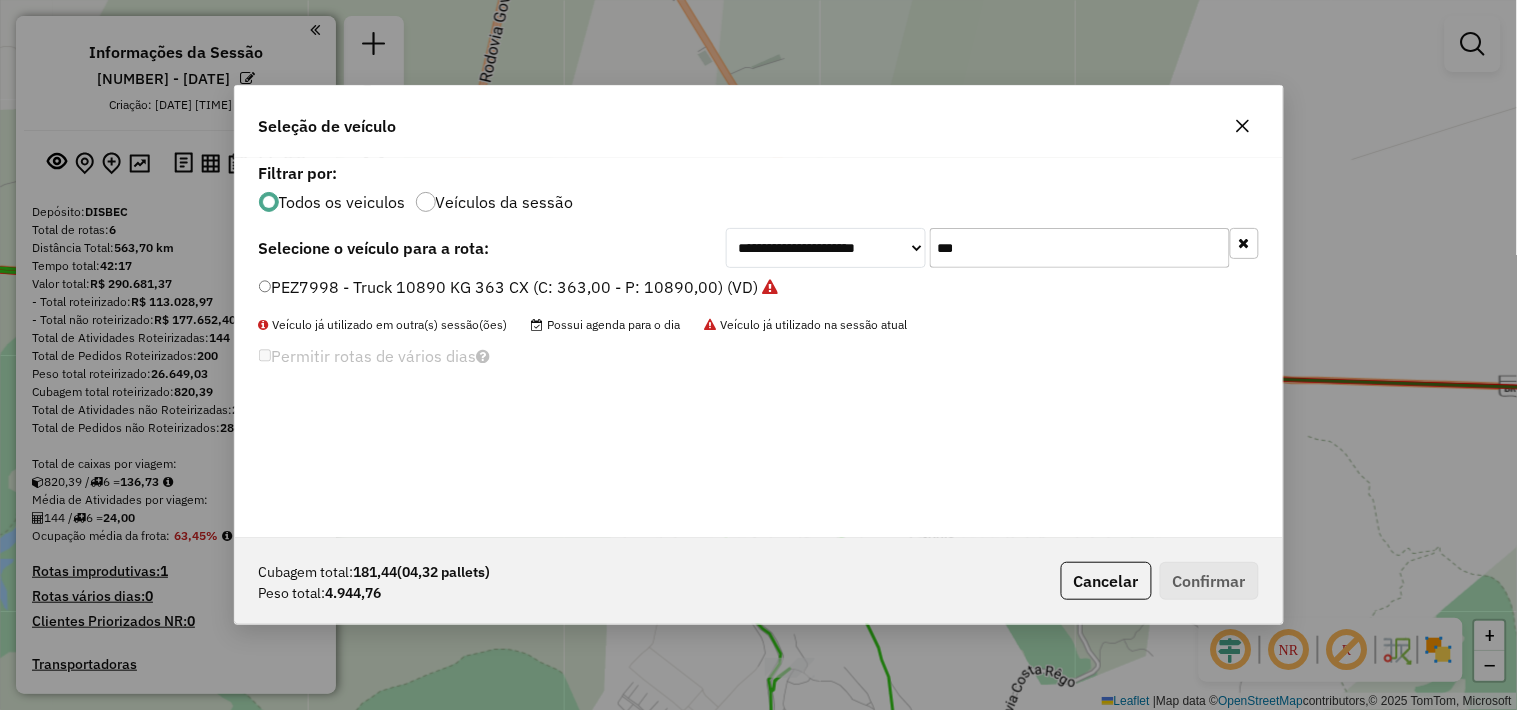 click on "***" 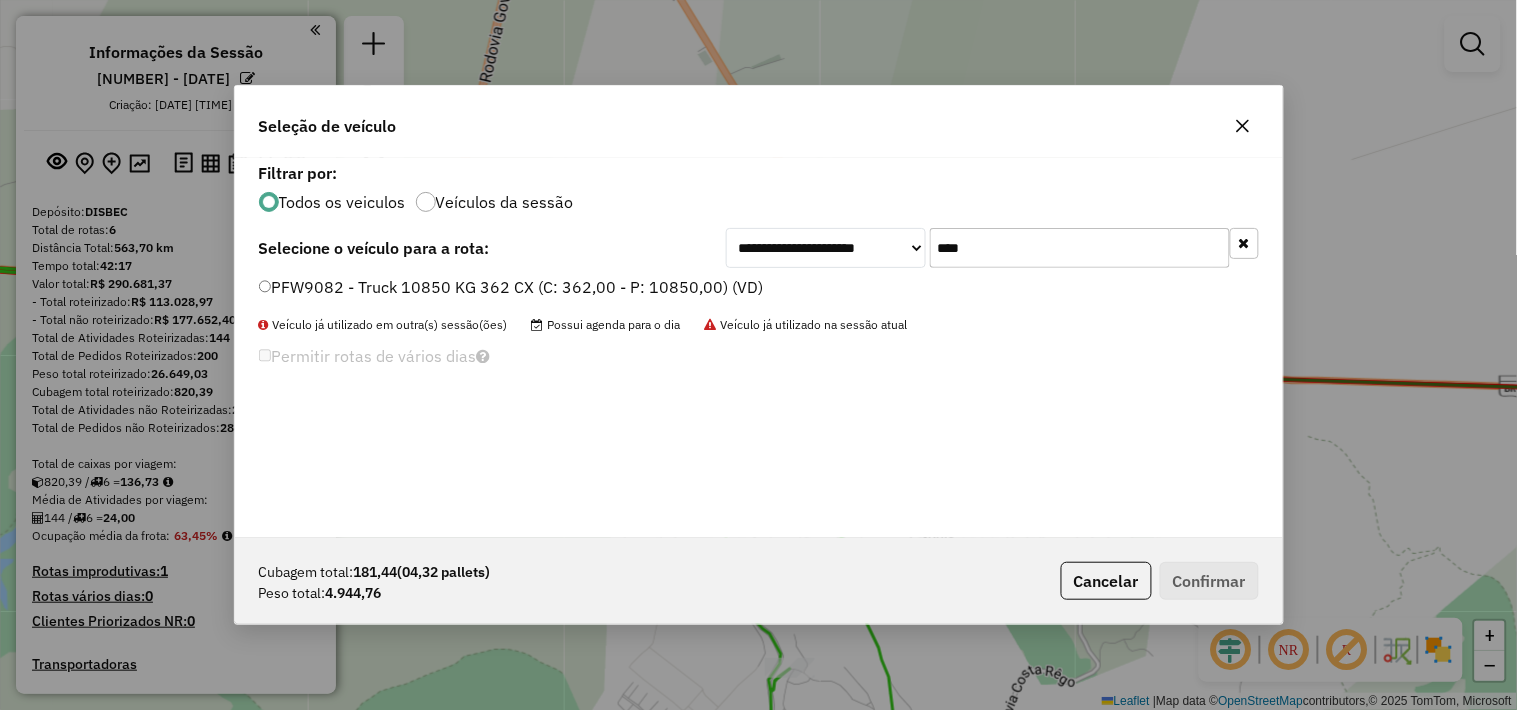 type on "****" 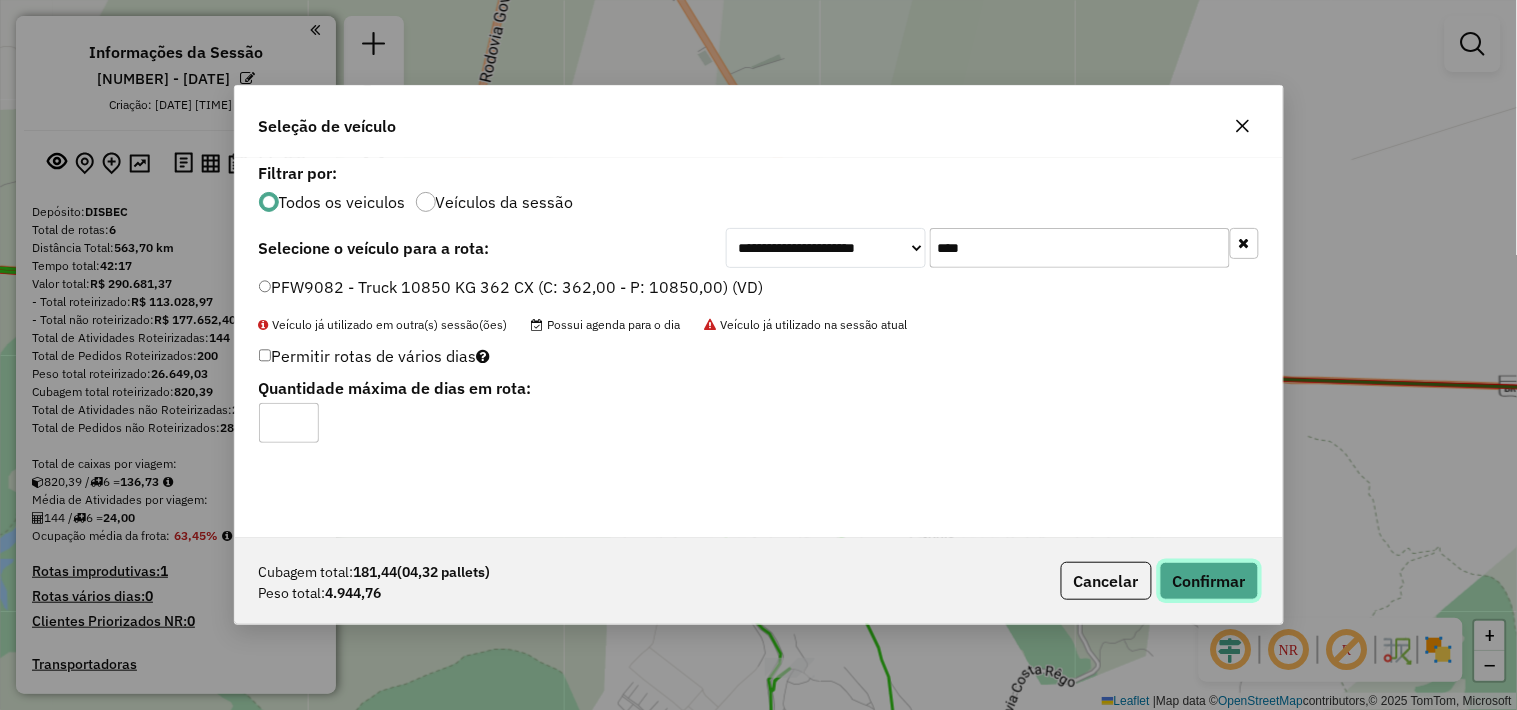 click on "Confirmar" 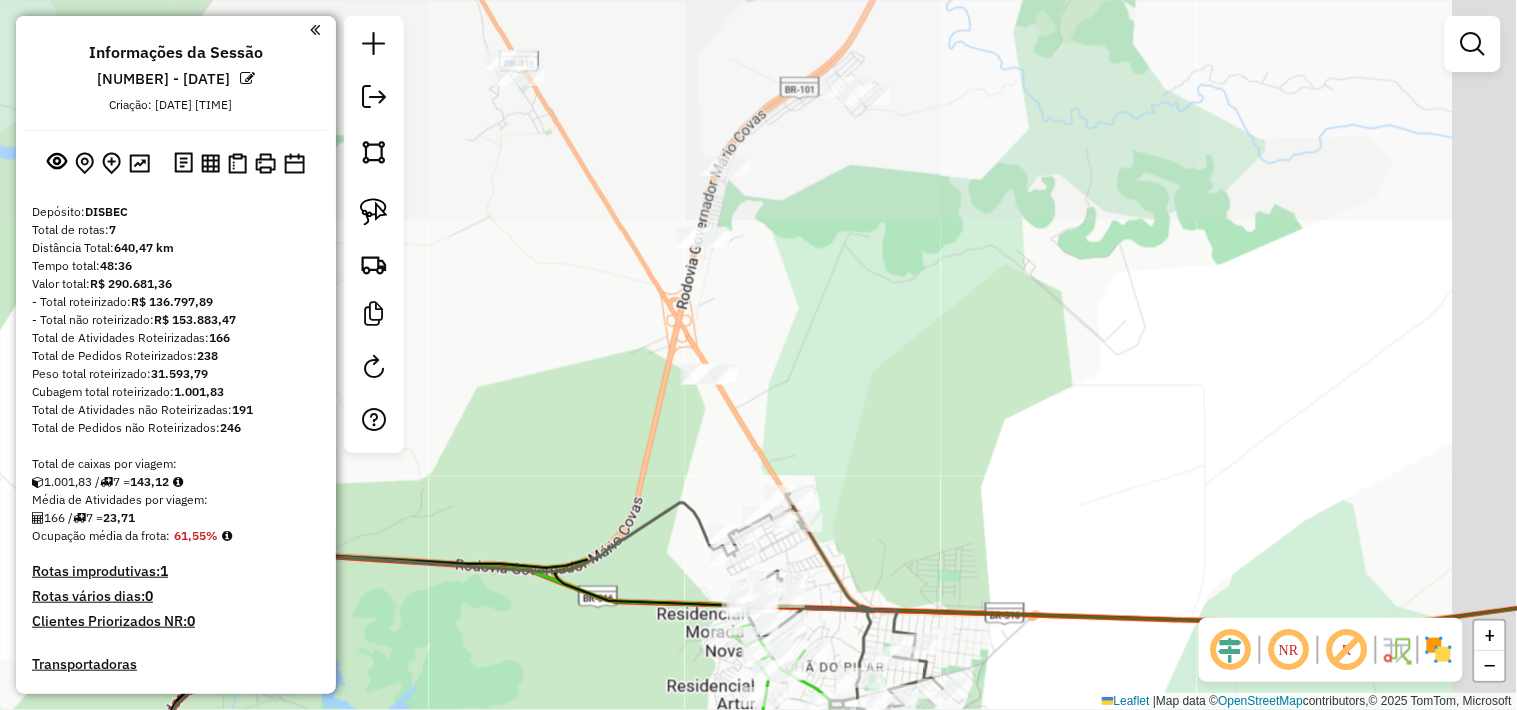 drag, startPoint x: 956, startPoint y: 405, endPoint x: 904, endPoint y: 491, distance: 100.49876 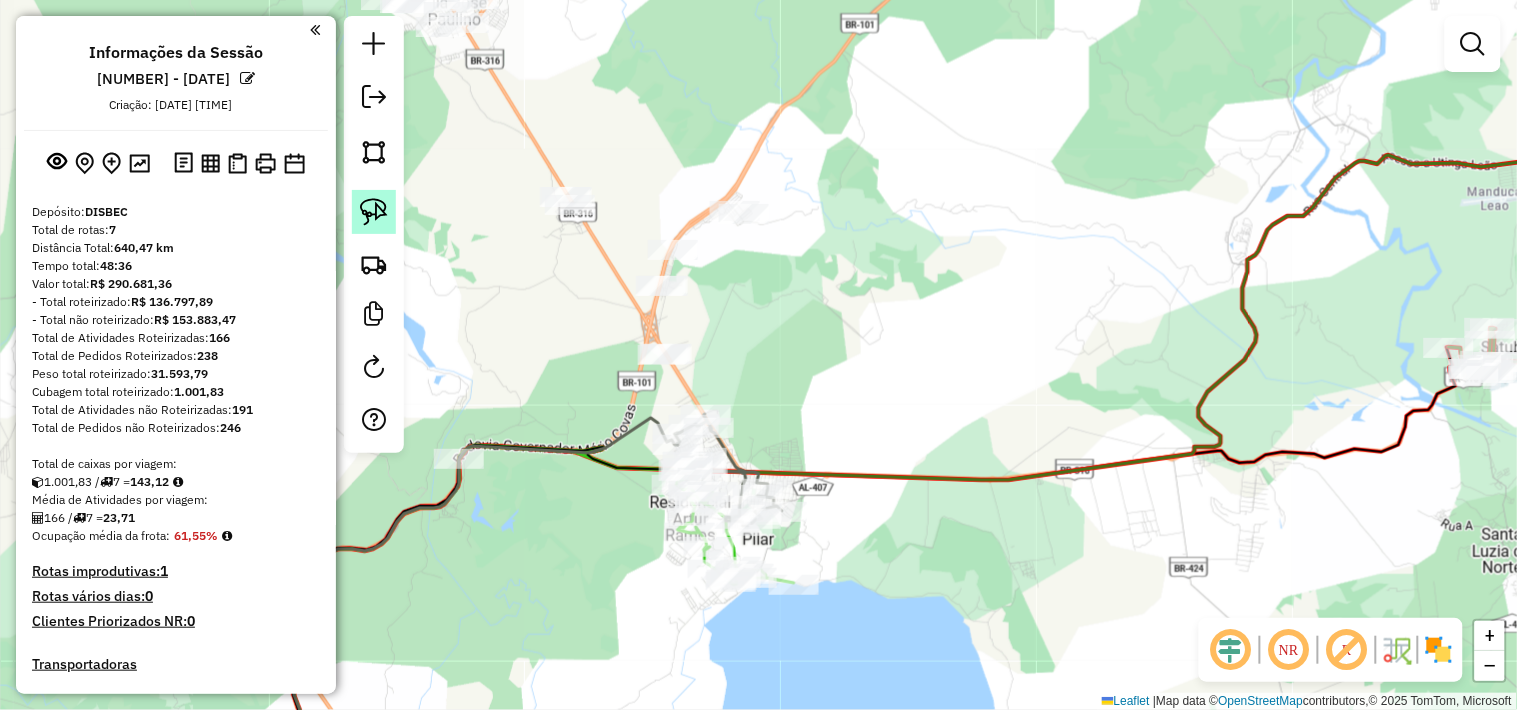click 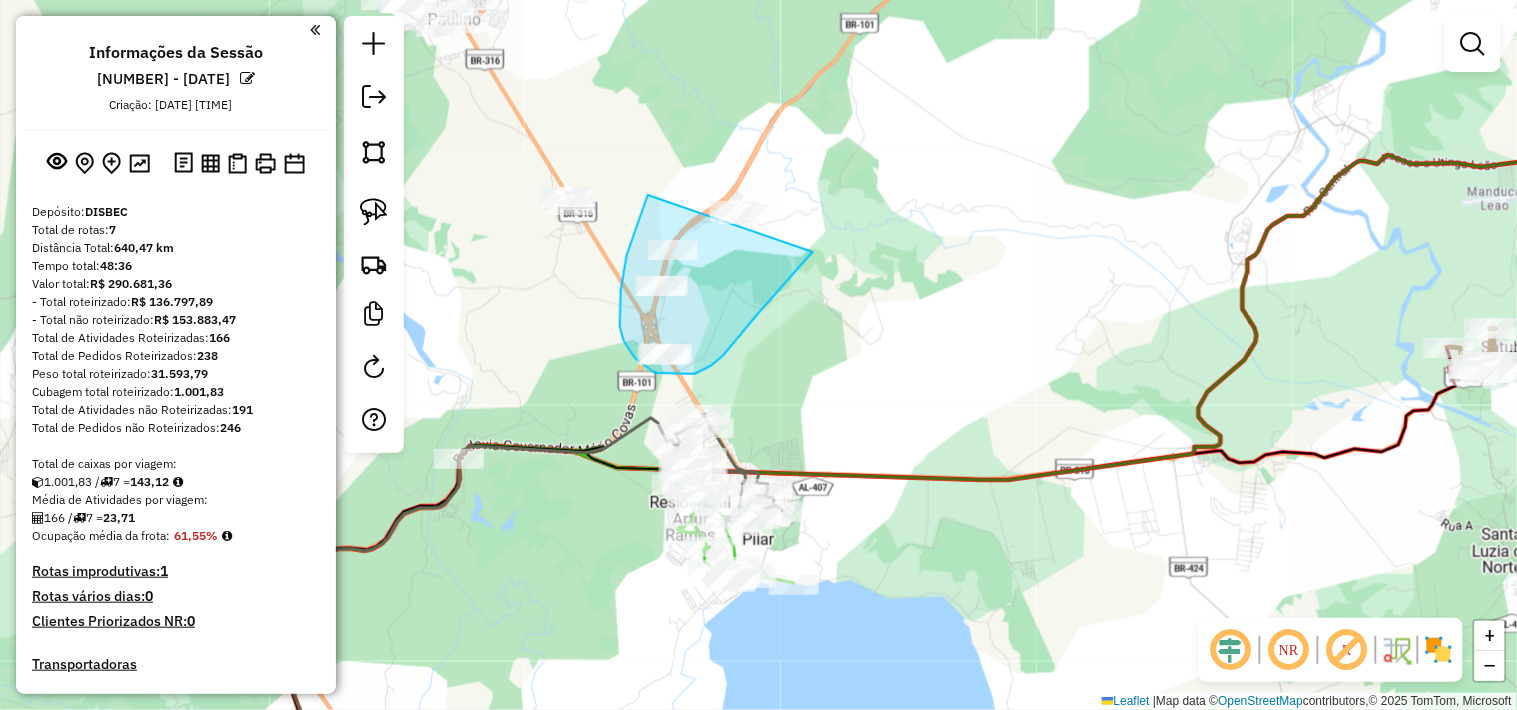 drag, startPoint x: 648, startPoint y: 195, endPoint x: 861, endPoint y: 160, distance: 215.85643 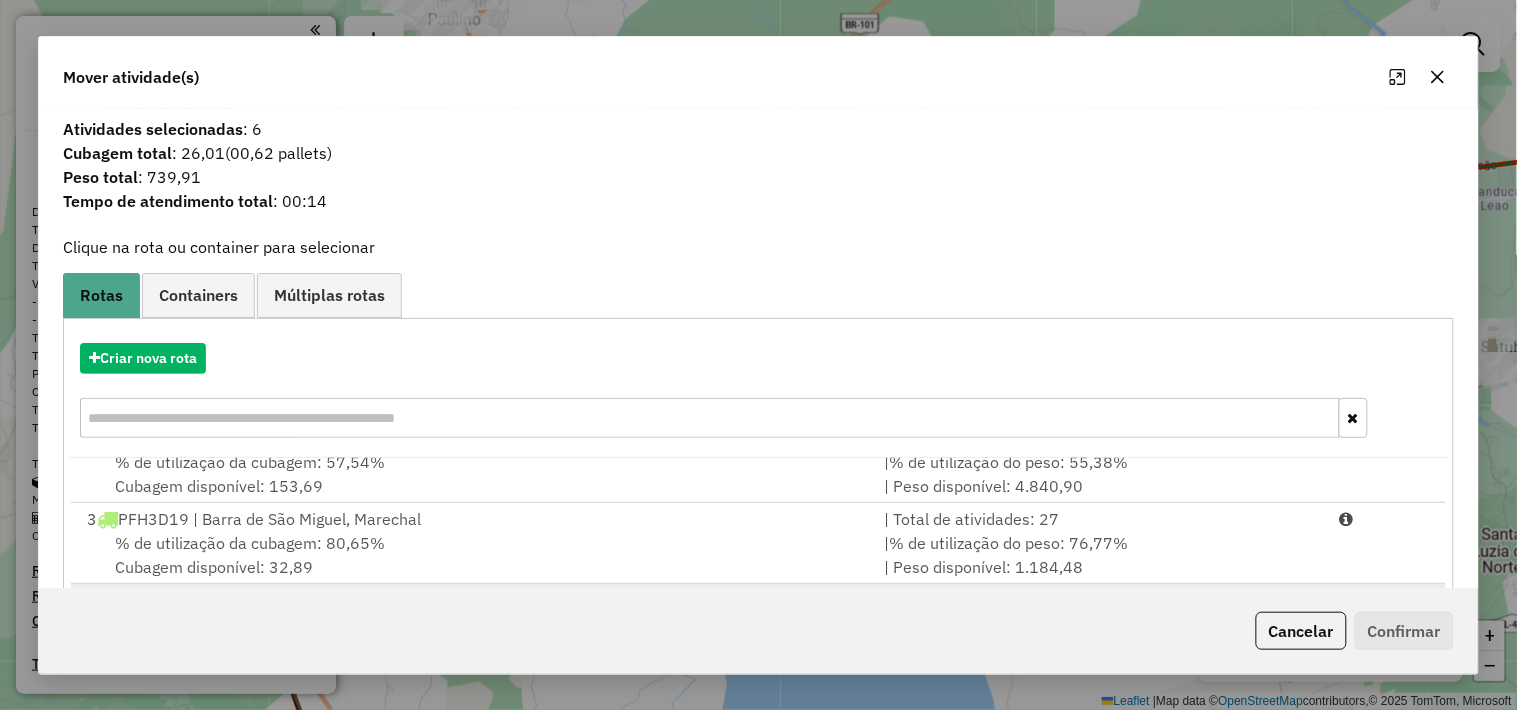 scroll, scrollTop: 167, scrollLeft: 0, axis: vertical 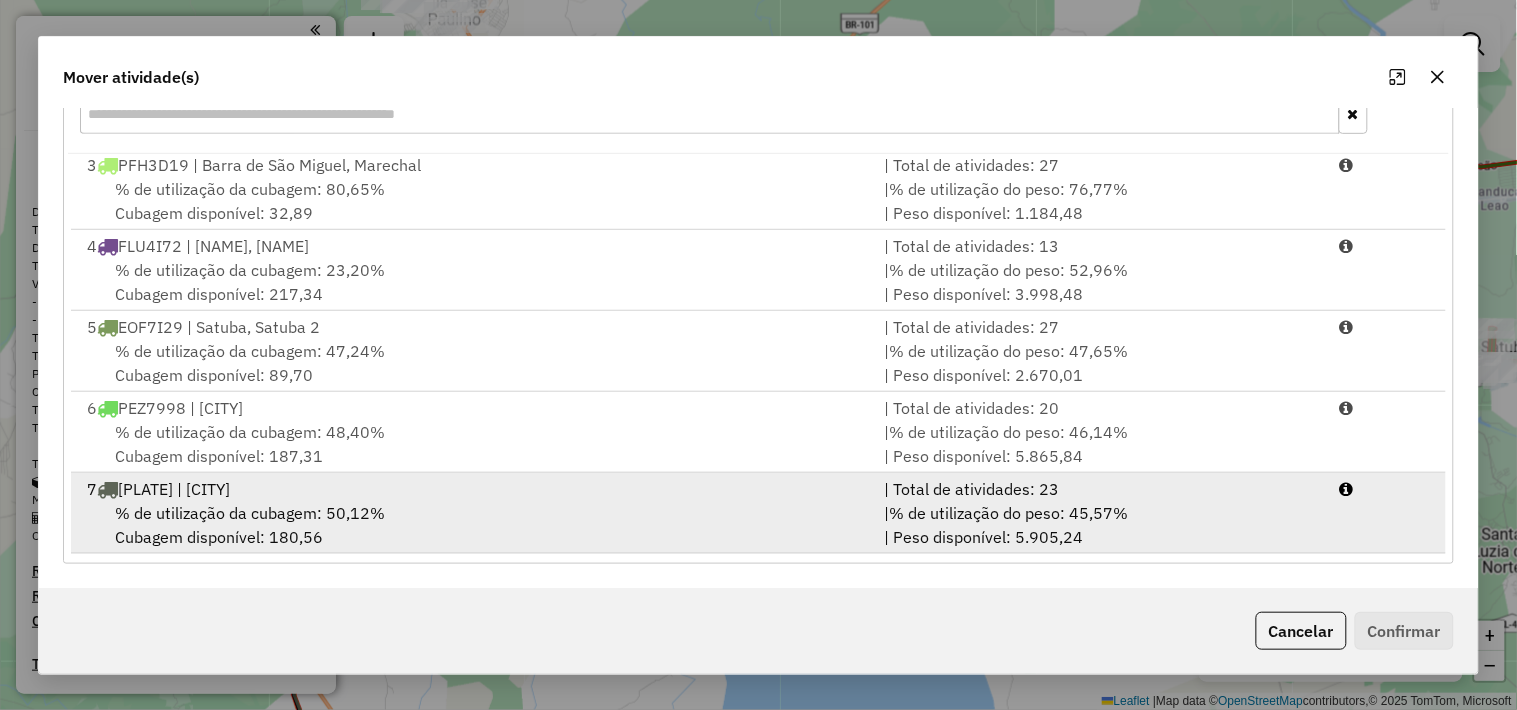 click on "7  PFW9082 | Pilar" at bounding box center (473, 489) 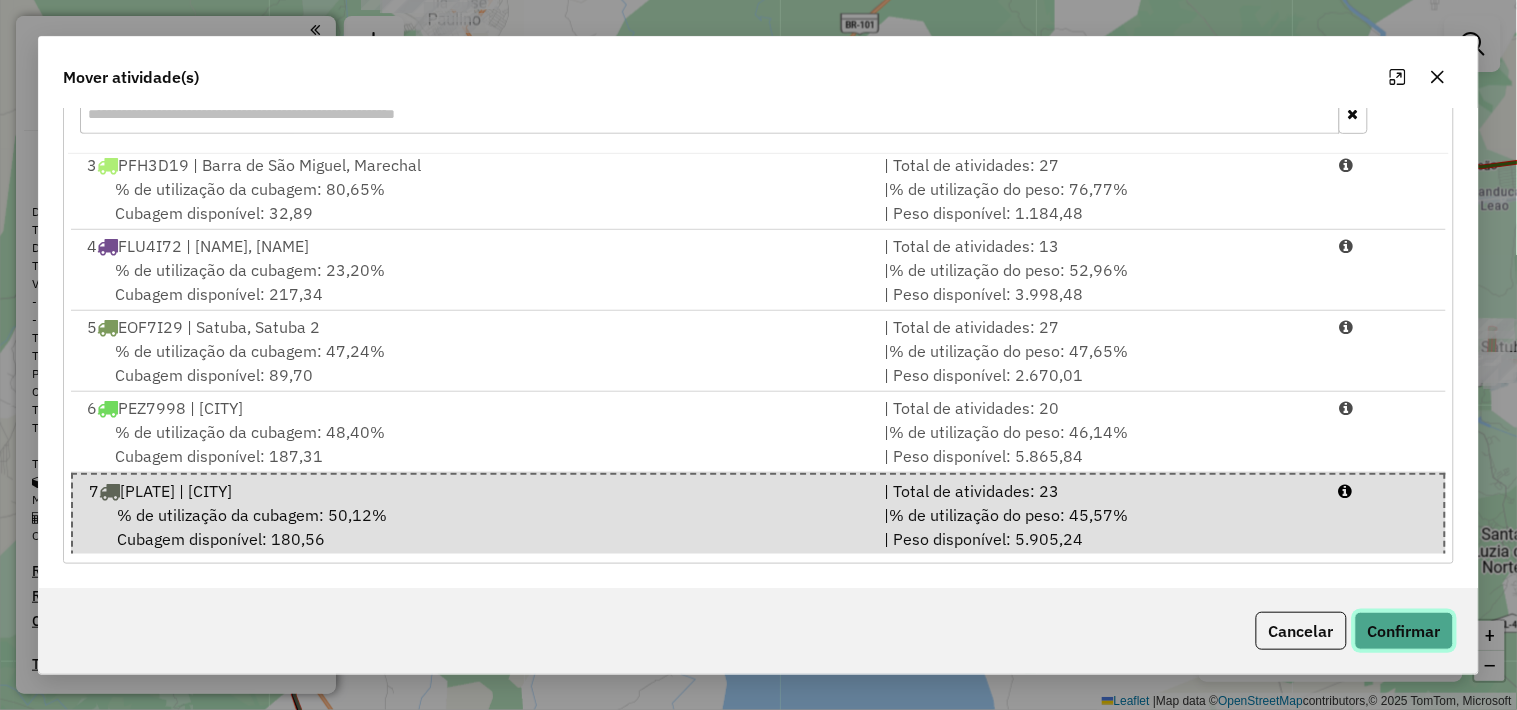 click on "Confirmar" 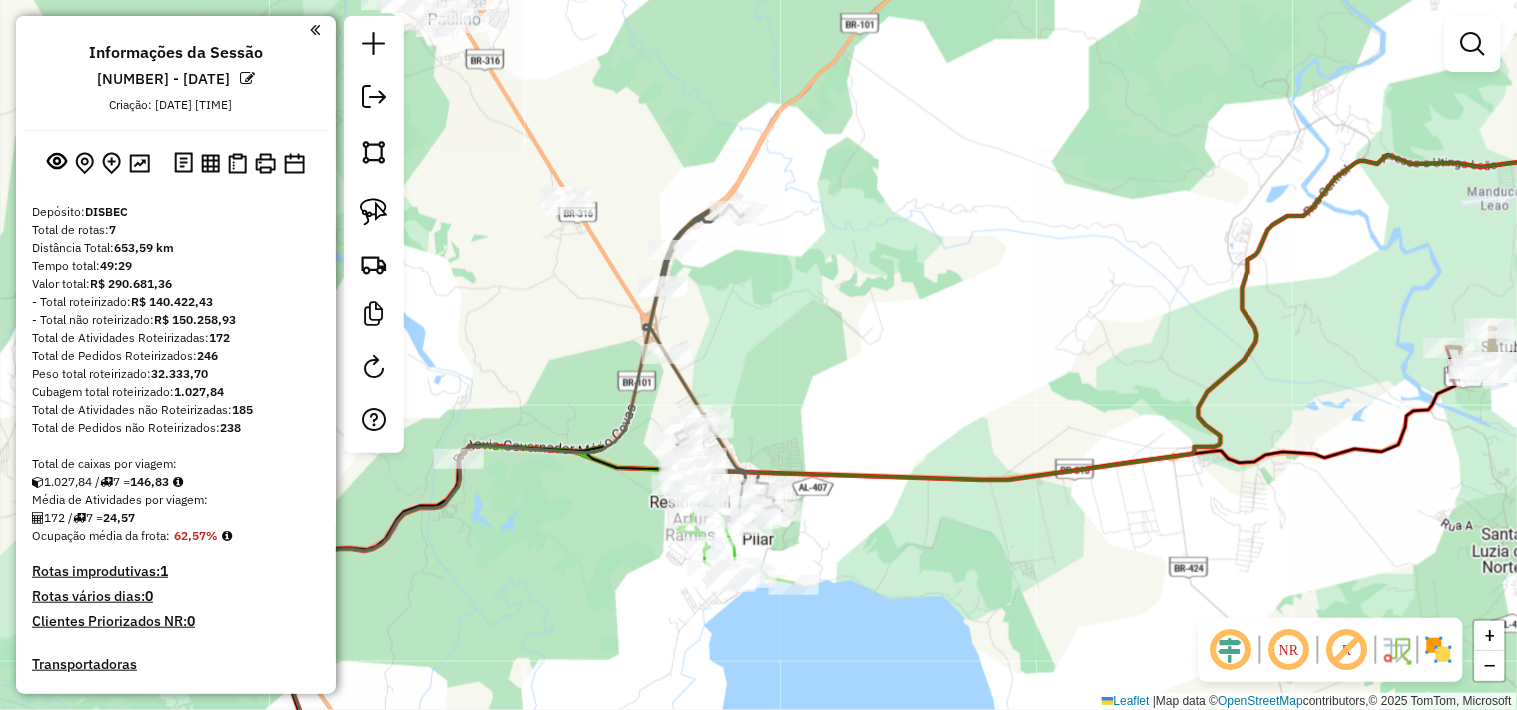 scroll, scrollTop: 0, scrollLeft: 0, axis: both 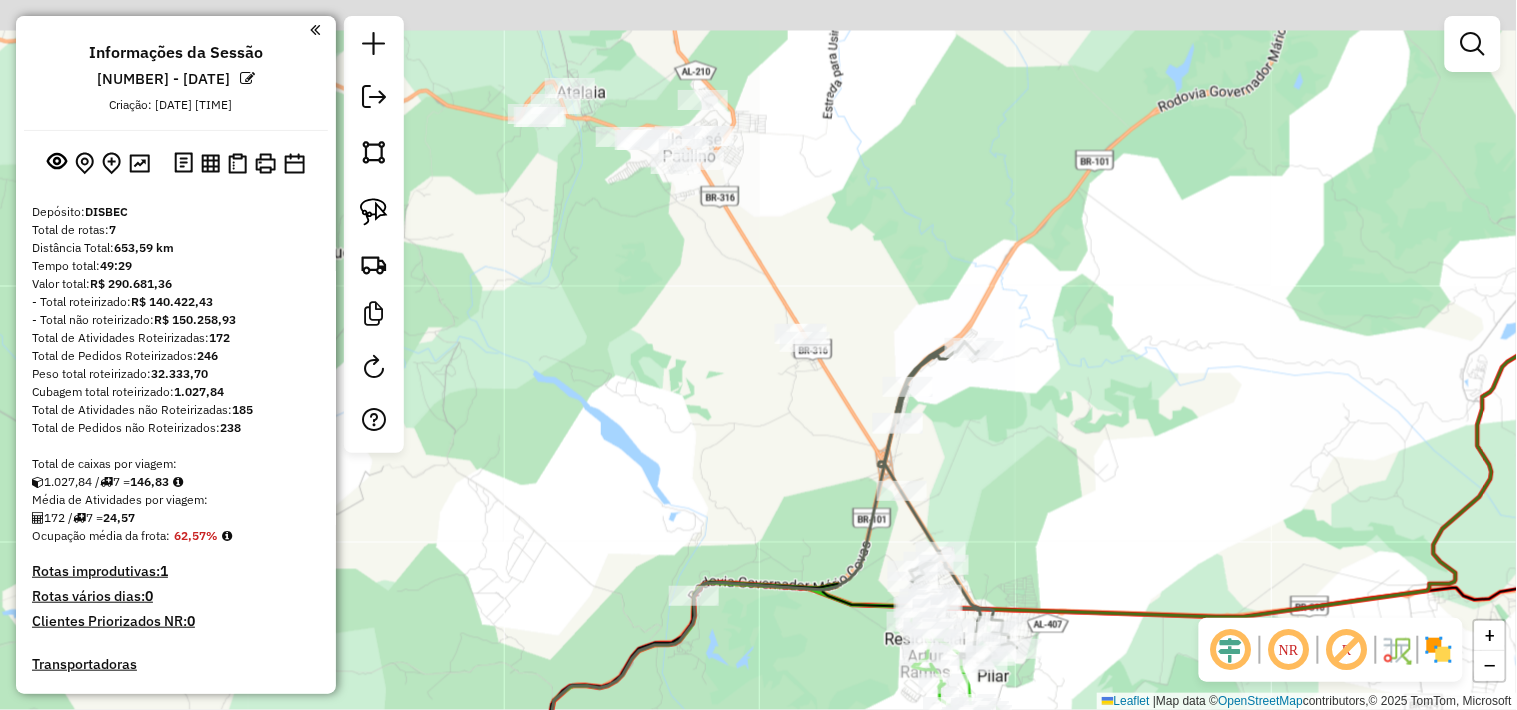 drag, startPoint x: 795, startPoint y: 348, endPoint x: 1025, endPoint y: 485, distance: 267.71066 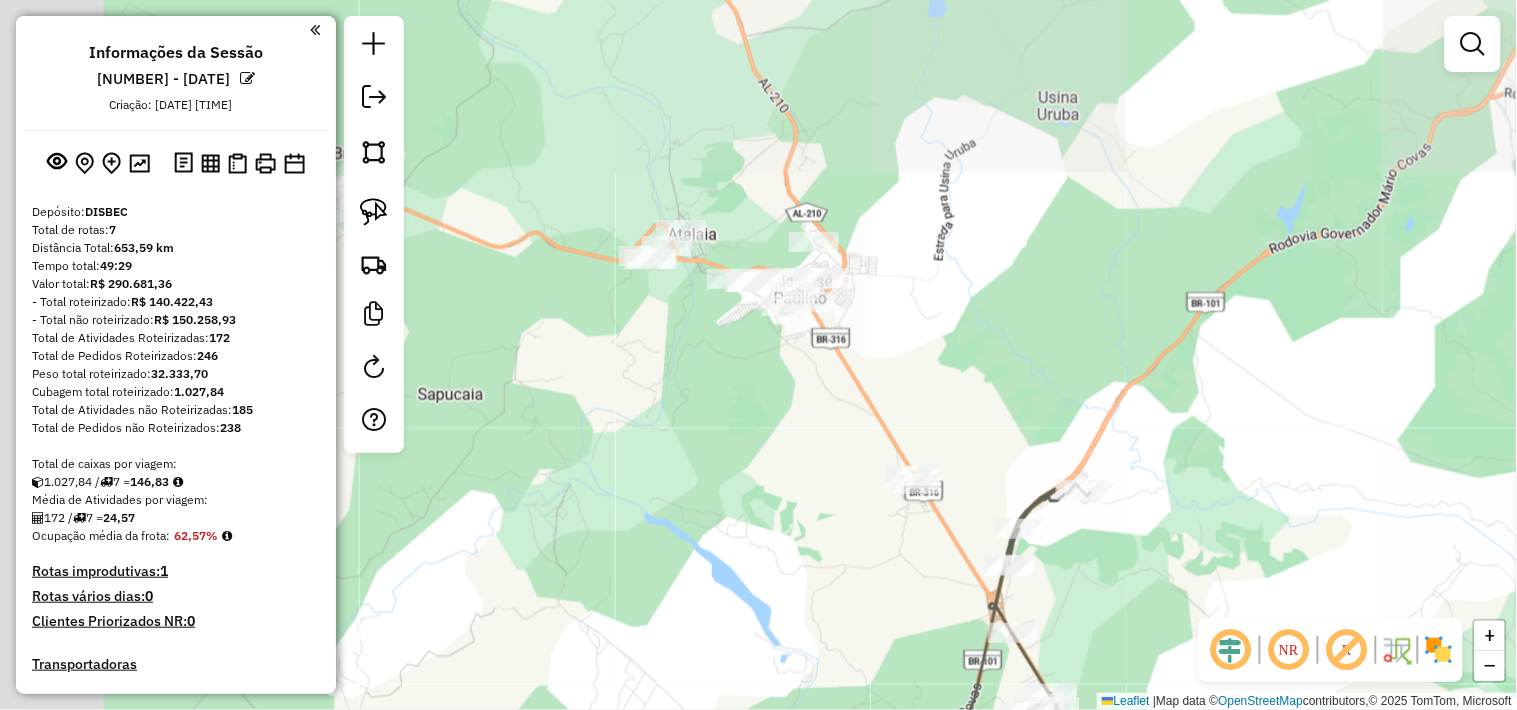 drag, startPoint x: 786, startPoint y: 281, endPoint x: 921, endPoint y: 468, distance: 230.63824 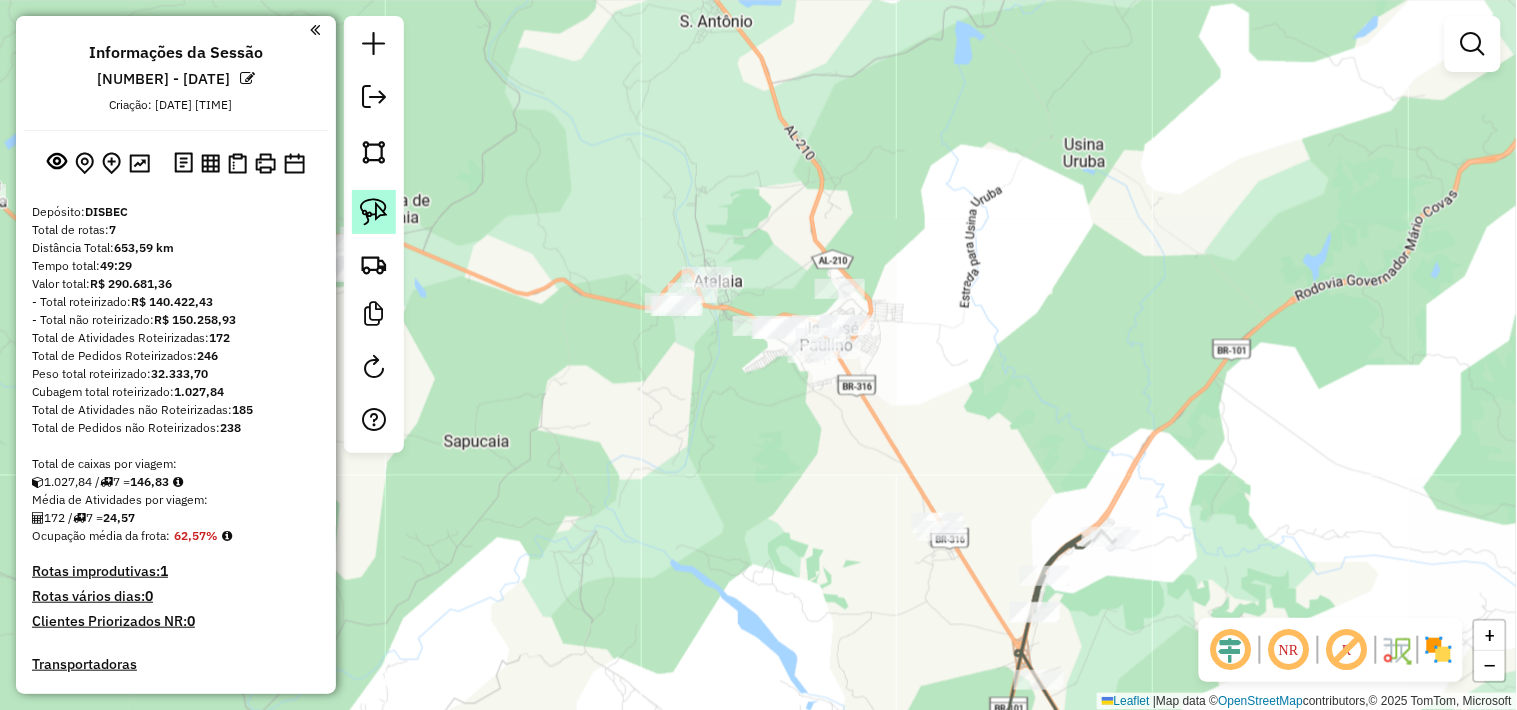 click 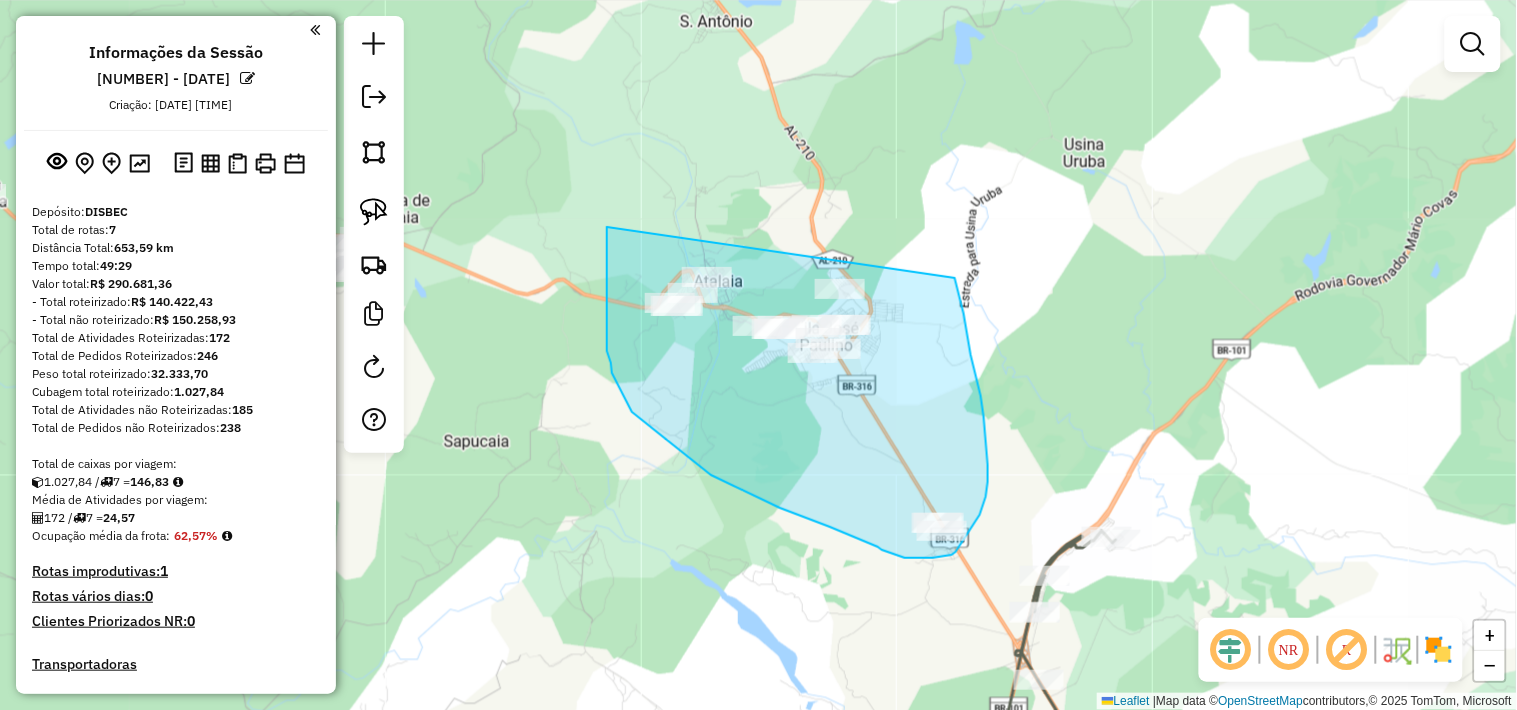 drag, startPoint x: 607, startPoint y: 280, endPoint x: 922, endPoint y: 207, distance: 323.3481 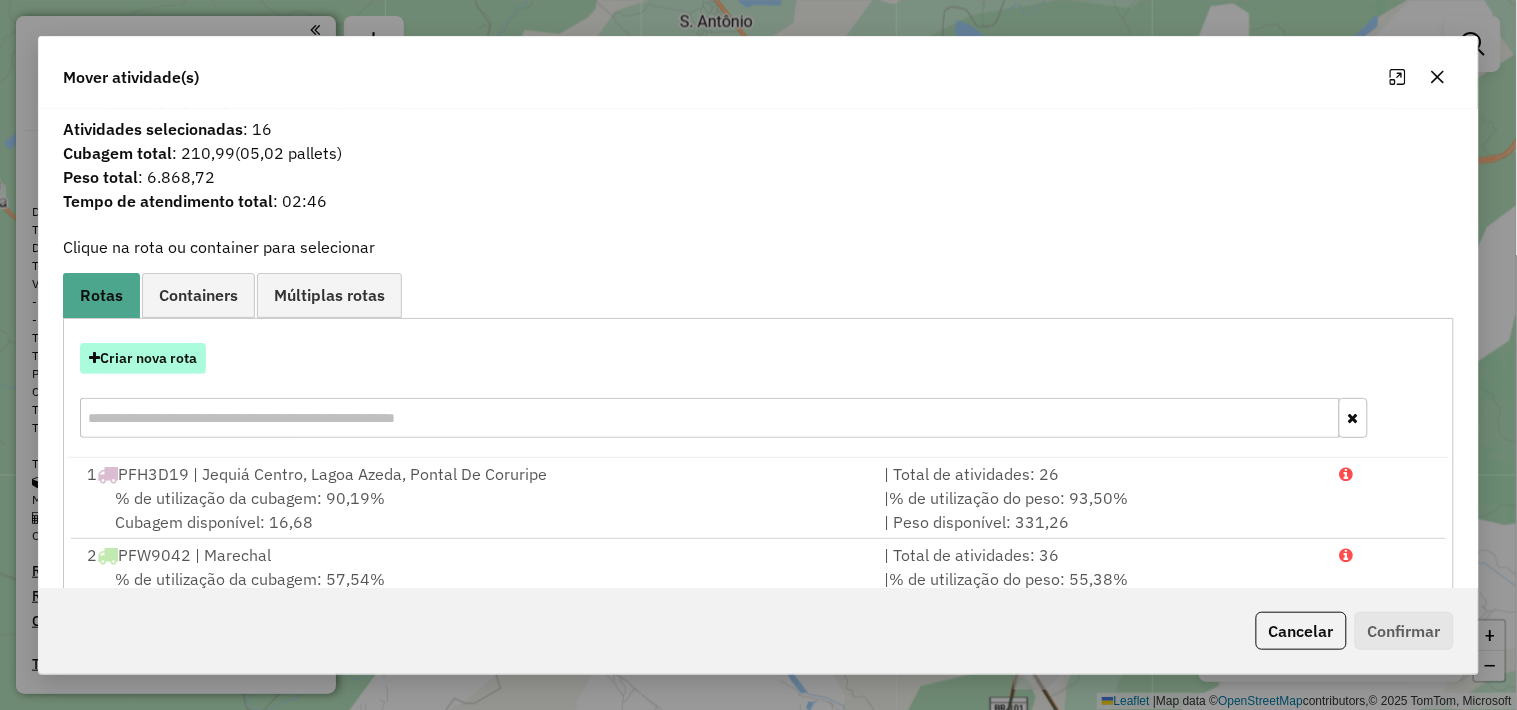click on "Criar nova rota" at bounding box center [143, 358] 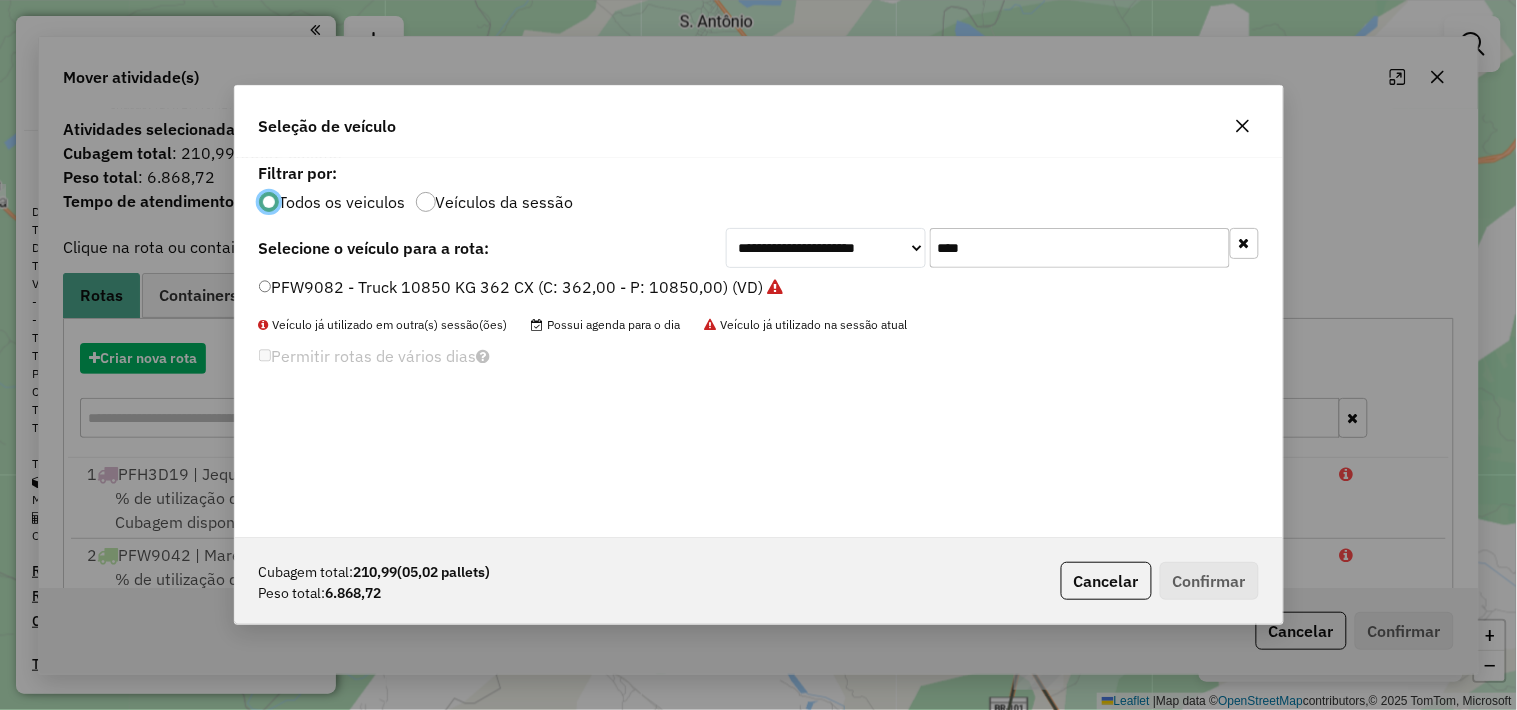 scroll, scrollTop: 11, scrollLeft: 5, axis: both 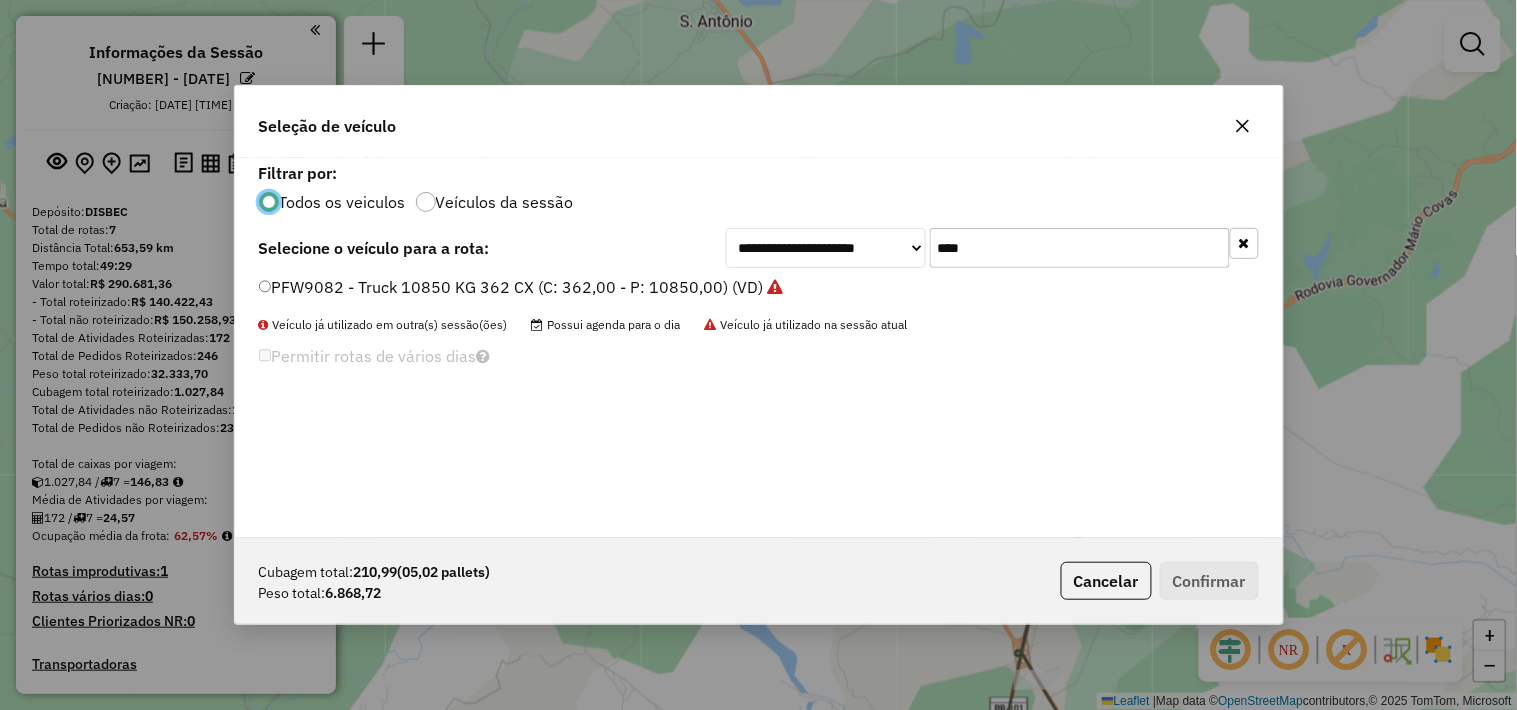 click on "****" 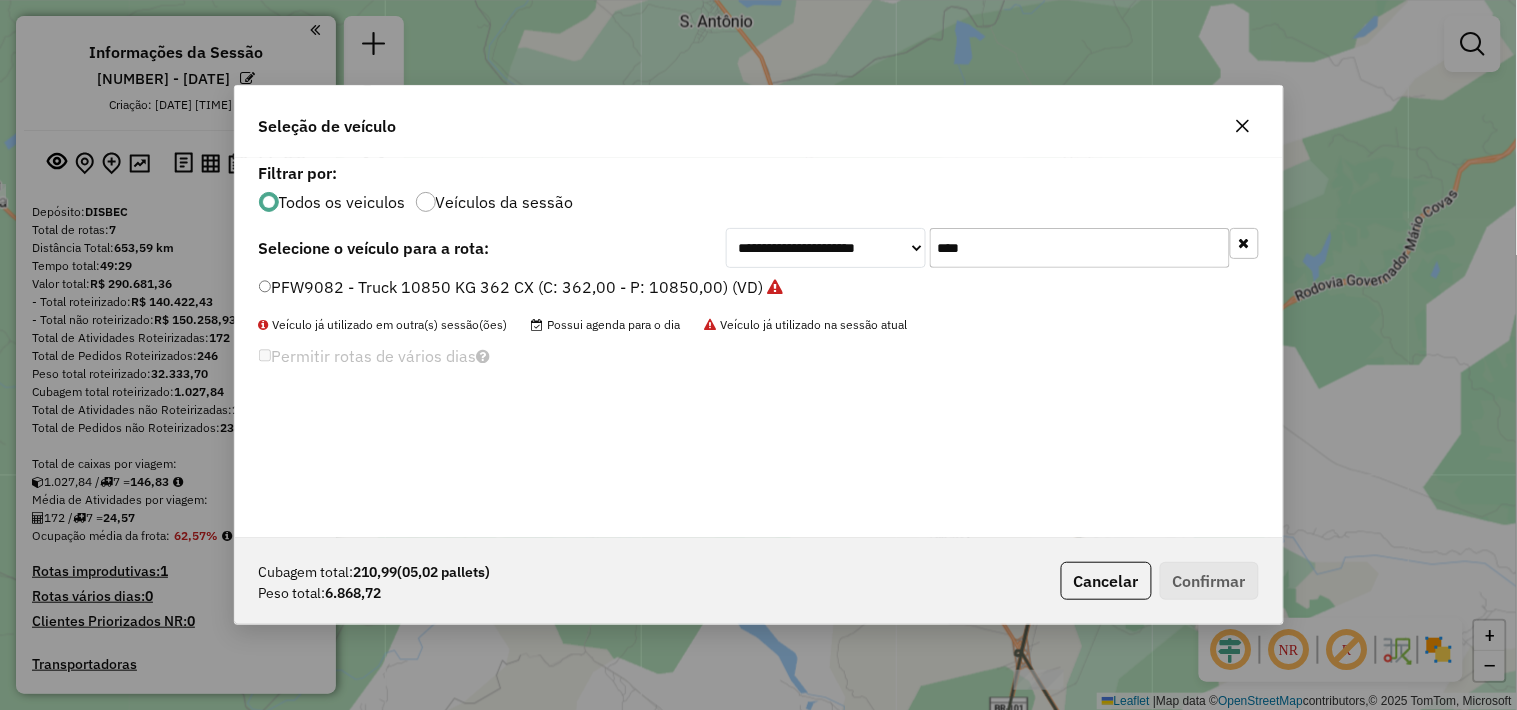 click on "****" 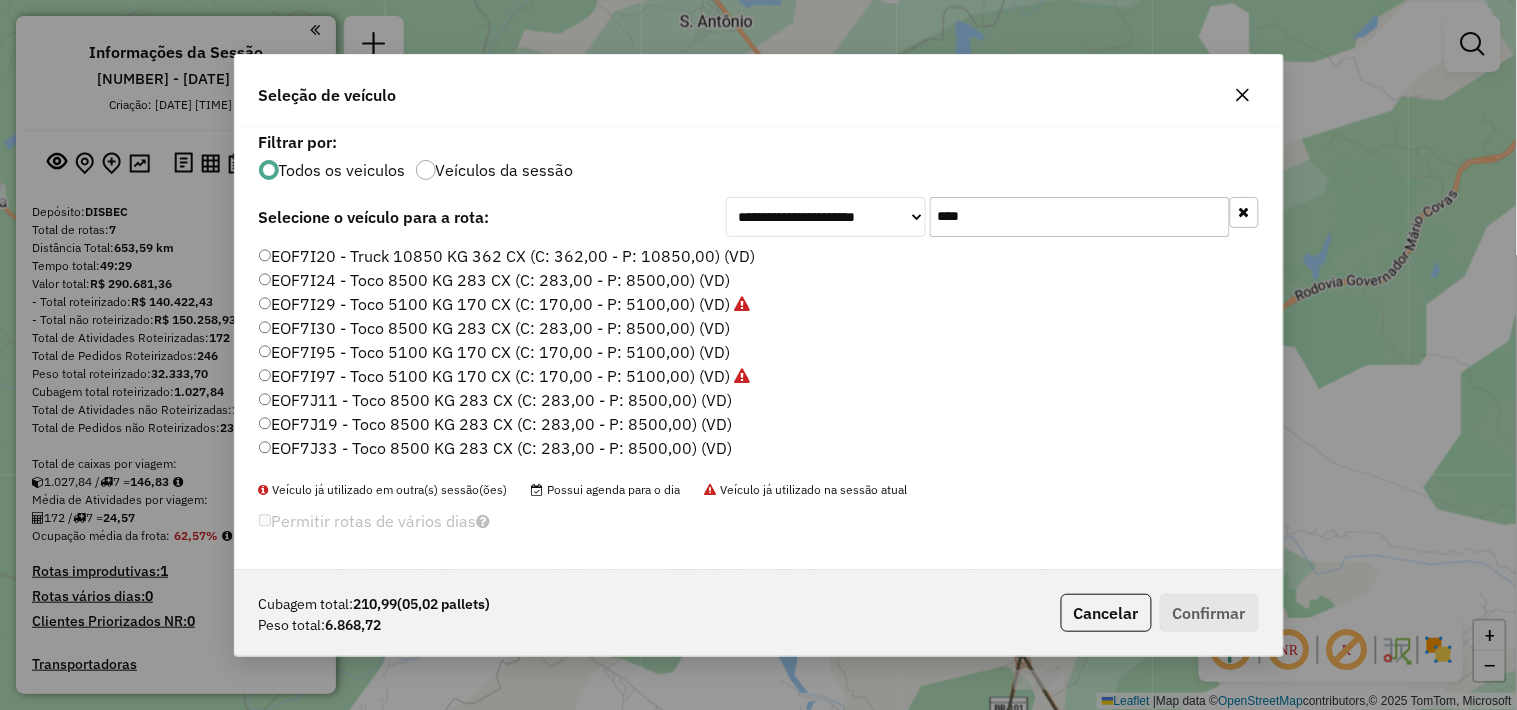 scroll, scrollTop: 44, scrollLeft: 0, axis: vertical 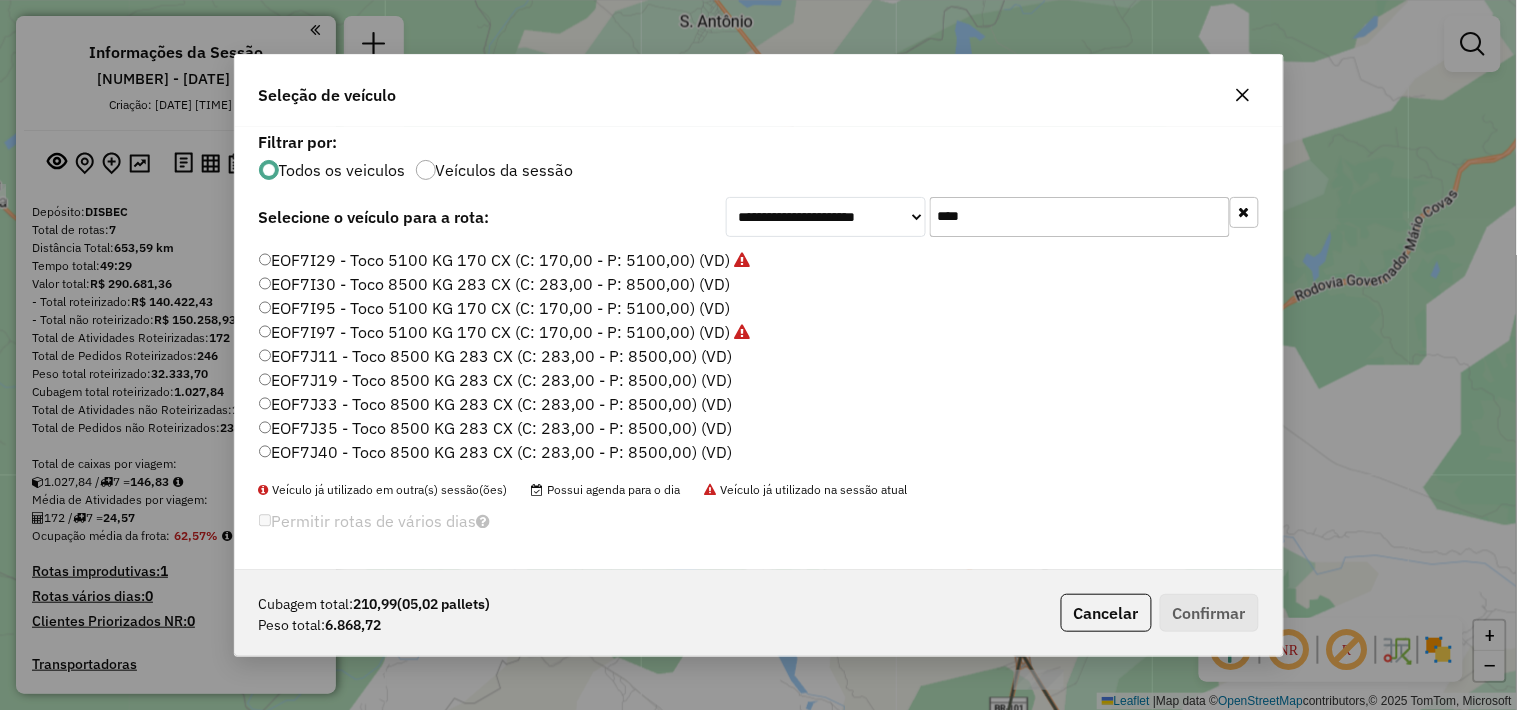 type on "***" 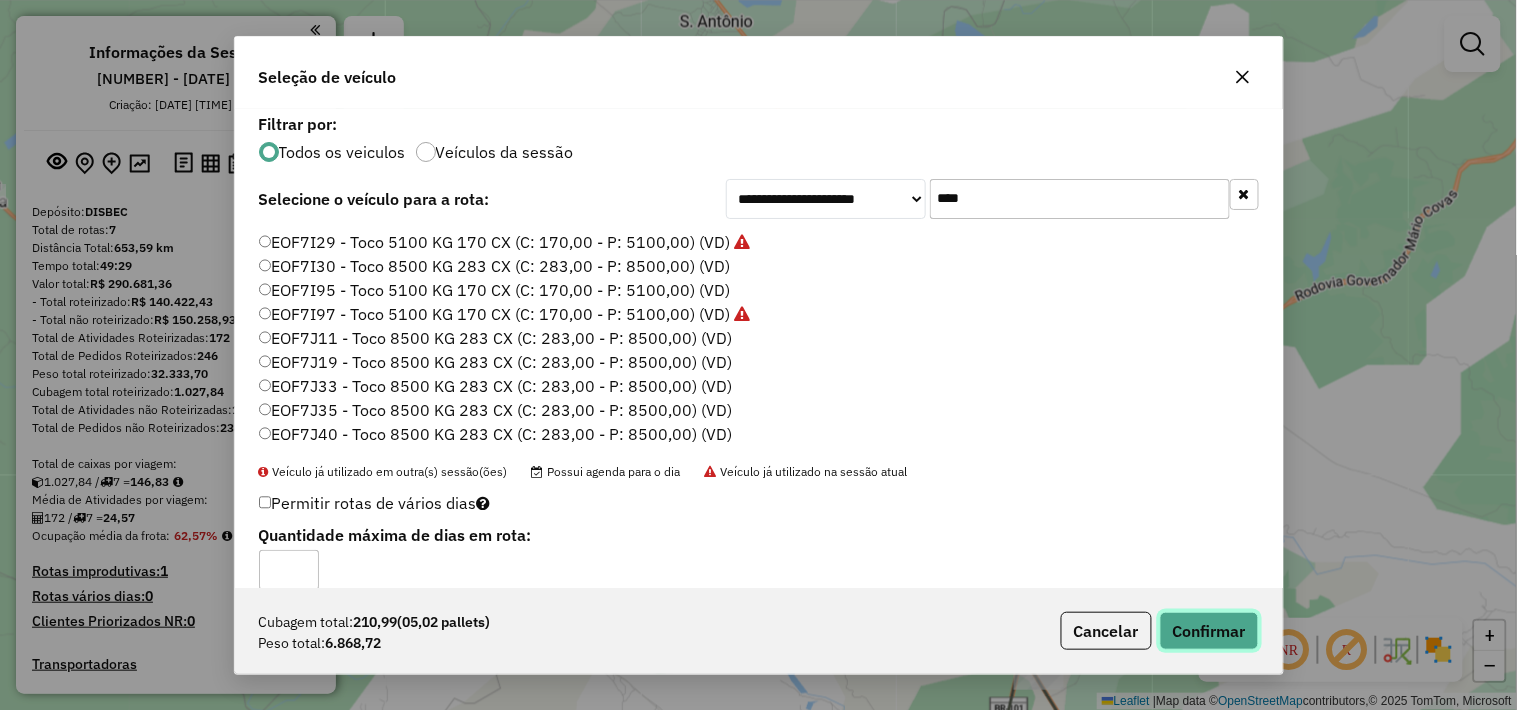 click on "Confirmar" 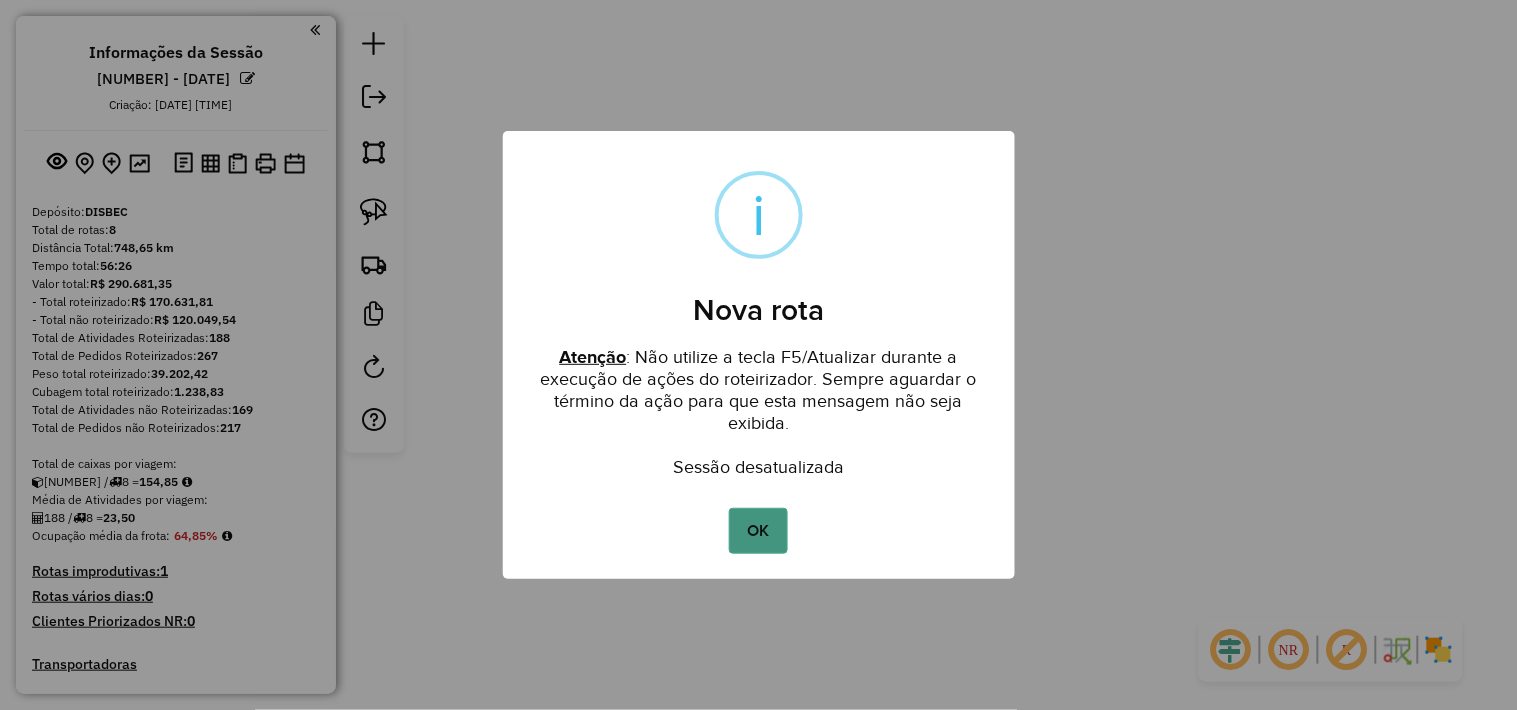 click on "OK" at bounding box center [758, 531] 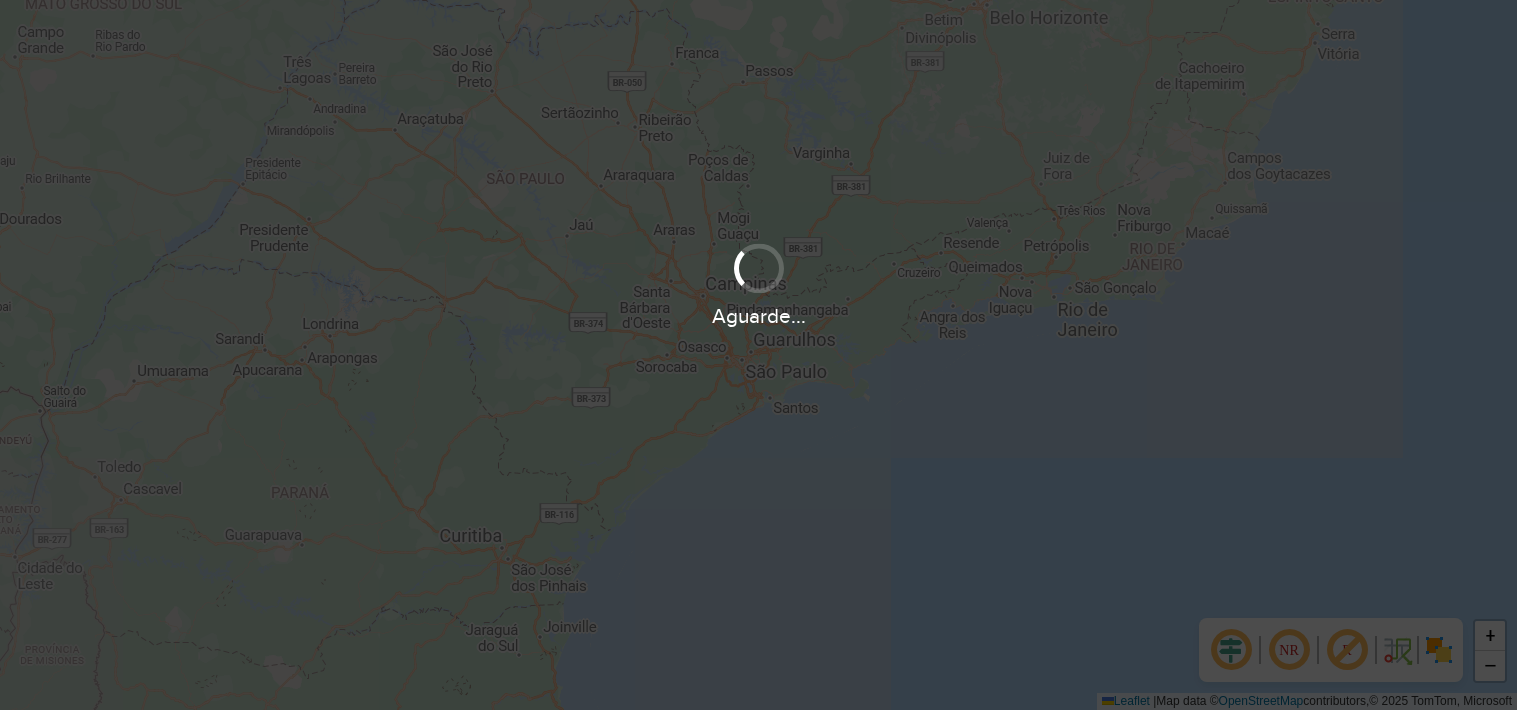 scroll, scrollTop: 0, scrollLeft: 0, axis: both 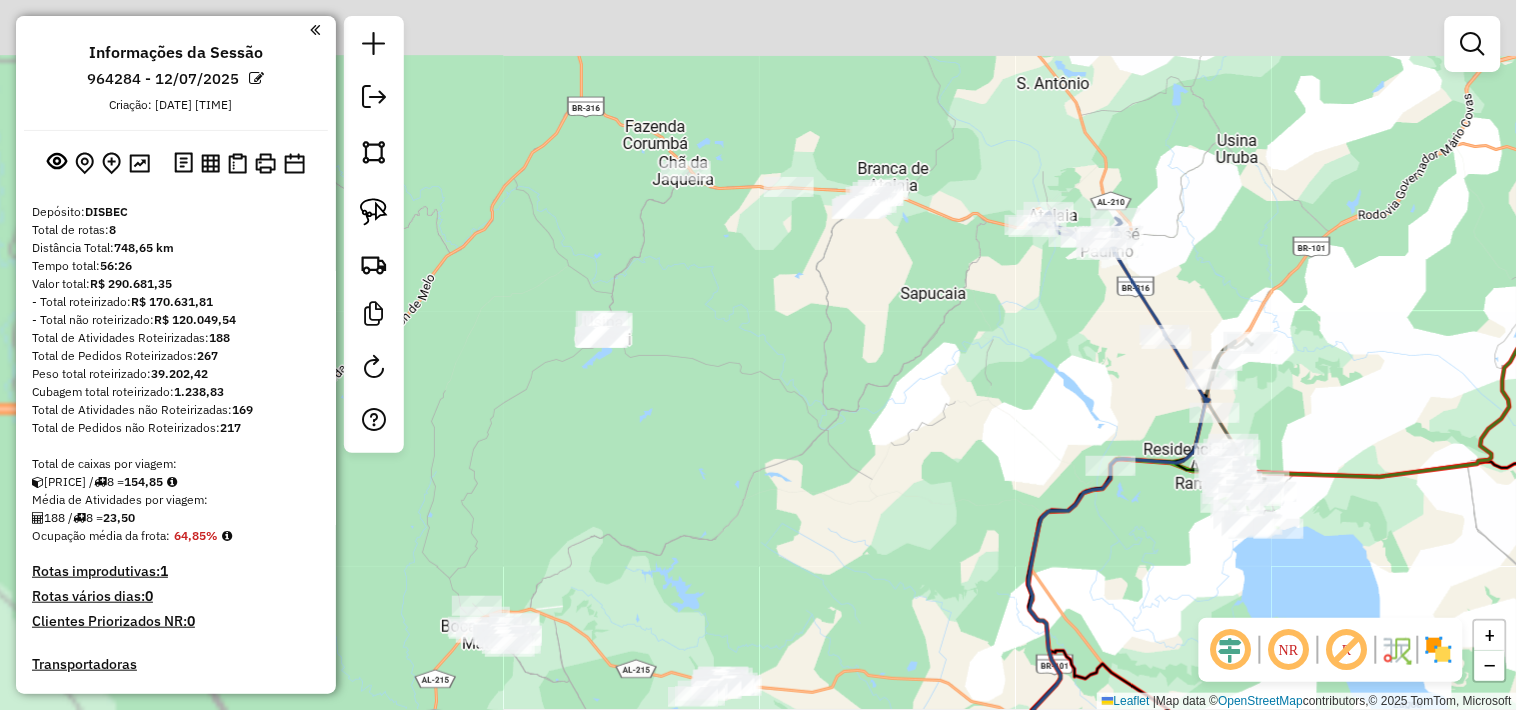 click on "Janela de atendimento Grade de atendimento Capacidade Transportadoras Veículos Cliente Pedidos  Rotas Selecione os dias de semana para filtrar as janelas de atendimento  Seg   Ter   Qua   Qui   Sex   Sáb   Dom  Informe o período da janela de atendimento: De: Até:  Filtrar exatamente a janela do cliente  Considerar janela de atendimento padrão  Selecione os dias de semana para filtrar as grades de atendimento  Seg   Ter   Qua   Qui   Sex   Sáb   Dom   Considerar clientes sem dia de atendimento cadastrado  Clientes fora do dia de atendimento selecionado Filtrar as atividades entre os valores definidos abaixo:  Peso mínimo:   Peso máximo:   Cubagem mínima:   Cubagem máxima:   De:   Até:  Filtrar as atividades entre o tempo de atendimento definido abaixo:  De:   Até:   Considerar capacidade total dos clientes não roteirizados Transportadora: Selecione um ou mais itens Tipo de veículo: Selecione um ou mais itens Veículo: Selecione um ou mais itens Motorista: Selecione um ou mais itens Nome: Rótulo:" 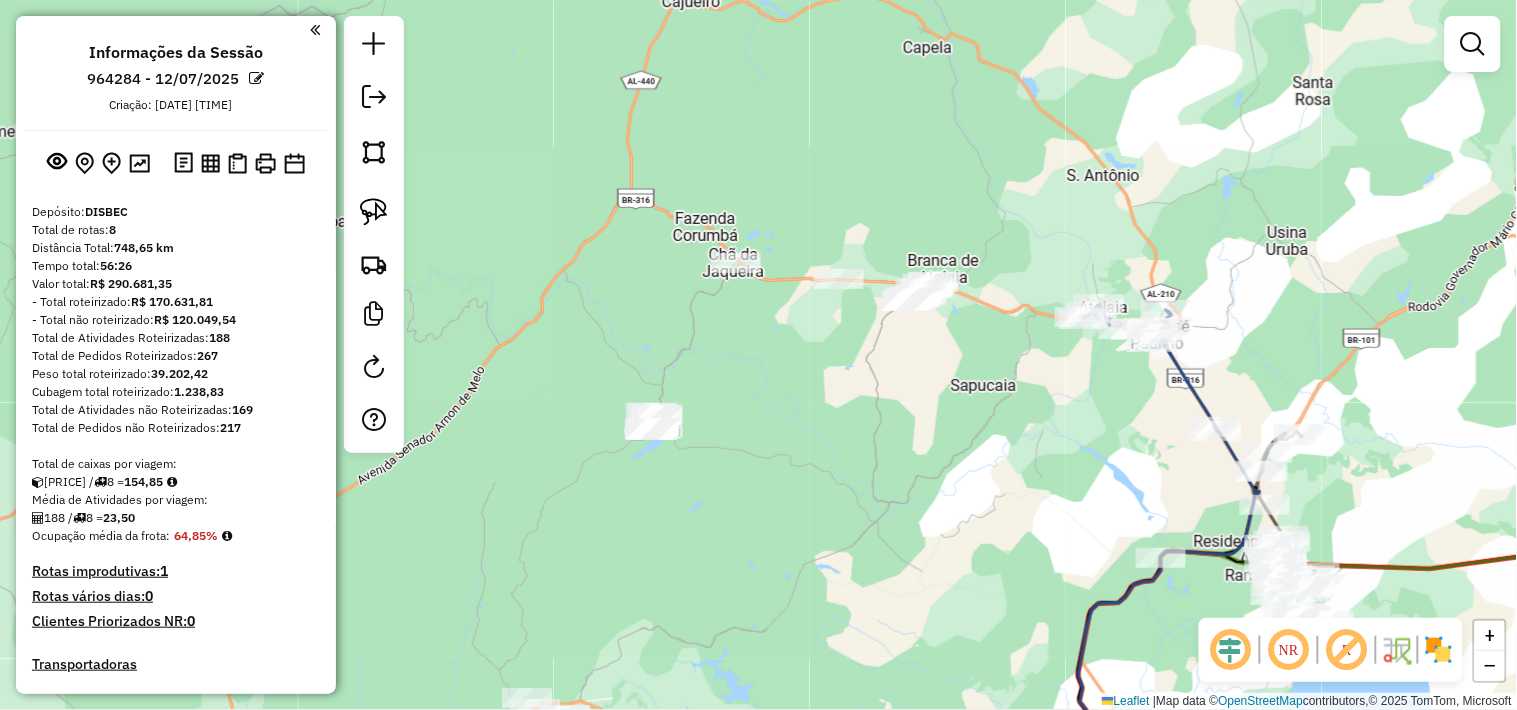 drag, startPoint x: 538, startPoint y: 322, endPoint x: 560, endPoint y: 274, distance: 52.801514 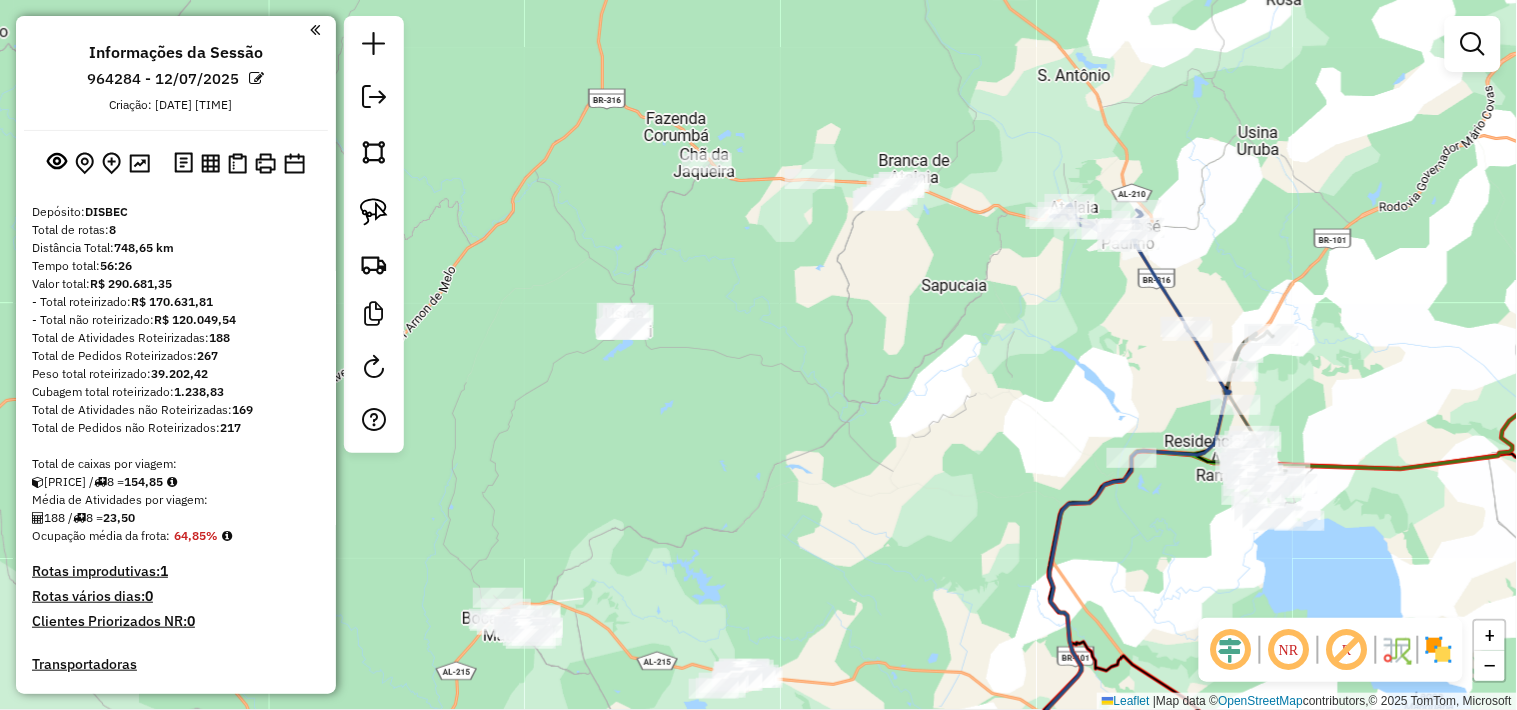 drag, startPoint x: 374, startPoint y: 196, endPoint x: 526, endPoint y: 176, distance: 153.31015 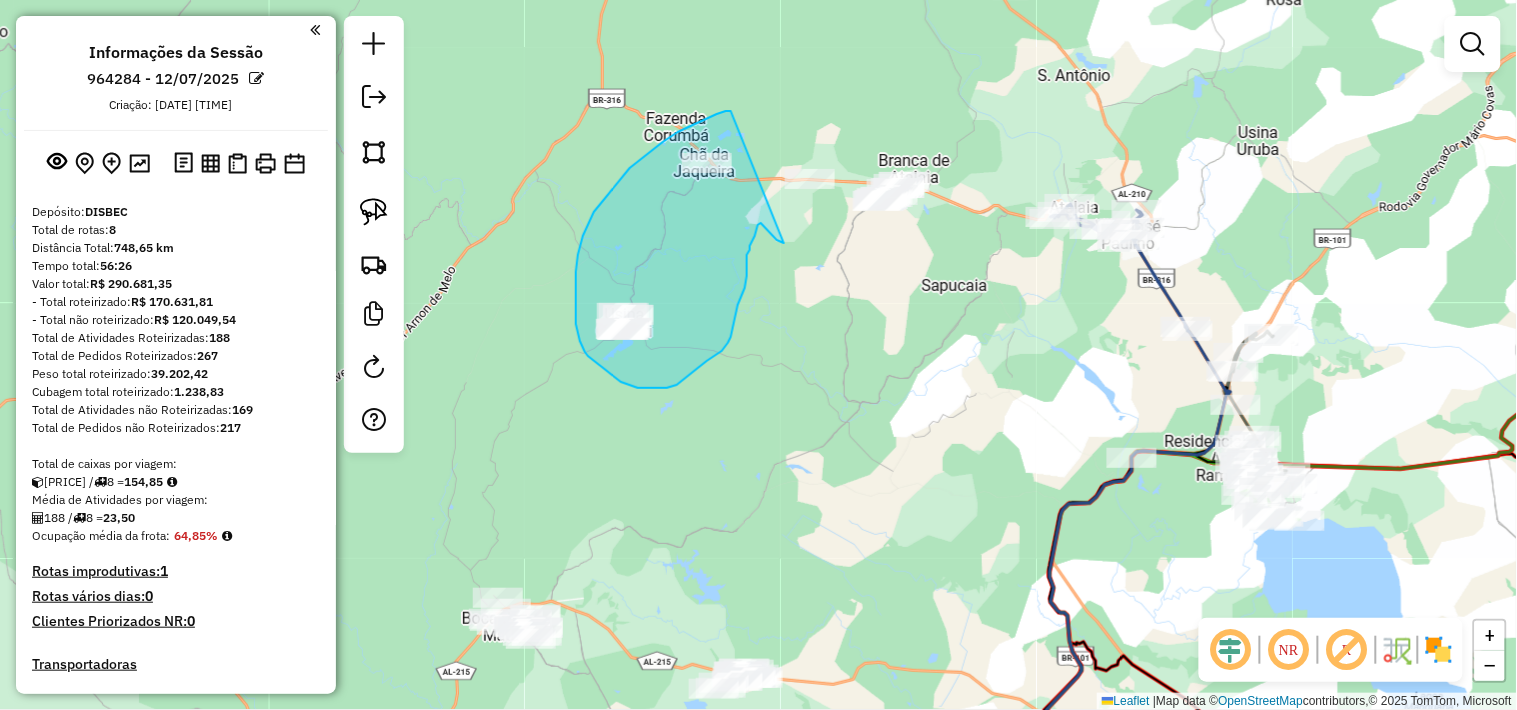 drag, startPoint x: 731, startPoint y: 111, endPoint x: 784, endPoint y: 243, distance: 142.24275 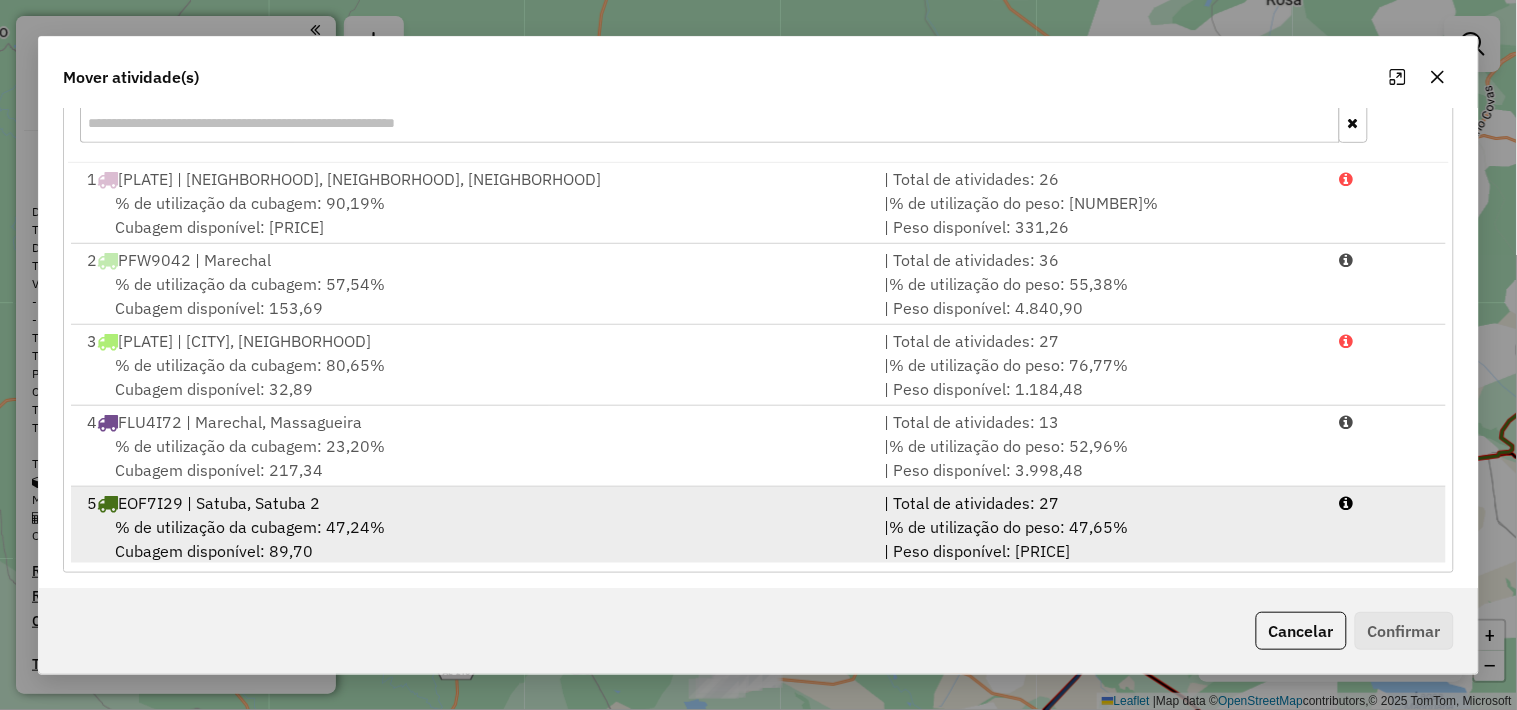 scroll, scrollTop: 304, scrollLeft: 0, axis: vertical 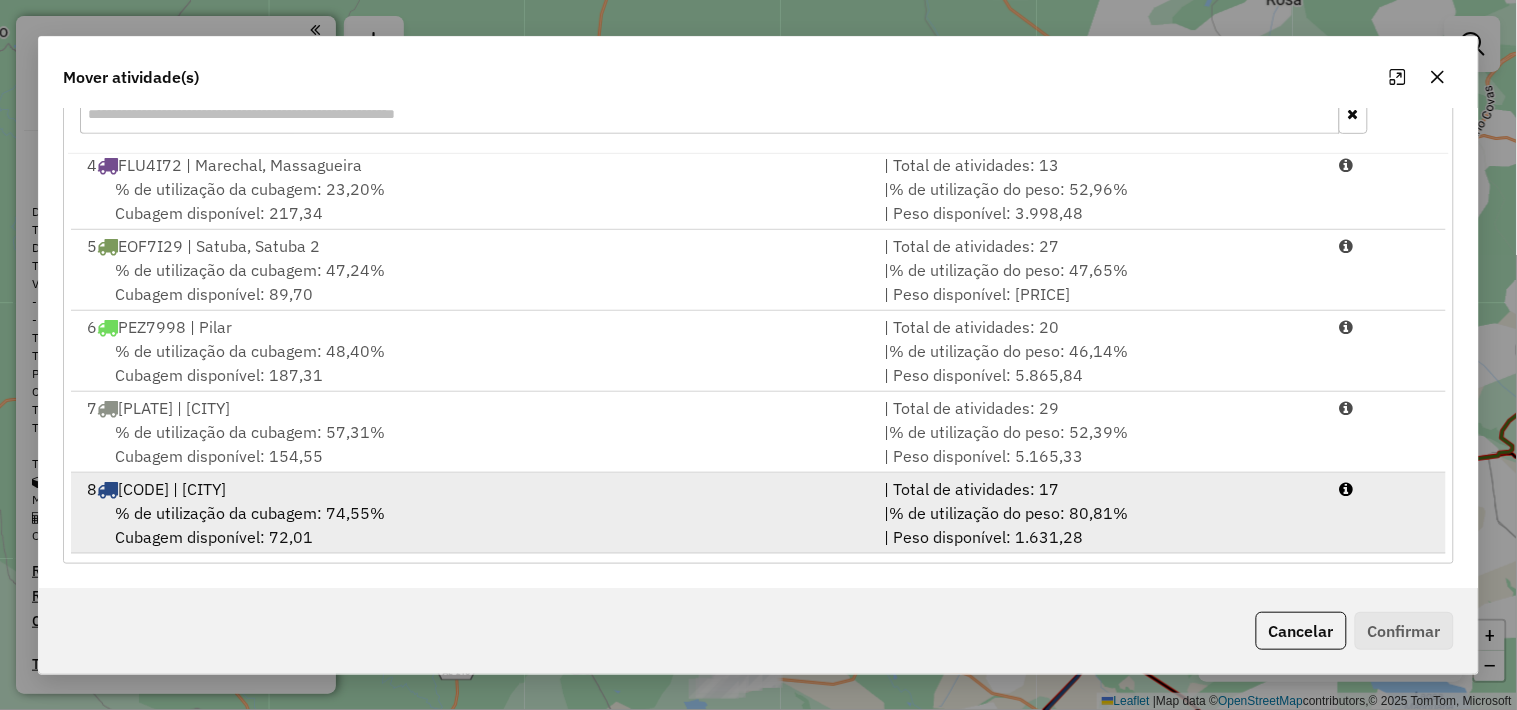 click on "% de utilização da cubagem: 74,55%  Cubagem disponível: 72,01" at bounding box center [473, 525] 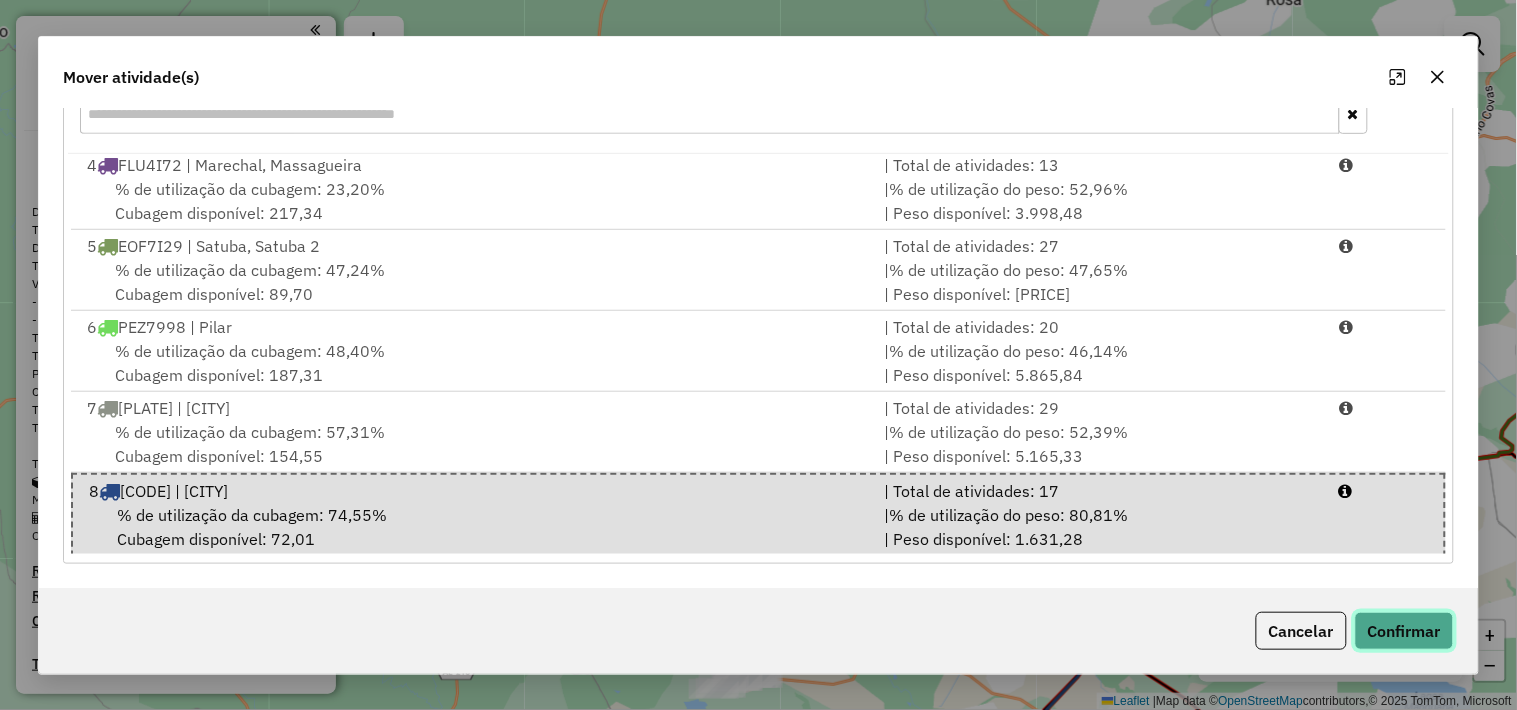 click on "Confirmar" 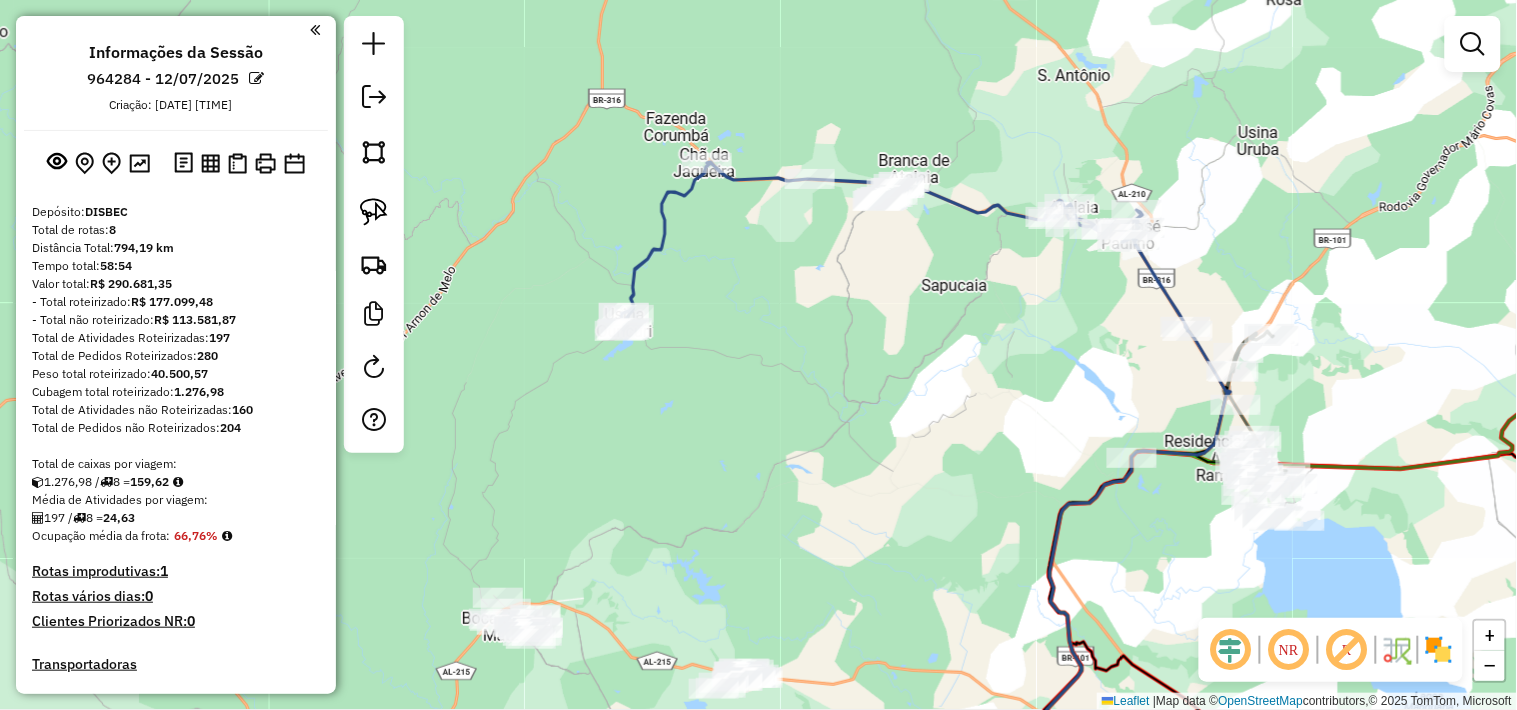 scroll, scrollTop: 0, scrollLeft: 0, axis: both 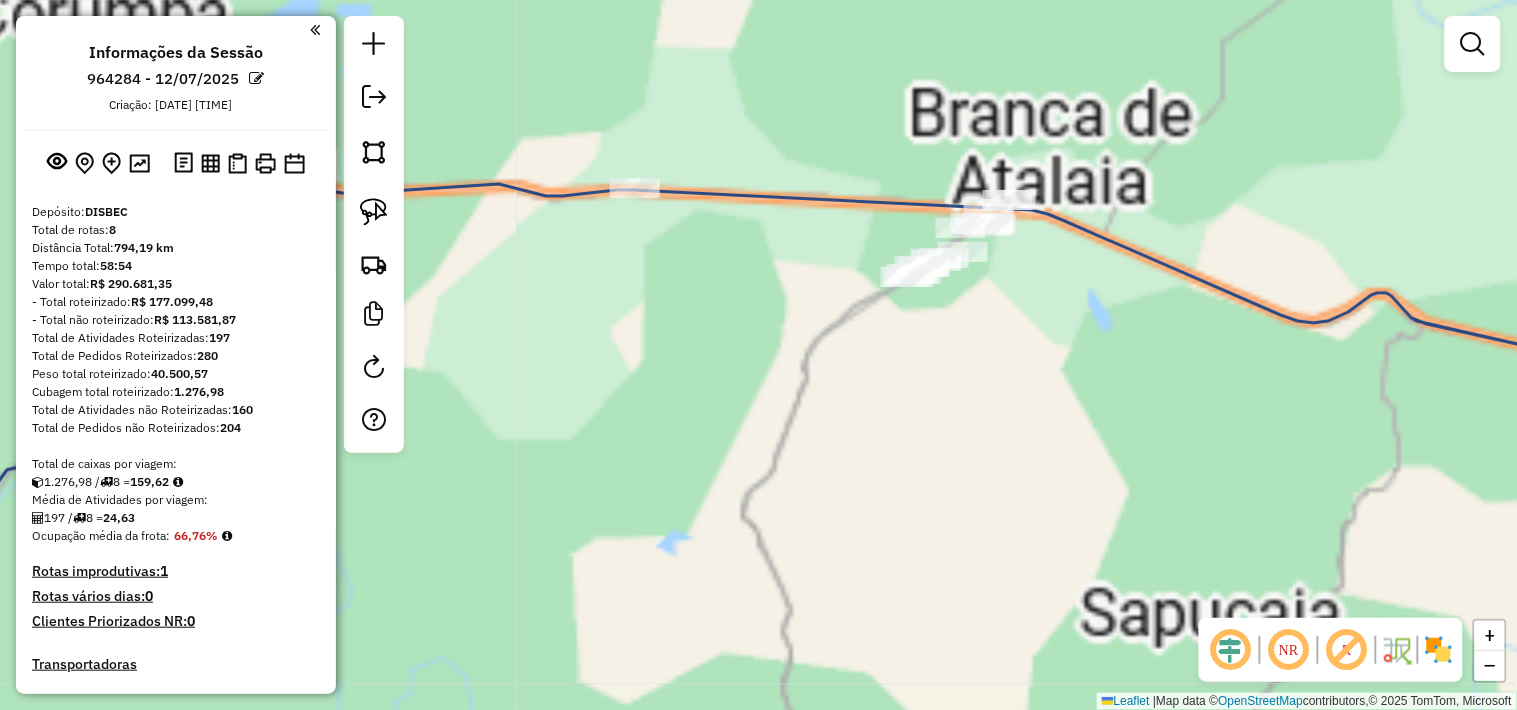 drag, startPoint x: 855, startPoint y: 207, endPoint x: 816, endPoint y: 302, distance: 102.69372 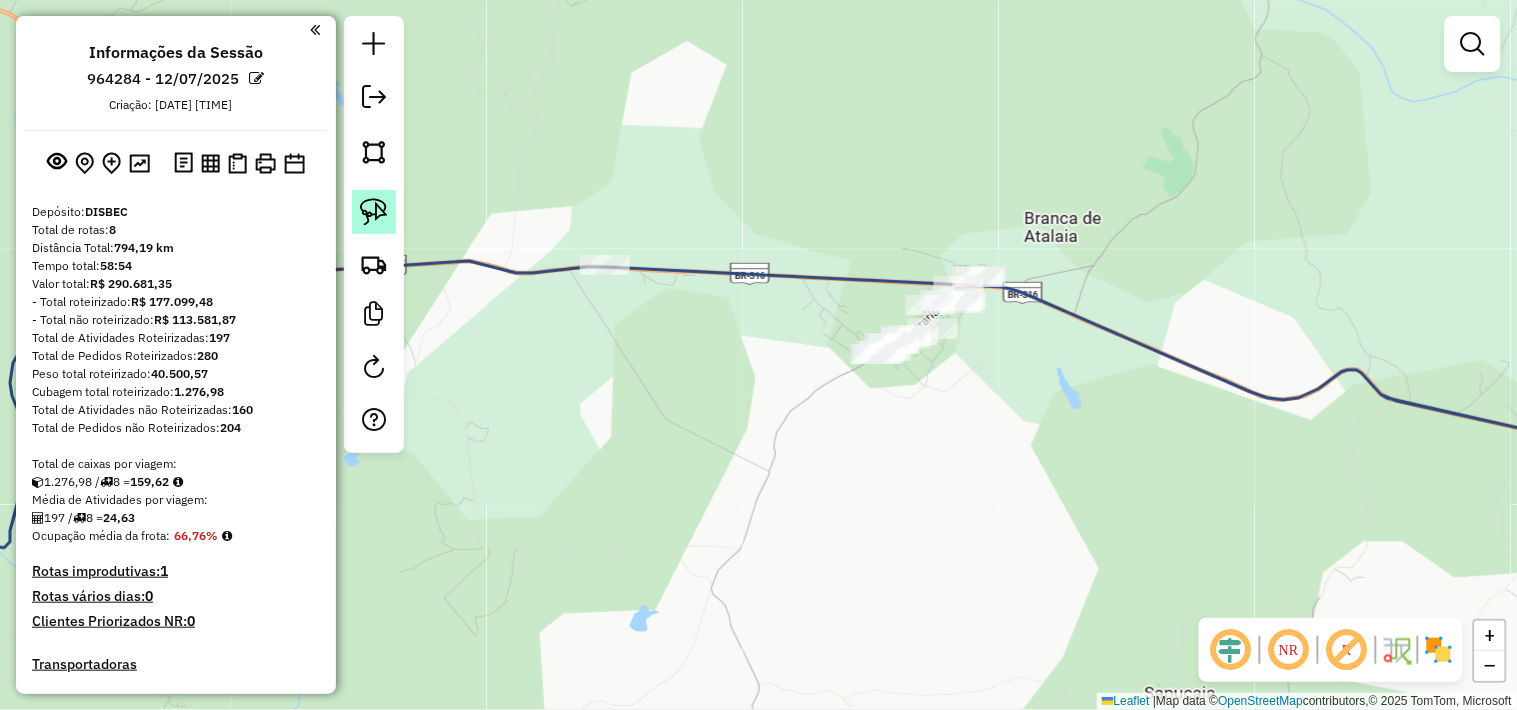 click 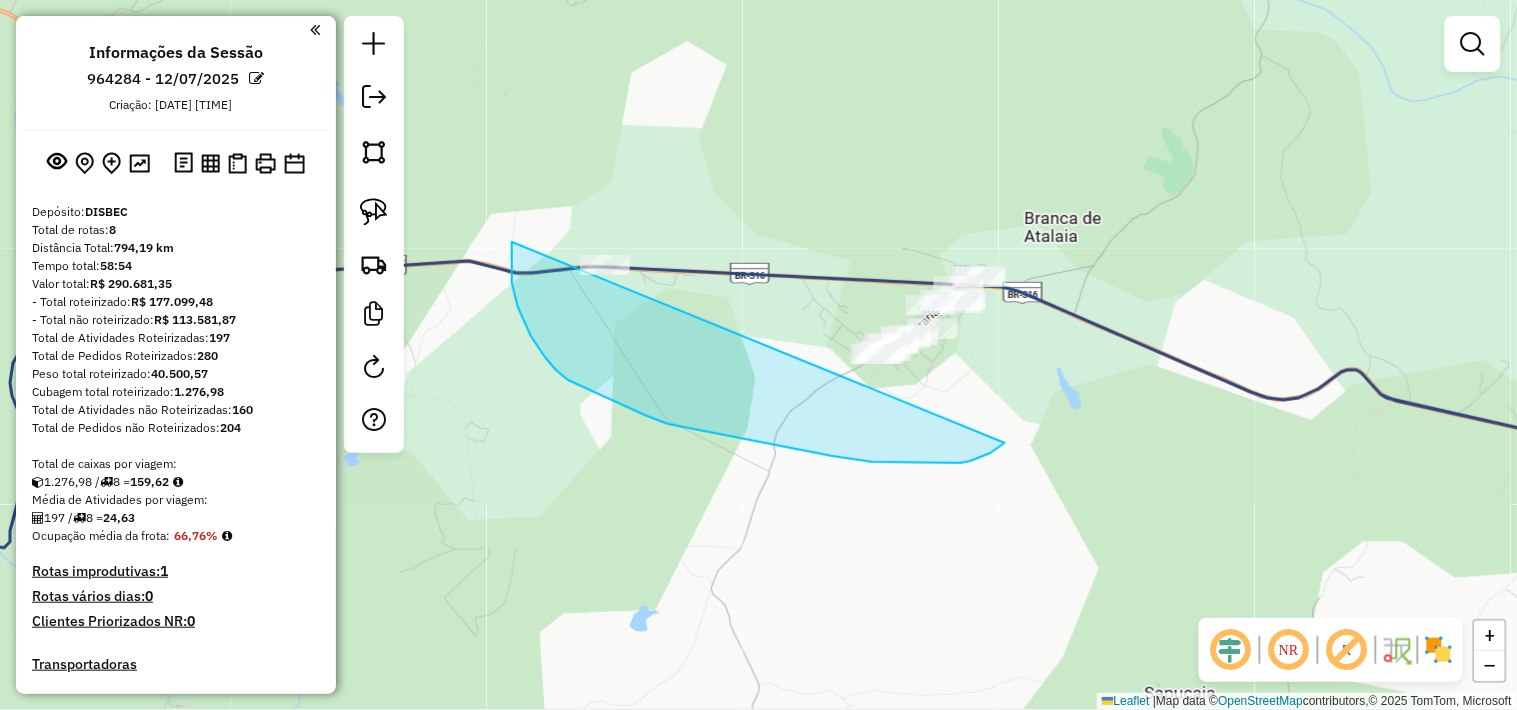 drag, startPoint x: 512, startPoint y: 265, endPoint x: 1057, endPoint y: 228, distance: 546.2545 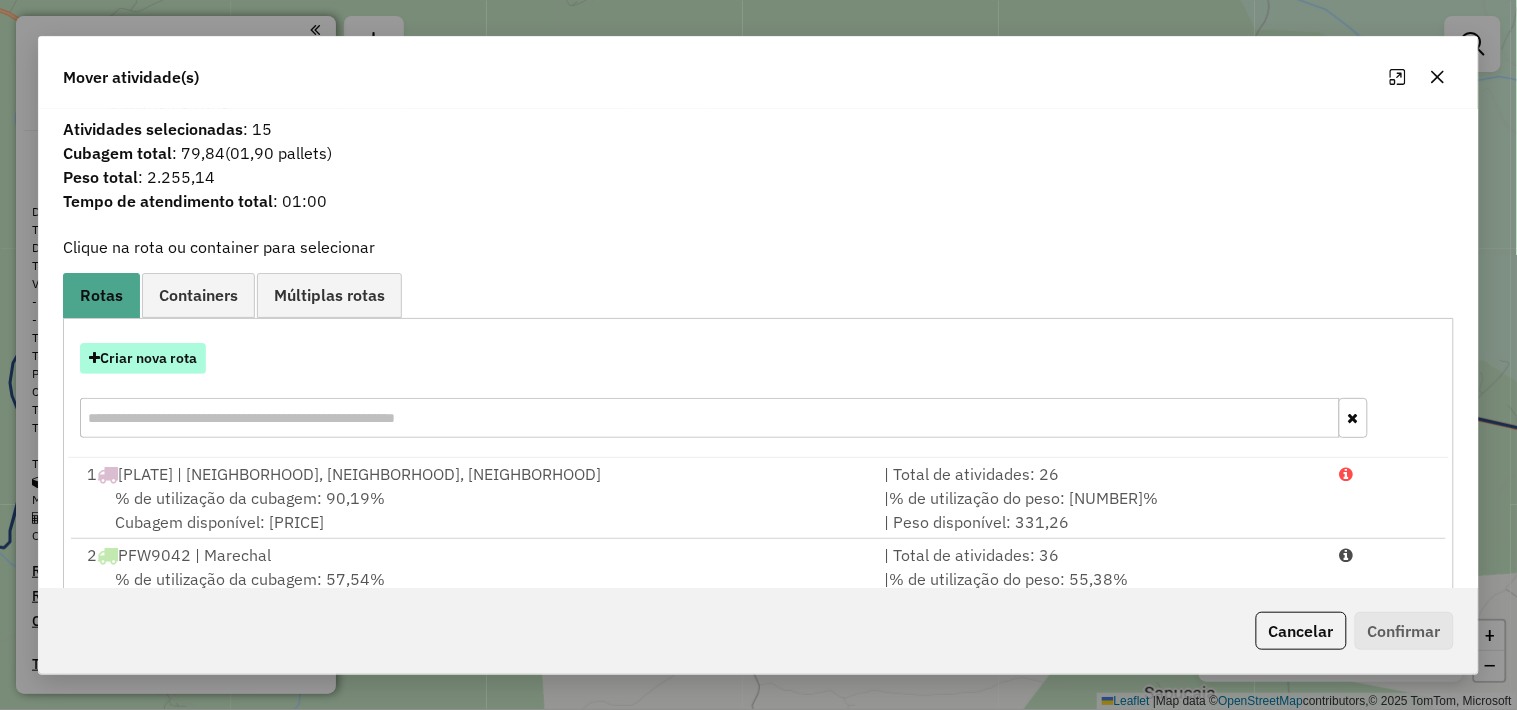 click on "Criar nova rota" at bounding box center (143, 358) 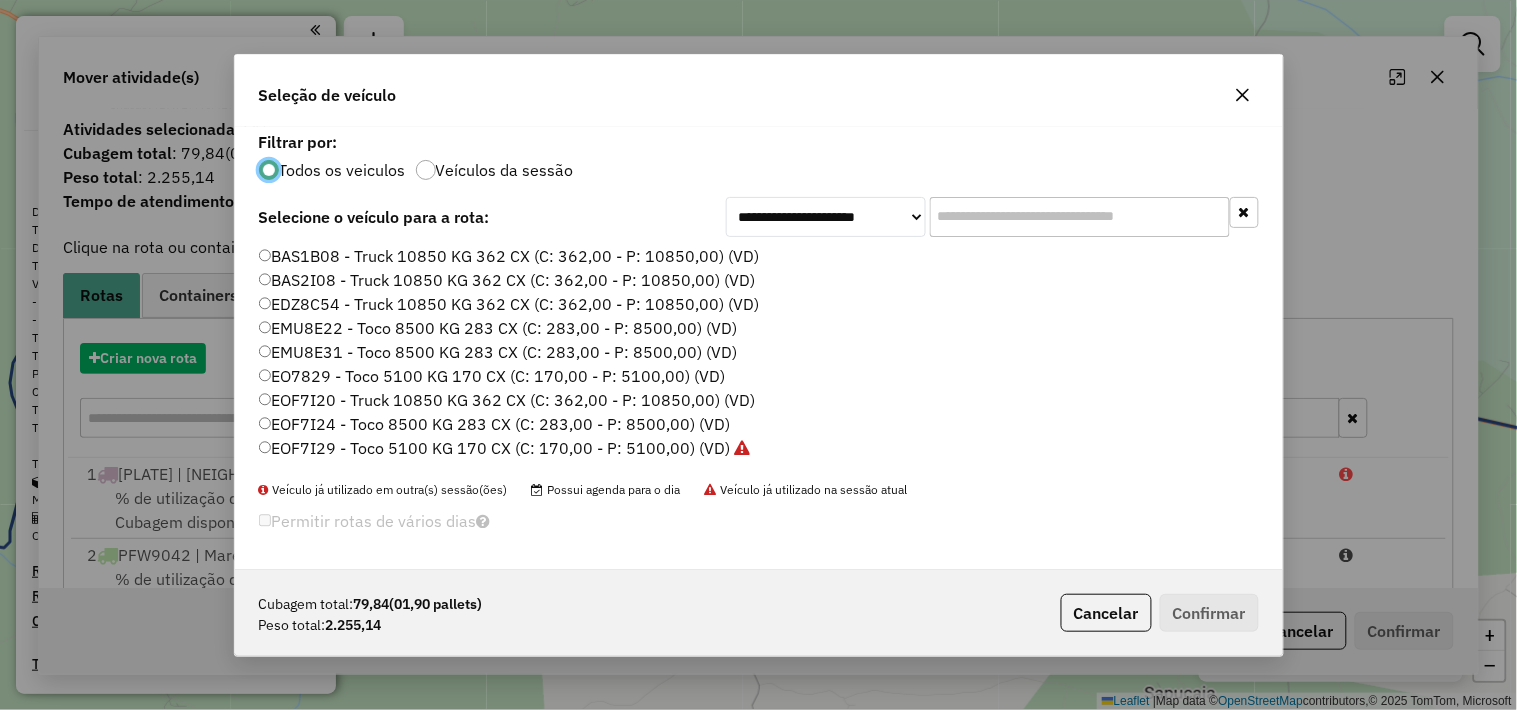 scroll, scrollTop: 11, scrollLeft: 5, axis: both 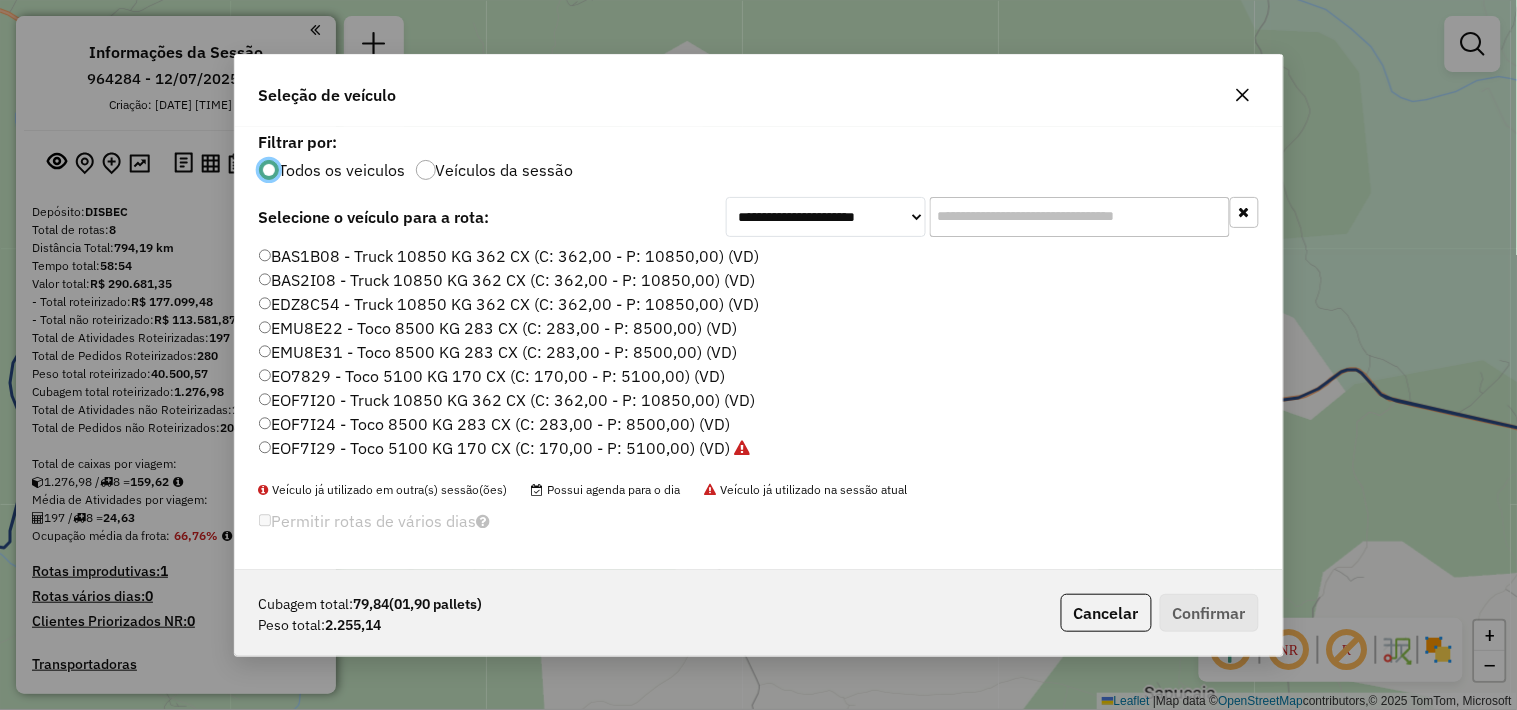click 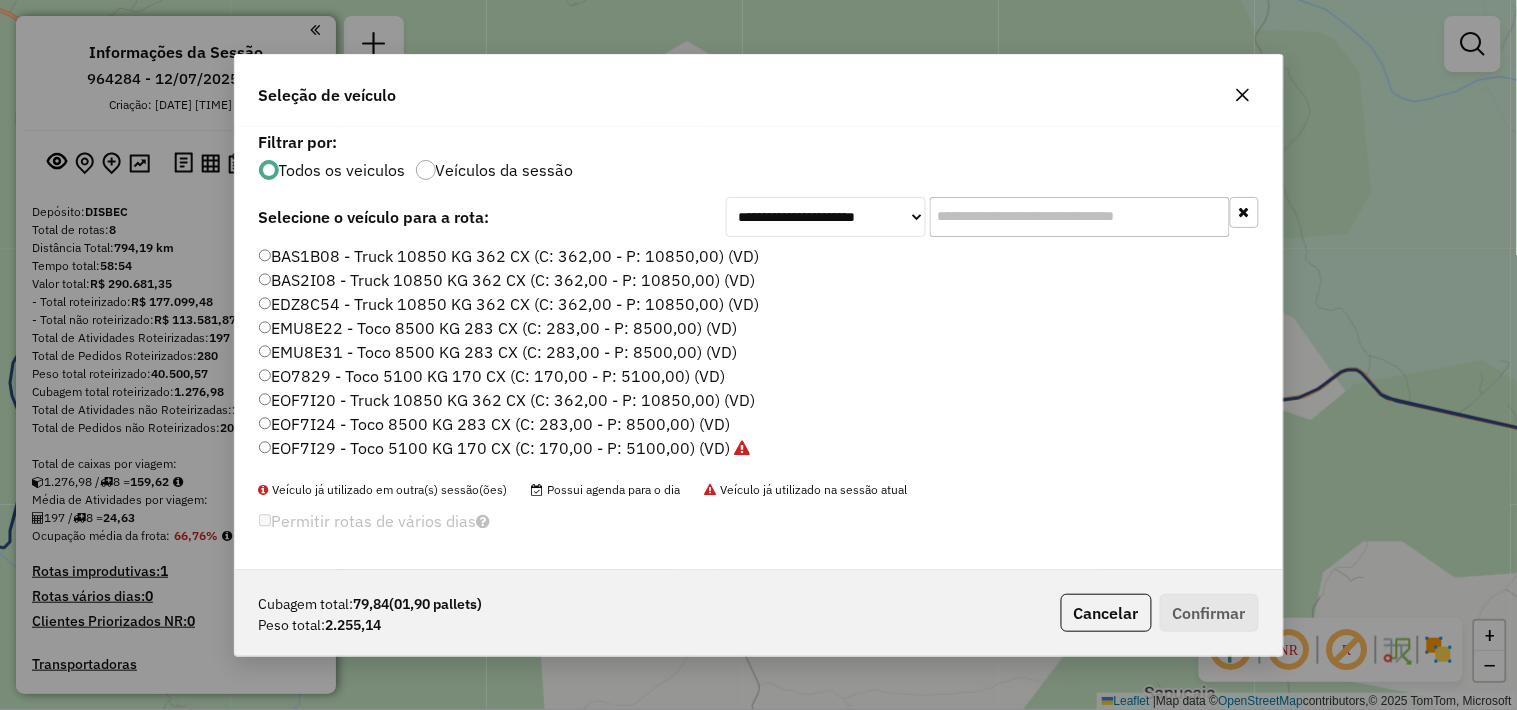 type on "*" 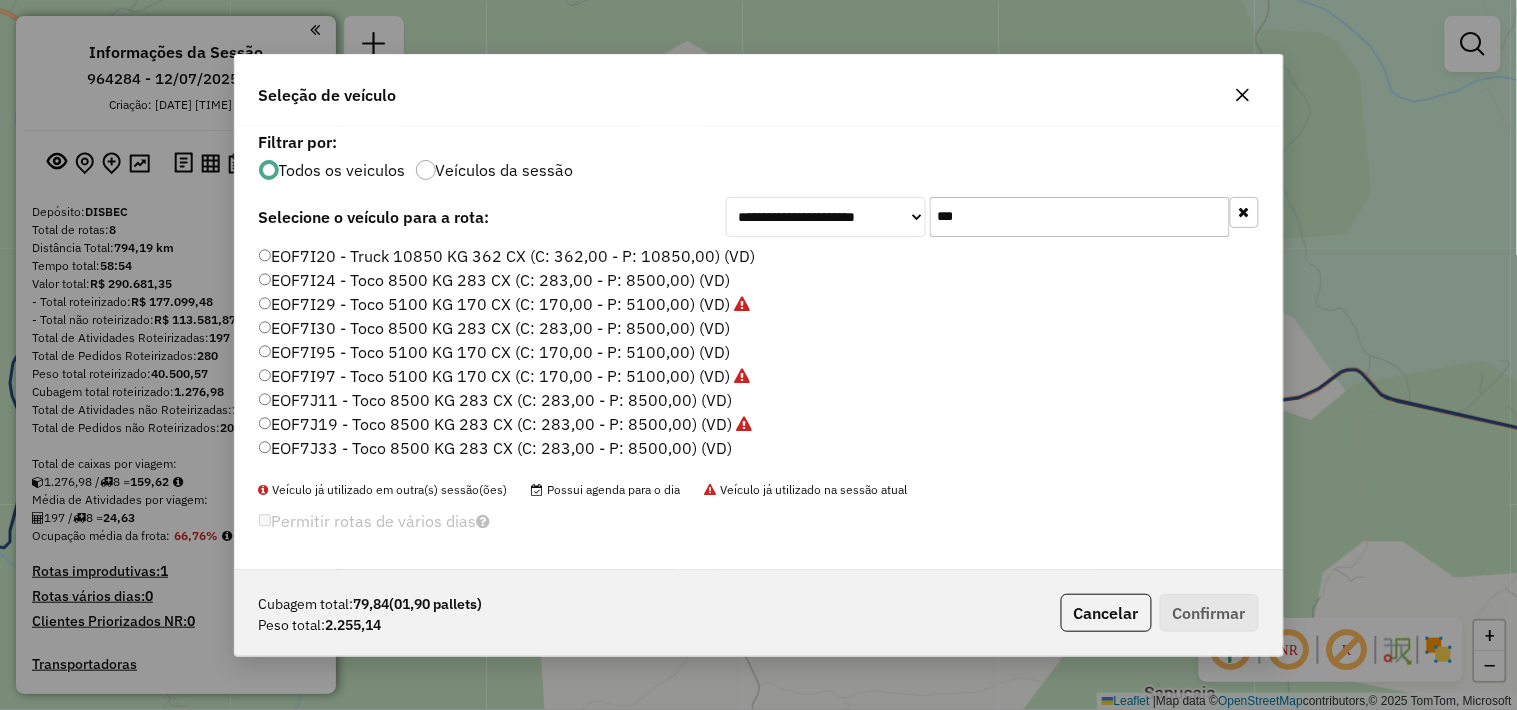 scroll, scrollTop: 44, scrollLeft: 0, axis: vertical 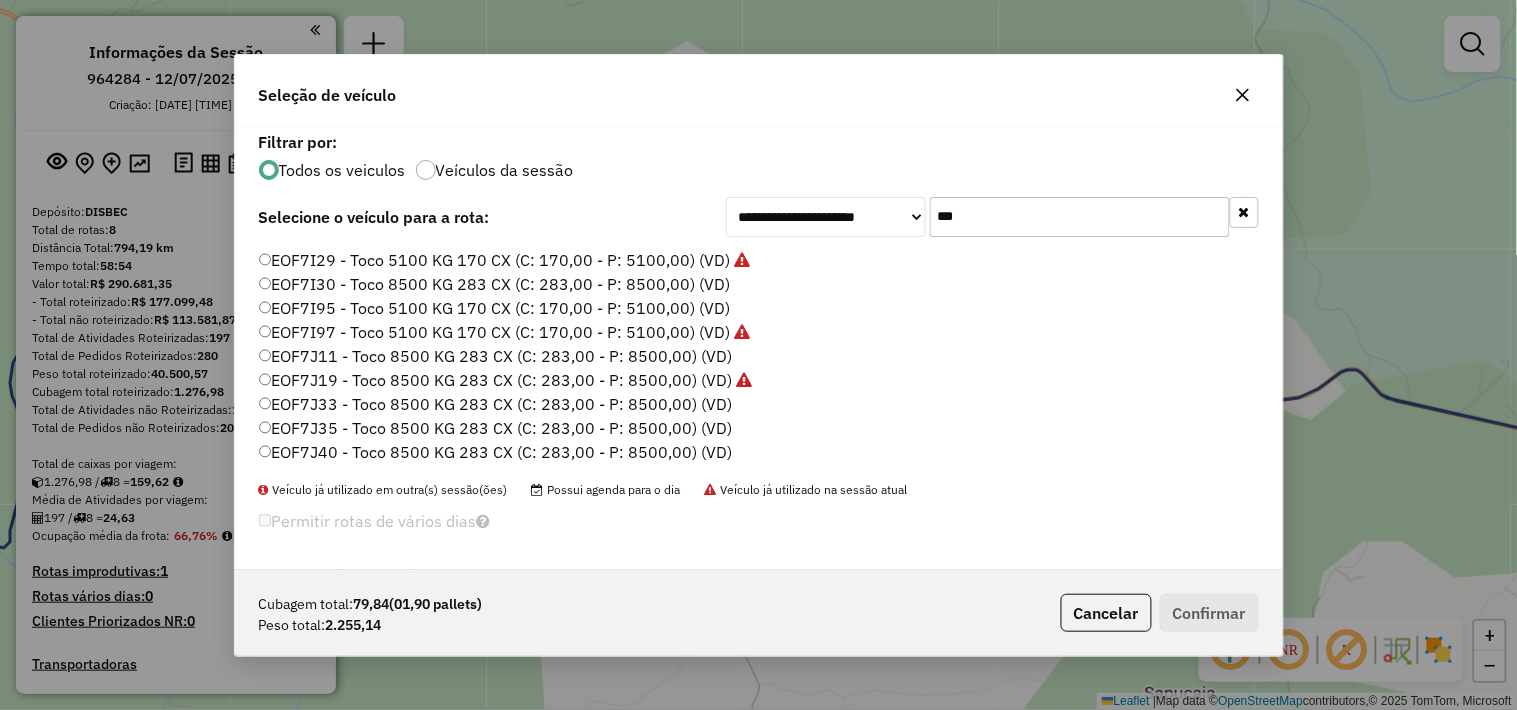 type on "***" 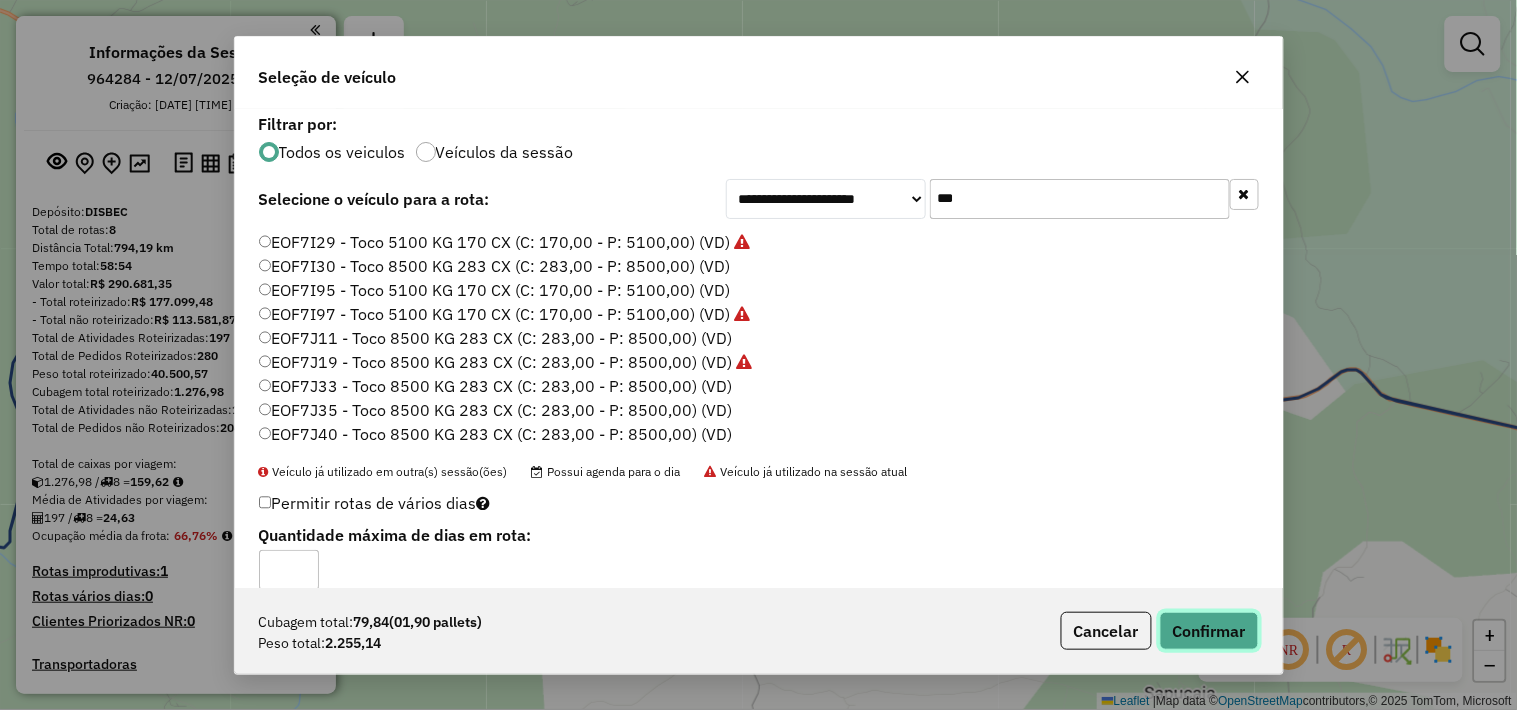 click on "Confirmar" 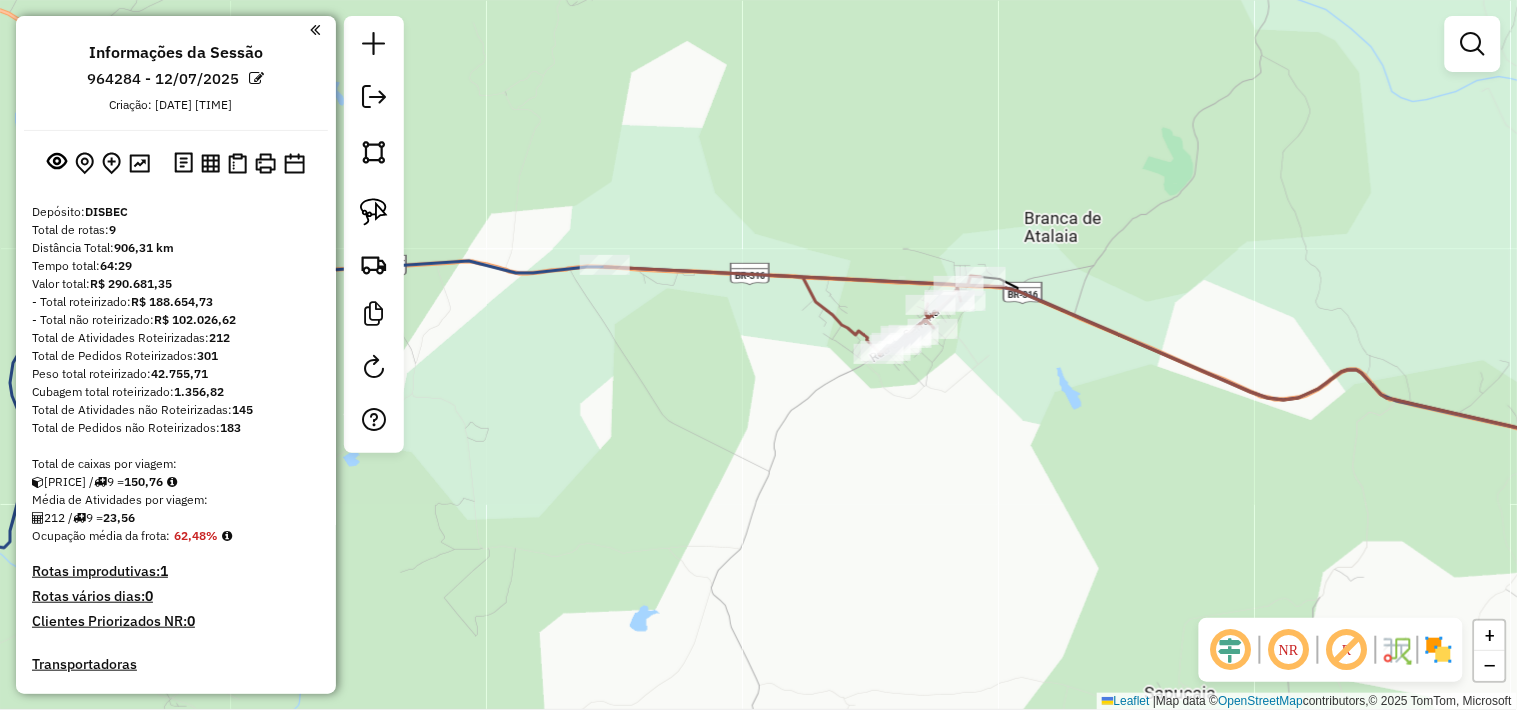 drag, startPoint x: 840, startPoint y: 504, endPoint x: 847, endPoint y: 358, distance: 146.16771 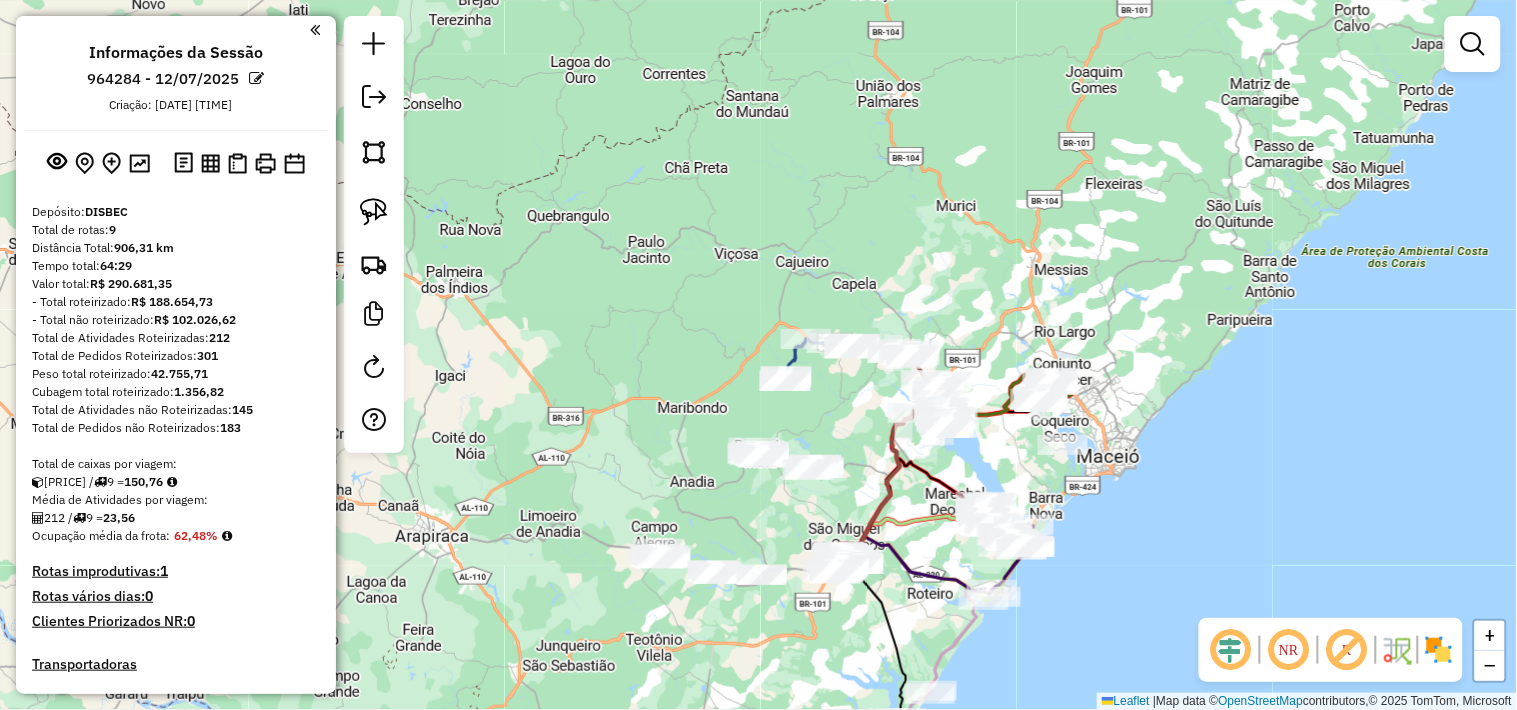 drag, startPoint x: 814, startPoint y: 441, endPoint x: 815, endPoint y: 420, distance: 21.023796 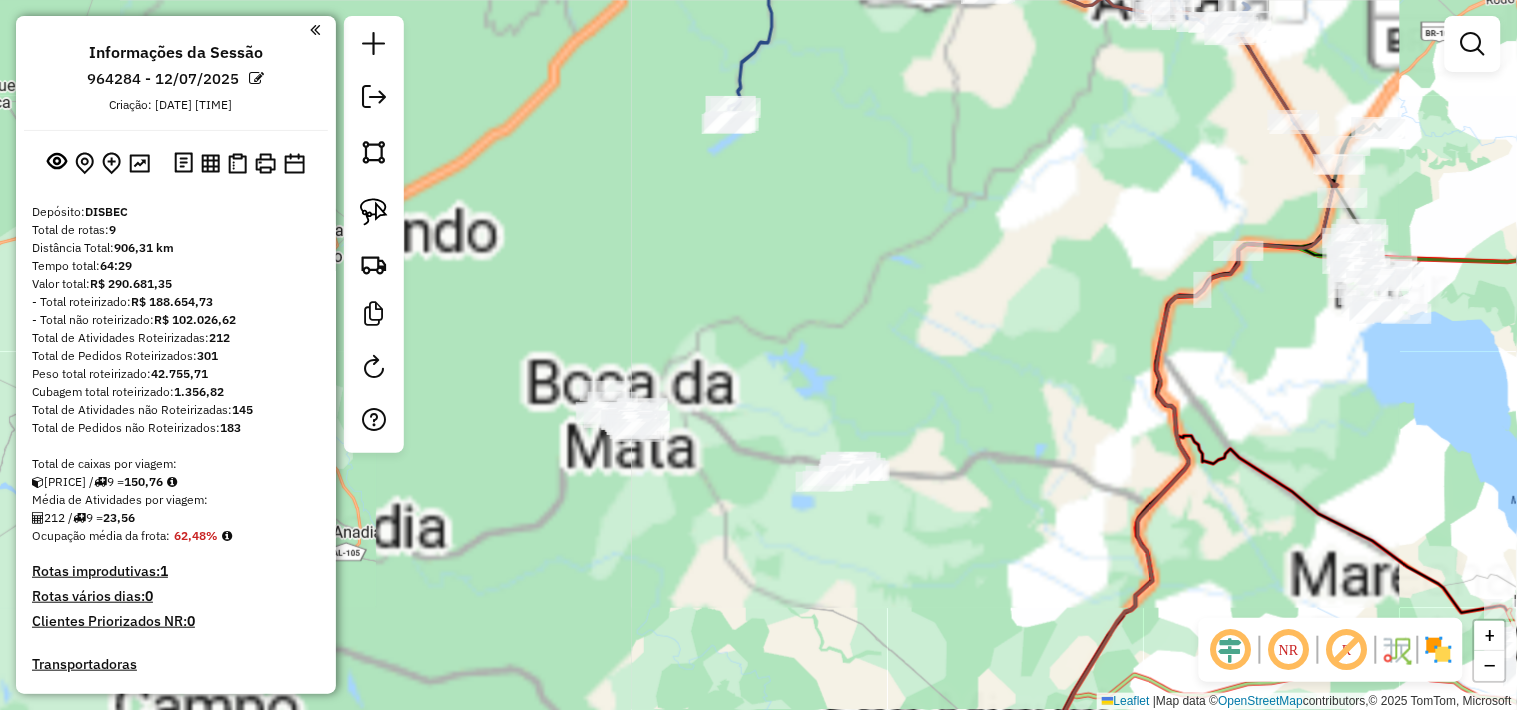 drag, startPoint x: 824, startPoint y: 432, endPoint x: 853, endPoint y: 375, distance: 63.953106 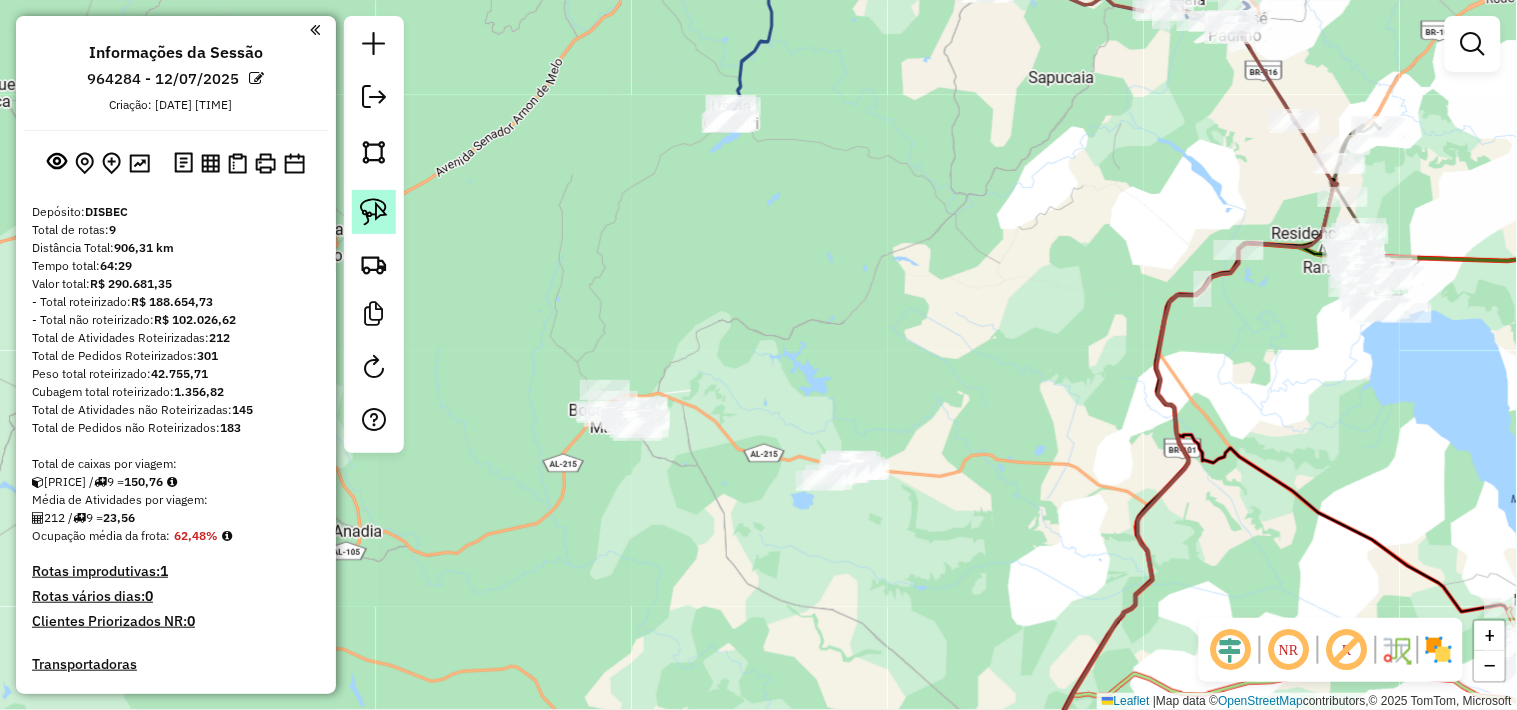 click 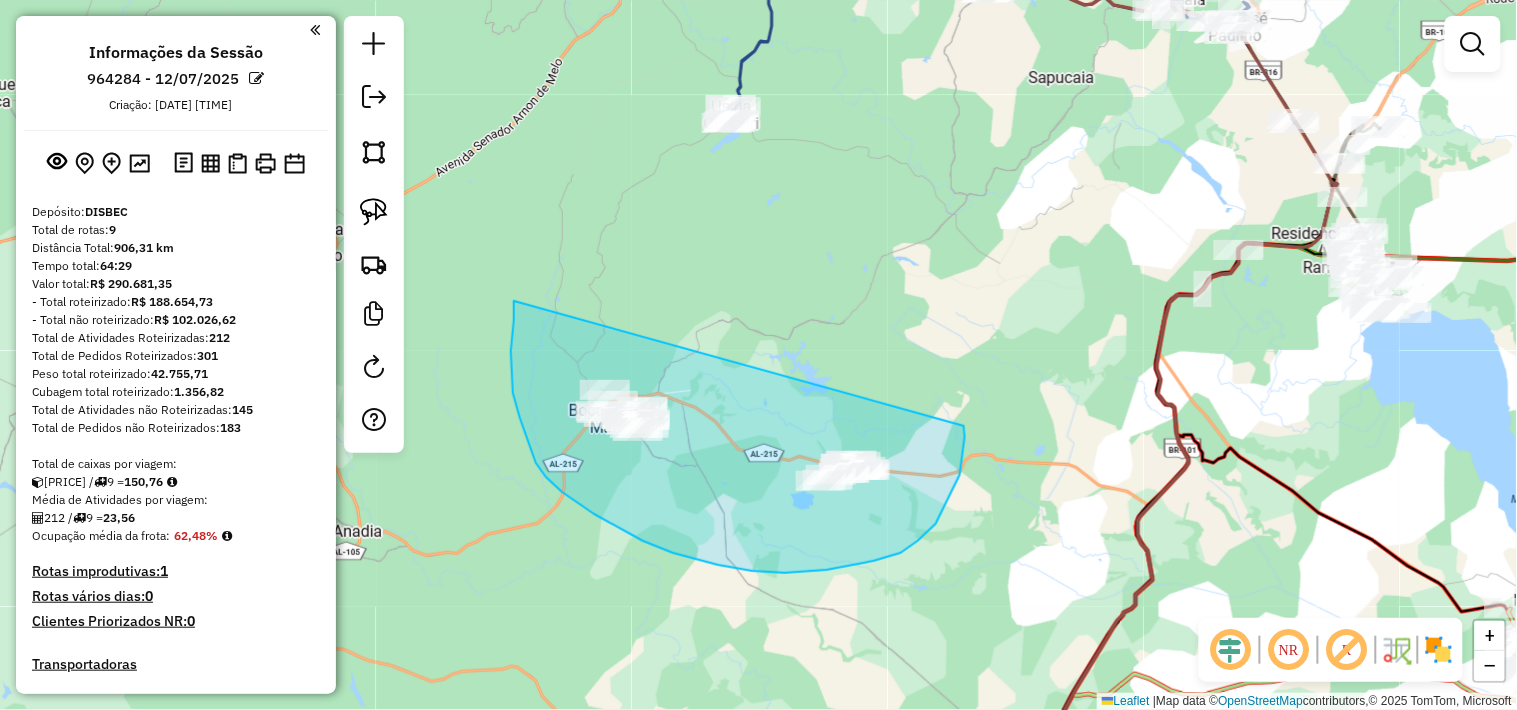 drag, startPoint x: 514, startPoint y: 301, endPoint x: 964, endPoint y: 426, distance: 467.03854 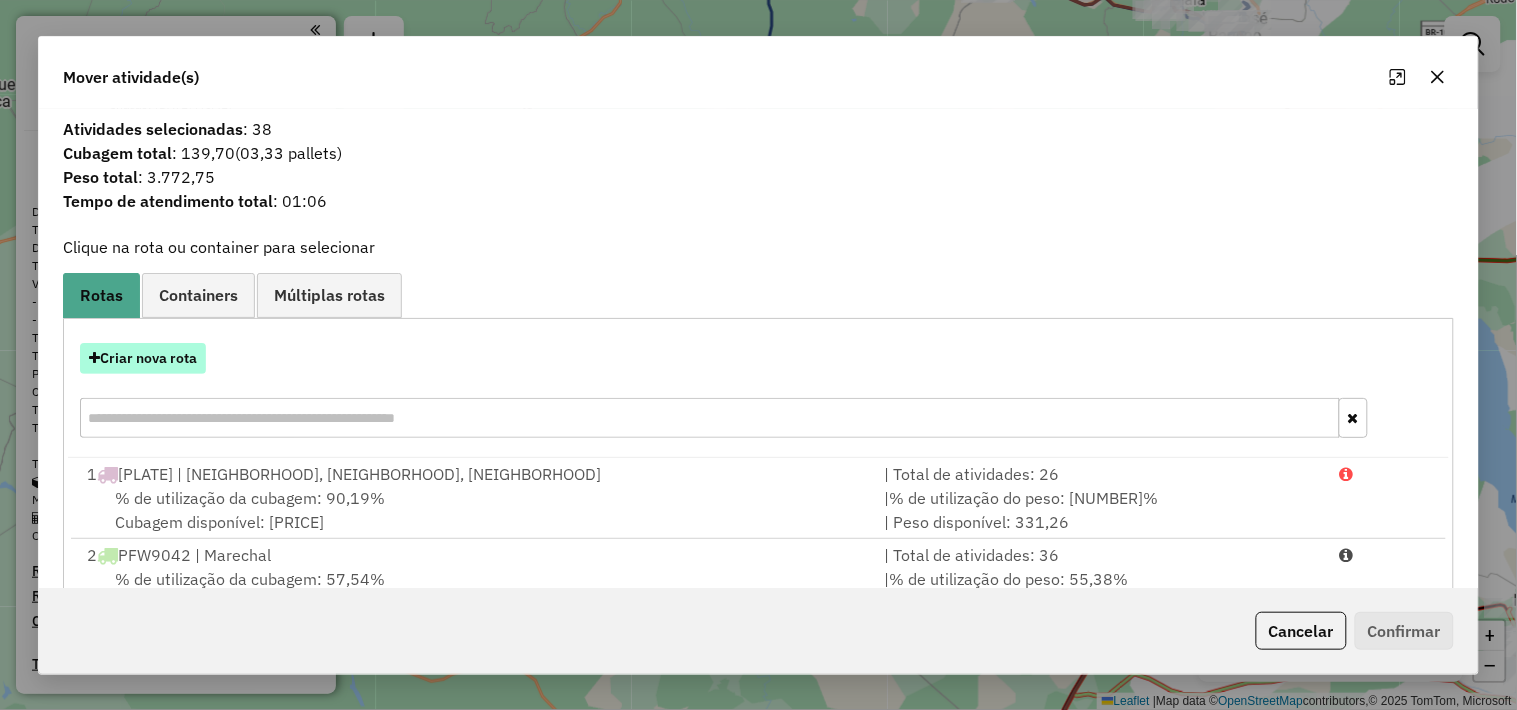 click on "Criar nova rota" at bounding box center (143, 358) 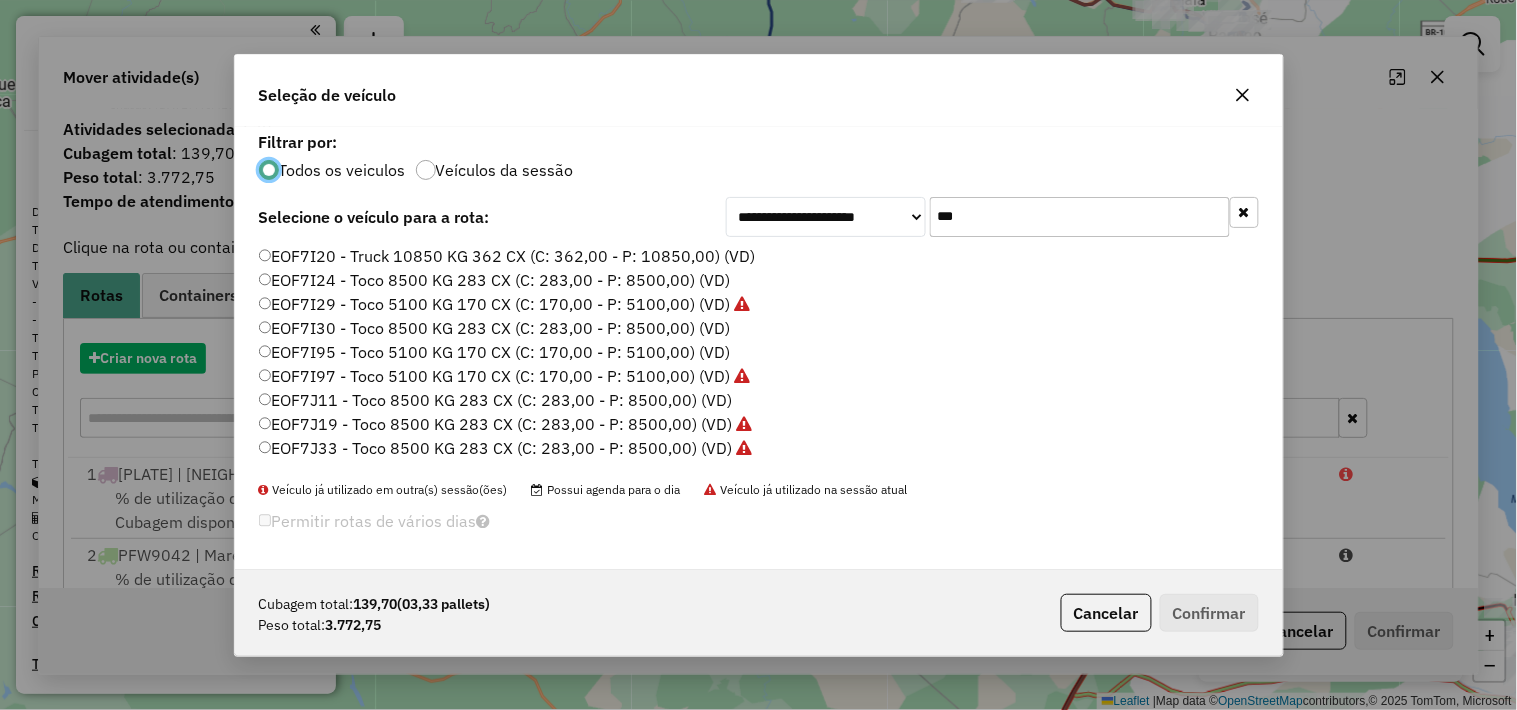 scroll, scrollTop: 11, scrollLeft: 5, axis: both 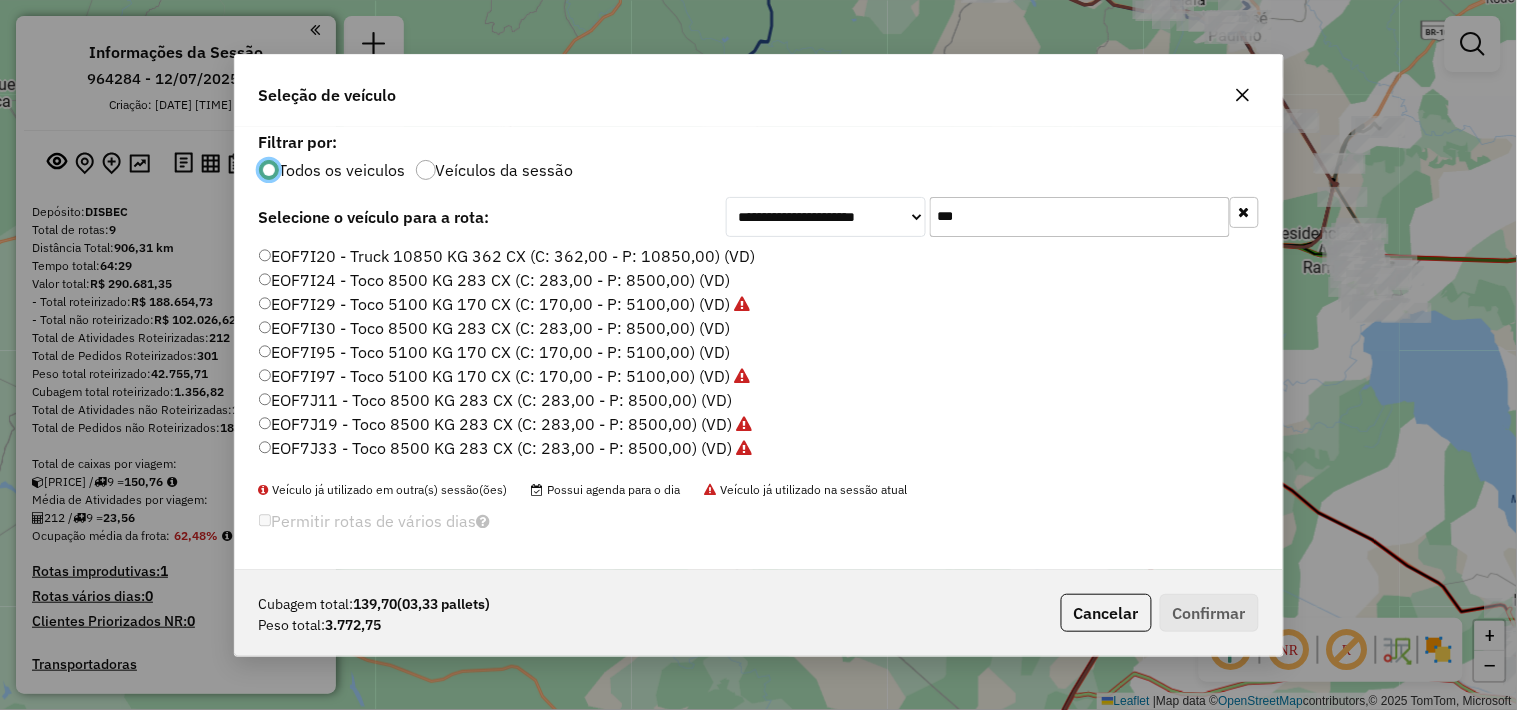 click on "***" 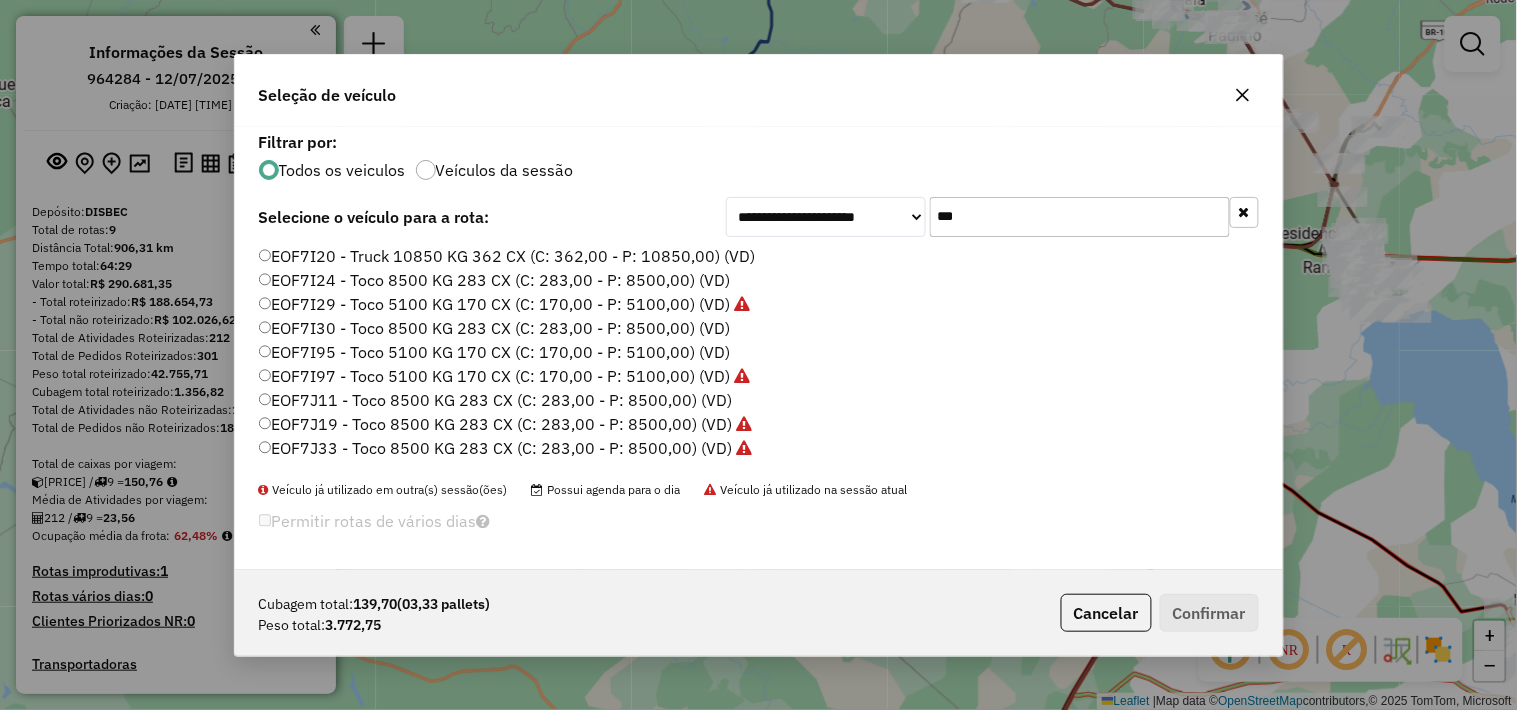 click on "***" 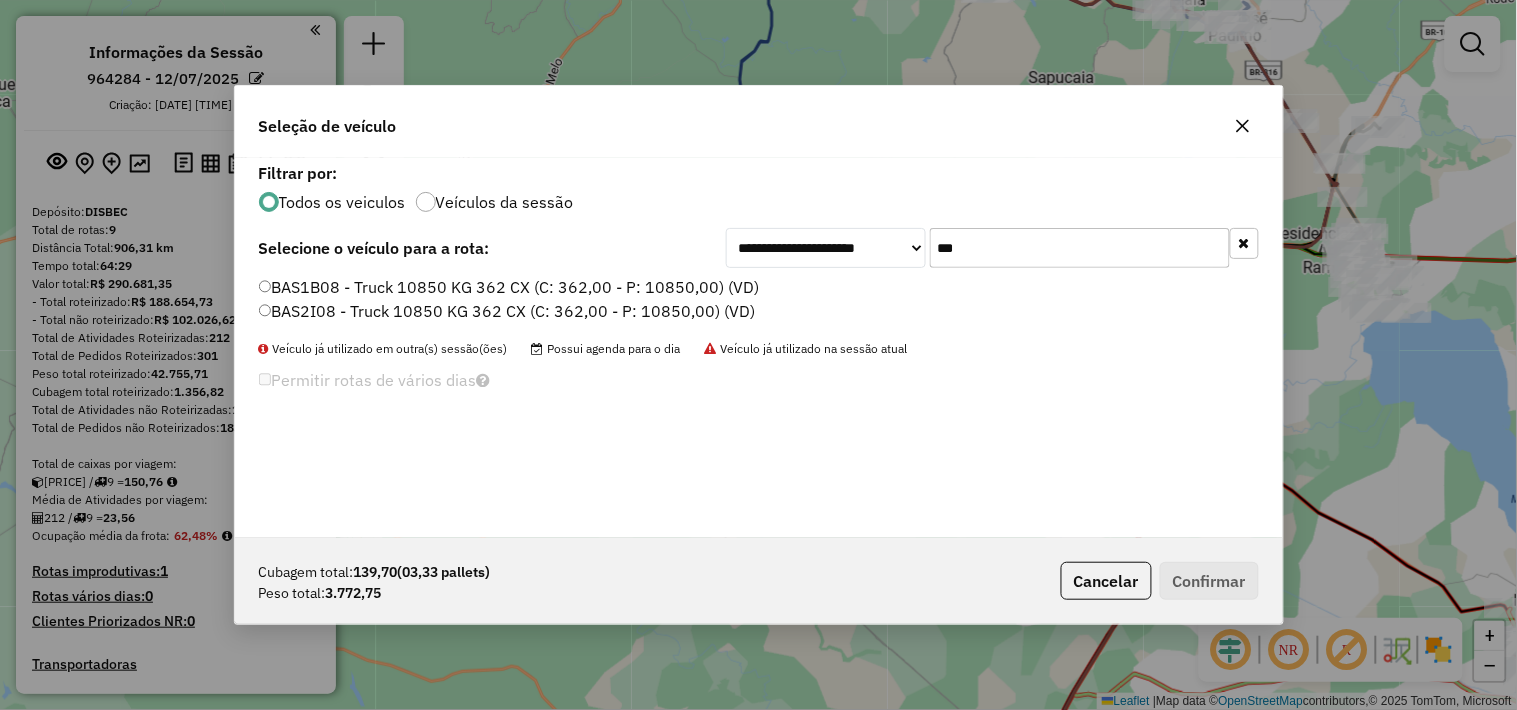 type on "***" 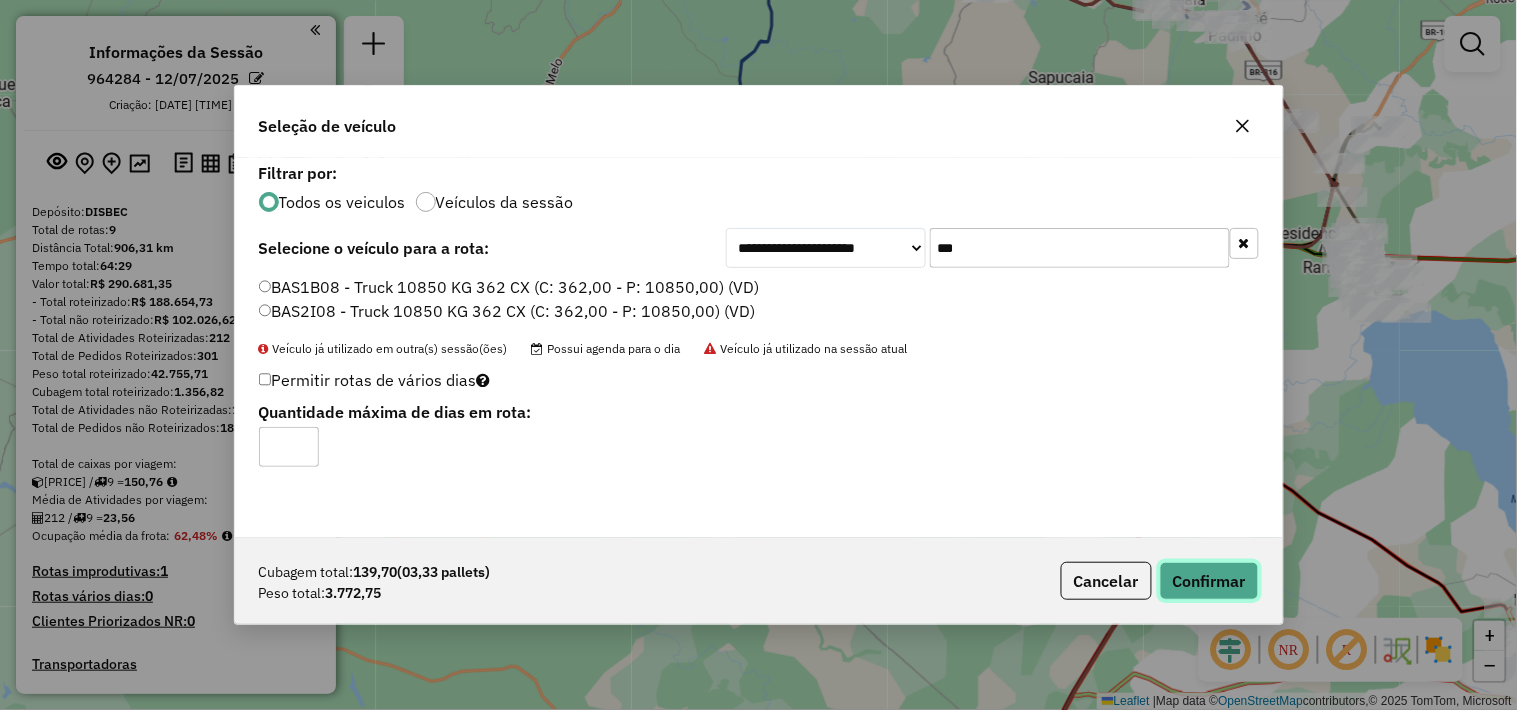 click on "Confirmar" 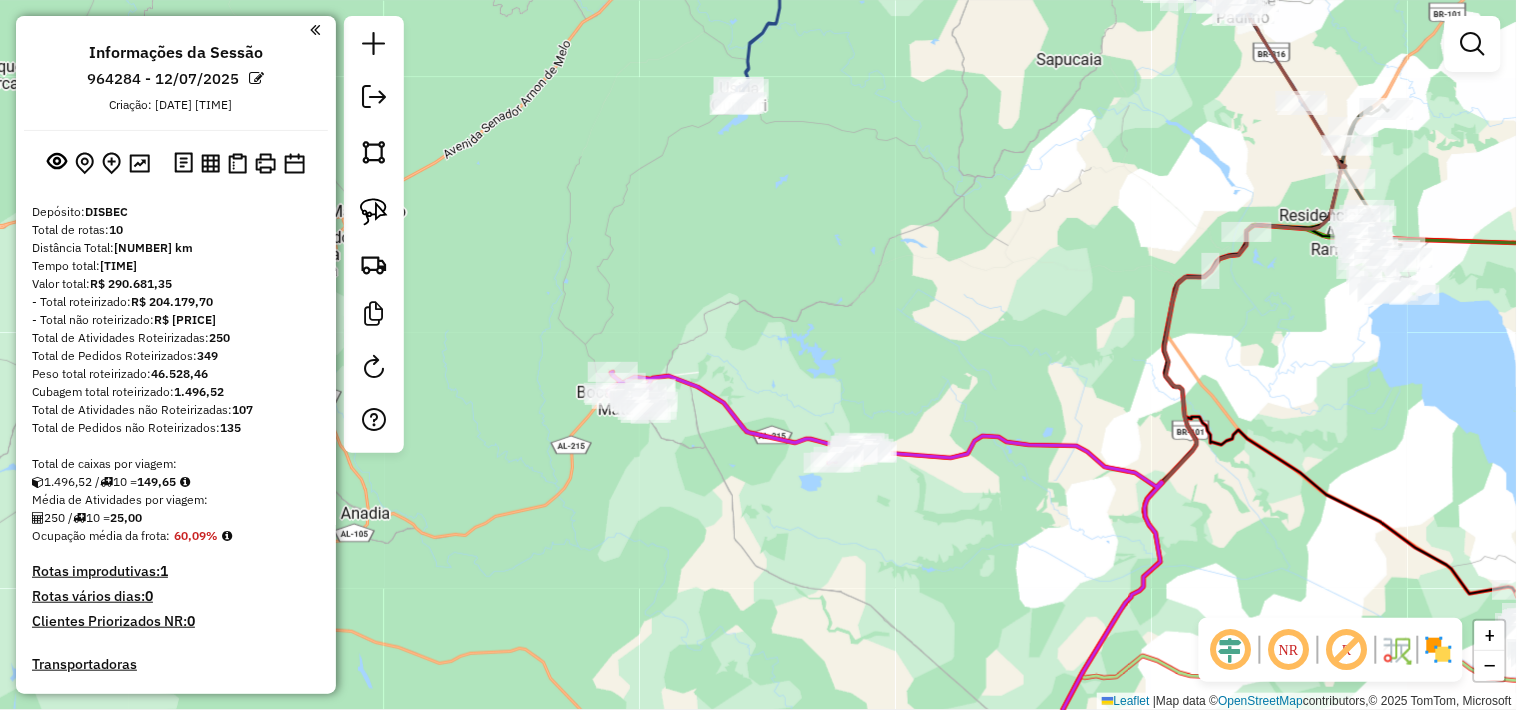 drag, startPoint x: 577, startPoint y: 588, endPoint x: 696, endPoint y: 387, distance: 233.5851 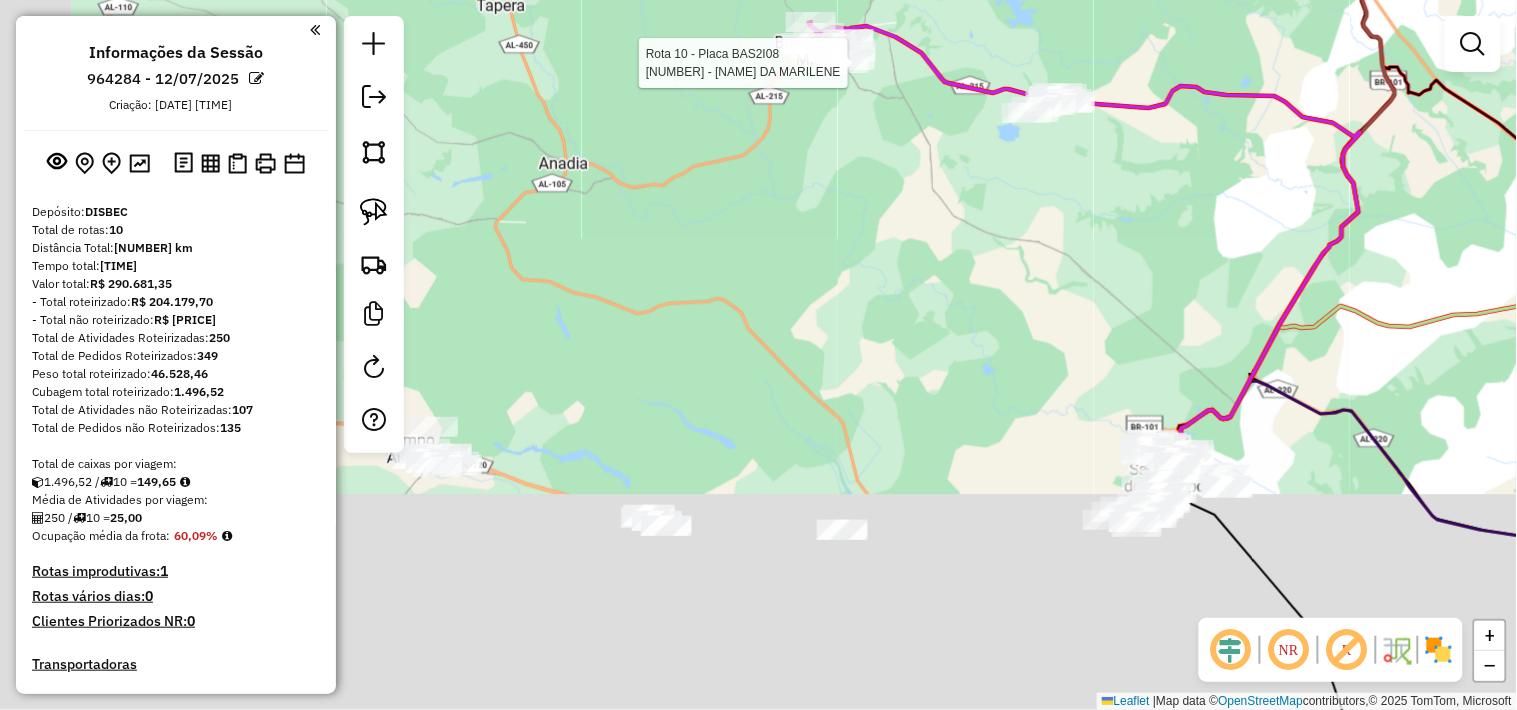 drag, startPoint x: 785, startPoint y: 408, endPoint x: 843, endPoint y: 308, distance: 115.60277 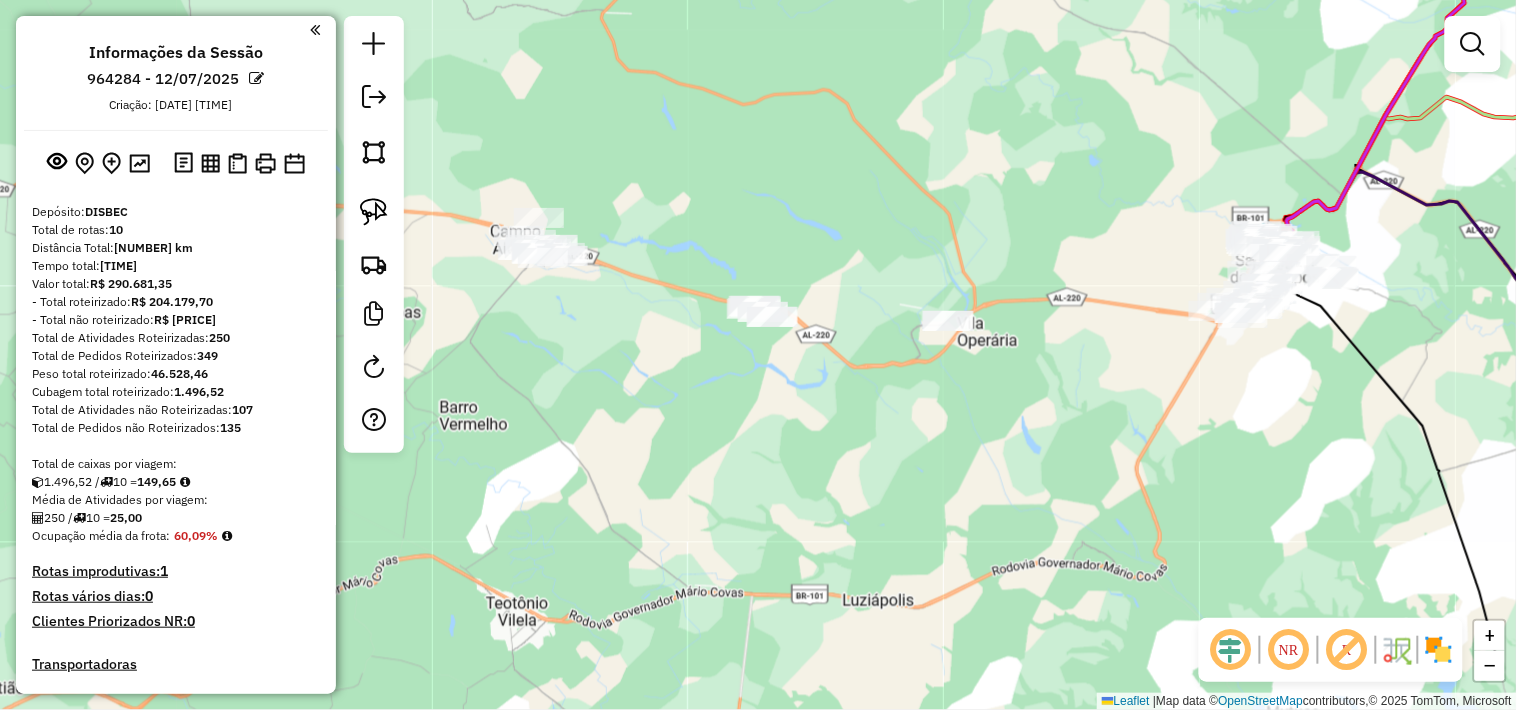 drag, startPoint x: 788, startPoint y: 530, endPoint x: 840, endPoint y: 436, distance: 107.42439 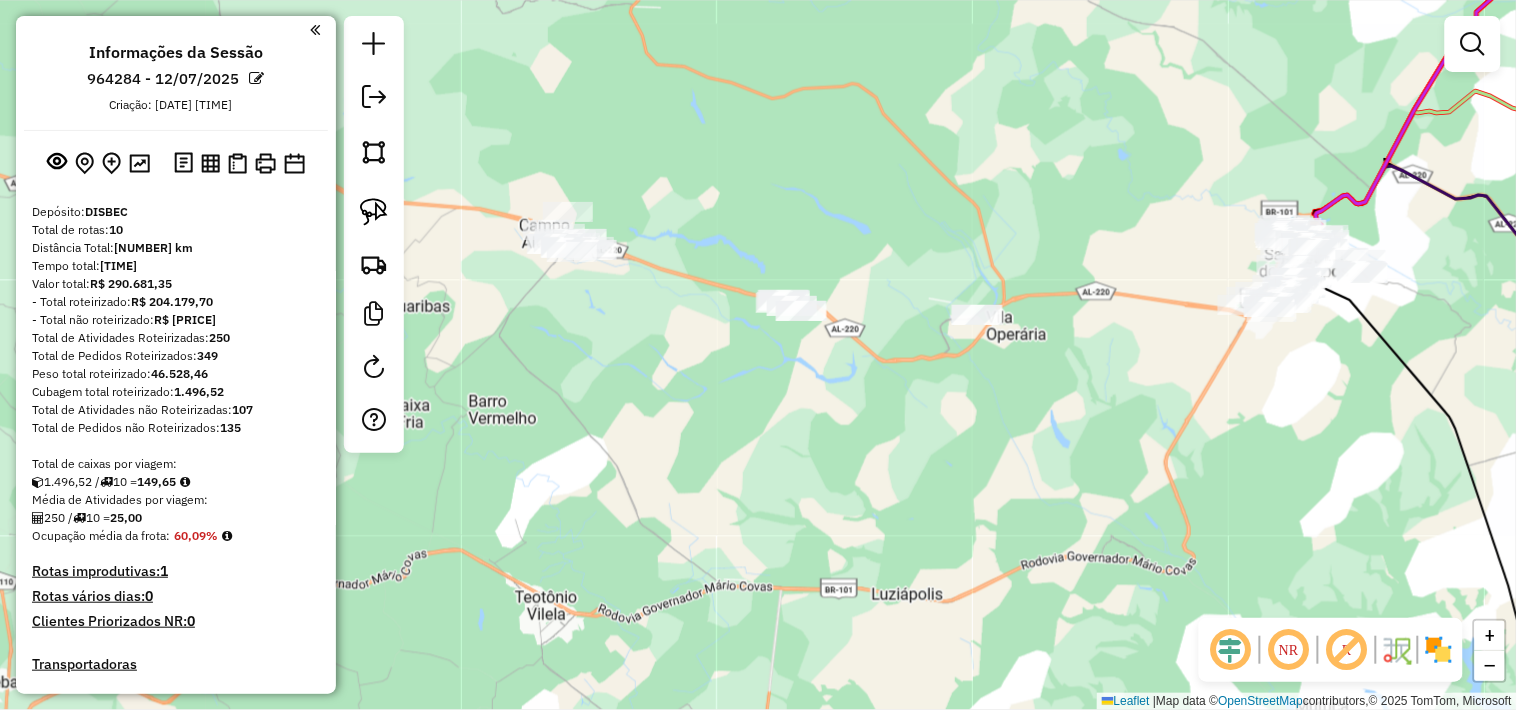 drag, startPoint x: 833, startPoint y: 412, endPoint x: 863, endPoint y: 460, distance: 56.603886 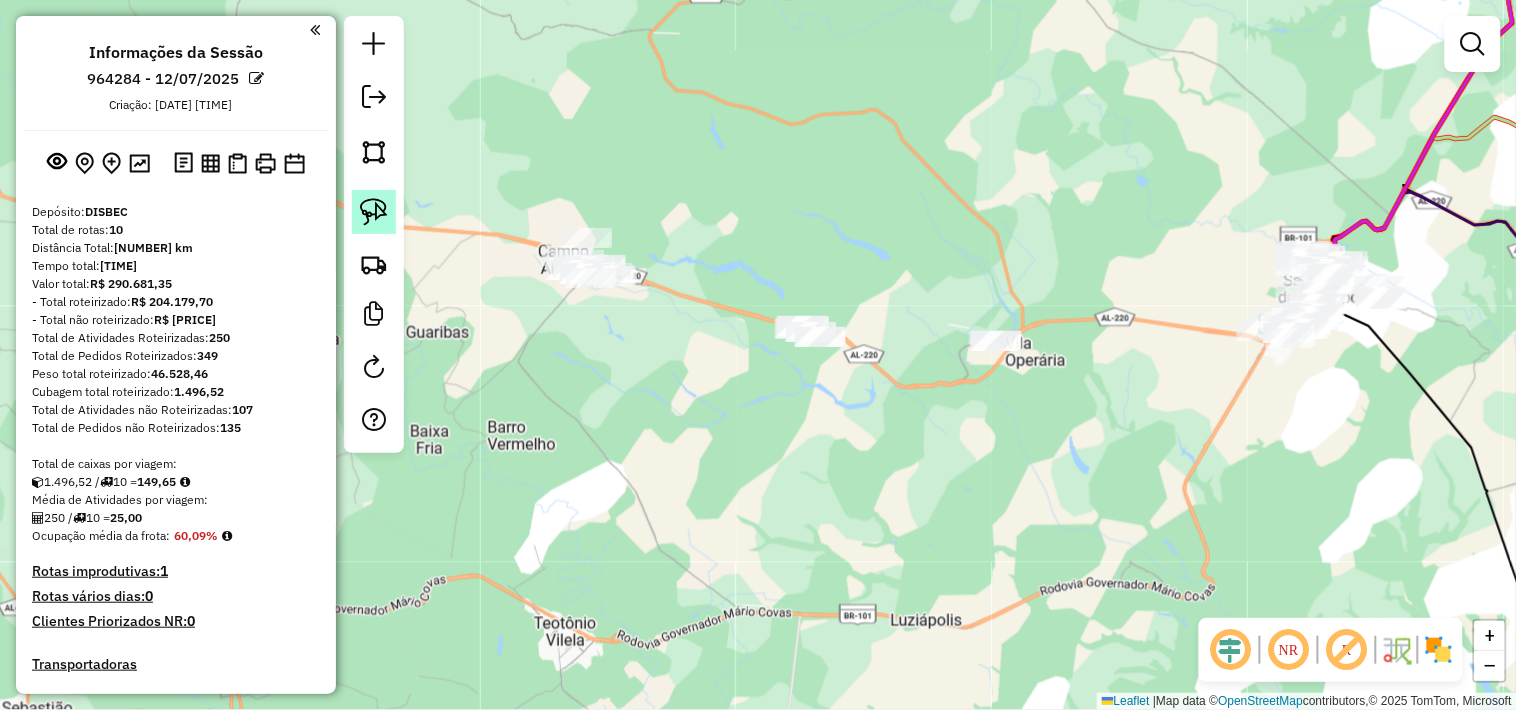 click 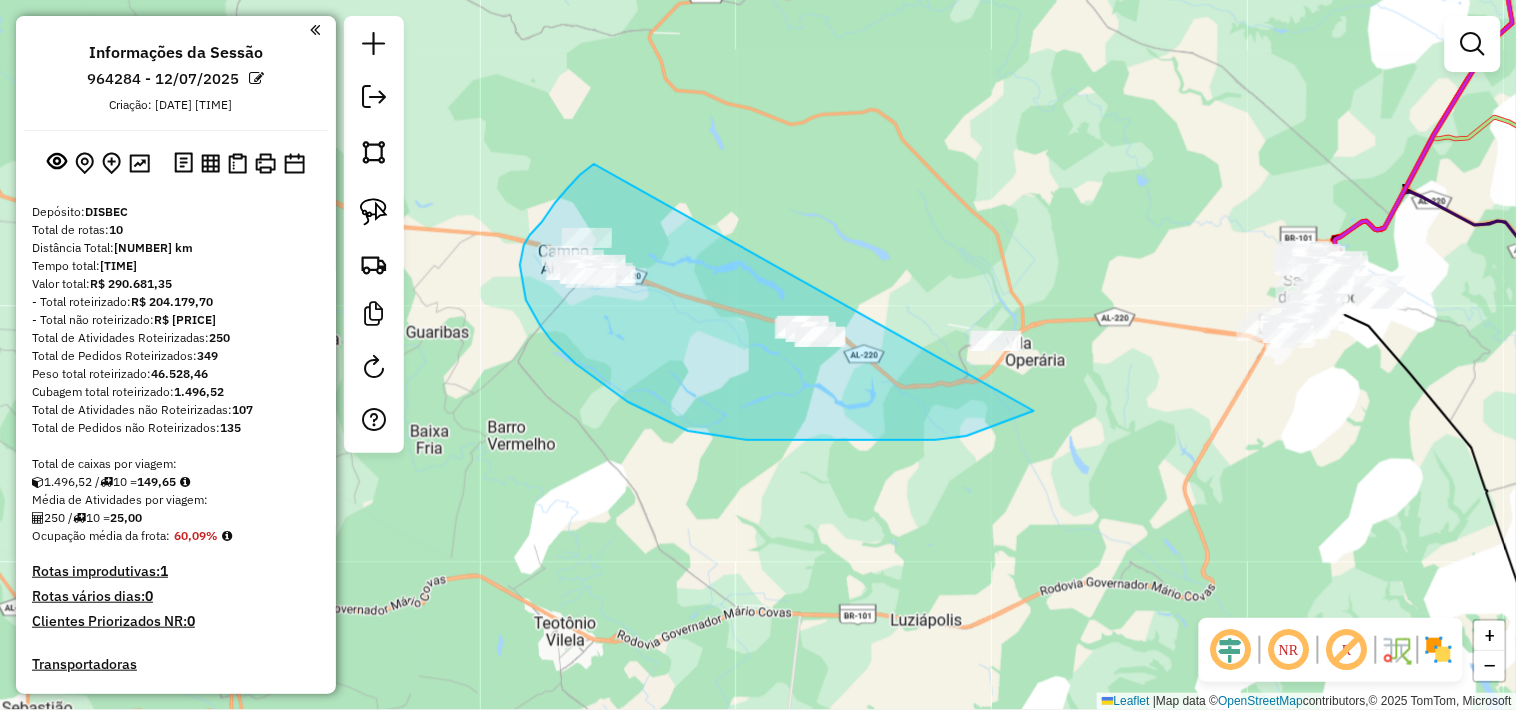 drag, startPoint x: 594, startPoint y: 164, endPoint x: 1093, endPoint y: 310, distance: 519.92017 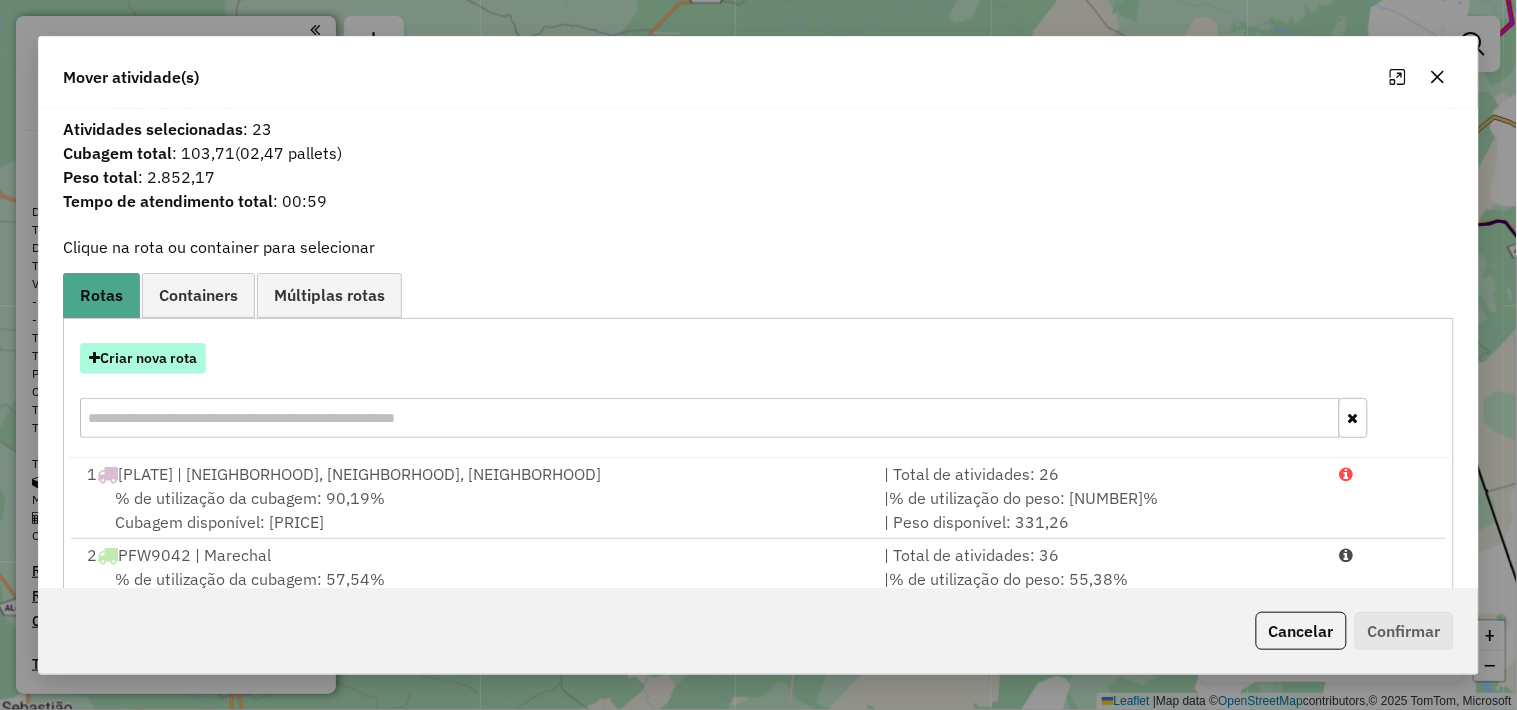 click on "Criar nova rota" at bounding box center (143, 358) 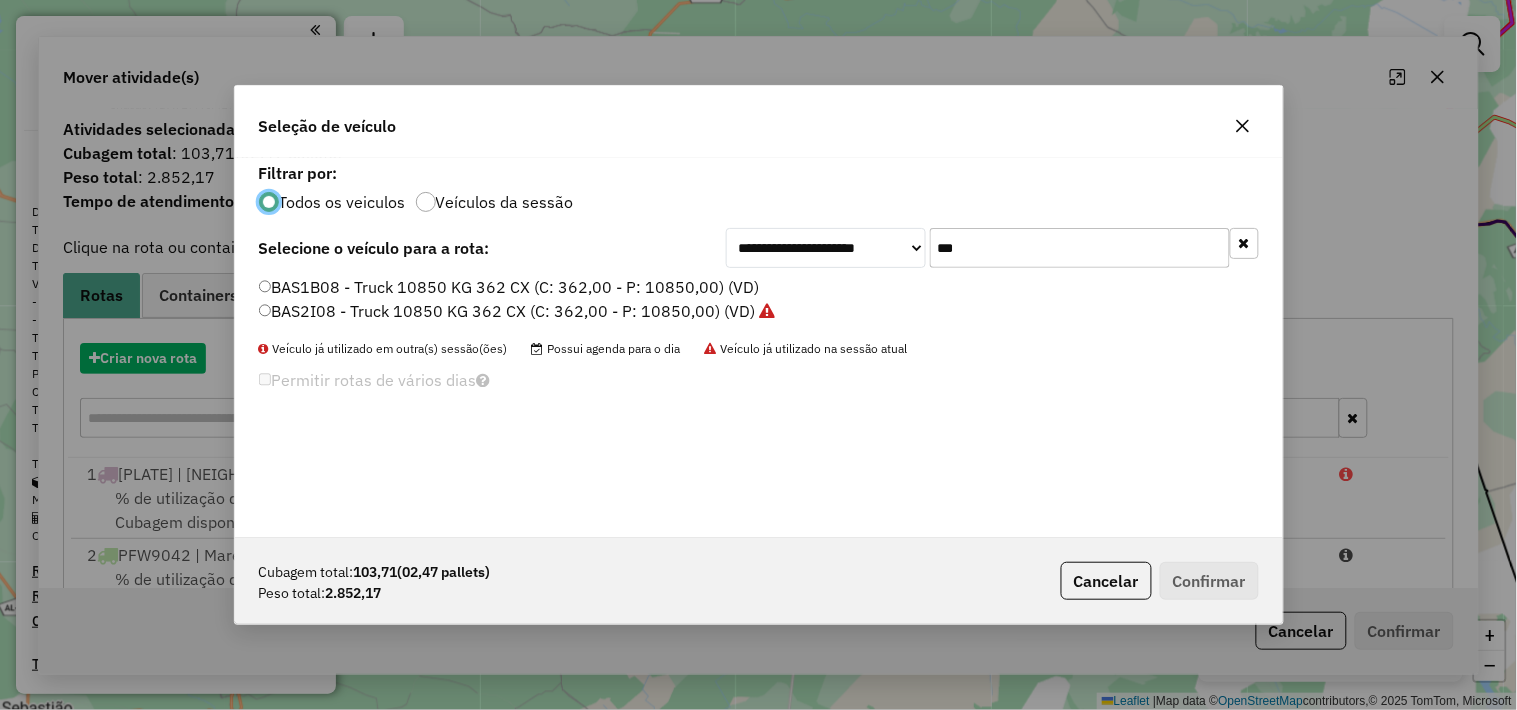 scroll, scrollTop: 11, scrollLeft: 5, axis: both 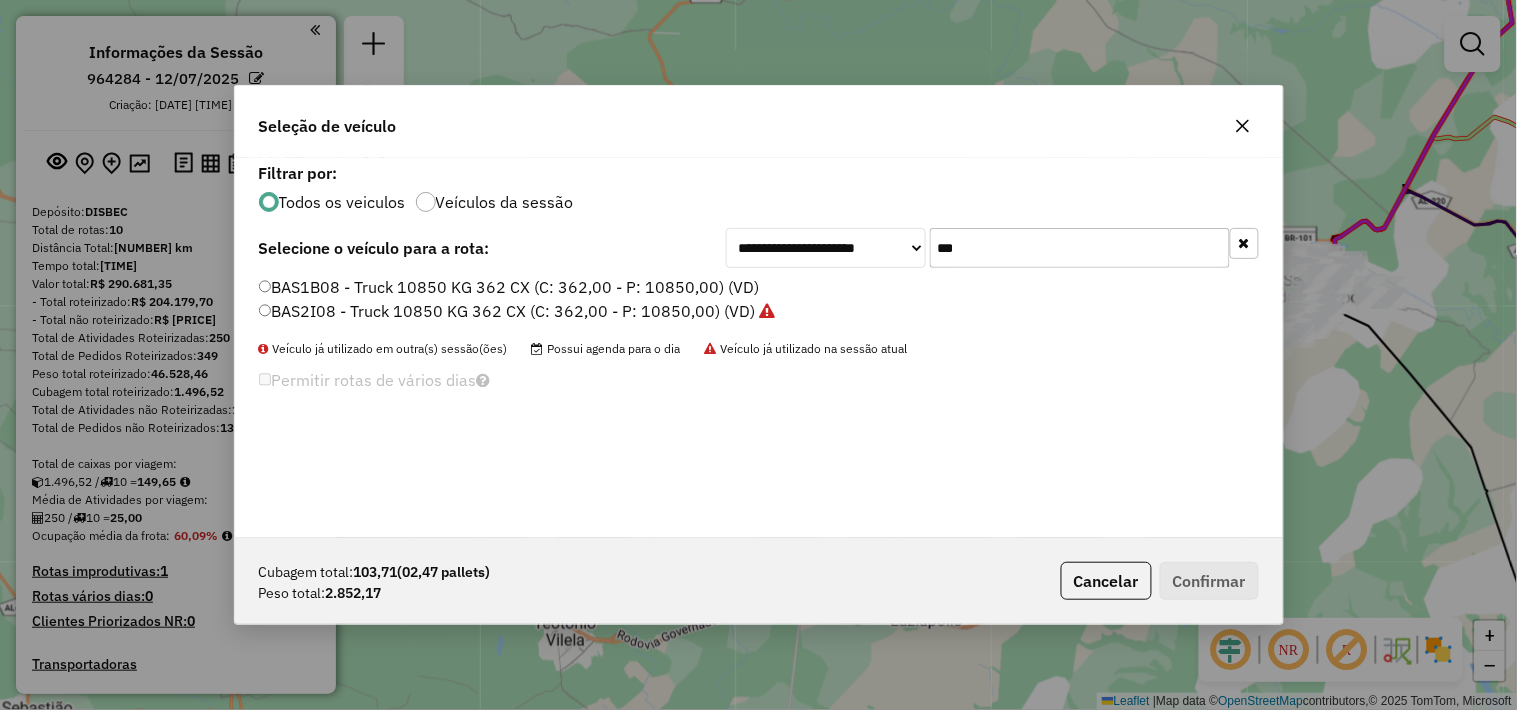 click on "***" 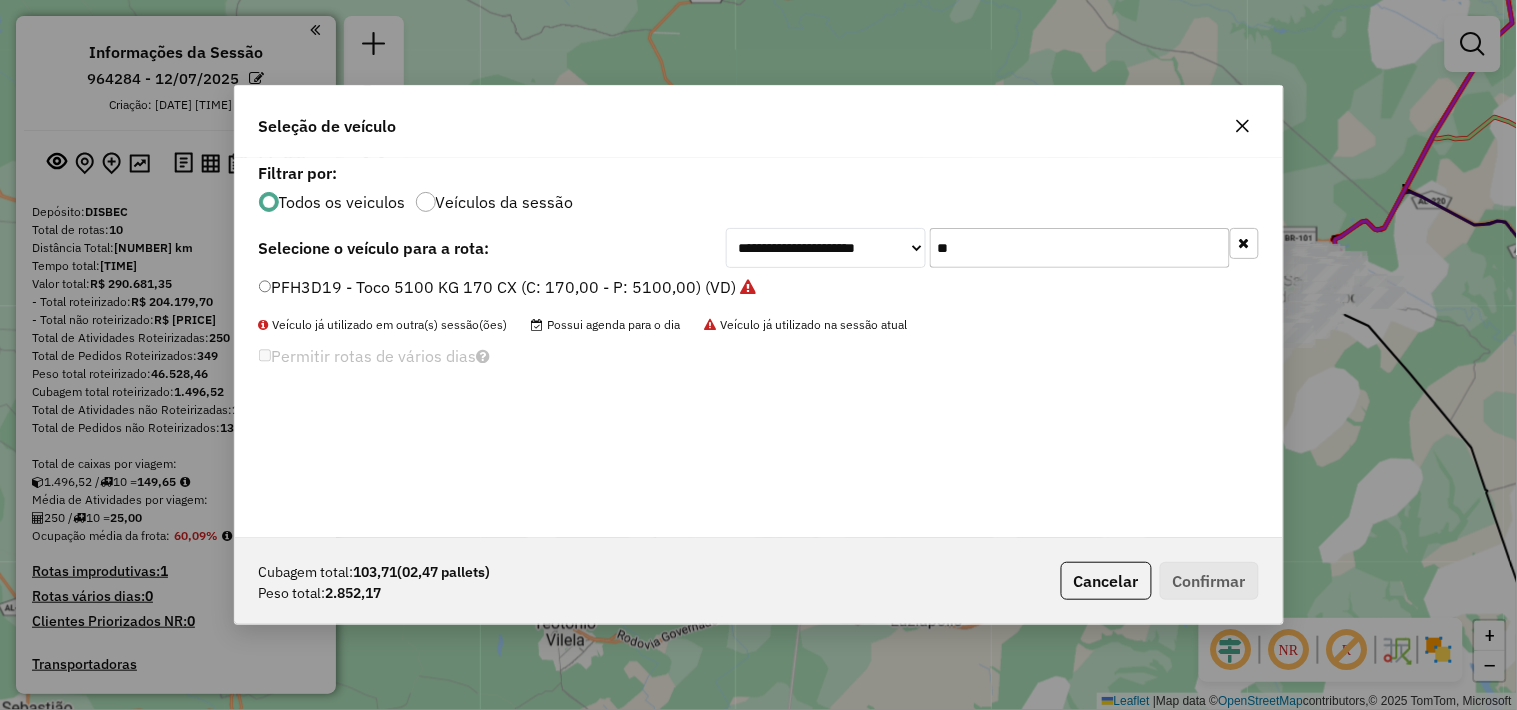 type on "*" 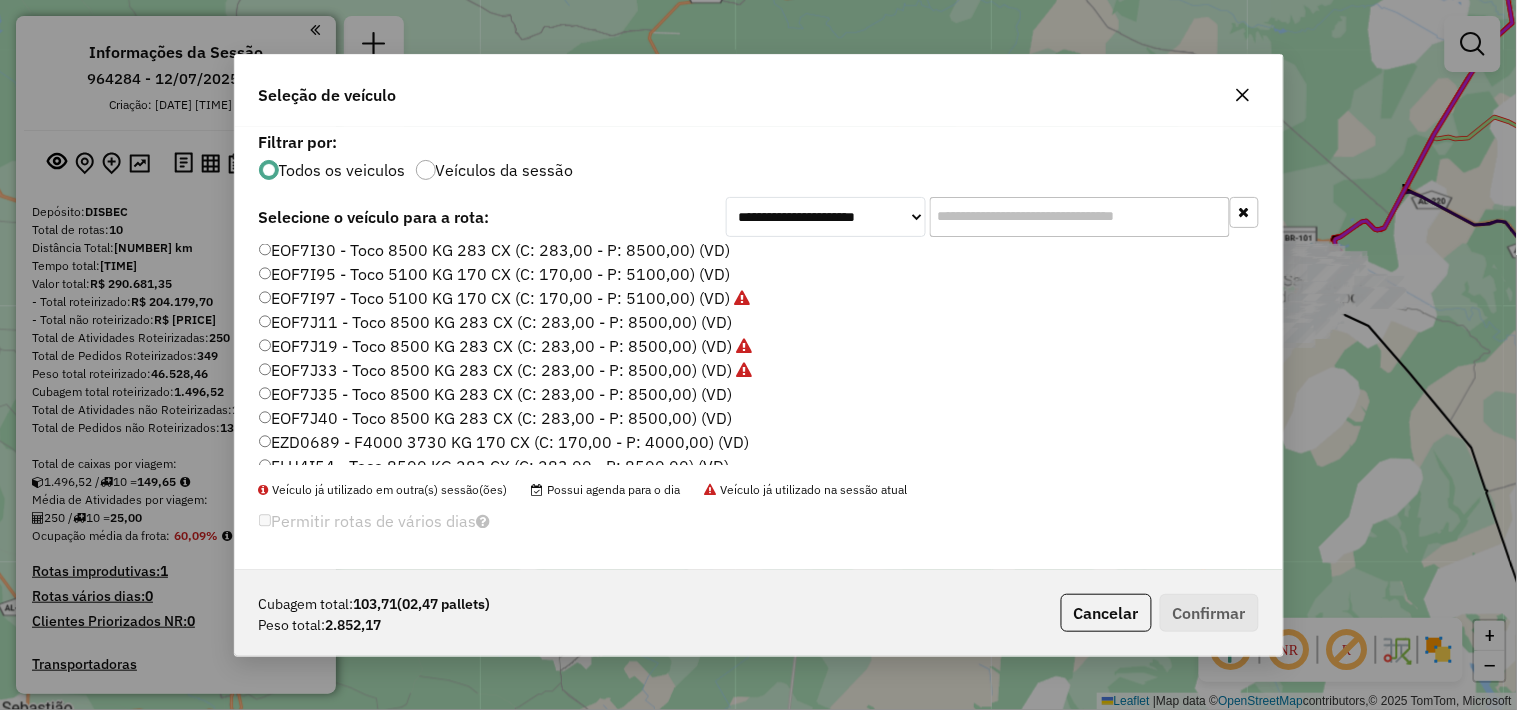 scroll, scrollTop: 0, scrollLeft: 0, axis: both 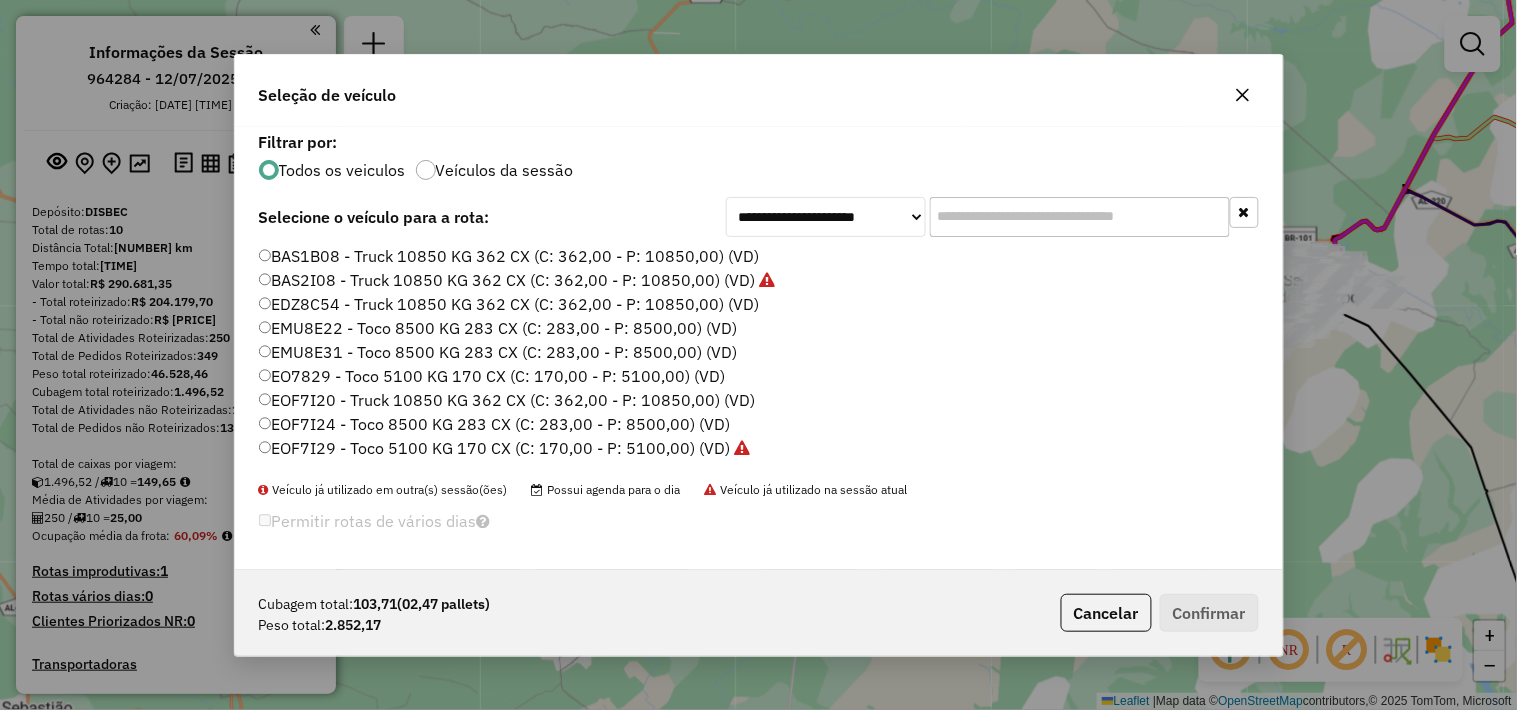 type 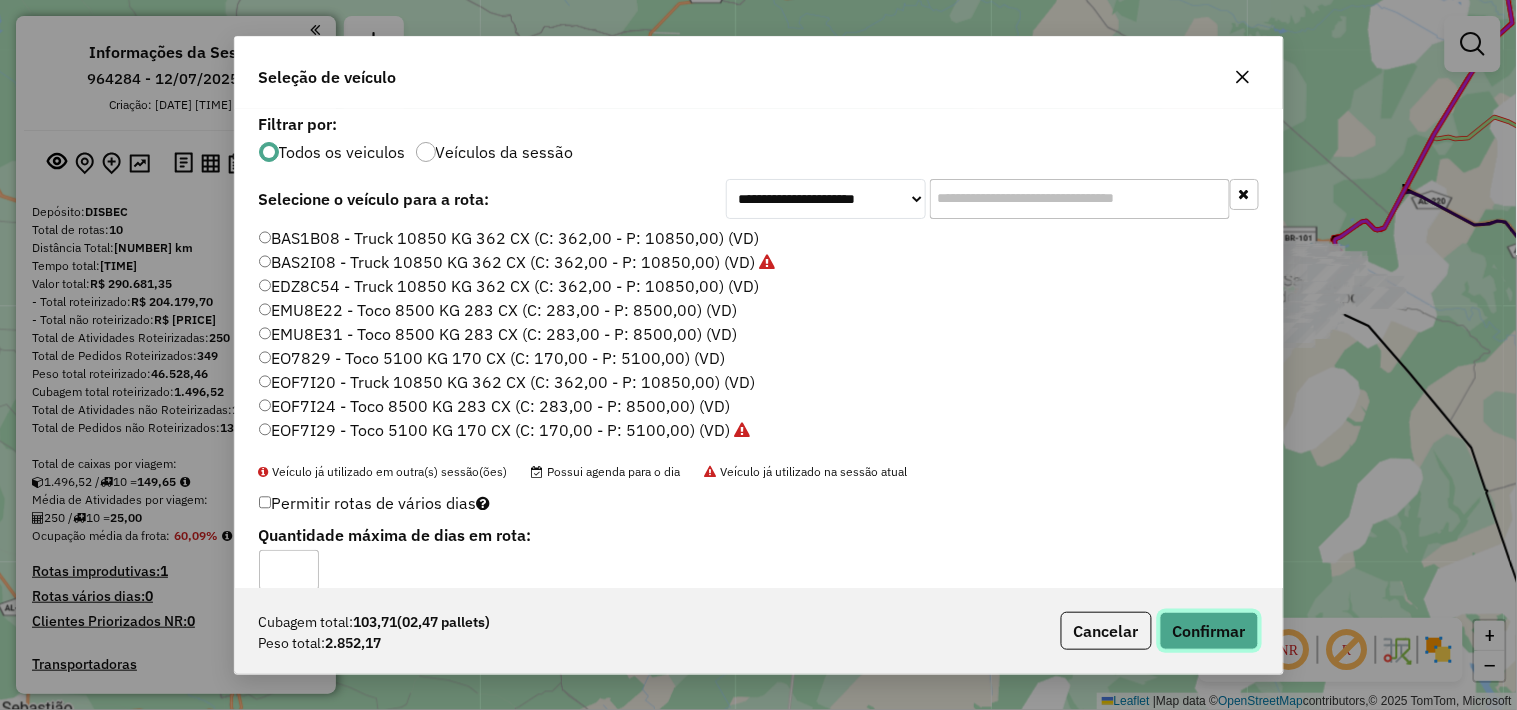 click on "Confirmar" 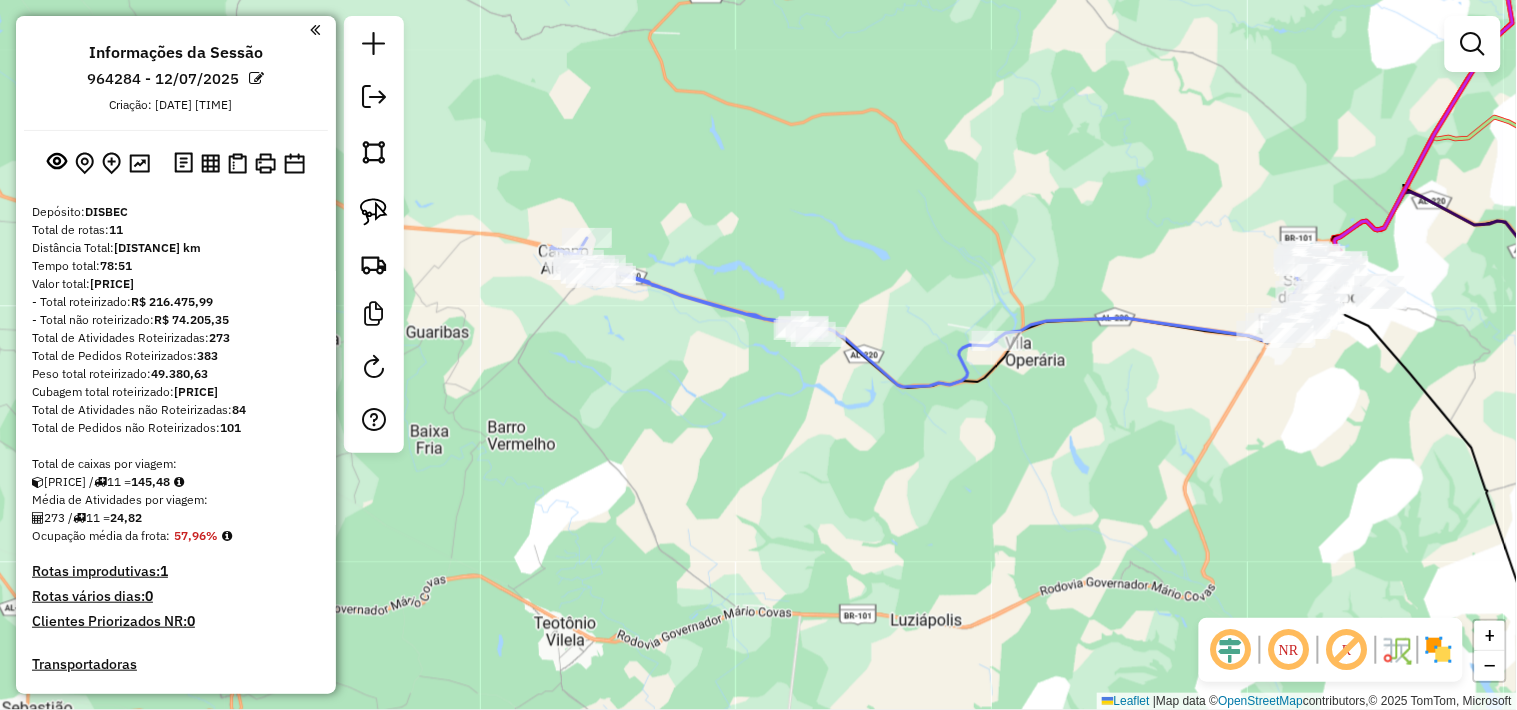 drag, startPoint x: 990, startPoint y: 502, endPoint x: 597, endPoint y: 504, distance: 393.0051 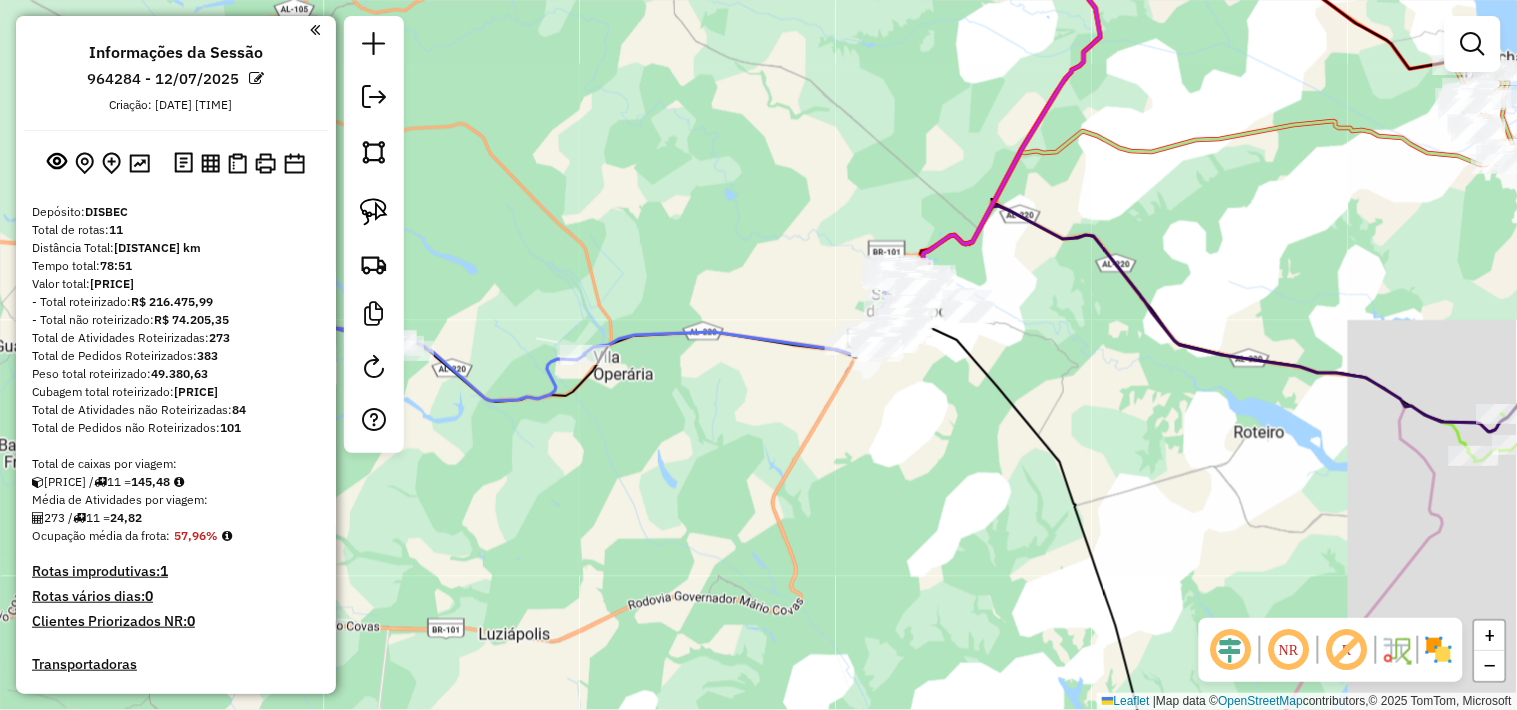 drag, startPoint x: 953, startPoint y: 470, endPoint x: 833, endPoint y: 503, distance: 124.45481 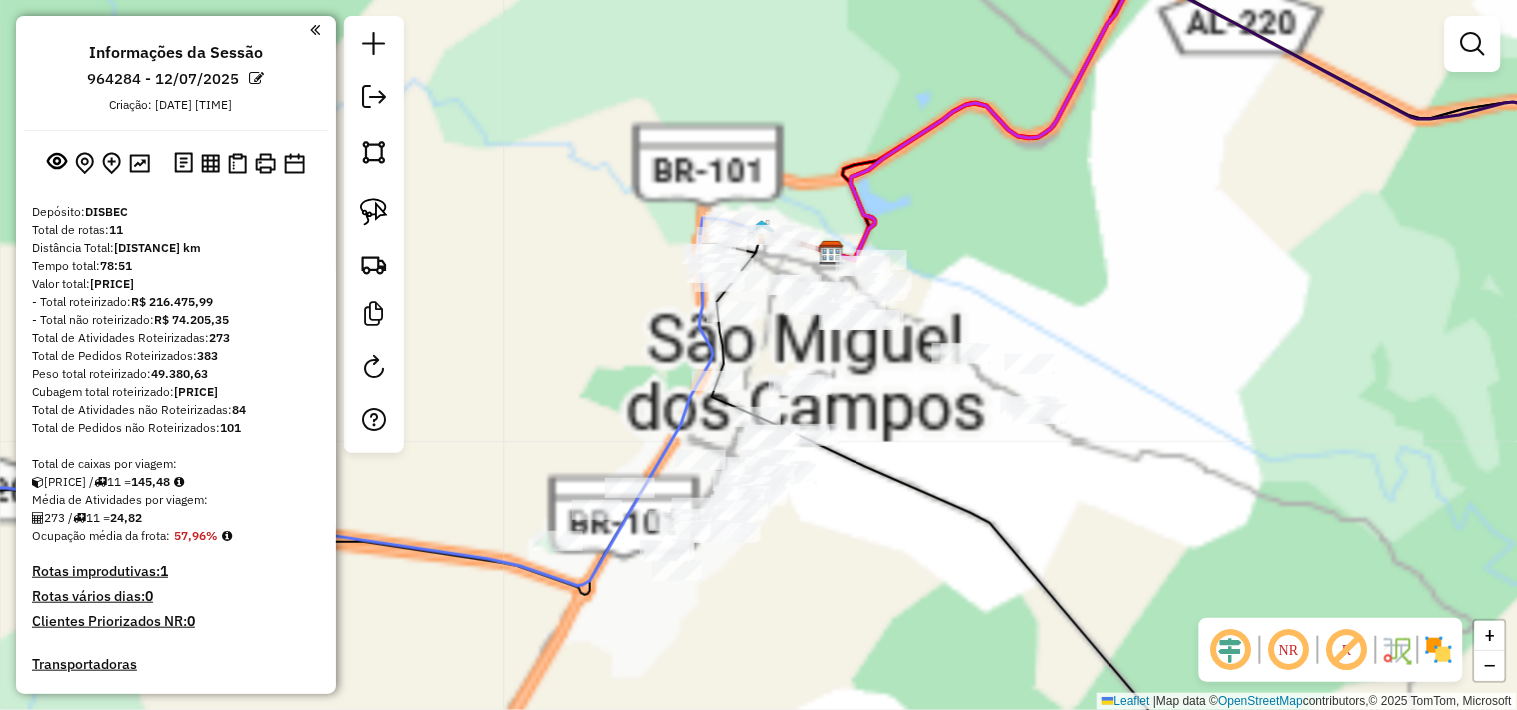 drag, startPoint x: 867, startPoint y: 345, endPoint x: 770, endPoint y: 427, distance: 127.01575 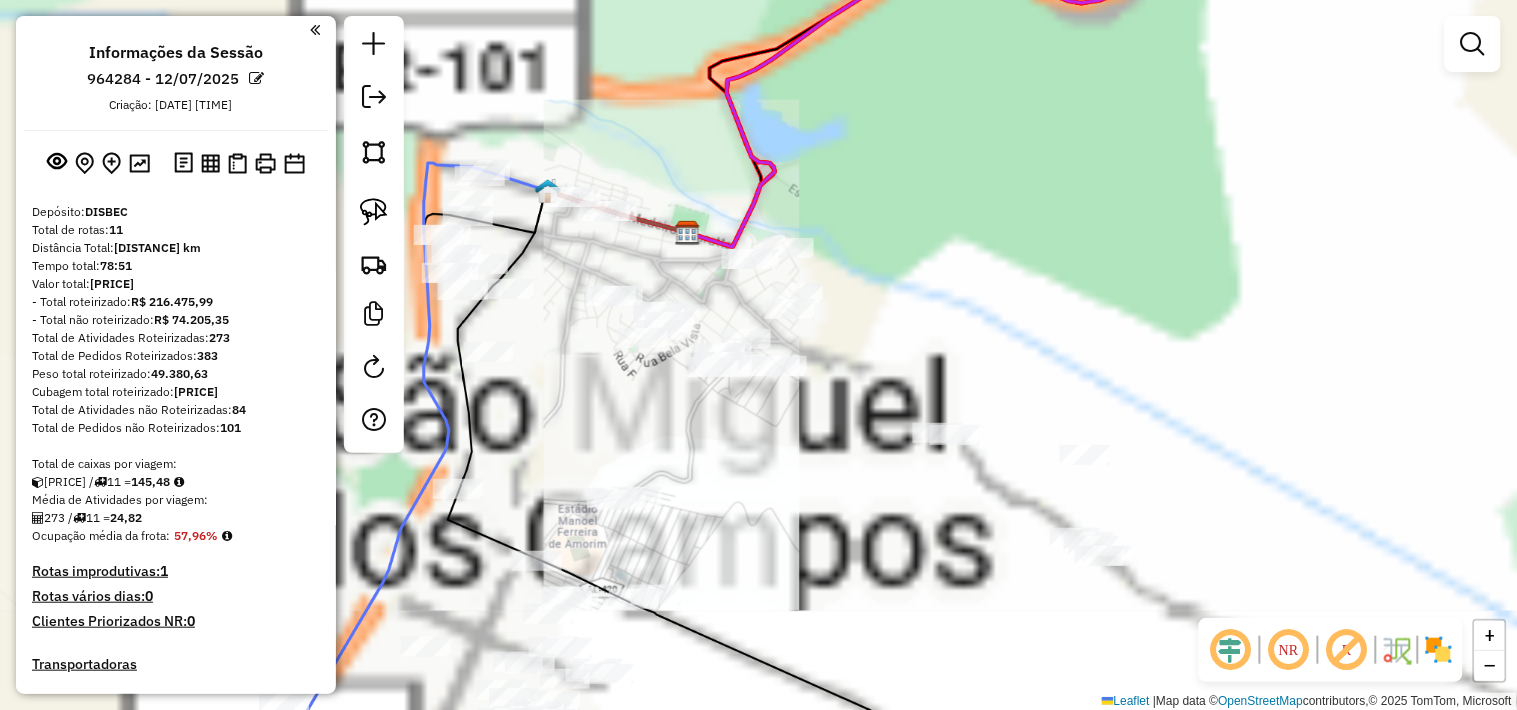 drag, startPoint x: 777, startPoint y: 451, endPoint x: 721, endPoint y: 407, distance: 71.21797 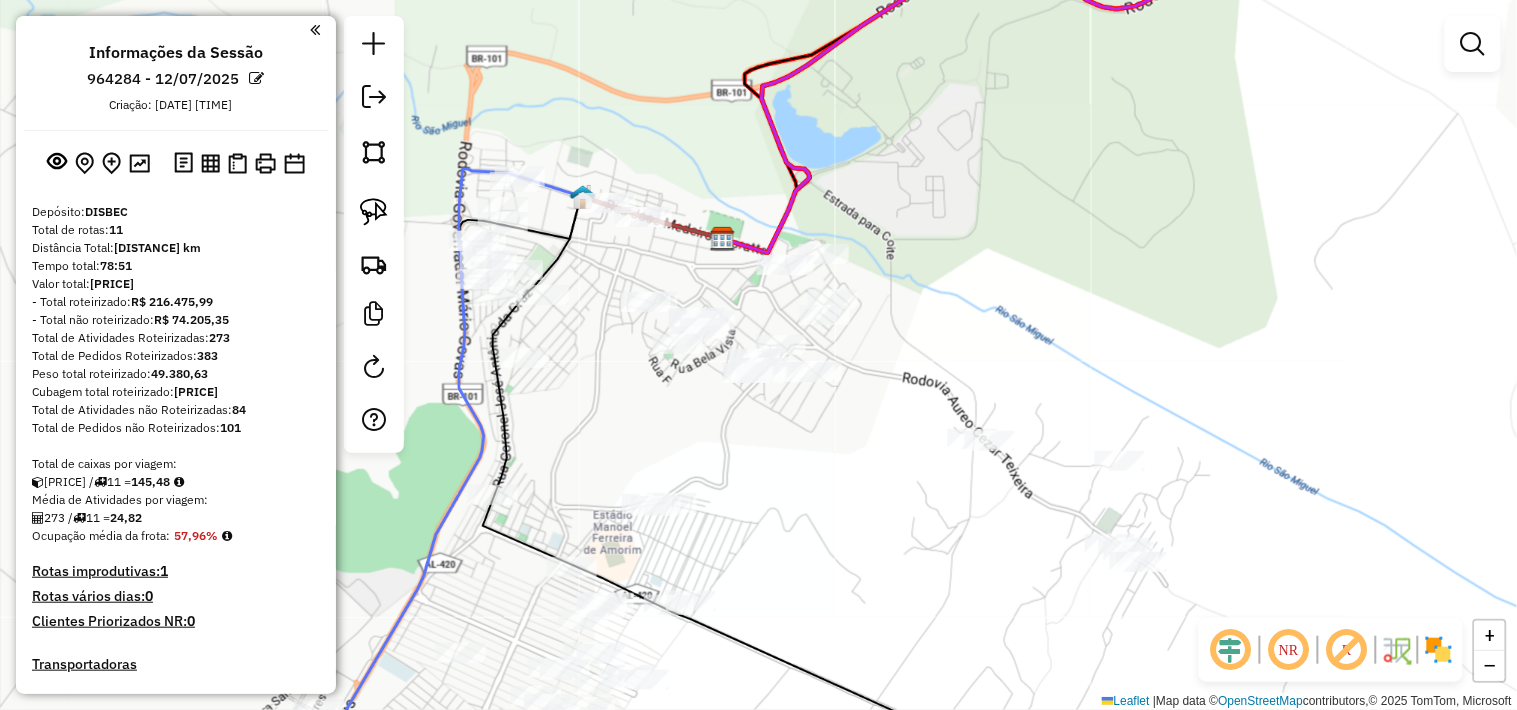 drag, startPoint x: 594, startPoint y: 405, endPoint x: 576, endPoint y: 380, distance: 30.805843 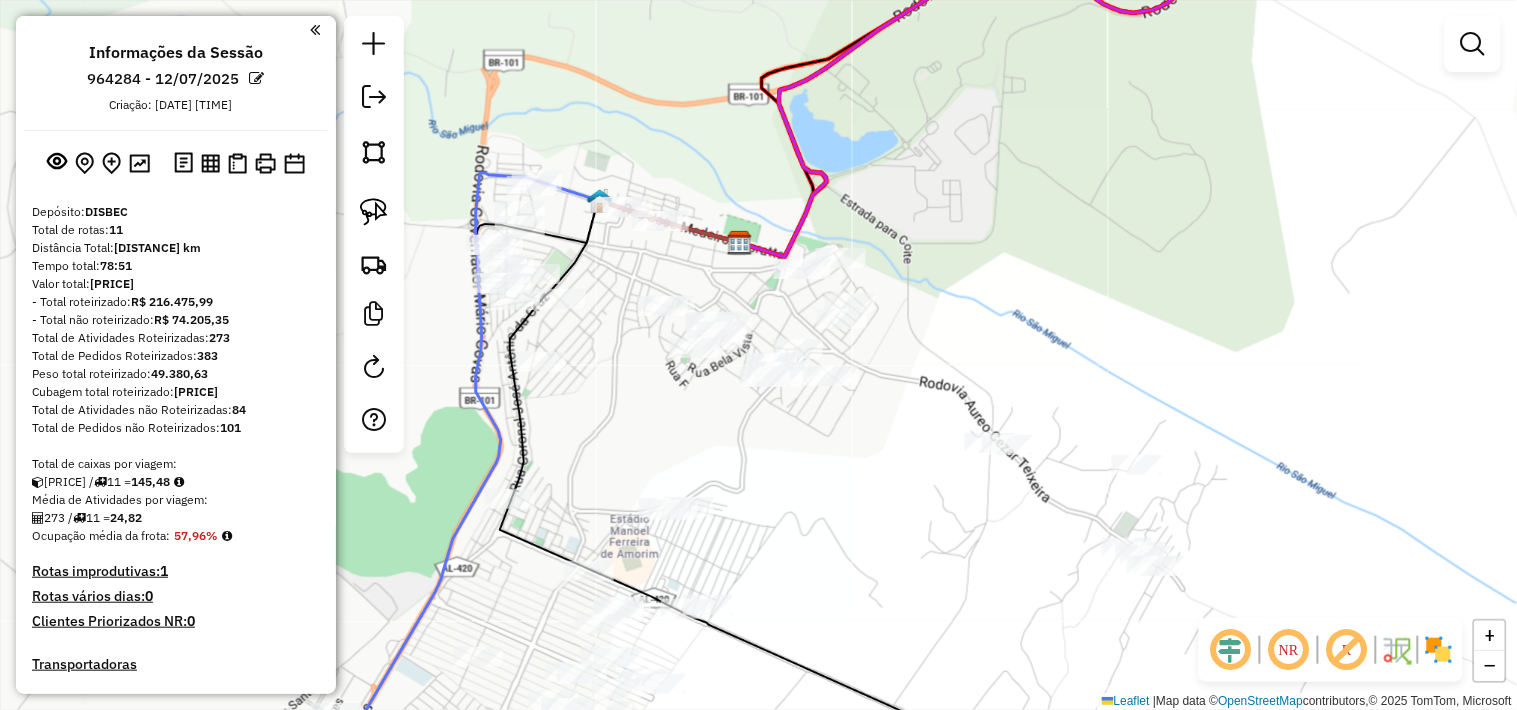 click 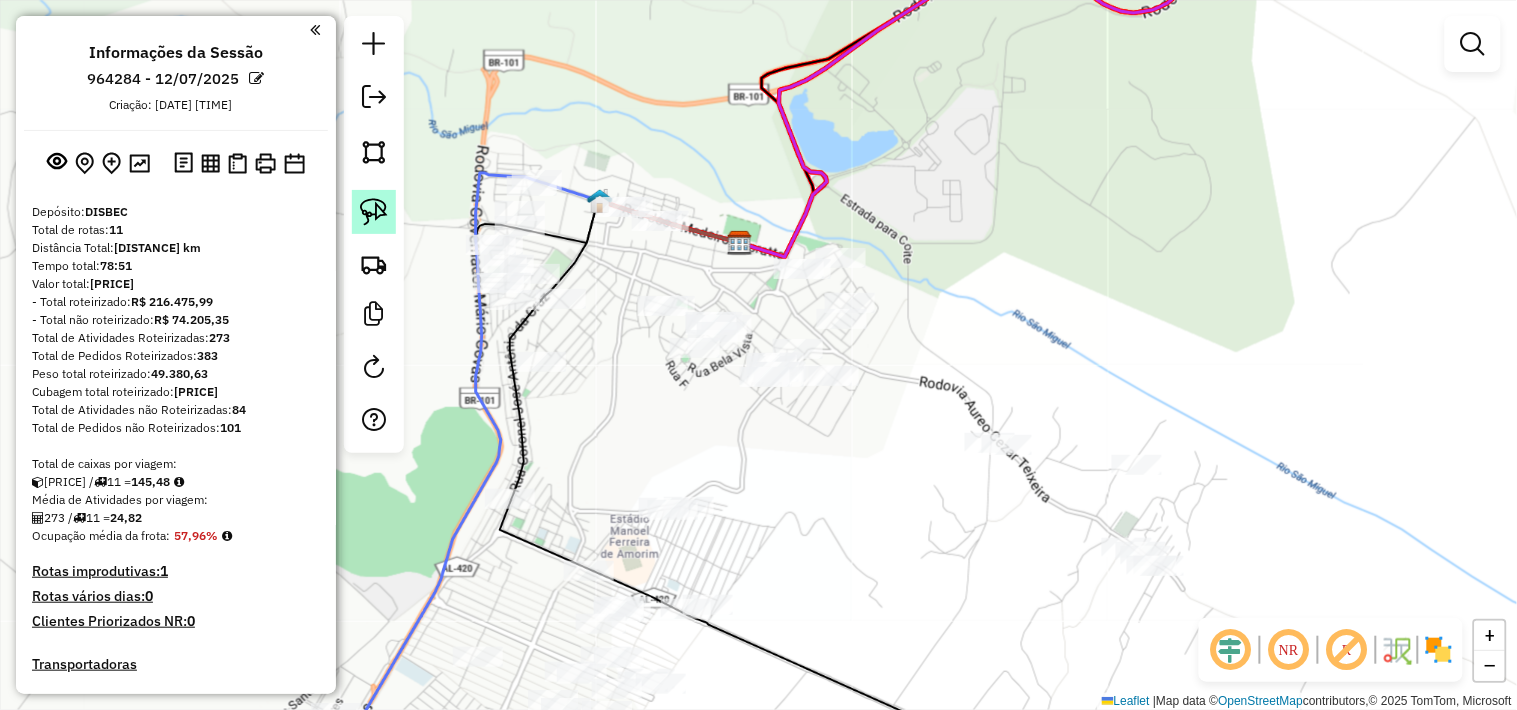 click 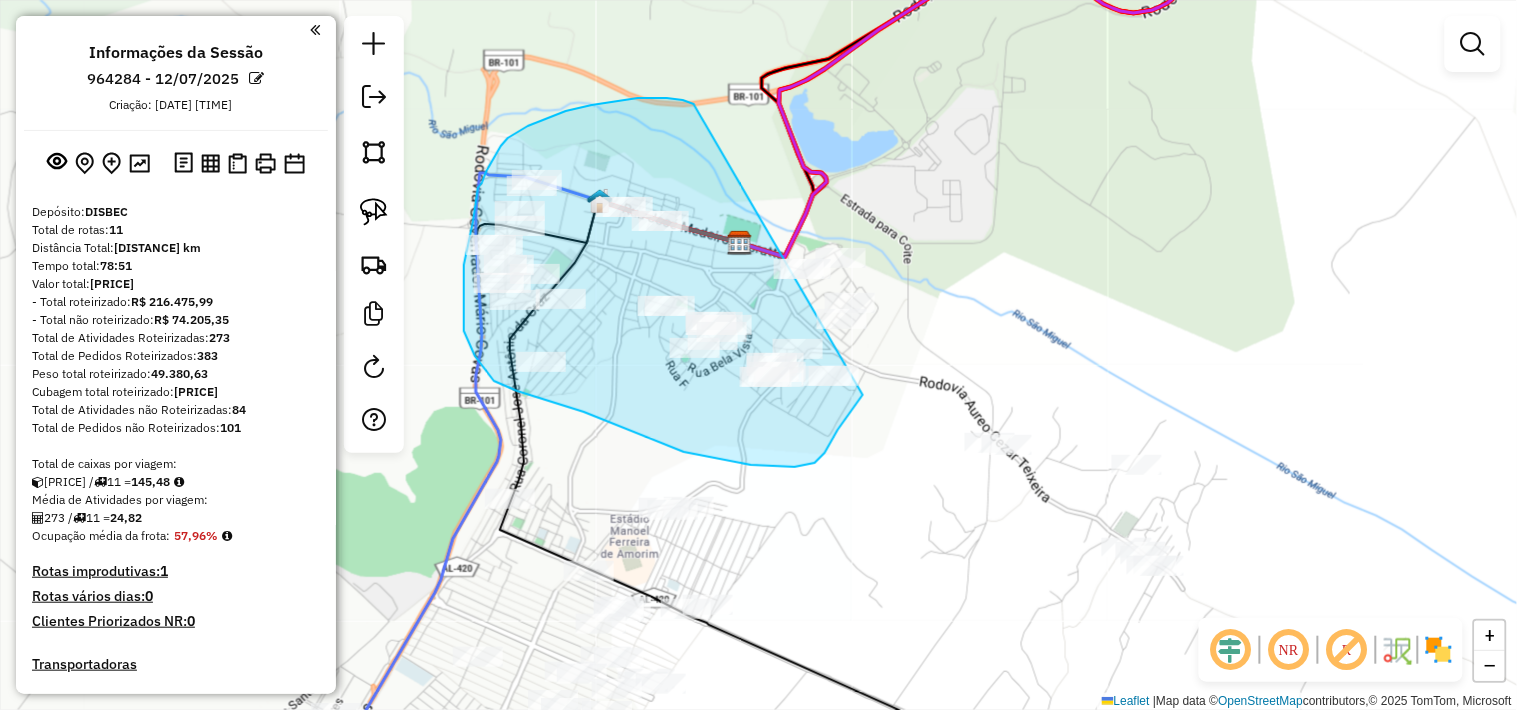 drag, startPoint x: 692, startPoint y: 103, endPoint x: 915, endPoint y: 235, distance: 259.13895 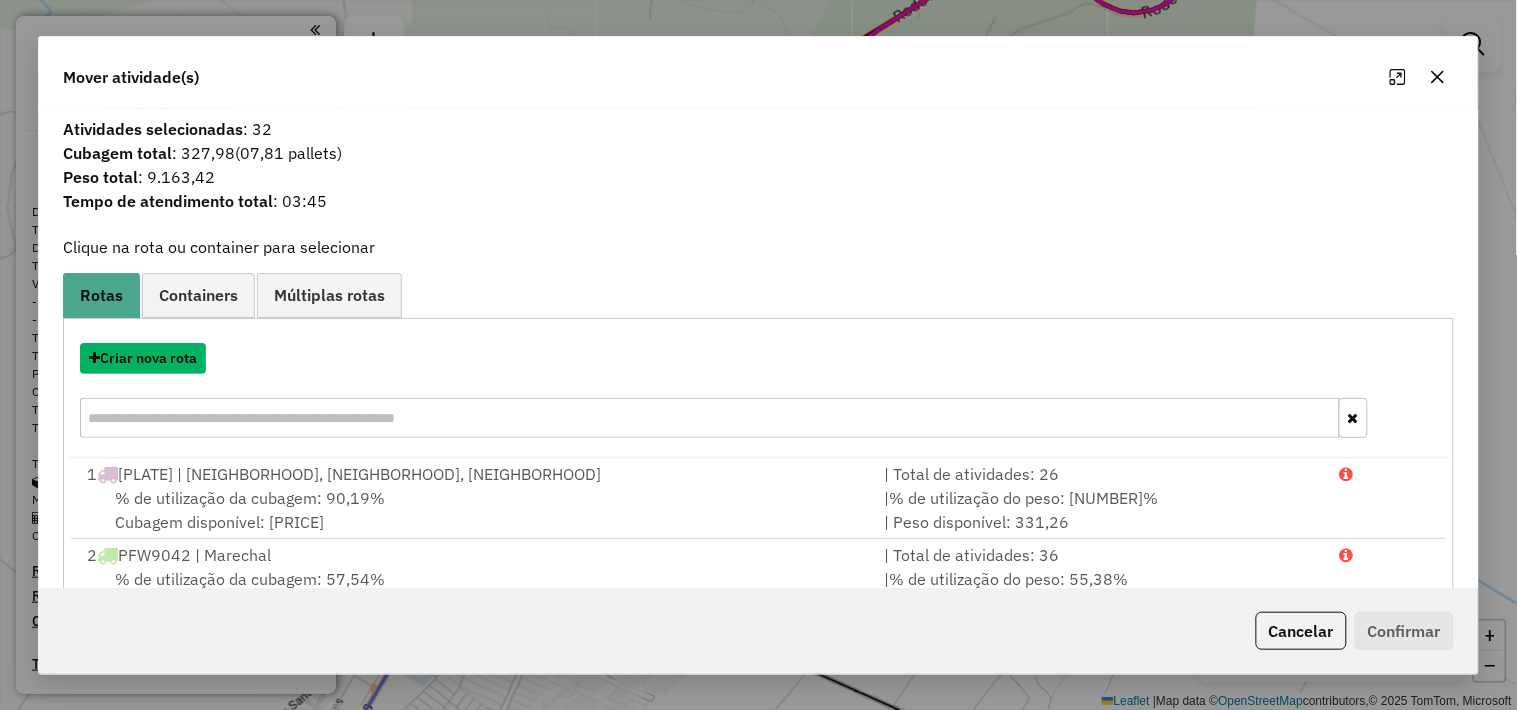 click on "Criar nova rota" at bounding box center (143, 358) 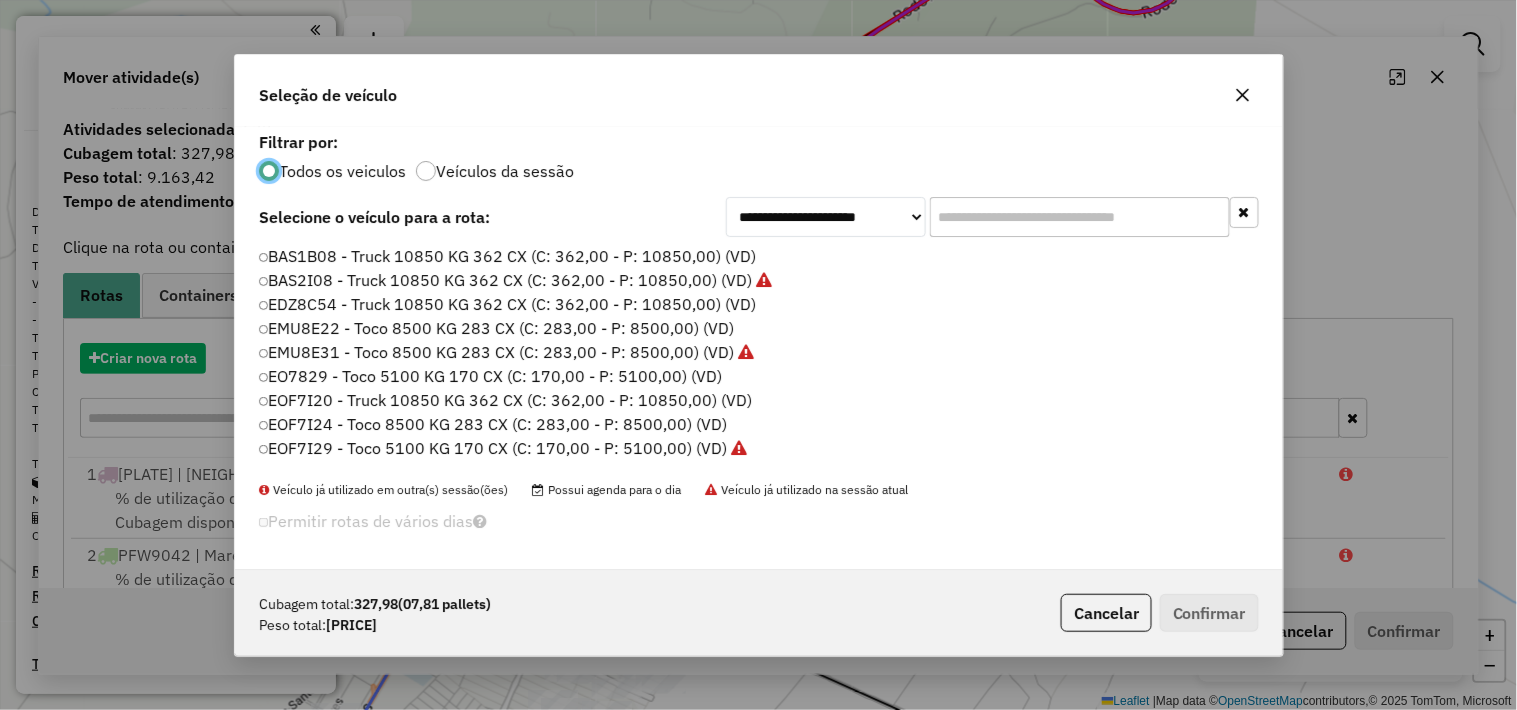 scroll, scrollTop: 11, scrollLeft: 5, axis: both 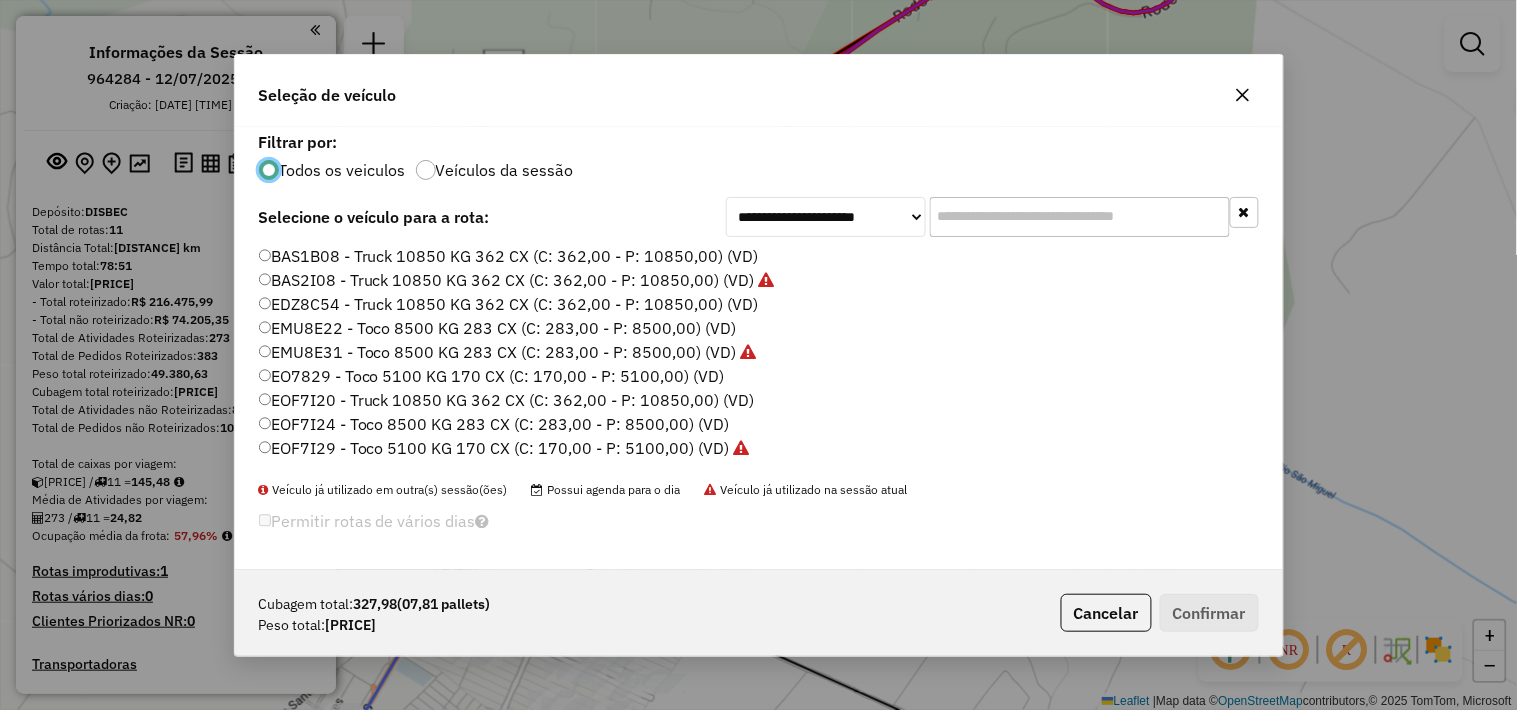 click 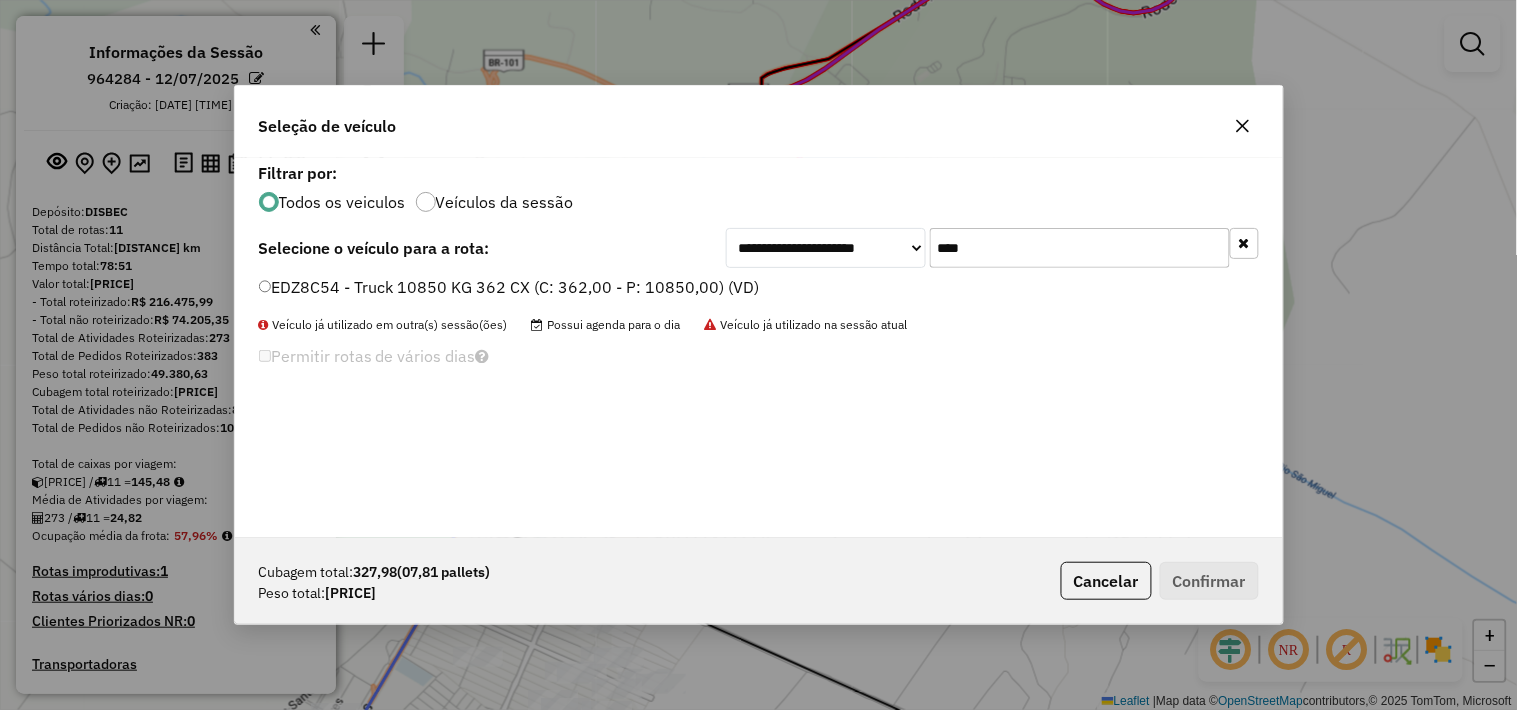 type on "****" 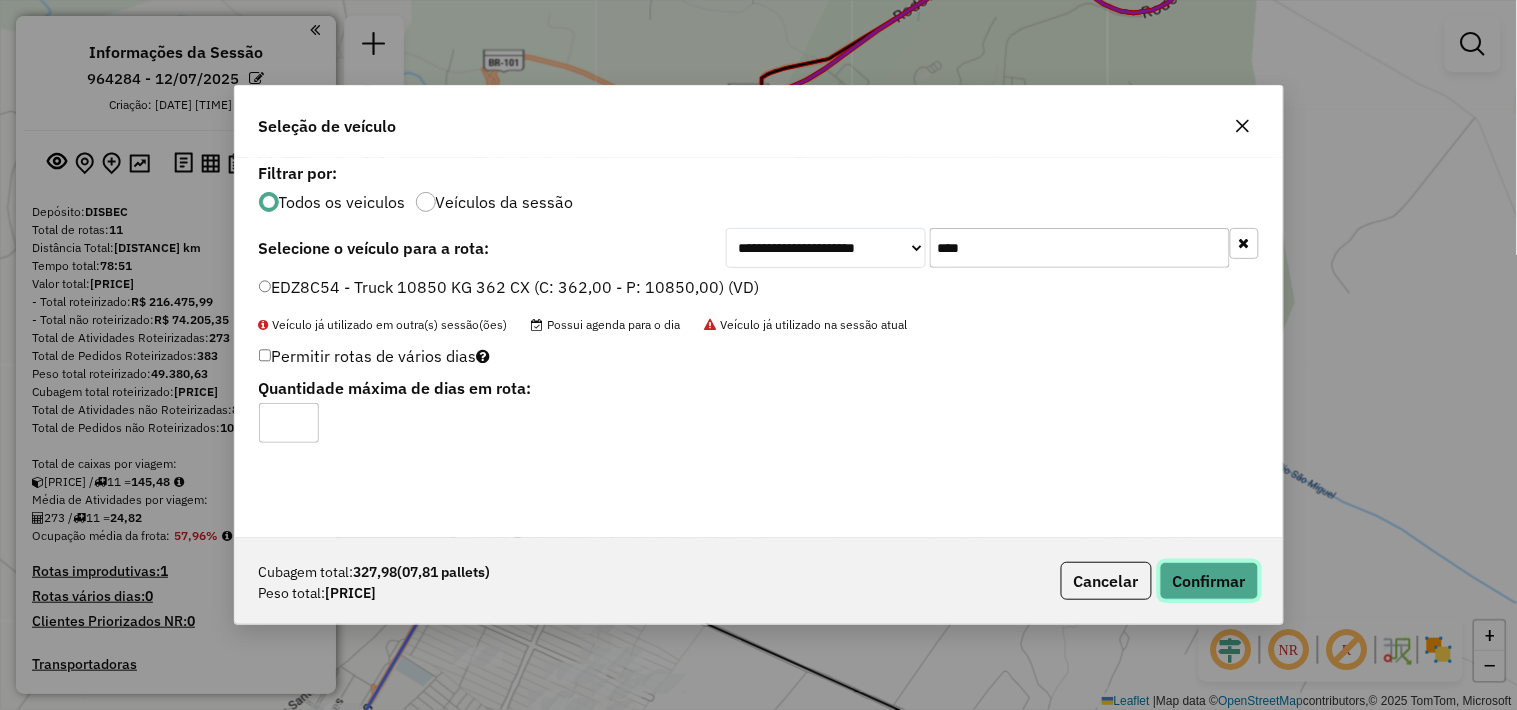 click on "Confirmar" 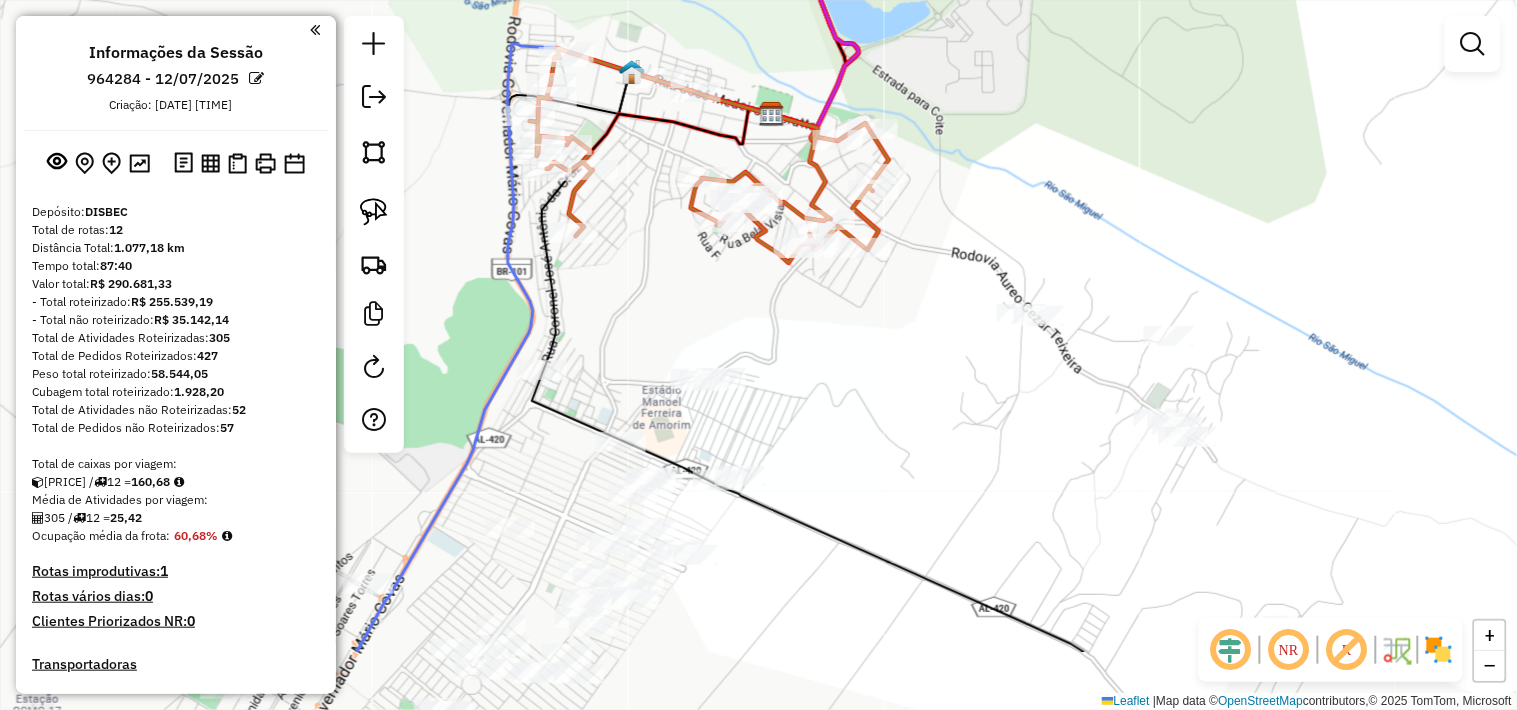 drag, startPoint x: 833, startPoint y: 515, endPoint x: 921, endPoint y: 302, distance: 230.46259 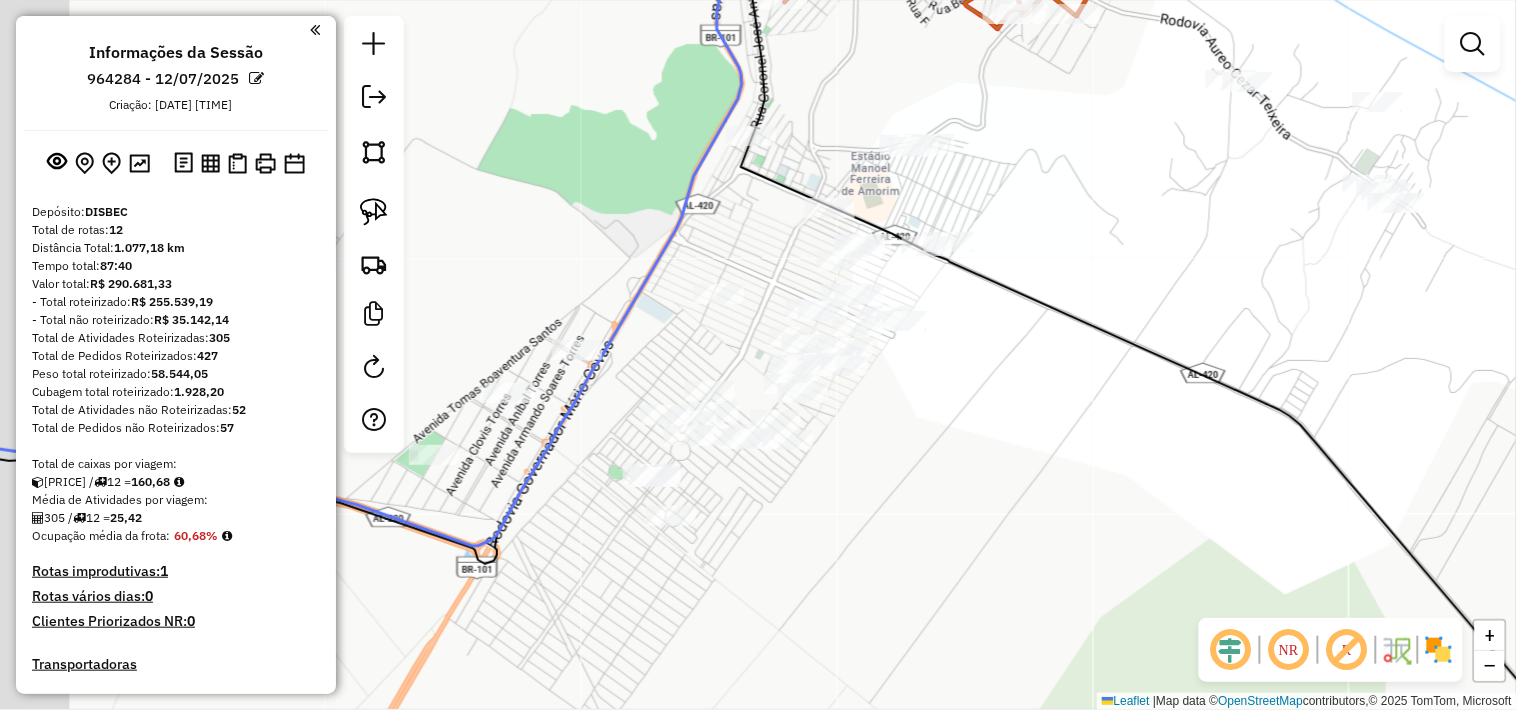 click on "Rota 10 - Placa BAS2I08  6807 - PONTINHO DA MARILENE Janela de atendimento Grade de atendimento Capacidade Transportadoras Veículos Cliente Pedidos  Rotas Selecione os dias de semana para filtrar as janelas de atendimento  Seg   Ter   Qua   Qui   Sex   Sáb   Dom  Informe o período da janela de atendimento: De: Até:  Filtrar exatamente a janela do cliente  Considerar janela de atendimento padrão  Selecione os dias de semana para filtrar as grades de atendimento  Seg   Ter   Qua   Qui   Sex   Sáb   Dom   Considerar clientes sem dia de atendimento cadastrado  Clientes fora do dia de atendimento selecionado Filtrar as atividades entre os valores definidos abaixo:  Peso mínimo:   Peso máximo:   Cubagem mínima:   Cubagem máxima:   De:   Até:  Filtrar as atividades entre o tempo de atendimento definido abaixo:  De:   Até:   Considerar capacidade total dos clientes não roteirizados Transportadora: Selecione um ou mais itens Tipo de veículo: Selecione um ou mais itens Veículo: Selecione um ou mais itens" 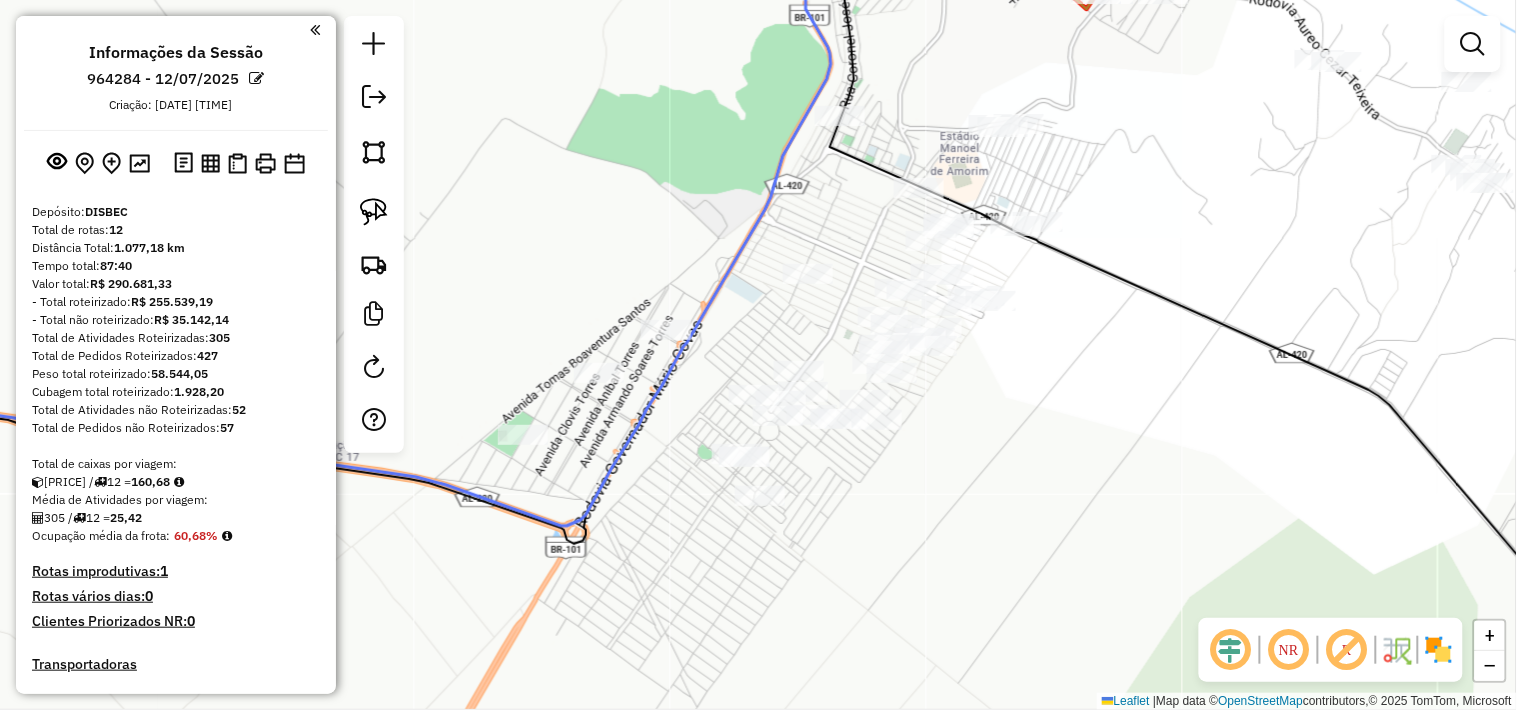 drag, startPoint x: 558, startPoint y: 256, endPoint x: 492, endPoint y: 237, distance: 68.68042 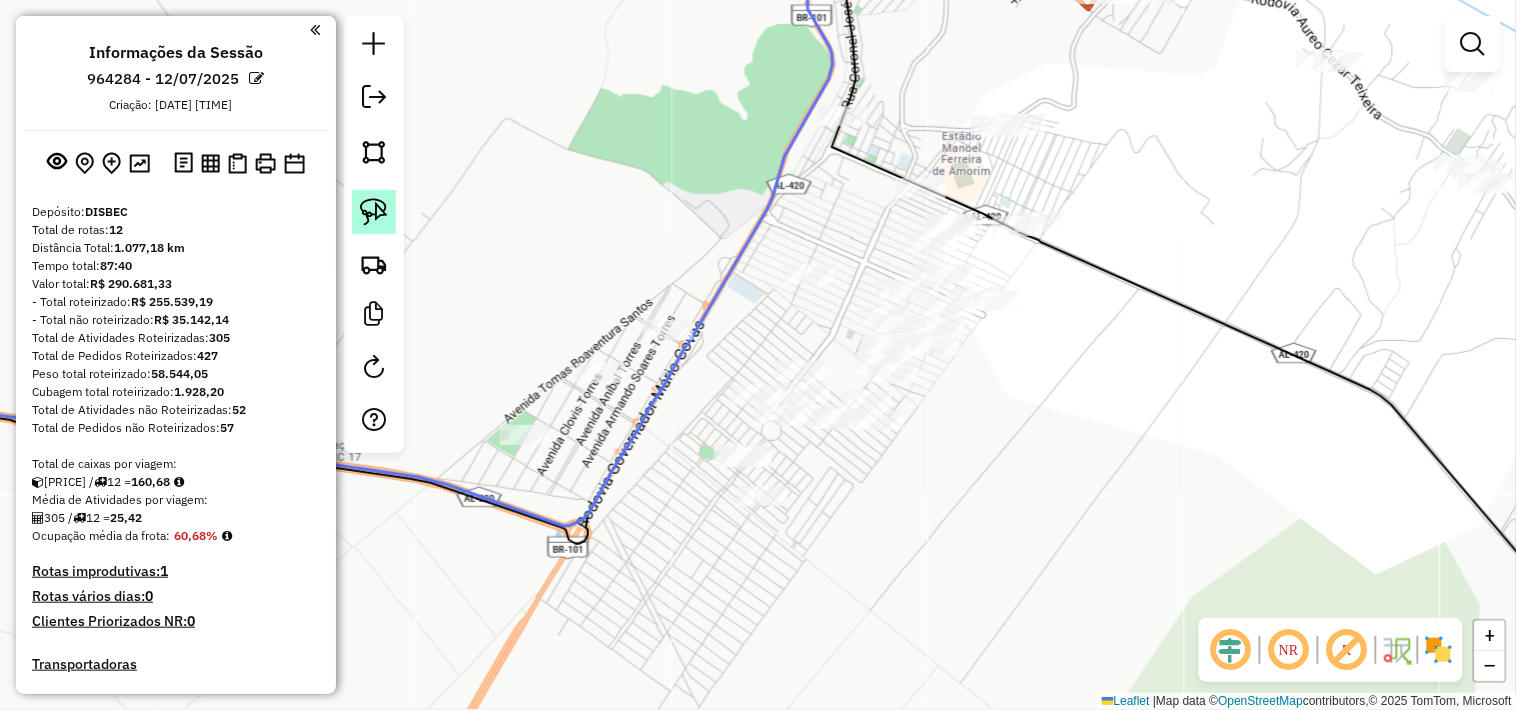 click 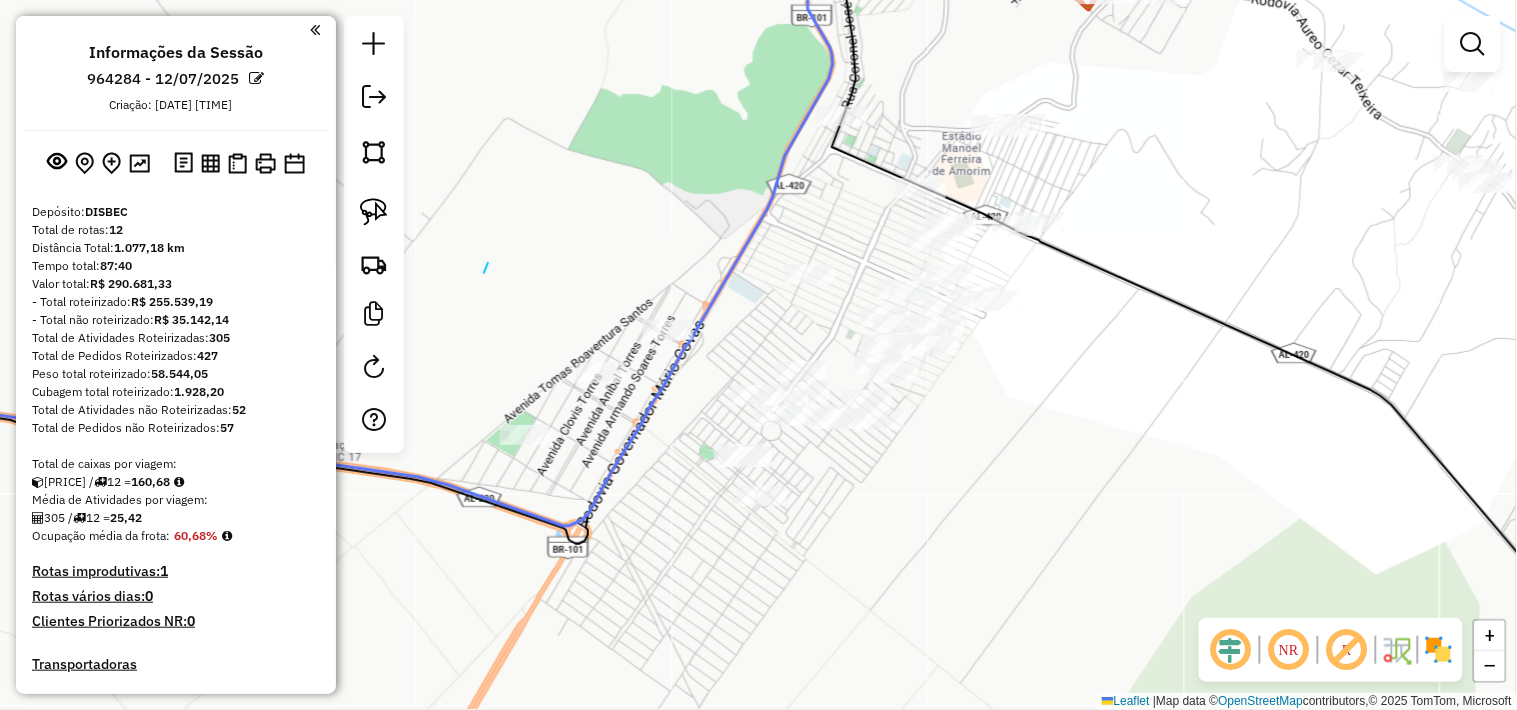 drag, startPoint x: 484, startPoint y: 273, endPoint x: 400, endPoint y: 421, distance: 170.17638 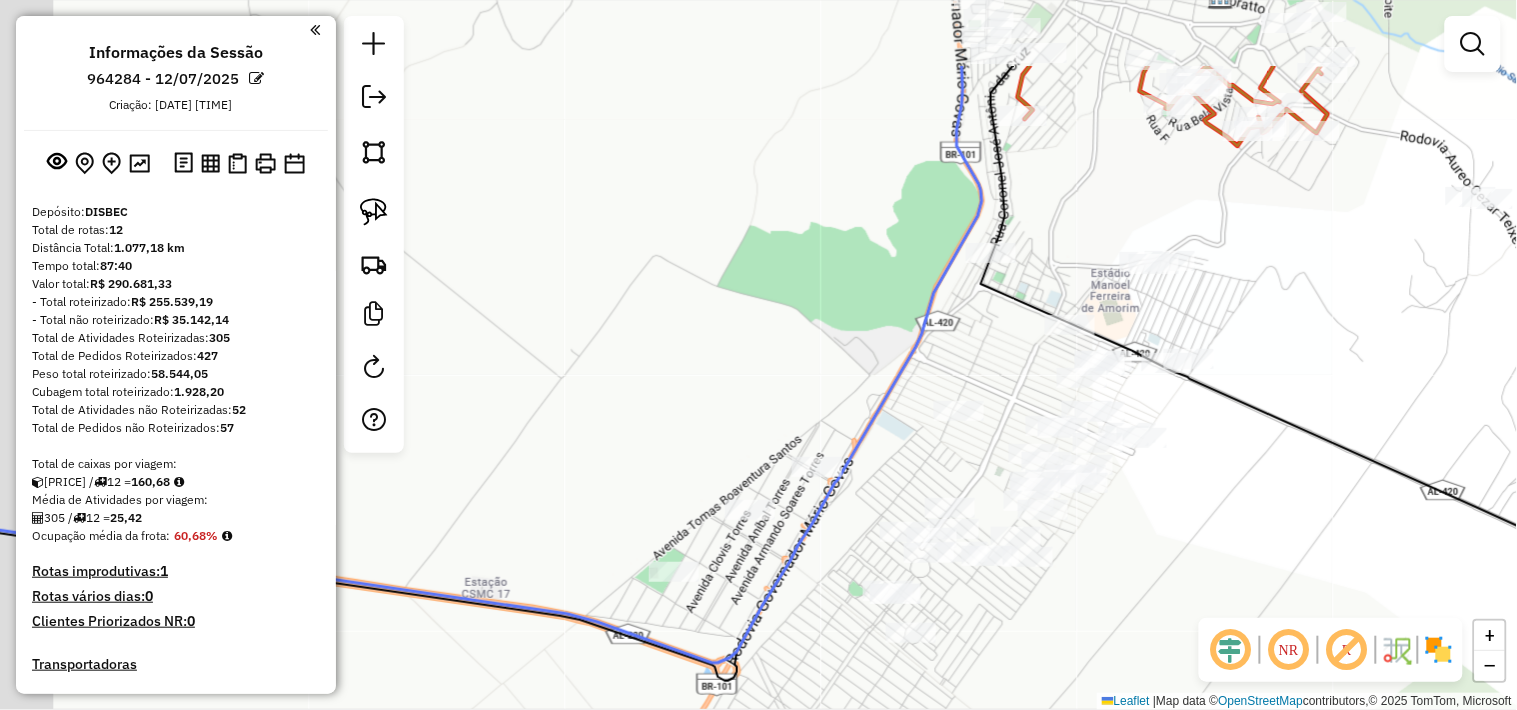 drag, startPoint x: 400, startPoint y: 421, endPoint x: 585, endPoint y: 342, distance: 201.16162 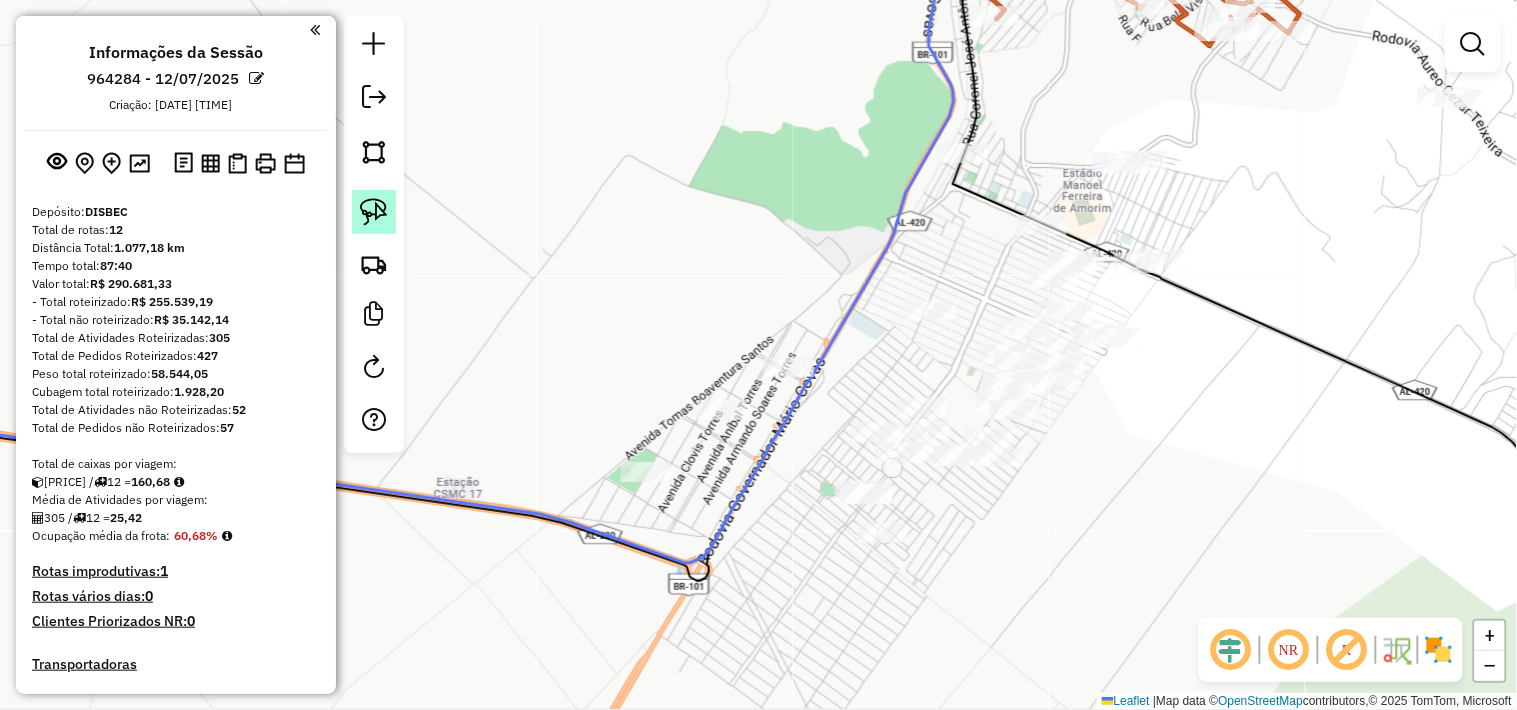 drag, startPoint x: 364, startPoint y: 213, endPoint x: 383, endPoint y: 222, distance: 21.023796 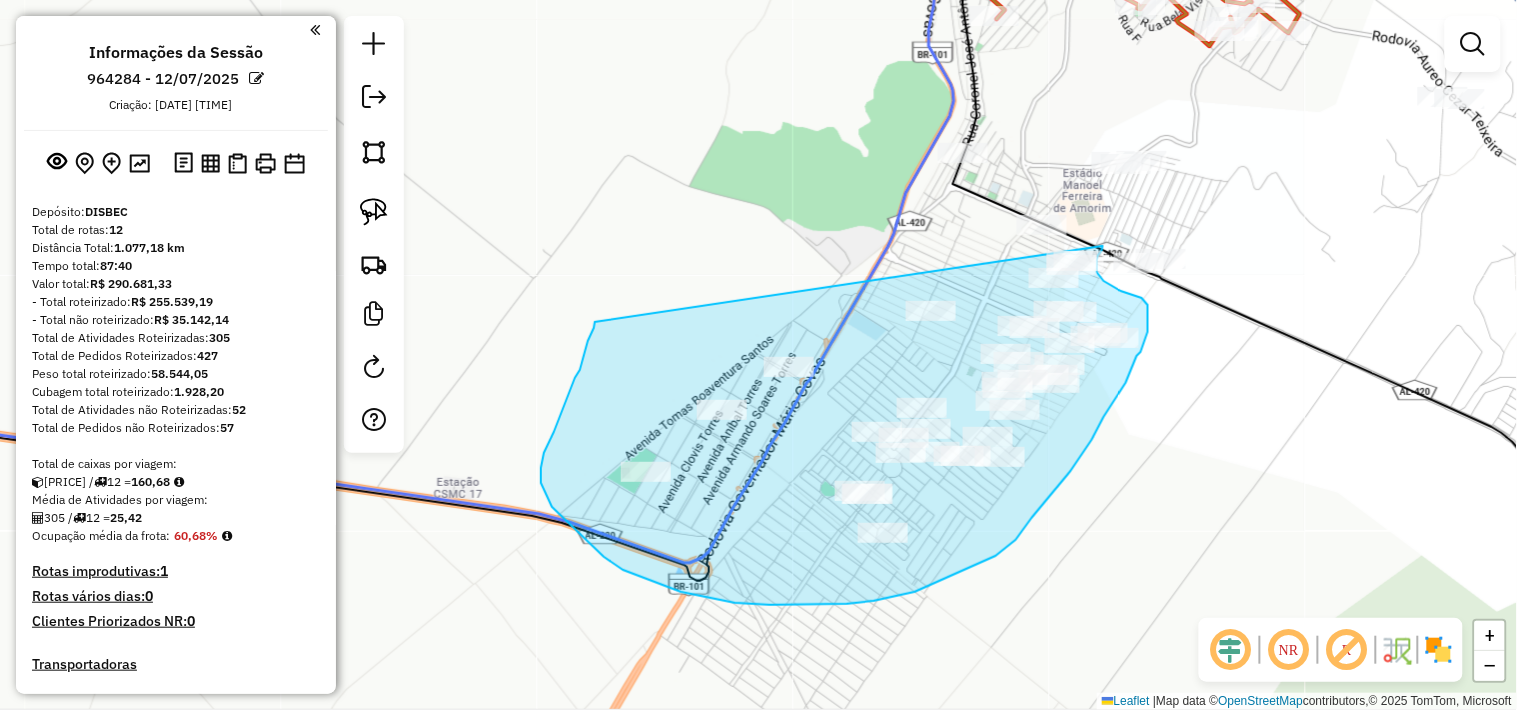 drag, startPoint x: 594, startPoint y: 328, endPoint x: 1105, endPoint y: 232, distance: 519.9394 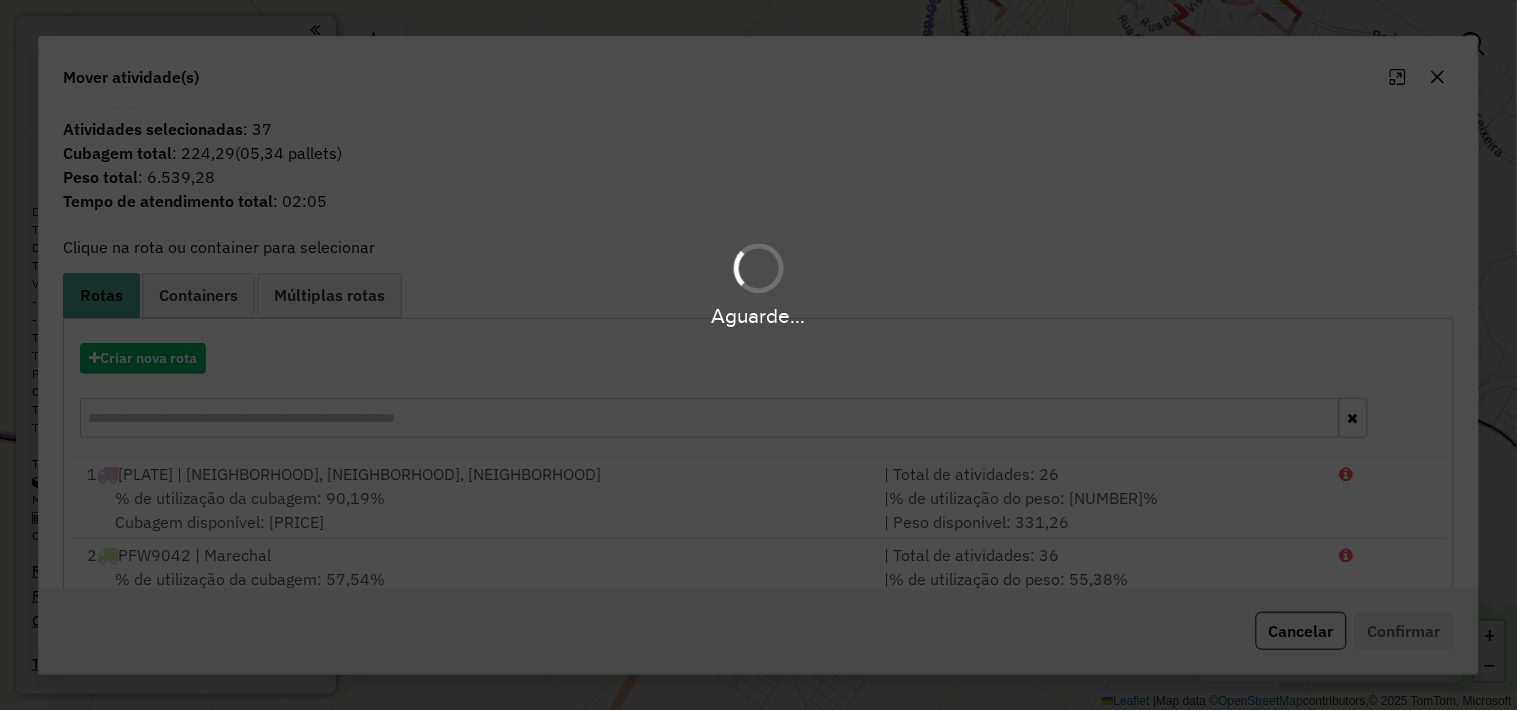 click on "Aguarde..." at bounding box center [758, 355] 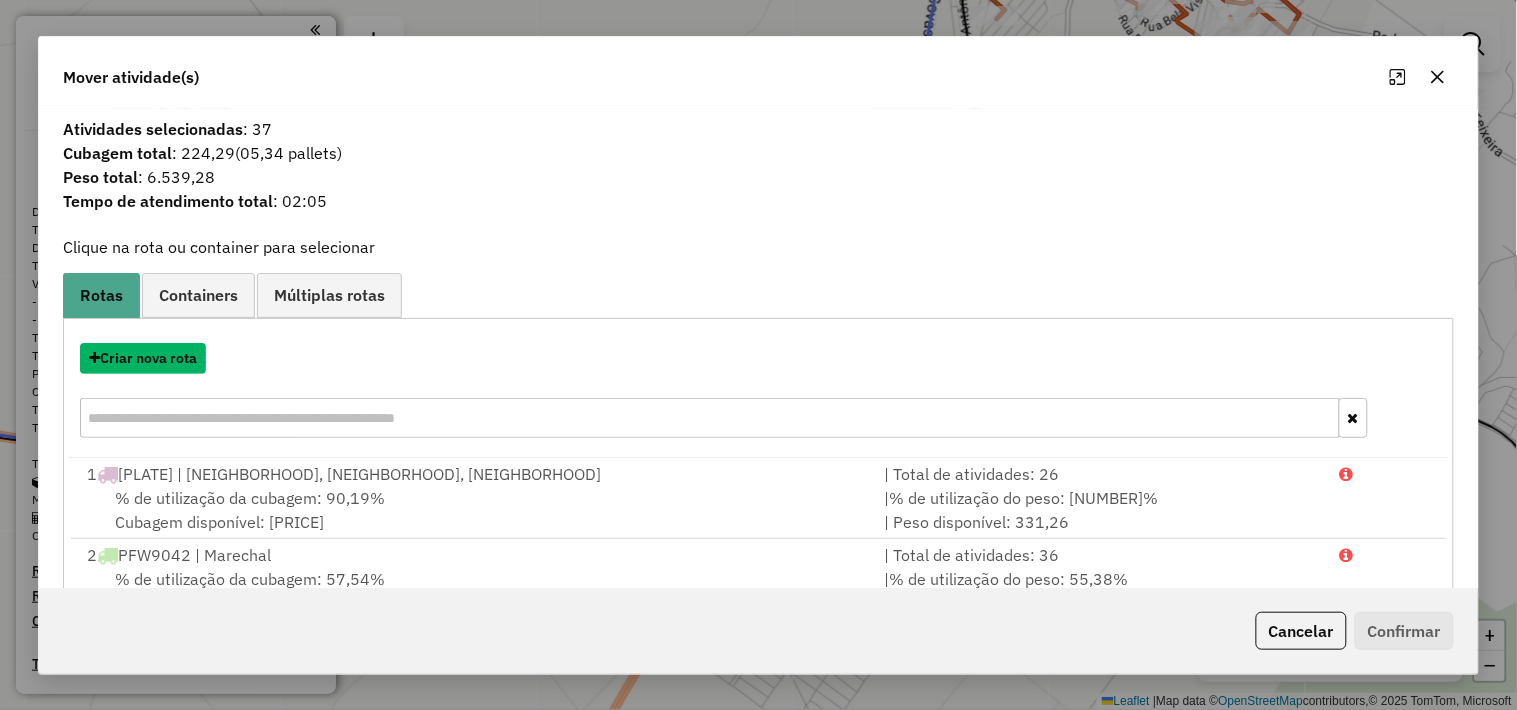 click on "Criar nova rota" at bounding box center [143, 358] 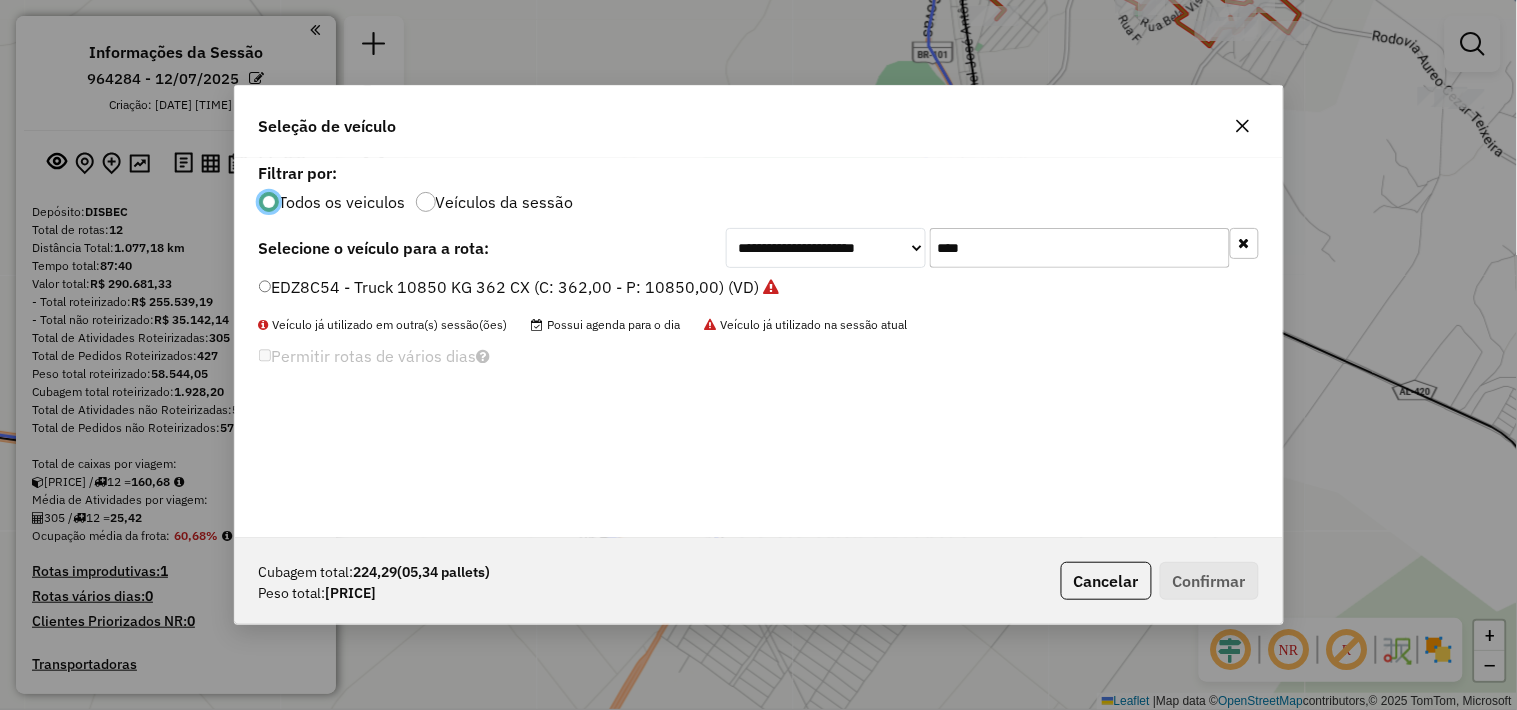 scroll, scrollTop: 11, scrollLeft: 5, axis: both 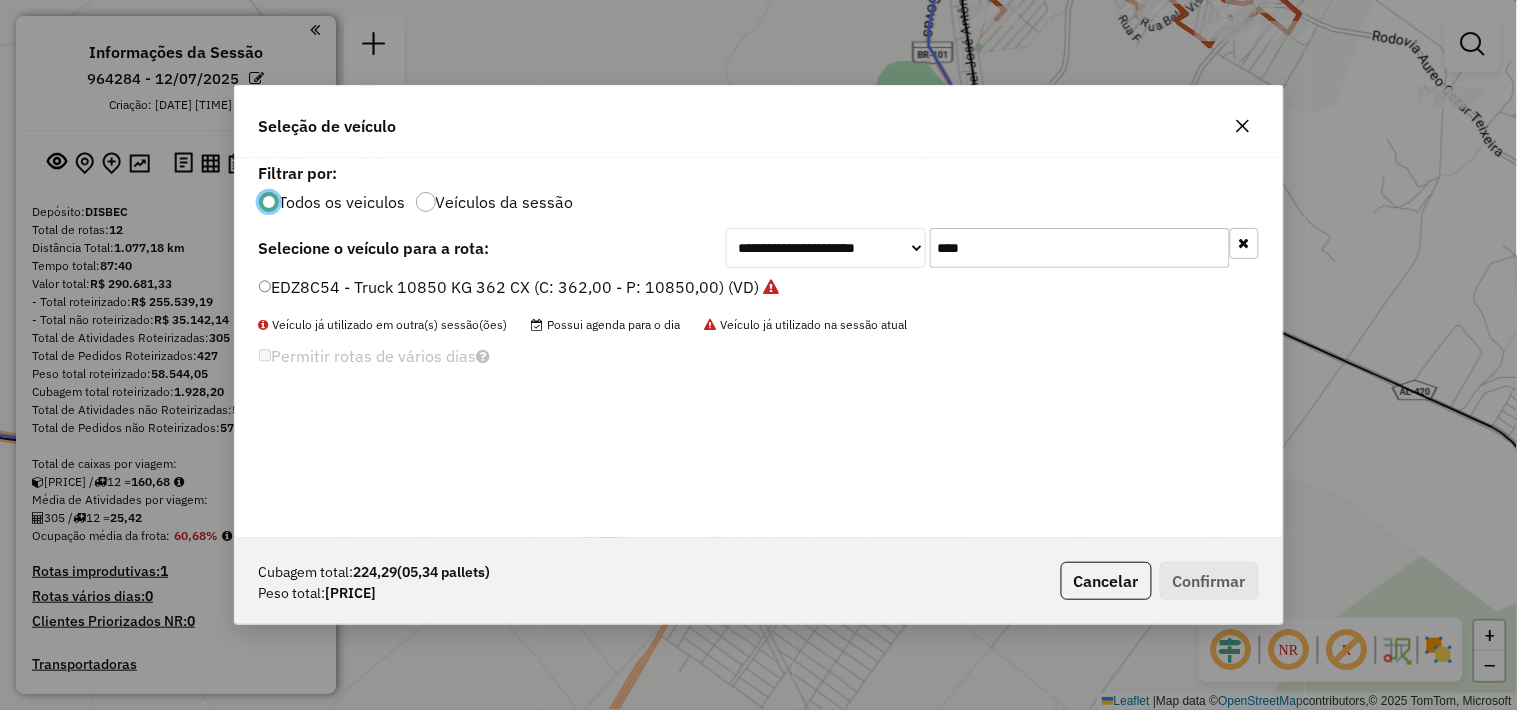 click on "****" 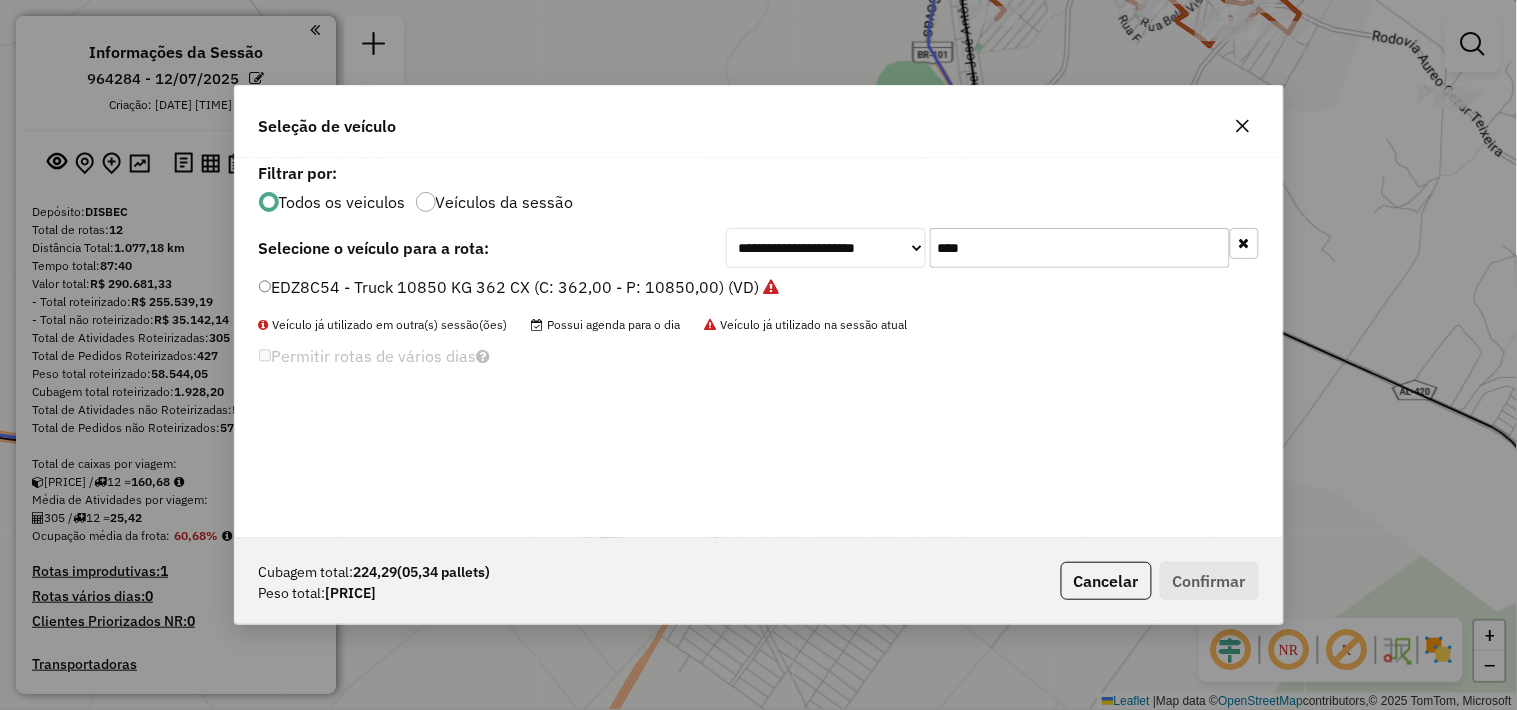 click on "****" 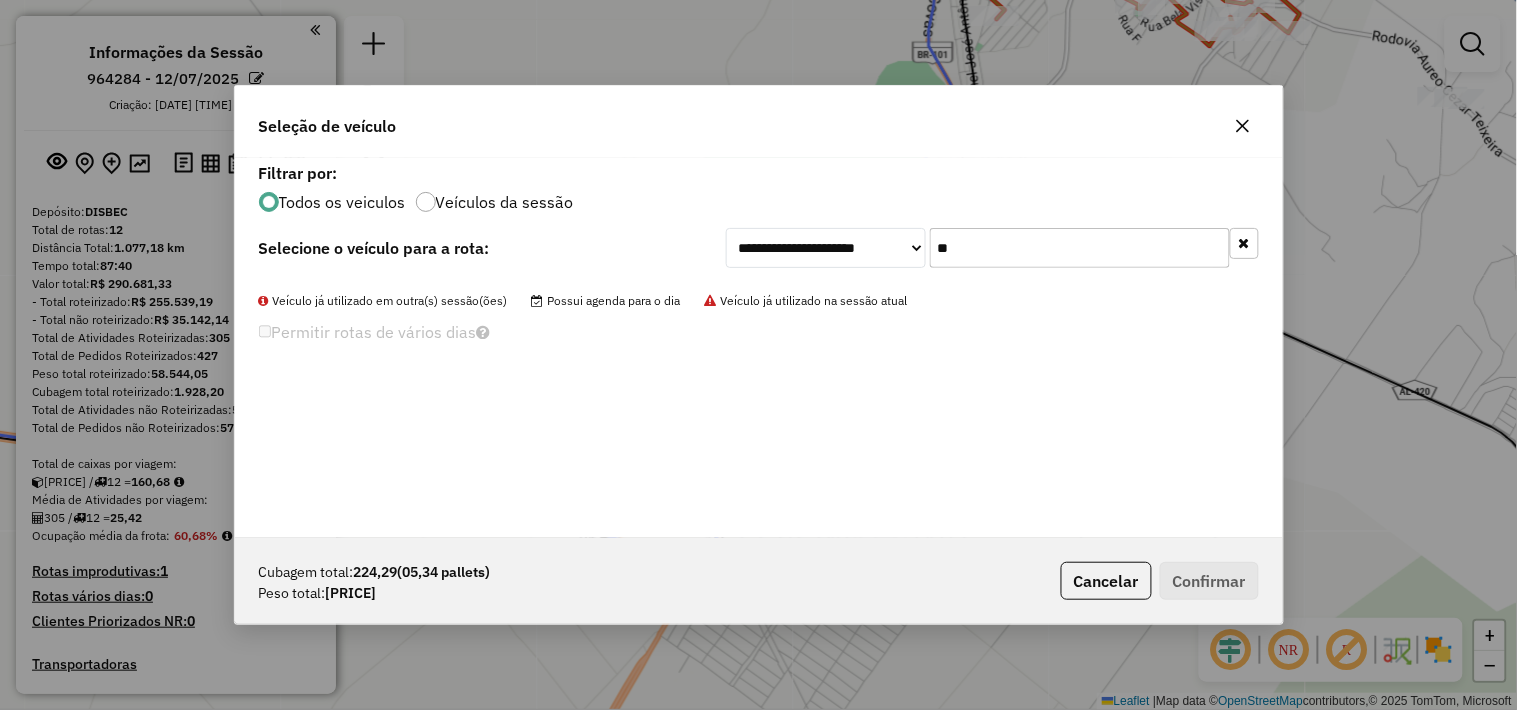 type on "*" 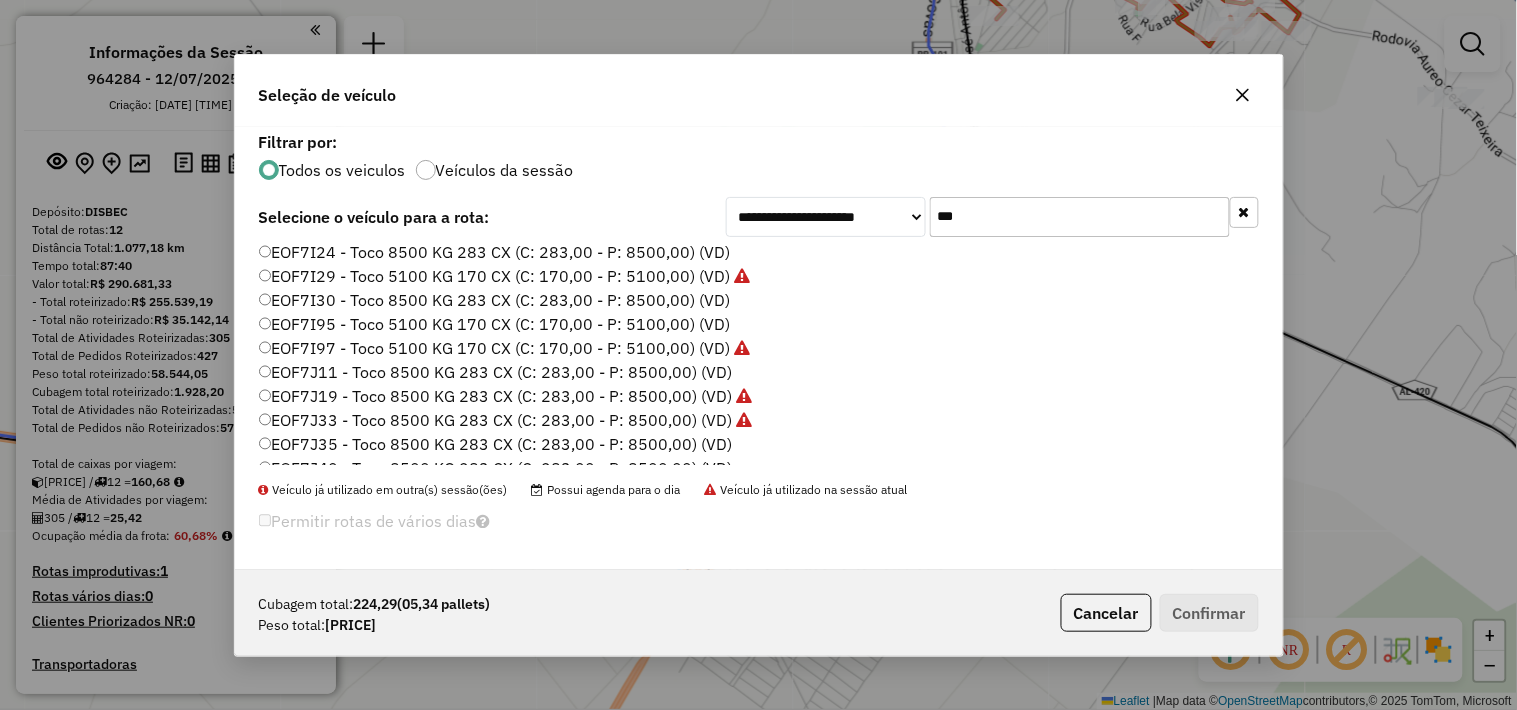 scroll, scrollTop: 44, scrollLeft: 0, axis: vertical 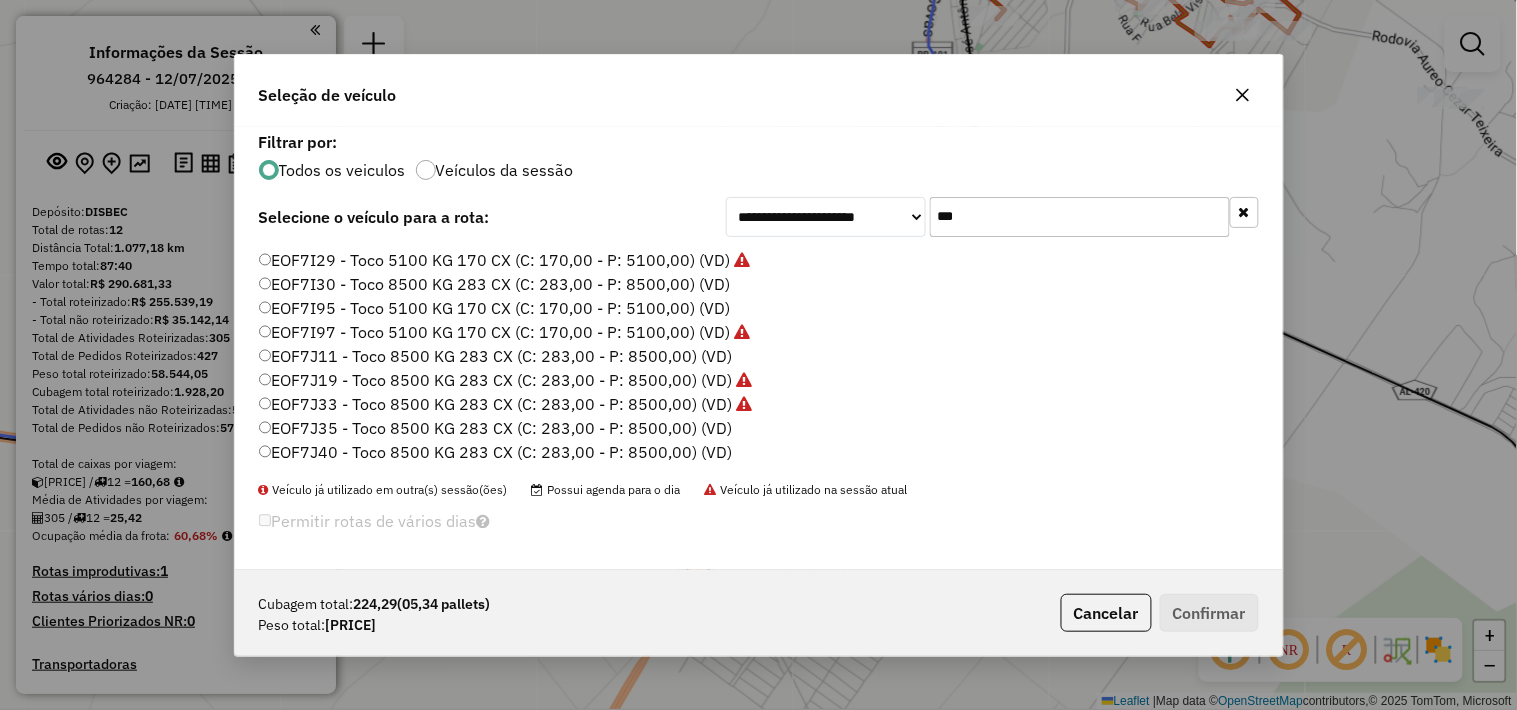type on "***" 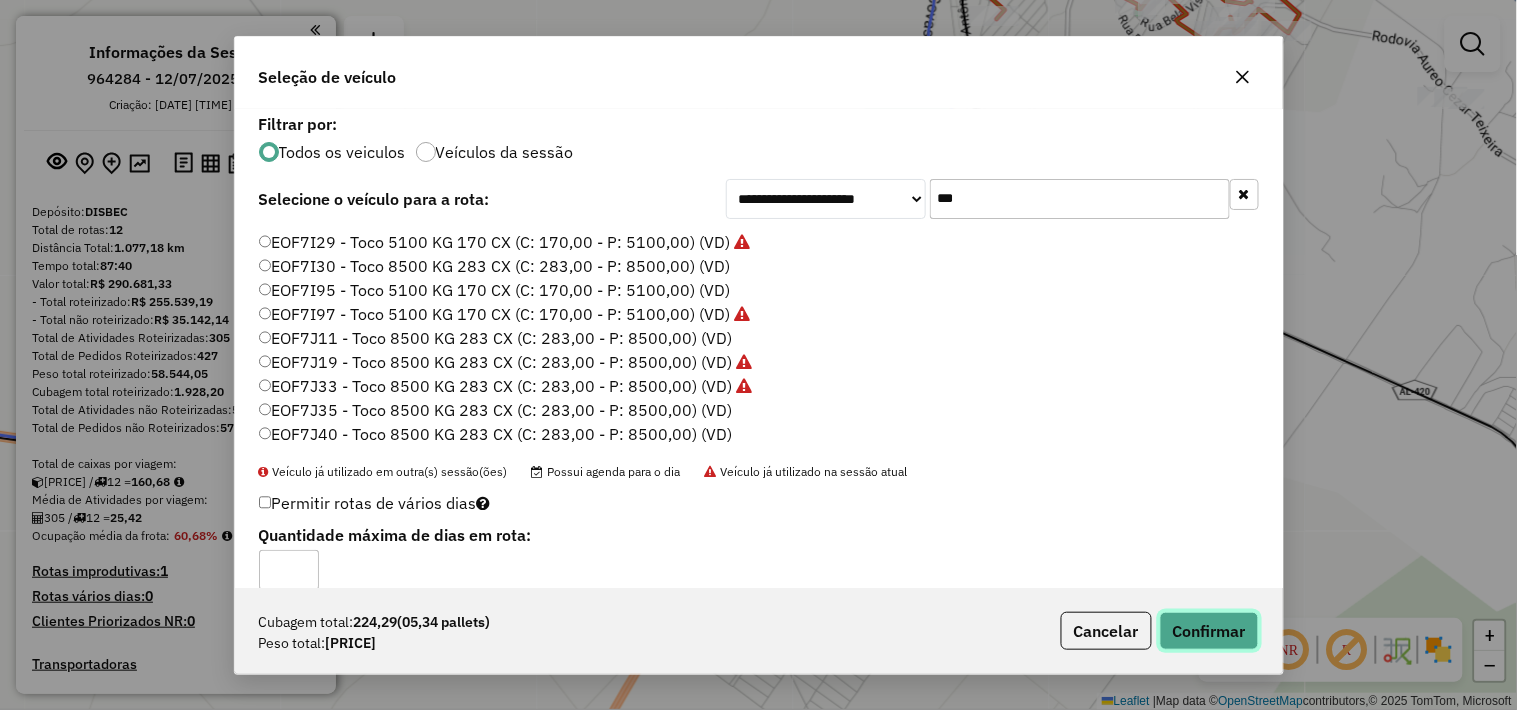 click on "Confirmar" 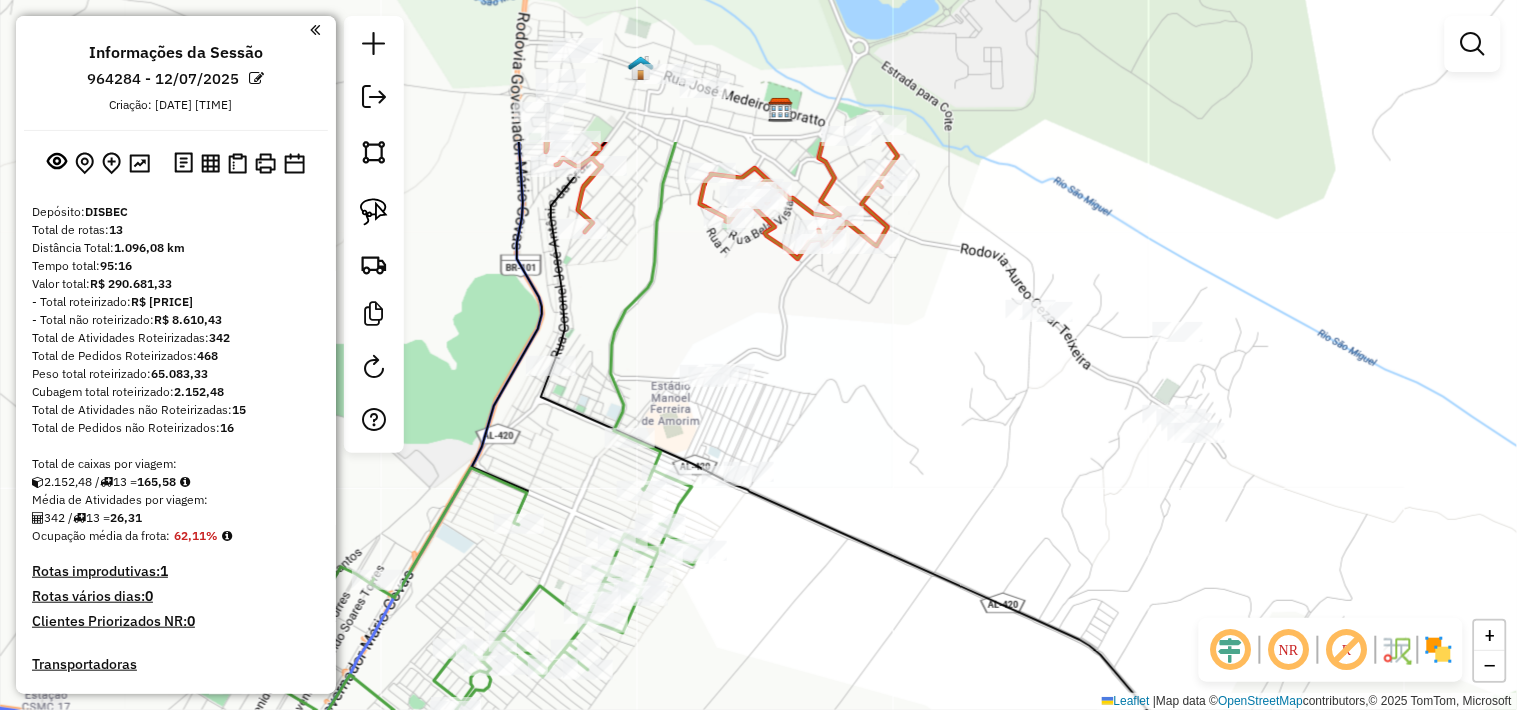drag, startPoint x: 1222, startPoint y: 333, endPoint x: 811, endPoint y: 545, distance: 462.4554 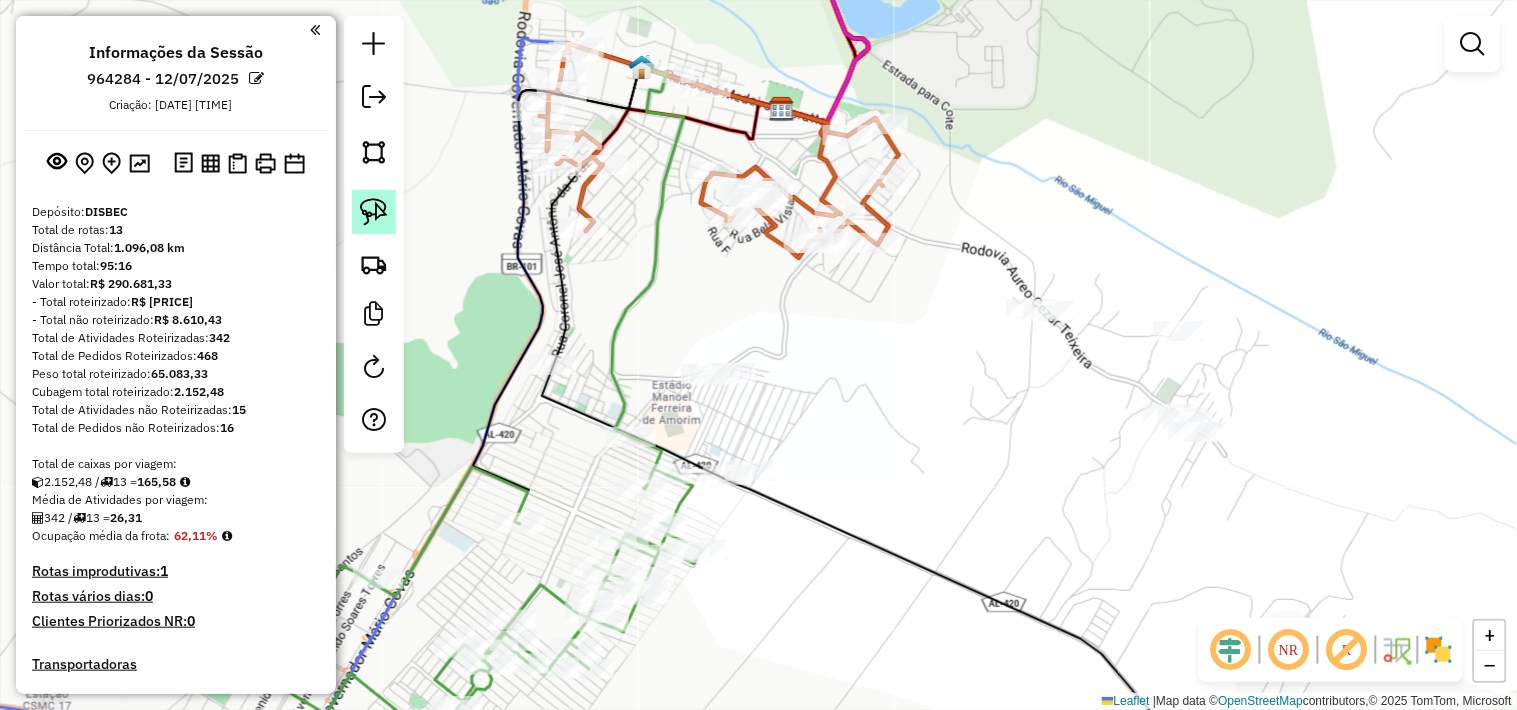 click 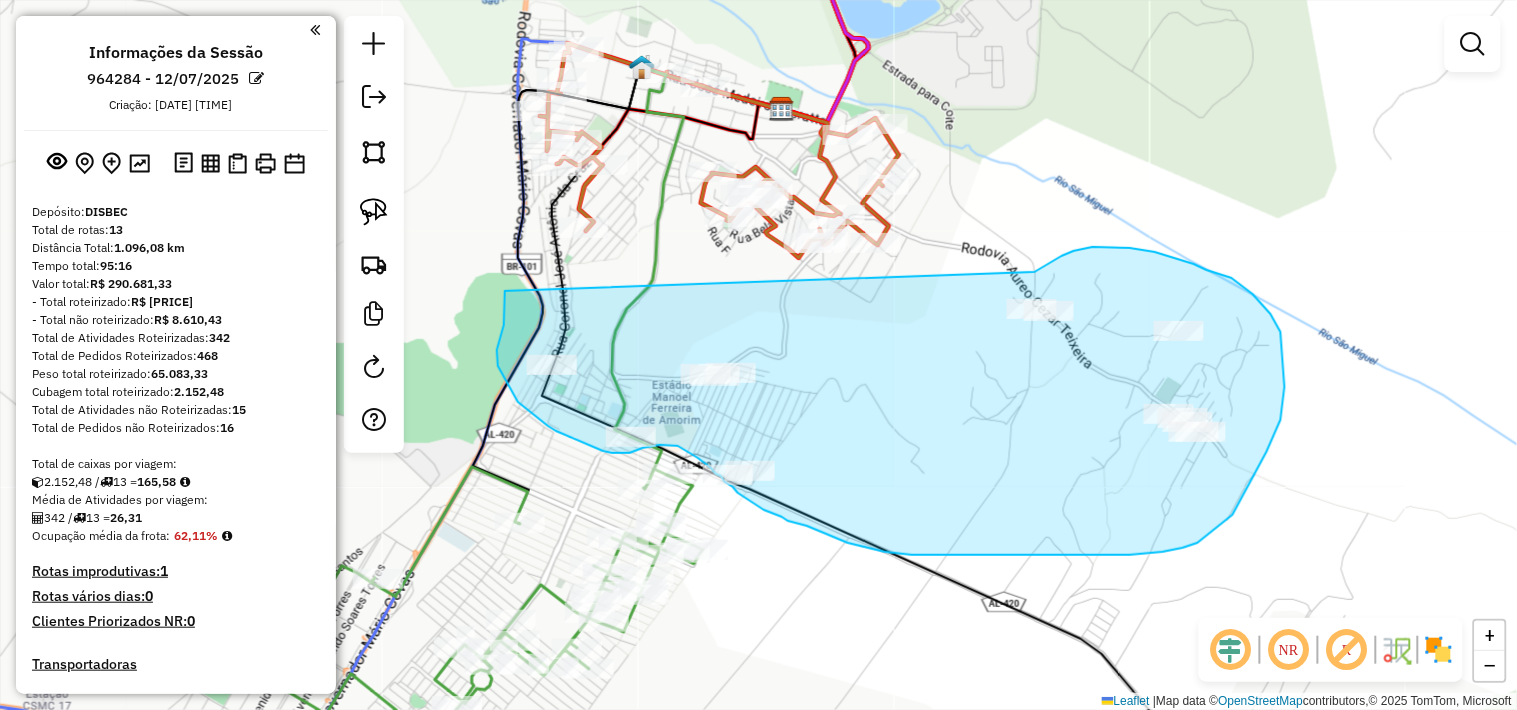 drag, startPoint x: 498, startPoint y: 343, endPoint x: 1000, endPoint y: 285, distance: 505.33948 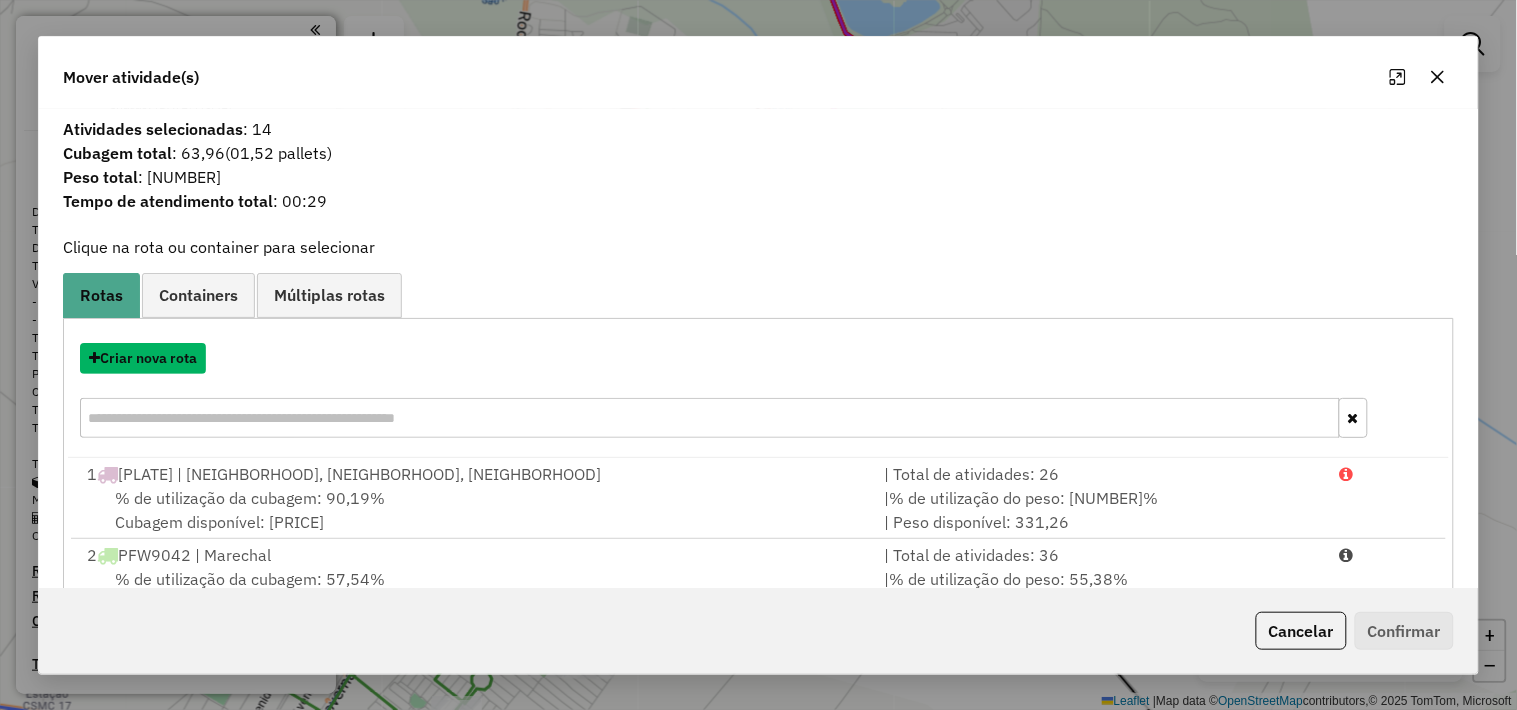 click on "Criar nova rota" at bounding box center (143, 358) 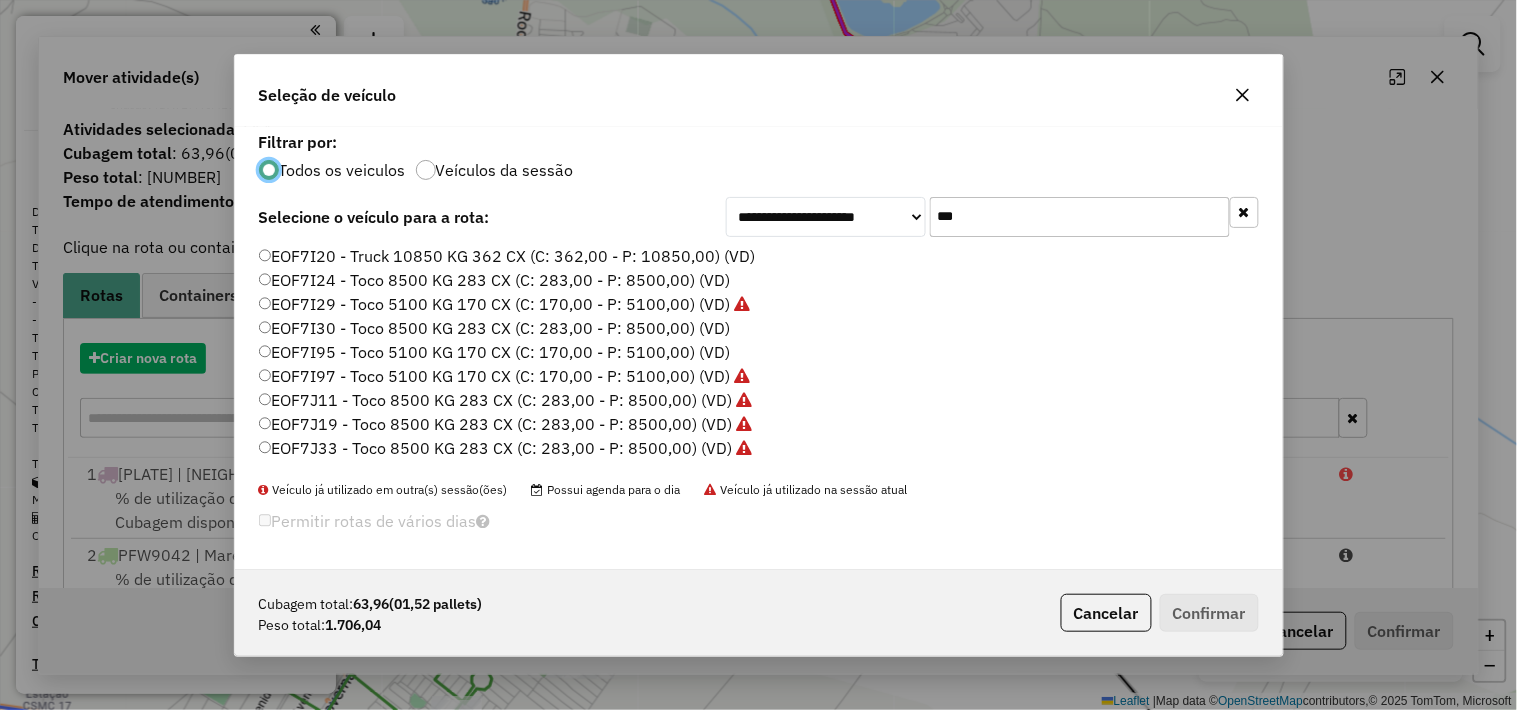 scroll, scrollTop: 11, scrollLeft: 5, axis: both 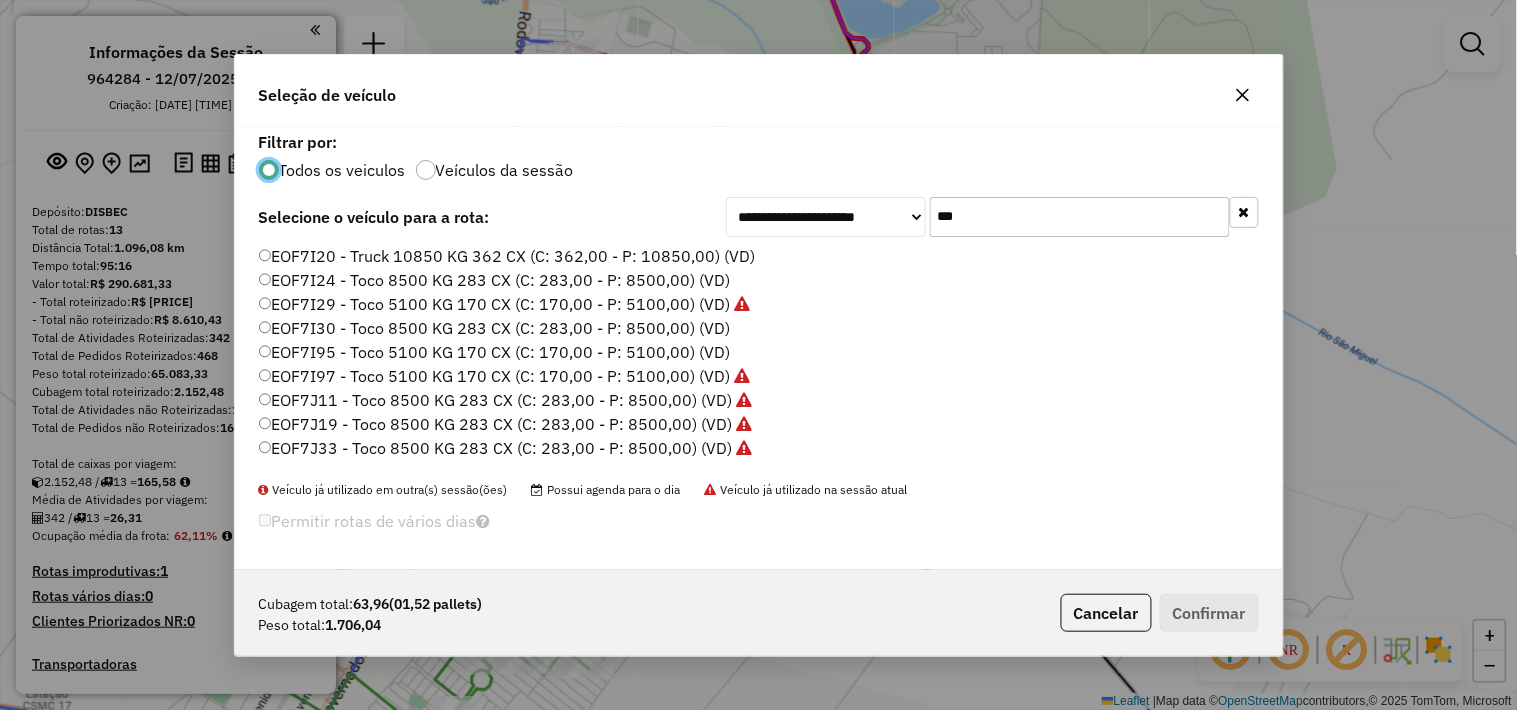 click on "***" 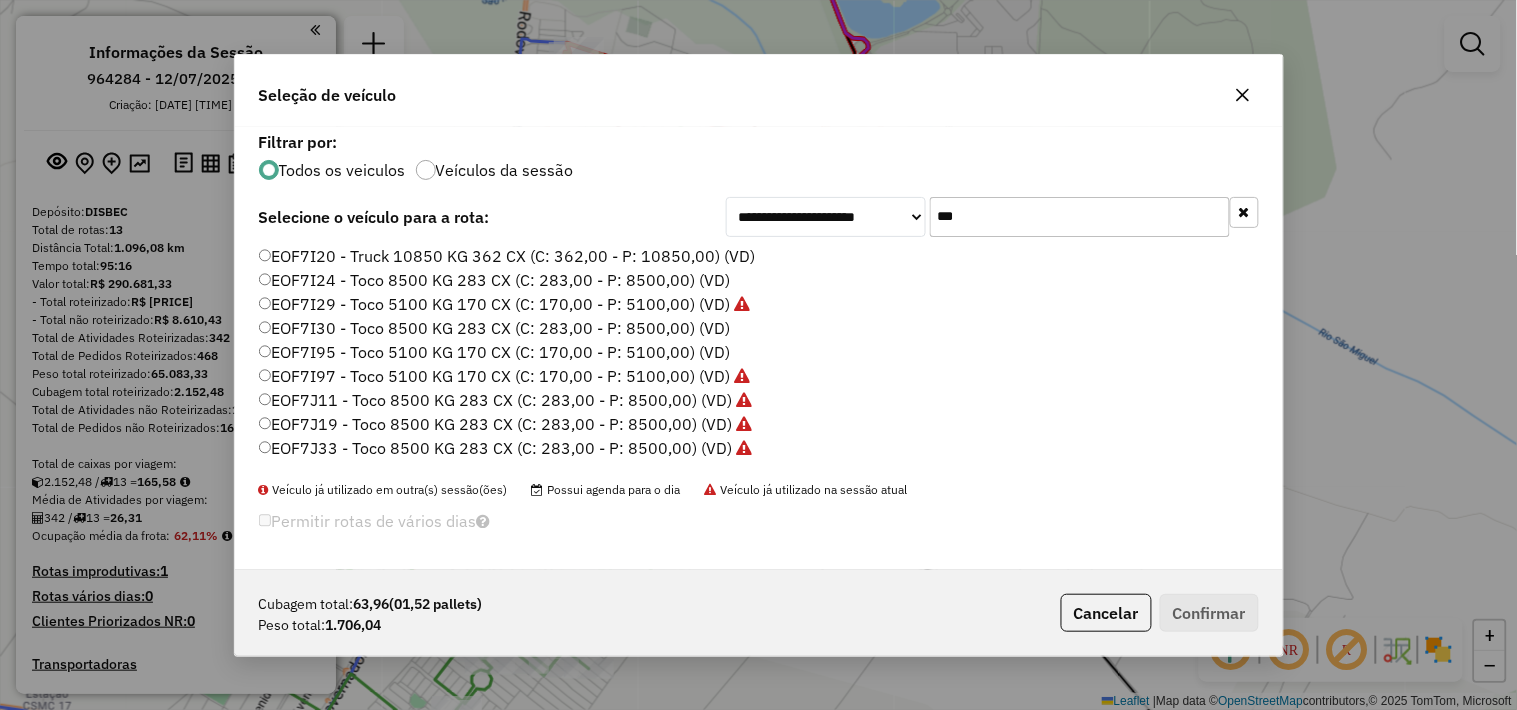 click on "***" 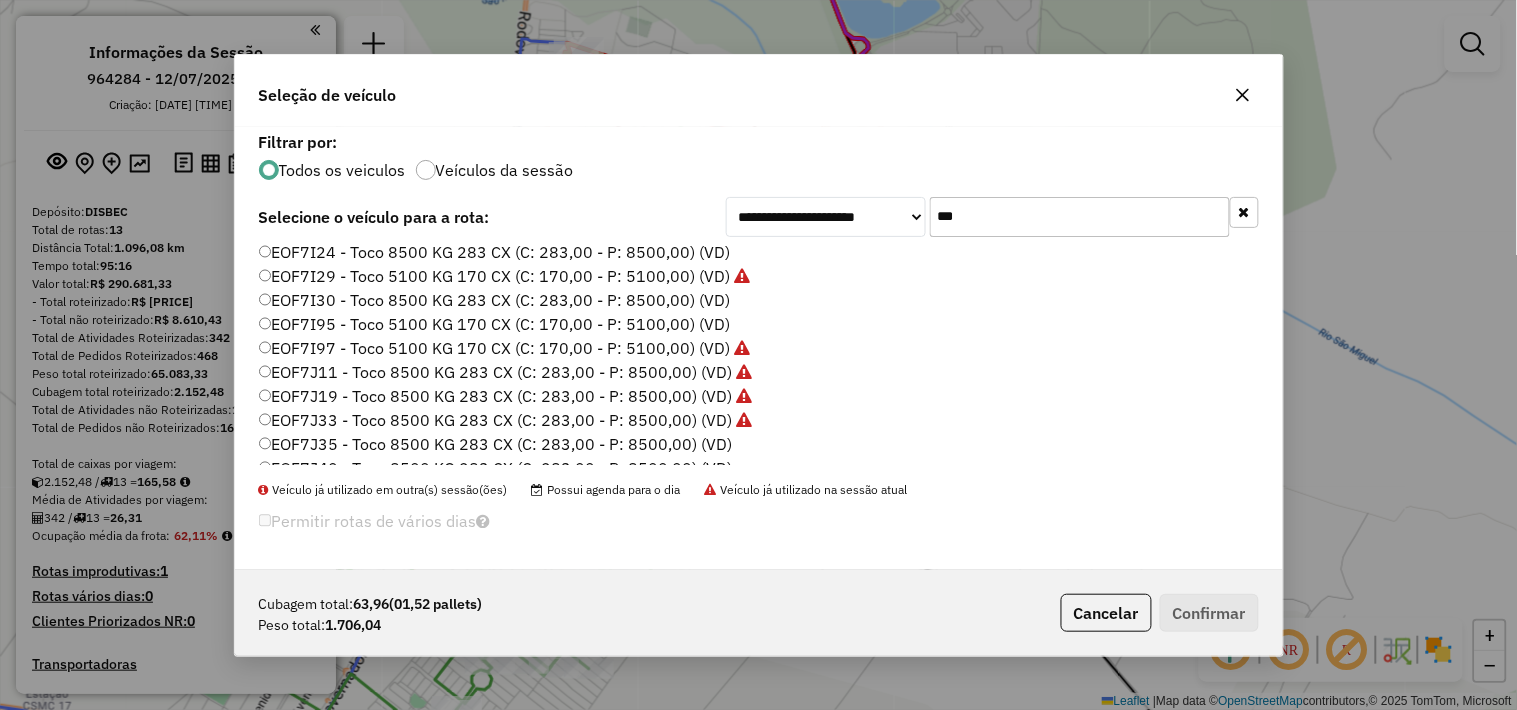 scroll, scrollTop: 44, scrollLeft: 0, axis: vertical 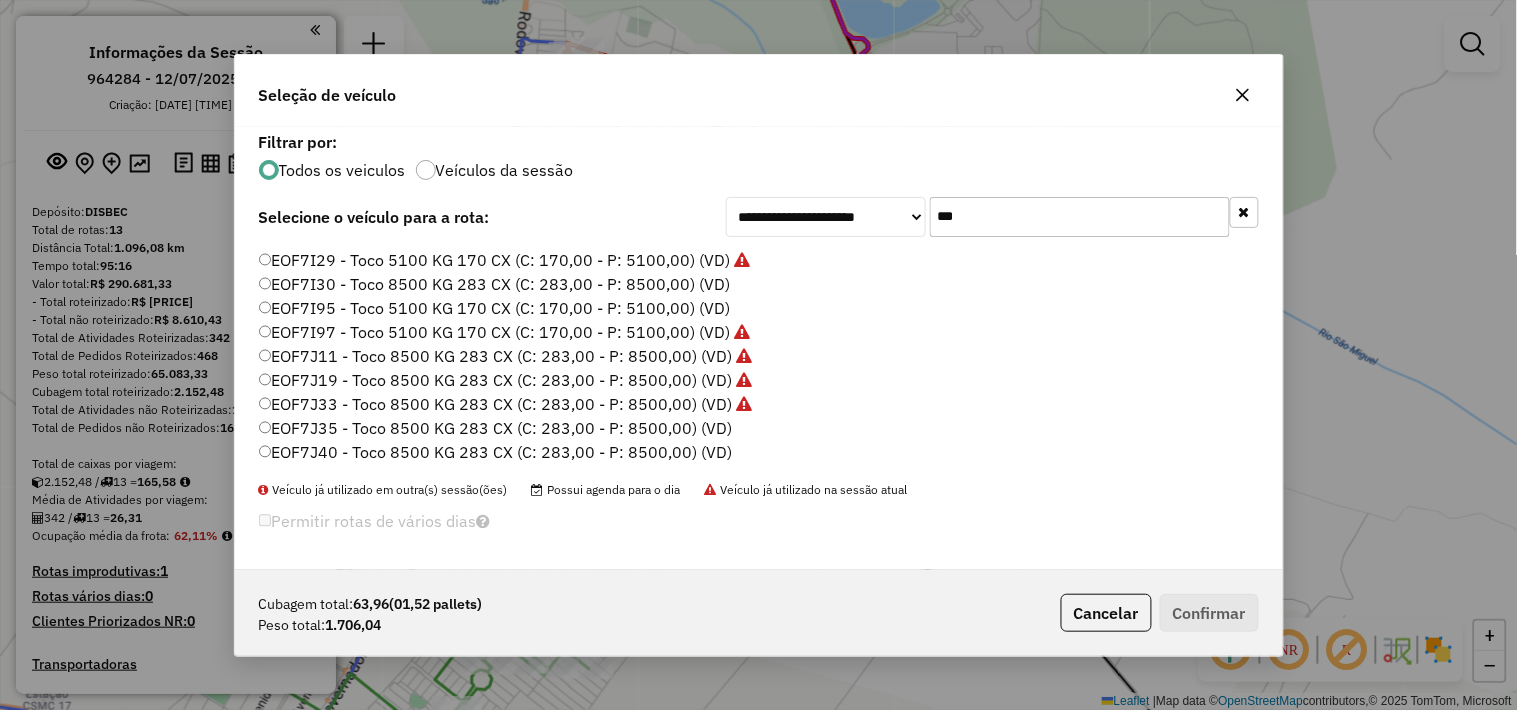 click on "EOF7J40 - Toco 8500 KG 283 CX (C: 283,00 - P: 8500,00) (VD)" 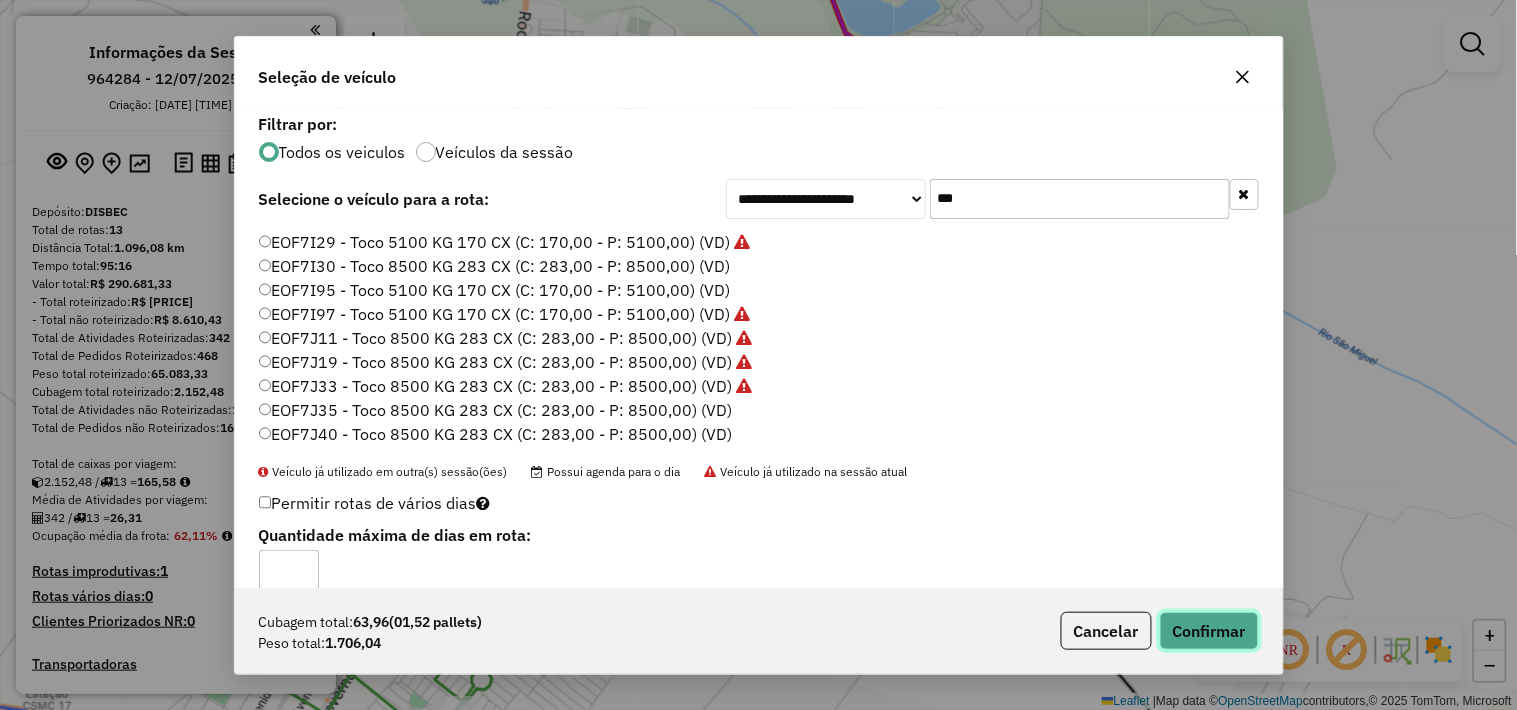 click on "Confirmar" 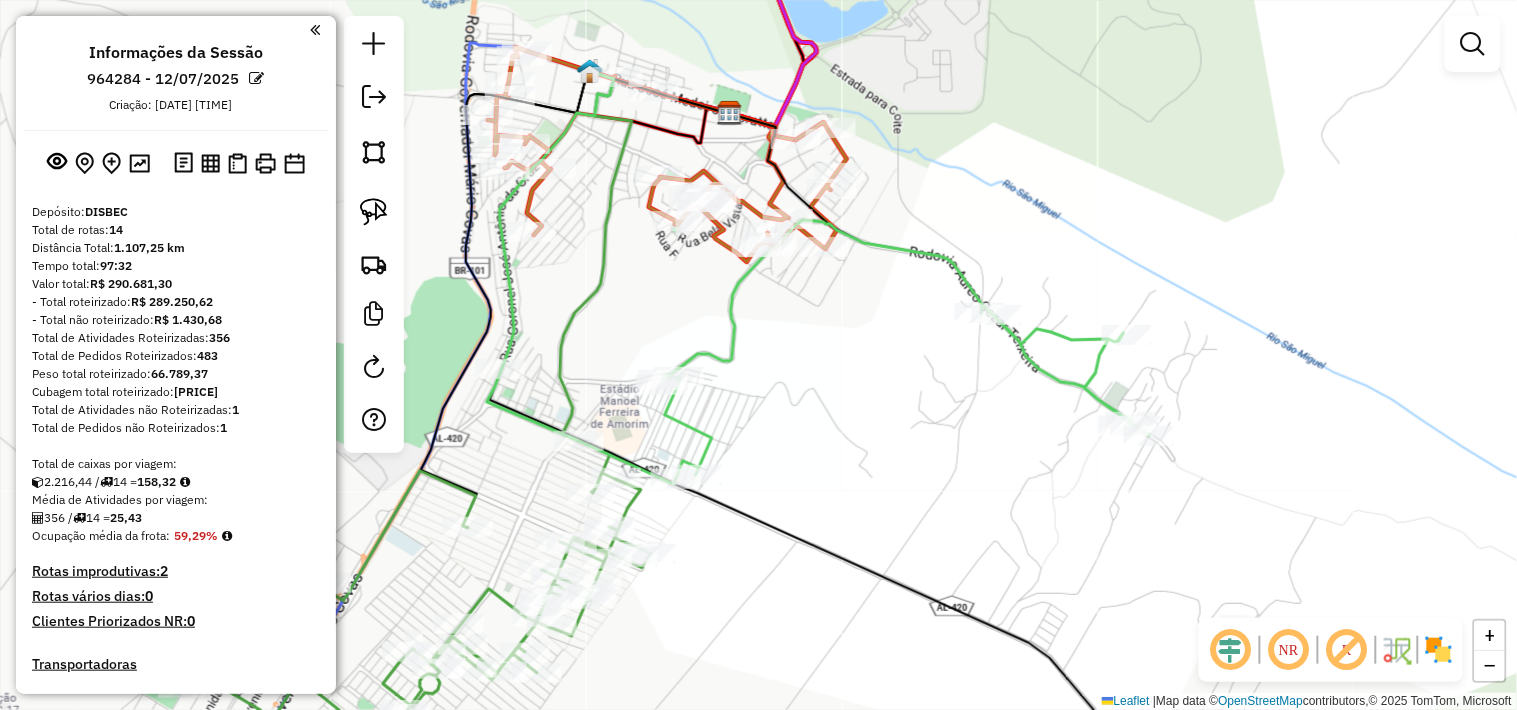 drag, startPoint x: 687, startPoint y: 313, endPoint x: 635, endPoint y: 317, distance: 52.153618 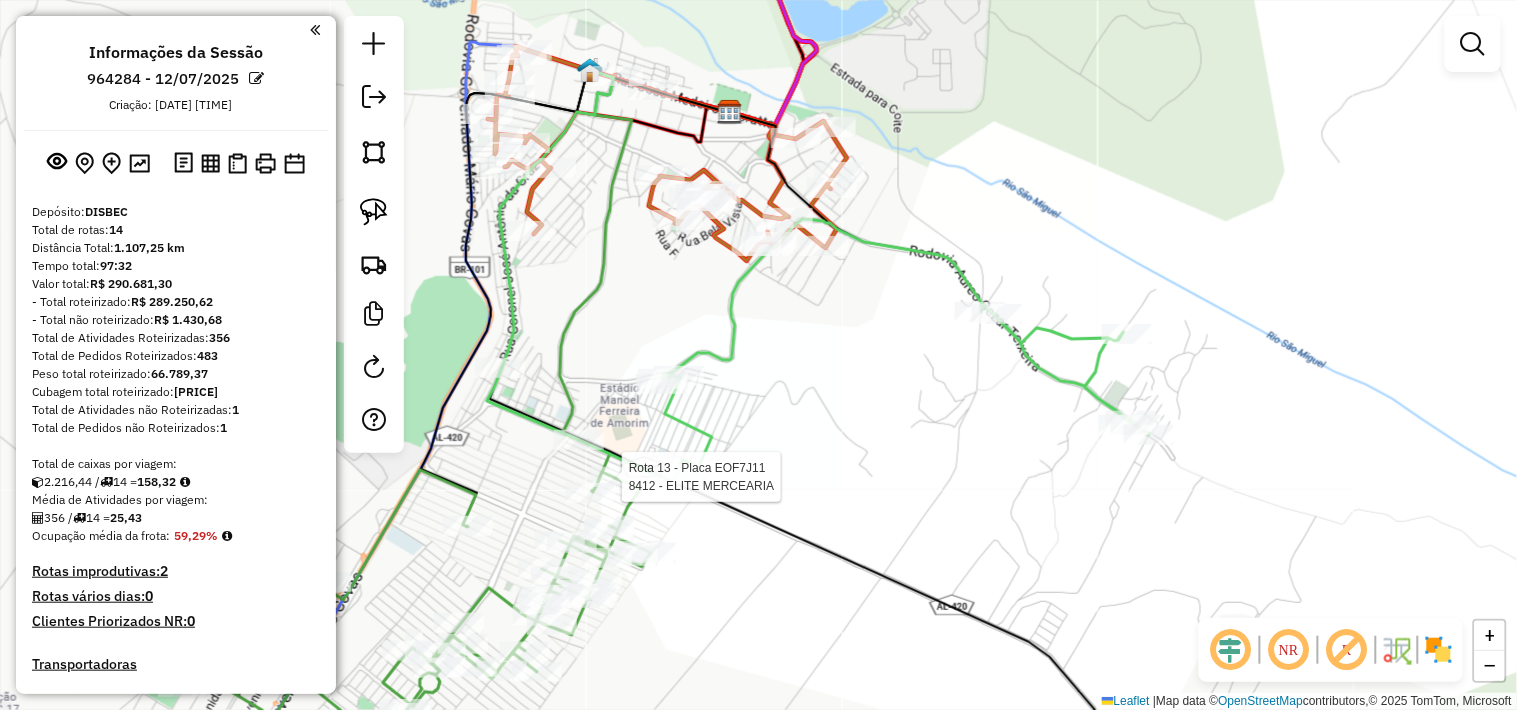 select on "**********" 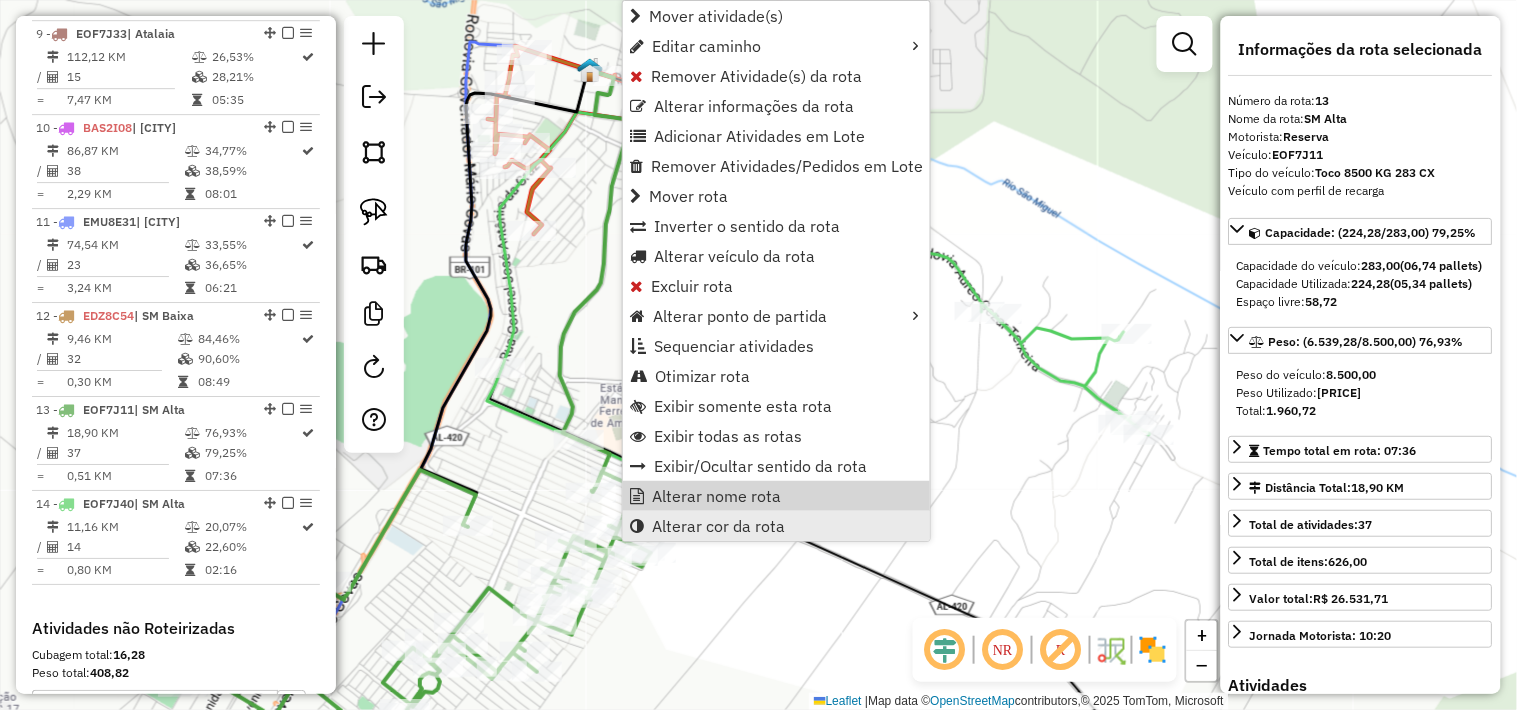 scroll, scrollTop: 1883, scrollLeft: 0, axis: vertical 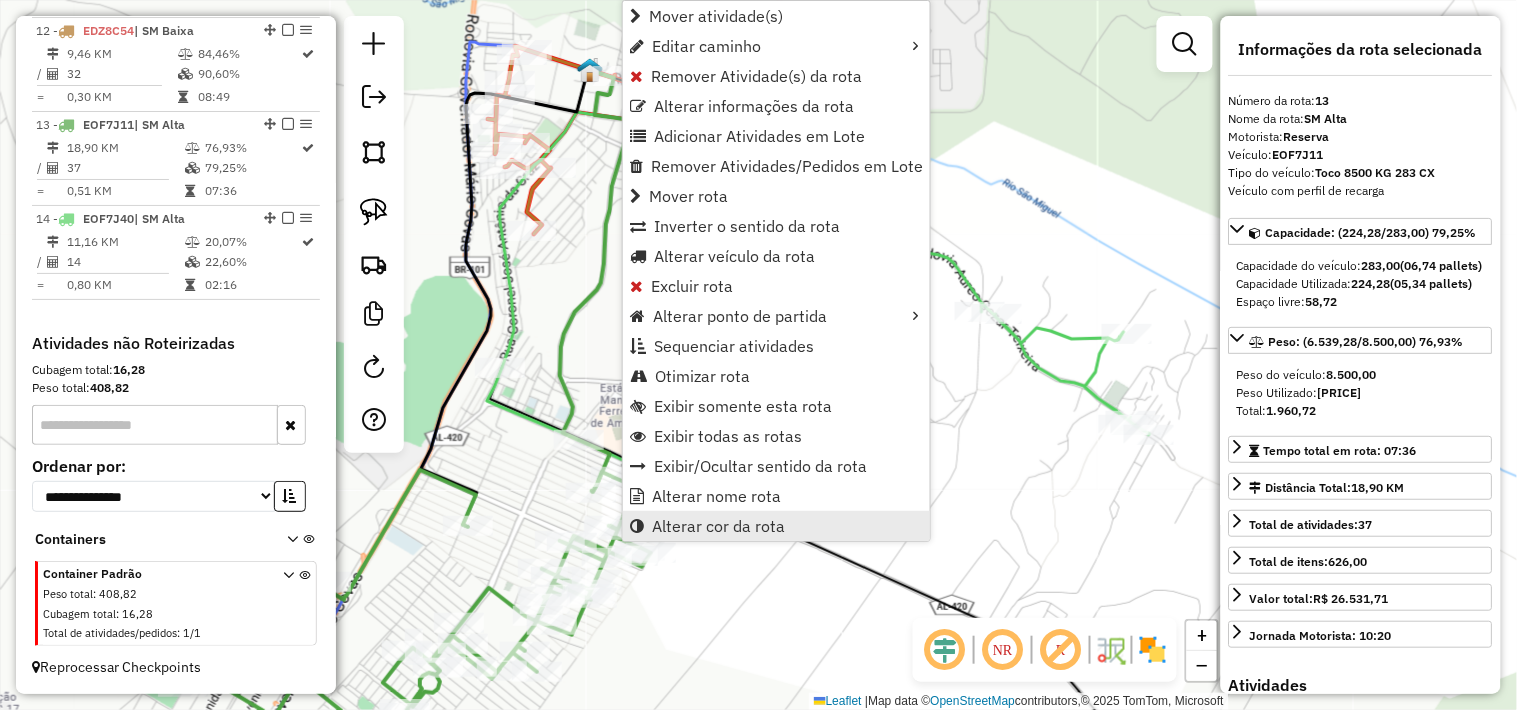 click on "Alterar cor da rota" at bounding box center [718, 526] 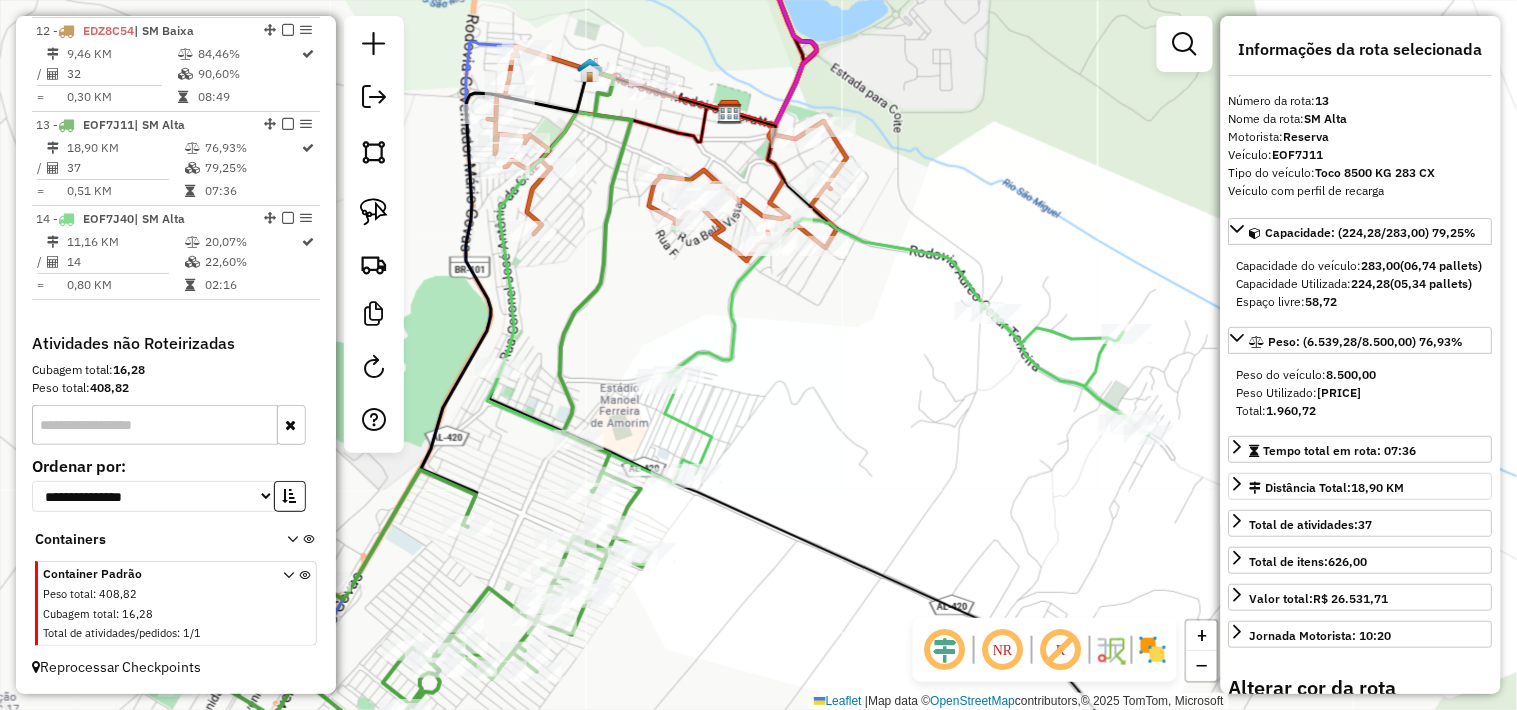 scroll, scrollTop: 424, scrollLeft: 0, axis: vertical 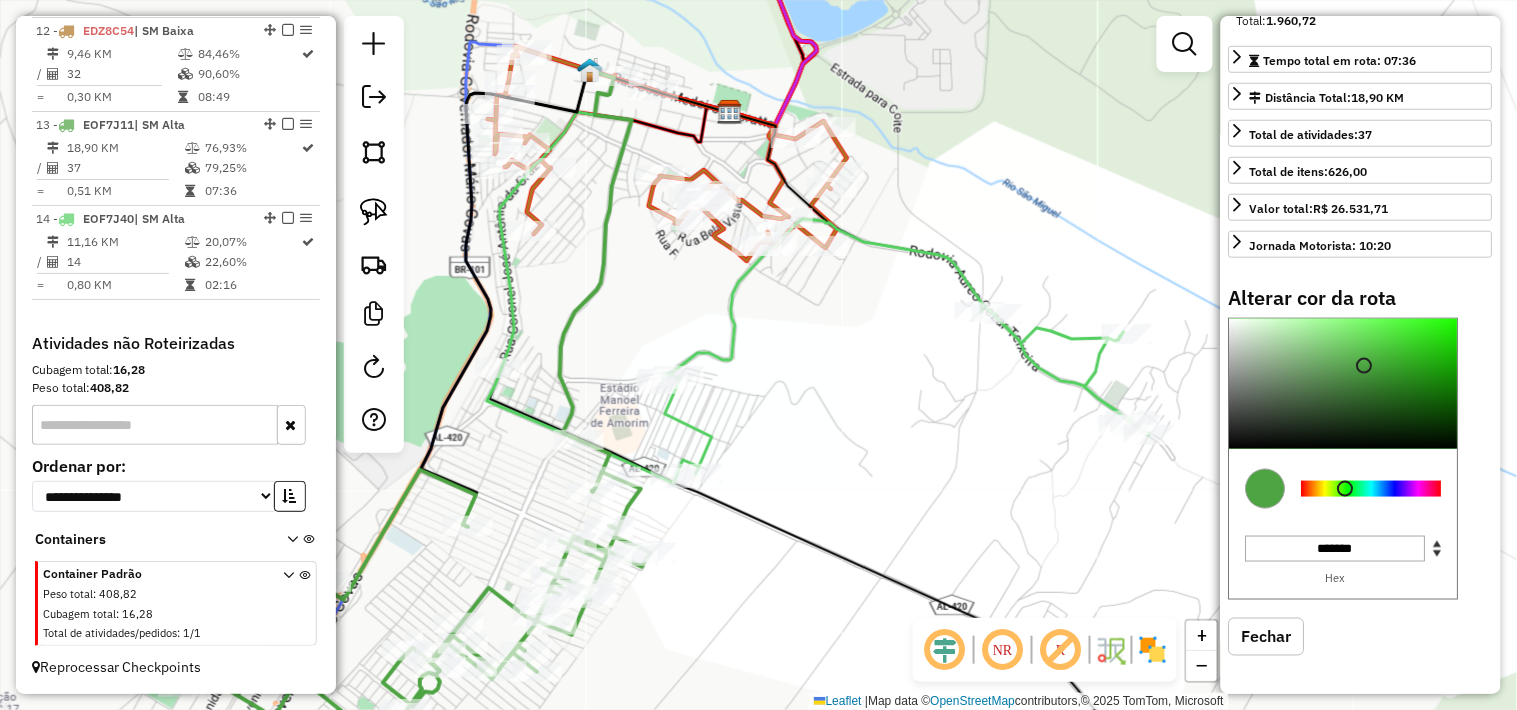 type on "*******" 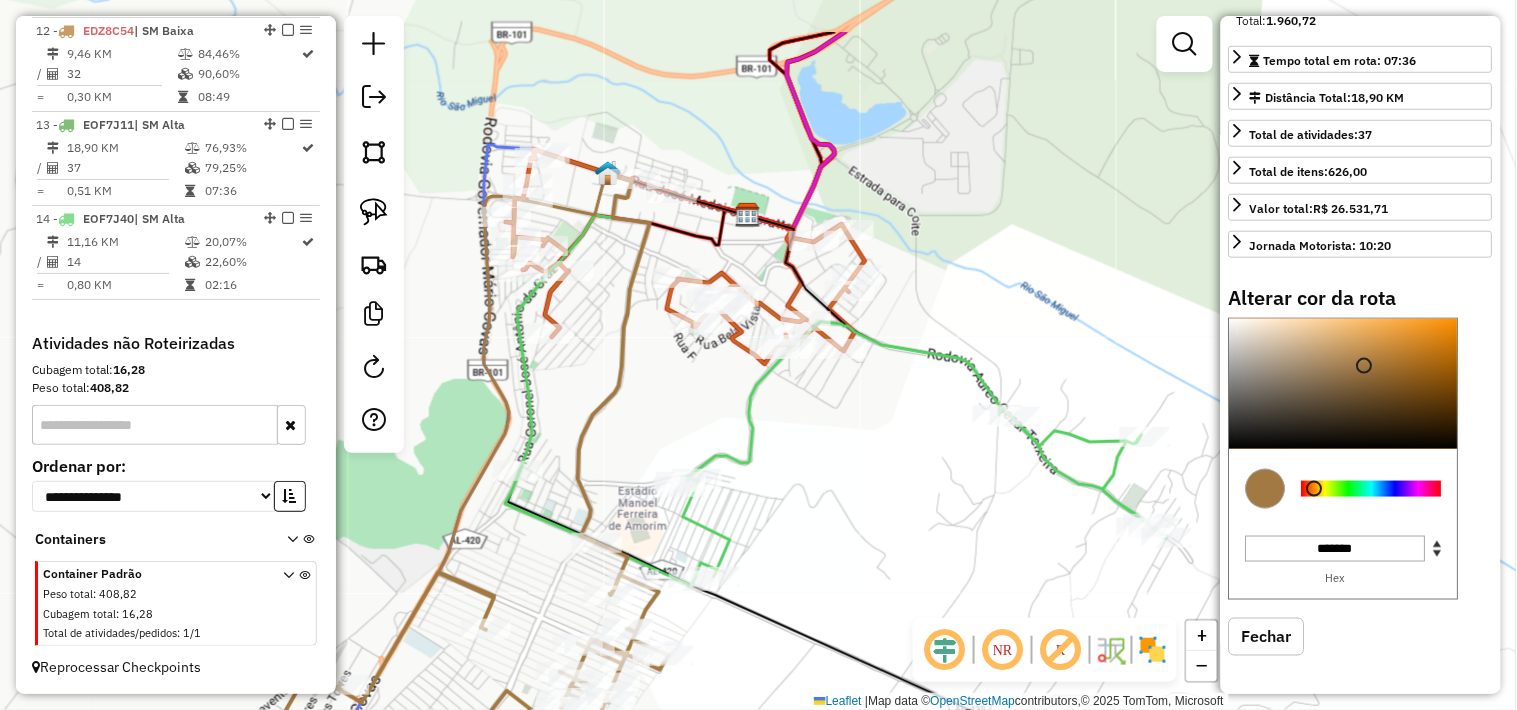 drag, startPoint x: 640, startPoint y: 340, endPoint x: 627, endPoint y: 355, distance: 19.849434 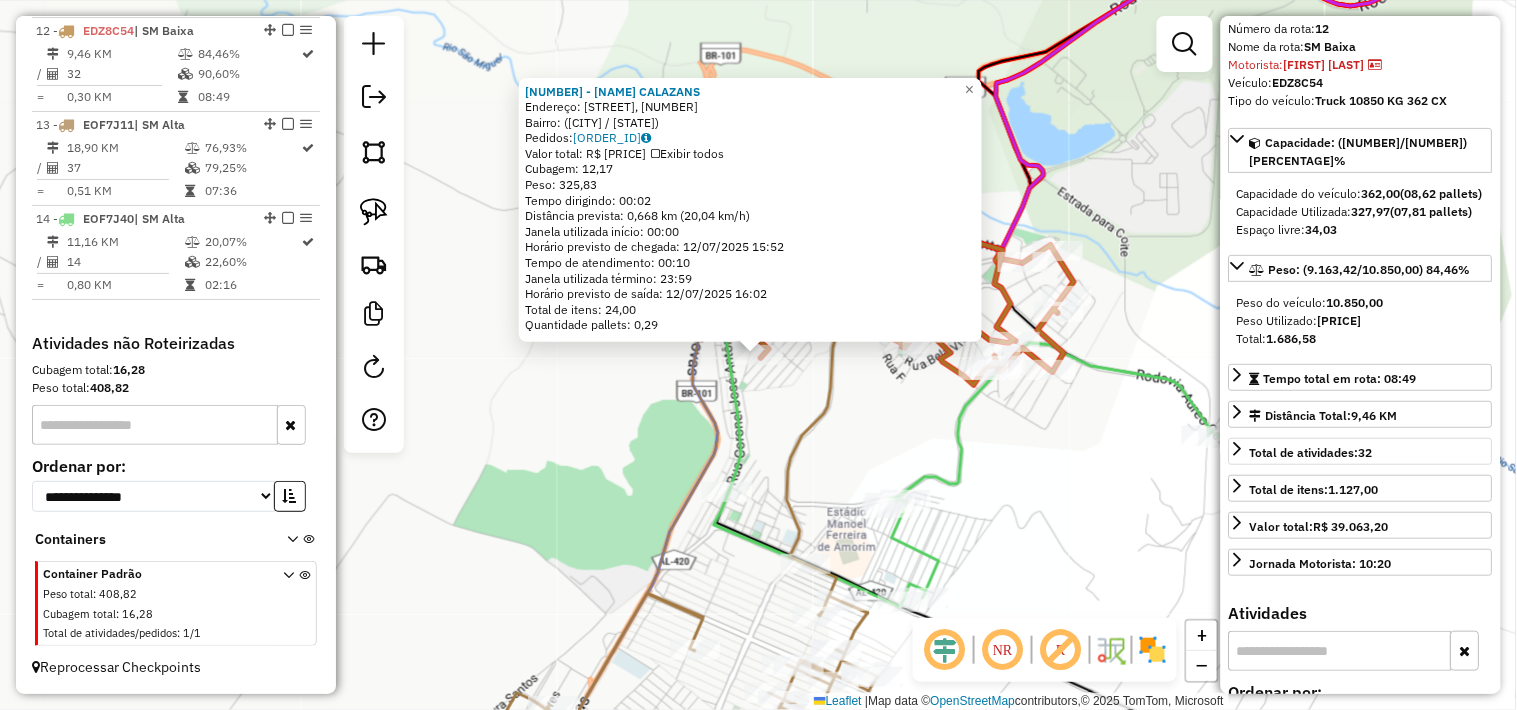 scroll, scrollTop: 294, scrollLeft: 0, axis: vertical 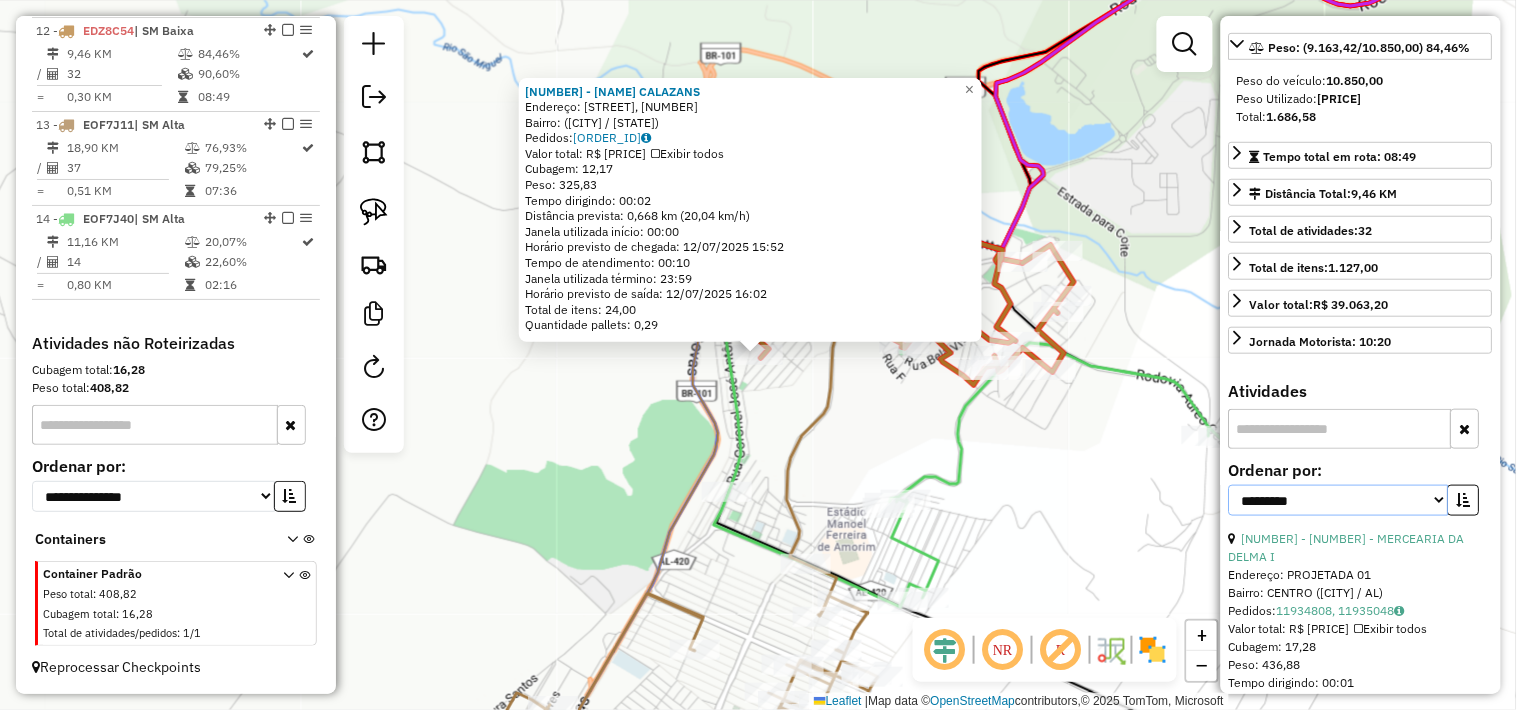 click on "**********" at bounding box center (1339, 500) 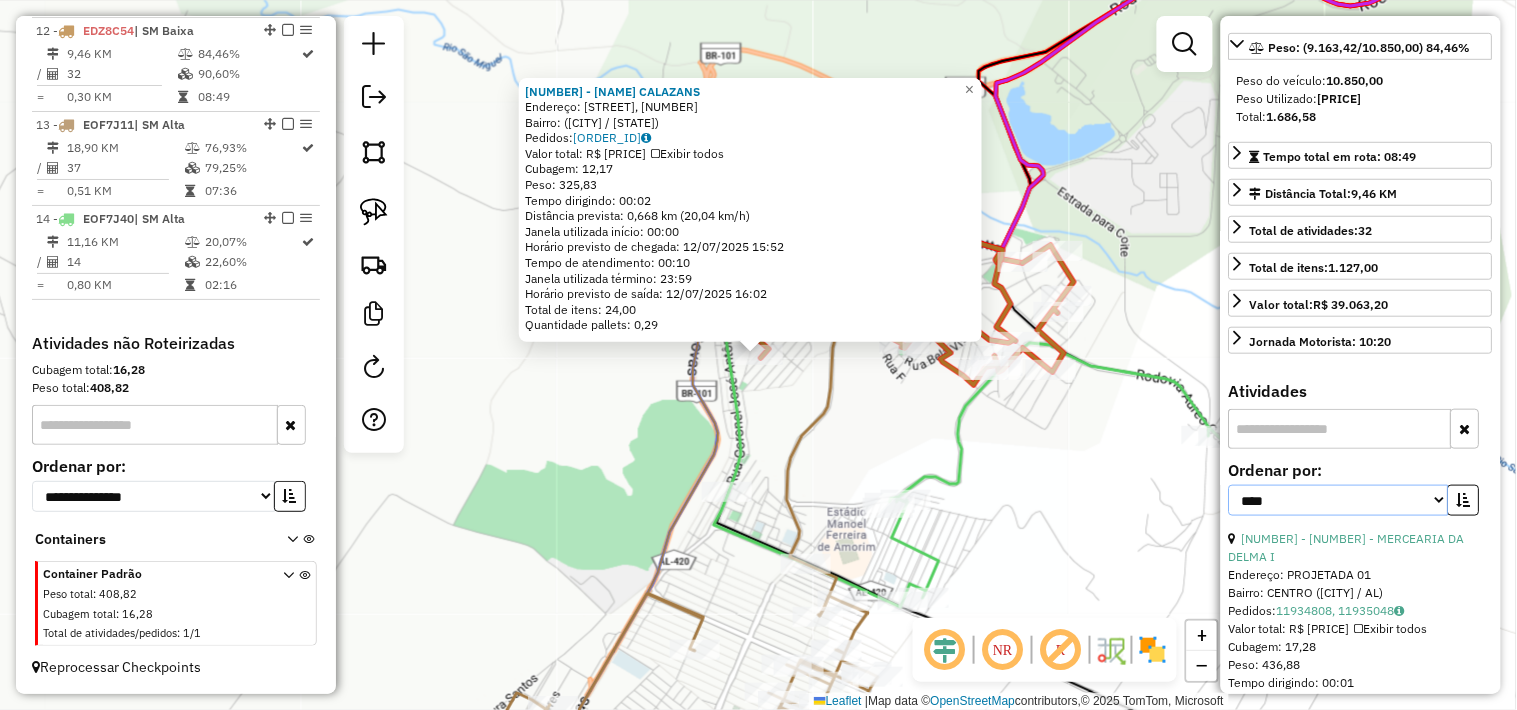 click on "**********" at bounding box center (1339, 500) 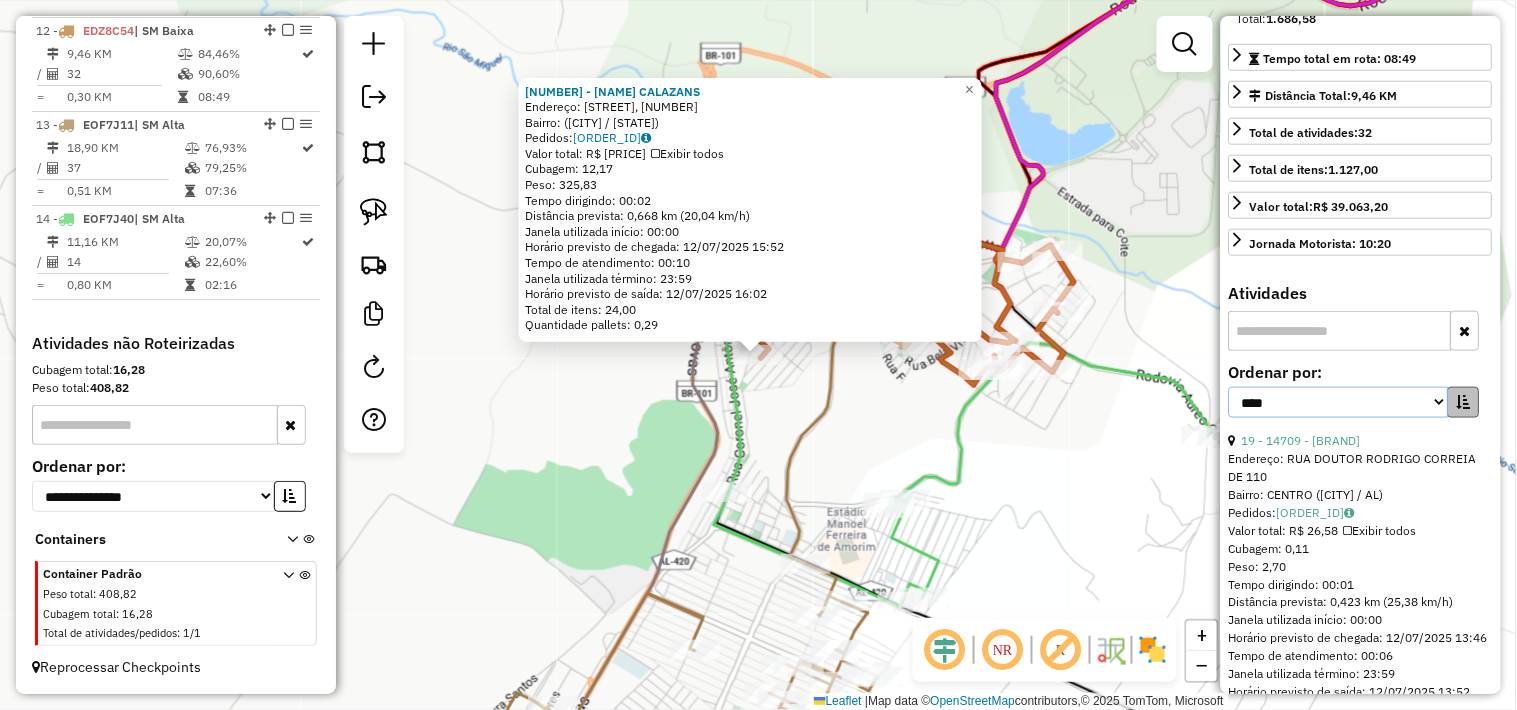scroll, scrollTop: 516, scrollLeft: 0, axis: vertical 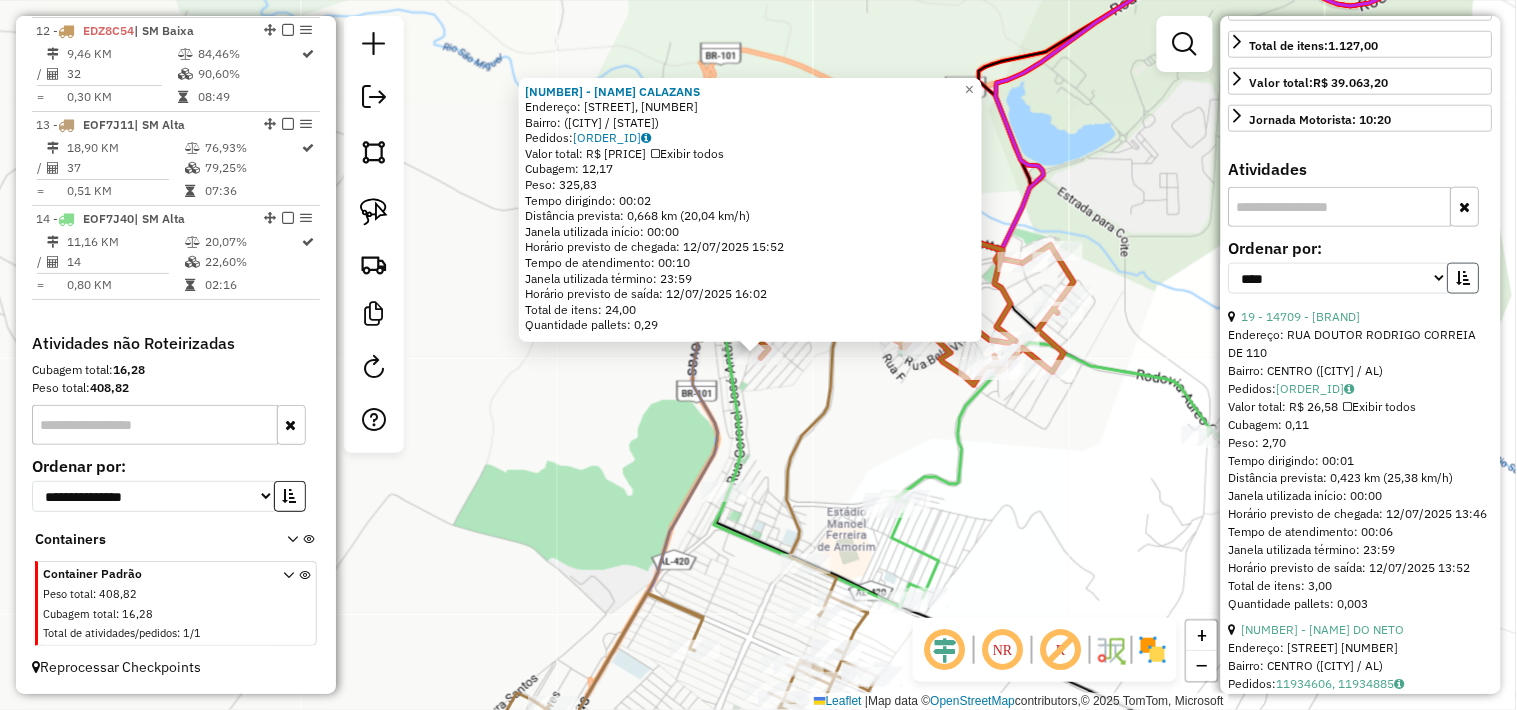 click at bounding box center [1464, 278] 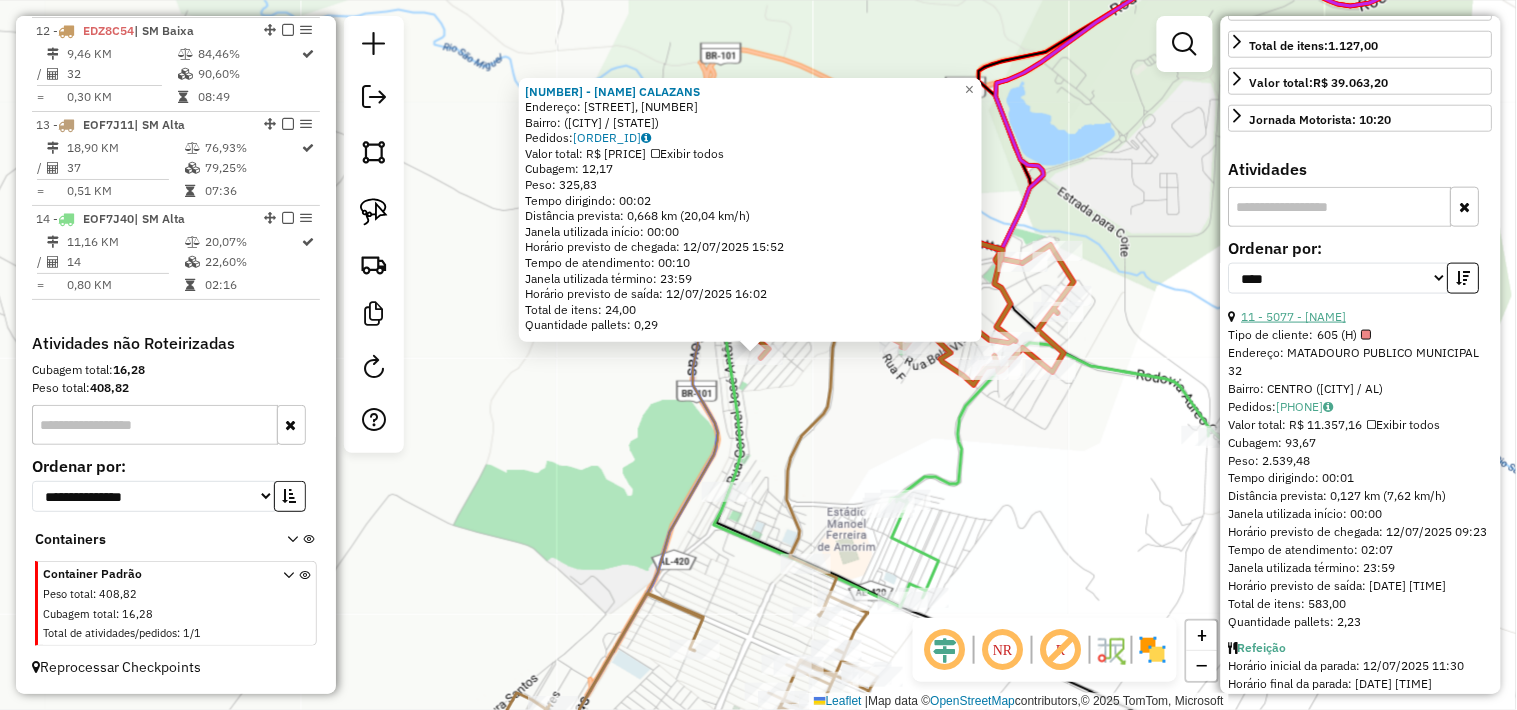 click on "11 - 5077 - PAULINHO BOMBONIERE" at bounding box center [1294, 316] 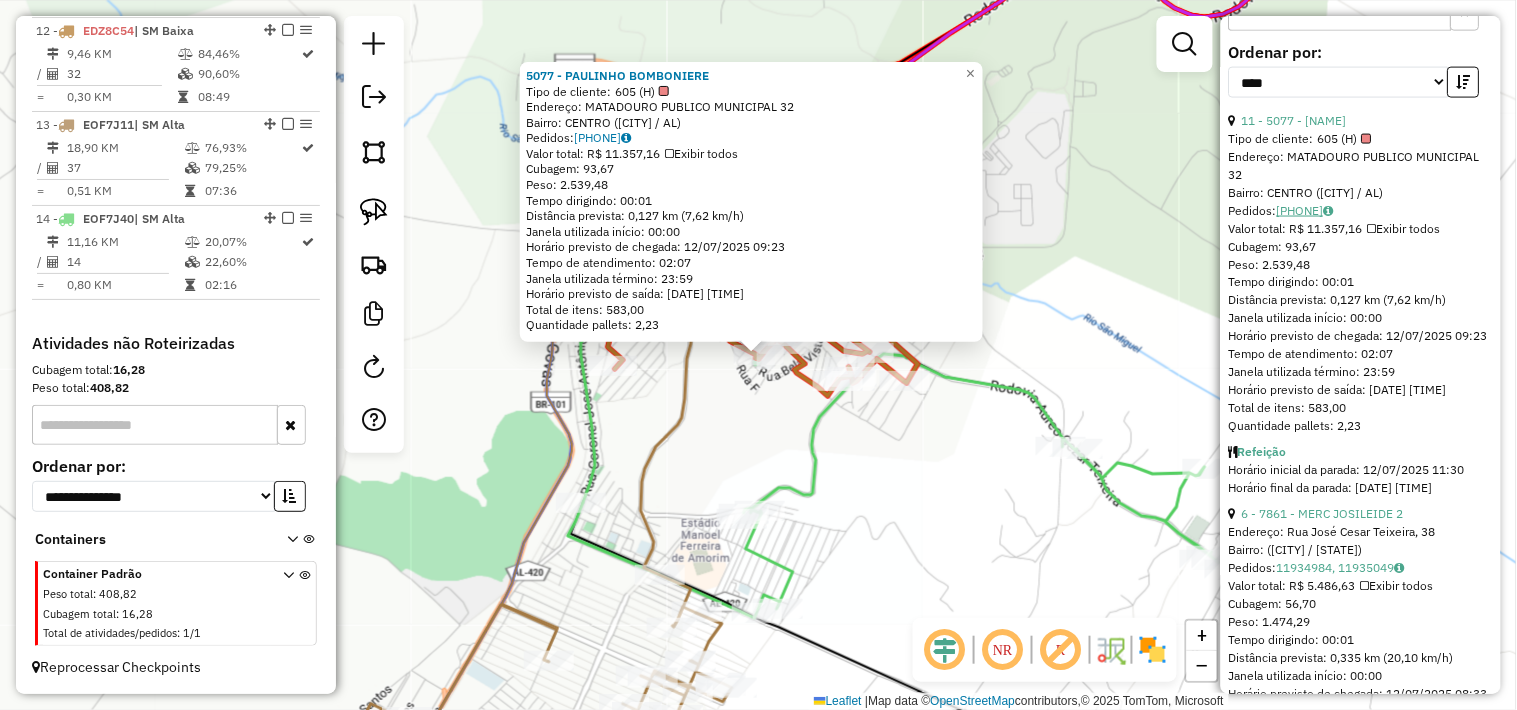 scroll, scrollTop: 961, scrollLeft: 0, axis: vertical 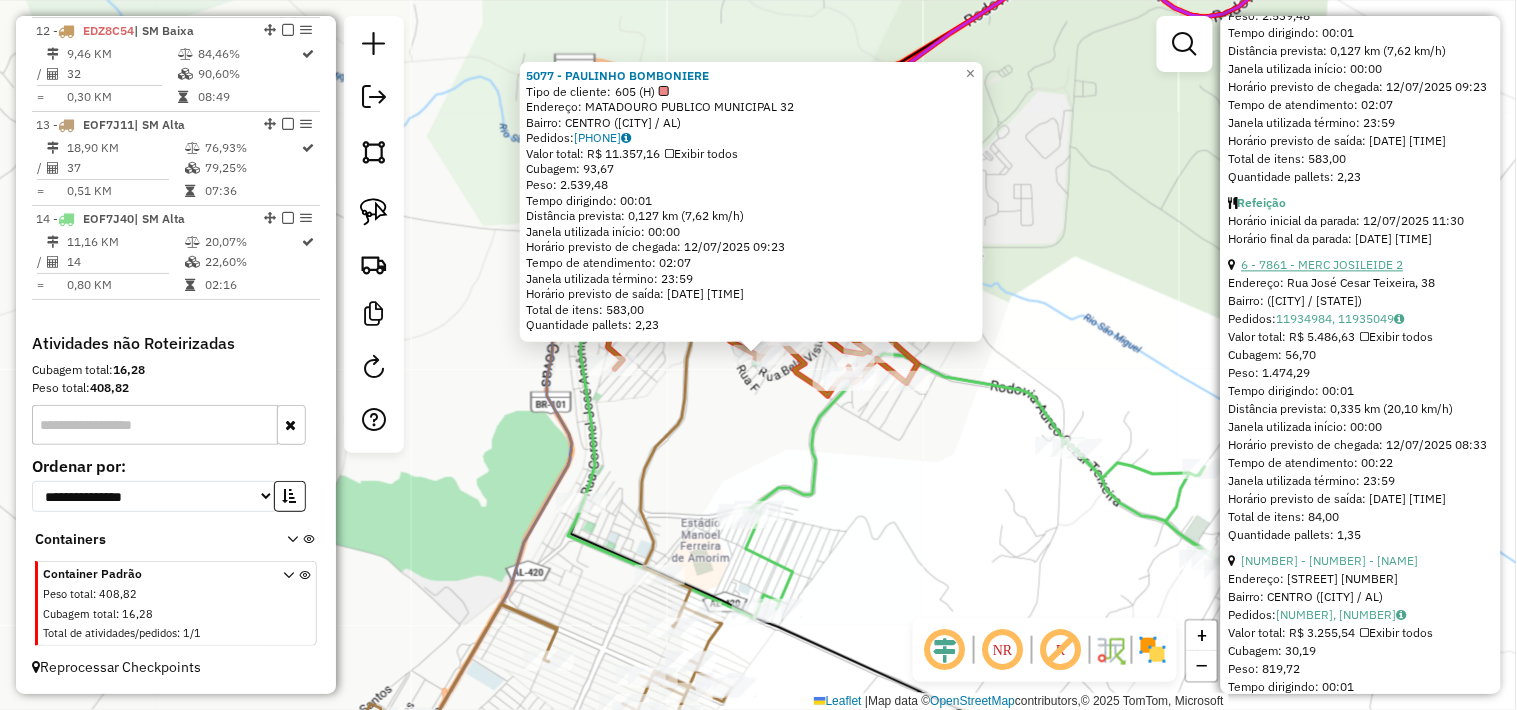click on "6 - 7861 - MERC JOSILEIDE 2" at bounding box center [1323, 265] 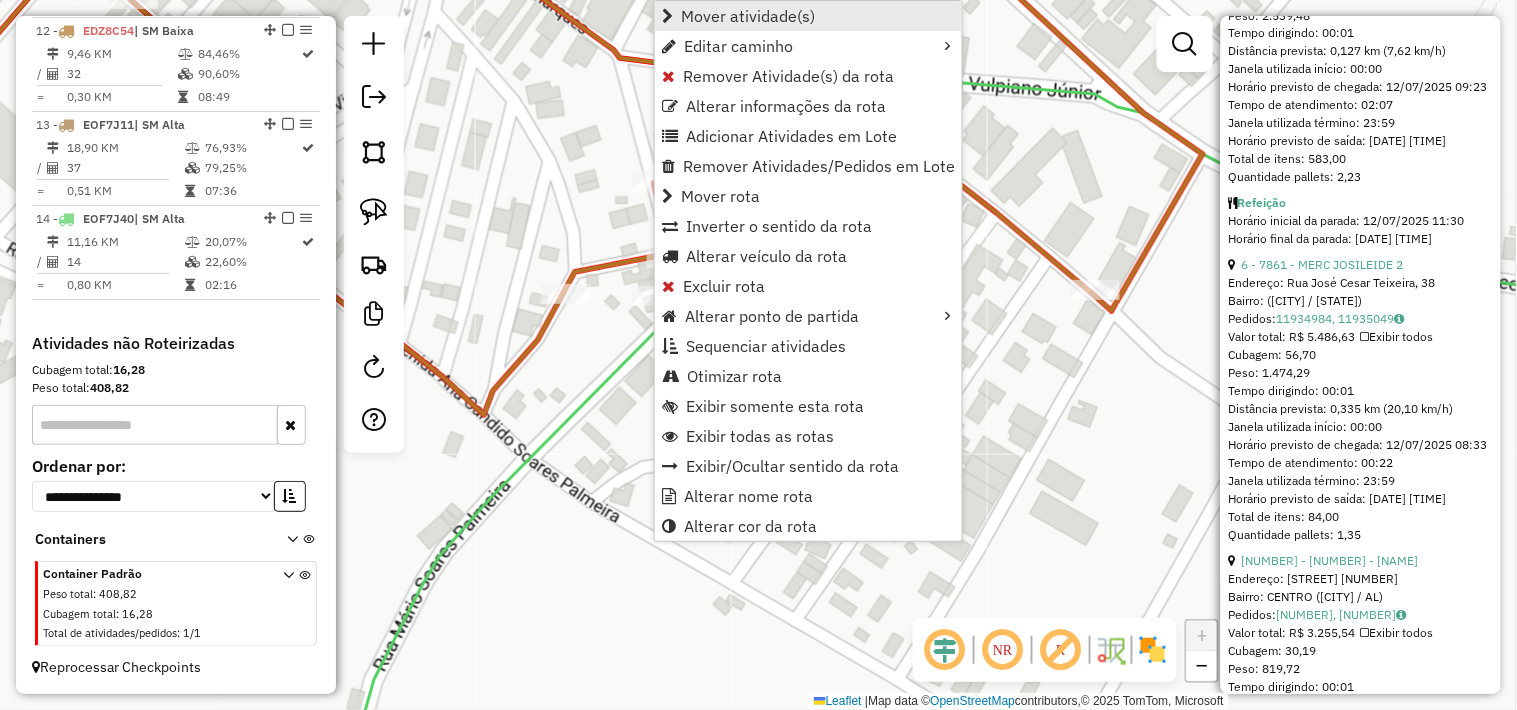 click on "Mover atividade(s)" at bounding box center [748, 16] 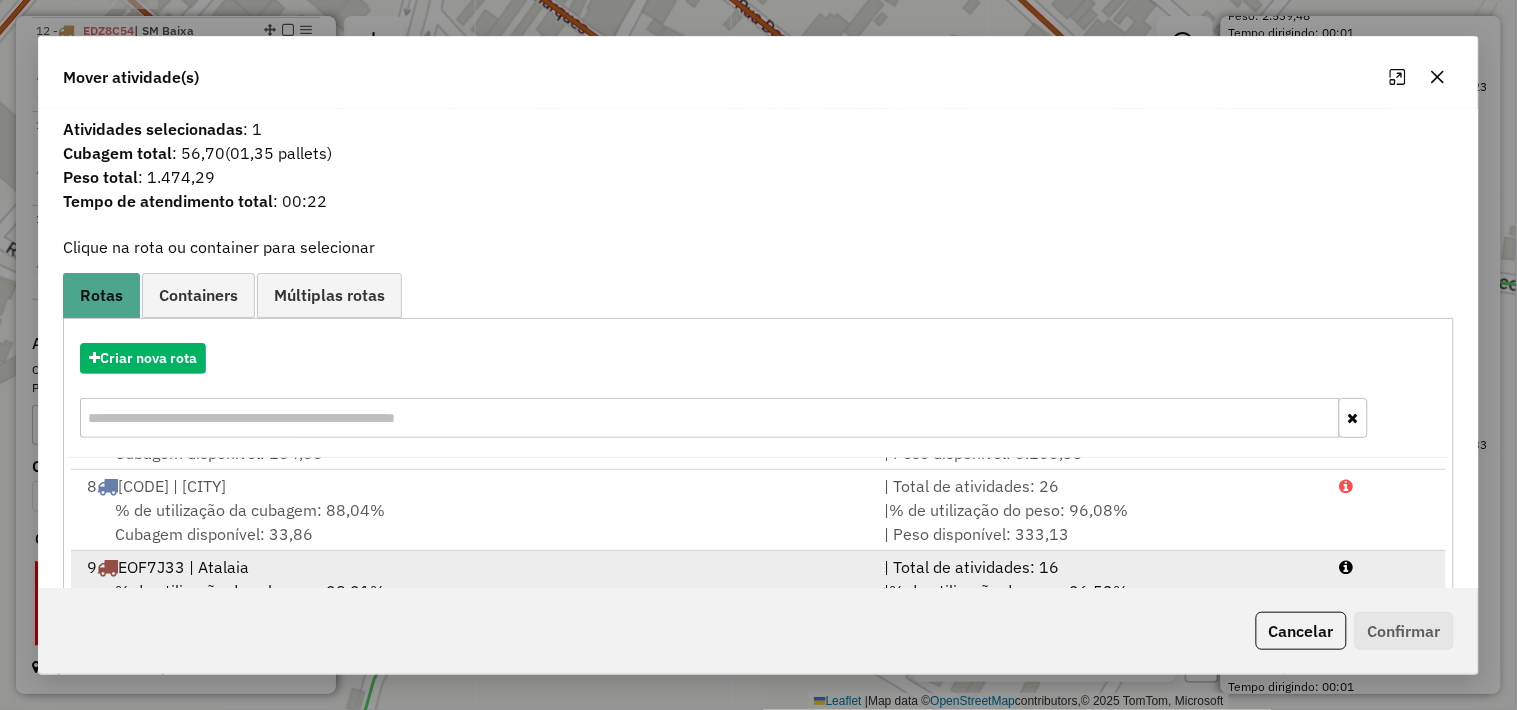 scroll, scrollTop: 654, scrollLeft: 0, axis: vertical 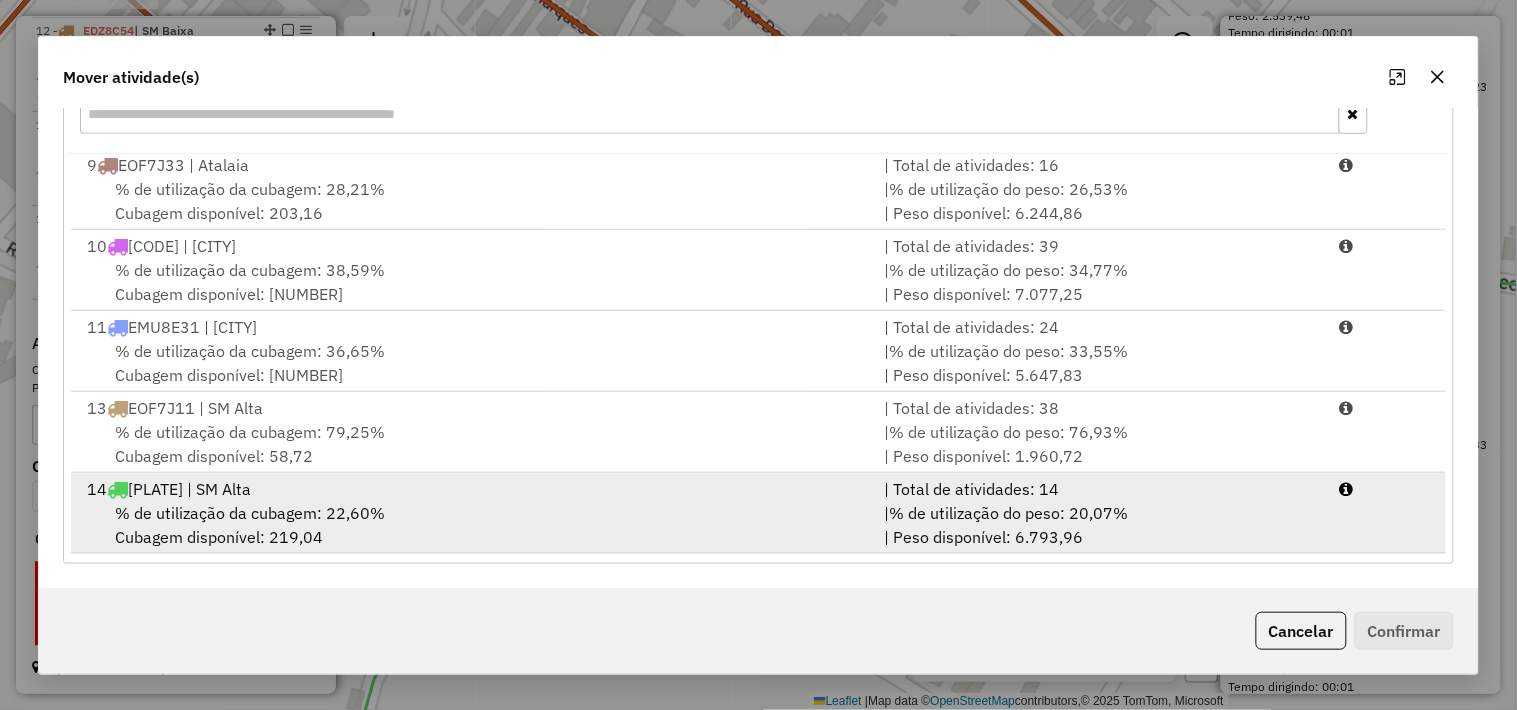 click on "% de utilização da cubagem: 22,60%  Cubagem disponível: 219,04" at bounding box center [473, 525] 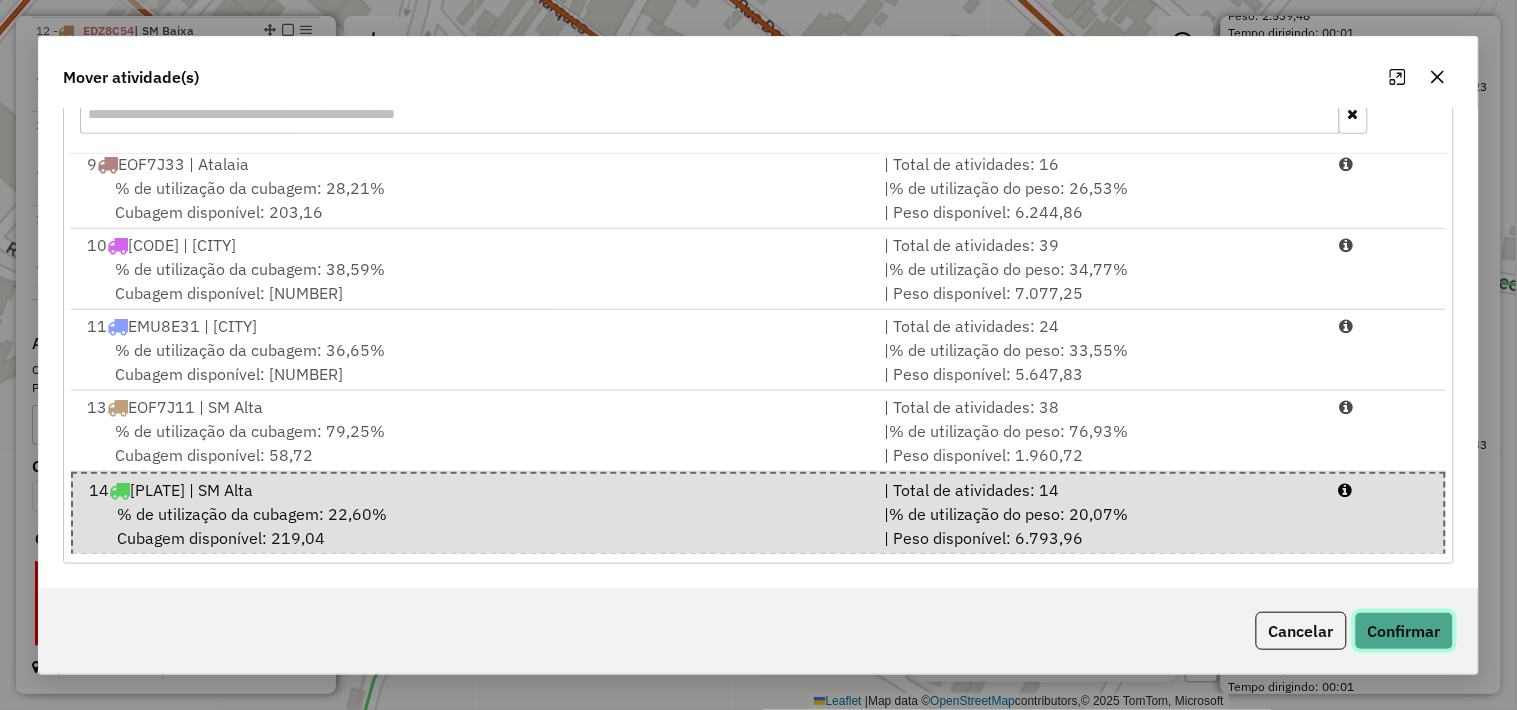 click on "Confirmar" 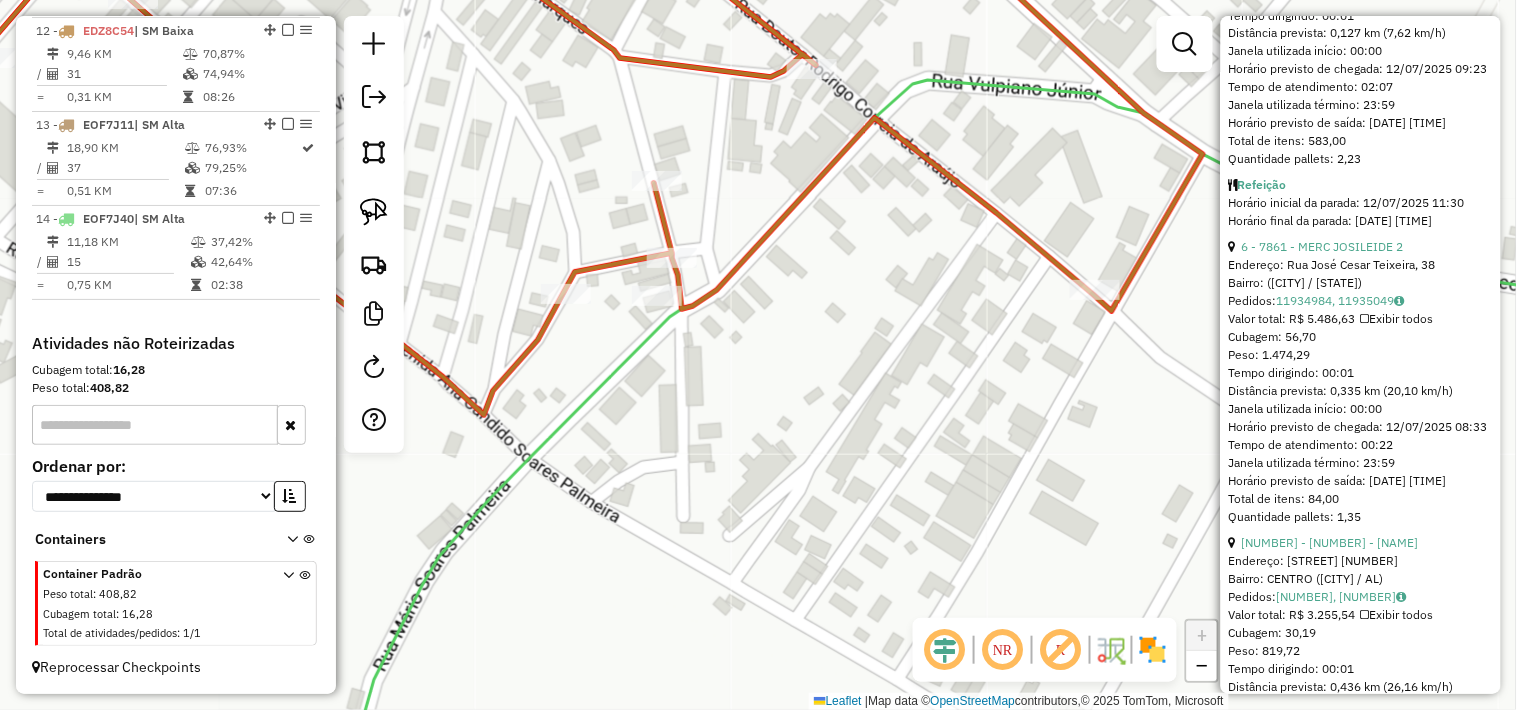 scroll, scrollTop: 0, scrollLeft: 0, axis: both 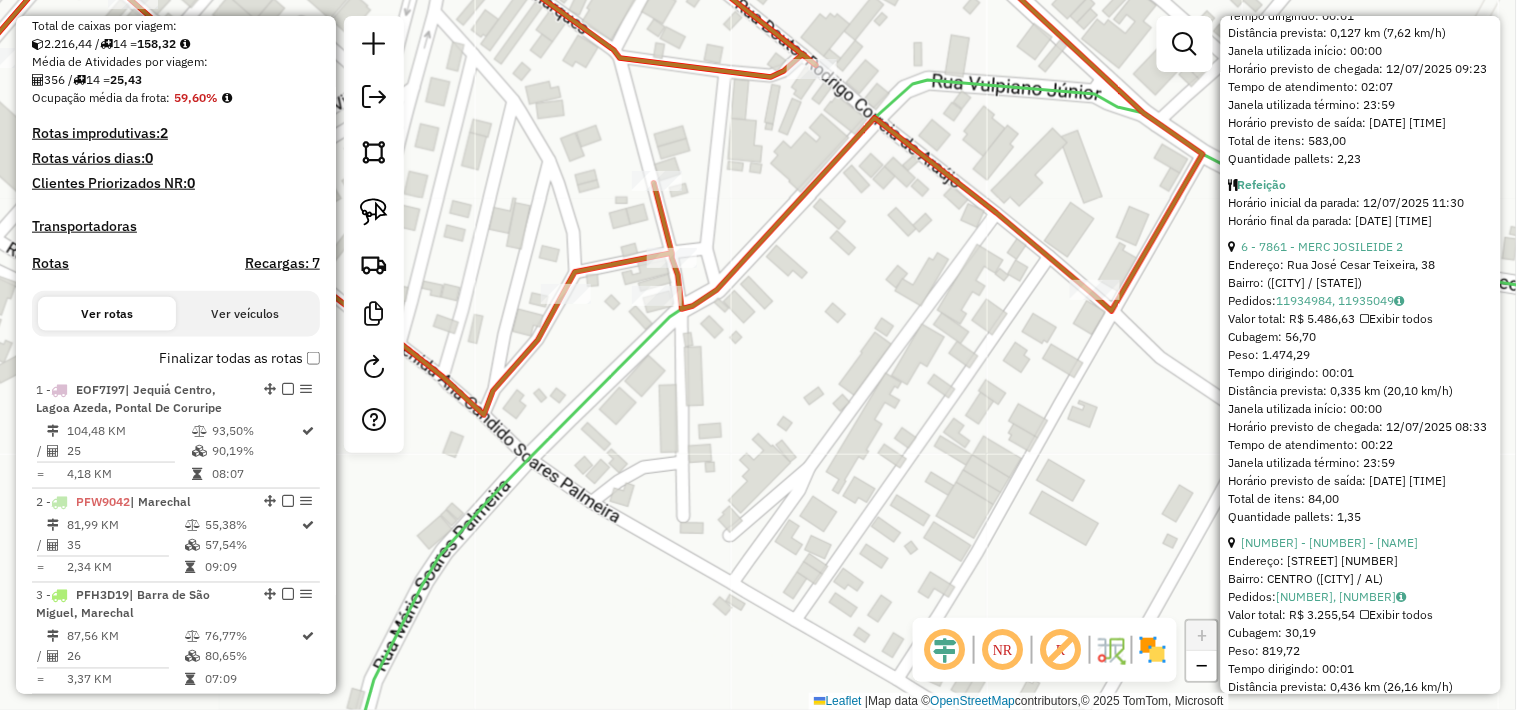 click on "Rotas" at bounding box center [50, 263] 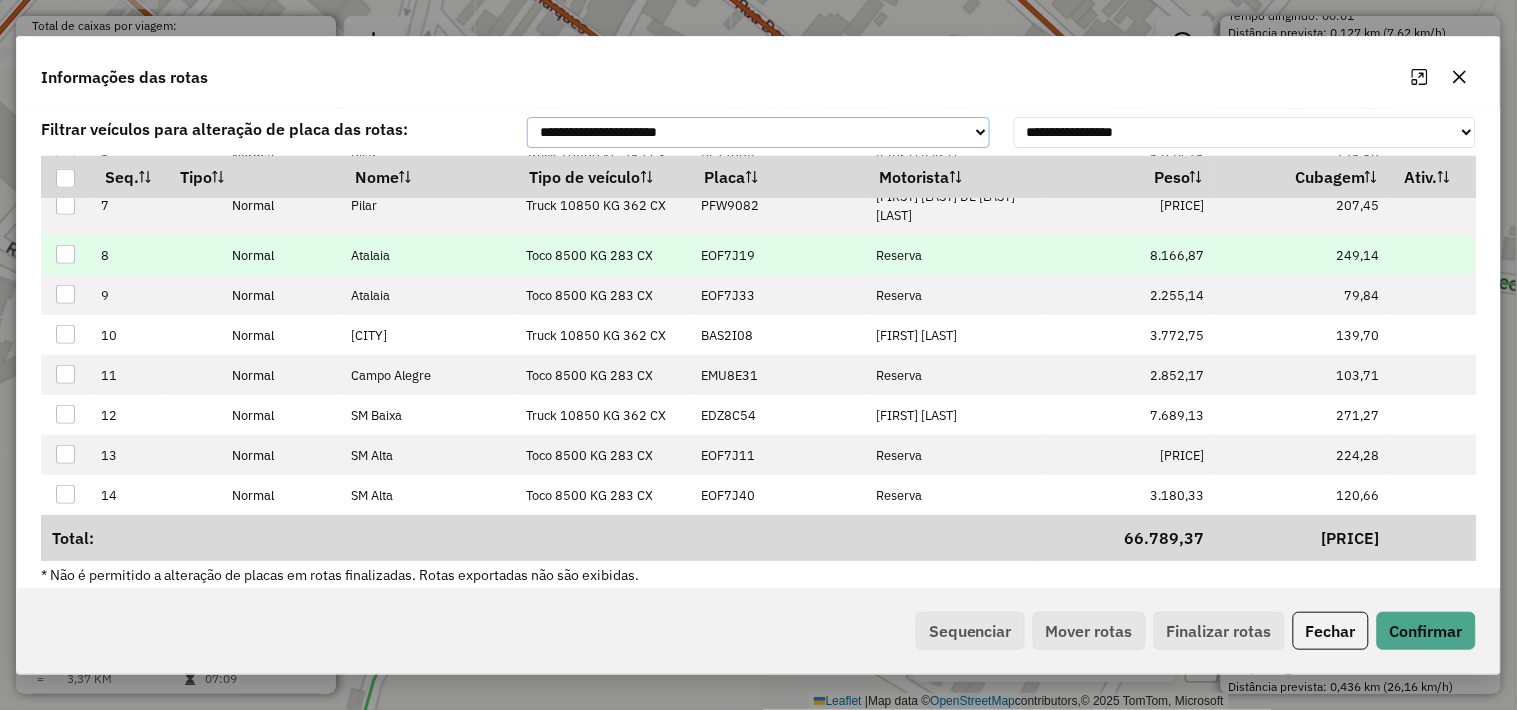 scroll, scrollTop: 401, scrollLeft: 0, axis: vertical 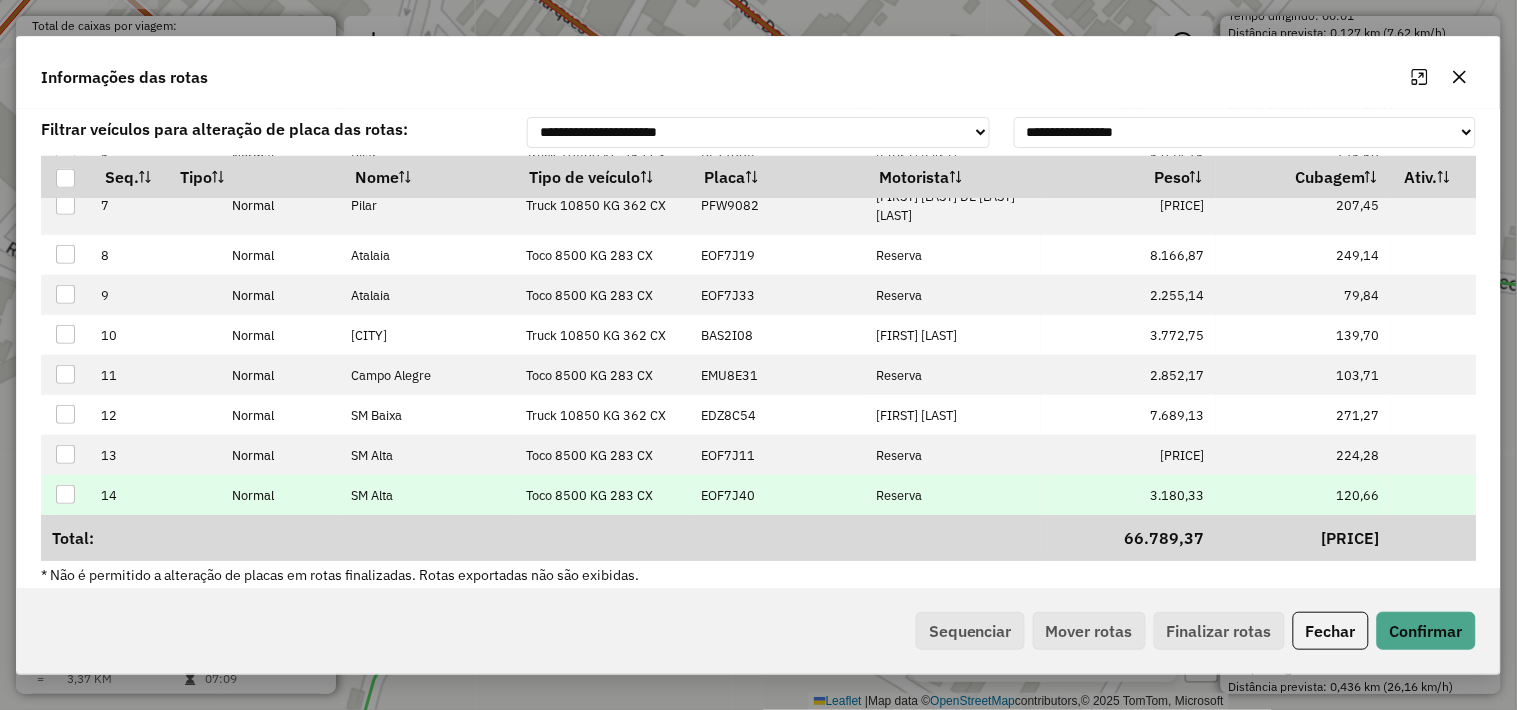 click on "EOF7J40" at bounding box center [728, 495] 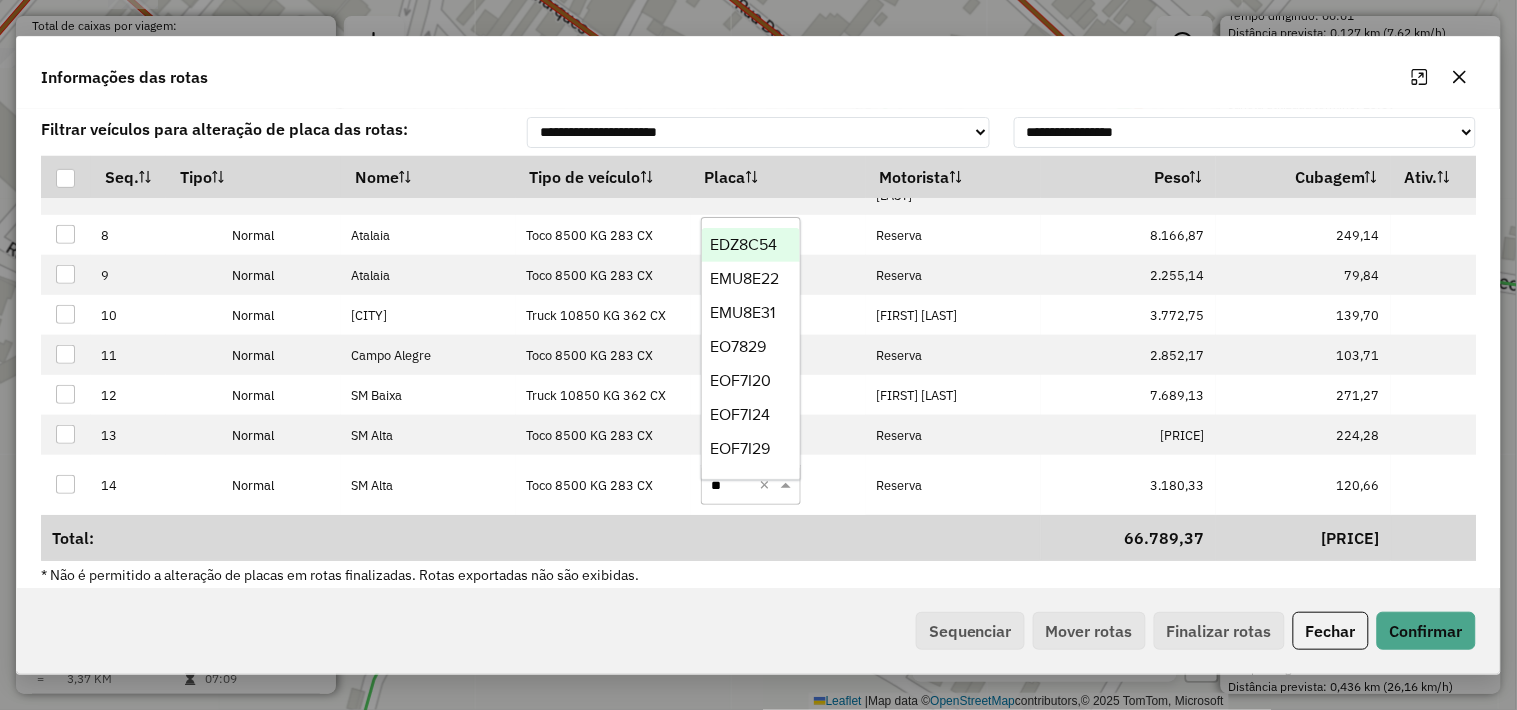 type on "***" 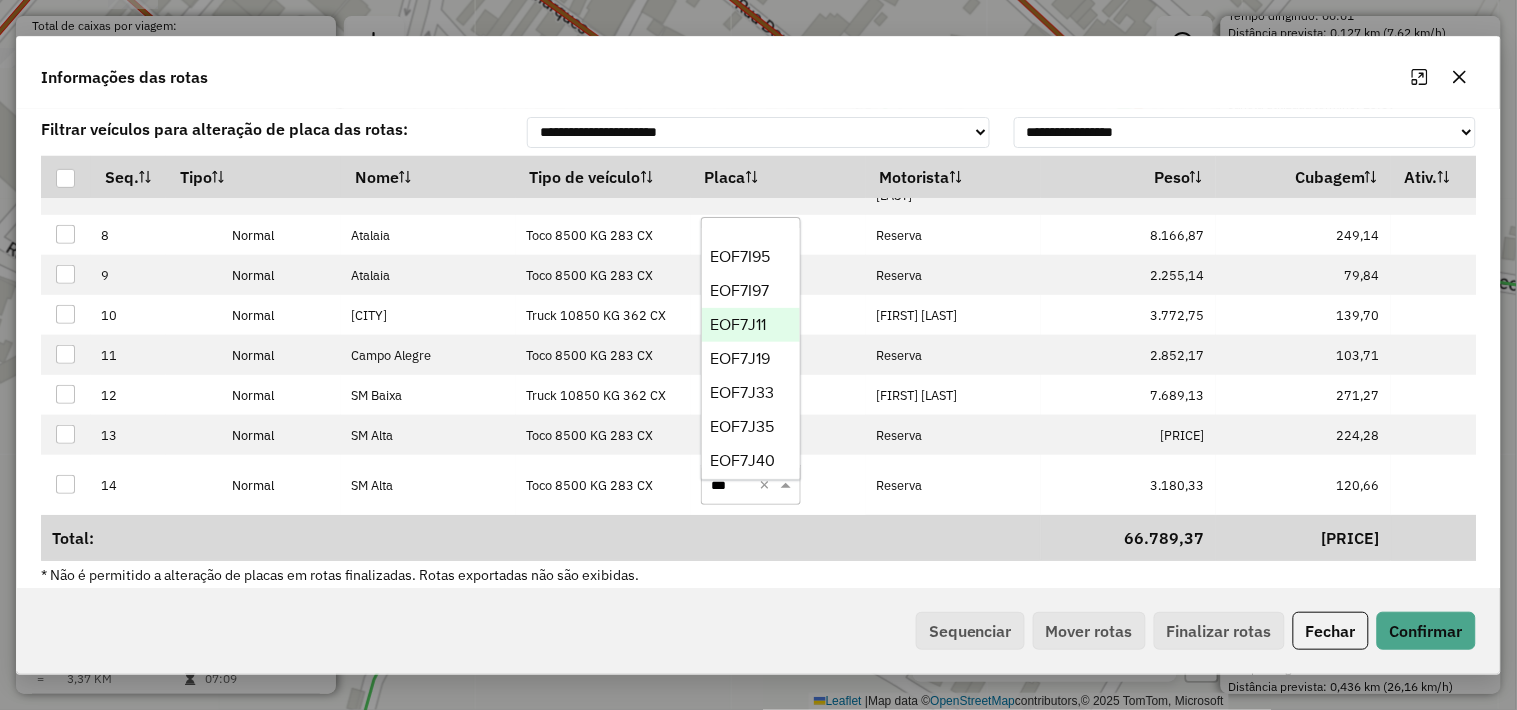 scroll, scrollTop: 134, scrollLeft: 0, axis: vertical 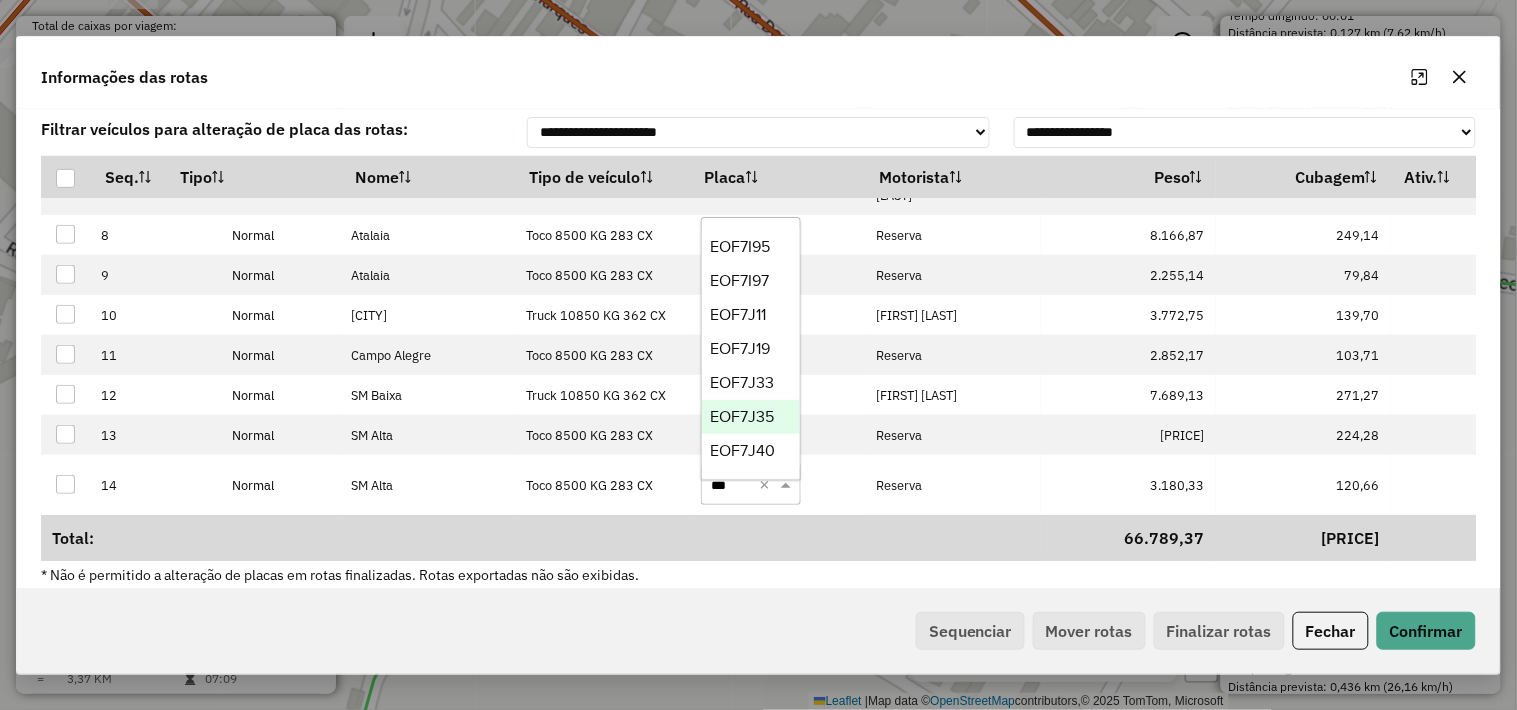 click on "EOF7J35" at bounding box center [742, 416] 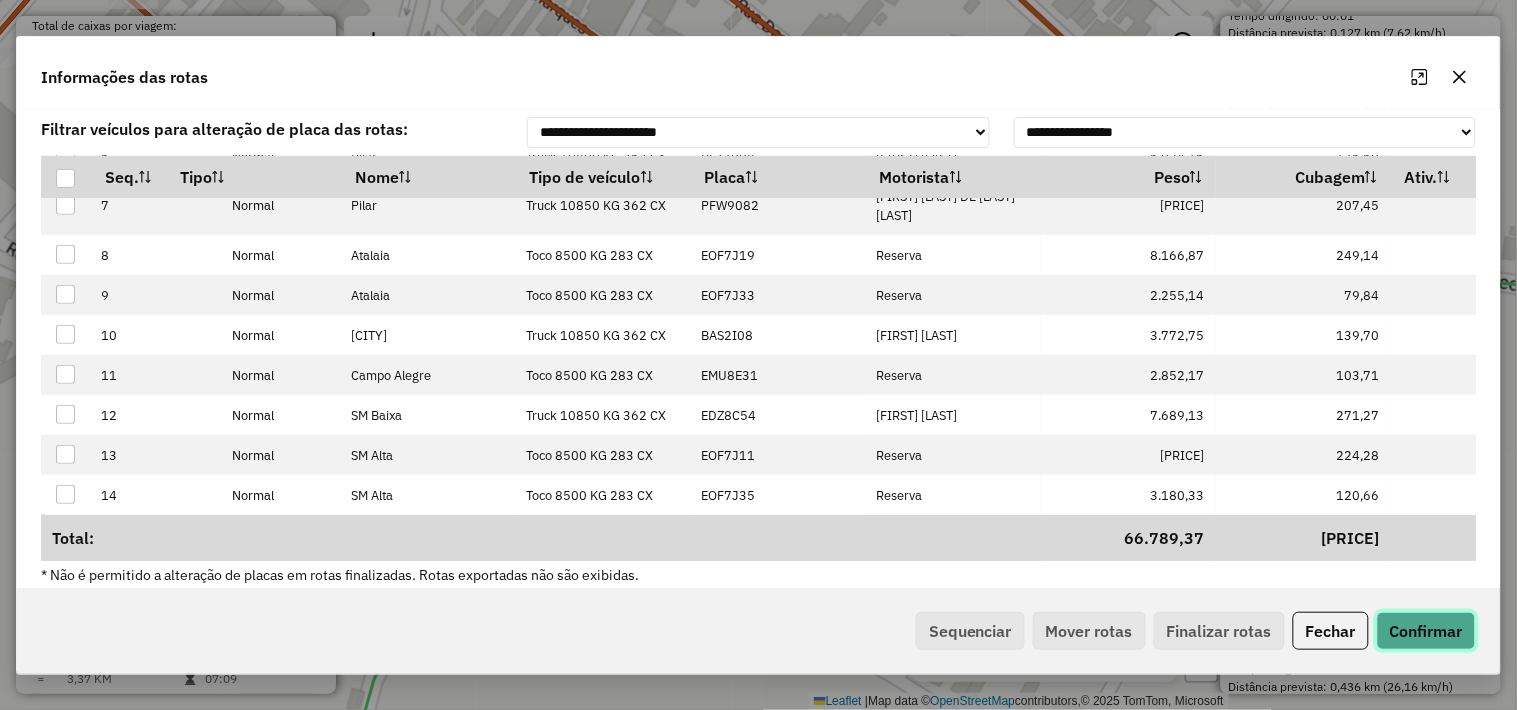 click on "Confirmar" 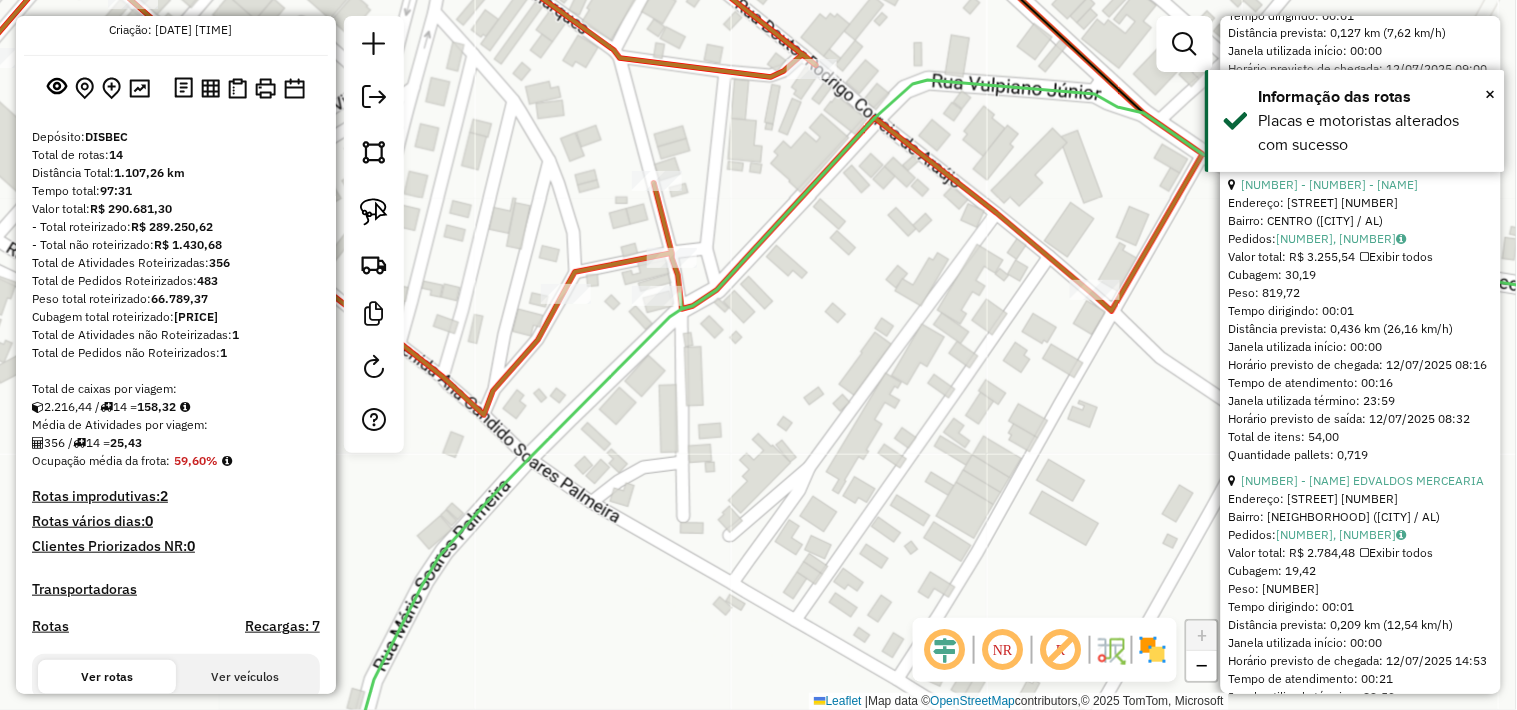 scroll, scrollTop: 111, scrollLeft: 0, axis: vertical 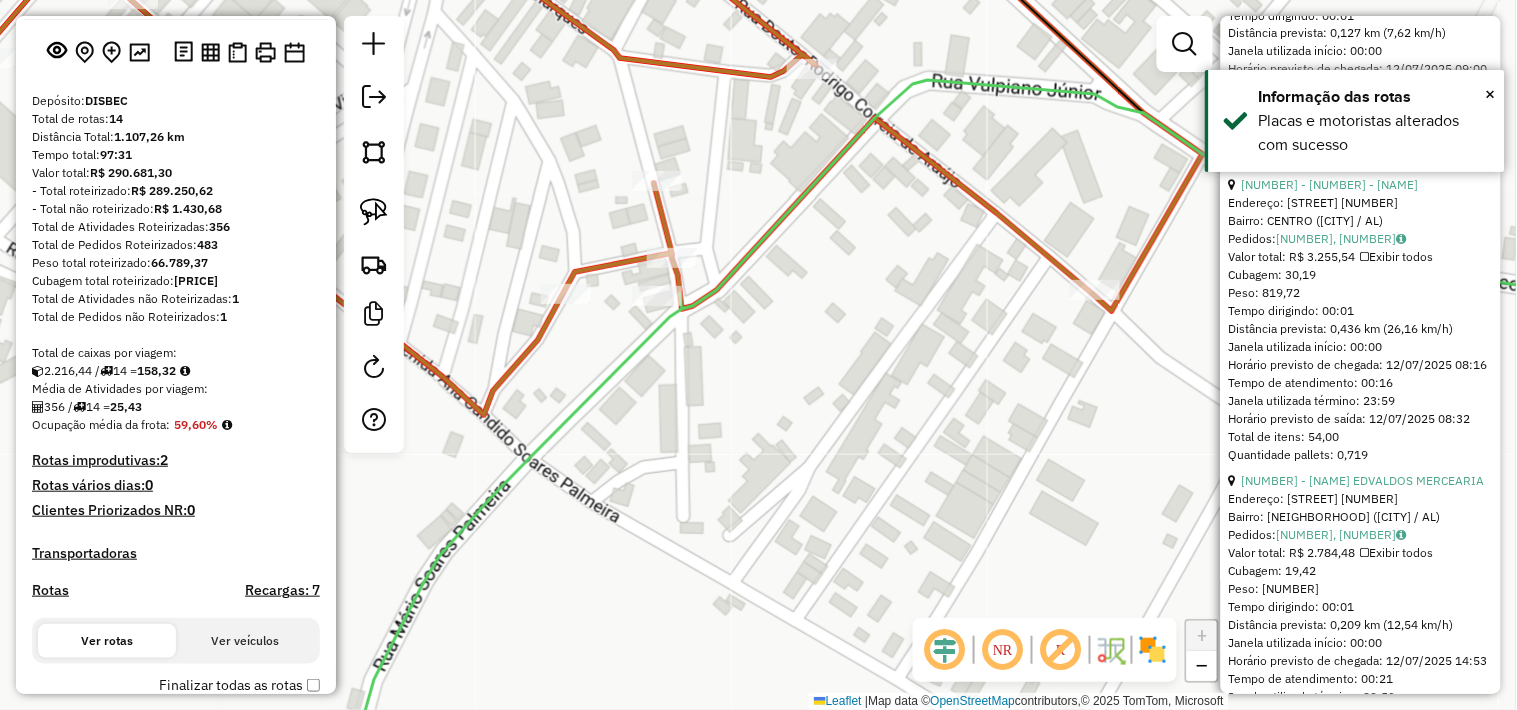 click on "Rotas" at bounding box center [50, 590] 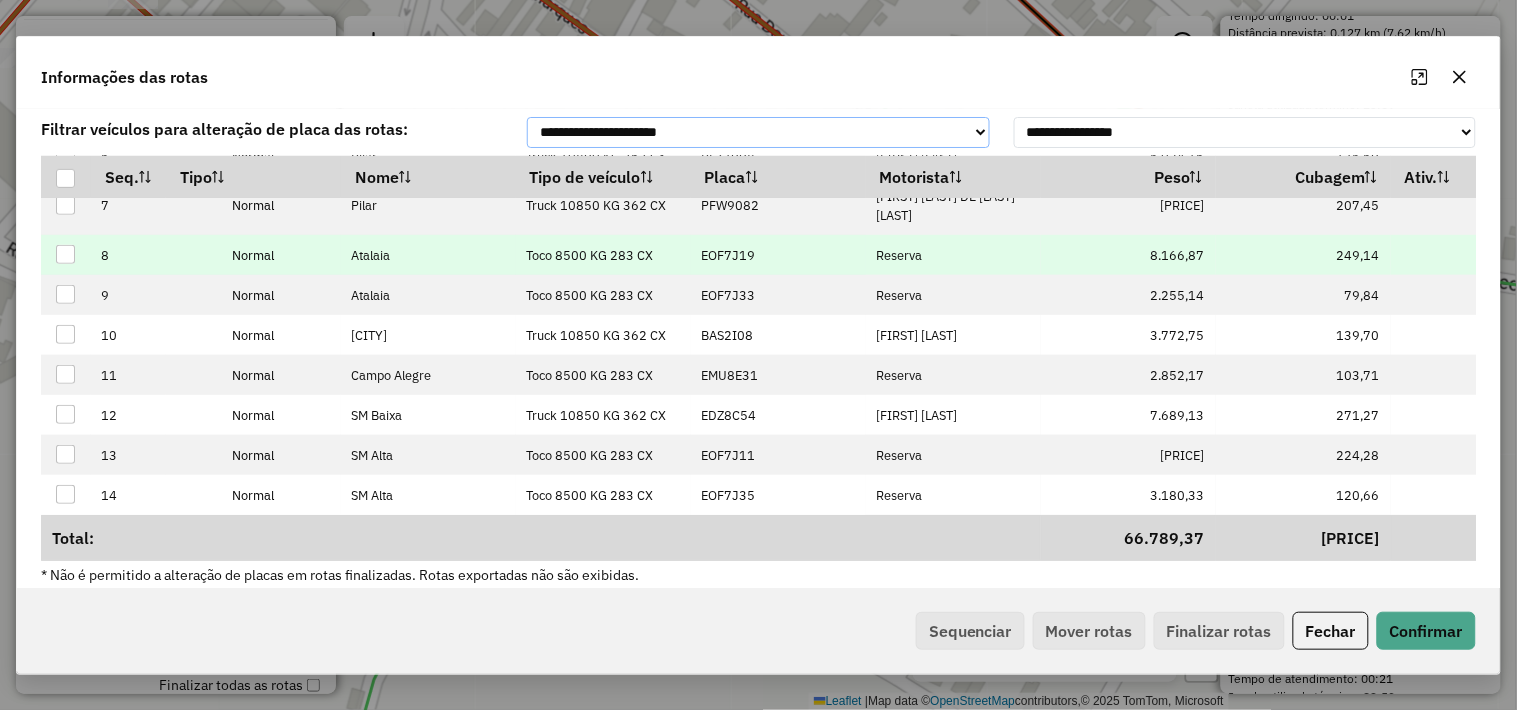 scroll, scrollTop: 401, scrollLeft: 0, axis: vertical 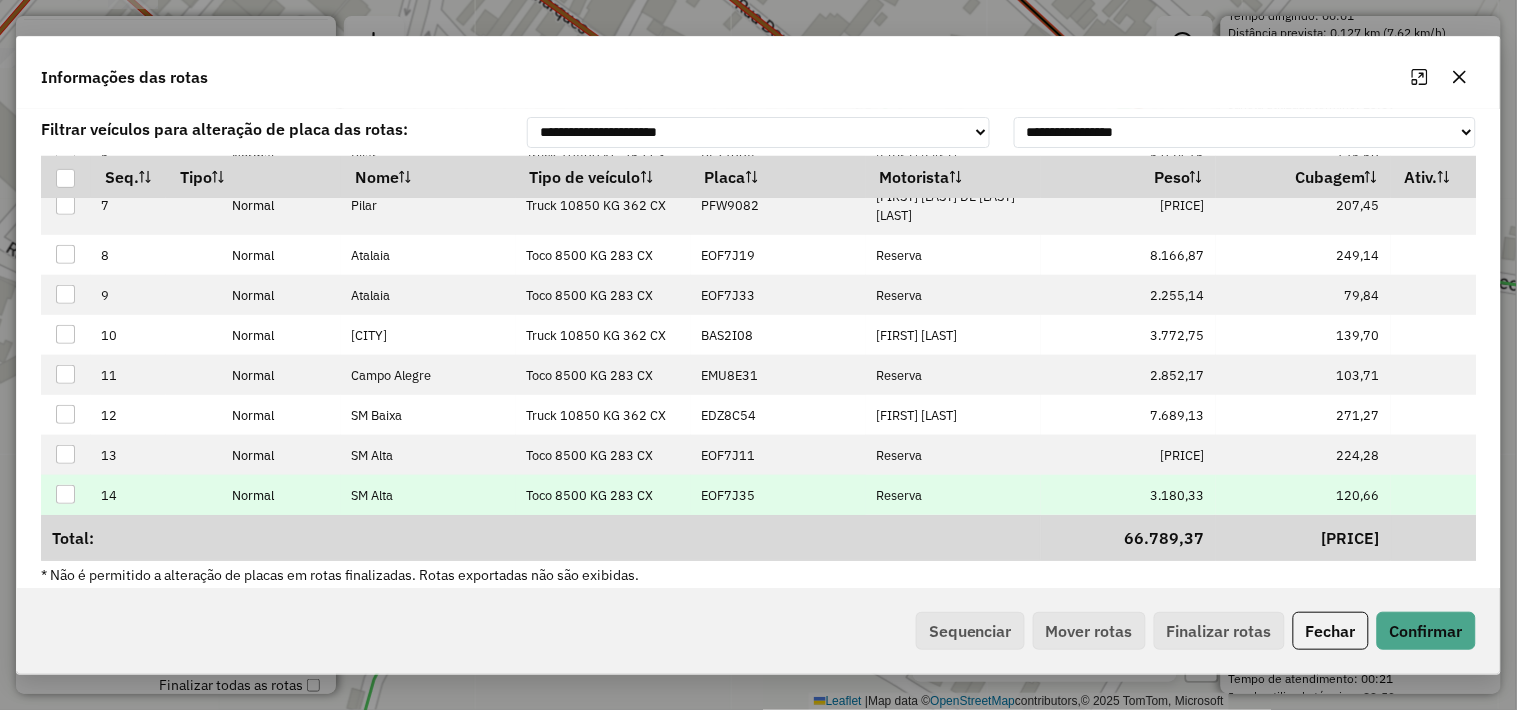 click on "EOF7J35" at bounding box center [728, 495] 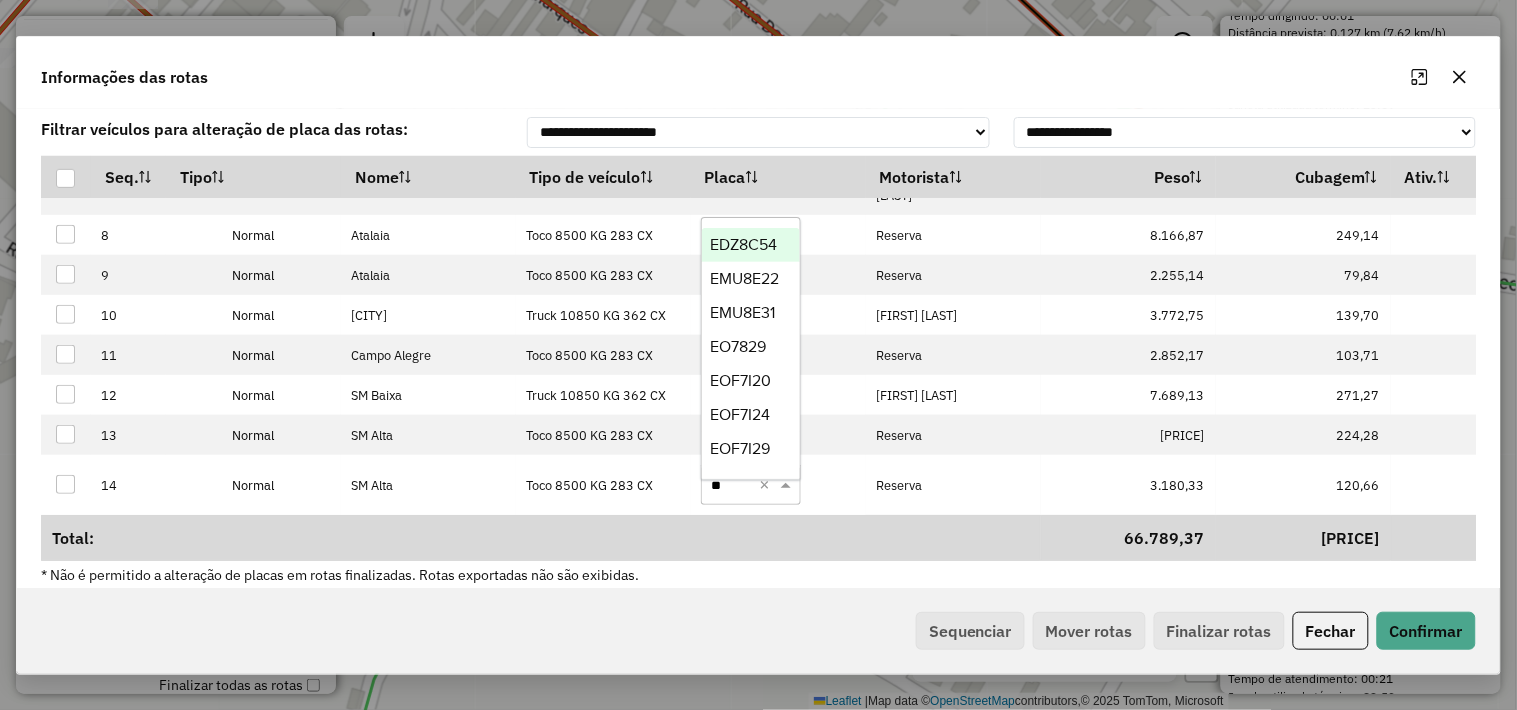 type on "***" 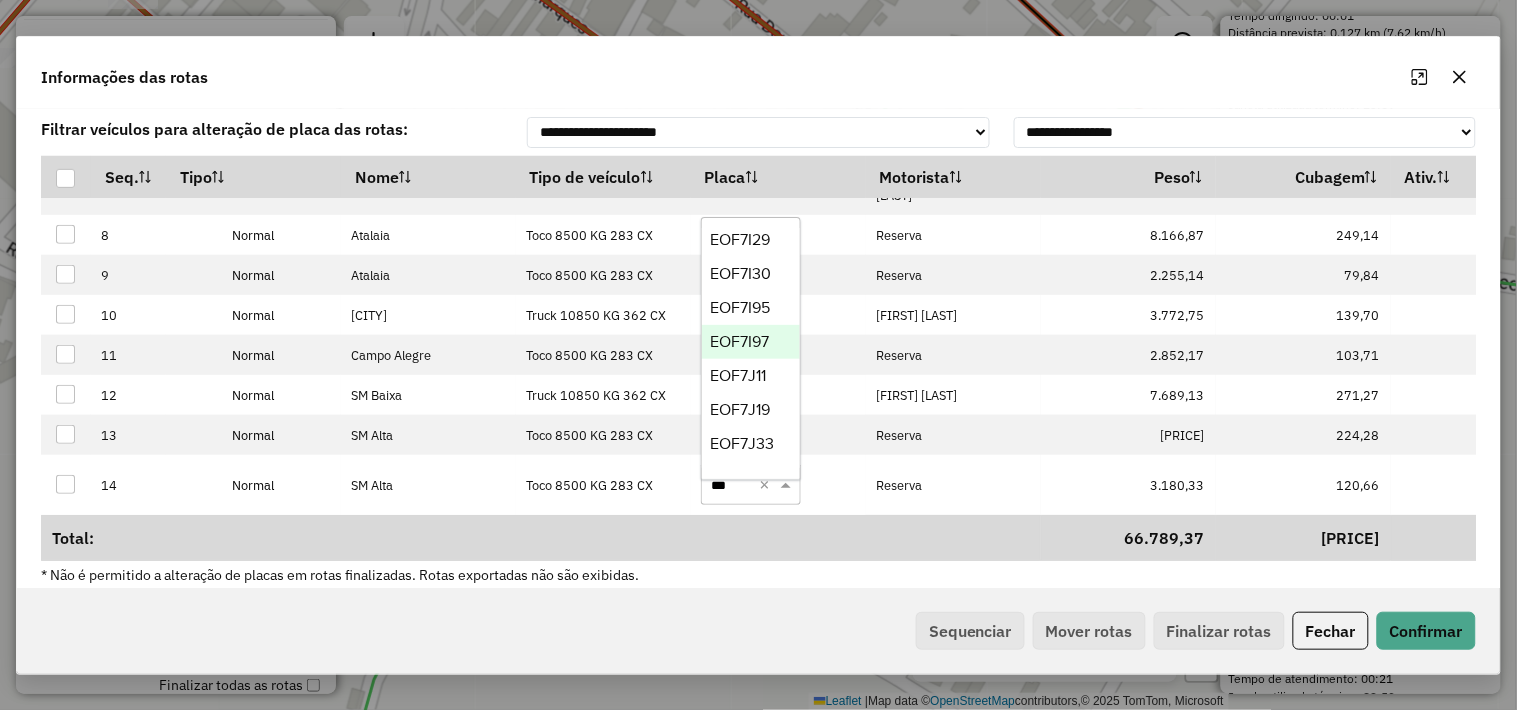 scroll, scrollTop: 111, scrollLeft: 0, axis: vertical 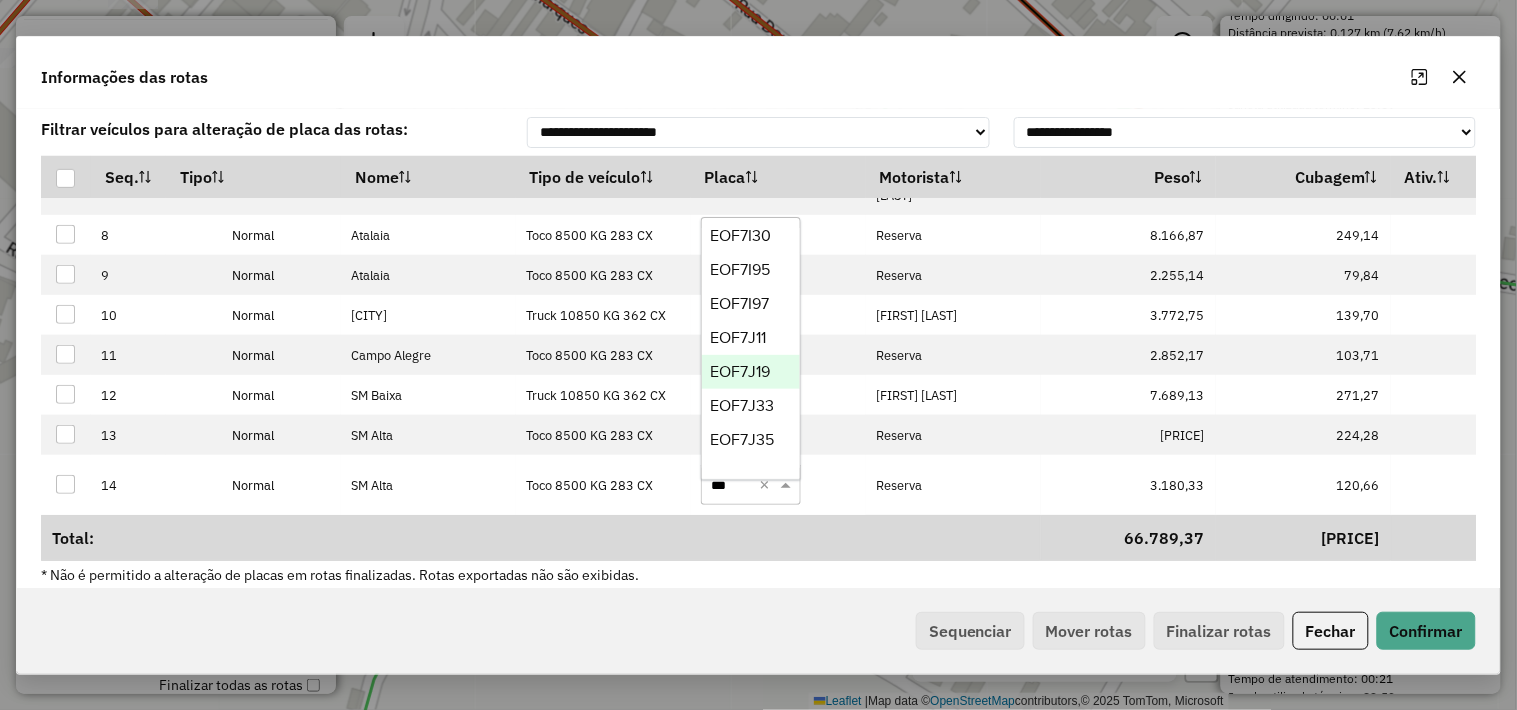 click on "EOF7J19" at bounding box center (740, 371) 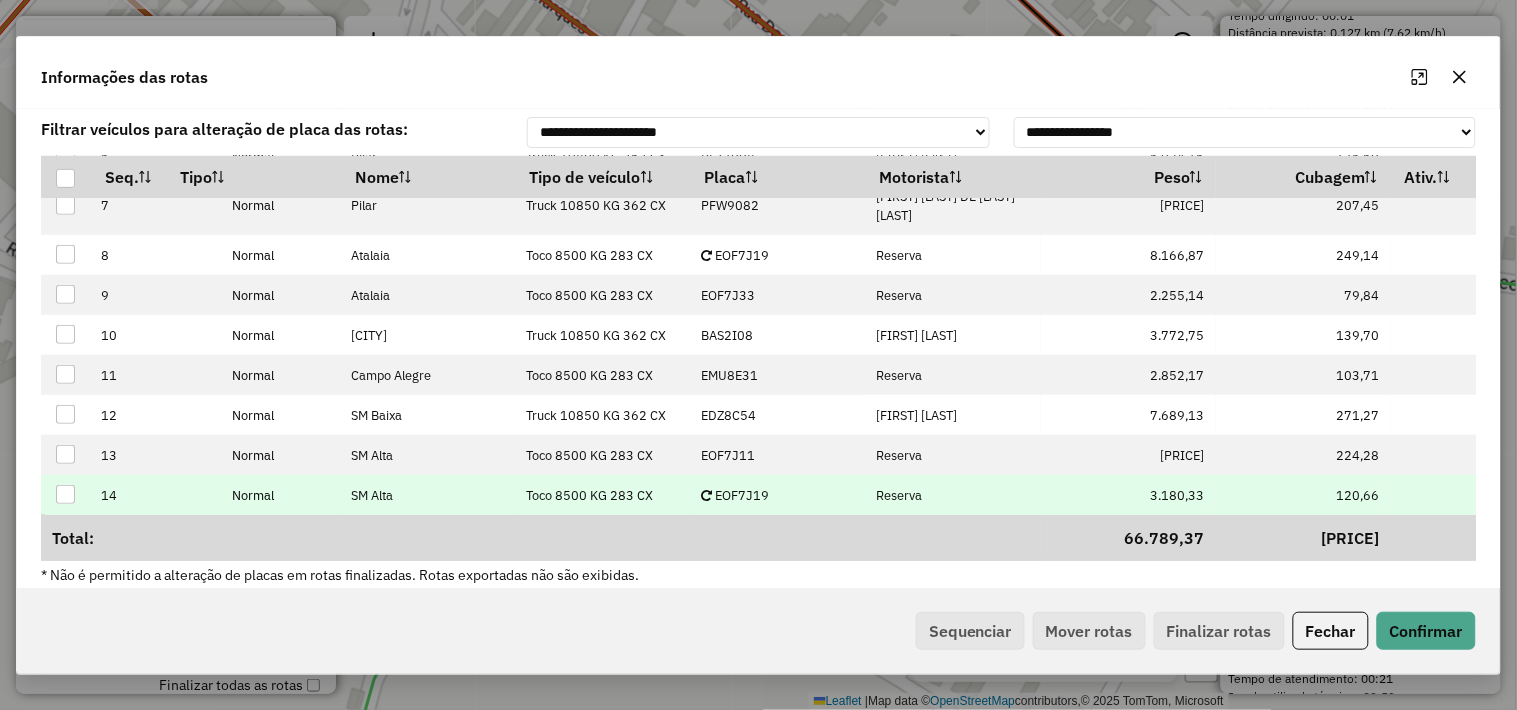 scroll, scrollTop: 290, scrollLeft: 0, axis: vertical 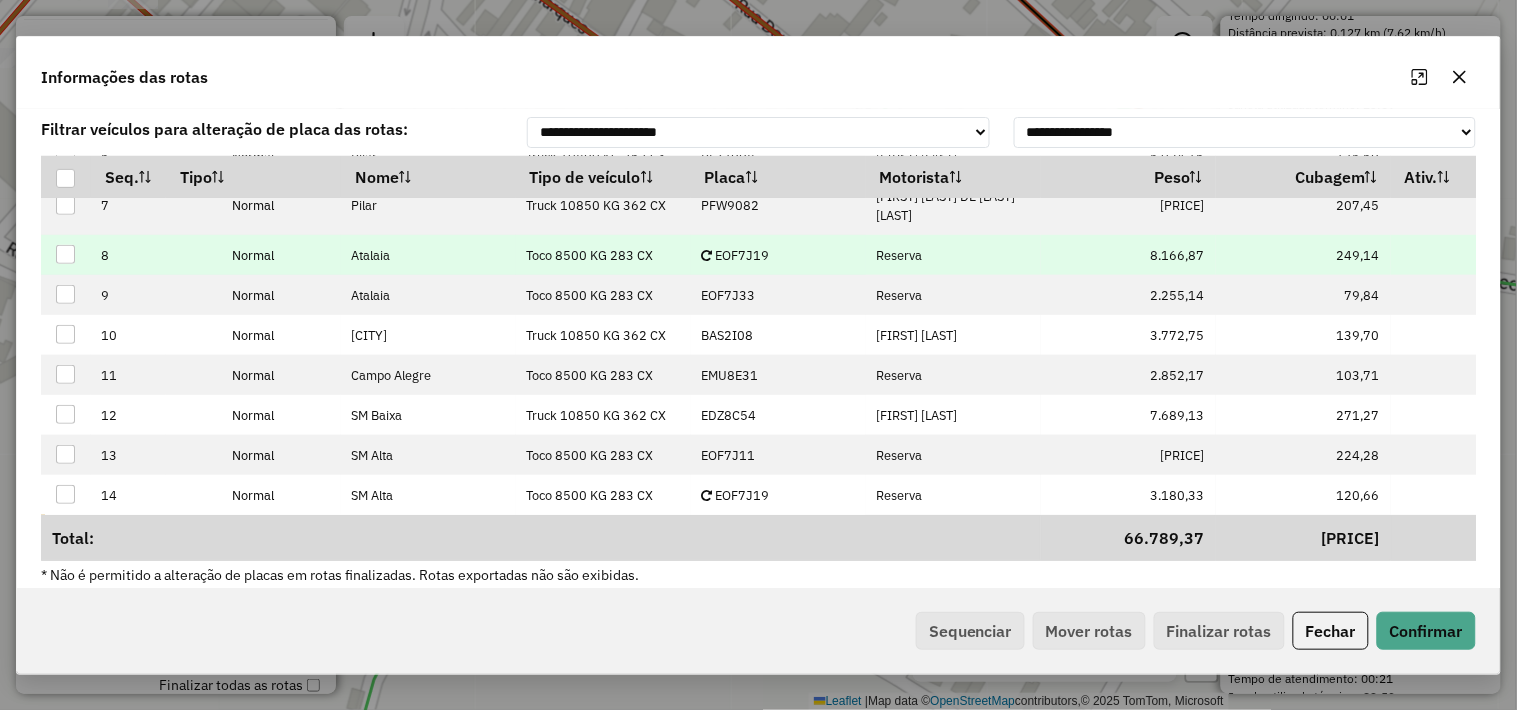 click on "EOF7J19" at bounding box center [735, 255] 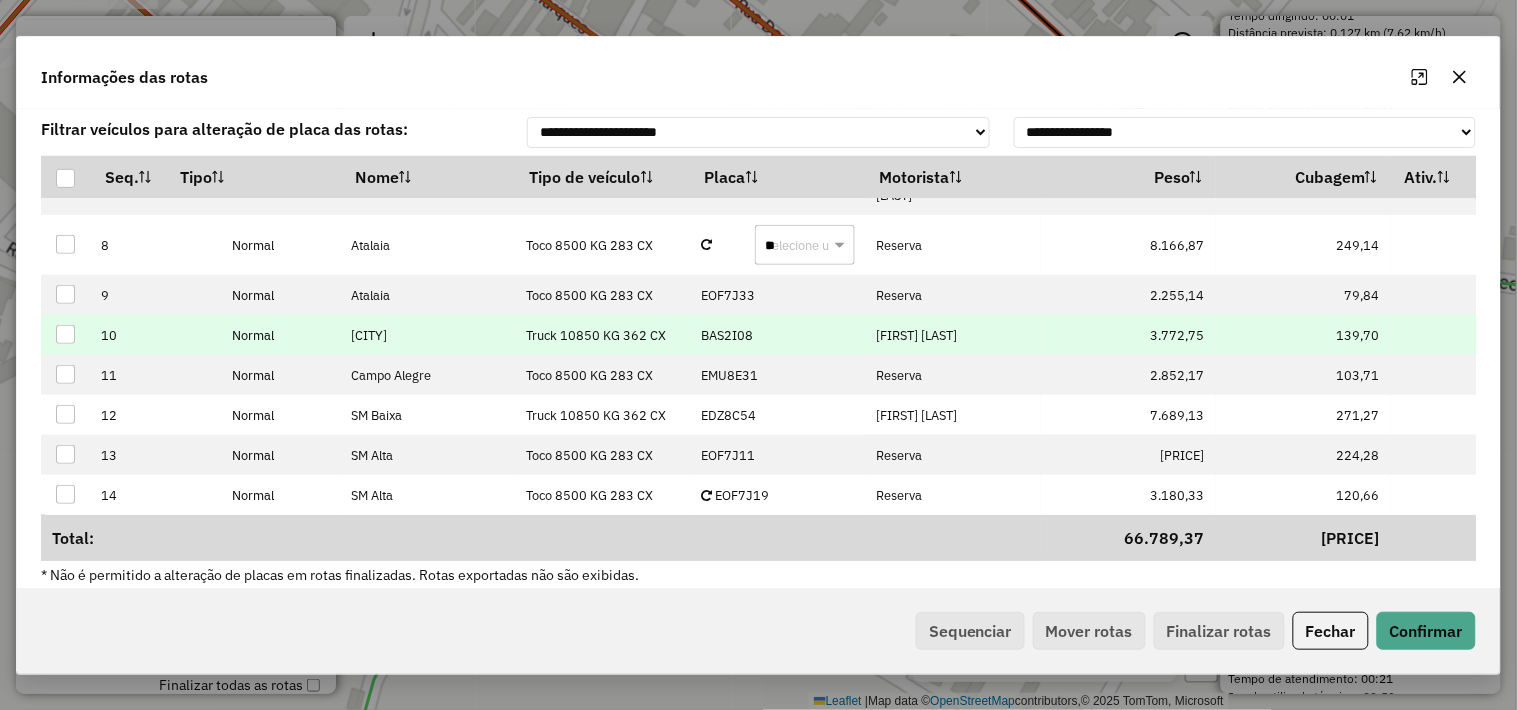type on "***" 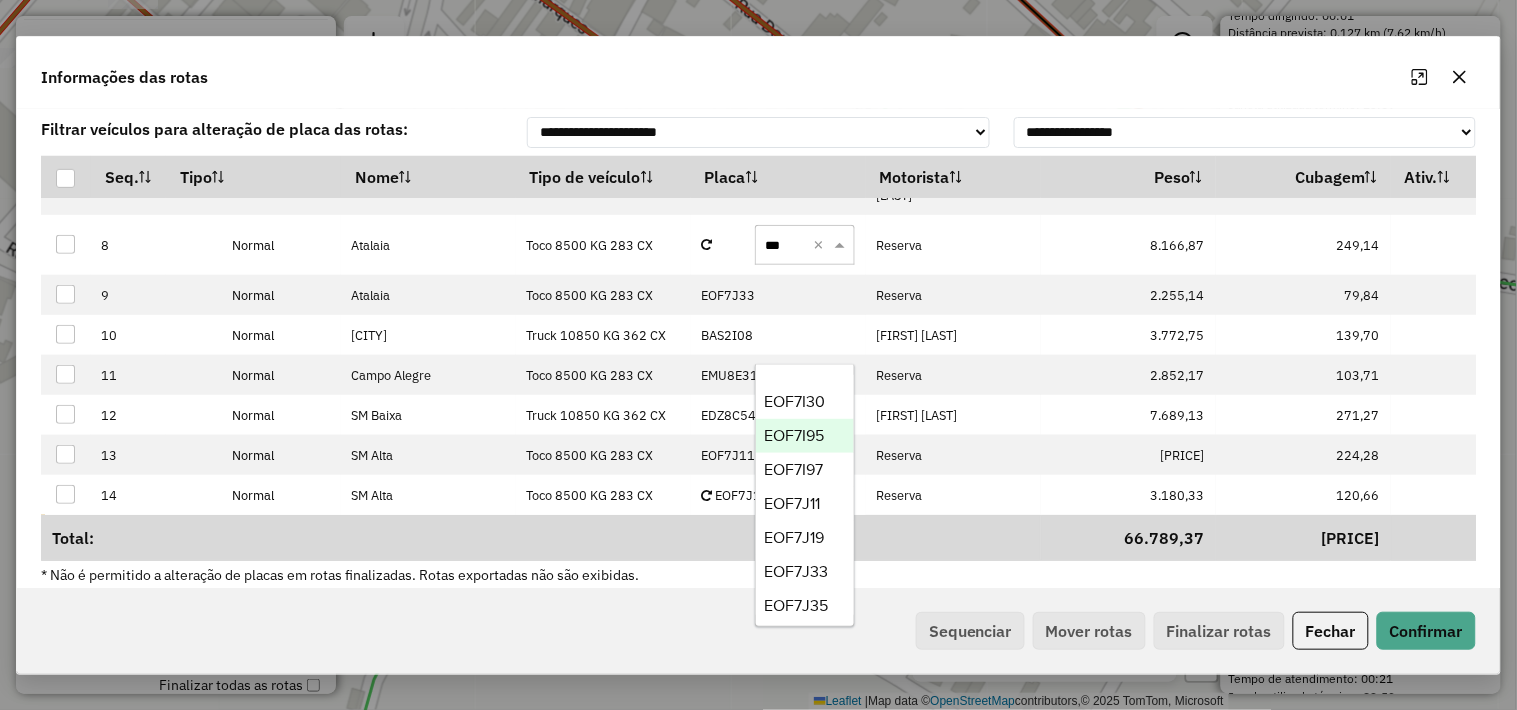 scroll, scrollTop: 134, scrollLeft: 0, axis: vertical 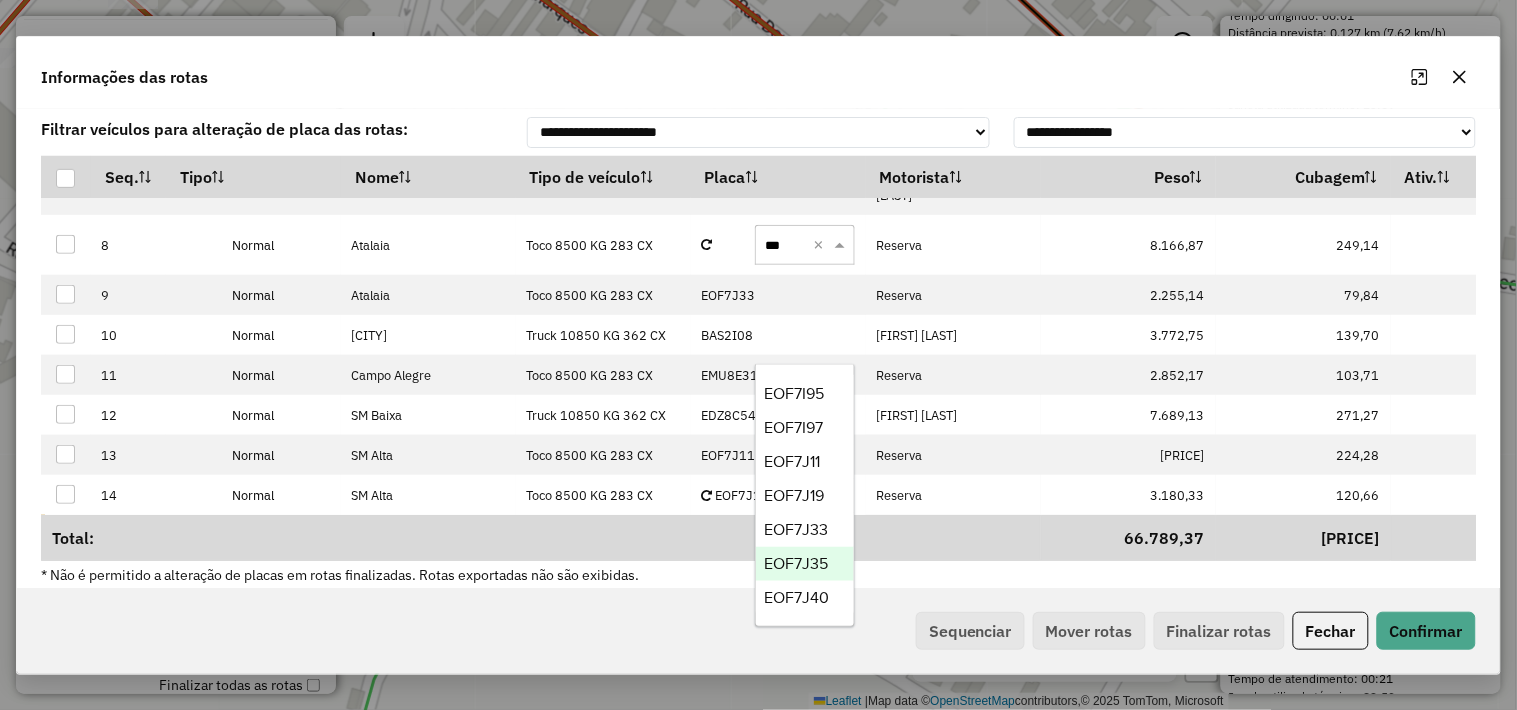 click on "EOF7J35" at bounding box center [796, 563] 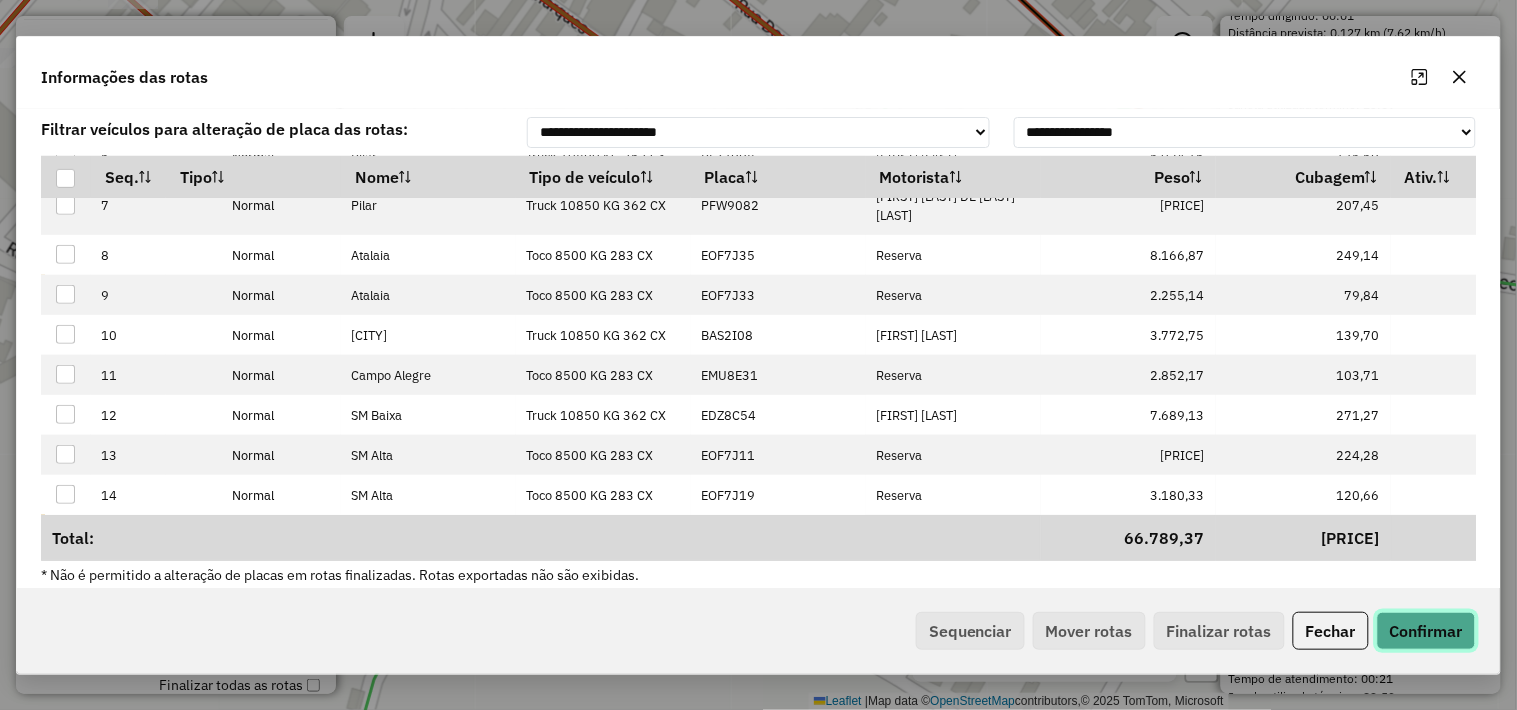 click on "Confirmar" 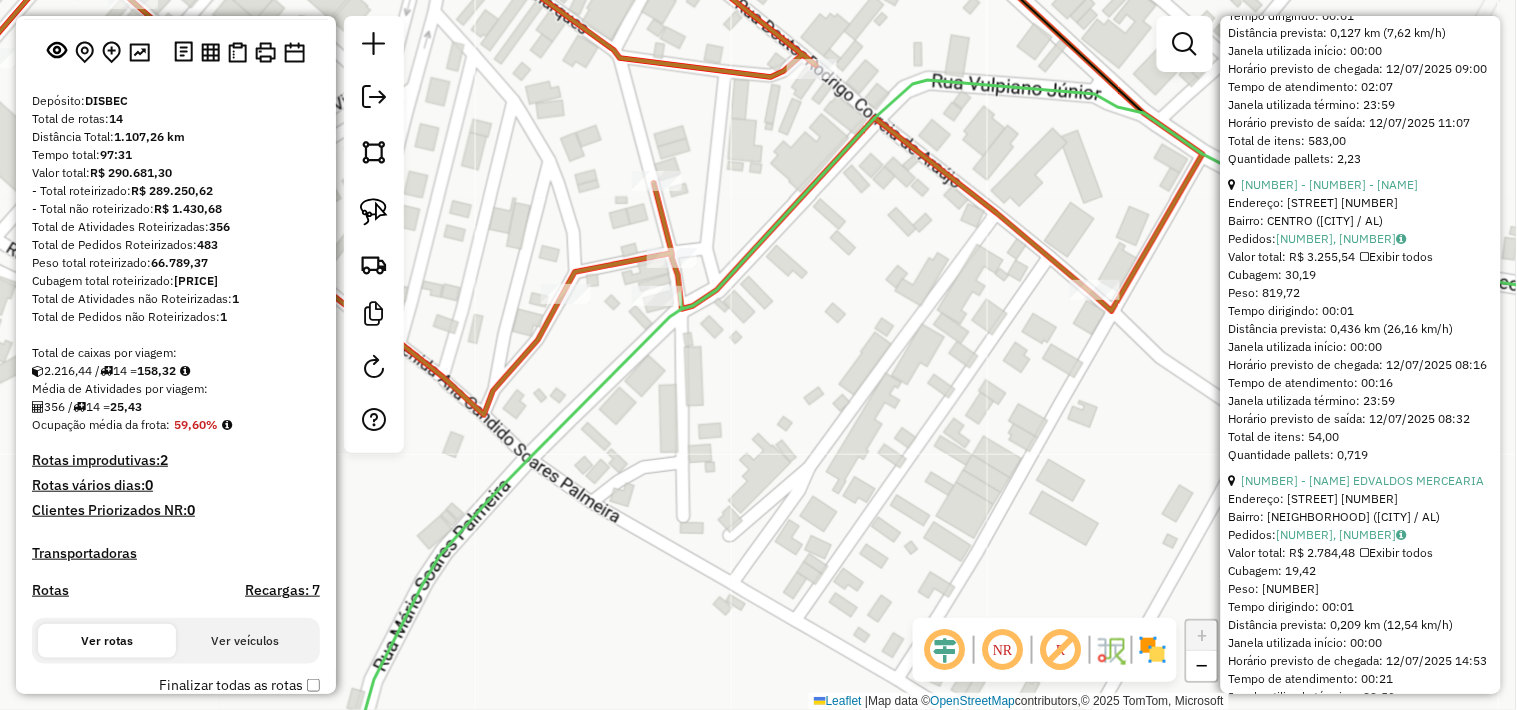 scroll, scrollTop: 1883, scrollLeft: 0, axis: vertical 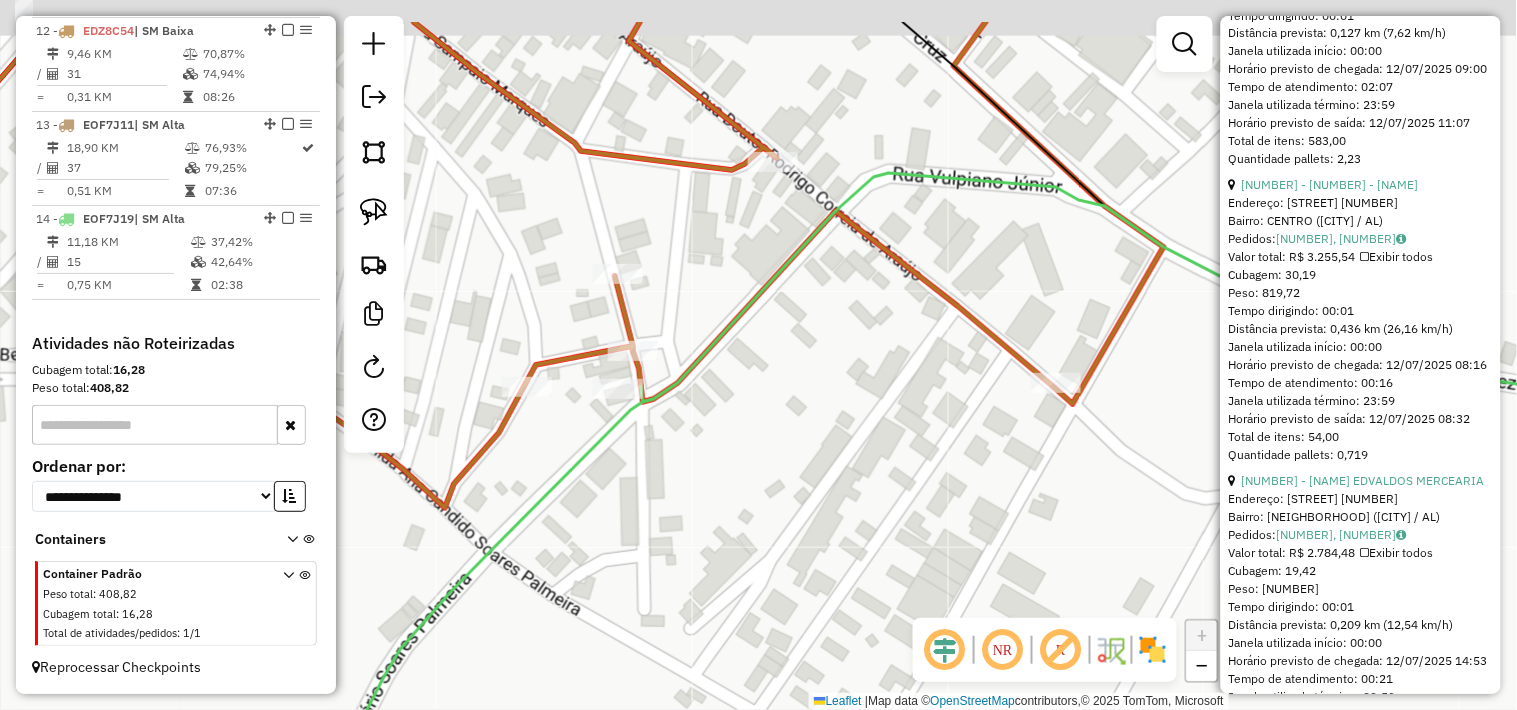 drag, startPoint x: 744, startPoint y: 330, endPoint x: 684, endPoint y: 454, distance: 137.7534 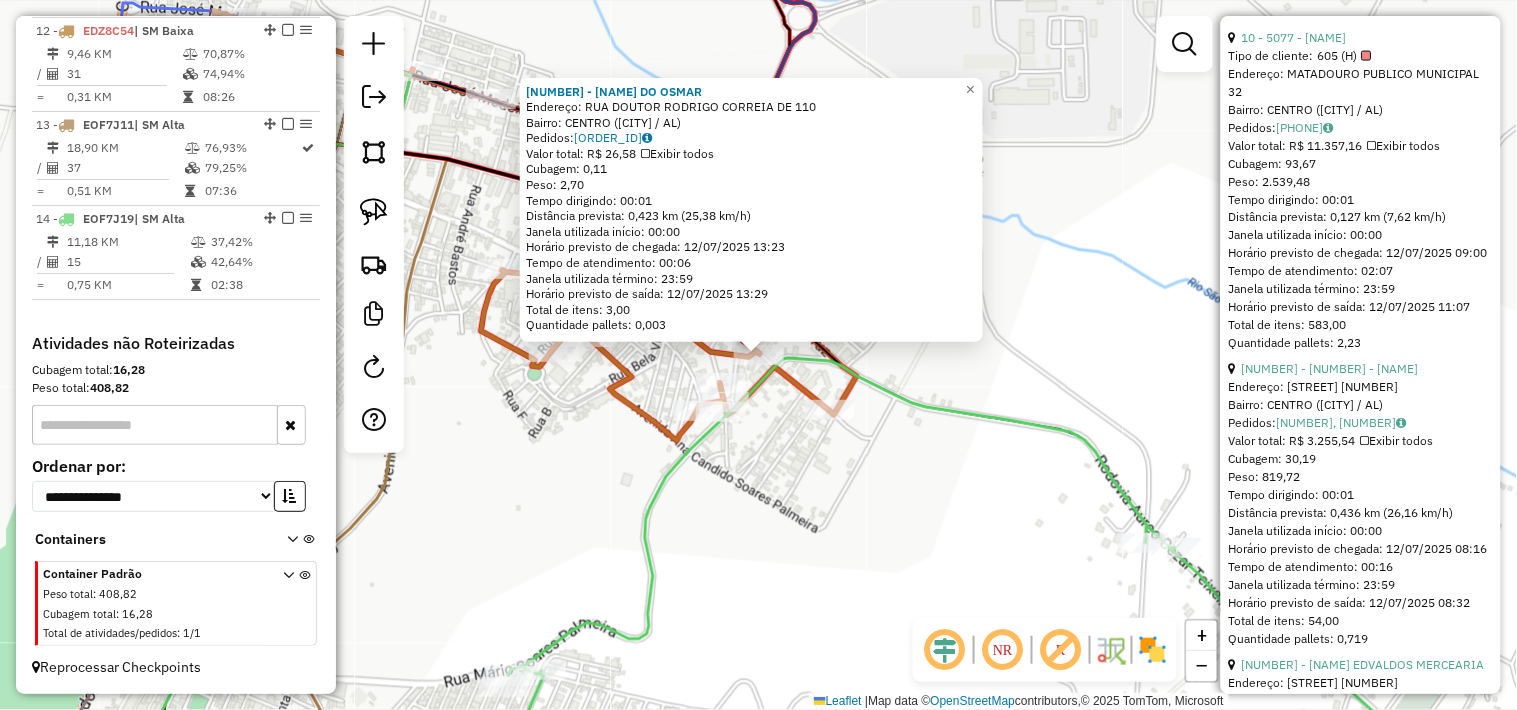 scroll, scrollTop: 888, scrollLeft: 0, axis: vertical 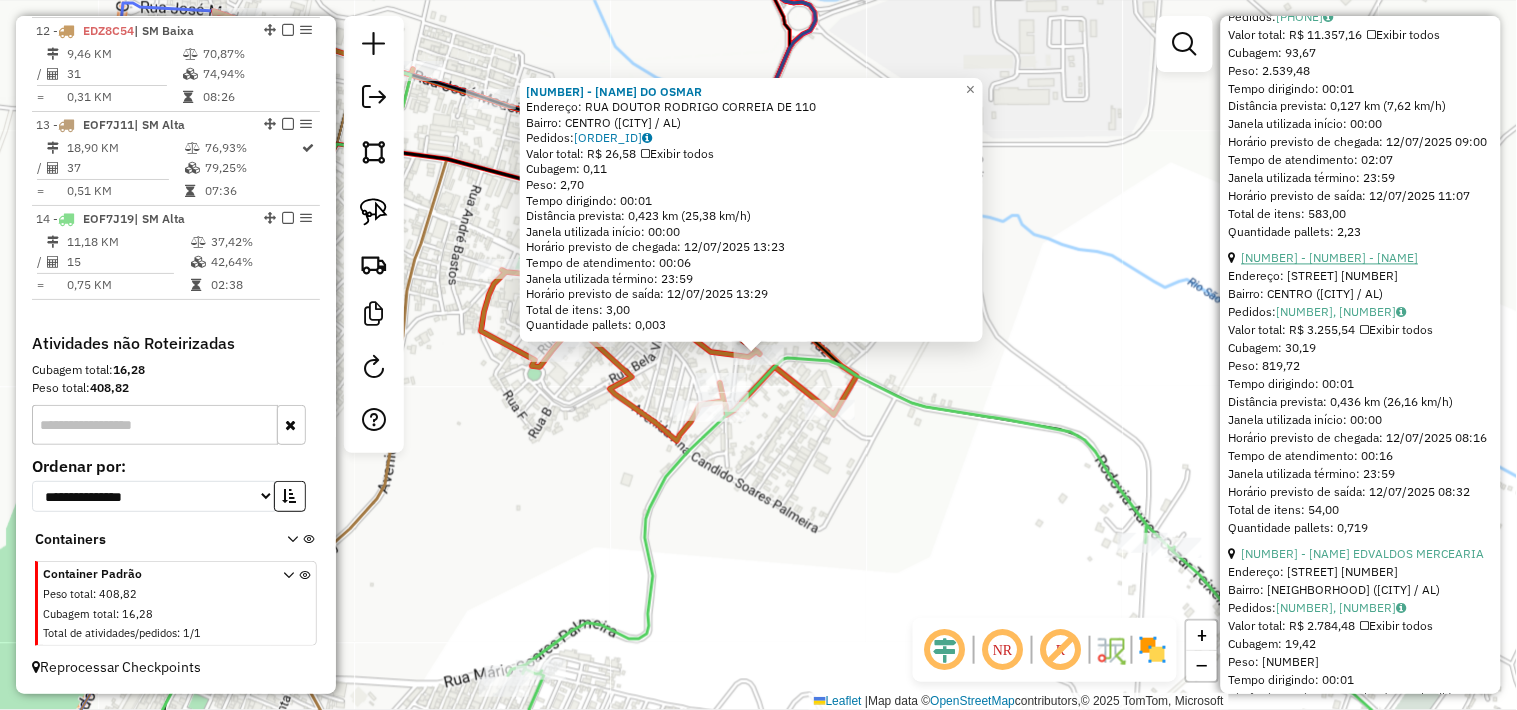 click on "5 - 6993 - MERC SOUZA" at bounding box center (1330, 258) 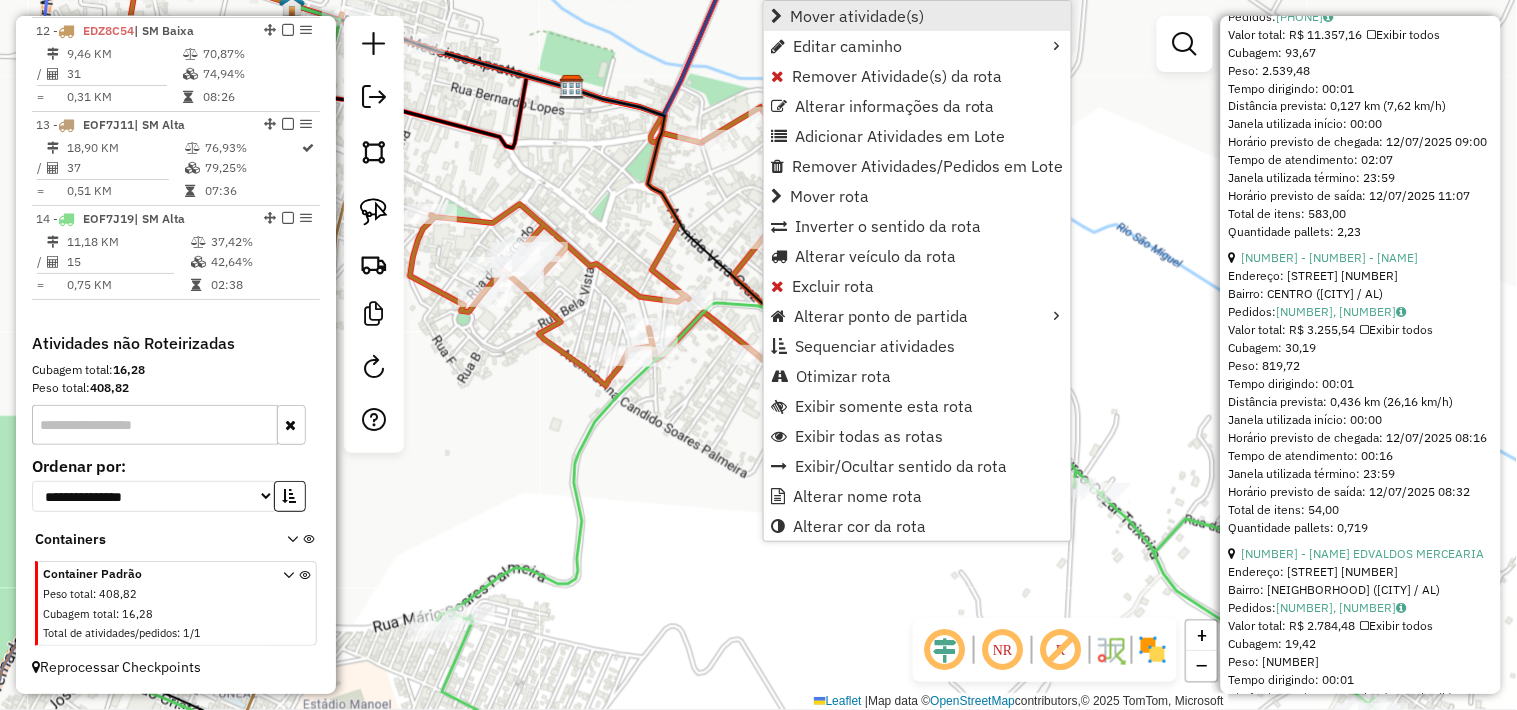 click on "Mover atividade(s)" at bounding box center [857, 16] 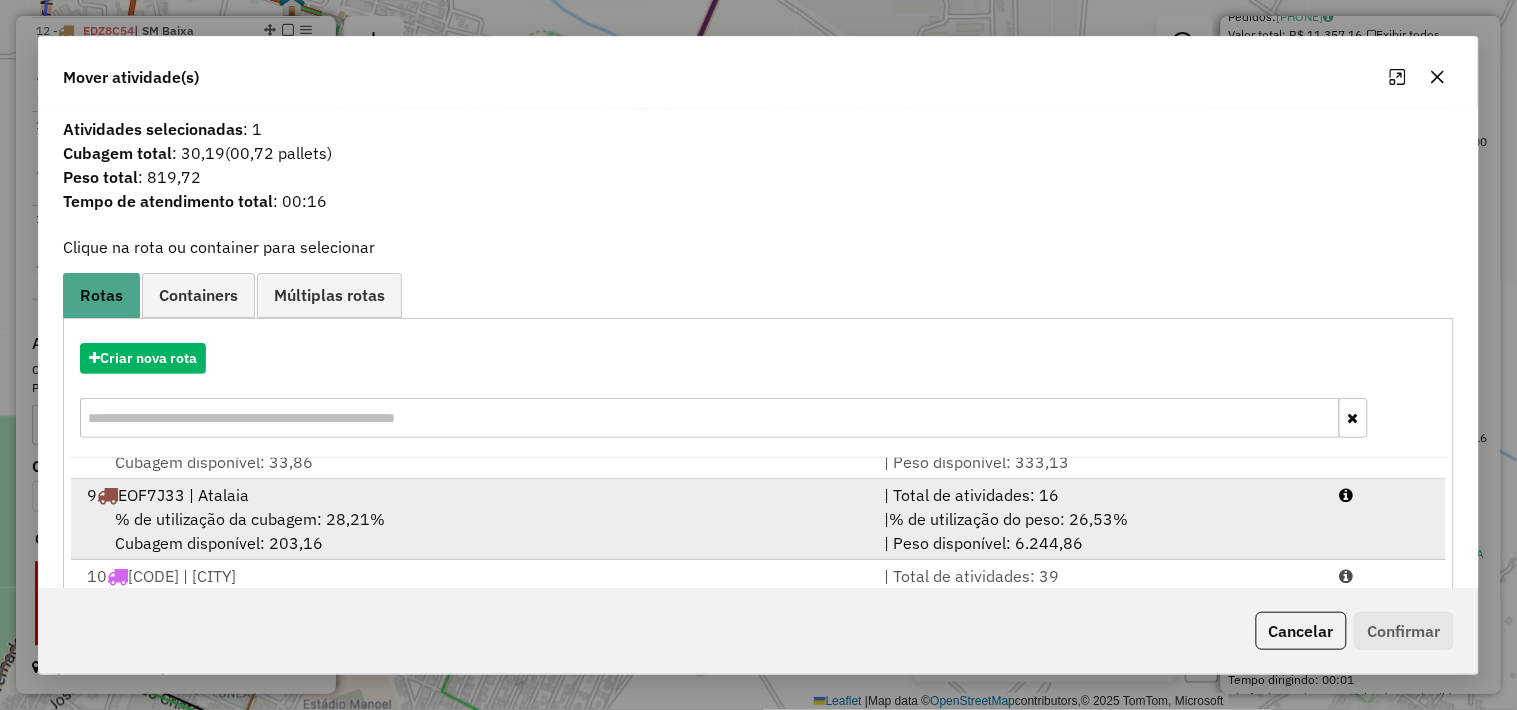 scroll, scrollTop: 654, scrollLeft: 0, axis: vertical 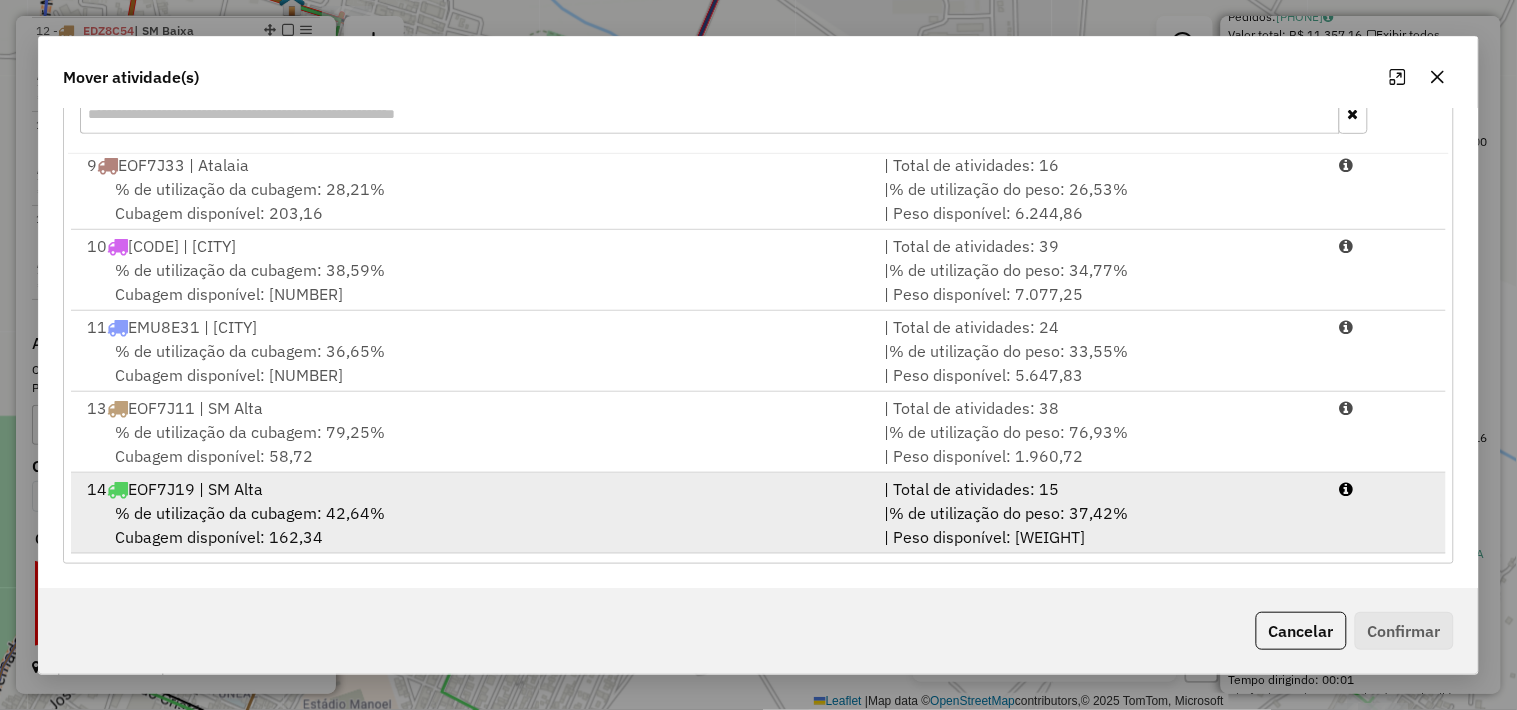 click on "% de utilização da cubagem: 42,64%" at bounding box center (250, 513) 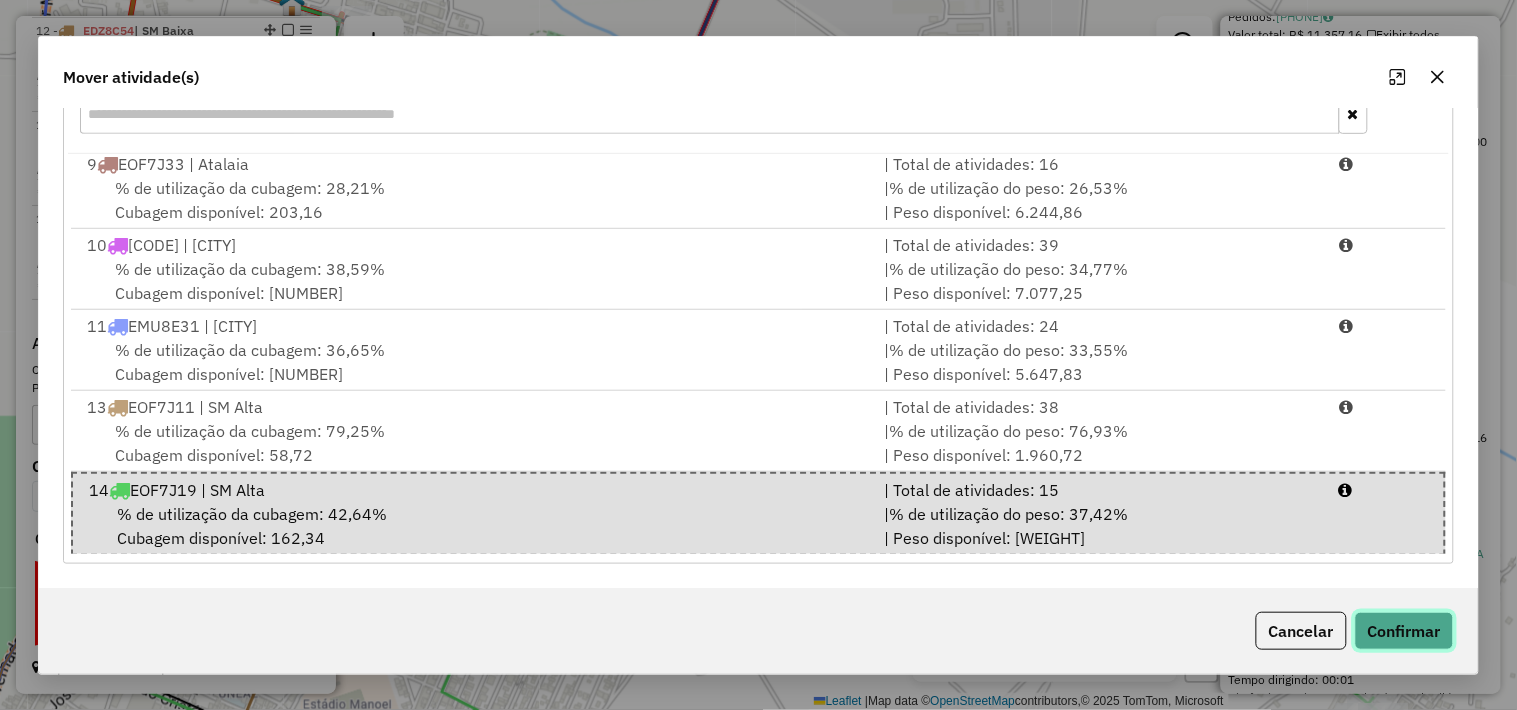 drag, startPoint x: 1417, startPoint y: 640, endPoint x: 1221, endPoint y: 541, distance: 219.5837 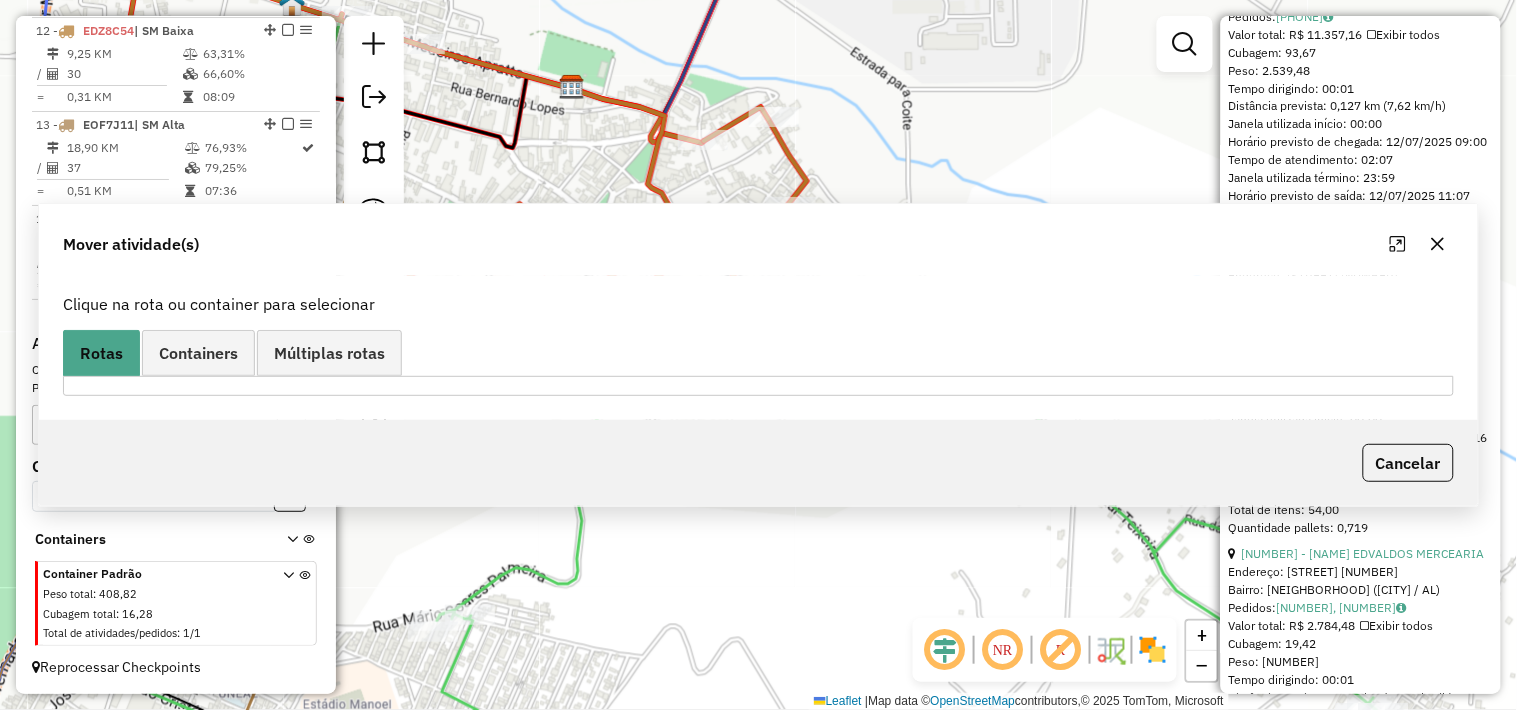 scroll, scrollTop: 0, scrollLeft: 0, axis: both 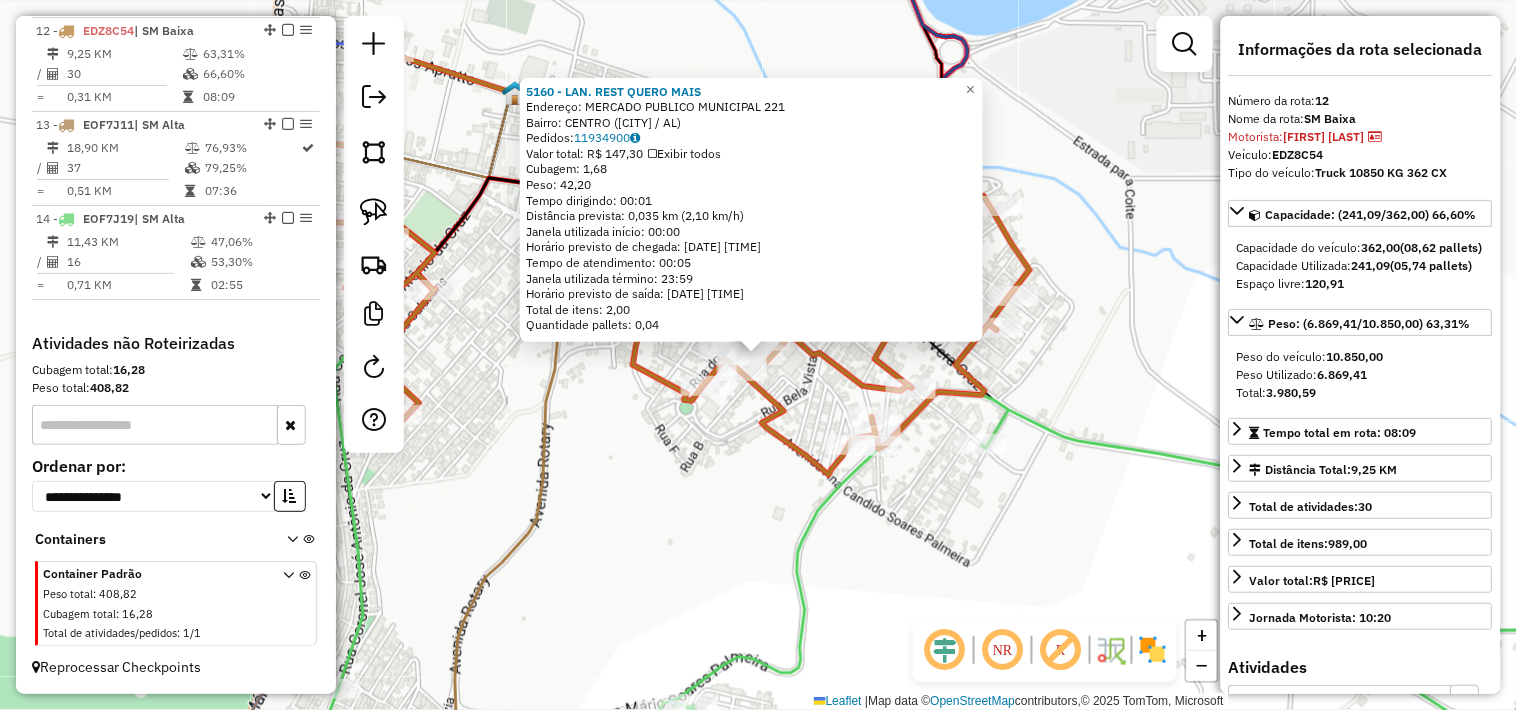 click on "5160 - LAN. REST QUERO MAIS  Endereço:  MERCADO PUBLICO MUNICIPAL 221   Bairro: CENTRO (SAO MIGUEL DOS CAMPOS / AL)   Pedidos:  11934900   Valor total: R$ 147,30   Exibir todos   Cubagem: 1,68  Peso: 42,20  Tempo dirigindo: 00:01   Distância prevista: 0,035 km (2,10 km/h)   Janela utilizada início: 00:00   Horário previsto de chegada: 12/07/2025 13:00   Tempo de atendimento: 00:05   Janela utilizada término: 23:59   Horário previsto de saída: 12/07/2025 13:05   Total de itens: 2,00   Quantidade pallets: 0,04  × Janela de atendimento Grade de atendimento Capacidade Transportadoras Veículos Cliente Pedidos  Rotas Selecione os dias de semana para filtrar as janelas de atendimento  Seg   Ter   Qua   Qui   Sex   Sáb   Dom  Informe o período da janela de atendimento: De: Até:  Filtrar exatamente a janela do cliente  Considerar janela de atendimento padrão  Selecione os dias de semana para filtrar as grades de atendimento  Seg   Ter   Qua   Qui   Sex   Sáb   Dom   Peso mínimo:   Peso máximo:   De:  +" 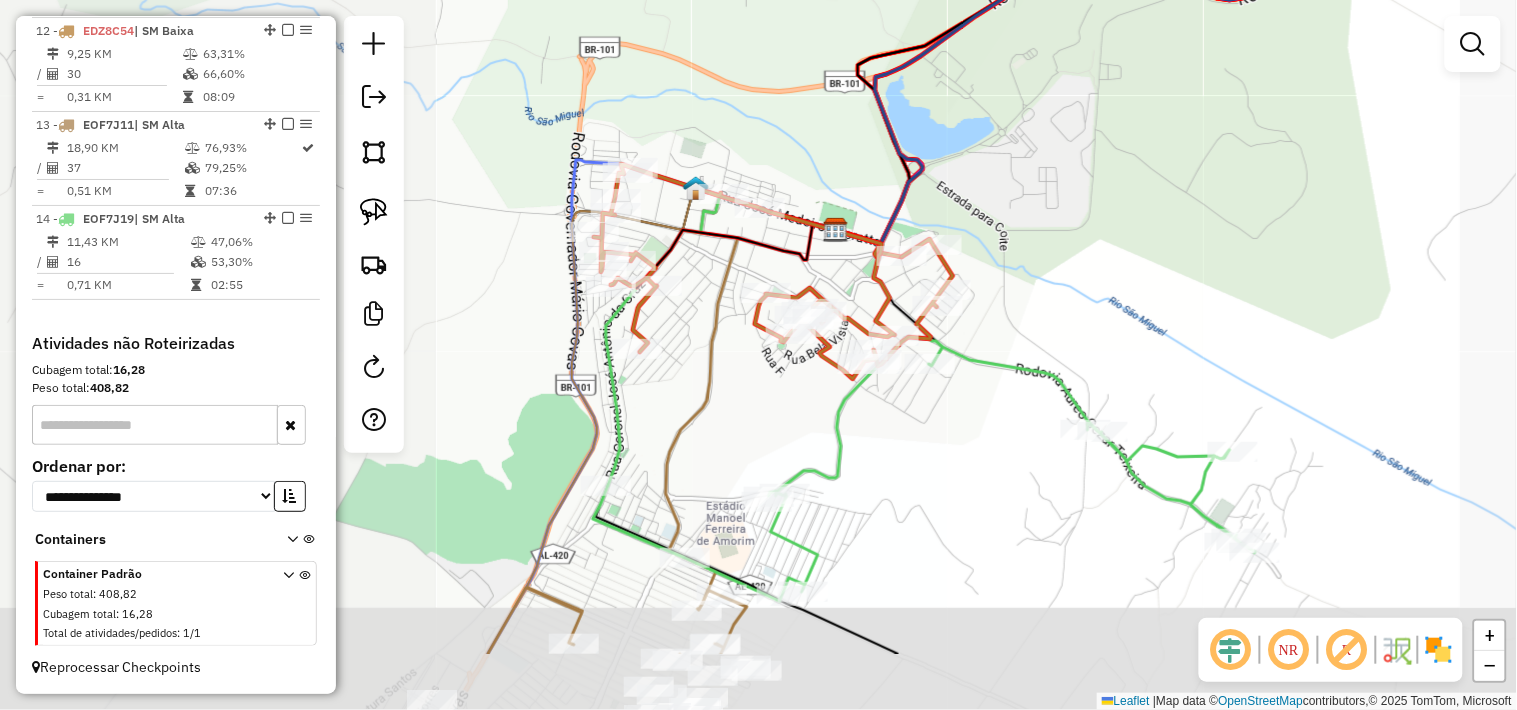 drag, startPoint x: 927, startPoint y: 508, endPoint x: 898, endPoint y: 503, distance: 29.427877 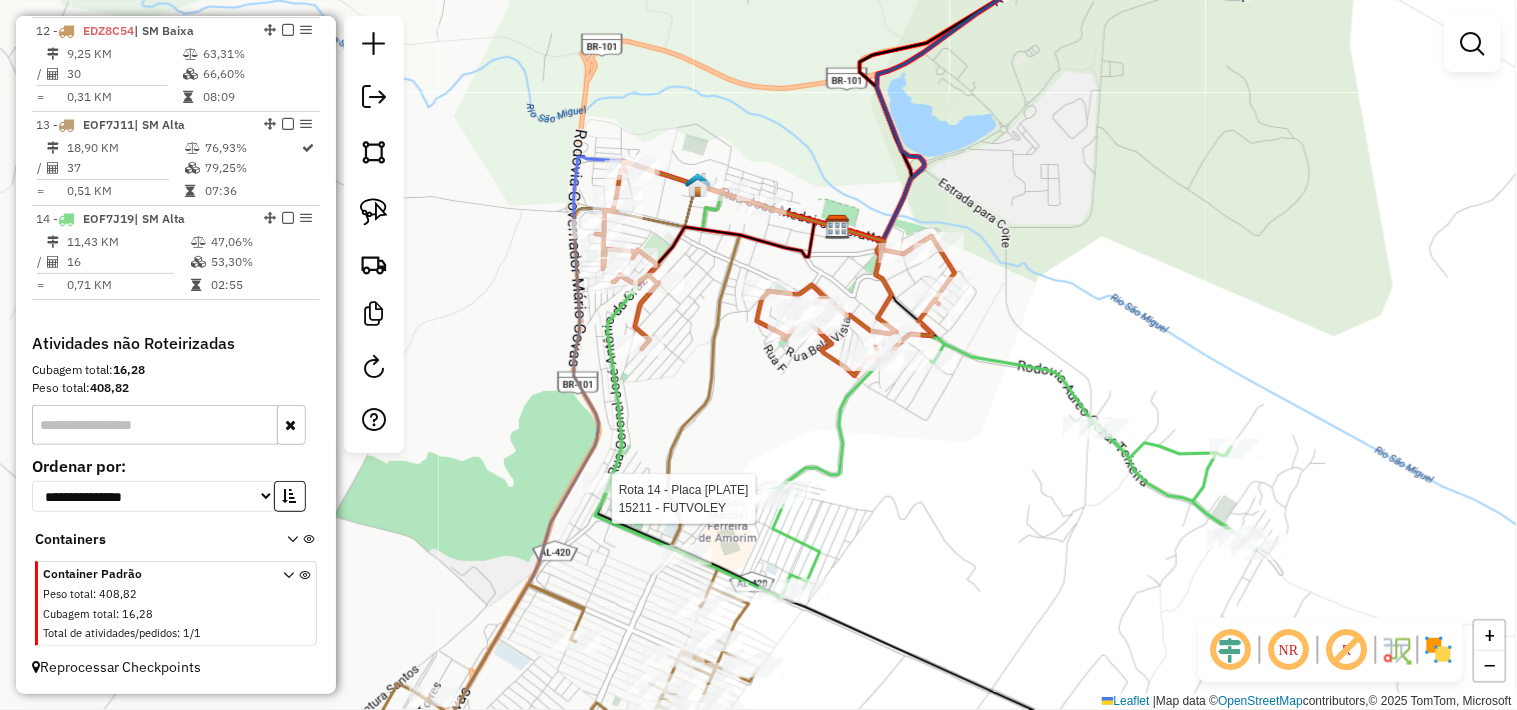 select on "*********" 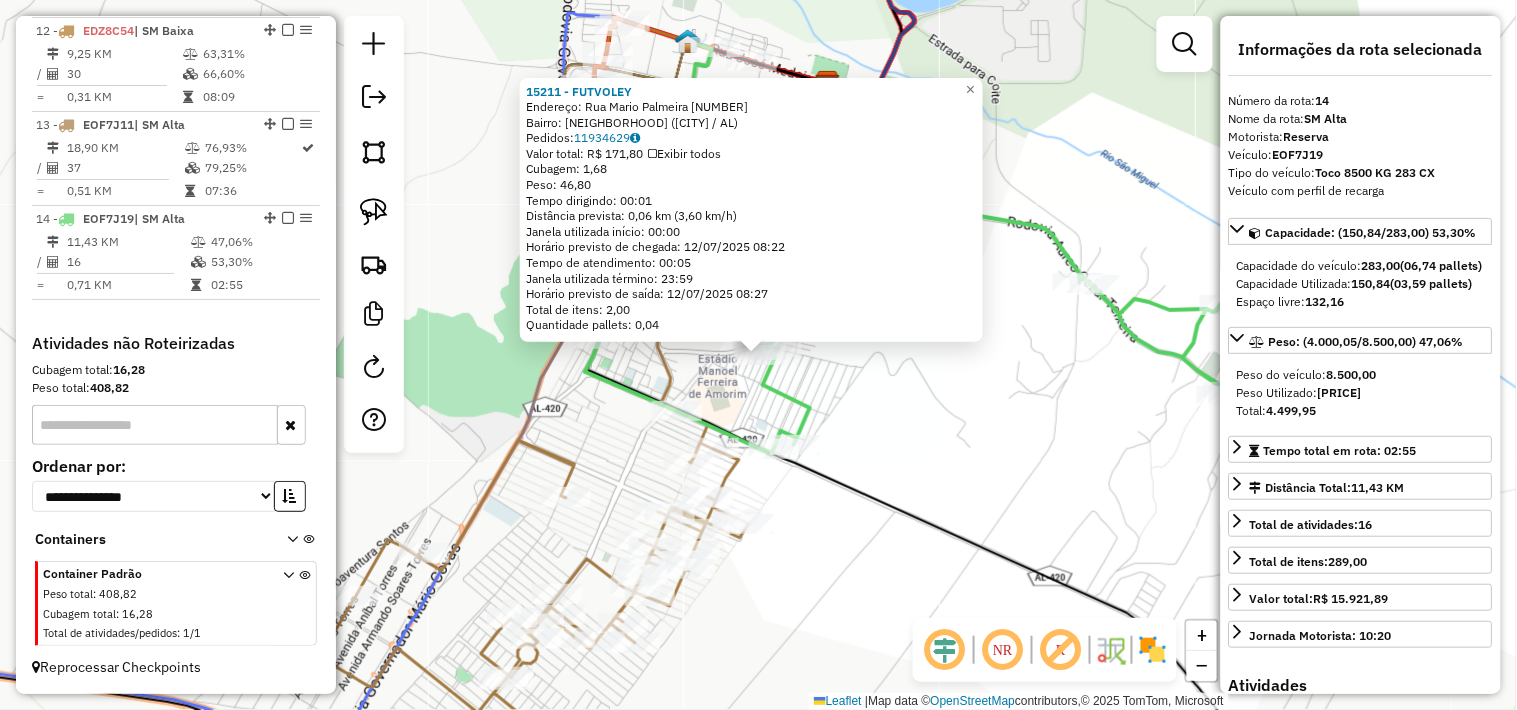 click on "15211 - FUTVOLEY  Endereço:  Rua Mario Palmeira 13   Bairro: PARQUE VAQUEADA (SAO MIGUEL DOS CAMPOS / AL)   Pedidos:  11934629   Valor total: R$ 171,80   Exibir todos   Cubagem: 1,68  Peso: 46,80  Tempo dirigindo: 00:01   Distância prevista: 0,06 km (3,60 km/h)   Janela utilizada início: 00:00   Horário previsto de chegada: 12/07/2025 08:22   Tempo de atendimento: 00:05   Janela utilizada término: 23:59   Horário previsto de saída: 12/07/2025 08:27   Total de itens: 2,00   Quantidade pallets: 0,04  × Janela de atendimento Grade de atendimento Capacidade Transportadoras Veículos Cliente Pedidos  Rotas Selecione os dias de semana para filtrar as janelas de atendimento  Seg   Ter   Qua   Qui   Sex   Sáb   Dom  Informe o período da janela de atendimento: De: Até:  Filtrar exatamente a janela do cliente  Considerar janela de atendimento padrão  Selecione os dias de semana para filtrar as grades de atendimento  Seg   Ter   Qua   Qui   Sex   Sáb   Dom   Clientes fora do dia de atendimento selecionado +" 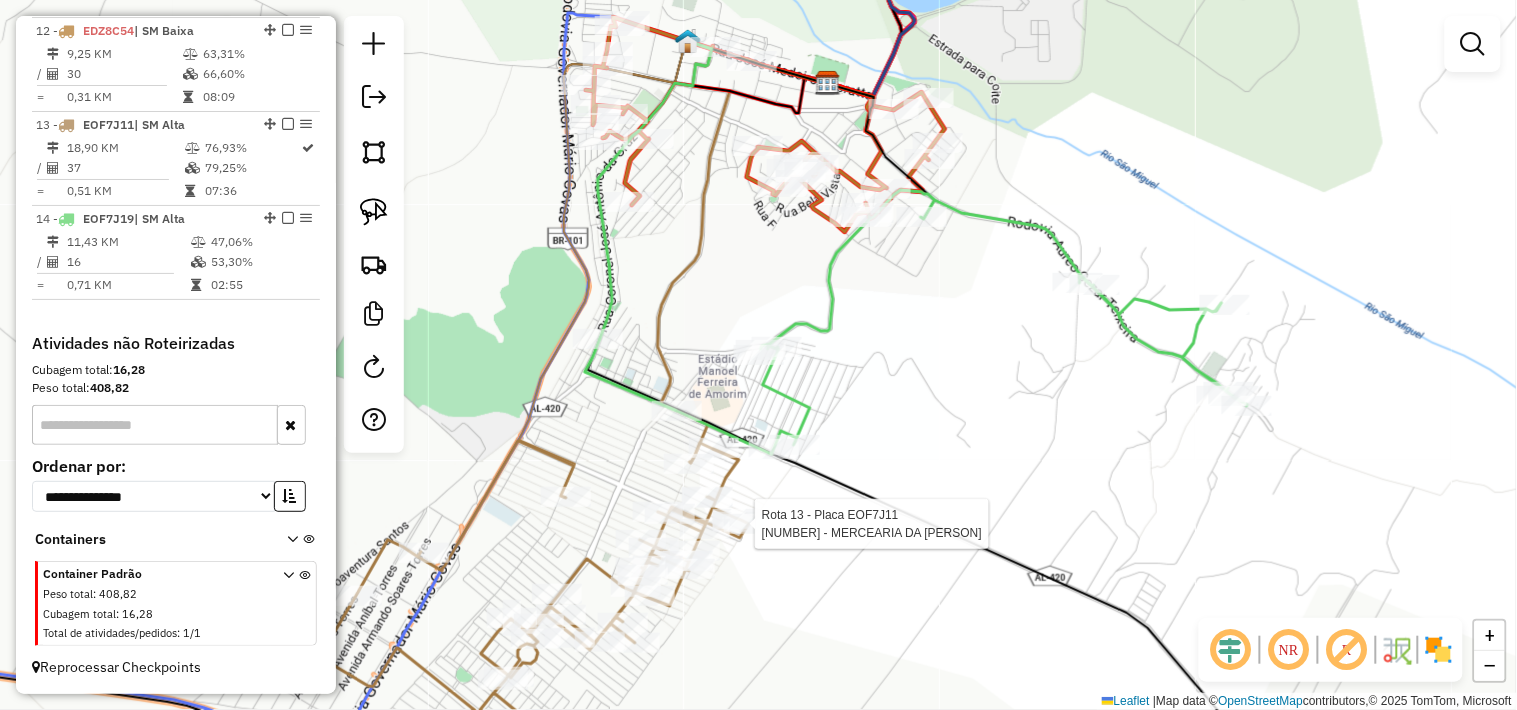select on "*********" 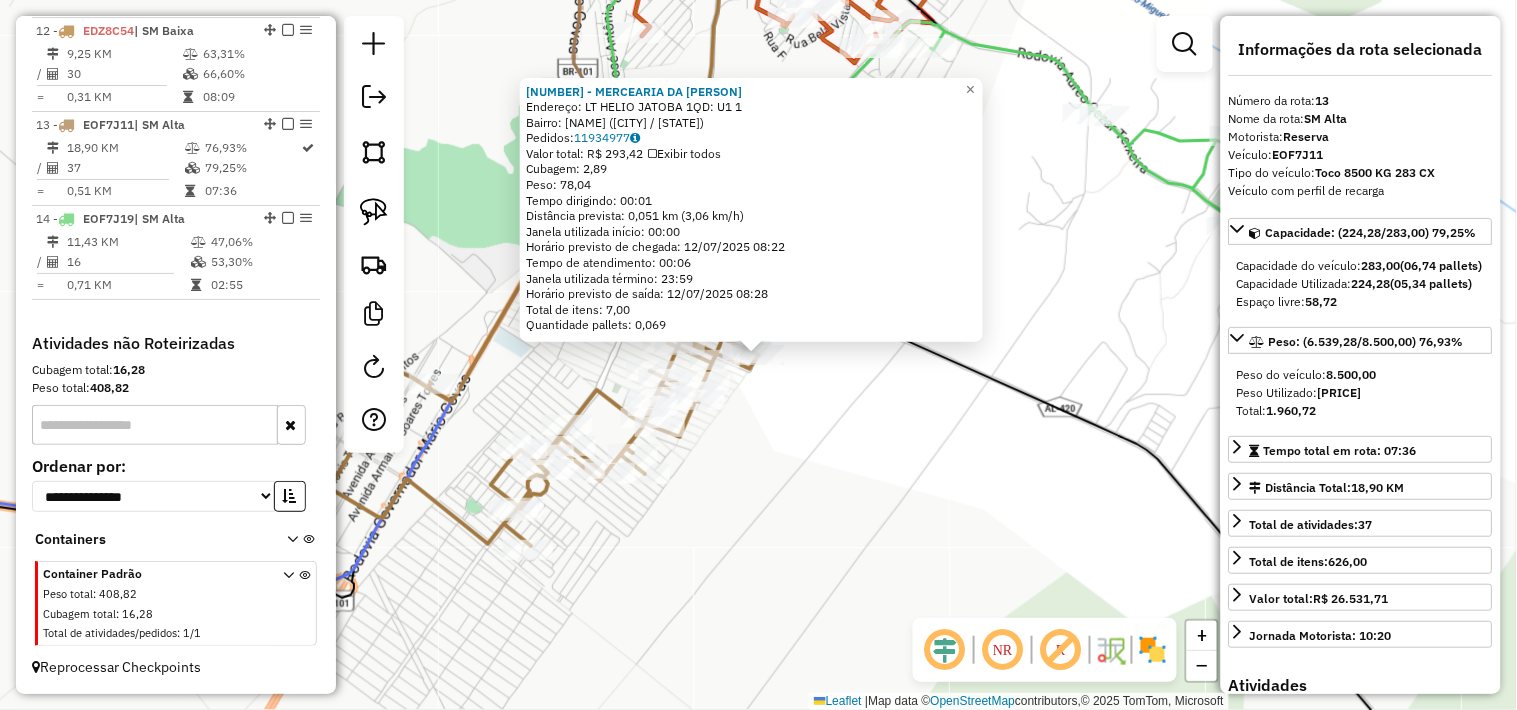 click on "9375 - MERCEARIA DA LUCIENE  Endereço:  LT HELIO JATOBA 1QD: U1 1   Bairro: LT HELIO JATOBA 1 (SAO MIGUEL DOS CAMPOS / AL)   Pedidos:  11934977   Valor total: R$ 293,42   Exibir todos   Cubagem: 2,89  Peso: 78,04  Tempo dirigindo: 00:01   Distância prevista: 0,051 km (3,06 km/h)   Janela utilizada início: 00:00   Horário previsto de chegada: 12/07/2025 08:22   Tempo de atendimento: 00:06   Janela utilizada término: 23:59   Horário previsto de saída: 12/07/2025 08:28   Total de itens: 7,00   Quantidade pallets: 0,069  × Janela de atendimento Grade de atendimento Capacidade Transportadoras Veículos Cliente Pedidos  Rotas Selecione os dias de semana para filtrar as janelas de atendimento  Seg   Ter   Qua   Qui   Sex   Sáb   Dom  Informe o período da janela de atendimento: De: Até:  Filtrar exatamente a janela do cliente  Considerar janela de atendimento padrão  Selecione os dias de semana para filtrar as grades de atendimento  Seg   Ter   Qua   Qui   Sex   Sáb   Dom   Peso mínimo:   Peso máximo:" 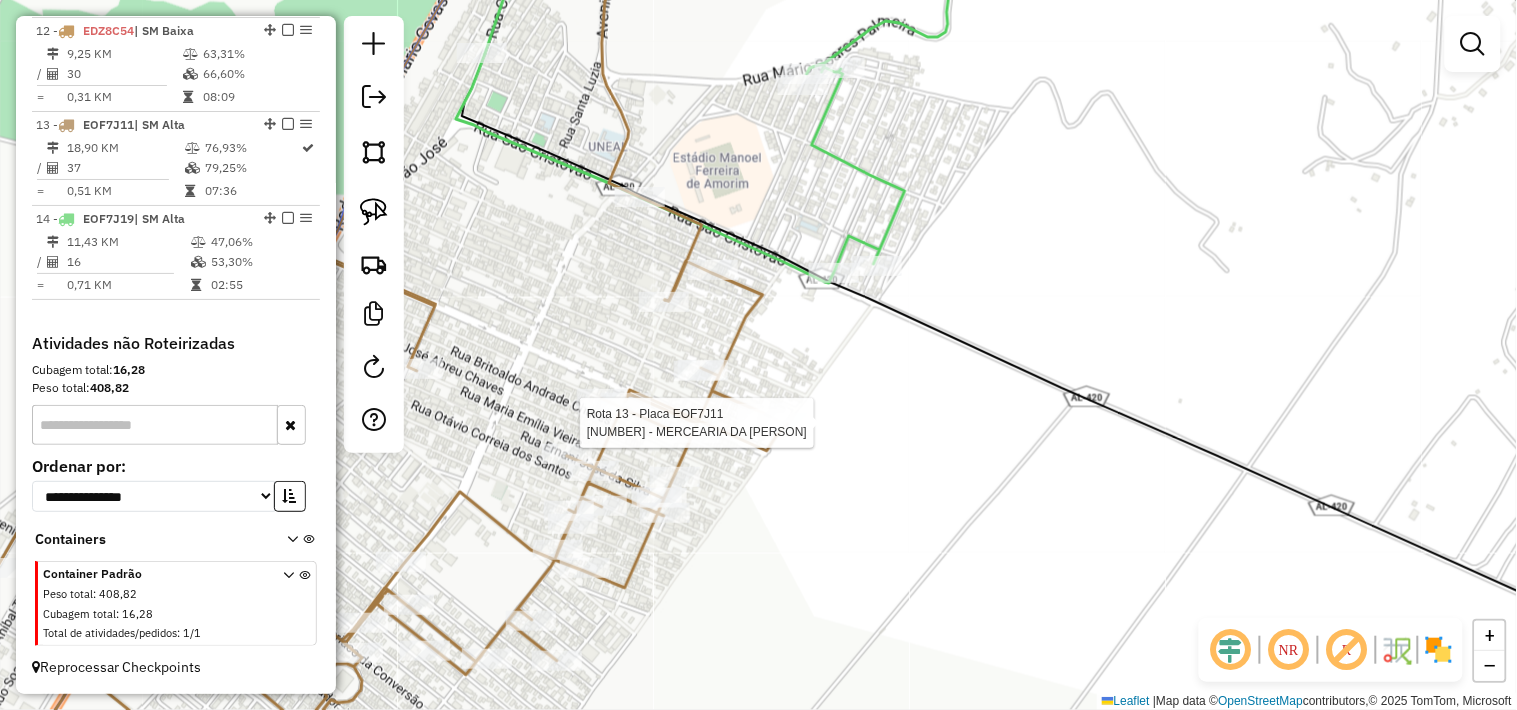 select on "*********" 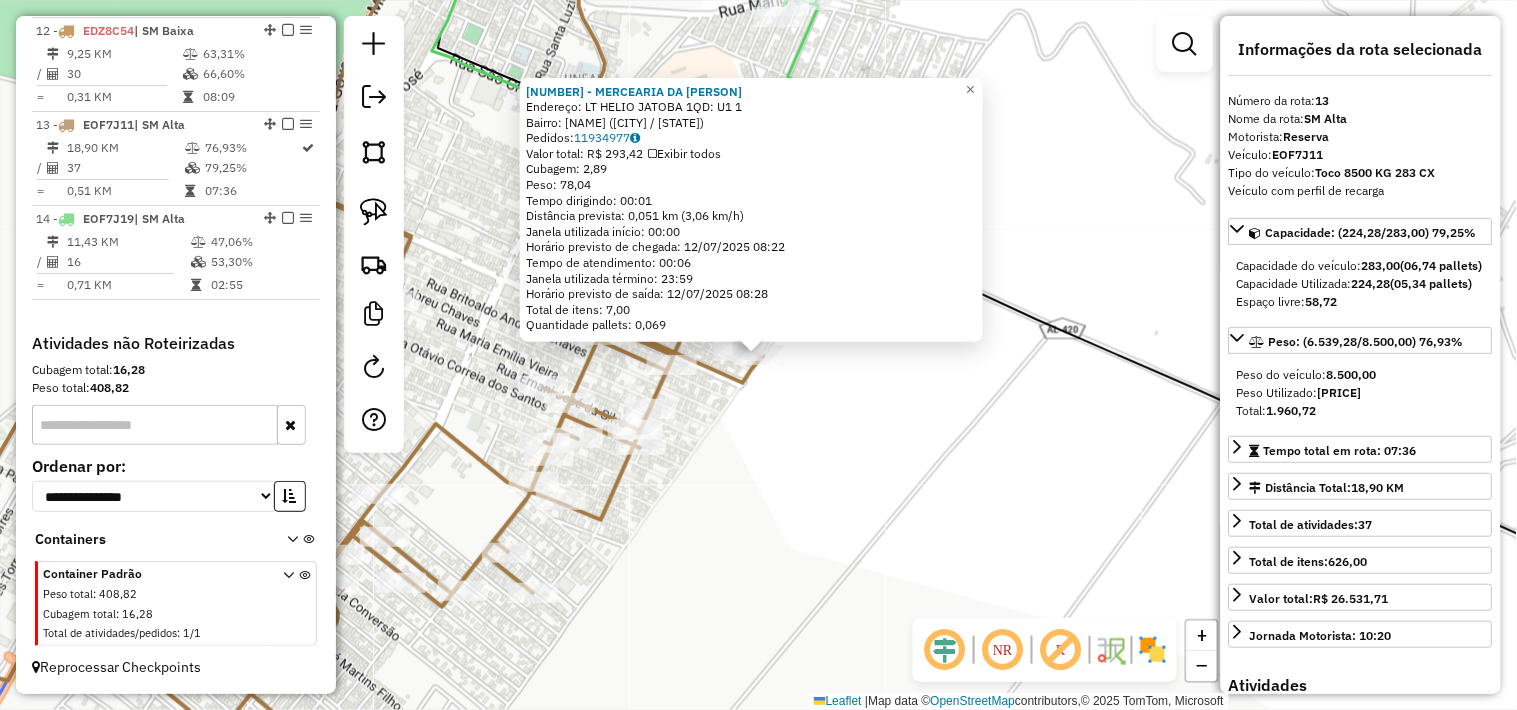 click on "9375 - MERCEARIA DA LUCIENE  Endereço:  LT HELIO JATOBA 1QD: U1 1   Bairro: LT HELIO JATOBA 1 (SAO MIGUEL DOS CAMPOS / AL)   Pedidos:  11934977   Valor total: R$ 293,42   Exibir todos   Cubagem: 2,89  Peso: 78,04  Tempo dirigindo: 00:01   Distância prevista: 0,051 km (3,06 km/h)   Janela utilizada início: 00:00   Horário previsto de chegada: 12/07/2025 08:22   Tempo de atendimento: 00:06   Janela utilizada término: 23:59   Horário previsto de saída: 12/07/2025 08:28   Total de itens: 7,00   Quantidade pallets: 0,069  × Janela de atendimento Grade de atendimento Capacidade Transportadoras Veículos Cliente Pedidos  Rotas Selecione os dias de semana para filtrar as janelas de atendimento  Seg   Ter   Qua   Qui   Sex   Sáb   Dom  Informe o período da janela de atendimento: De: Até:  Filtrar exatamente a janela do cliente  Considerar janela de atendimento padrão  Selecione os dias de semana para filtrar as grades de atendimento  Seg   Ter   Qua   Qui   Sex   Sáb   Dom   Peso mínimo:   Peso máximo:" 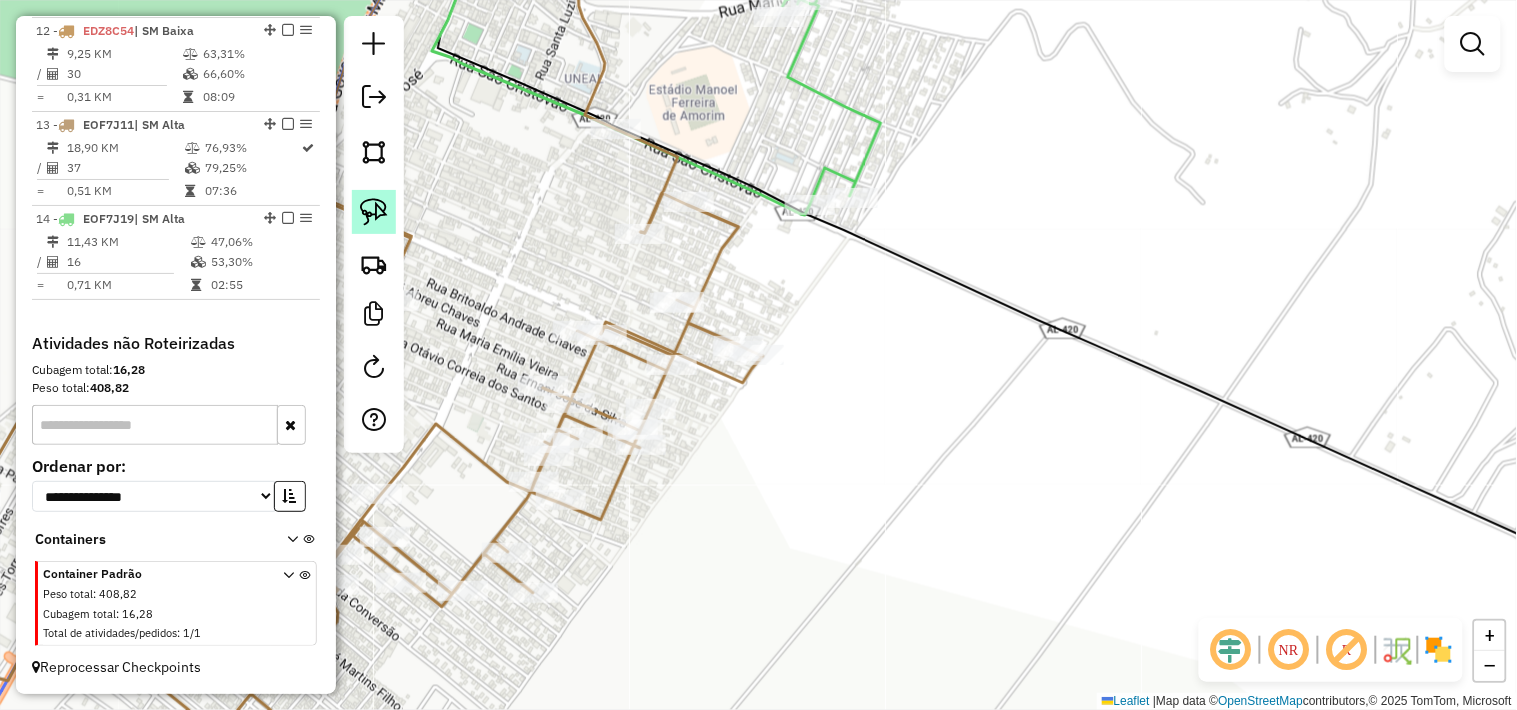 click 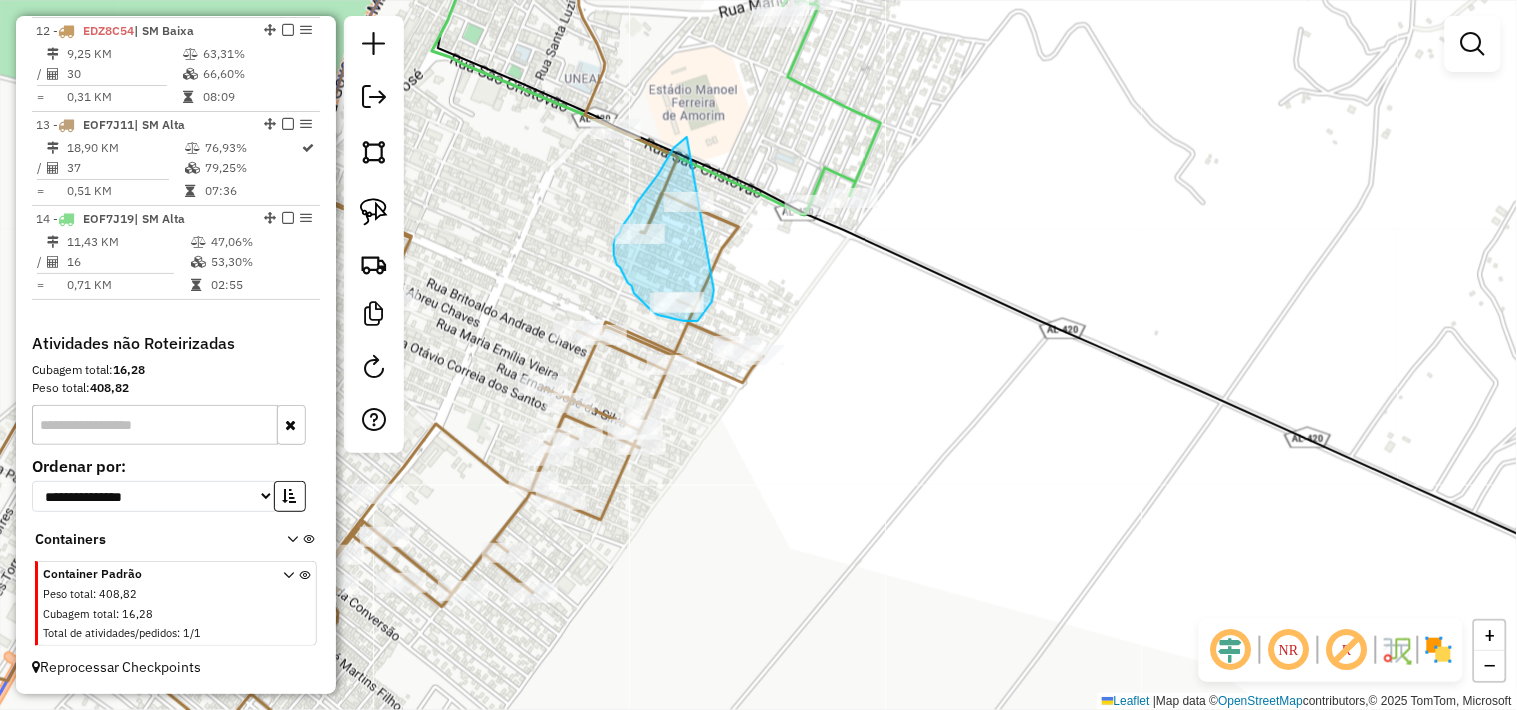 drag, startPoint x: 687, startPoint y: 137, endPoint x: 714, endPoint y: 290, distance: 155.36409 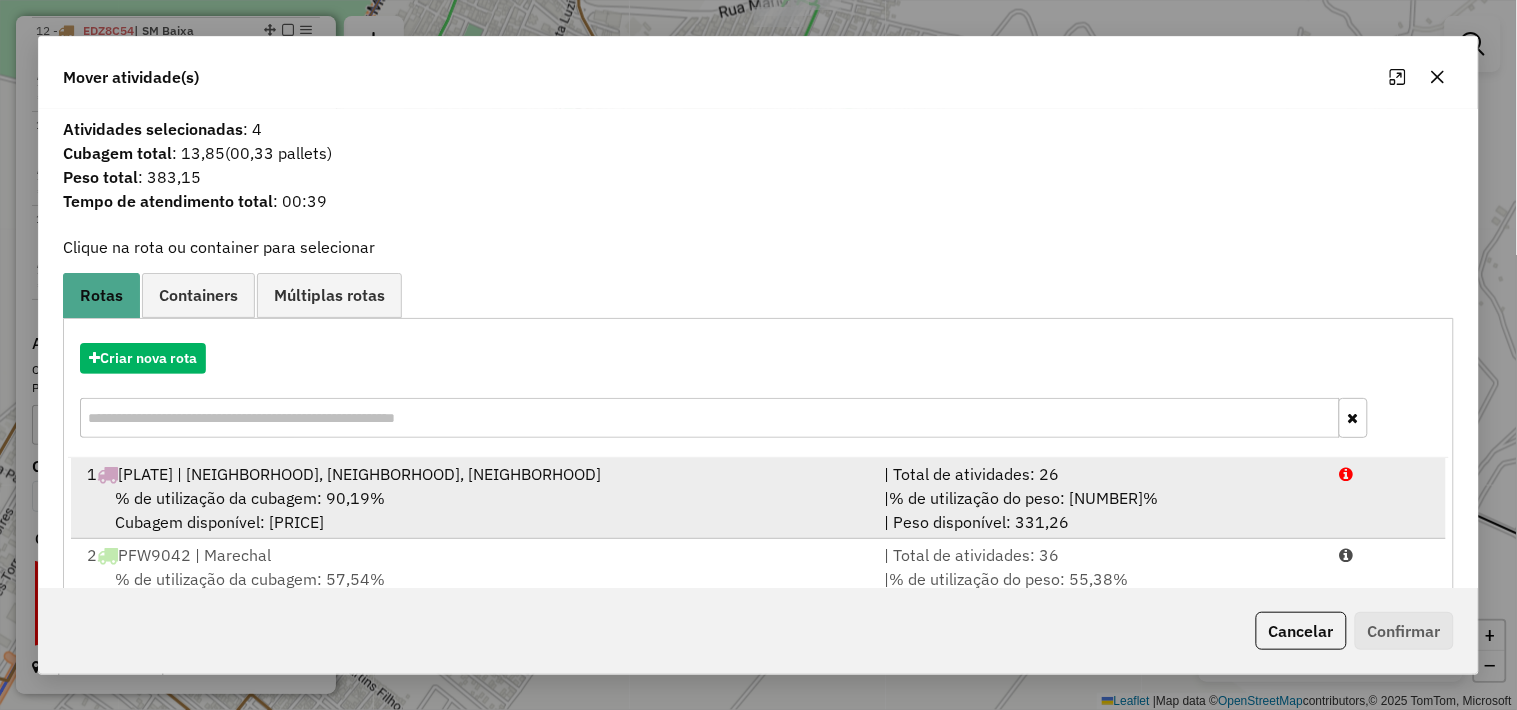 scroll, scrollTop: 654, scrollLeft: 0, axis: vertical 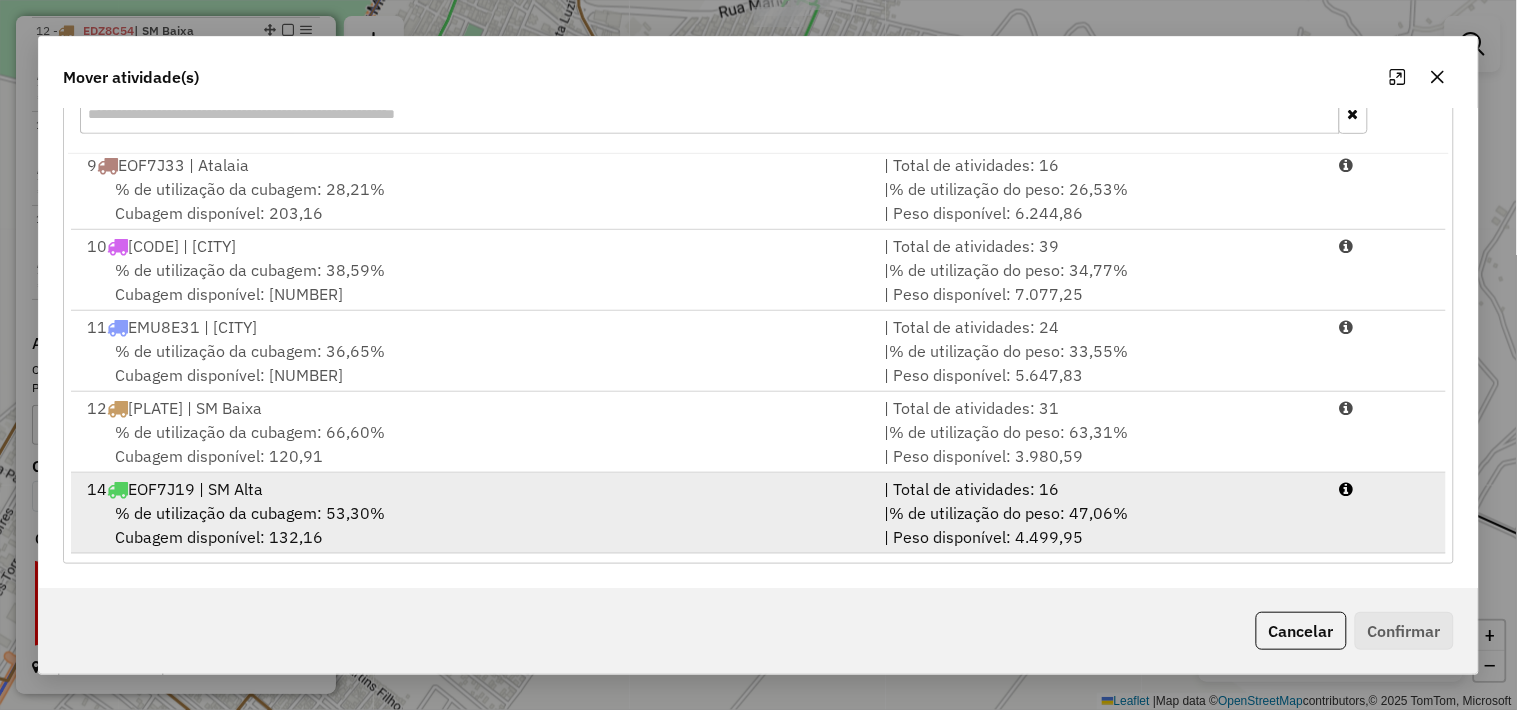 click on "% de utilização da cubagem: 53,30%  Cubagem disponível: 132,16" at bounding box center (473, 525) 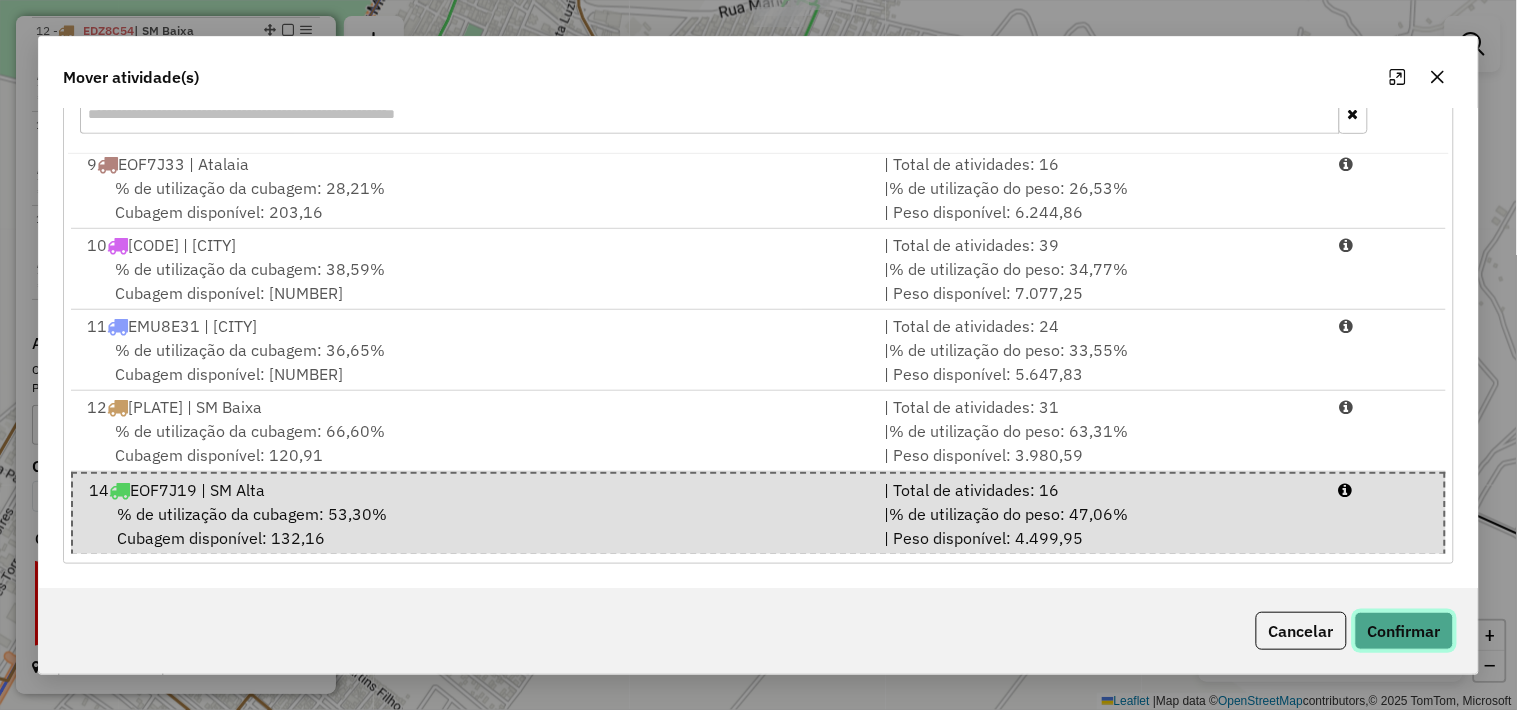 click on "Confirmar" 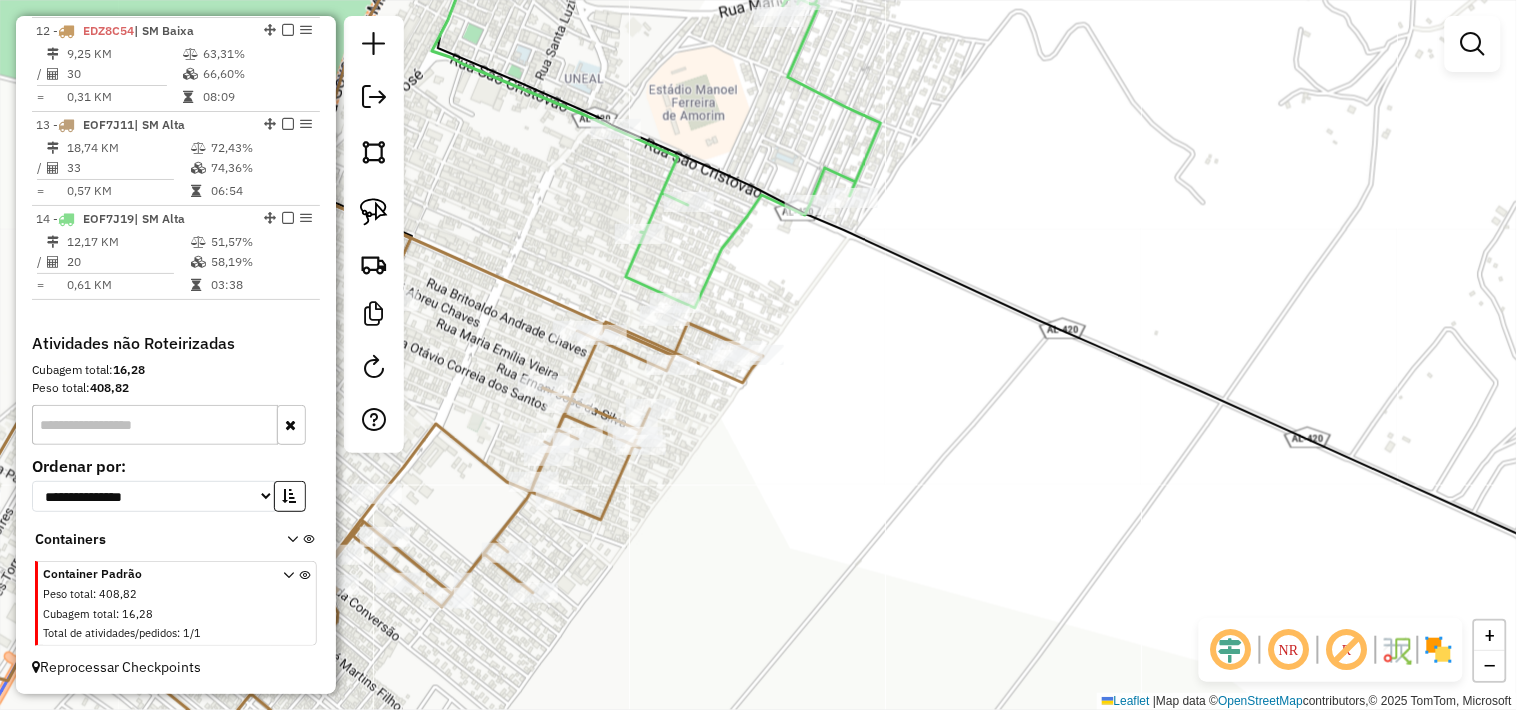 scroll, scrollTop: 0, scrollLeft: 0, axis: both 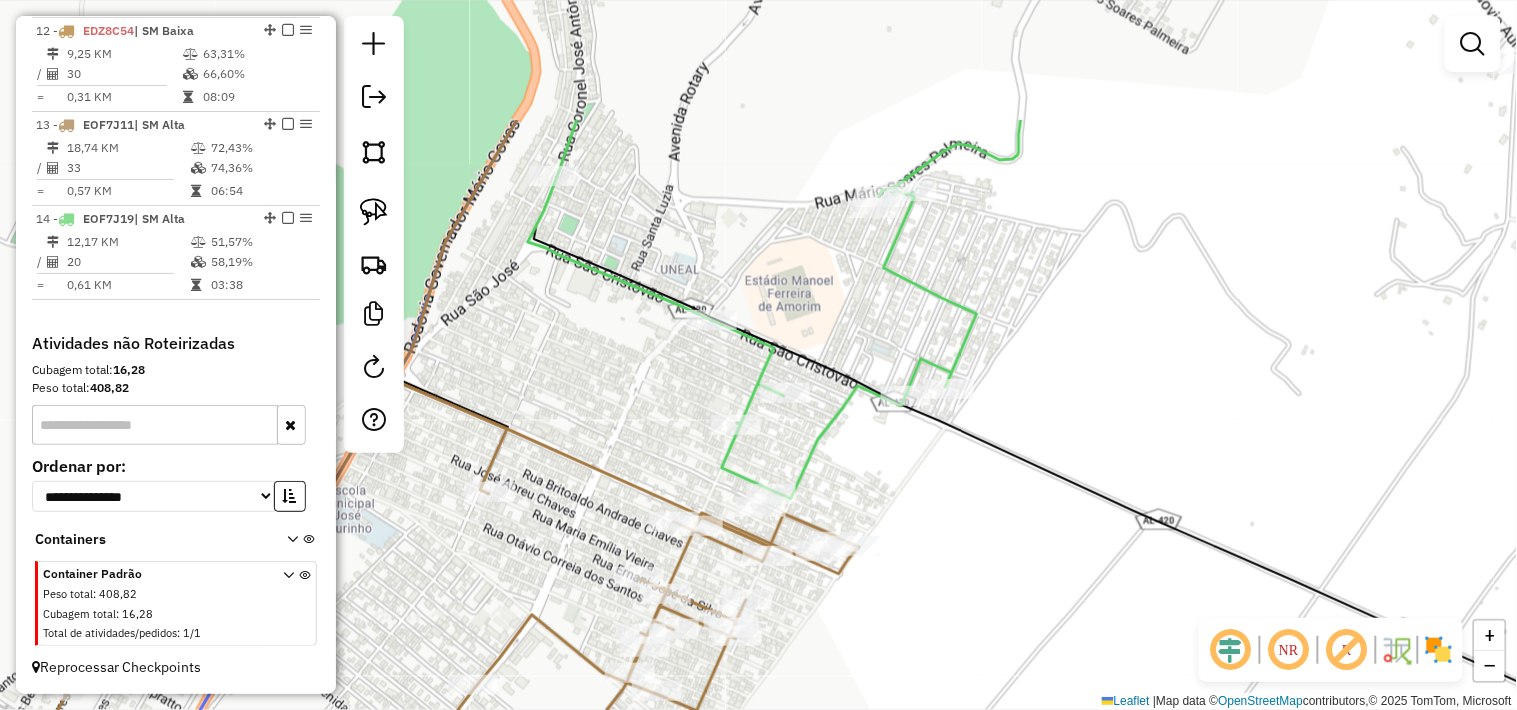 drag, startPoint x: 877, startPoint y: 333, endPoint x: 941, endPoint y: 528, distance: 205.23401 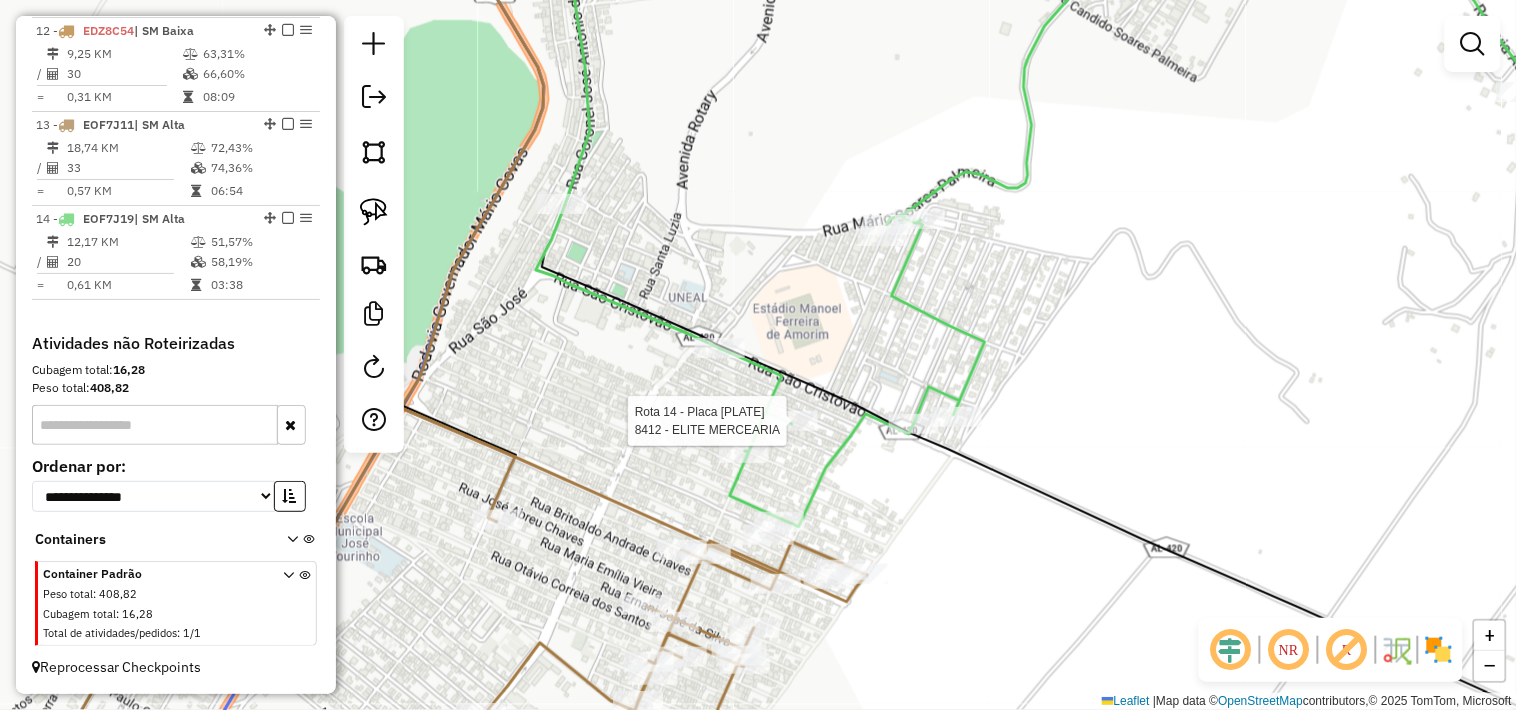 select on "*********" 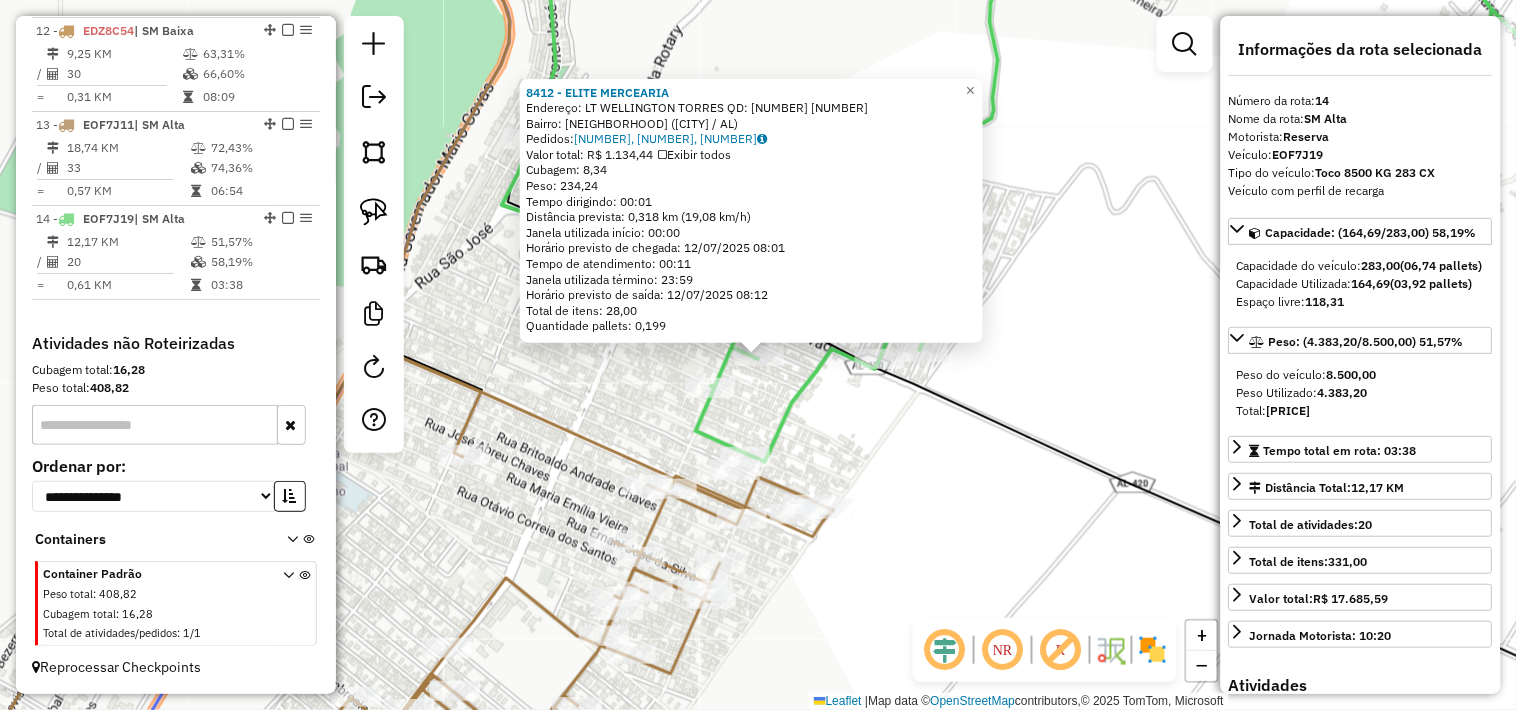 click on "Rota 13 - Placa EOF7J11  9375 - MERCEARIA DA LUCIENE 8412 - ELITE MERCEARIA  Endereço:  LT WELLINGTON TORRES QD: F 47   Bairro: WELLINGTON TORRES (SAO MIGUEL DOS CAMPOS / AL)   Pedidos:  11934660, 11934720, 11934661   Valor total: R$ 1.134,44   Exibir todos   Cubagem: 8,34  Peso: 234,24  Tempo dirigindo: 00:01   Distância prevista: 0,318 km (19,08 km/h)   Janela utilizada início: 00:00   Horário previsto de chegada: 12/07/2025 08:01   Tempo de atendimento: 00:11   Janela utilizada término: 23:59   Horário previsto de saída: 12/07/2025 08:12   Total de itens: 28,00   Quantidade pallets: 0,199  × Janela de atendimento Grade de atendimento Capacidade Transportadoras Veículos Cliente Pedidos  Rotas Selecione os dias de semana para filtrar as janelas de atendimento  Seg   Ter   Qua   Qui   Sex   Sáb   Dom  Informe o período da janela de atendimento: De: Até:  Filtrar exatamente a janela do cliente  Considerar janela de atendimento padrão   Seg   Ter   Qua   Qui   Sex   Sáb   Dom   Peso mínimo:  De:" 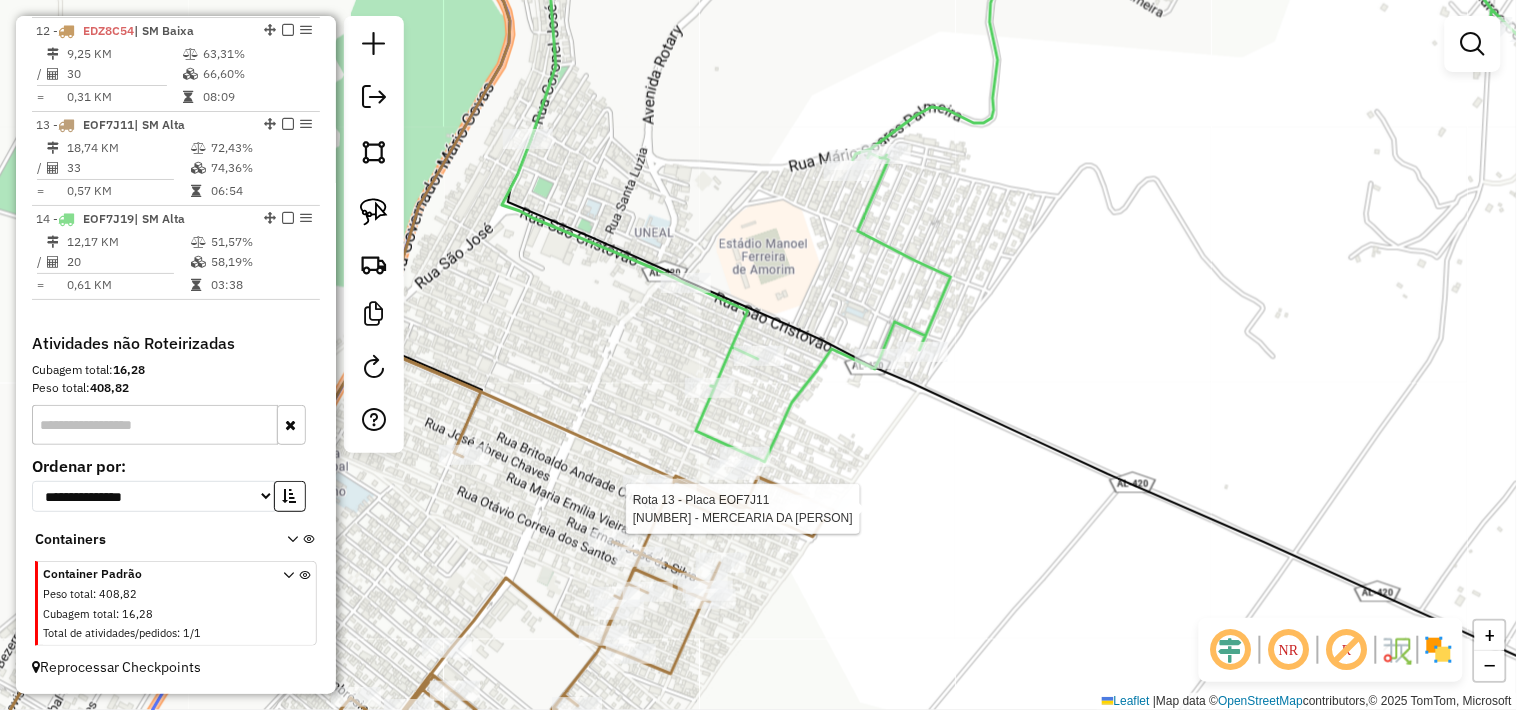 select on "*********" 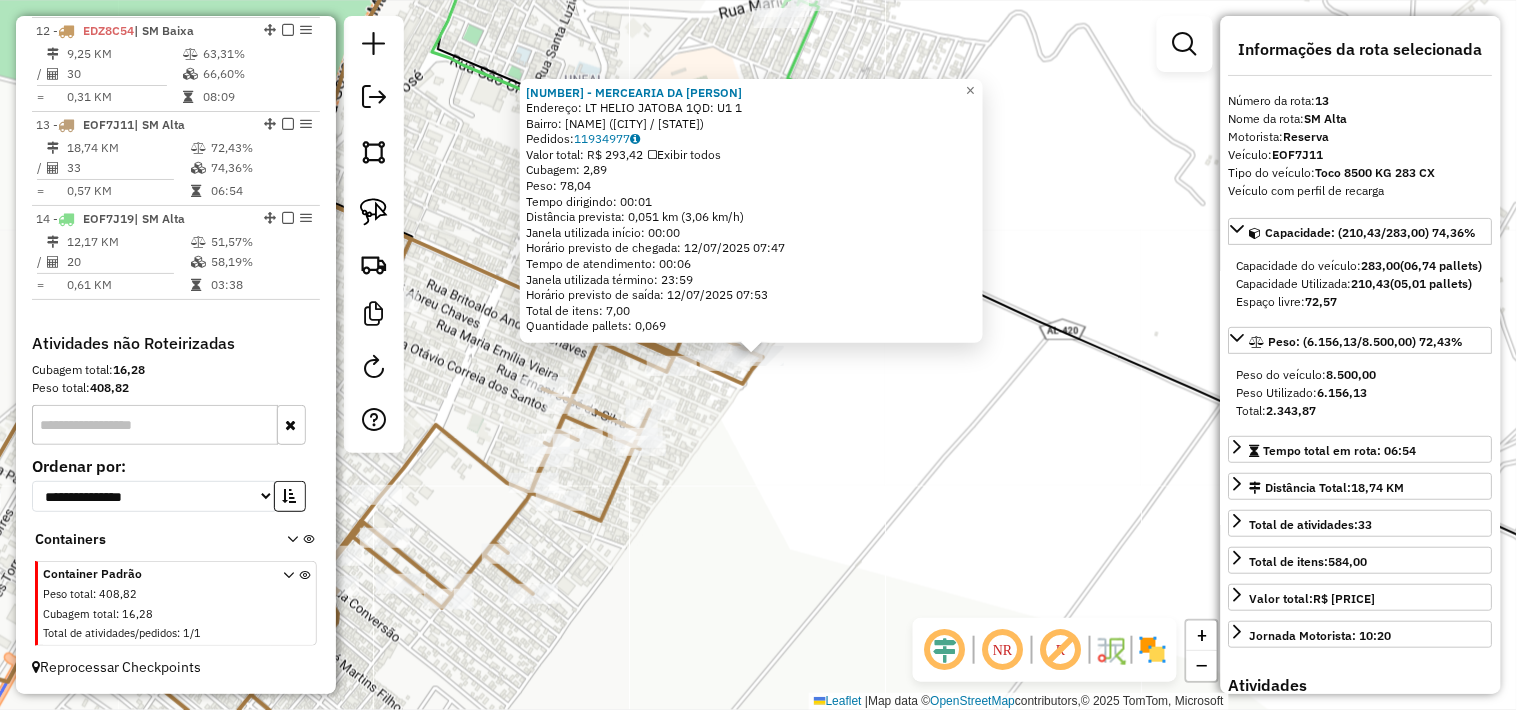 click on "9375 - MERCEARIA DA LUCIENE  Endereço:  LT HELIO JATOBA 1QD: U1 1   Bairro: LT HELIO JATOBA 1 (SAO MIGUEL DOS CAMPOS / AL)   Pedidos:  11934977   Valor total: R$ 293,42   Exibir todos   Cubagem: 2,89  Peso: 78,04  Tempo dirigindo: 00:01   Distância prevista: 0,051 km (3,06 km/h)   Janela utilizada início: 00:00   Horário previsto de chegada: 12/07/2025 07:47   Tempo de atendimento: 00:06   Janela utilizada término: 23:59   Horário previsto de saída: 12/07/2025 07:53   Total de itens: 7,00   Quantidade pallets: 0,069  × Janela de atendimento Grade de atendimento Capacidade Transportadoras Veículos Cliente Pedidos  Rotas Selecione os dias de semana para filtrar as janelas de atendimento  Seg   Ter   Qua   Qui   Sex   Sáb   Dom  Informe o período da janela de atendimento: De: Até:  Filtrar exatamente a janela do cliente  Considerar janela de atendimento padrão  Selecione os dias de semana para filtrar as grades de atendimento  Seg   Ter   Qua   Qui   Sex   Sáb   Dom   Peso mínimo:   Peso máximo:" 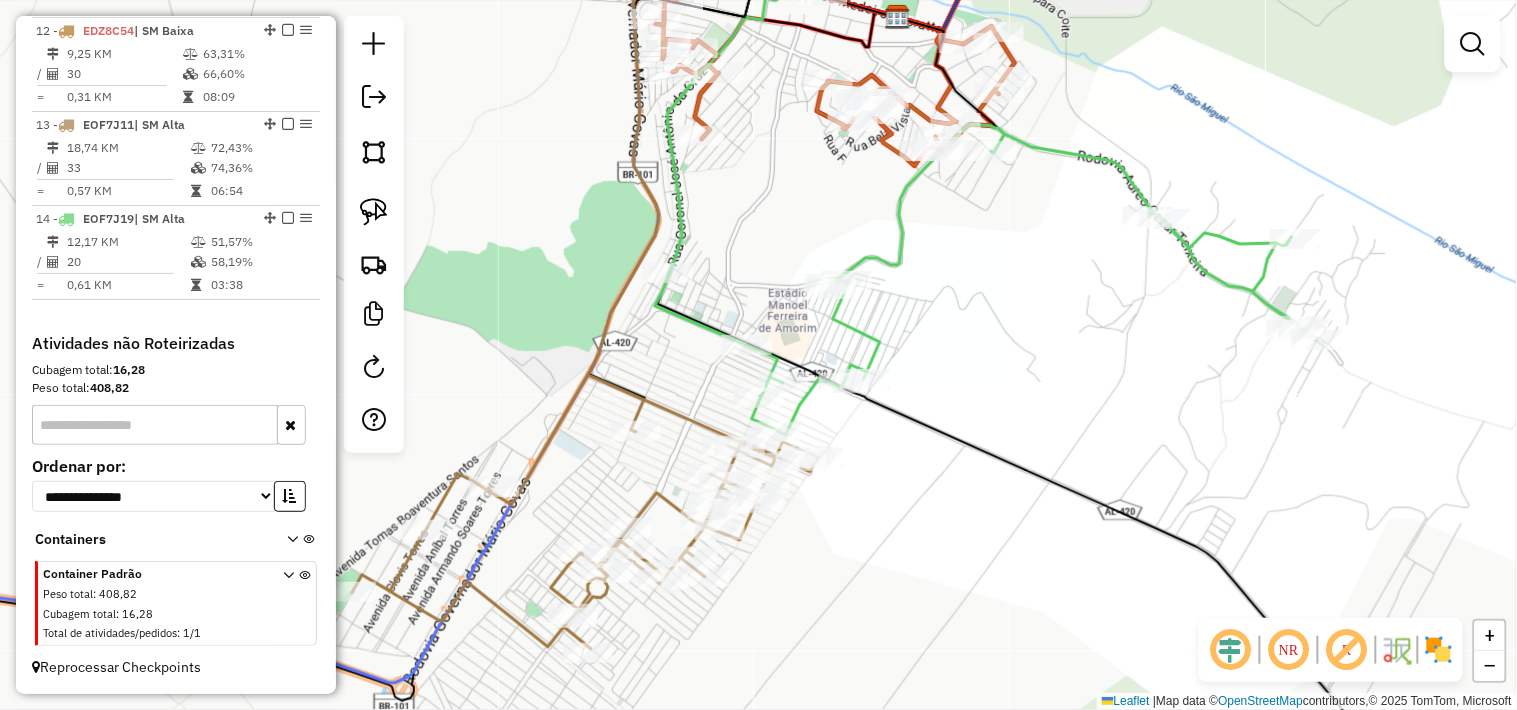 drag, startPoint x: 968, startPoint y: 180, endPoint x: 950, endPoint y: 287, distance: 108.503456 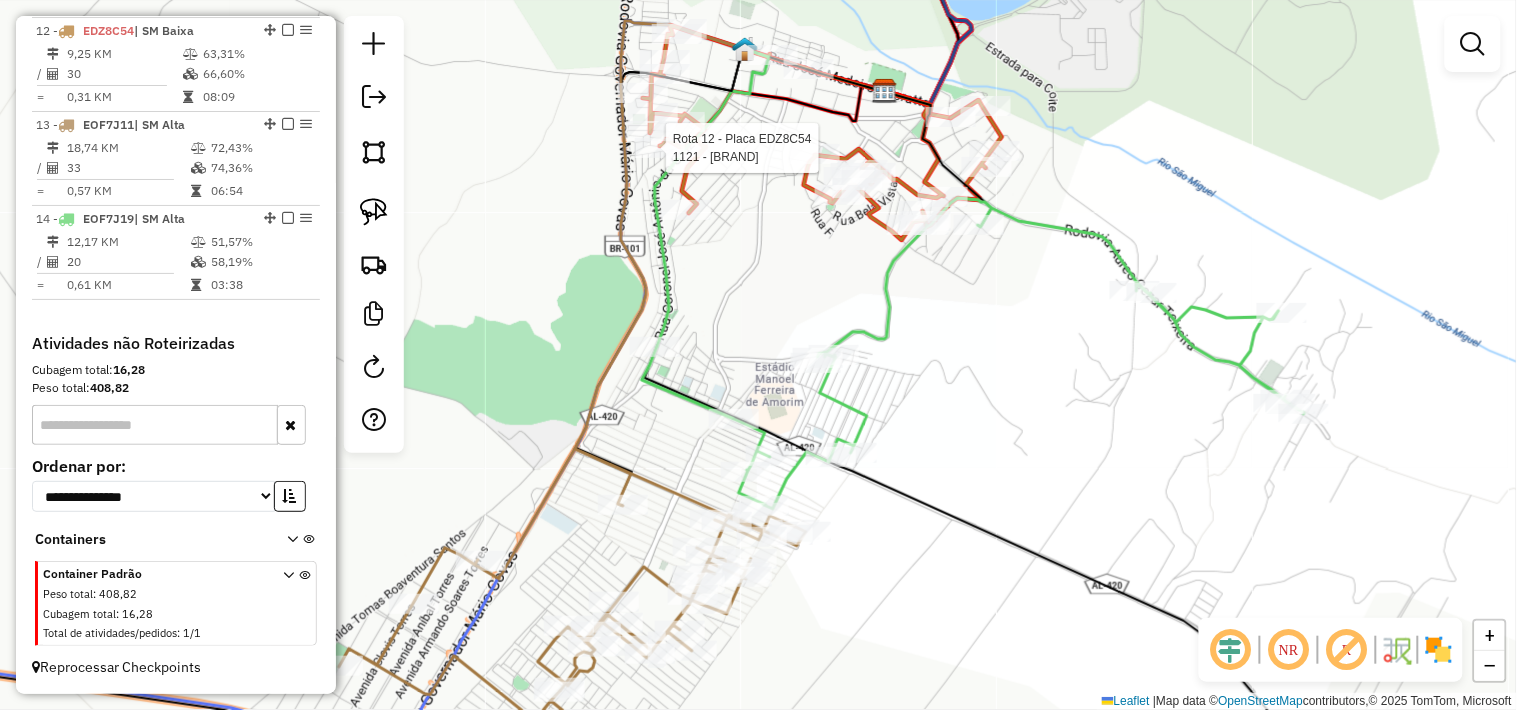 select on "*********" 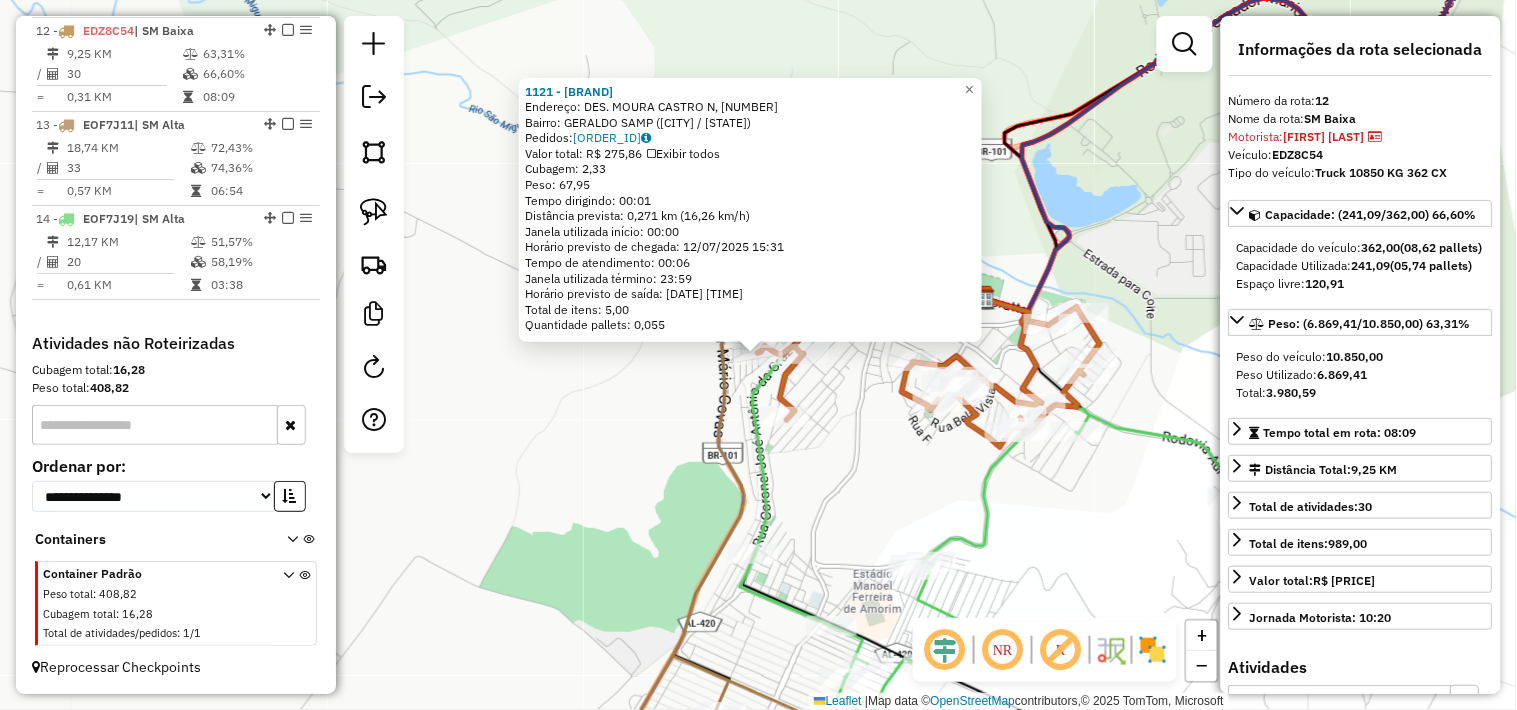 click on "1121 - BAR DO NARCISO  Endereço:  DES. MOURA CASTRO N, 000026   Bairro: GERALDO SAMP (SAO MIGUEL DOS CAMPOS / AL)   Pedidos:  11934952   Valor total: R$ 275,86   Exibir todos   Cubagem: 2,33  Peso: 67,95  Tempo dirigindo: 00:01   Distância prevista: 0,271 km (16,26 km/h)   Janela utilizada início: 00:00   Horário previsto de chegada: 12/07/2025 15:31   Tempo de atendimento: 00:06   Janela utilizada término: 23:59   Horário previsto de saída: 12/07/2025 15:37   Total de itens: 5,00   Quantidade pallets: 0,055  × Janela de atendimento Grade de atendimento Capacidade Transportadoras Veículos Cliente Pedidos  Rotas Selecione os dias de semana para filtrar as janelas de atendimento  Seg   Ter   Qua   Qui   Sex   Sáb   Dom  Informe o período da janela de atendimento: De: Até:  Filtrar exatamente a janela do cliente  Considerar janela de atendimento padrão  Selecione os dias de semana para filtrar as grades de atendimento  Seg   Ter   Qua   Qui   Sex   Sáb   Dom   Peso mínimo:   Peso máximo:   De:  +" 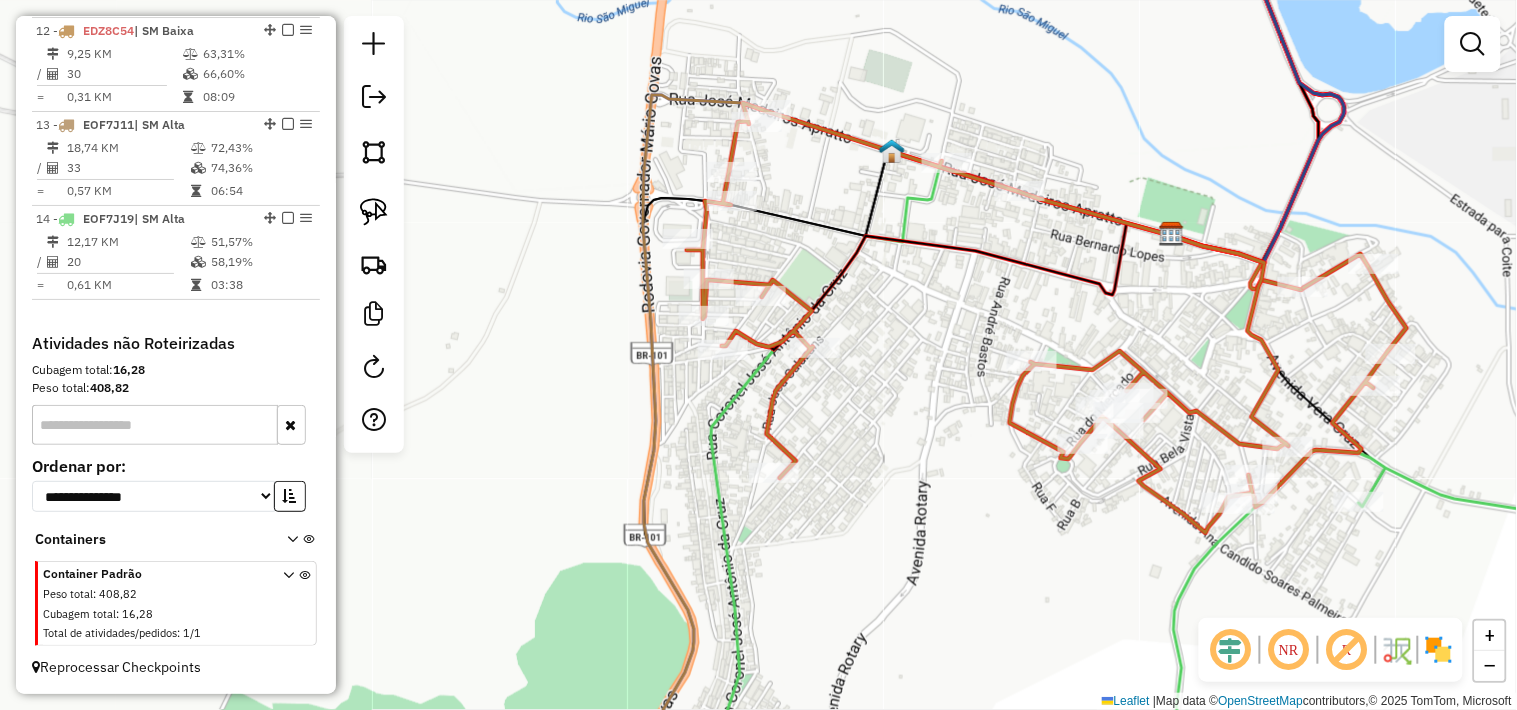 click on "Janela de atendimento Grade de atendimento Capacidade Transportadoras Veículos Cliente Pedidos  Rotas Selecione os dias de semana para filtrar as janelas de atendimento  Seg   Ter   Qua   Qui   Sex   Sáb   Dom  Informe o período da janela de atendimento: De: Até:  Filtrar exatamente a janela do cliente  Considerar janela de atendimento padrão  Selecione os dias de semana para filtrar as grades de atendimento  Seg   Ter   Qua   Qui   Sex   Sáb   Dom   Considerar clientes sem dia de atendimento cadastrado  Clientes fora do dia de atendimento selecionado Filtrar as atividades entre os valores definidos abaixo:  Peso mínimo:   Peso máximo:   Cubagem mínima:   Cubagem máxima:   De:   Até:  Filtrar as atividades entre o tempo de atendimento definido abaixo:  De:   Até:   Considerar capacidade total dos clientes não roteirizados Transportadora: Selecione um ou mais itens Tipo de veículo: Selecione um ou mais itens Veículo: Selecione um ou mais itens Motorista: Selecione um ou mais itens Nome: Rótulo:" 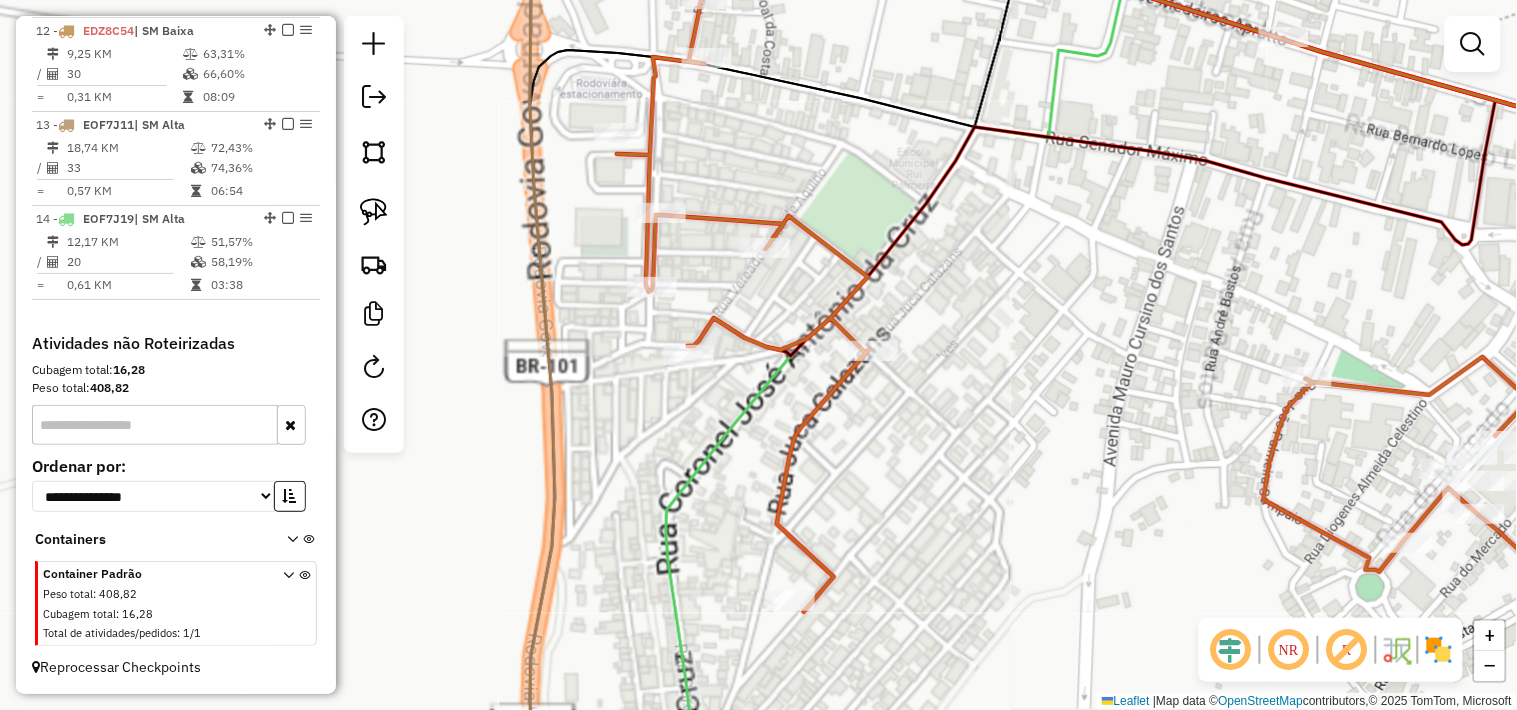 drag, startPoint x: 778, startPoint y: 380, endPoint x: 782, endPoint y: 352, distance: 28.284271 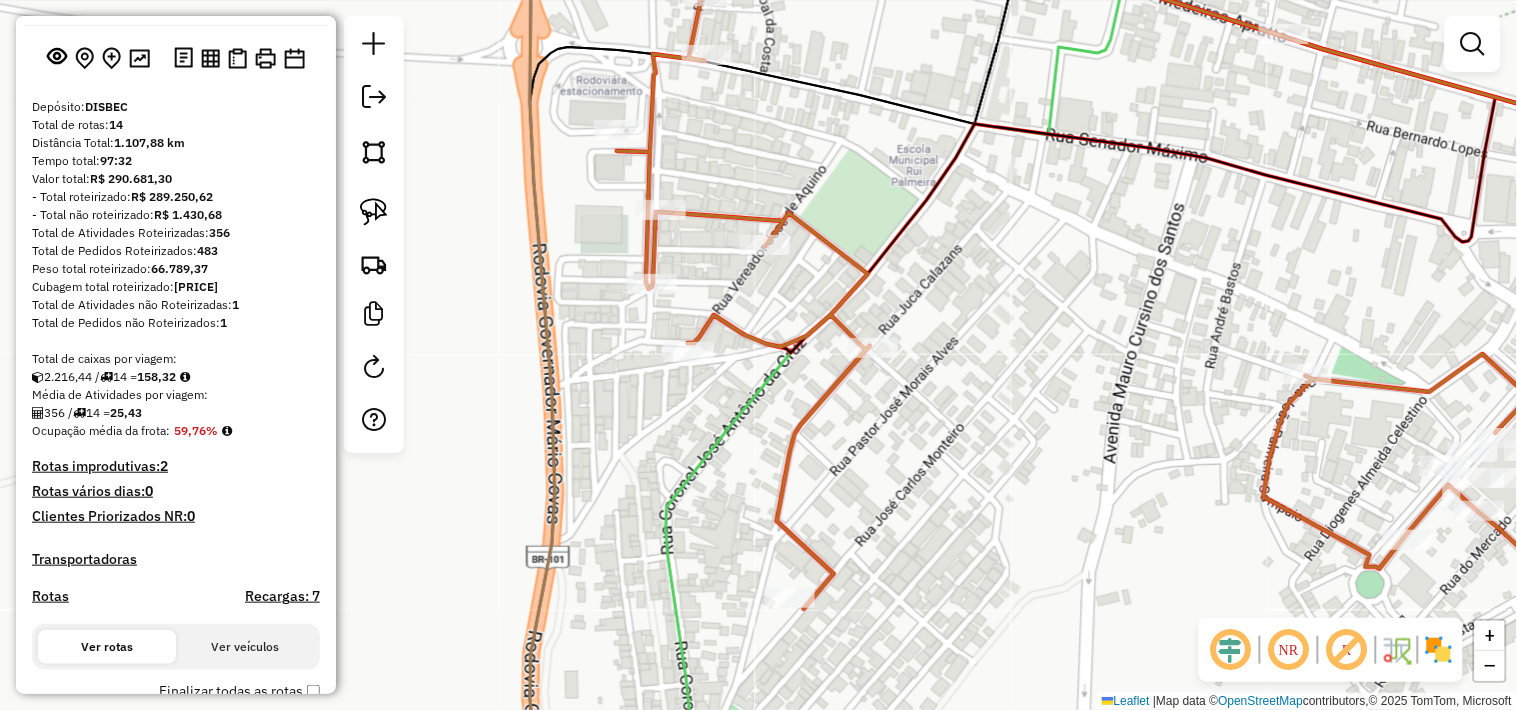 scroll, scrollTop: 0, scrollLeft: 0, axis: both 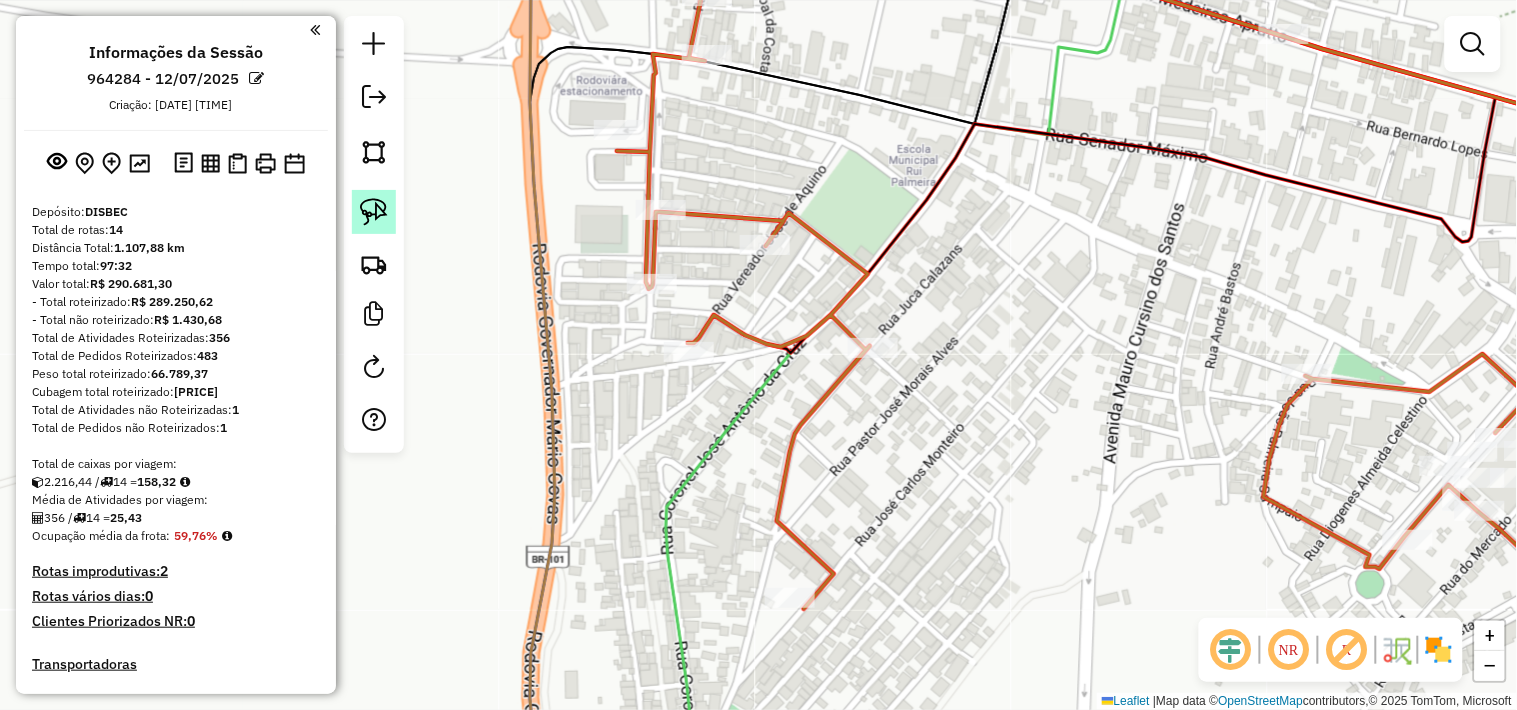 click 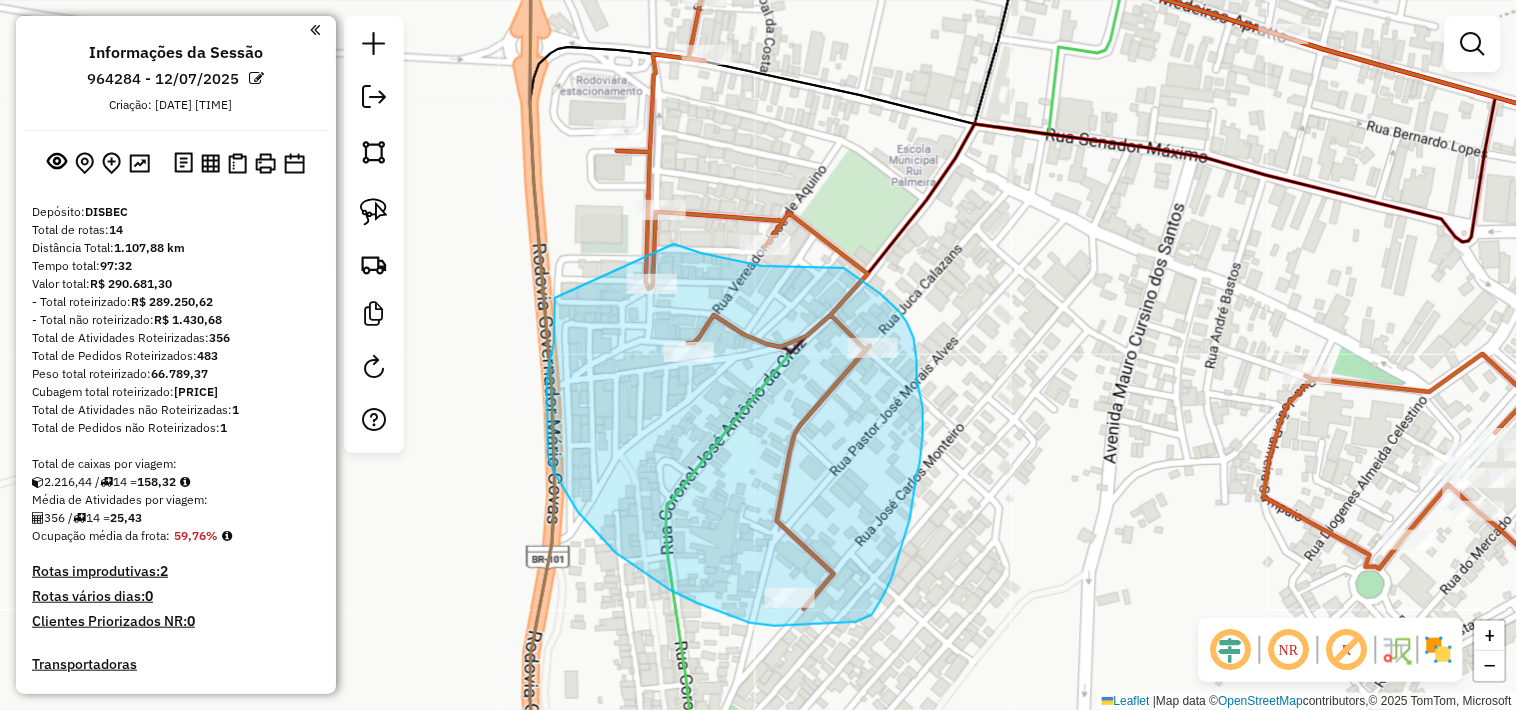 drag, startPoint x: 548, startPoint y: 370, endPoint x: 674, endPoint y: 244, distance: 178.1909 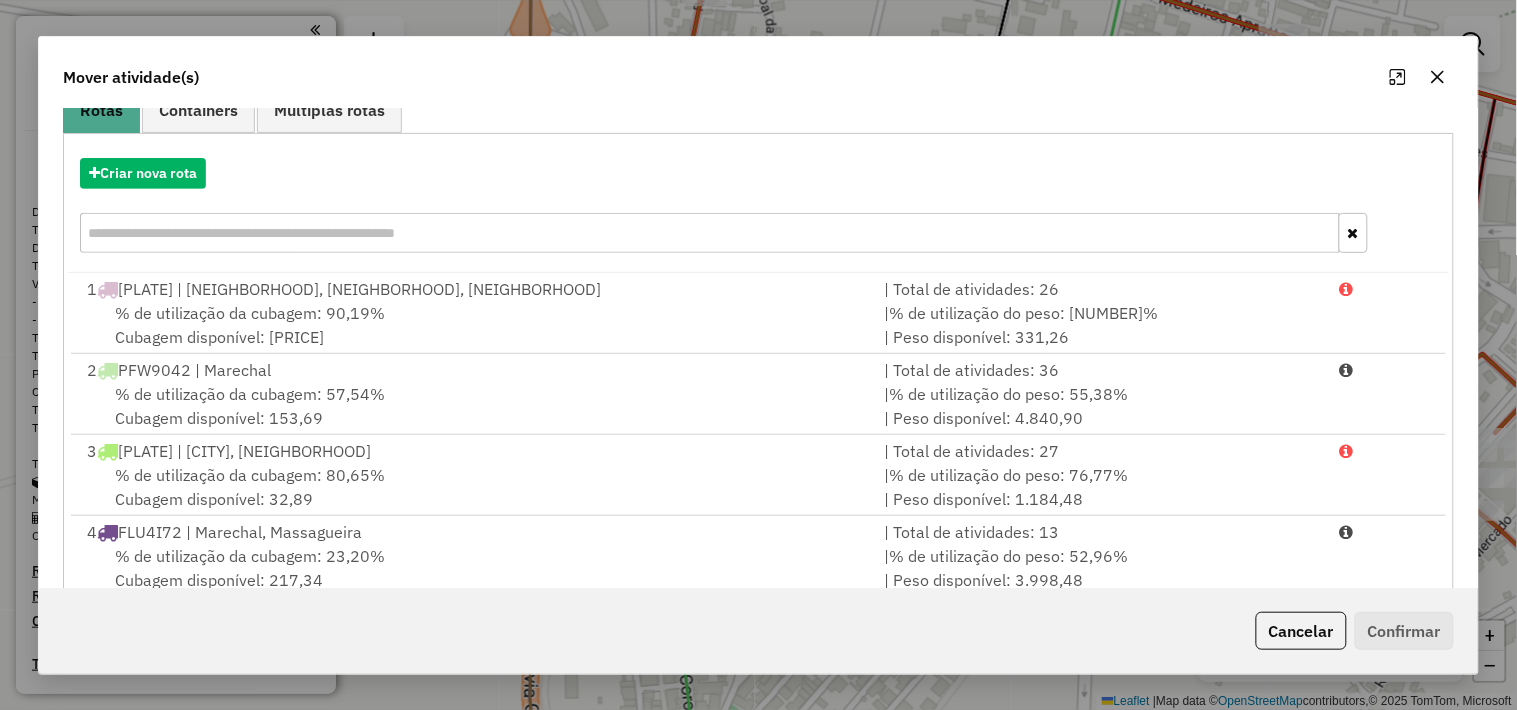 scroll, scrollTop: 304, scrollLeft: 0, axis: vertical 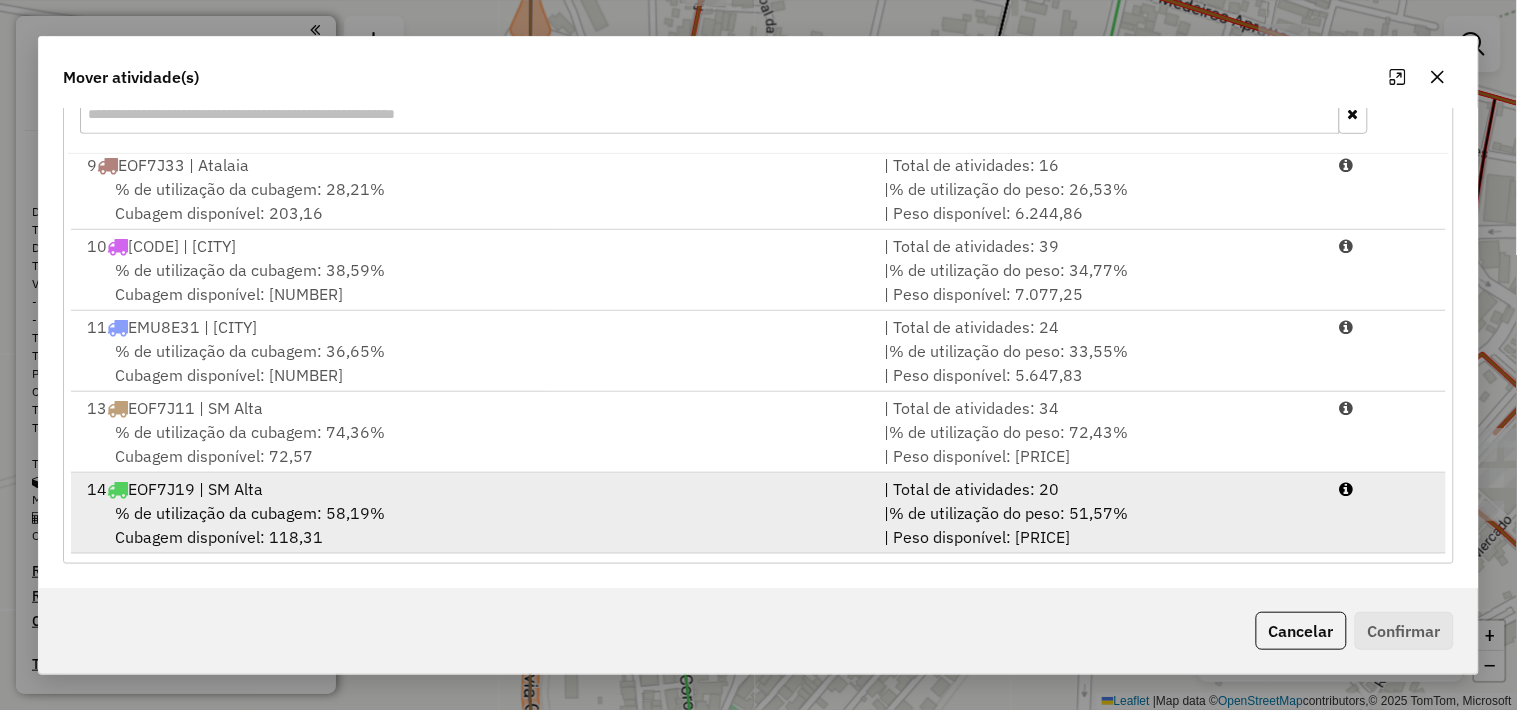 click on "% de utilização da cubagem: 58,19%" at bounding box center [250, 513] 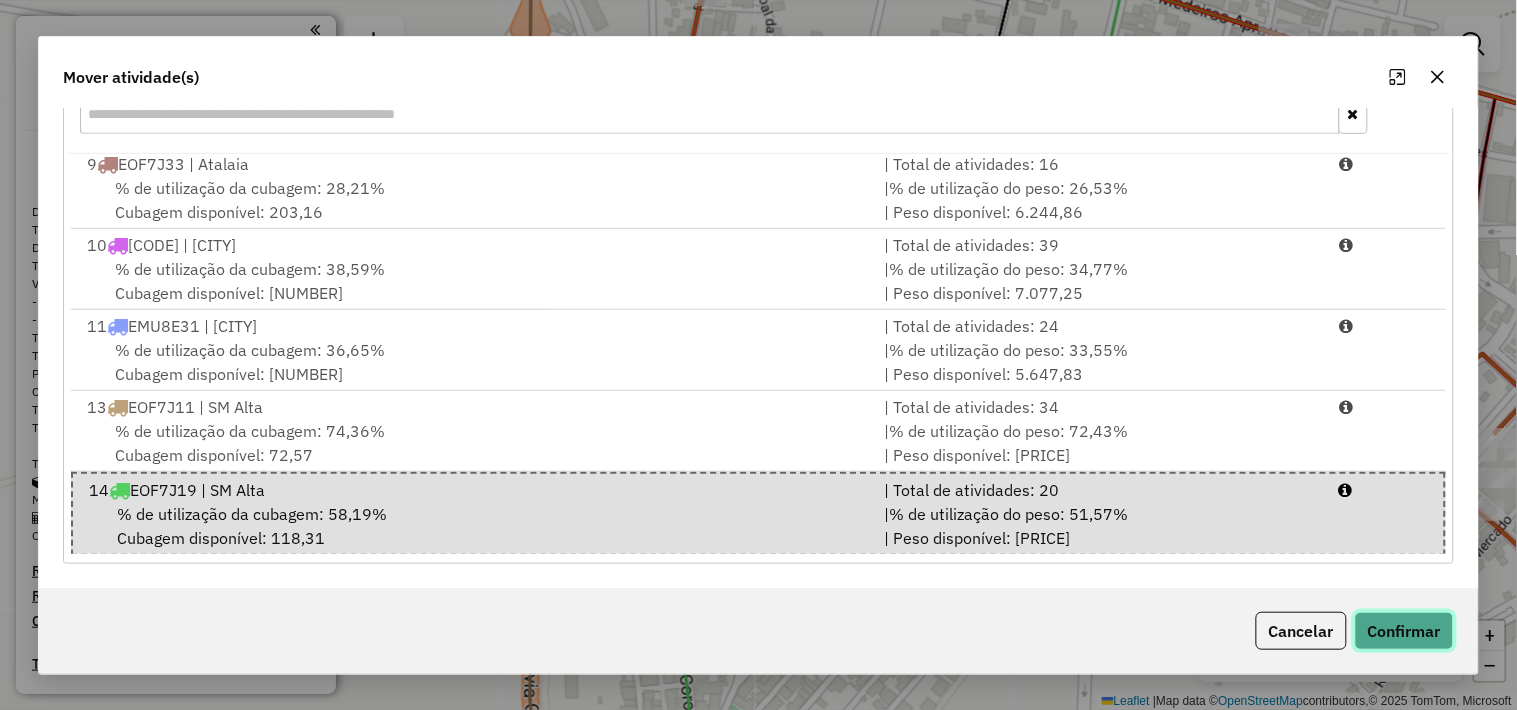 click on "Confirmar" 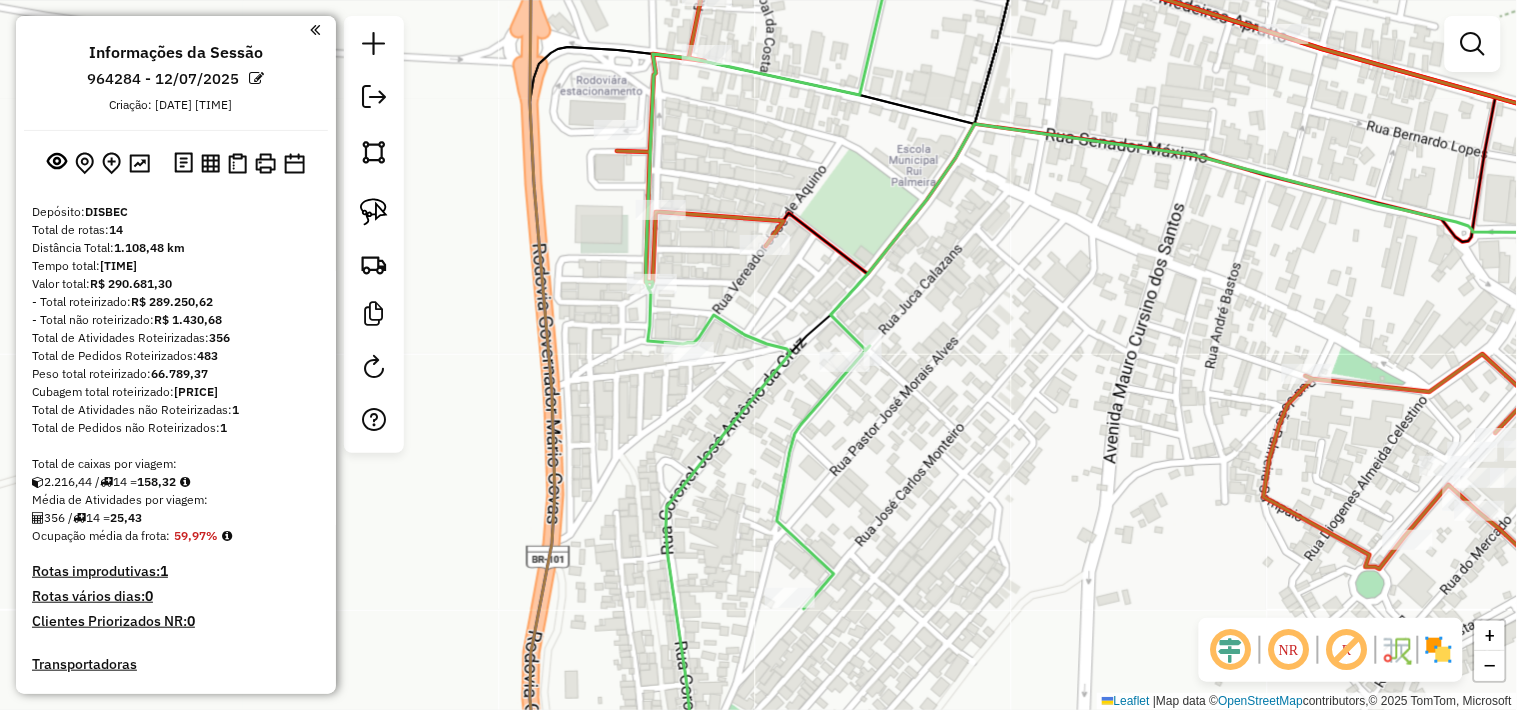 scroll, scrollTop: 0, scrollLeft: 0, axis: both 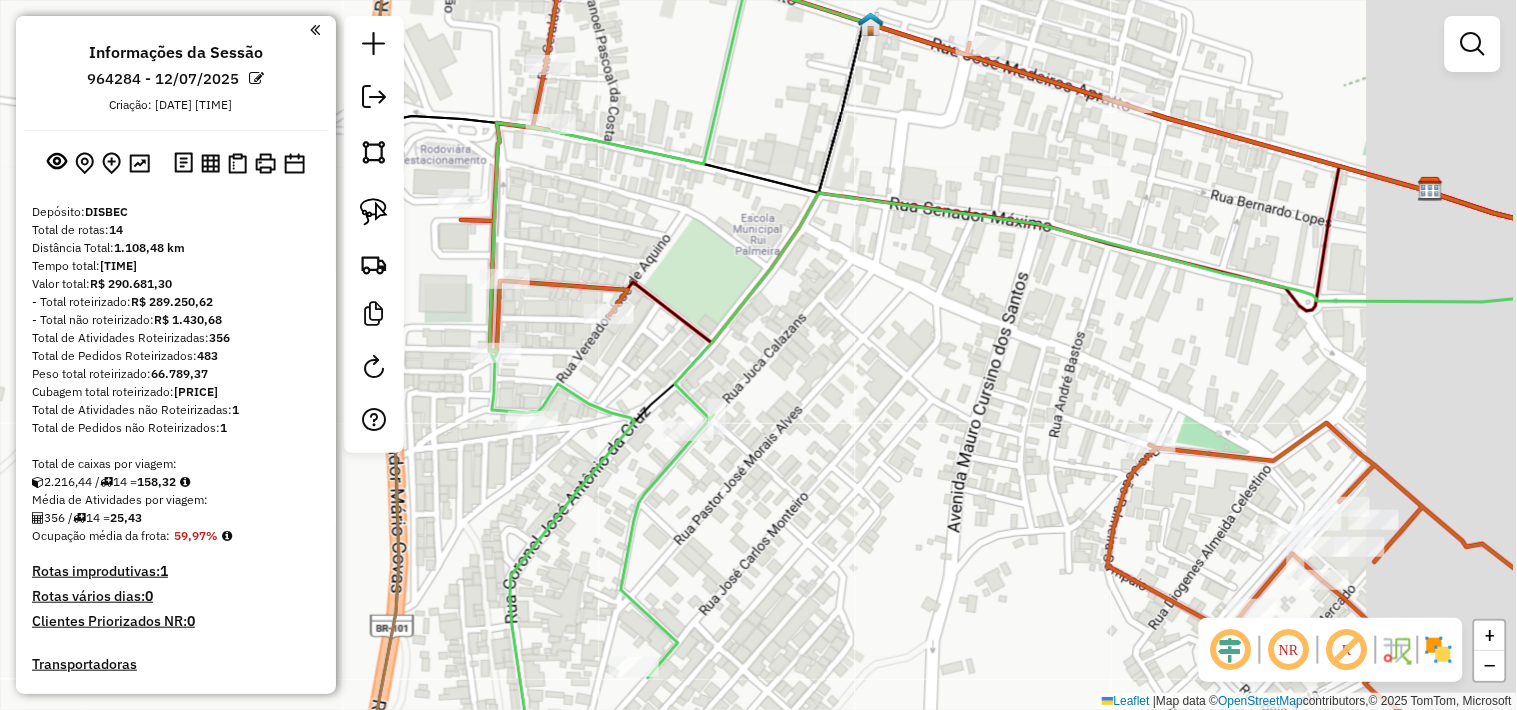 drag, startPoint x: 1073, startPoint y: 261, endPoint x: 652, endPoint y: 382, distance: 438.04337 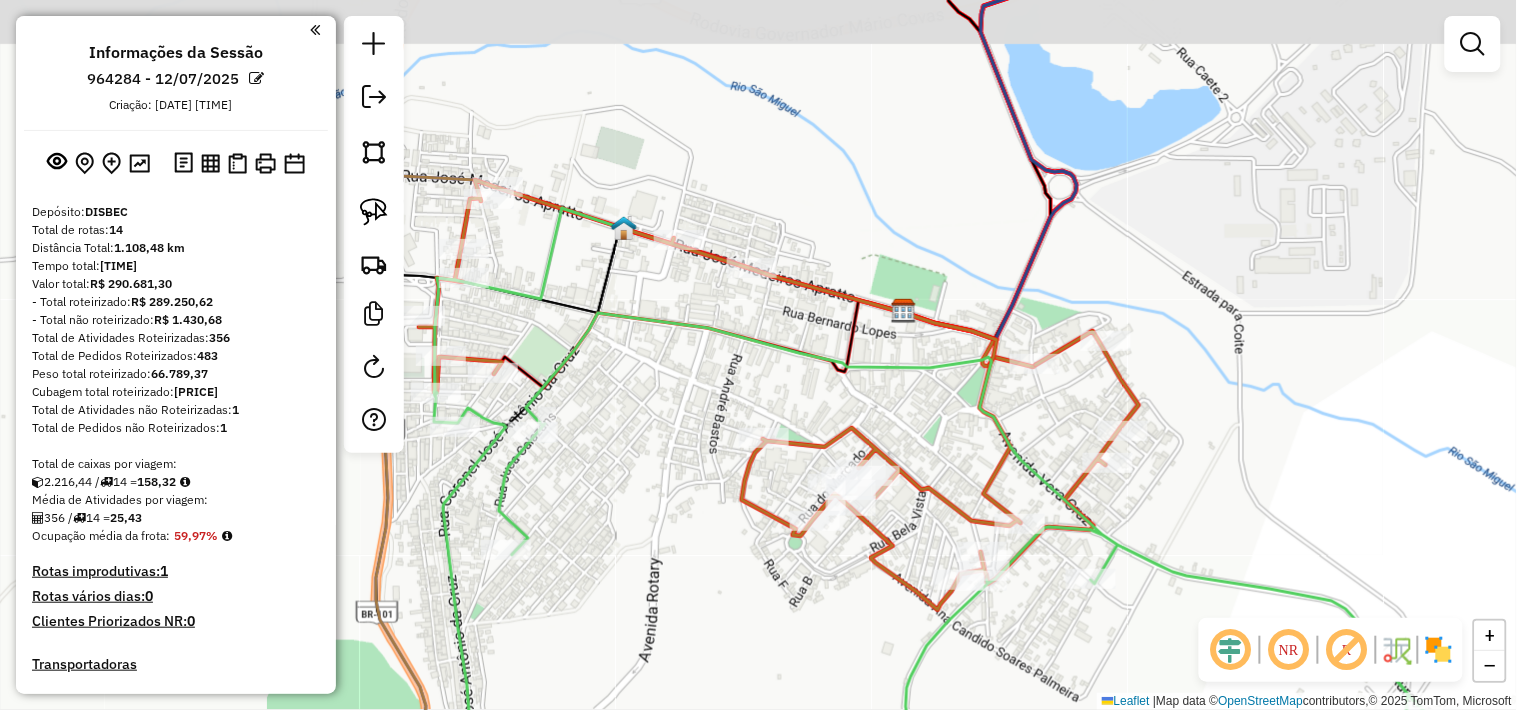 click on "Rota 12 - Placa EDZ8C54  5077 - PAULINHO BOMBONIERE Janela de atendimento Grade de atendimento Capacidade Transportadoras Veículos Cliente Pedidos  Rotas Selecione os dias de semana para filtrar as janelas de atendimento  Seg   Ter   Qua   Qui   Sex   Sáb   Dom  Informe o período da janela de atendimento: De: Até:  Filtrar exatamente a janela do cliente  Considerar janela de atendimento padrão  Selecione os dias de semana para filtrar as grades de atendimento  Seg   Ter   Qua   Qui   Sex   Sáb   Dom   Considerar clientes sem dia de atendimento cadastrado  Clientes fora do dia de atendimento selecionado Filtrar as atividades entre os valores definidos abaixo:  Peso mínimo:   Peso máximo:   Cubagem mínima:   Cubagem máxima:   De:   Até:  Filtrar as atividades entre o tempo de atendimento definido abaixo:  De:   Até:   Considerar capacidade total dos clientes não roteirizados Transportadora: Selecione um ou mais itens Tipo de veículo: Selecione um ou mais itens Veículo: Selecione um ou mais itens" 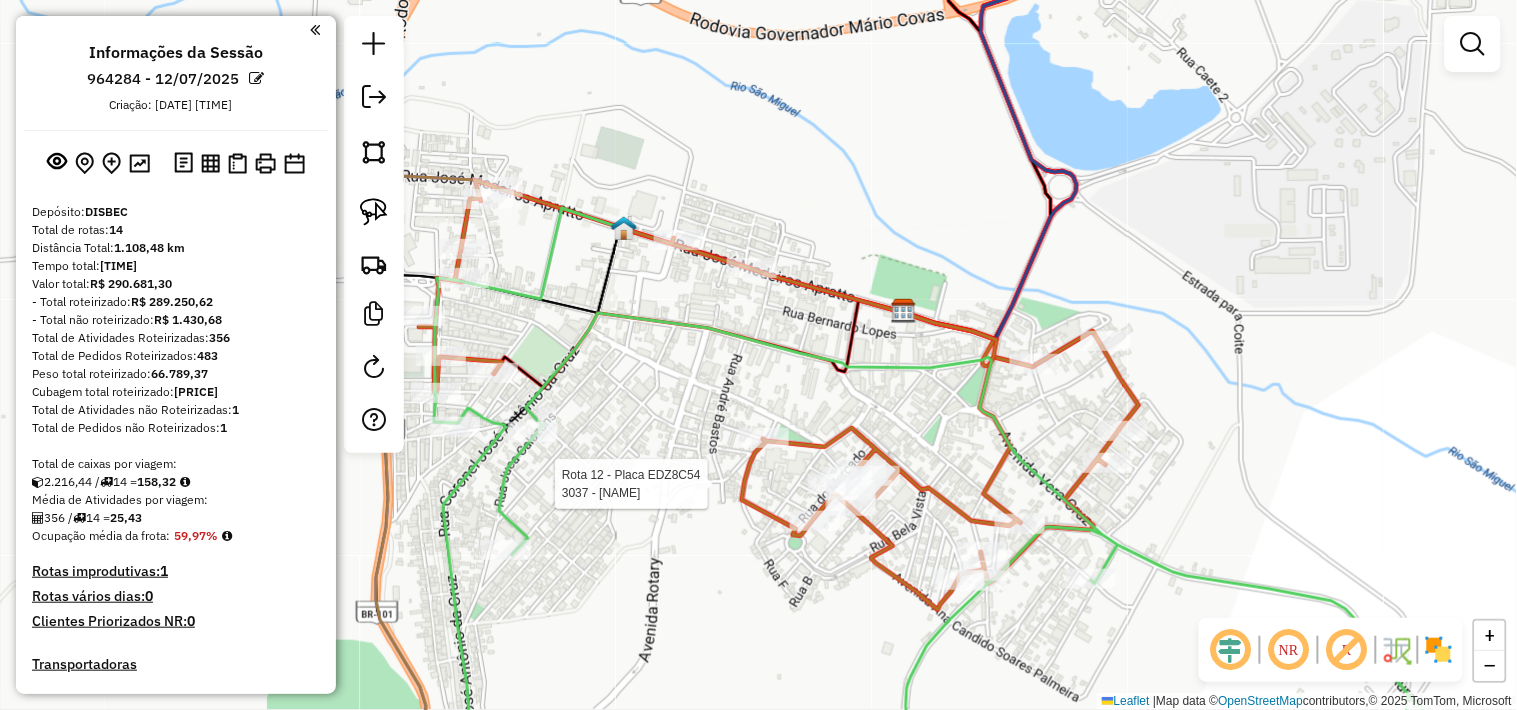 select on "*********" 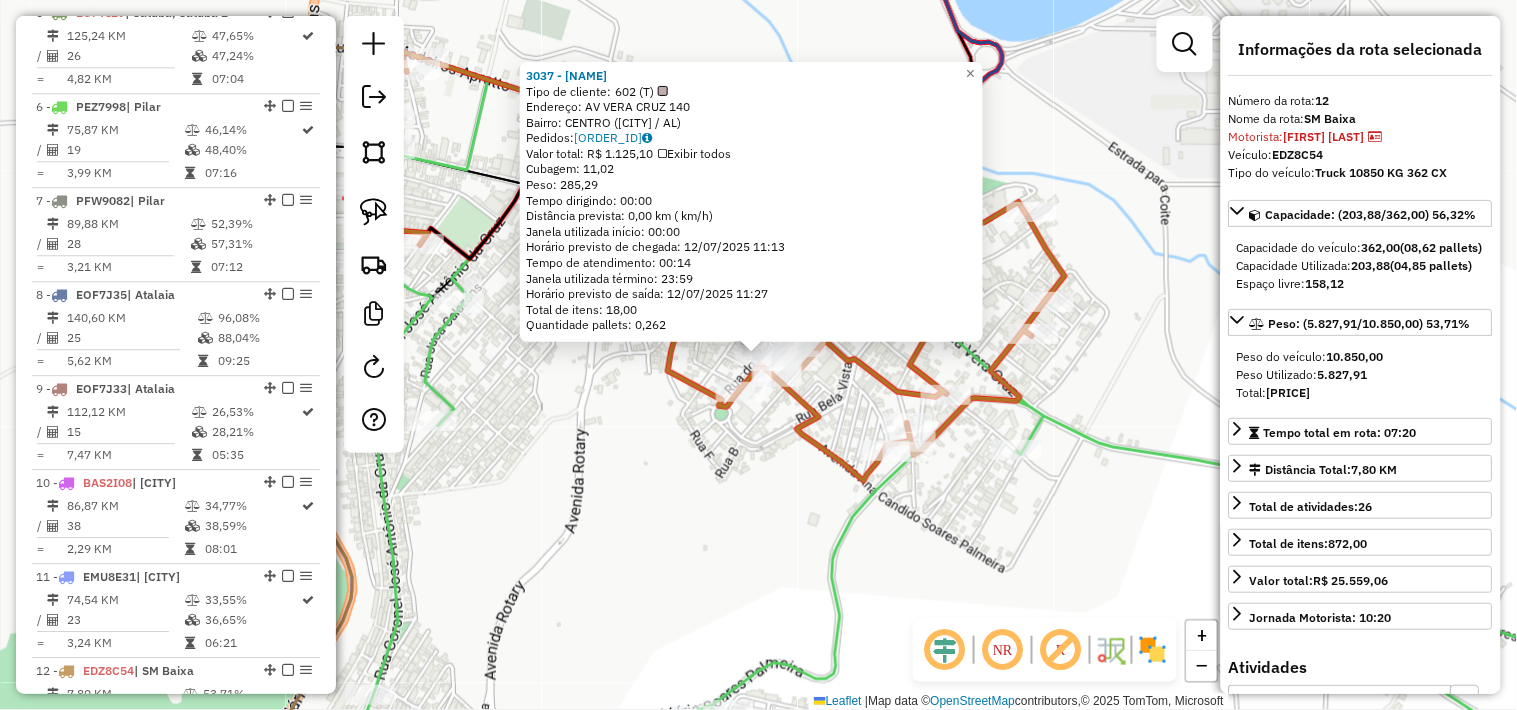 scroll, scrollTop: 1883, scrollLeft: 0, axis: vertical 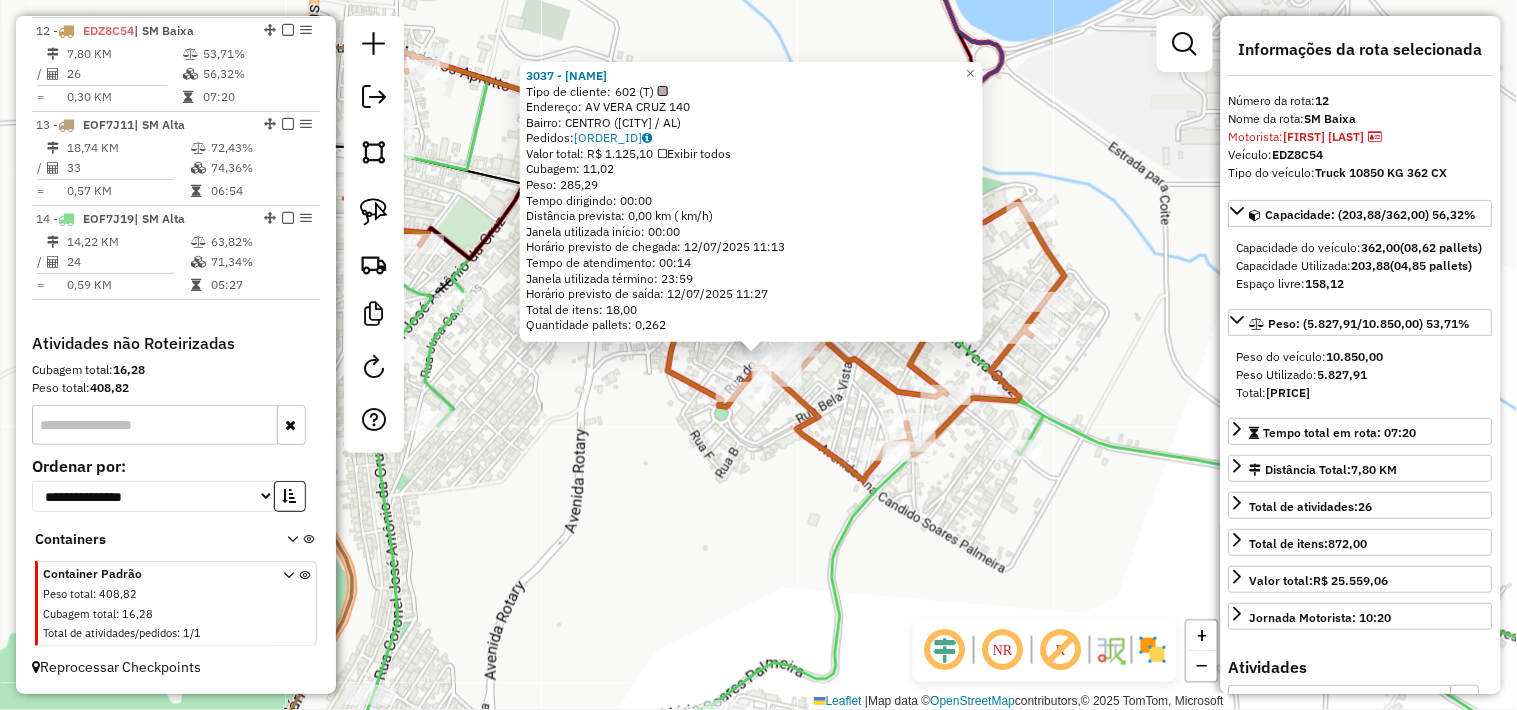 click on "3037 - MARIA CLEIDE BORGES DOS SANTOS  Tipo de cliente:   602 (T)   Endereço: AV  VERA CRUZ                      140   Bairro: CENTRO (SAO MIGUEL DOS CAMPOS / AL)   Pedidos:  11934943   Valor total: R$ 1.125,10   Exibir todos   Cubagem: 11,02  Peso: 285,29  Tempo dirigindo: 00:00   Distância prevista: 0,00 km ( km/h)   Janela utilizada início: 00:00   Horário previsto de chegada: 12/07/2025 11:13   Tempo de atendimento: 00:14   Janela utilizada término: 23:59   Horário previsto de saída: 12/07/2025 11:27   Total de itens: 18,00   Quantidade pallets: 0,262  × Janela de atendimento Grade de atendimento Capacidade Transportadoras Veículos Cliente Pedidos  Rotas Selecione os dias de semana para filtrar as janelas de atendimento  Seg   Ter   Qua   Qui   Sex   Sáb   Dom  Informe o período da janela de atendimento: De: Até:  Filtrar exatamente a janela do cliente  Considerar janela de atendimento padrão  Selecione os dias de semana para filtrar as grades de atendimento  Seg   Ter   Qua   Qui   Sex  De:" 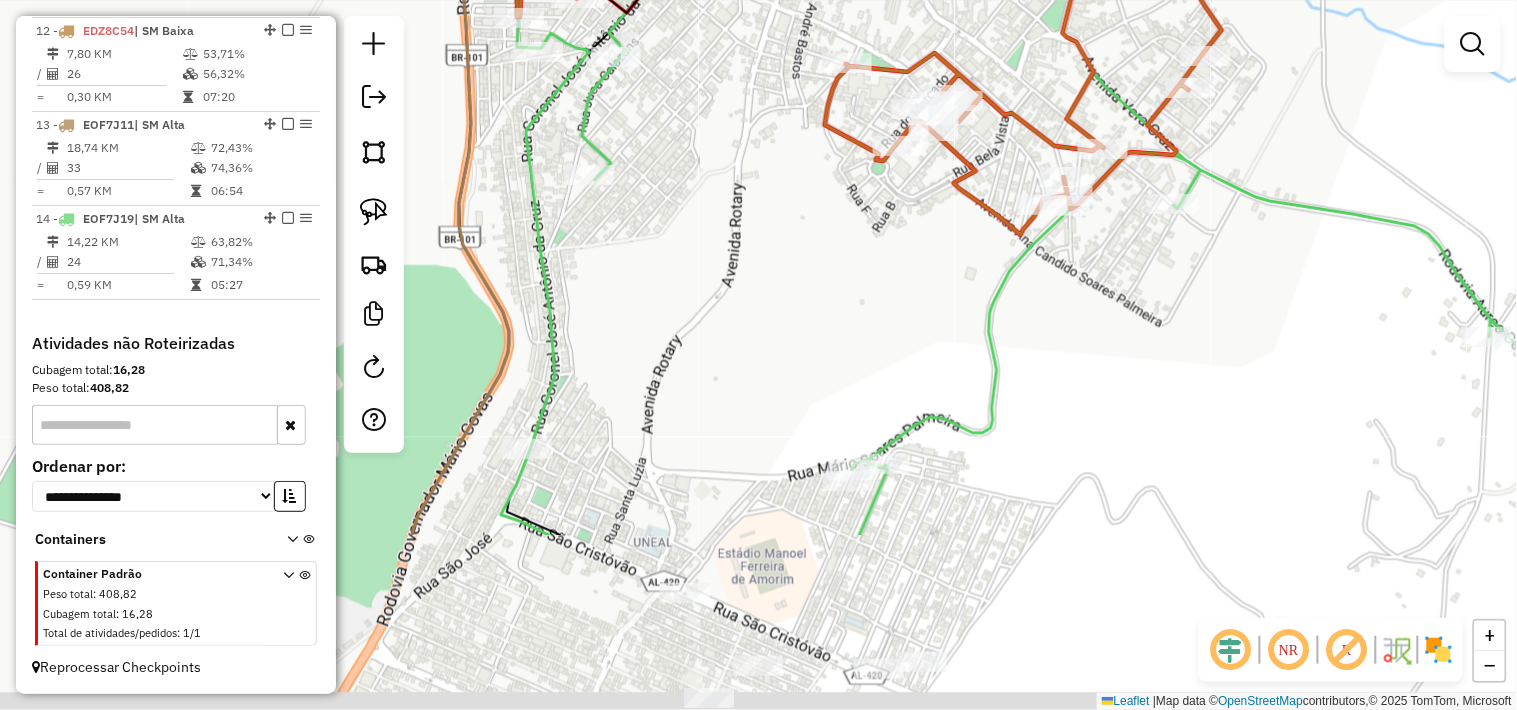 drag, startPoint x: 750, startPoint y: 410, endPoint x: 842, endPoint y: 254, distance: 181.1077 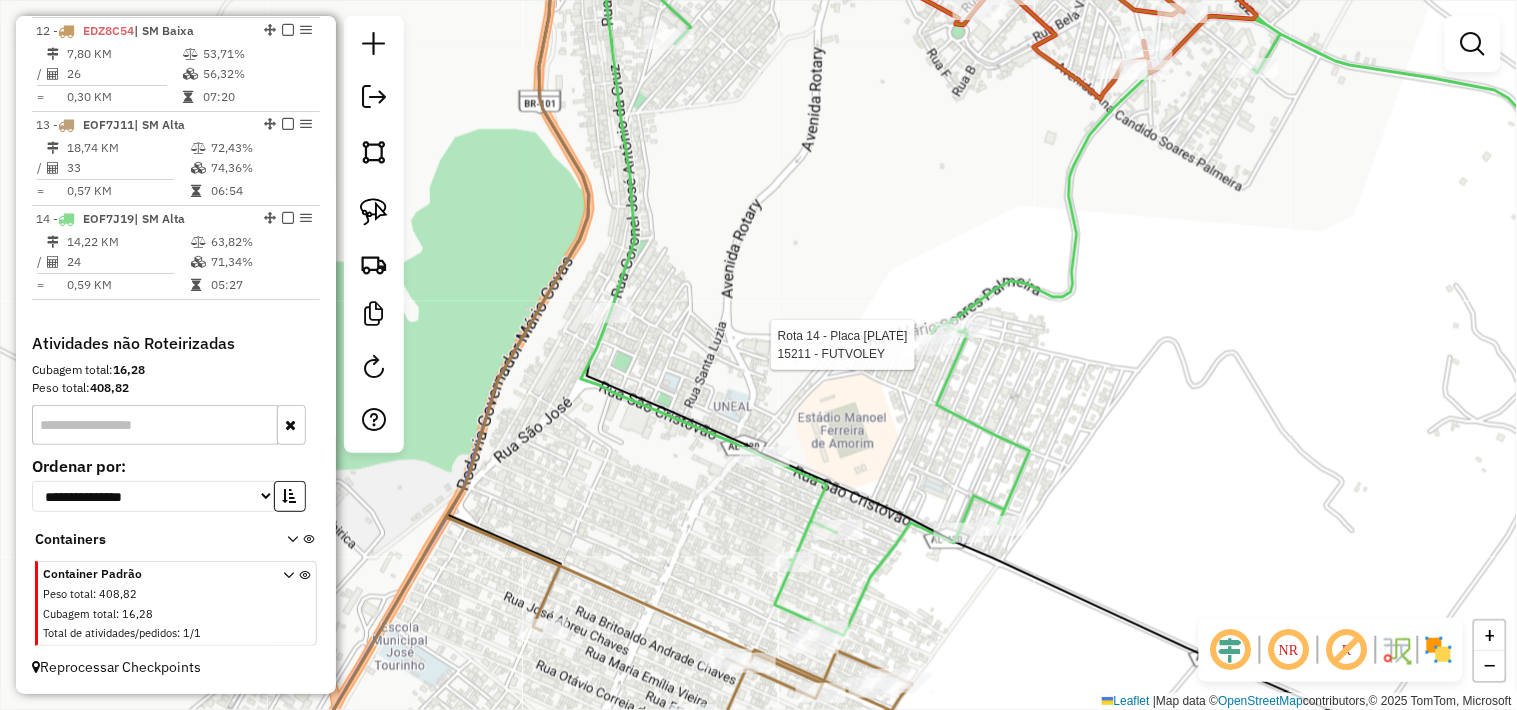 select on "*********" 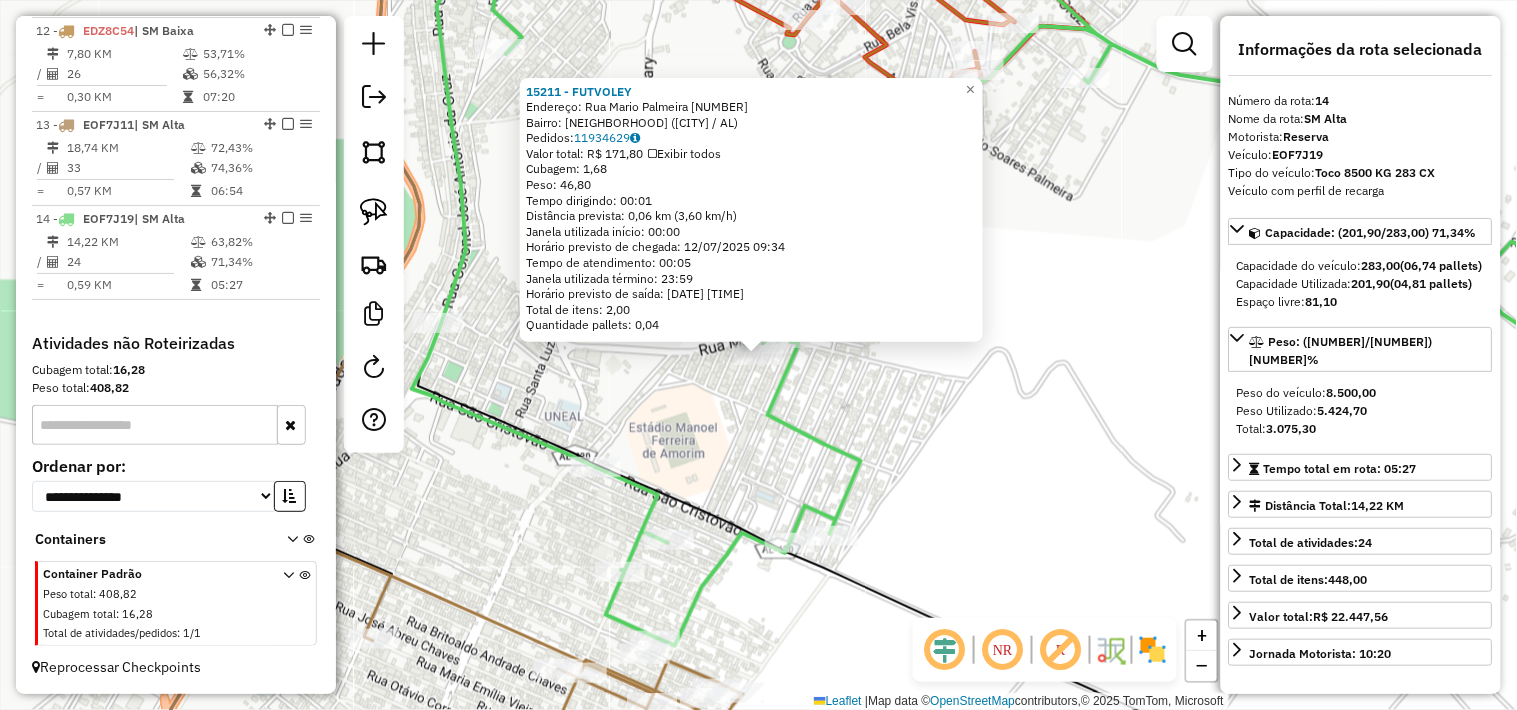 click on "15211 - FUTVOLEY  Endereço:  Rua Mario Palmeira 13   Bairro: PARQUE VAQUEADA (SAO MIGUEL DOS CAMPOS / AL)   Pedidos:  11934629   Valor total: R$ 171,80   Exibir todos   Cubagem: 1,68  Peso: 46,80  Tempo dirigindo: 00:01   Distância prevista: 0,06 km (3,60 km/h)   Janela utilizada início: 00:00   Horário previsto de chegada: 12/07/2025 09:34   Tempo de atendimento: 00:05   Janela utilizada término: 23:59   Horário previsto de saída: 12/07/2025 09:39   Total de itens: 2,00   Quantidade pallets: 0,04  × Janela de atendimento Grade de atendimento Capacidade Transportadoras Veículos Cliente Pedidos  Rotas Selecione os dias de semana para filtrar as janelas de atendimento  Seg   Ter   Qua   Qui   Sex   Sáb   Dom  Informe o período da janela de atendimento: De: Até:  Filtrar exatamente a janela do cliente  Considerar janela de atendimento padrão  Selecione os dias de semana para filtrar as grades de atendimento  Seg   Ter   Qua   Qui   Sex   Sáb   Dom   Clientes fora do dia de atendimento selecionado +" 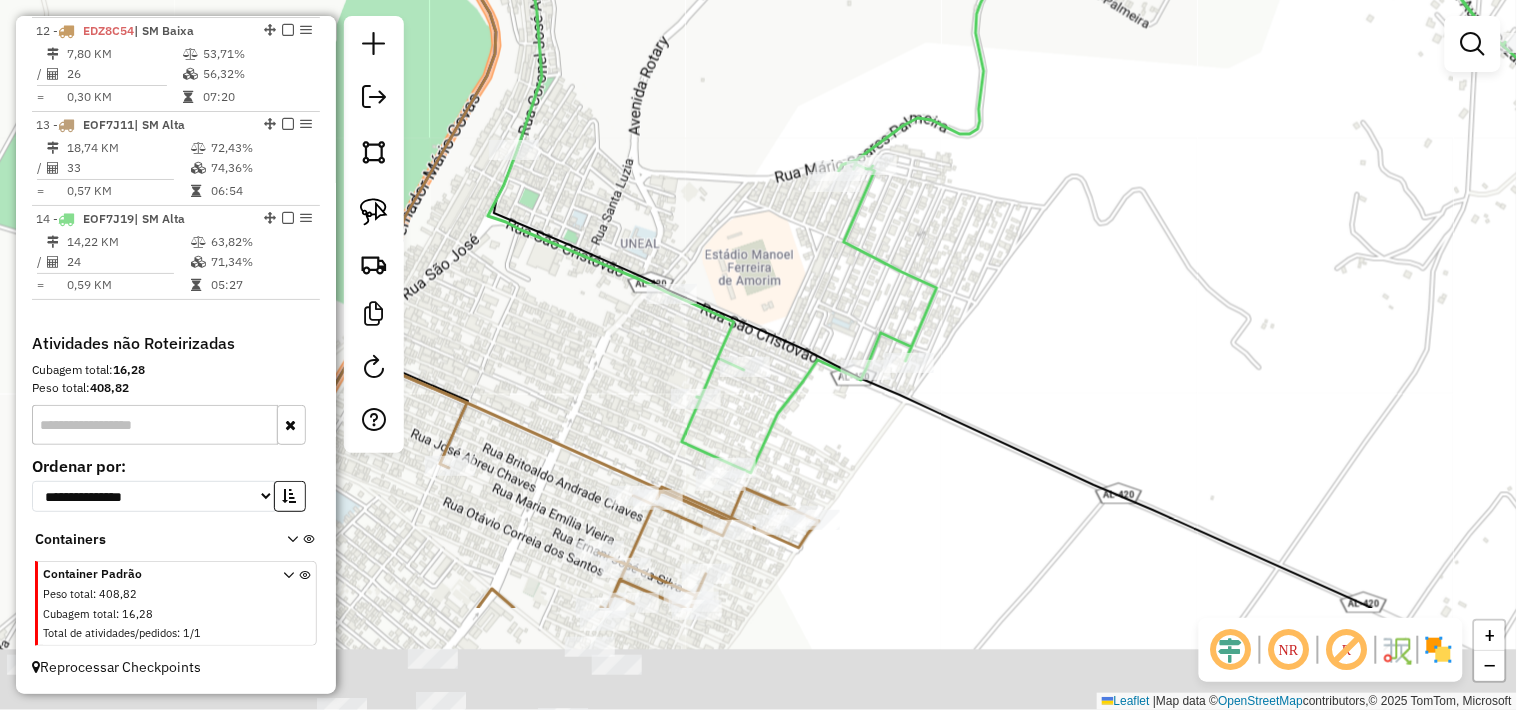 drag, startPoint x: 947, startPoint y: 484, endPoint x: 1036, endPoint y: 290, distance: 213.44086 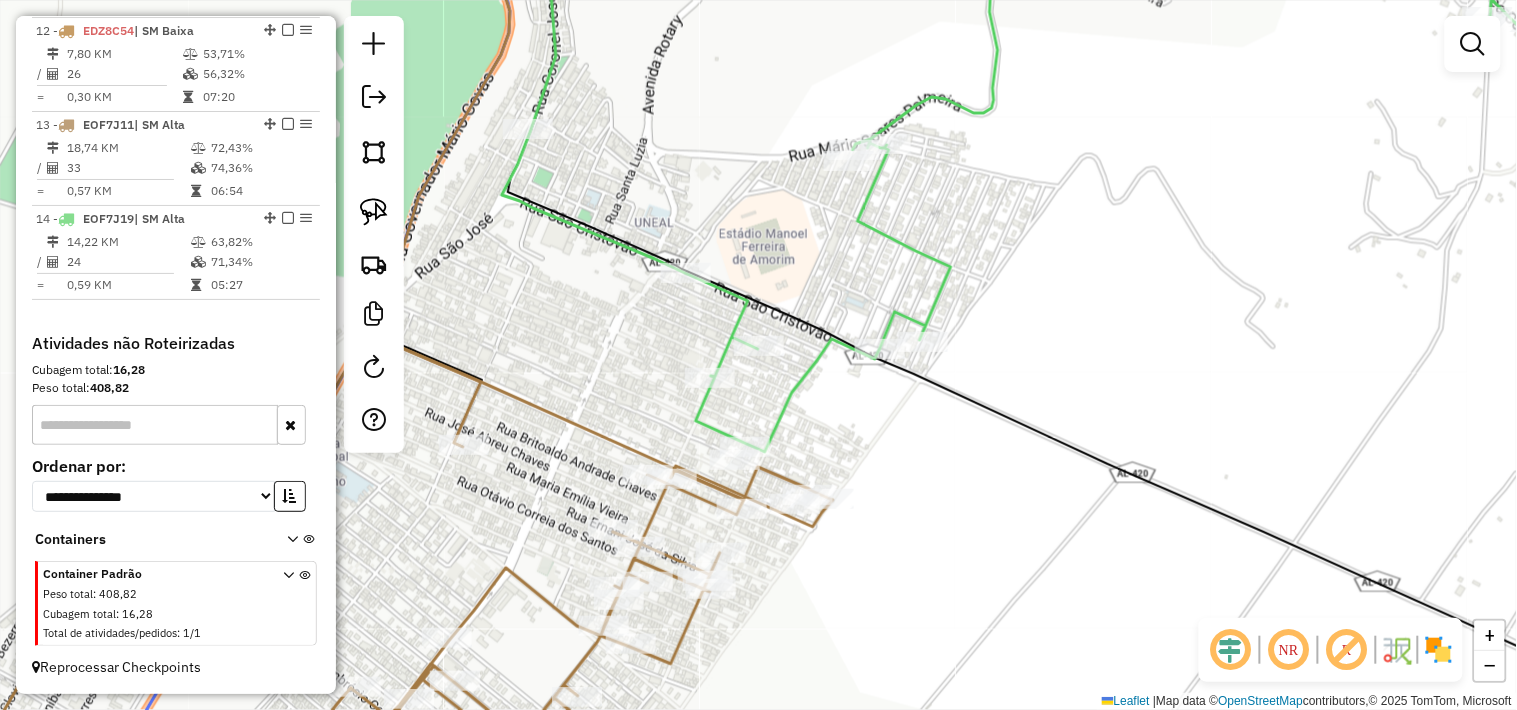 select on "*********" 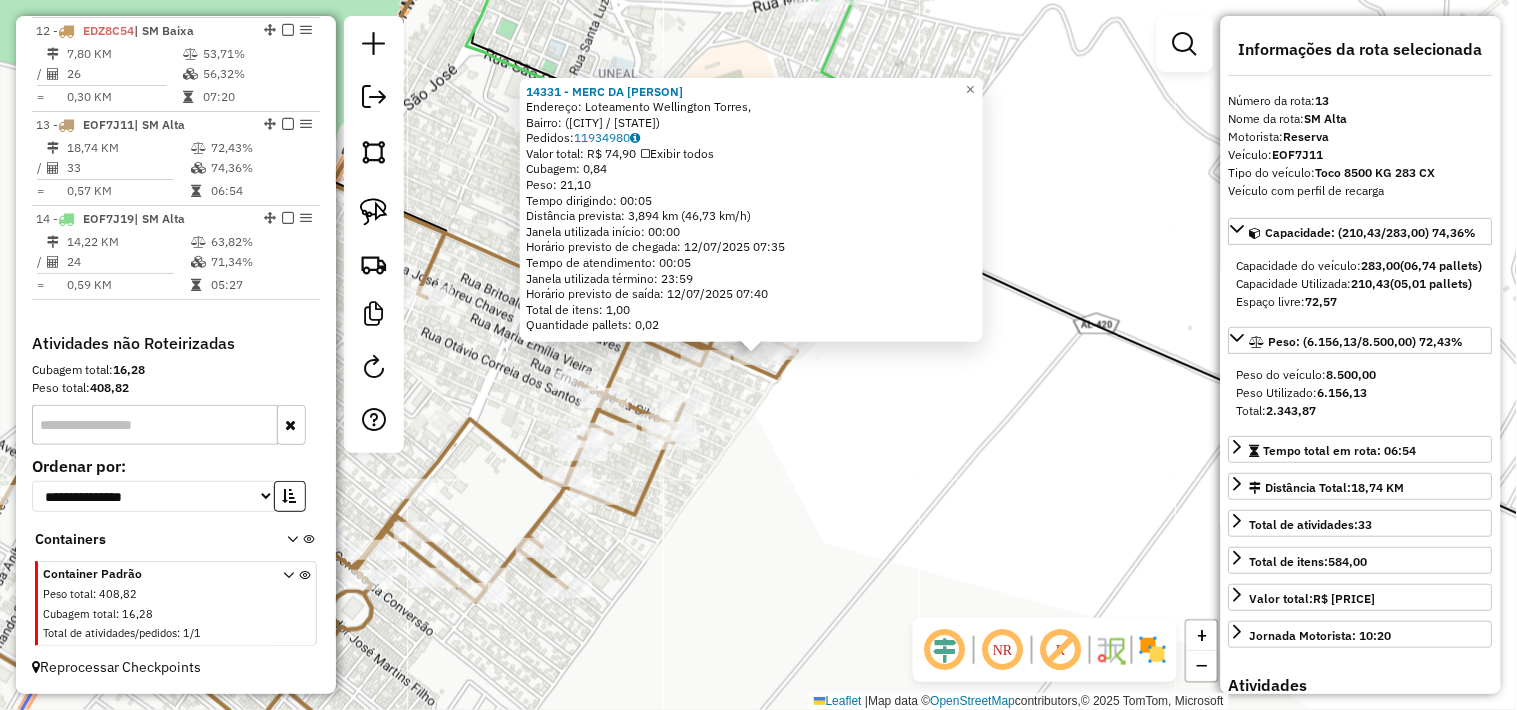 click on "14331 - MERC DA ZEZE  Endereço: Loteamento Wellington Torres,    Bairro:  (São Miguel dos Campos / AL)   Pedidos:  11934980   Valor total: R$ 74,90   Exibir todos   Cubagem: 0,84  Peso: 21,10  Tempo dirigindo: 00:05   Distância prevista: 3,894 km (46,73 km/h)   Janela utilizada início: 00:00   Horário previsto de chegada: 12/07/2025 07:35   Tempo de atendimento: 00:05   Janela utilizada término: 23:59   Horário previsto de saída: 12/07/2025 07:40   Total de itens: 1,00   Quantidade pallets: 0,02  × Janela de atendimento Grade de atendimento Capacidade Transportadoras Veículos Cliente Pedidos  Rotas Selecione os dias de semana para filtrar as janelas de atendimento  Seg   Ter   Qua   Qui   Sex   Sáb   Dom  Informe o período da janela de atendimento: De: Até:  Filtrar exatamente a janela do cliente  Considerar janela de atendimento padrão  Selecione os dias de semana para filtrar as grades de atendimento  Seg   Ter   Qua   Qui   Sex   Sáb   Dom   Clientes fora do dia de atendimento selecionado +" 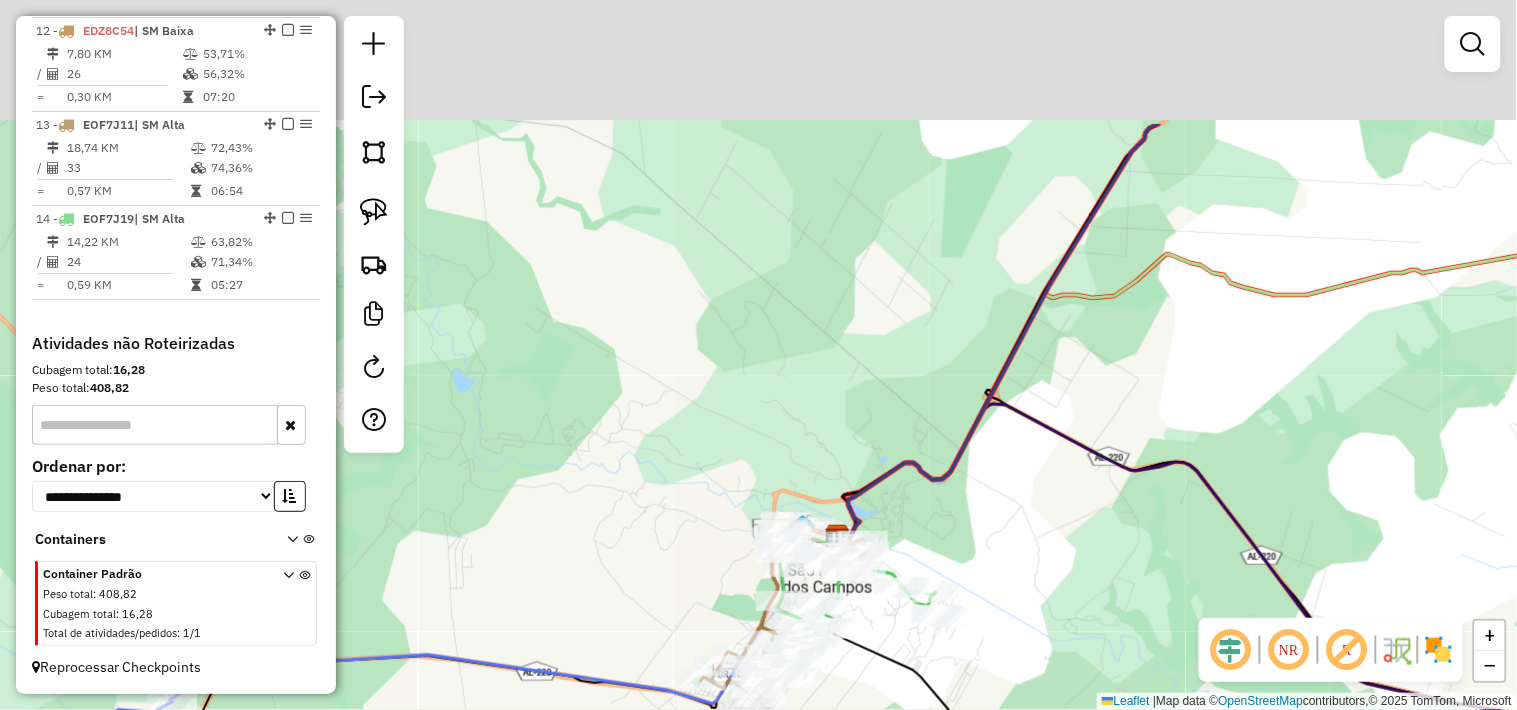 drag, startPoint x: 944, startPoint y: 147, endPoint x: 882, endPoint y: 408, distance: 268.26294 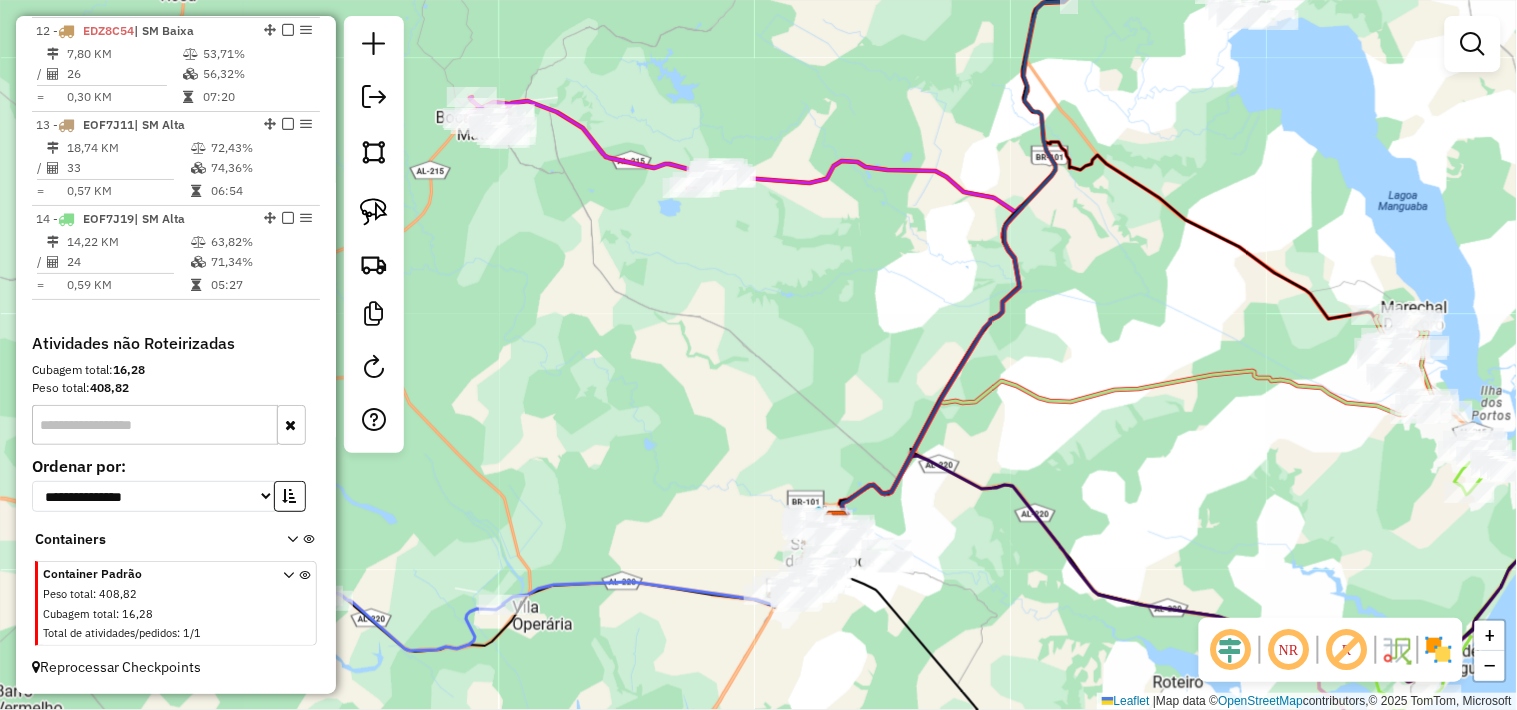 drag, startPoint x: 914, startPoint y: 273, endPoint x: 858, endPoint y: 357, distance: 100.95544 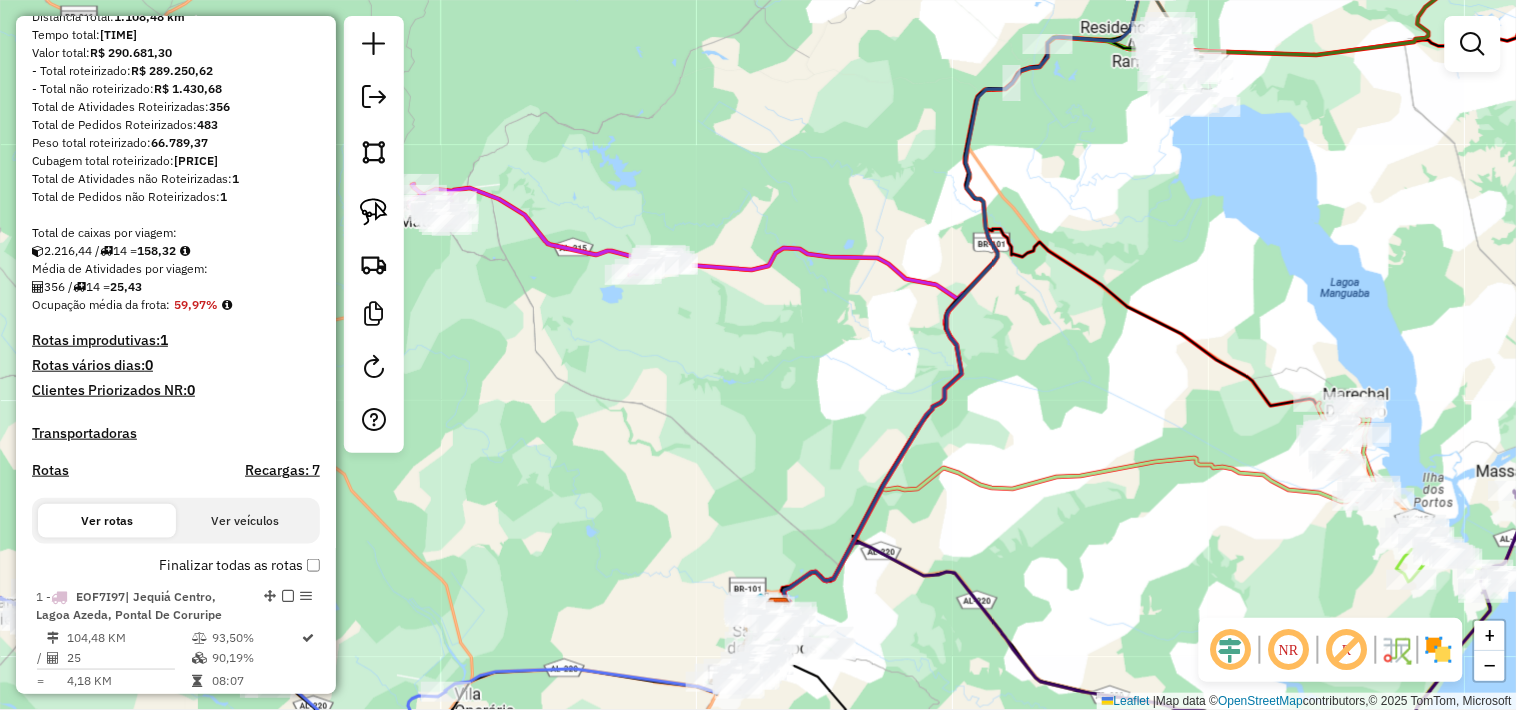 scroll, scrollTop: 0, scrollLeft: 0, axis: both 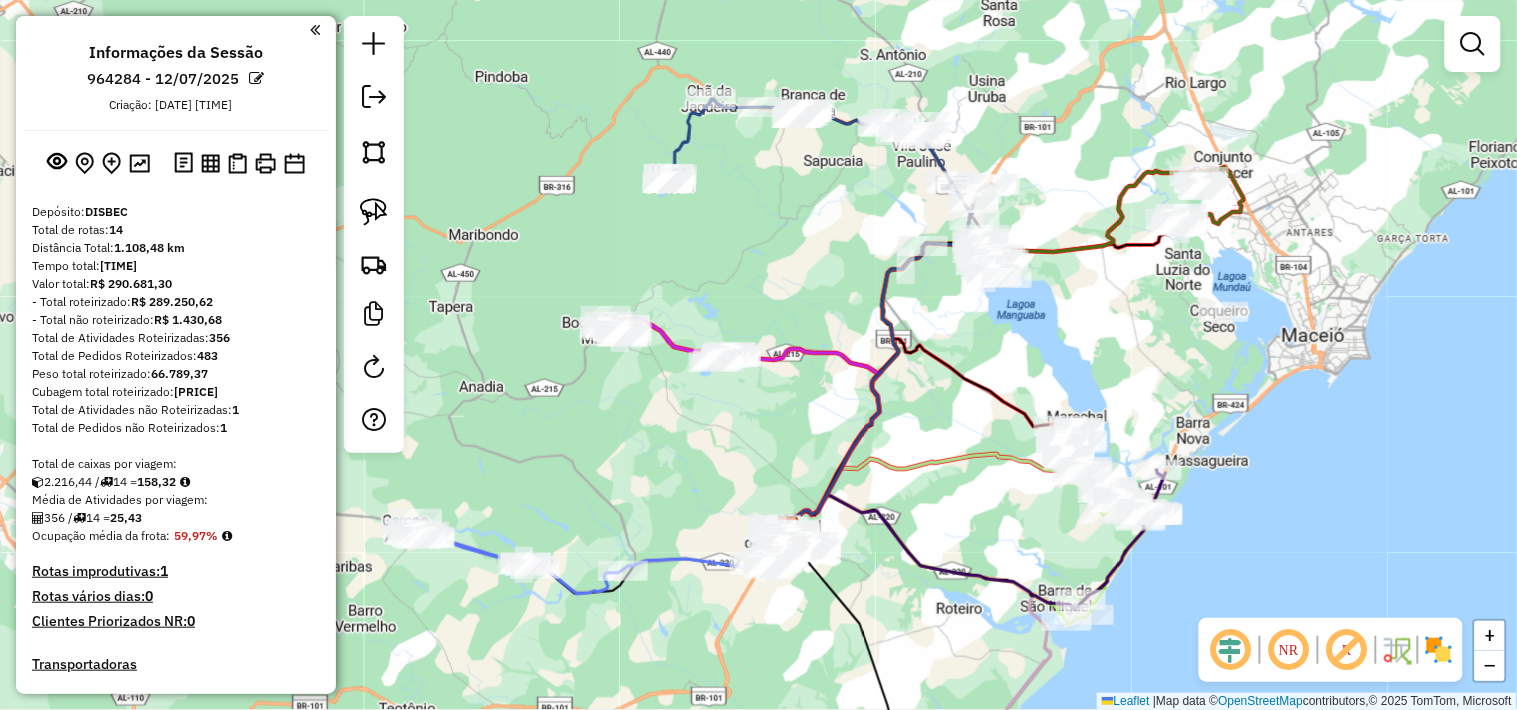 drag, startPoint x: 1115, startPoint y: 346, endPoint x: 960, endPoint y: 417, distance: 170.48753 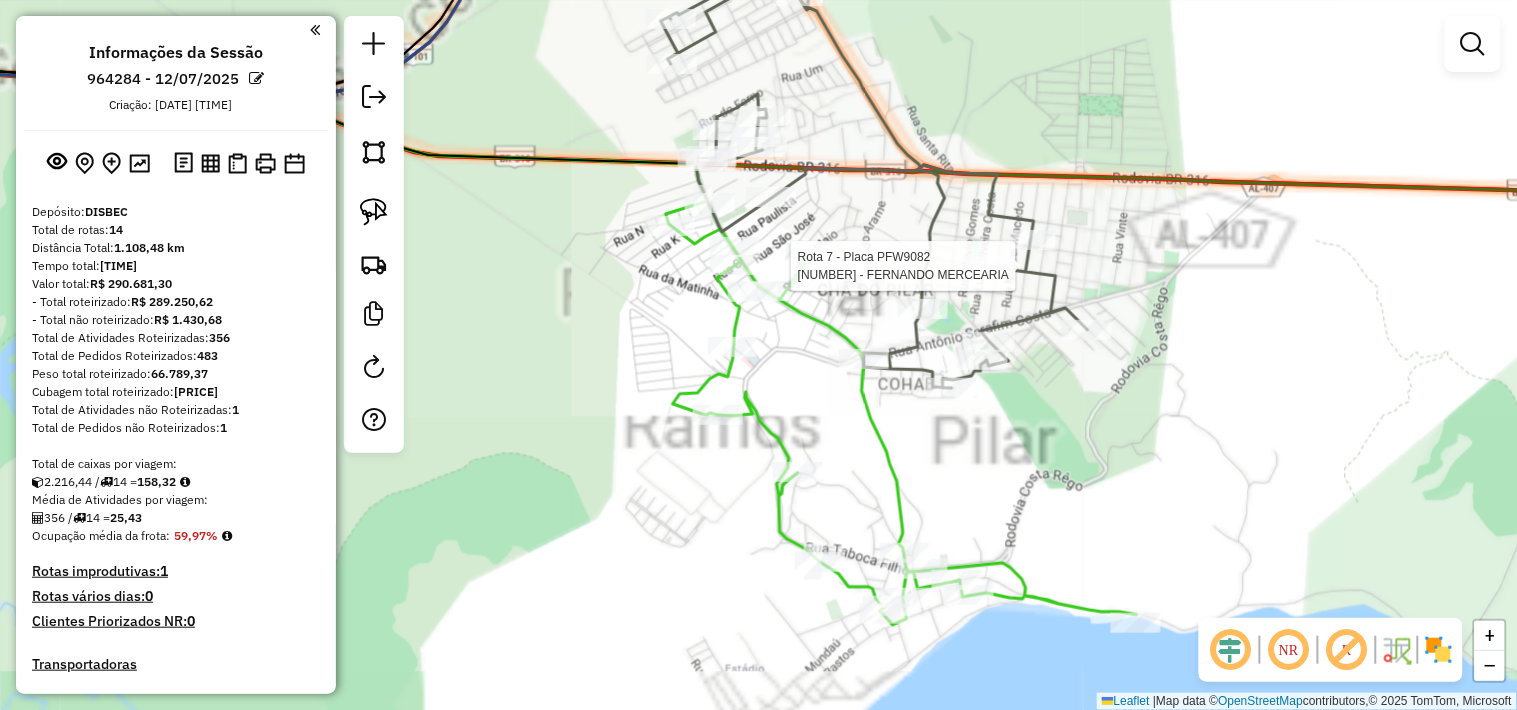 select on "*********" 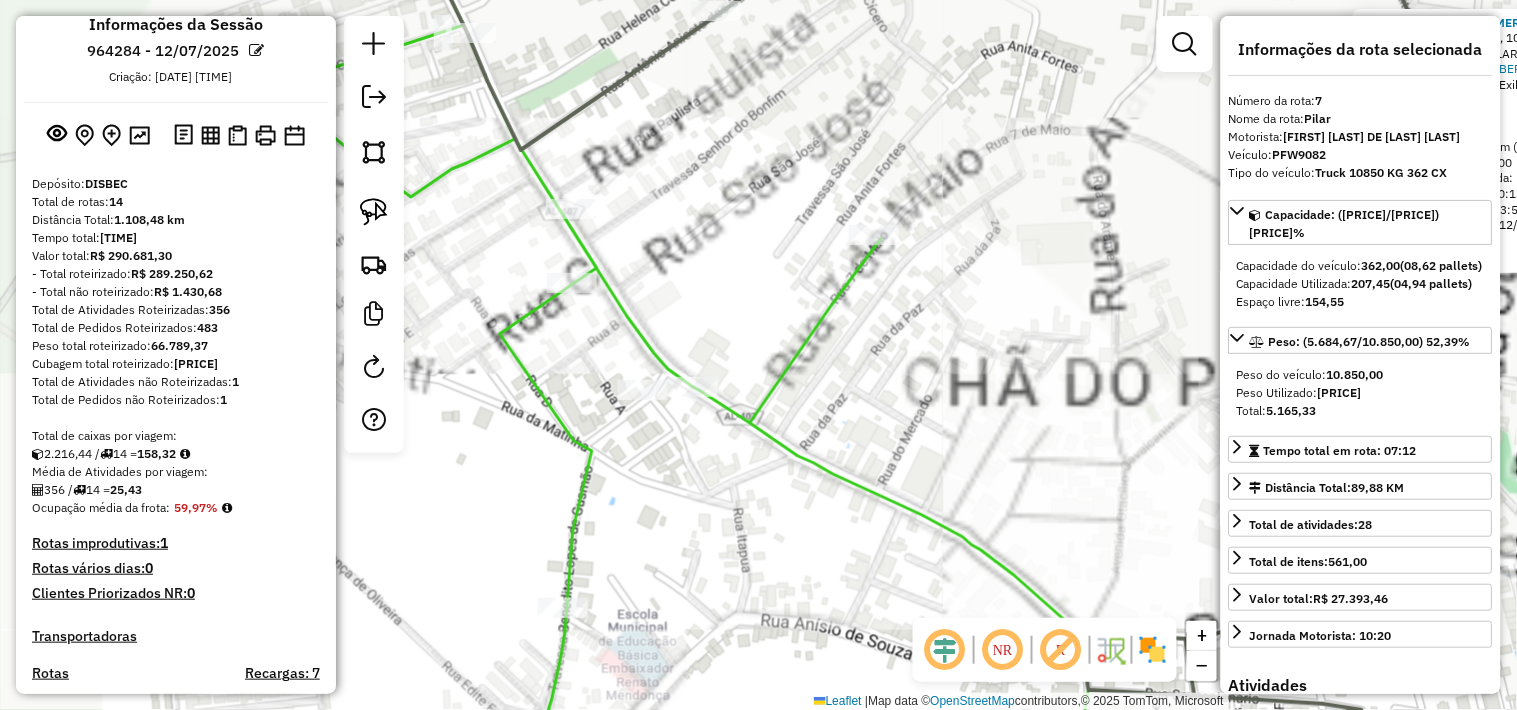 scroll, scrollTop: 0, scrollLeft: 0, axis: both 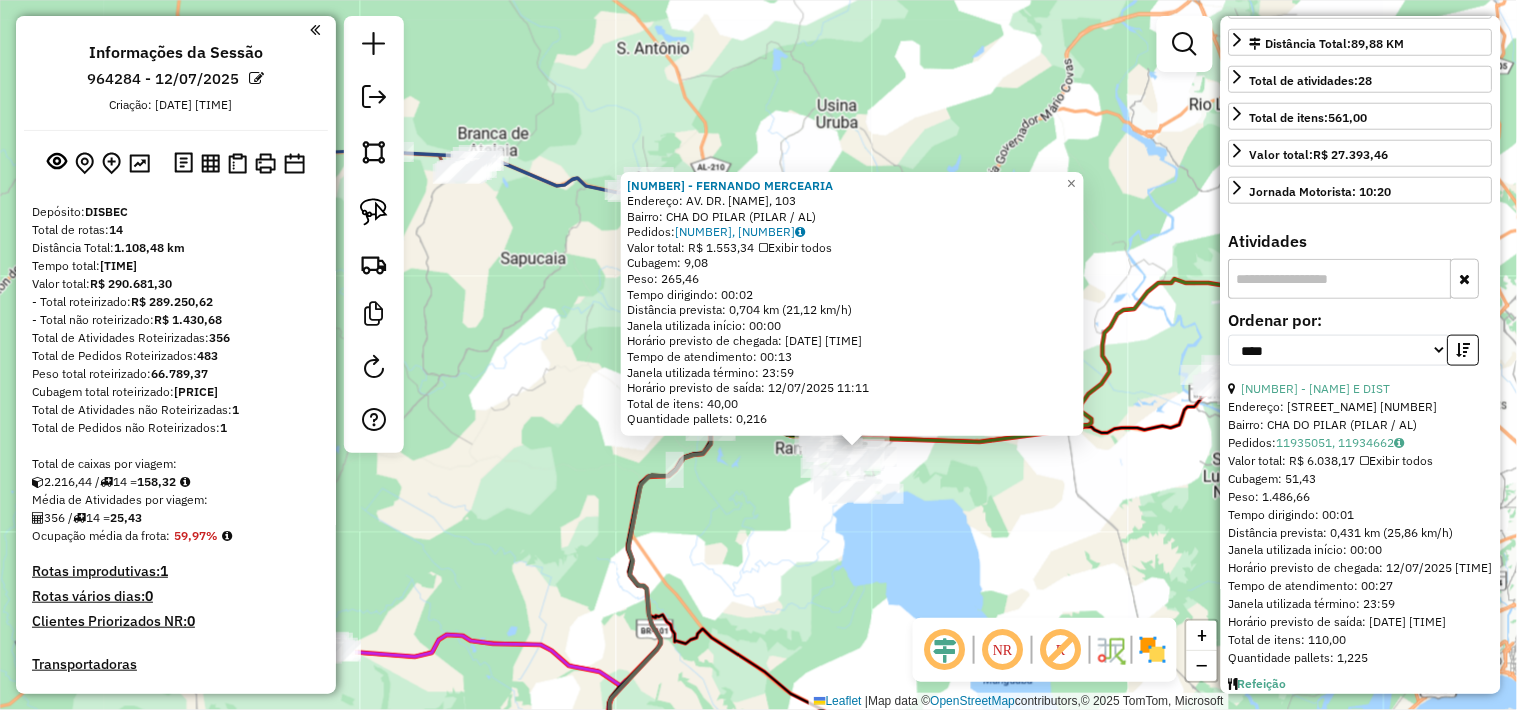 click at bounding box center [1340, 279] 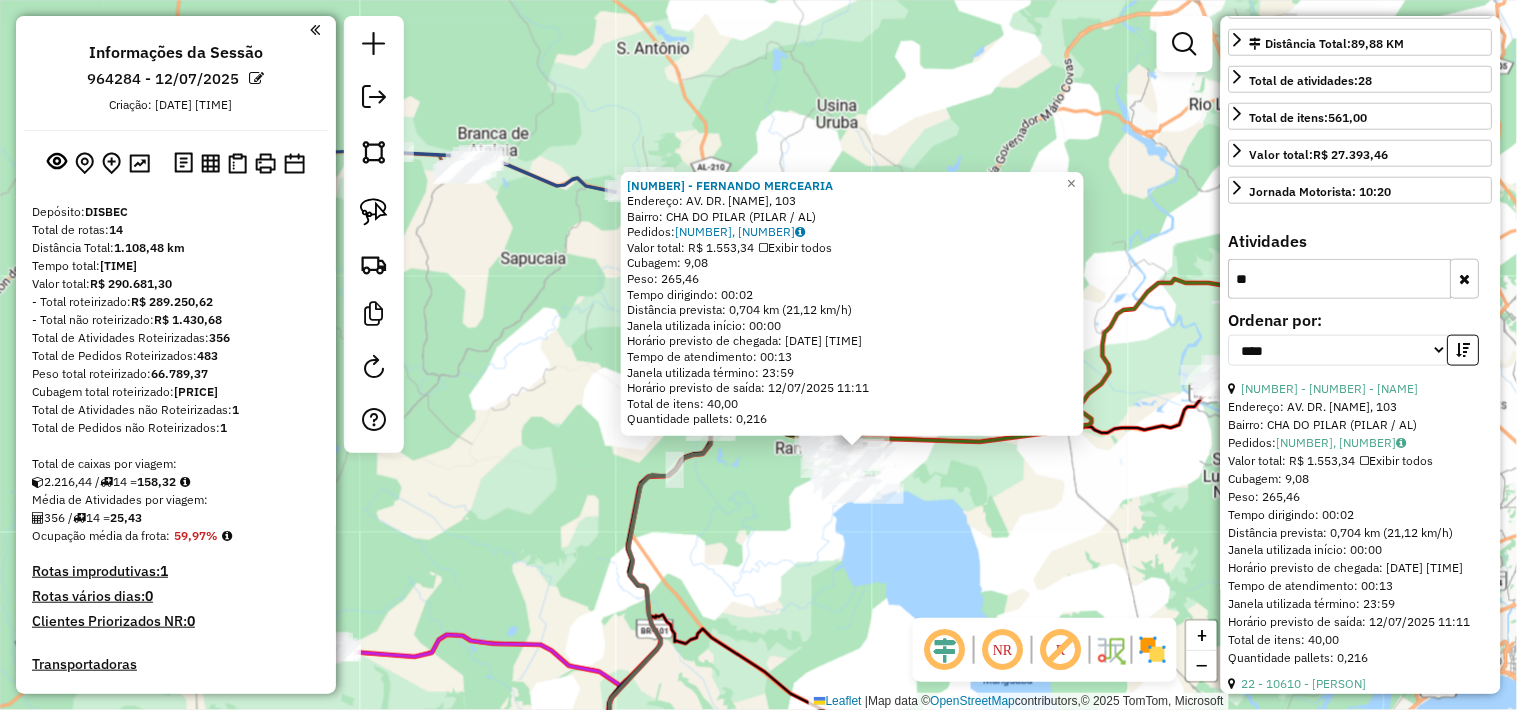 type on "*" 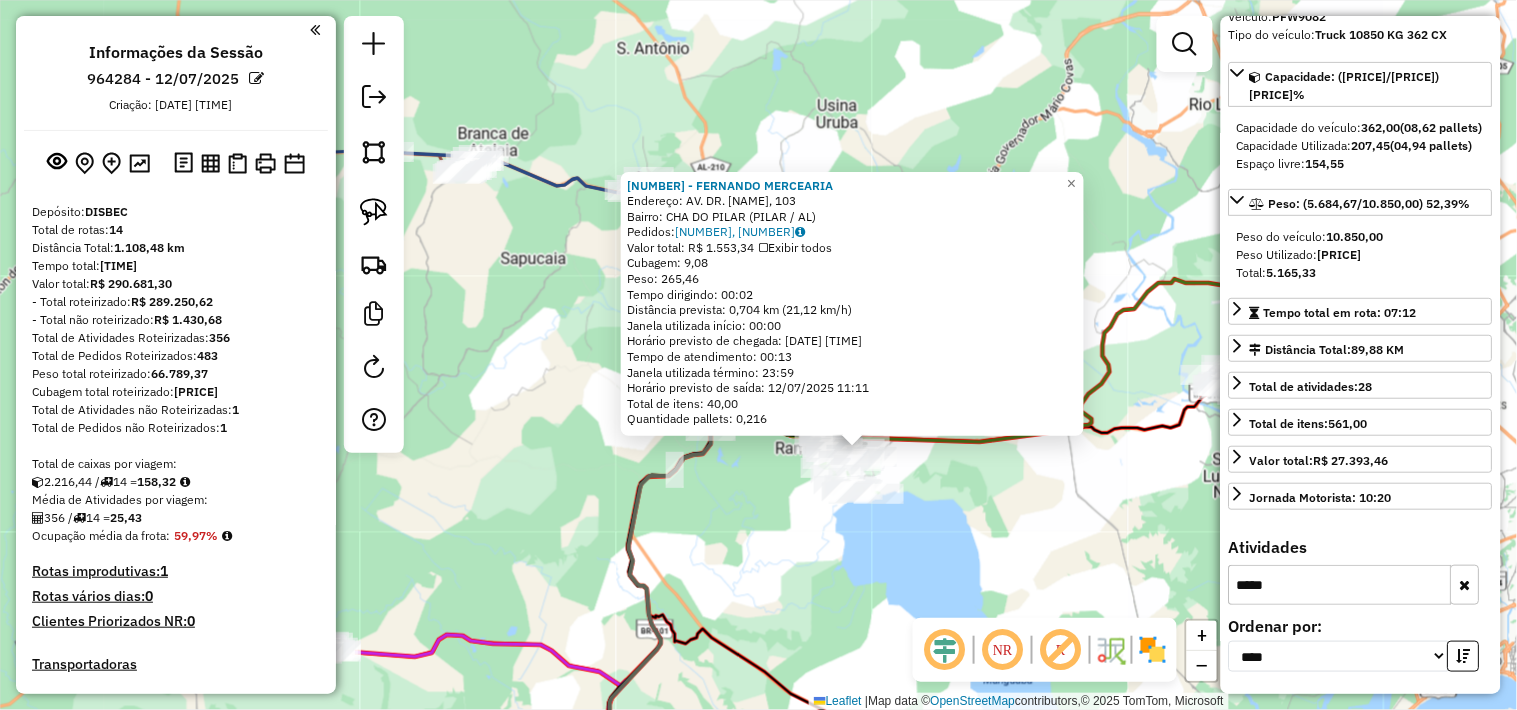 scroll, scrollTop: 154, scrollLeft: 0, axis: vertical 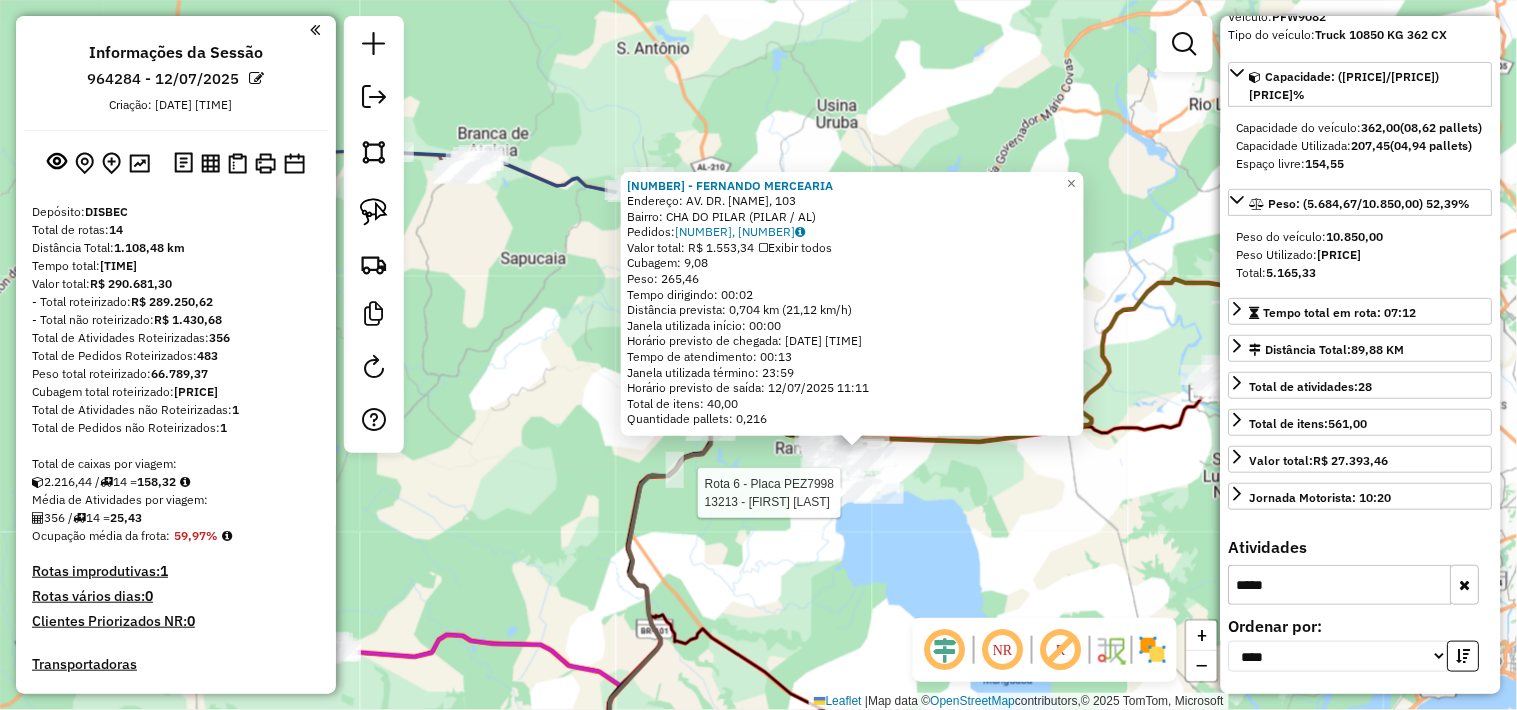 type on "*****" 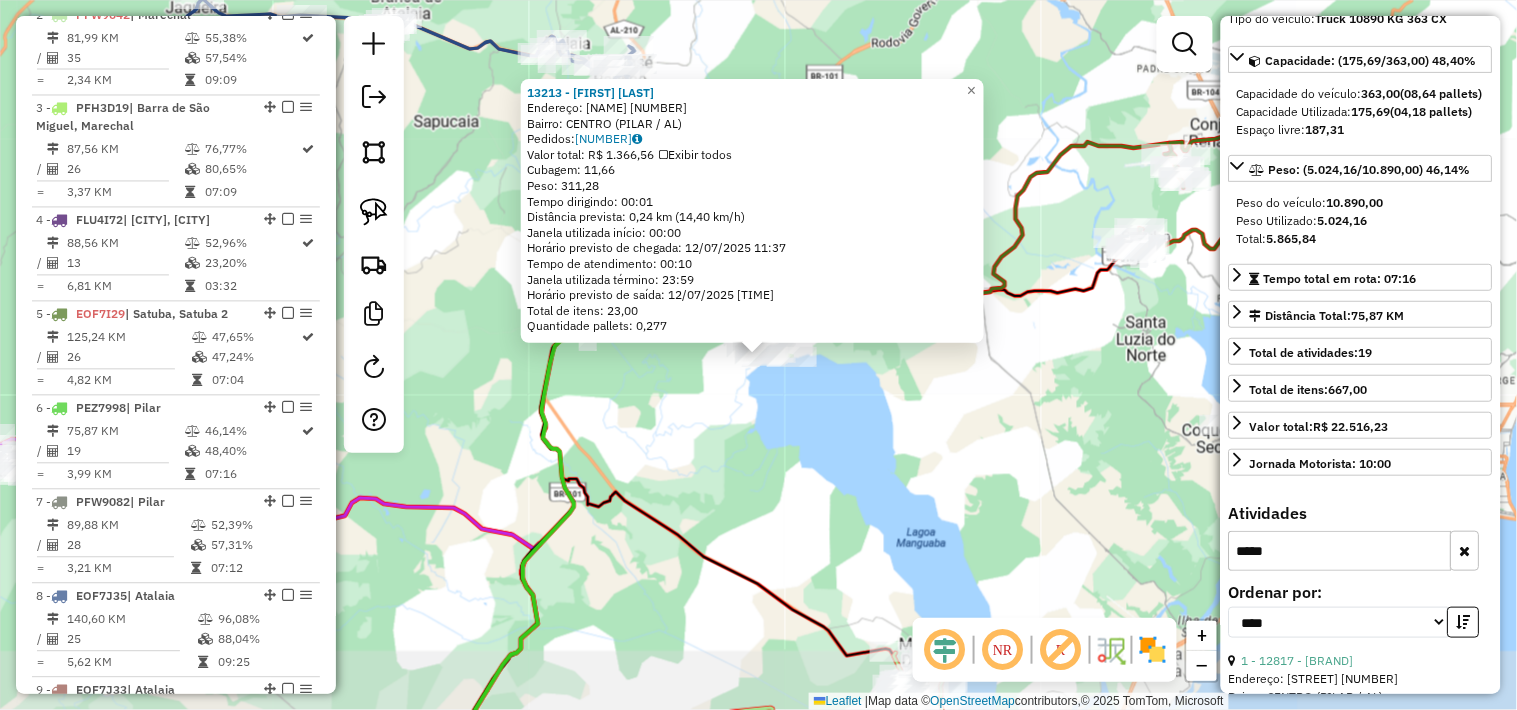 scroll, scrollTop: 1322, scrollLeft: 0, axis: vertical 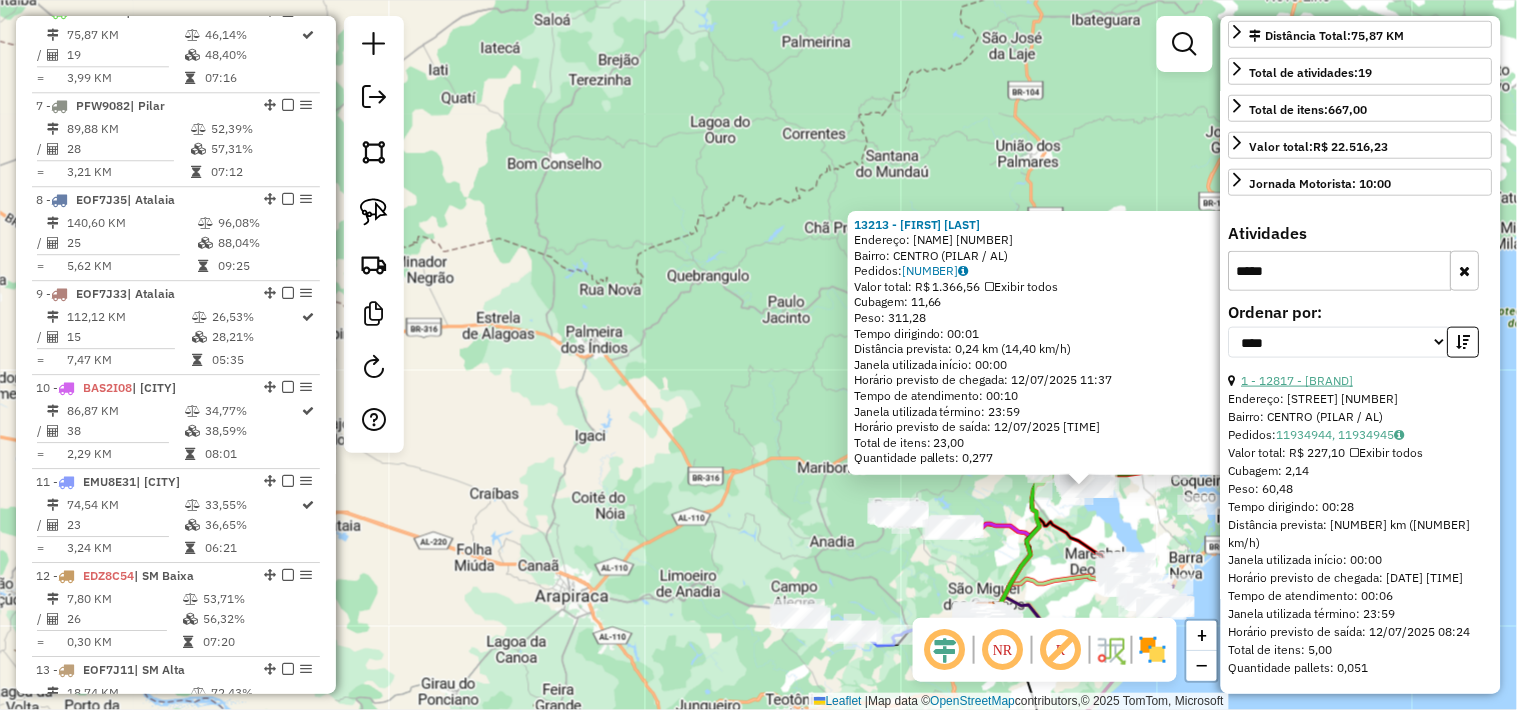click on "1 - 12817 - MERCEARIA DA ELIANE" at bounding box center (1298, 380) 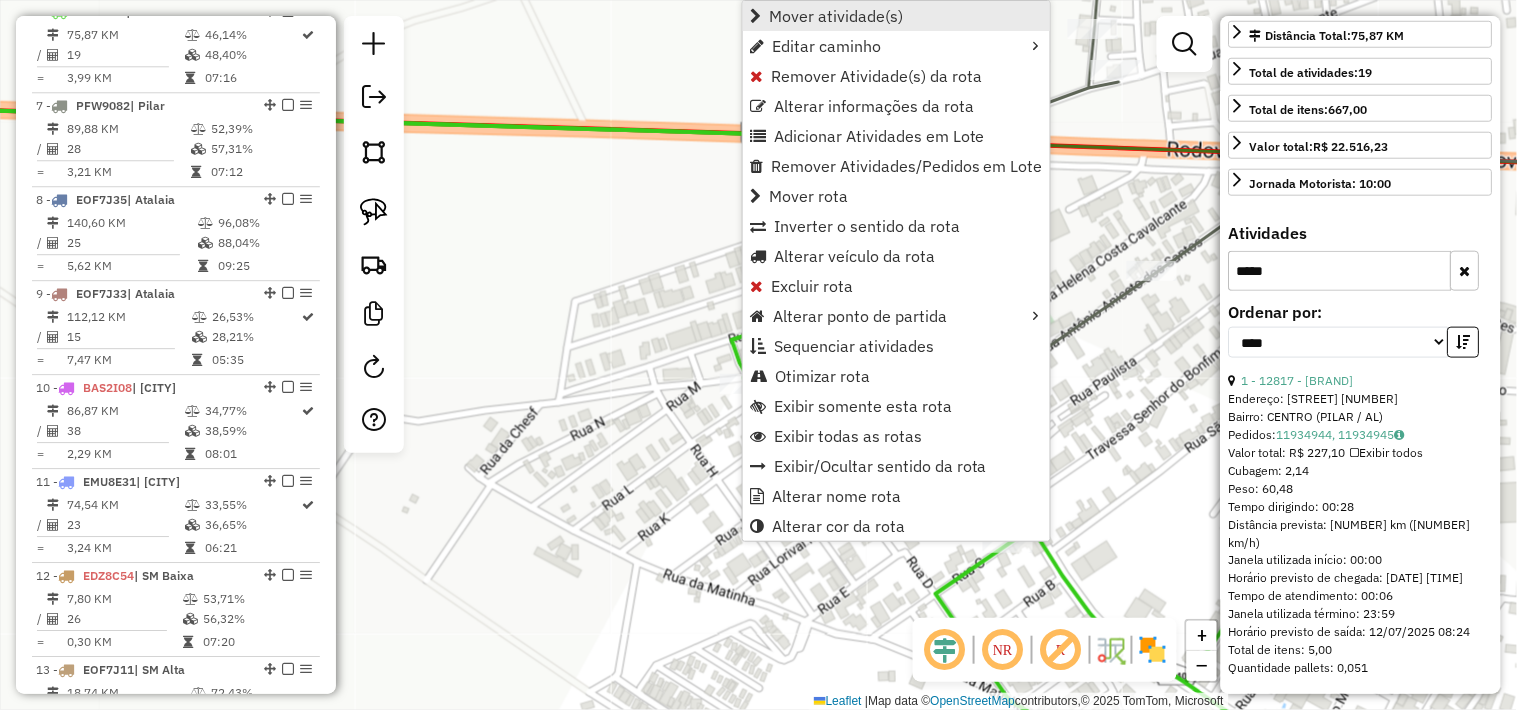 click on "Mover atividade(s)" at bounding box center [836, 16] 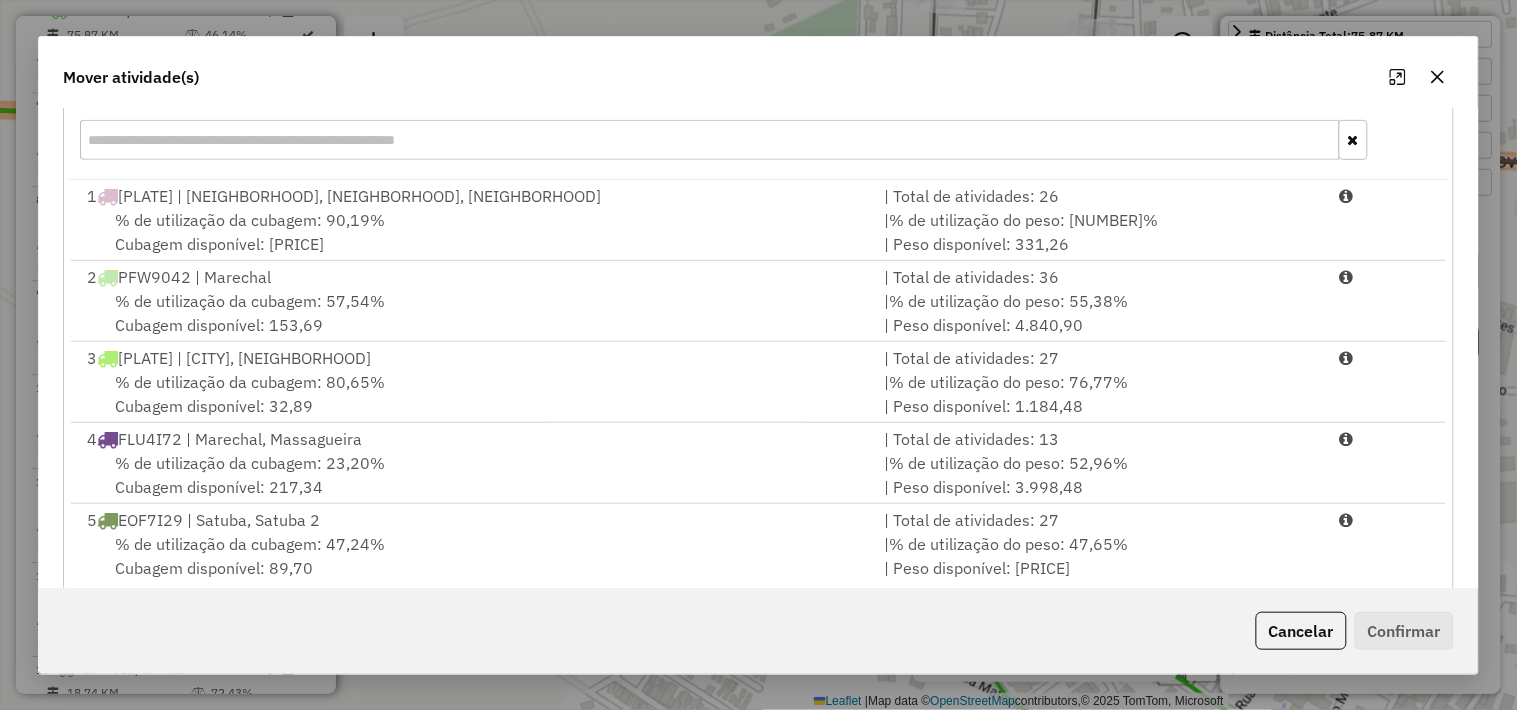 scroll, scrollTop: 304, scrollLeft: 0, axis: vertical 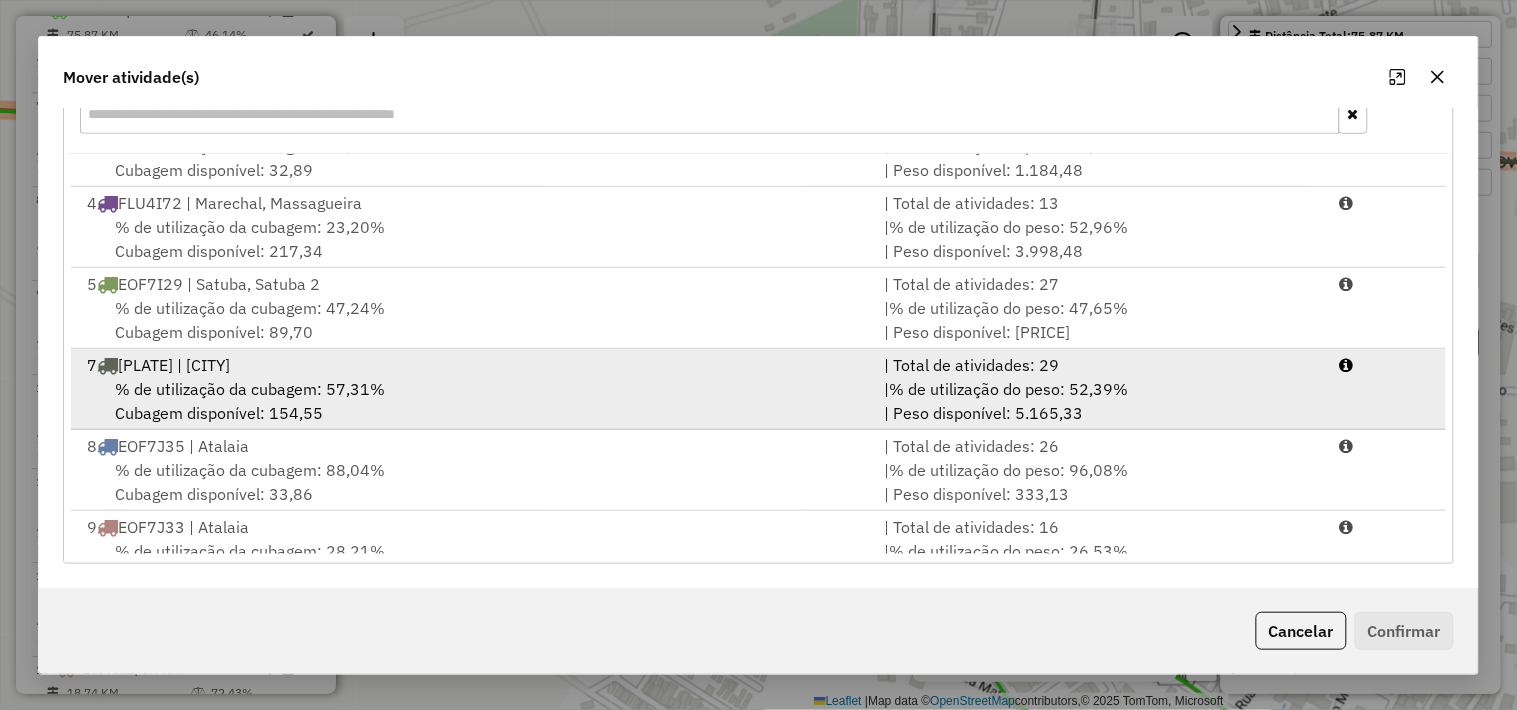 click on "7  PFW9082 | Pilar" at bounding box center [473, 365] 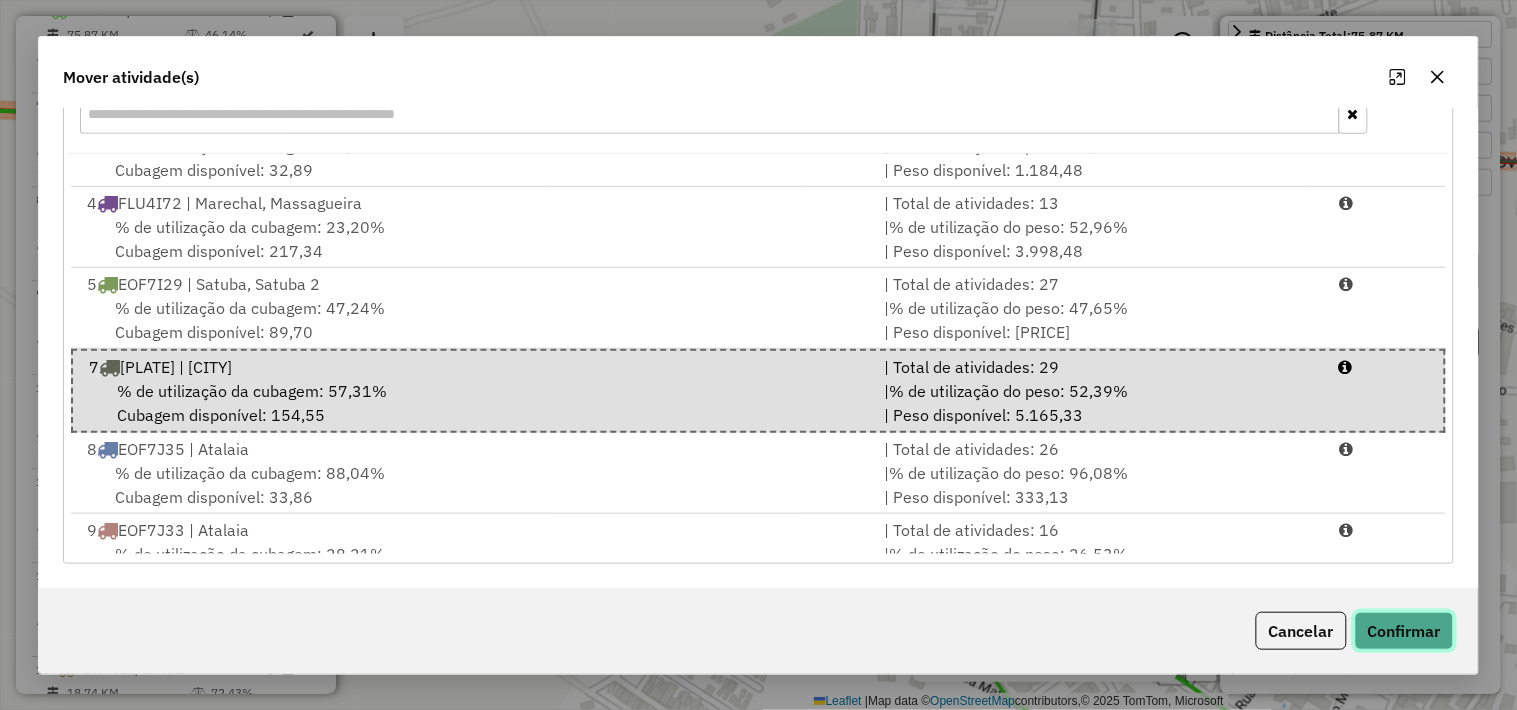 click on "Confirmar" 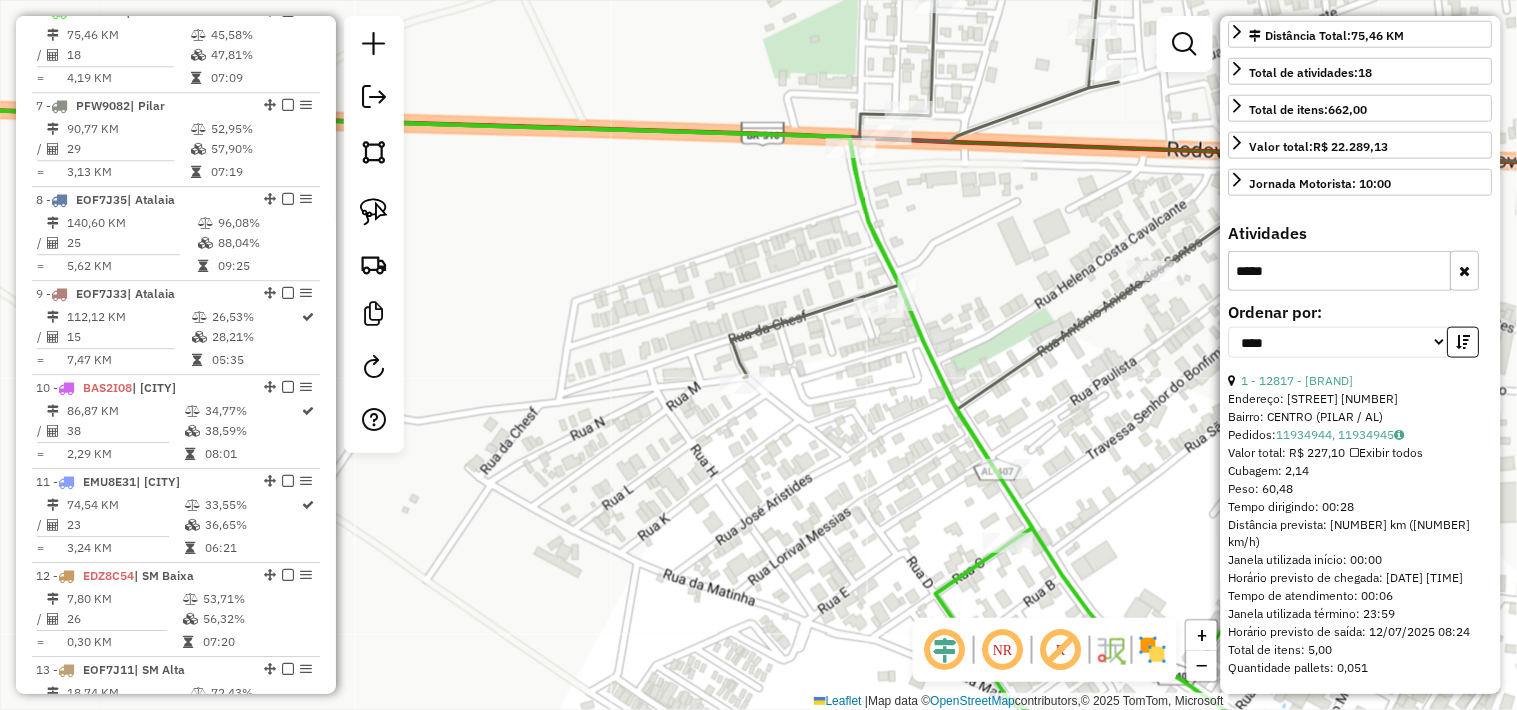 scroll, scrollTop: 0, scrollLeft: 0, axis: both 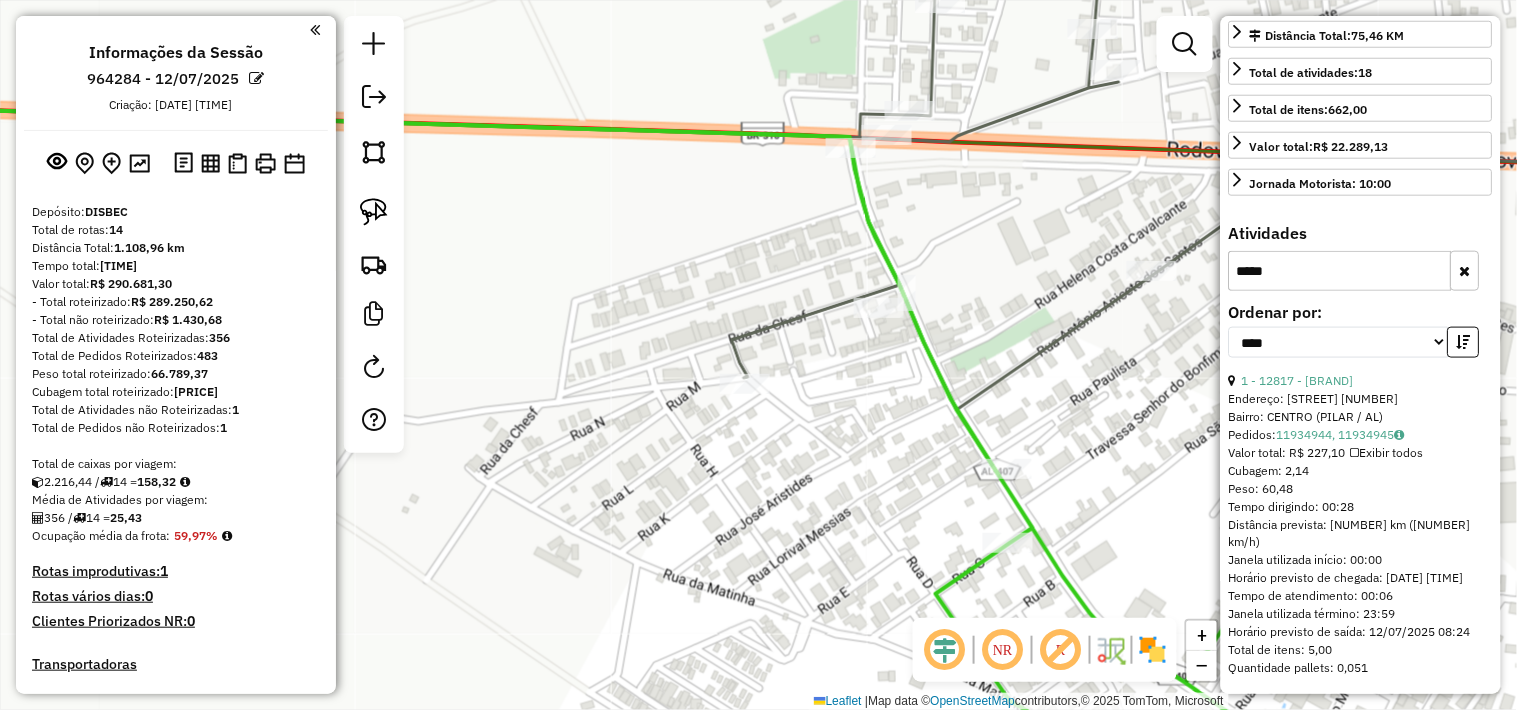 drag, startPoint x: 1096, startPoint y: 397, endPoint x: 928, endPoint y: 430, distance: 171.2104 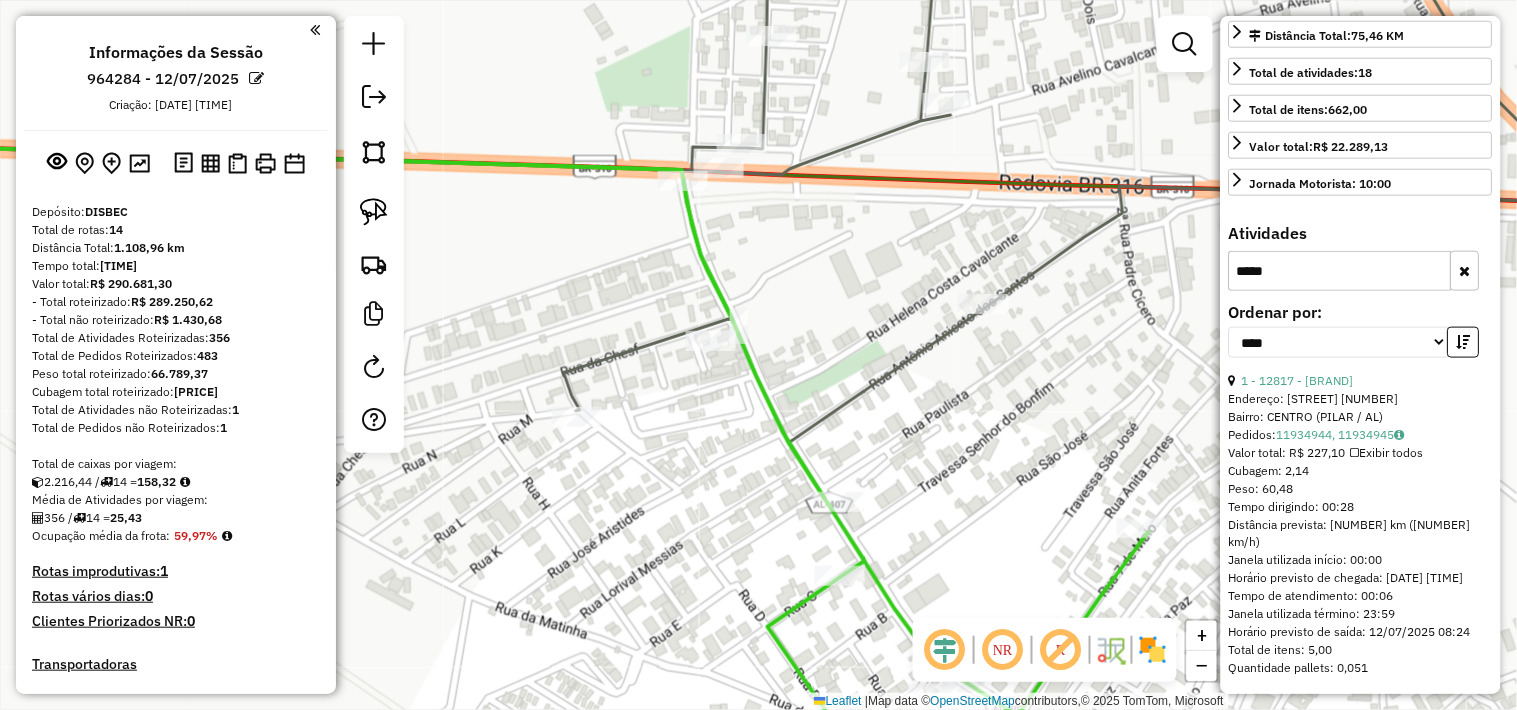 drag, startPoint x: 944, startPoint y: 485, endPoint x: 946, endPoint y: 434, distance: 51.0392 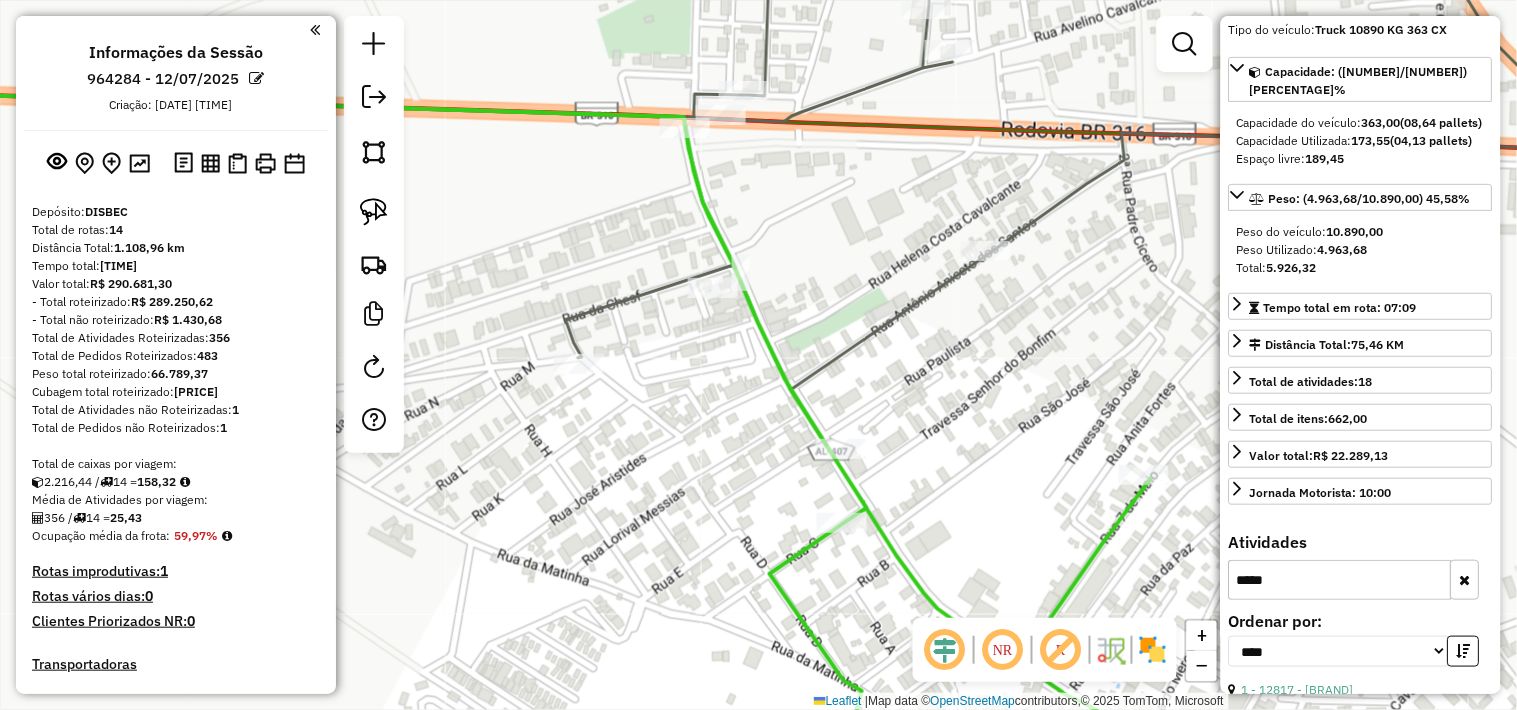 scroll, scrollTop: 333, scrollLeft: 0, axis: vertical 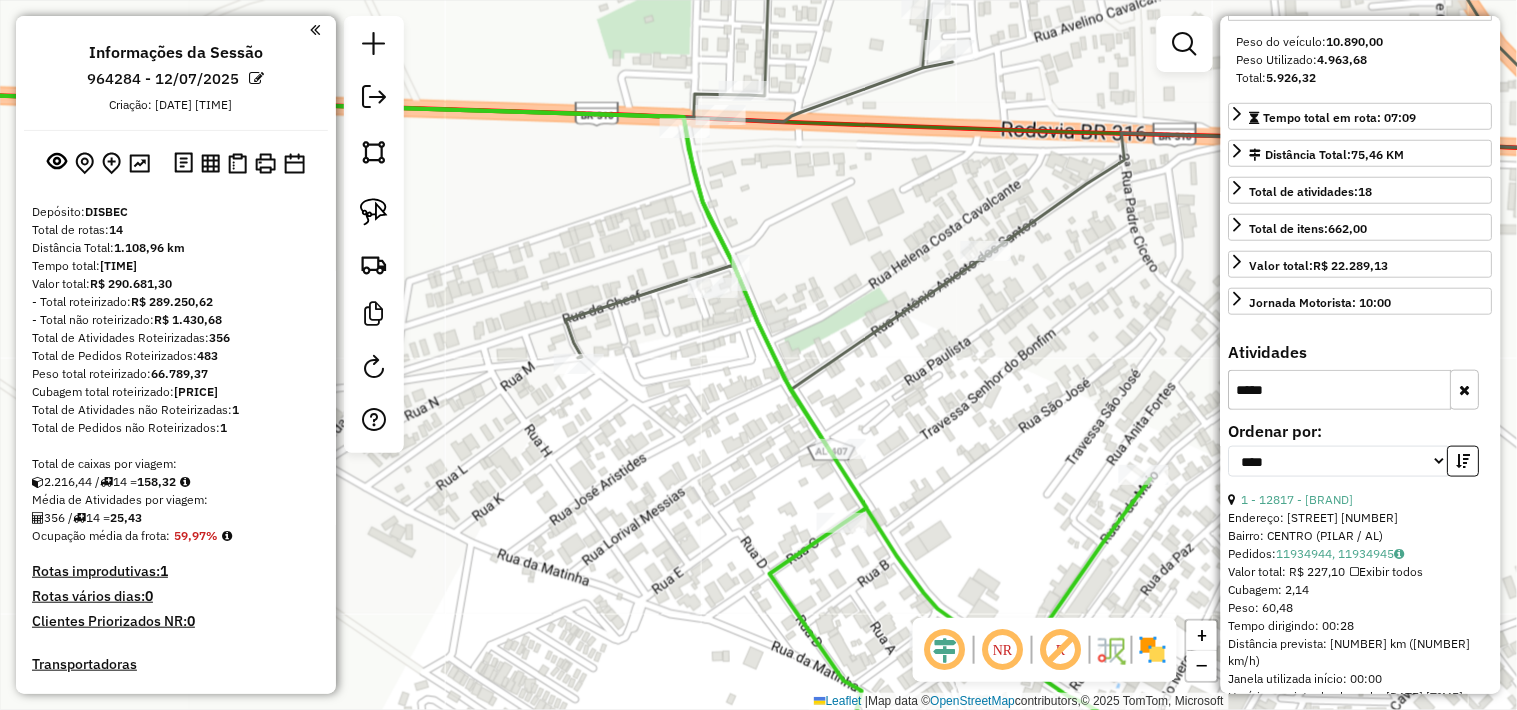 click on "*****" at bounding box center [1340, 390] 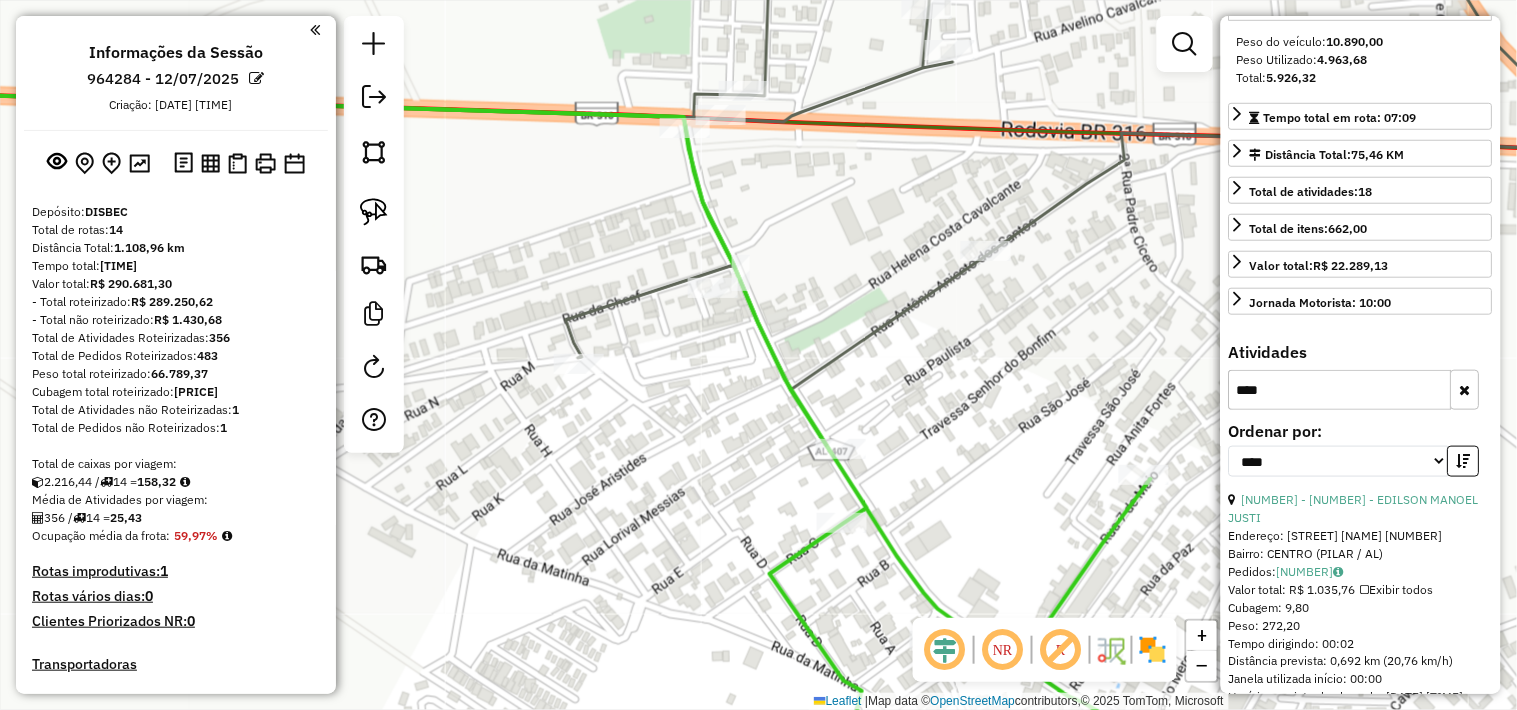 type on "*****" 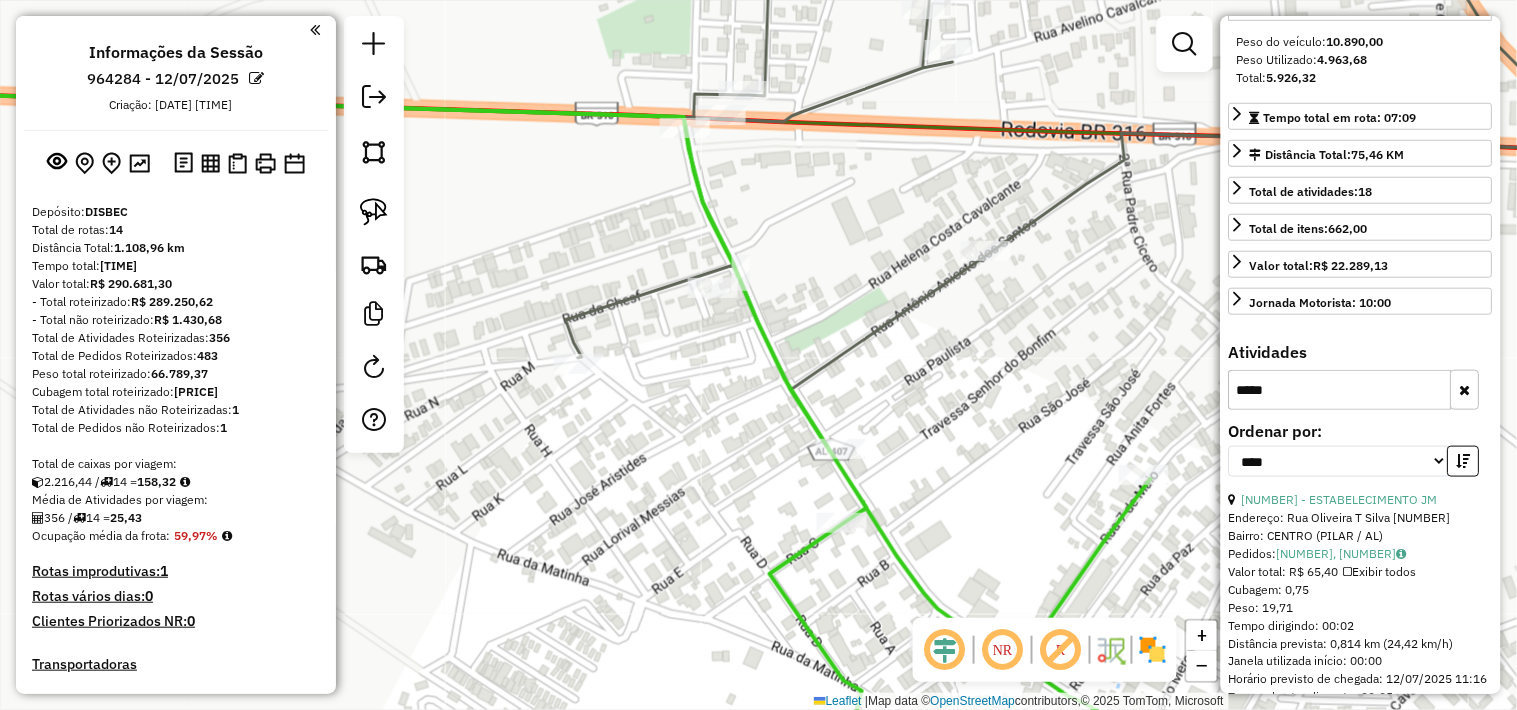 click on "*****" at bounding box center [1340, 390] 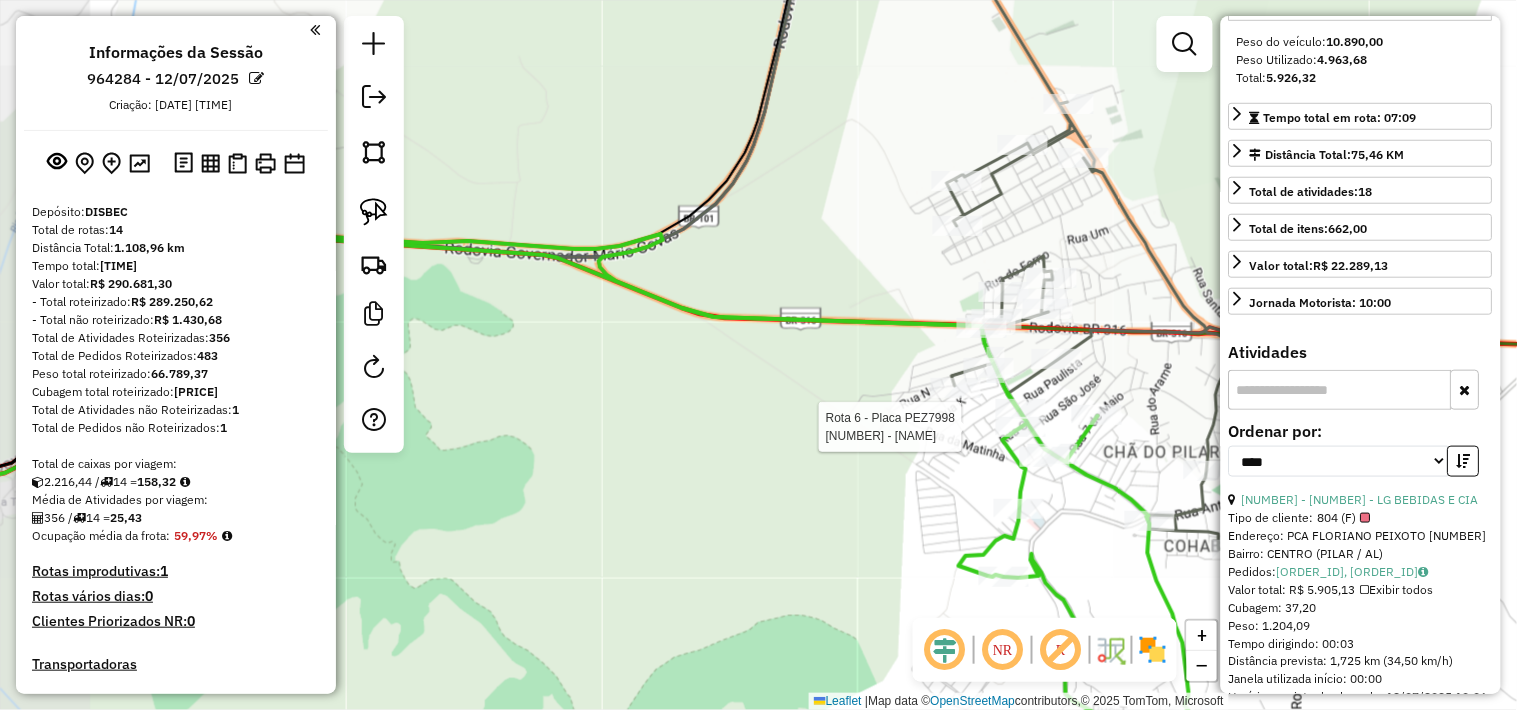 type 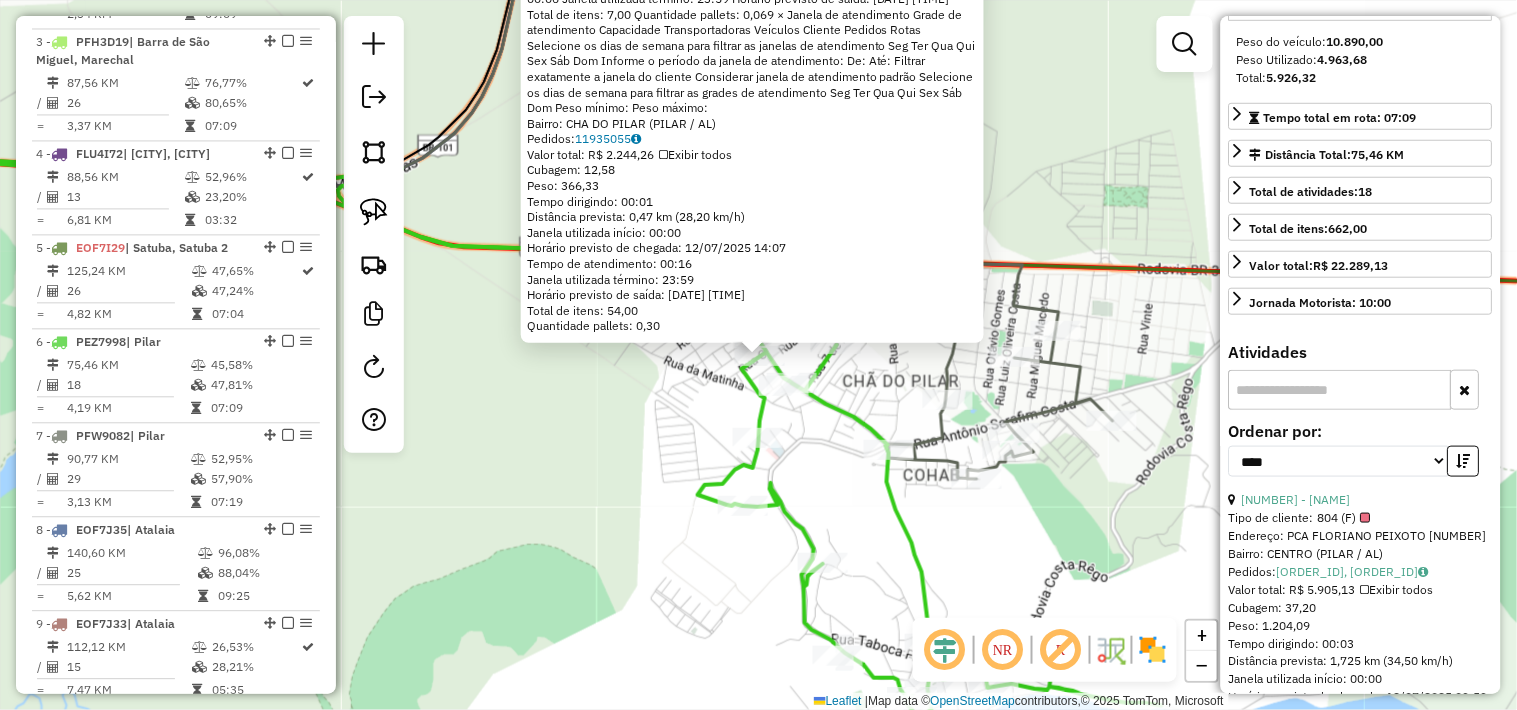 scroll, scrollTop: 1322, scrollLeft: 0, axis: vertical 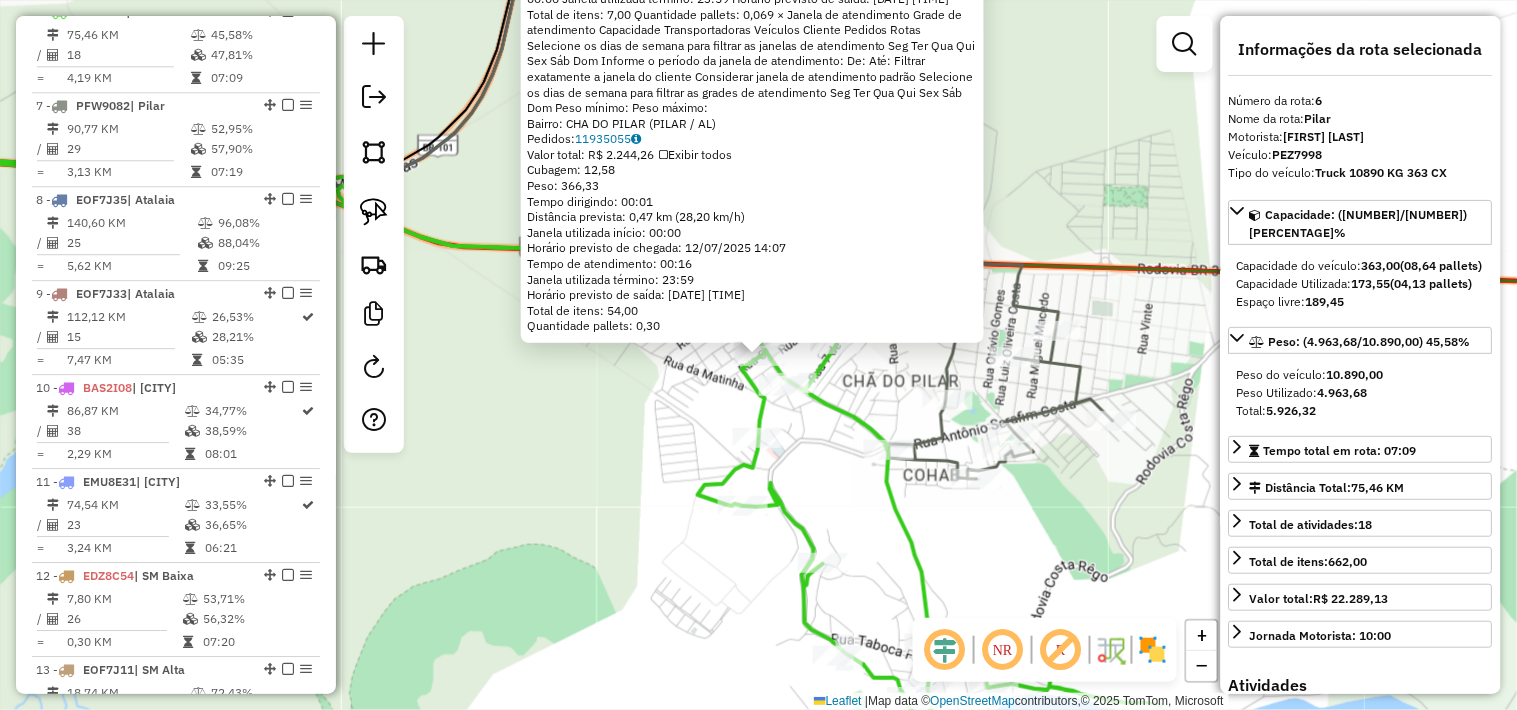 click on "8390 - MER.e DEP. DO WAGNER  Endereço:  RUA PAULISTA 111   Bairro: CHA DO PILAR (PILAR / AL)   Pedidos:  11935055   Valor total: R$ 2.244,26   Exibir todos   Cubagem: 12,58  Peso: 366,33  Tempo dirigindo: 00:01   Distância prevista: 0,47 km (28,20 km/h)   Janela utilizada início: 00:00   Horário previsto de chegada: 12/07/2025 14:07   Tempo de atendimento: 00:16   Janela utilizada término: 23:59   Horário previsto de saída: 12/07/2025 14:23   Total de itens: 54,00   Quantidade pallets: 0,30  × Janela de atendimento Grade de atendimento Capacidade Transportadoras Veículos Cliente Pedidos  Rotas Selecione os dias de semana para filtrar as janelas de atendimento  Seg   Ter   Qua   Qui   Sex   Sáb   Dom  Informe o período da janela de atendimento: De: Até:  Filtrar exatamente a janela do cliente  Considerar janela de atendimento padrão  Selecione os dias de semana para filtrar as grades de atendimento  Seg   Ter   Qua   Qui   Sex   Sáb   Dom   Considerar clientes sem dia de atendimento cadastrado +" 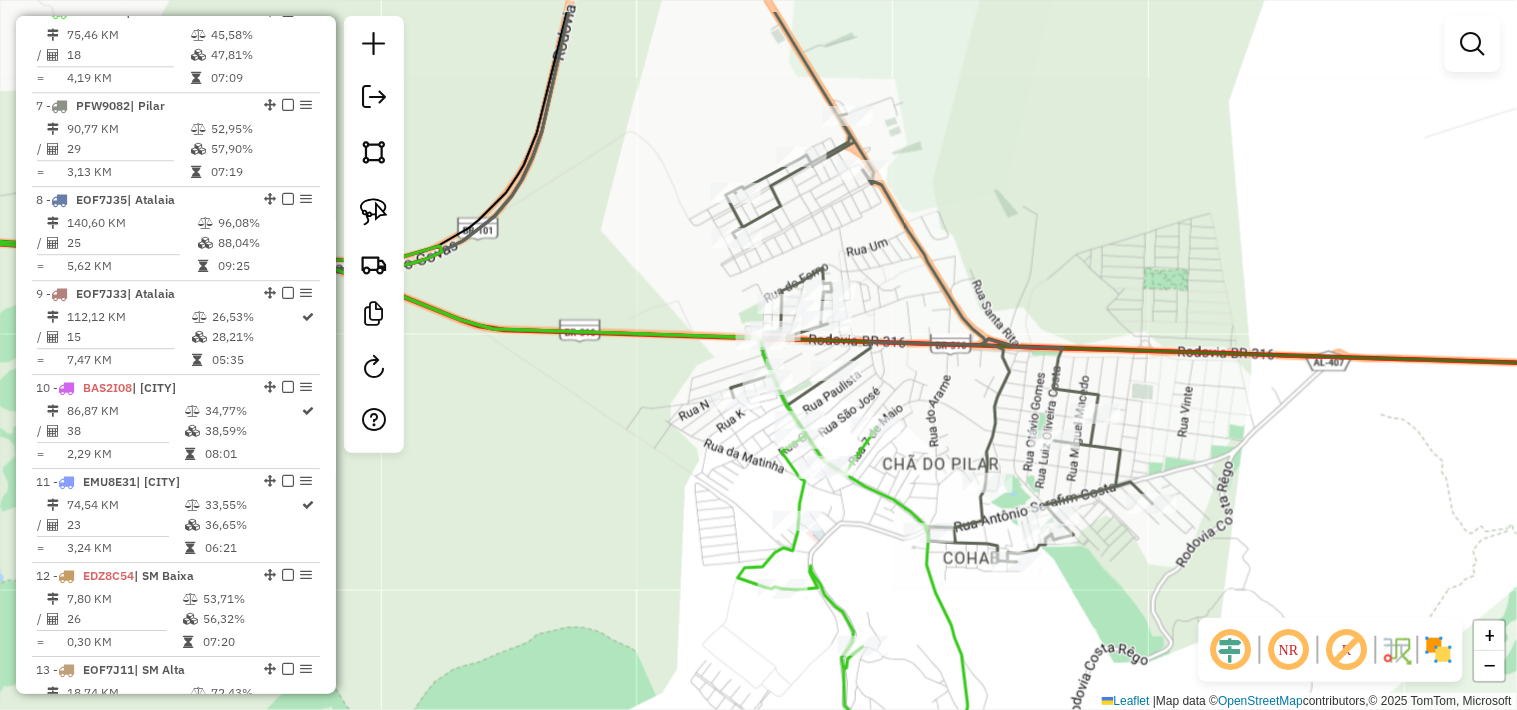 drag, startPoint x: 855, startPoint y: 392, endPoint x: 893, endPoint y: 474, distance: 90.37699 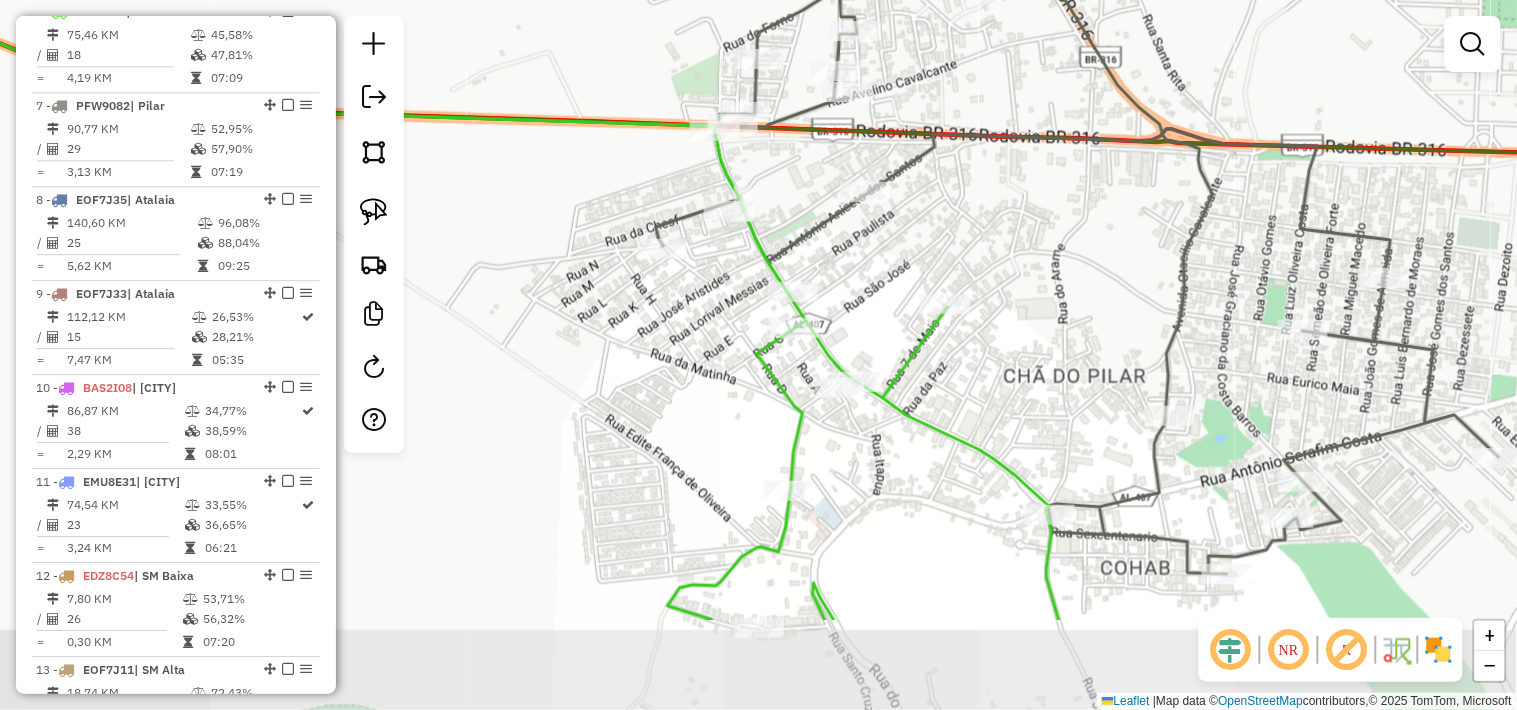 drag, startPoint x: 856, startPoint y: 402, endPoint x: 826, endPoint y: 251, distance: 153.9513 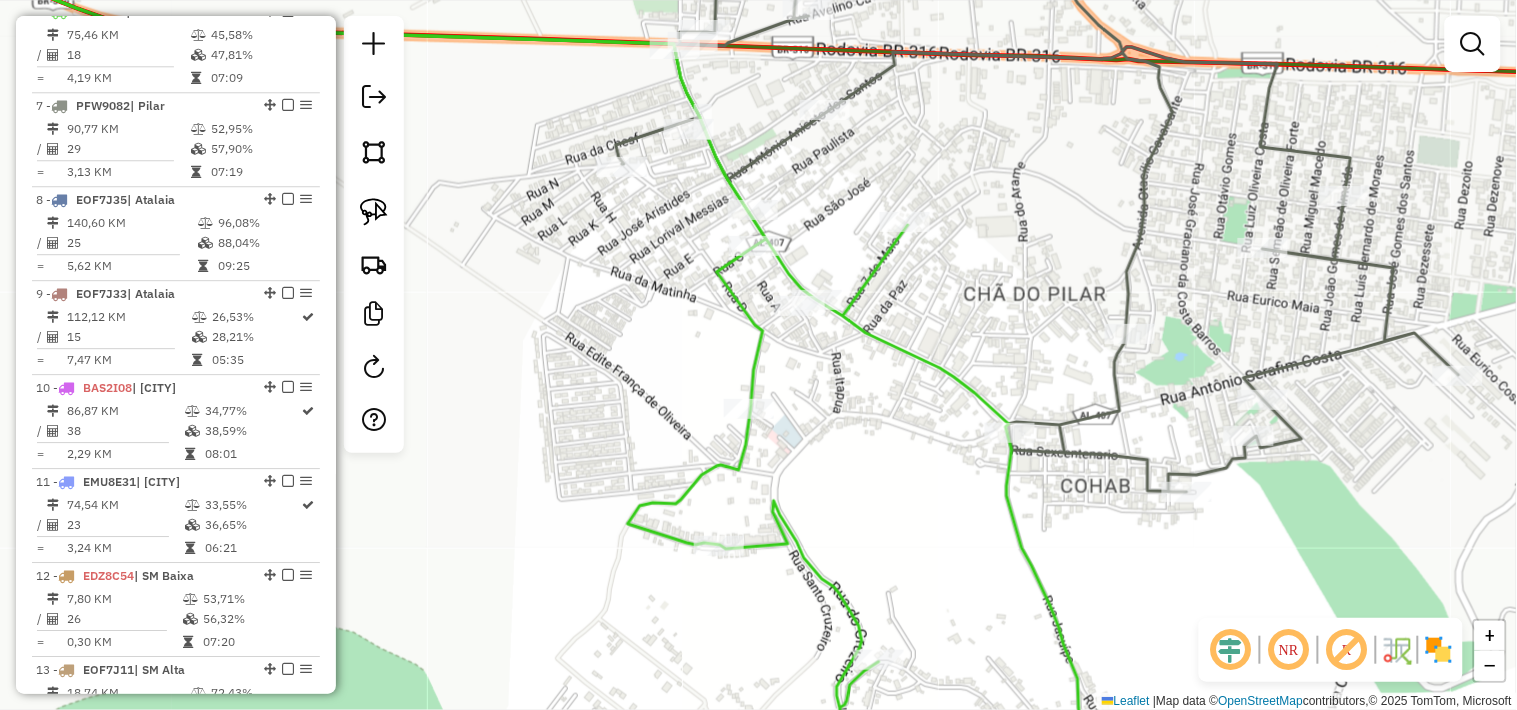 drag, startPoint x: 912, startPoint y: 297, endPoint x: 841, endPoint y: 372, distance: 103.27633 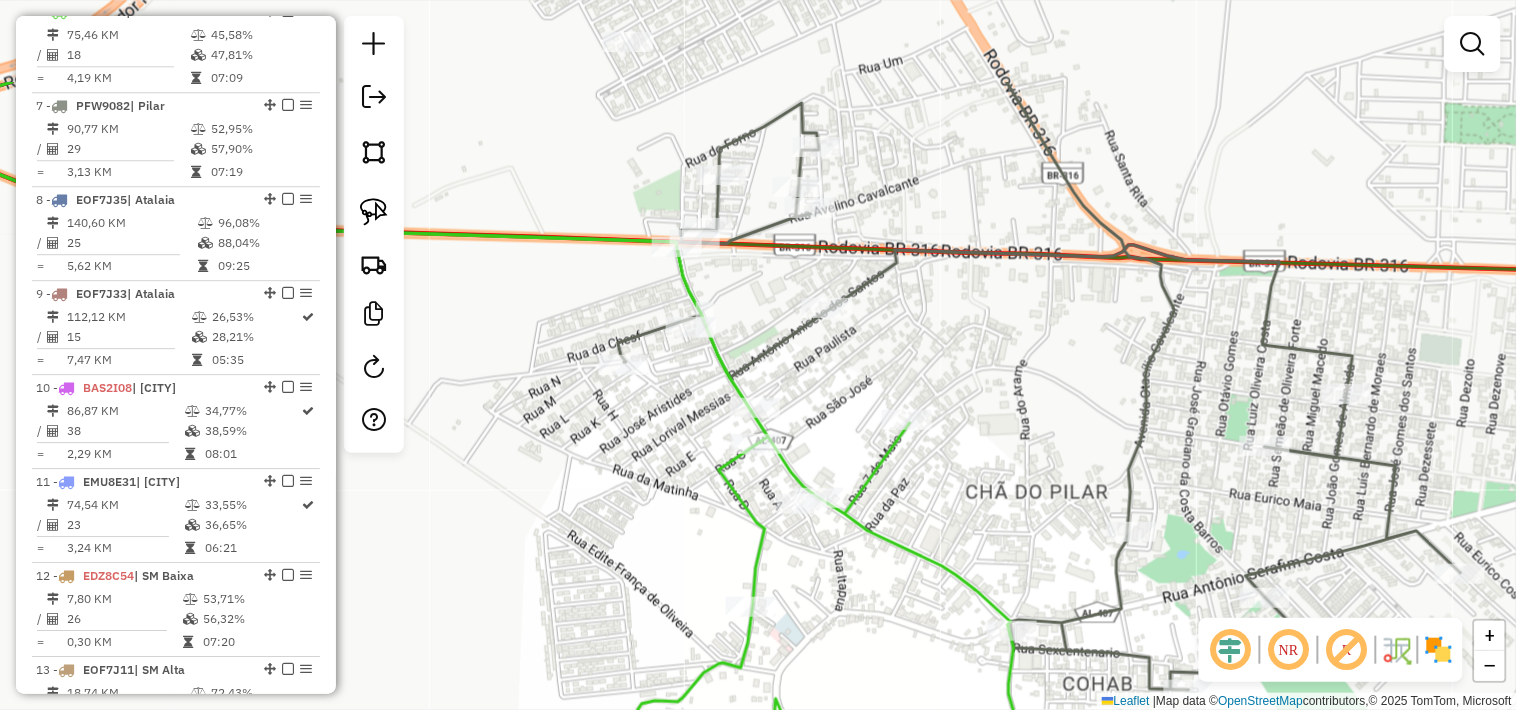 drag, startPoint x: 782, startPoint y: 298, endPoint x: 837, endPoint y: 418, distance: 132.00378 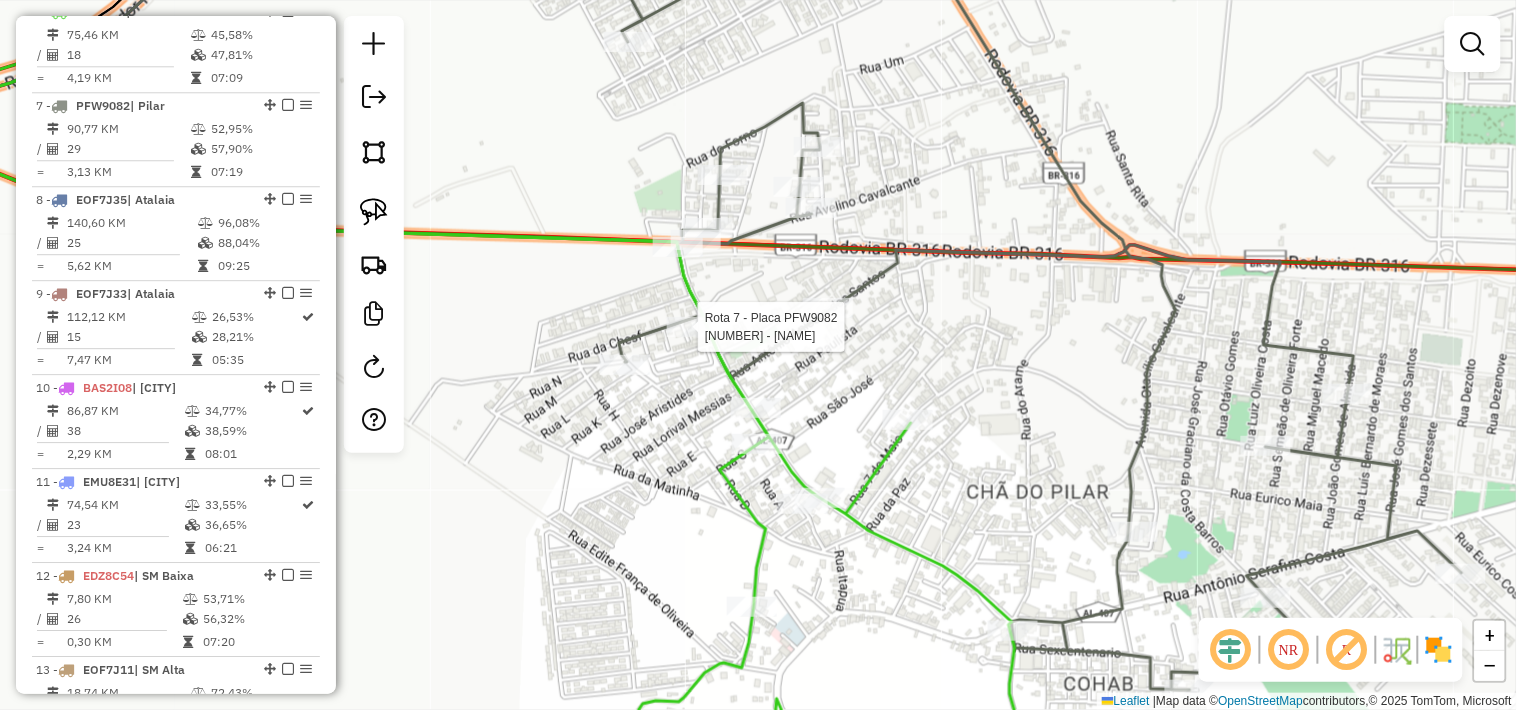 select on "*********" 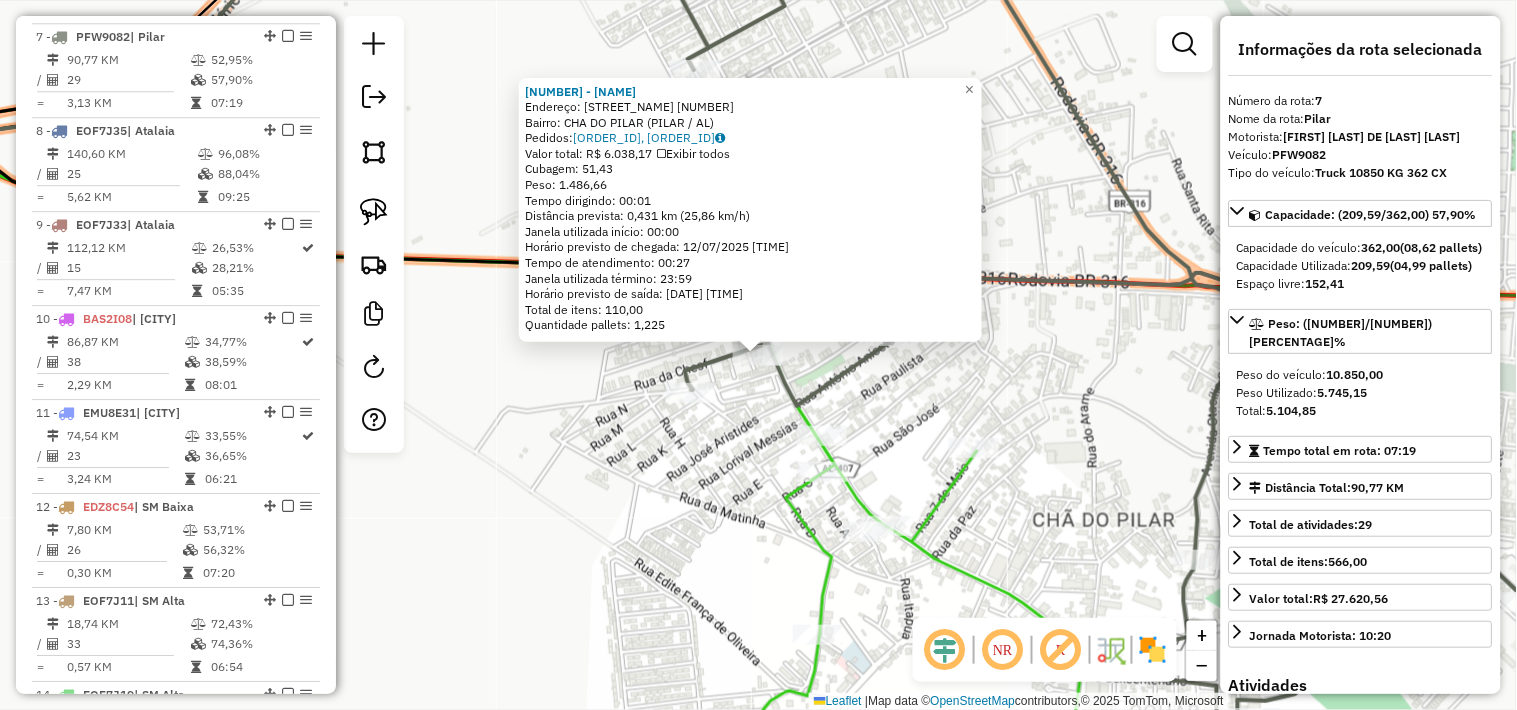 scroll, scrollTop: 1415, scrollLeft: 0, axis: vertical 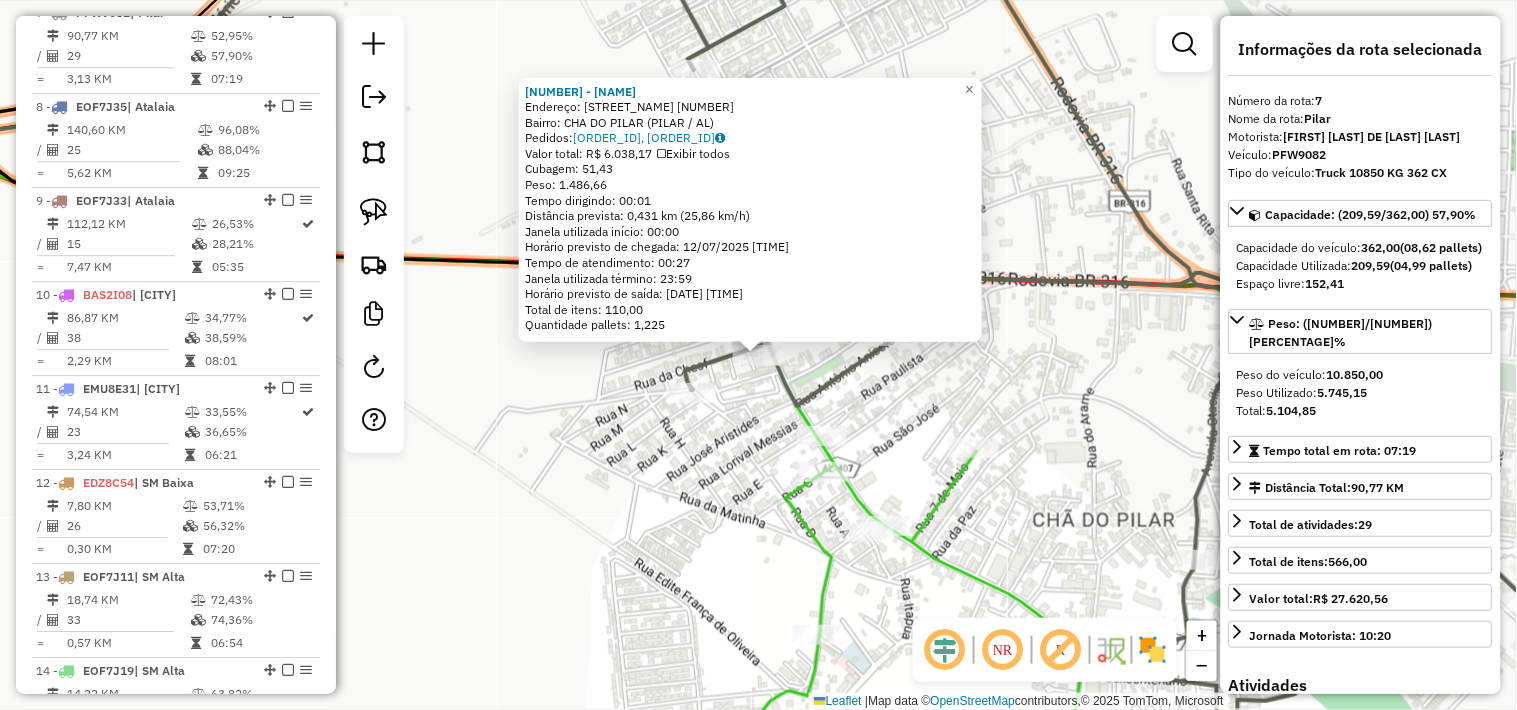 click on "13340 - SOUZA BEBIDAS E DIST  Endereço:  SR DO BOMFIM SN   Bairro: CHA DO PILAR (PILAR / AL)   Pedidos:  11934662, 11935051   Valor total: R$ 6.038,17   Exibir todos   Cubagem: 51,43  Peso: 1.486,66  Tempo dirigindo: 00:01   Distância prevista: 0,431 km (25,86 km/h)   Janela utilizada início: 00:00   Horário previsto de chegada: 12/07/2025 11:32   Tempo de atendimento: 00:27   Janela utilizada término: 23:59   Horário previsto de saída: 12/07/2025 11:59   Total de itens: 110,00   Quantidade pallets: 1,225  × Janela de atendimento Grade de atendimento Capacidade Transportadoras Veículos Cliente Pedidos  Rotas Selecione os dias de semana para filtrar as janelas de atendimento  Seg   Ter   Qua   Qui   Sex   Sáb   Dom  Informe o período da janela de atendimento: De: Até:  Filtrar exatamente a janela do cliente  Considerar janela de atendimento padrão  Selecione os dias de semana para filtrar as grades de atendimento  Seg   Ter   Qua   Qui   Sex   Sáb   Dom   Peso mínimo:   Peso máximo:   De:  De:" 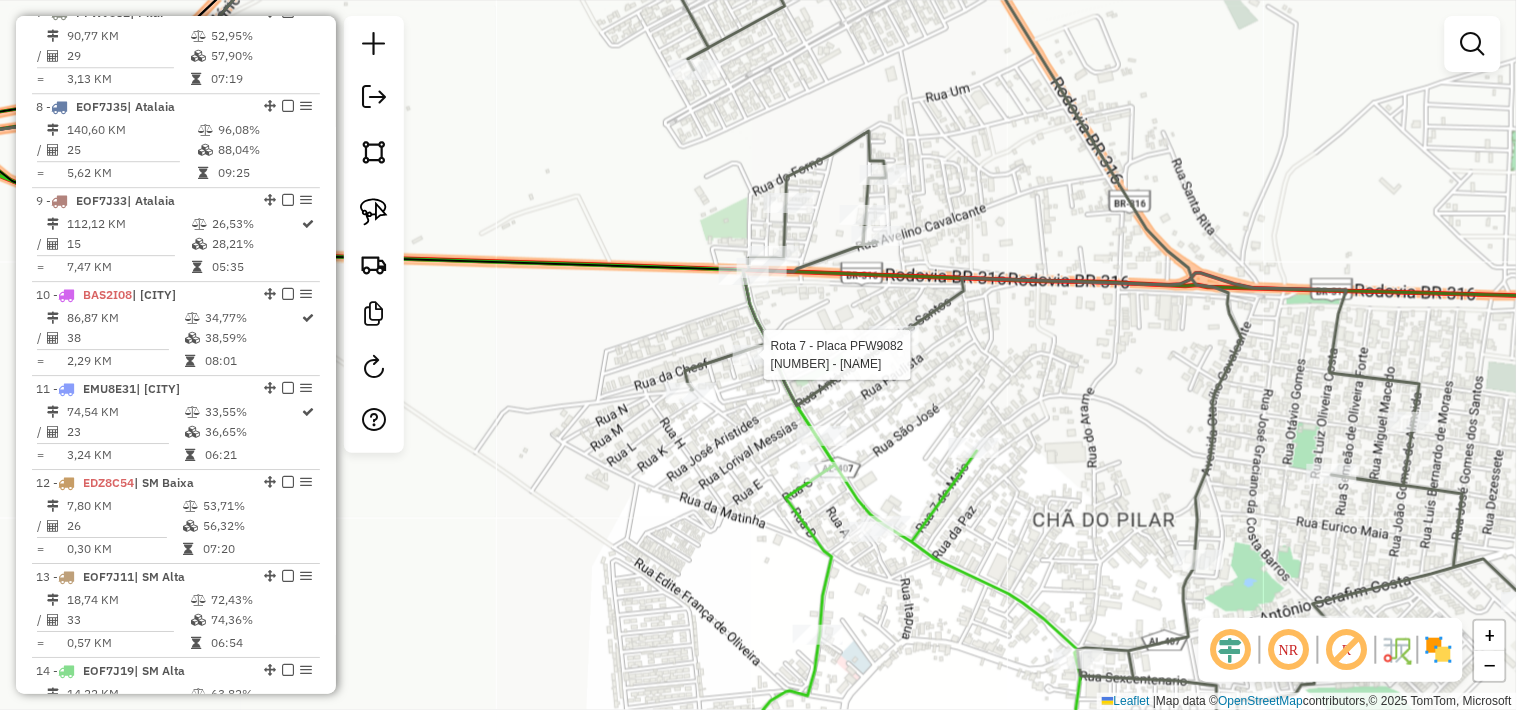 select on "*********" 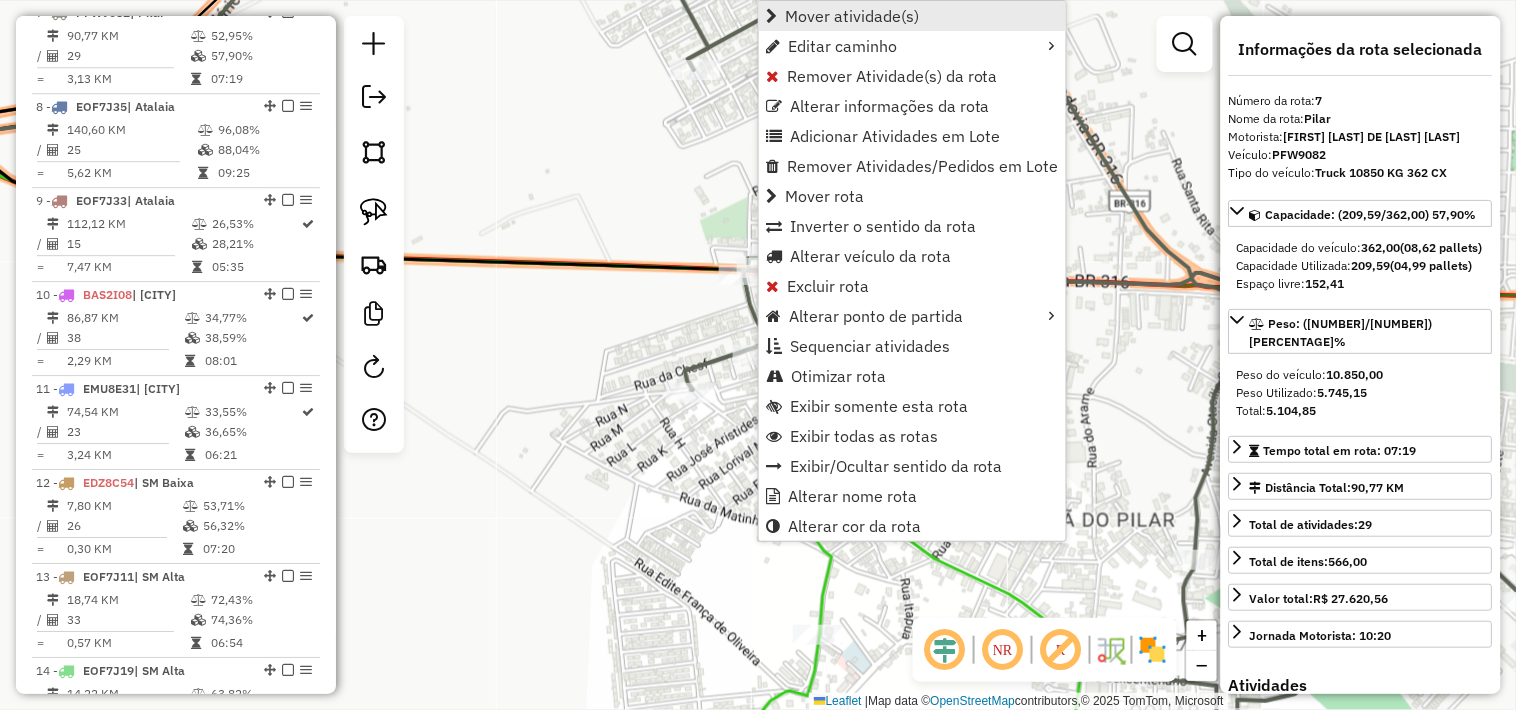 click on "Mover atividade(s)" at bounding box center [852, 16] 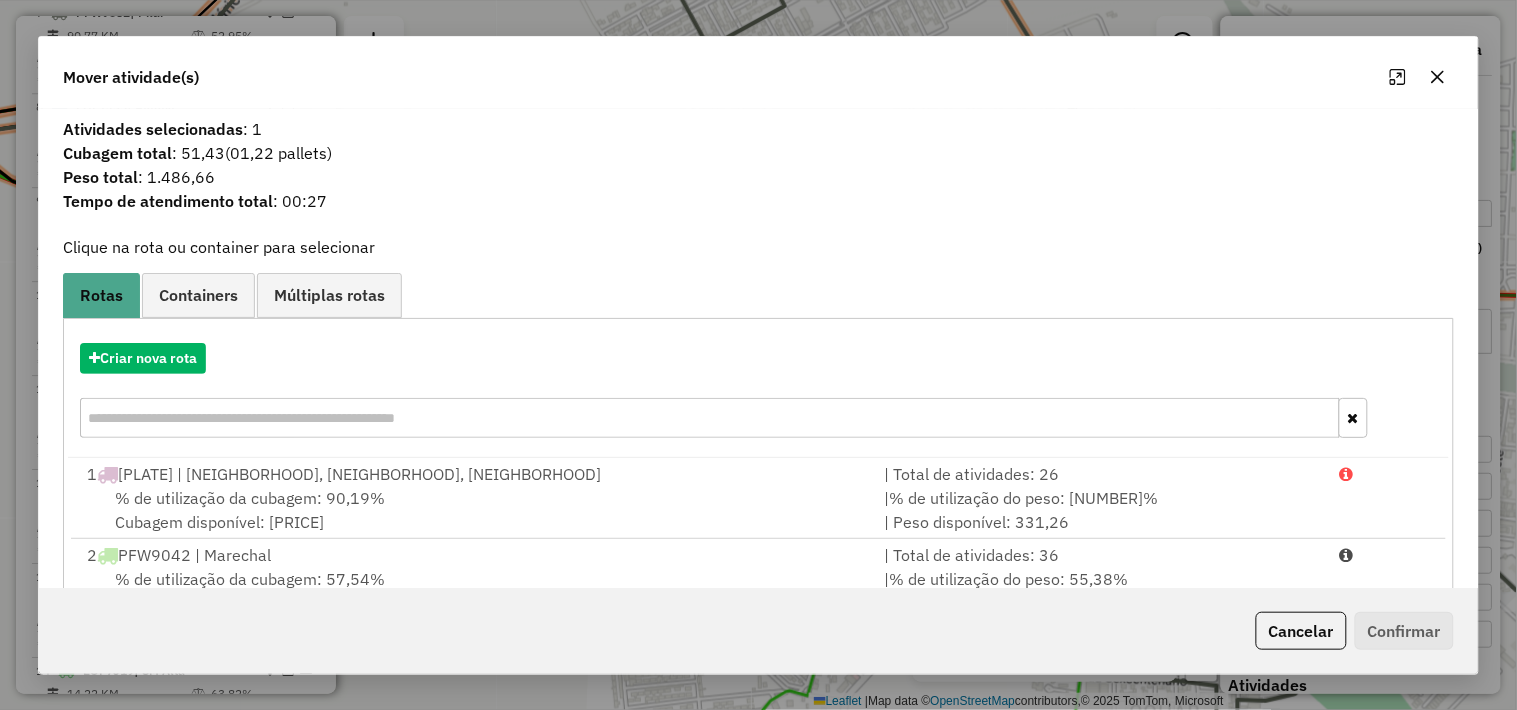 scroll, scrollTop: 555, scrollLeft: 0, axis: vertical 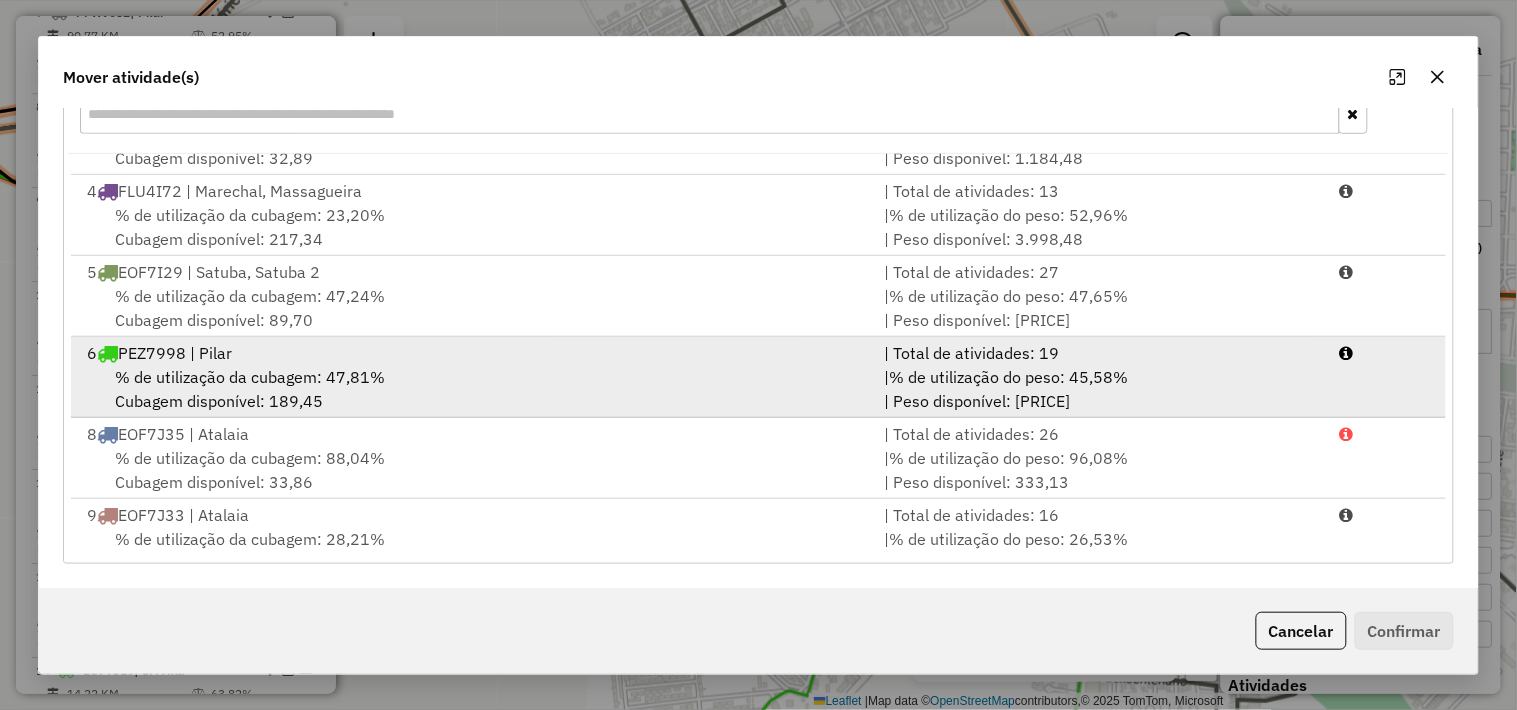 click on "% de utilização da cubagem: 47,81%" at bounding box center (250, 377) 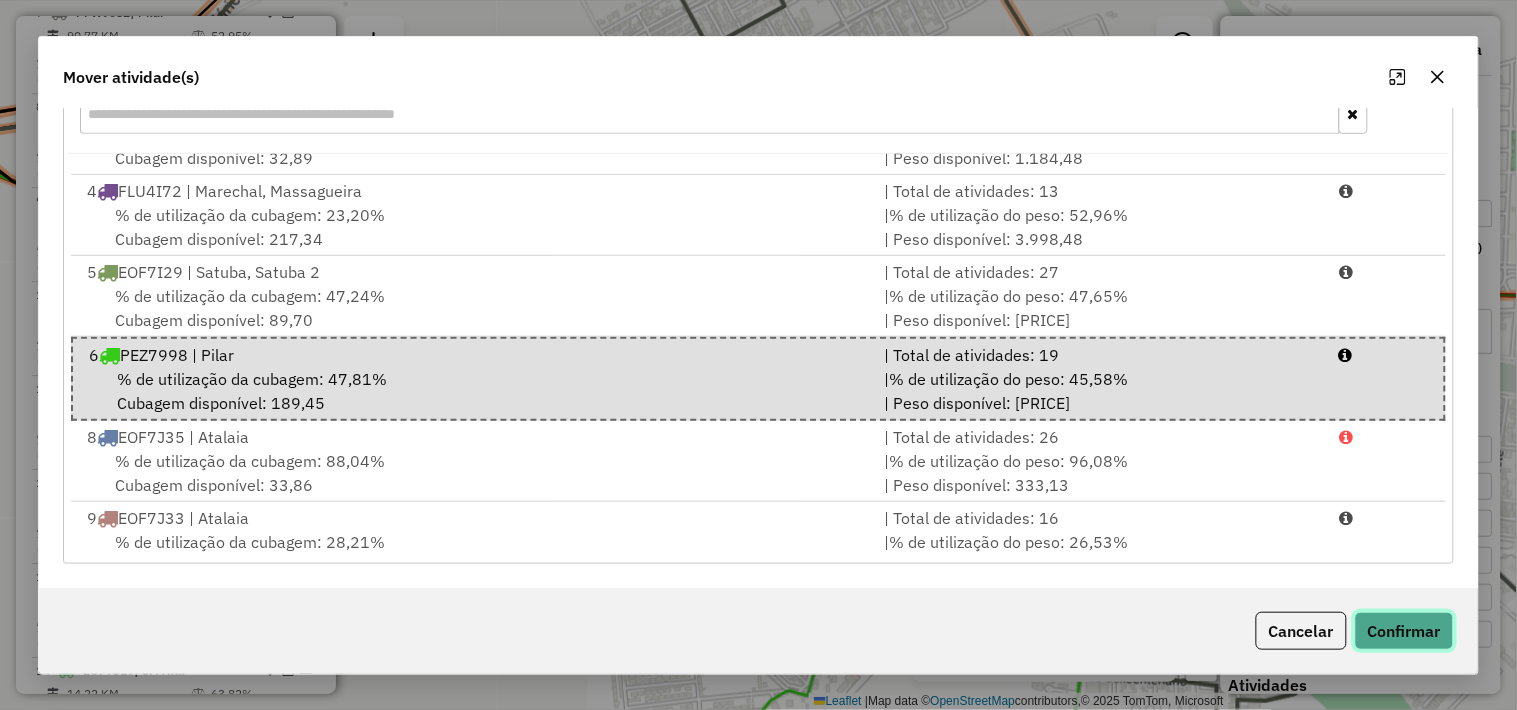 click on "Confirmar" 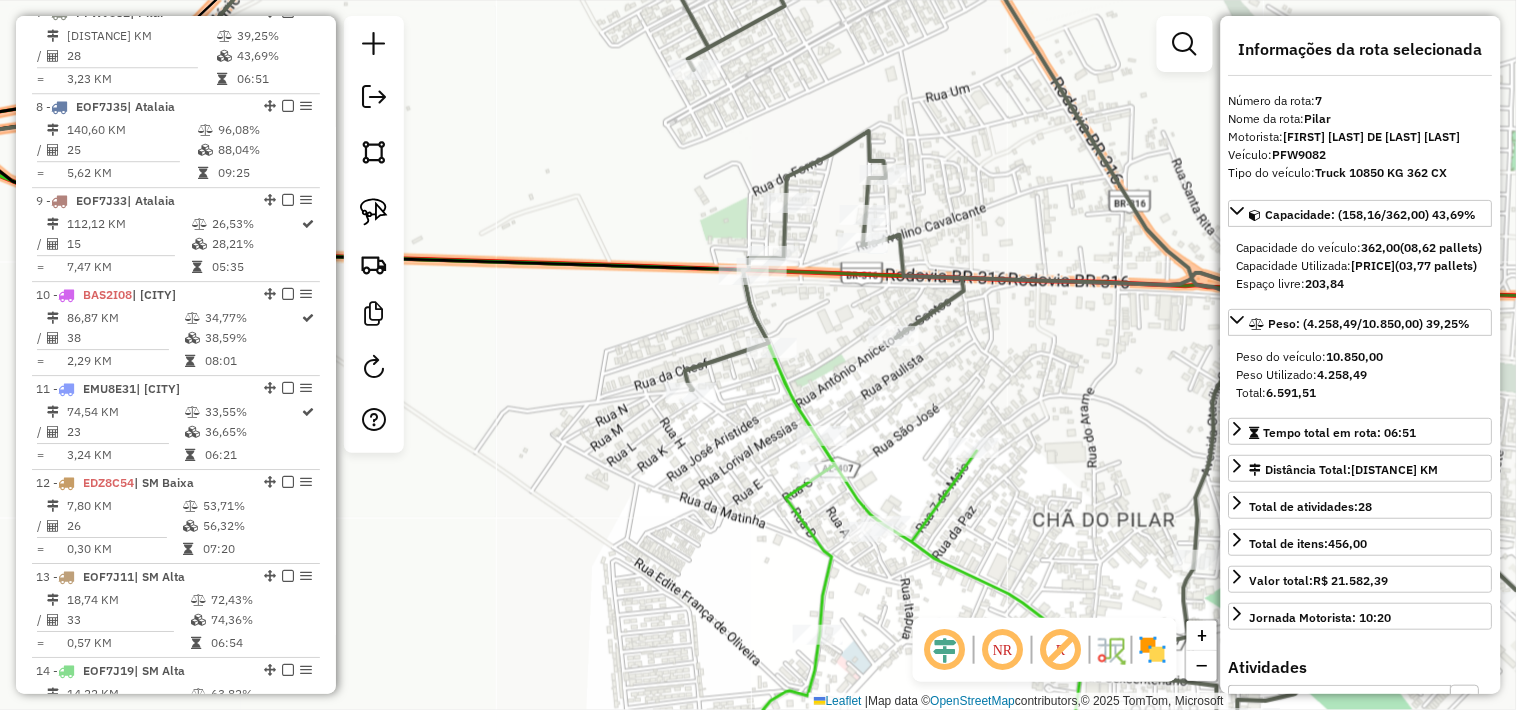 scroll, scrollTop: 0, scrollLeft: 0, axis: both 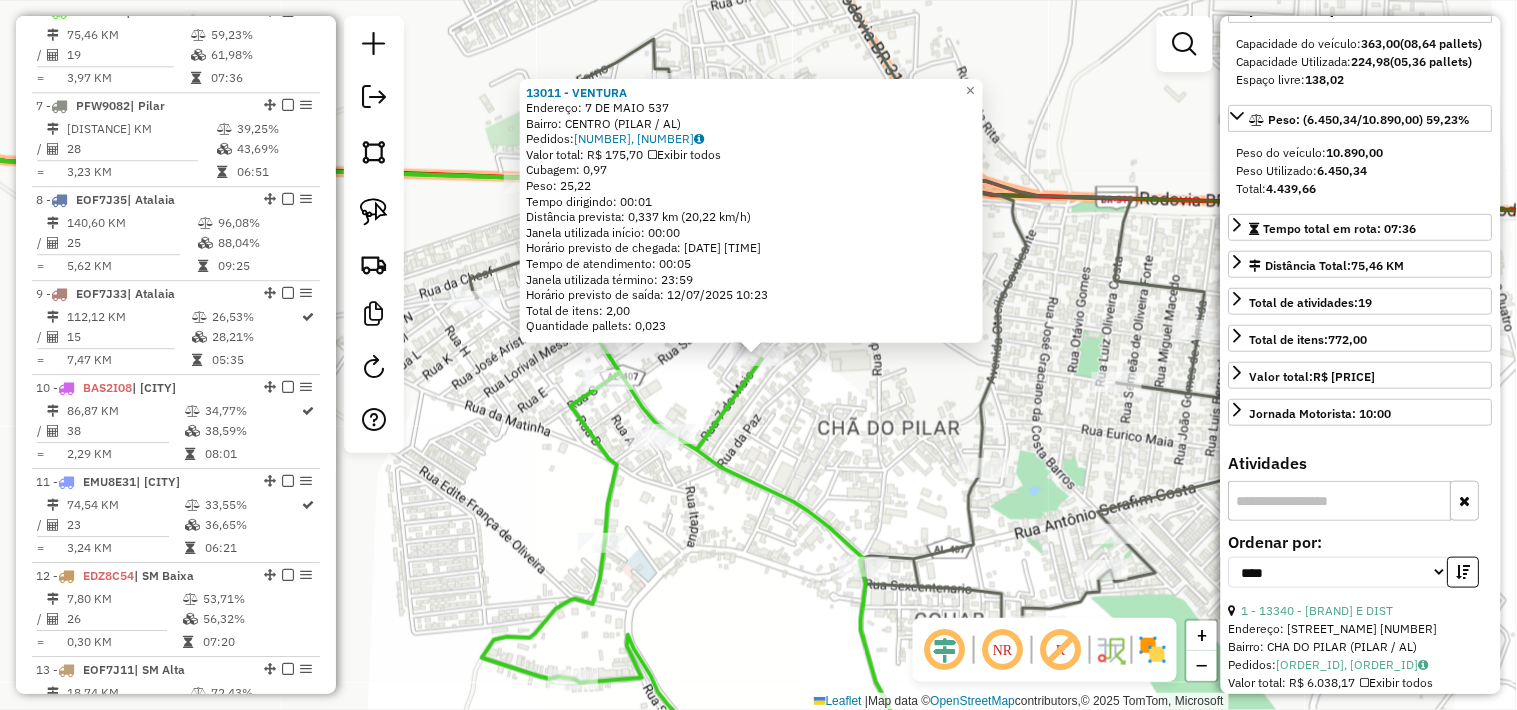 click on "13011 - VENTURA  Endereço:  7 DE MAIO 537   Bairro: CENTRO (PILAR / AL)   Pedidos:  11934839, 11935005   Valor total: R$ 175,70   Exibir todos   Cubagem: 0,97  Peso: 25,22  Tempo dirigindo: 00:01   Distância prevista: 0,337 km (20,22 km/h)   Janela utilizada início: 00:00   Horário previsto de chegada: 12/07/2025 10:18   Tempo de atendimento: 00:05   Janela utilizada término: 23:59   Horário previsto de saída: 12/07/2025 10:23   Total de itens: 2,00   Quantidade pallets: 0,023  × Janela de atendimento Grade de atendimento Capacidade Transportadoras Veículos Cliente Pedidos  Rotas Selecione os dias de semana para filtrar as janelas de atendimento  Seg   Ter   Qua   Qui   Sex   Sáb   Dom  Informe o período da janela de atendimento: De: Até:  Filtrar exatamente a janela do cliente  Considerar janela de atendimento padrão  Selecione os dias de semana para filtrar as grades de atendimento  Seg   Ter   Qua   Qui   Sex   Sáb   Dom   Considerar clientes sem dia de atendimento cadastrado  Peso mínimo:" 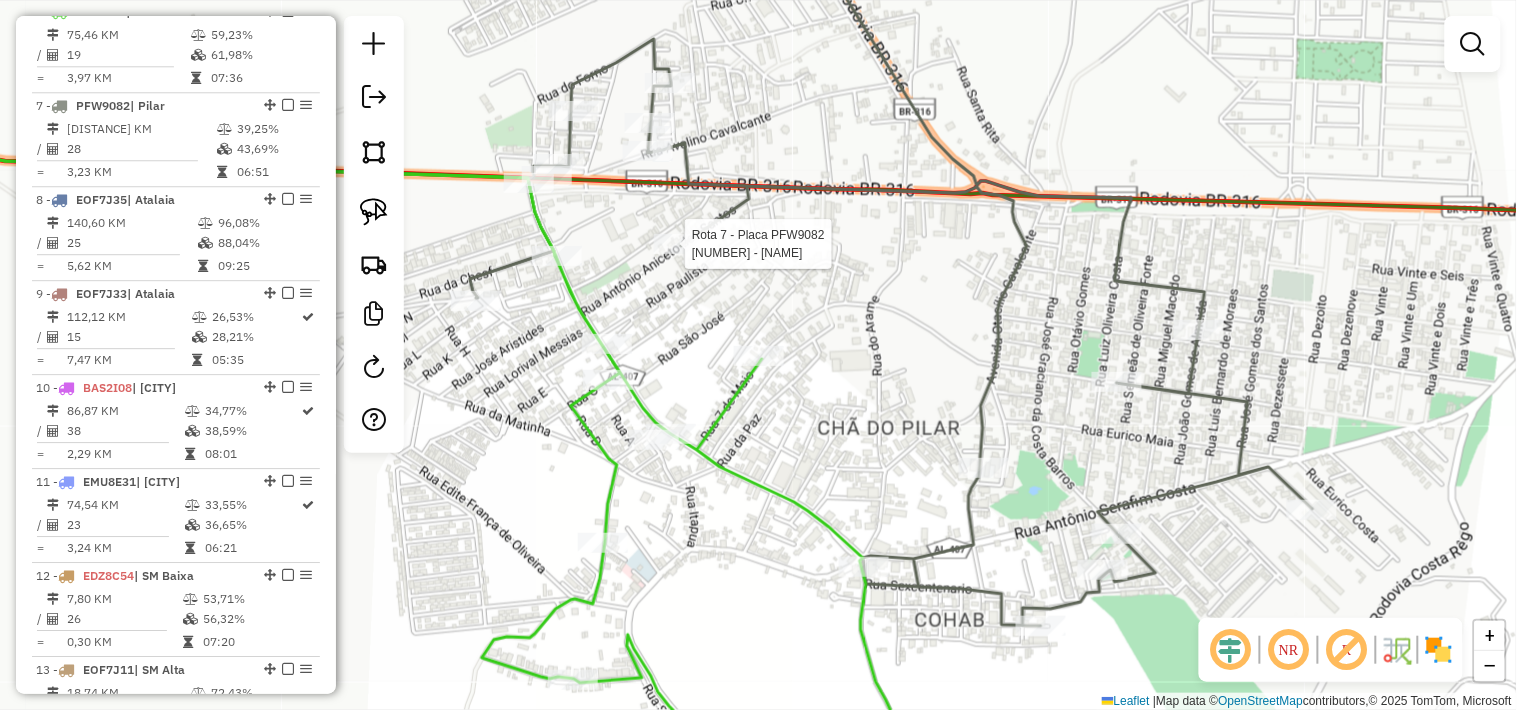 select on "*********" 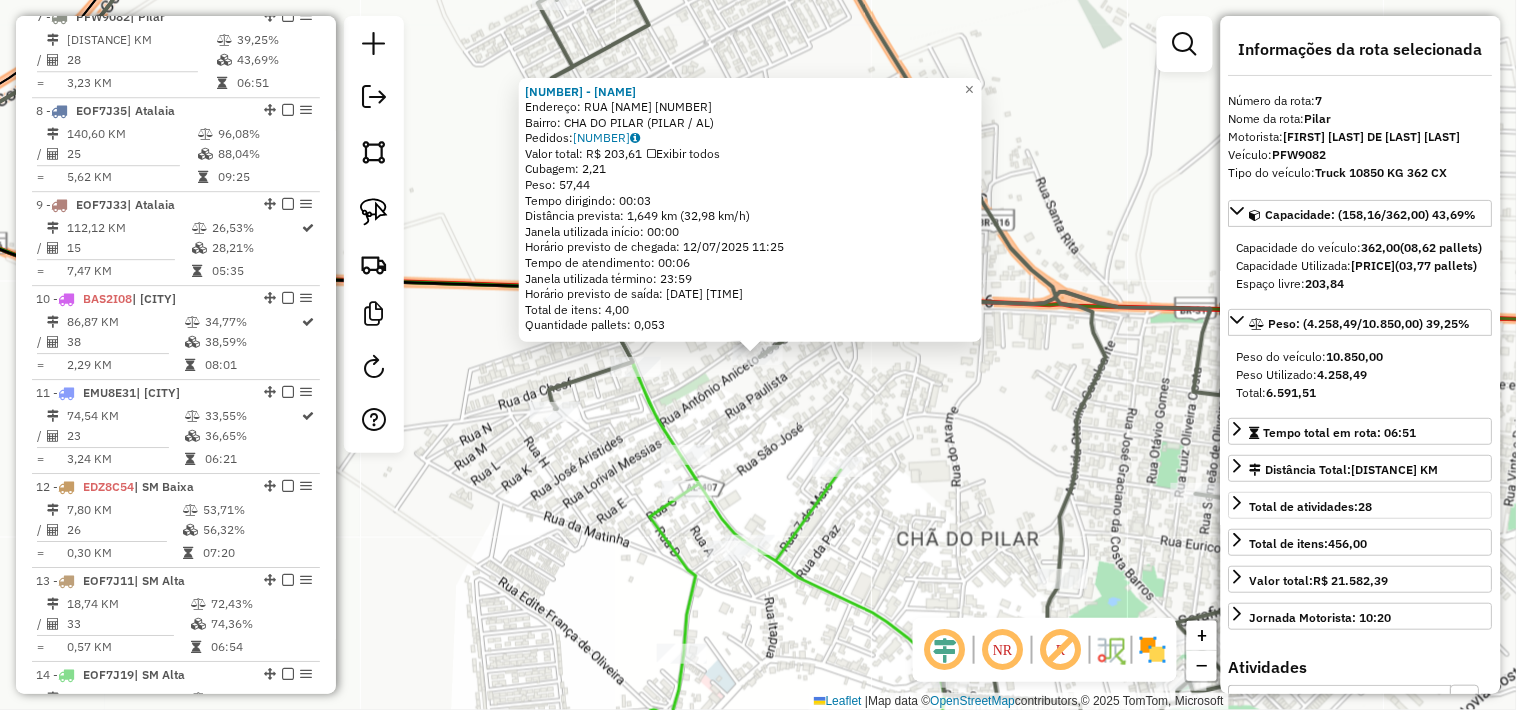 scroll, scrollTop: 1415, scrollLeft: 0, axis: vertical 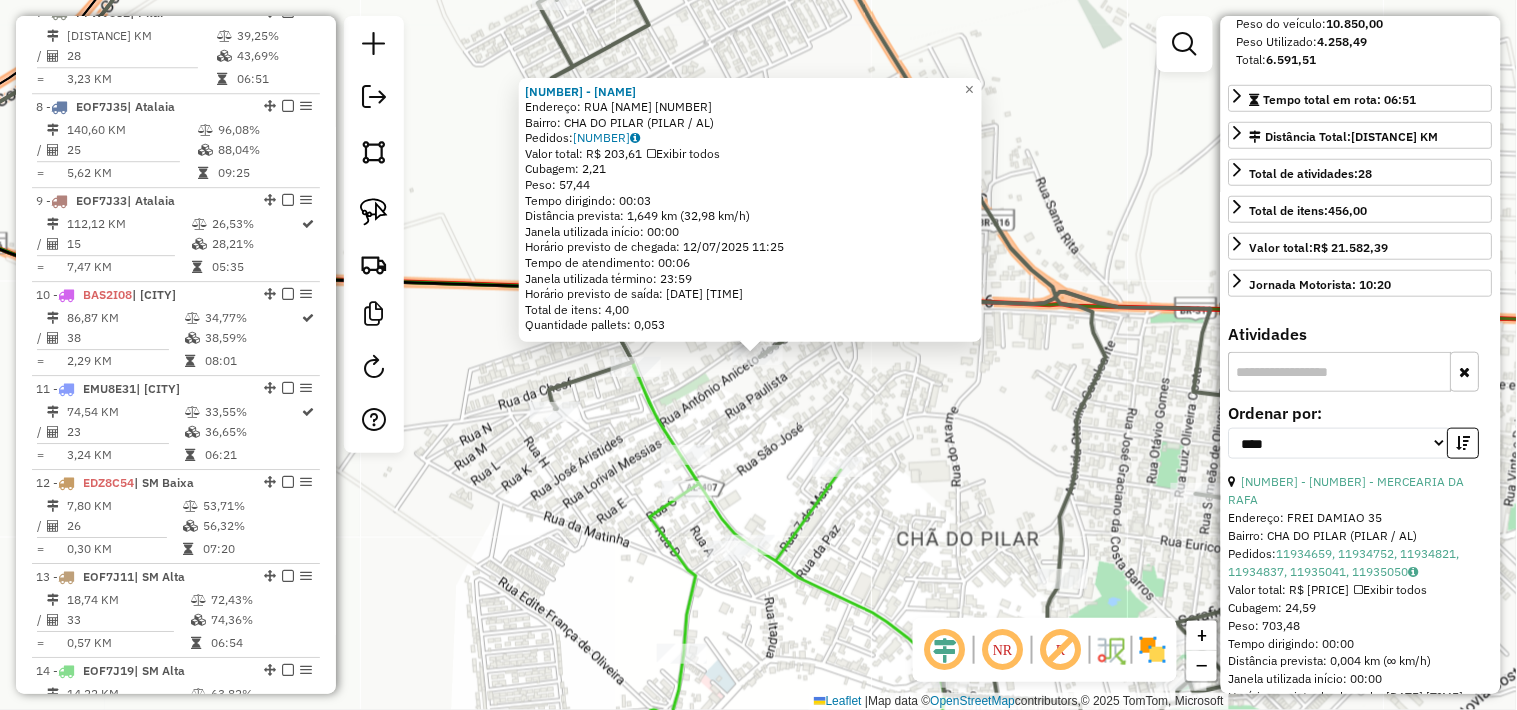 click at bounding box center [1340, 372] 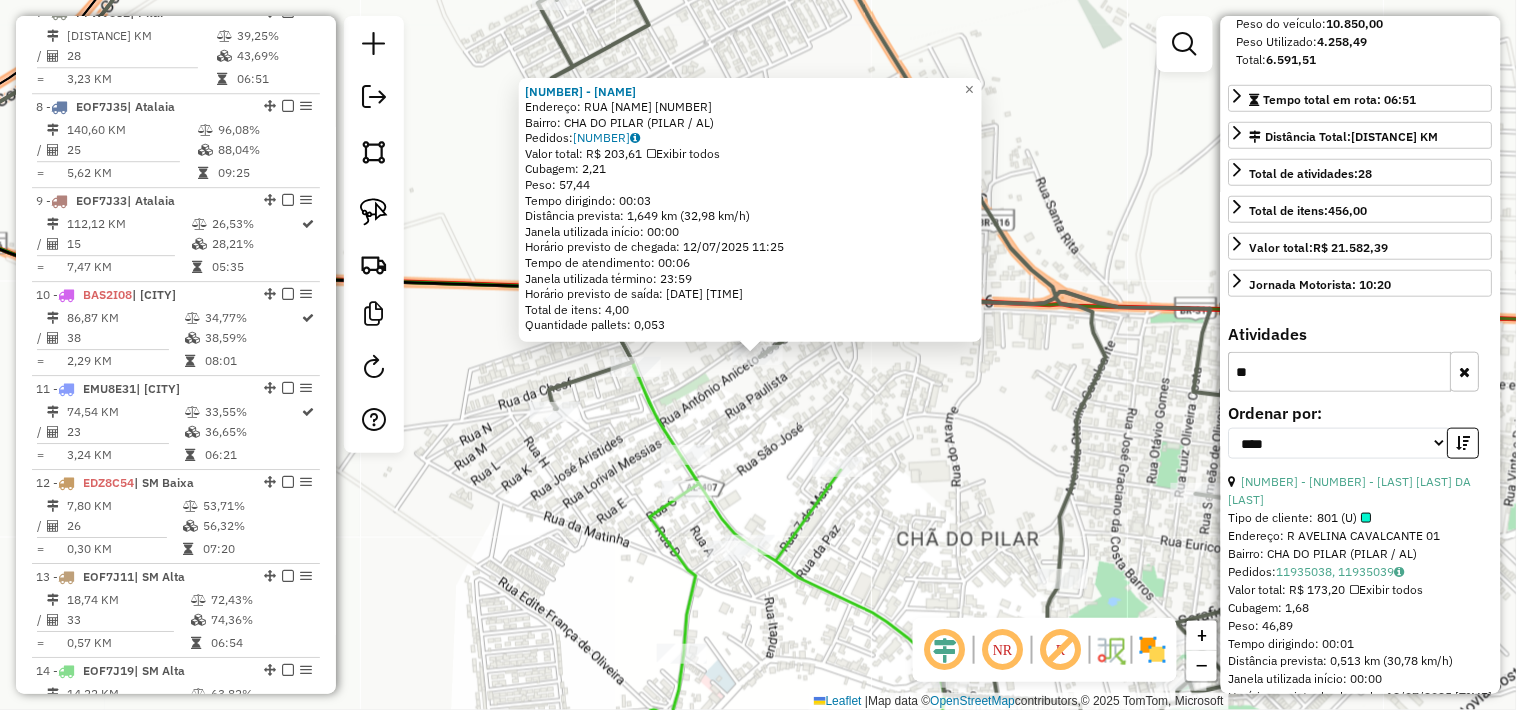 type on "*" 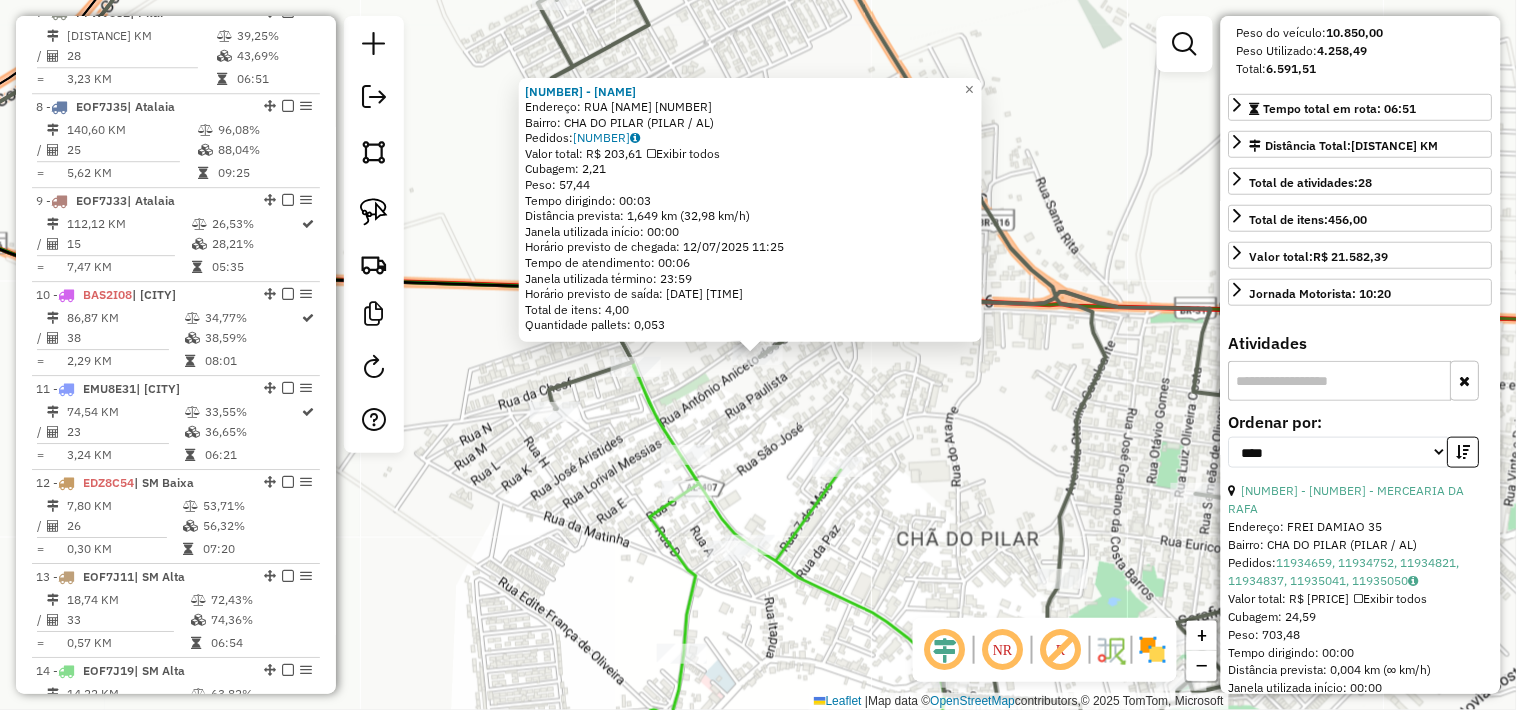 scroll, scrollTop: 333, scrollLeft: 0, axis: vertical 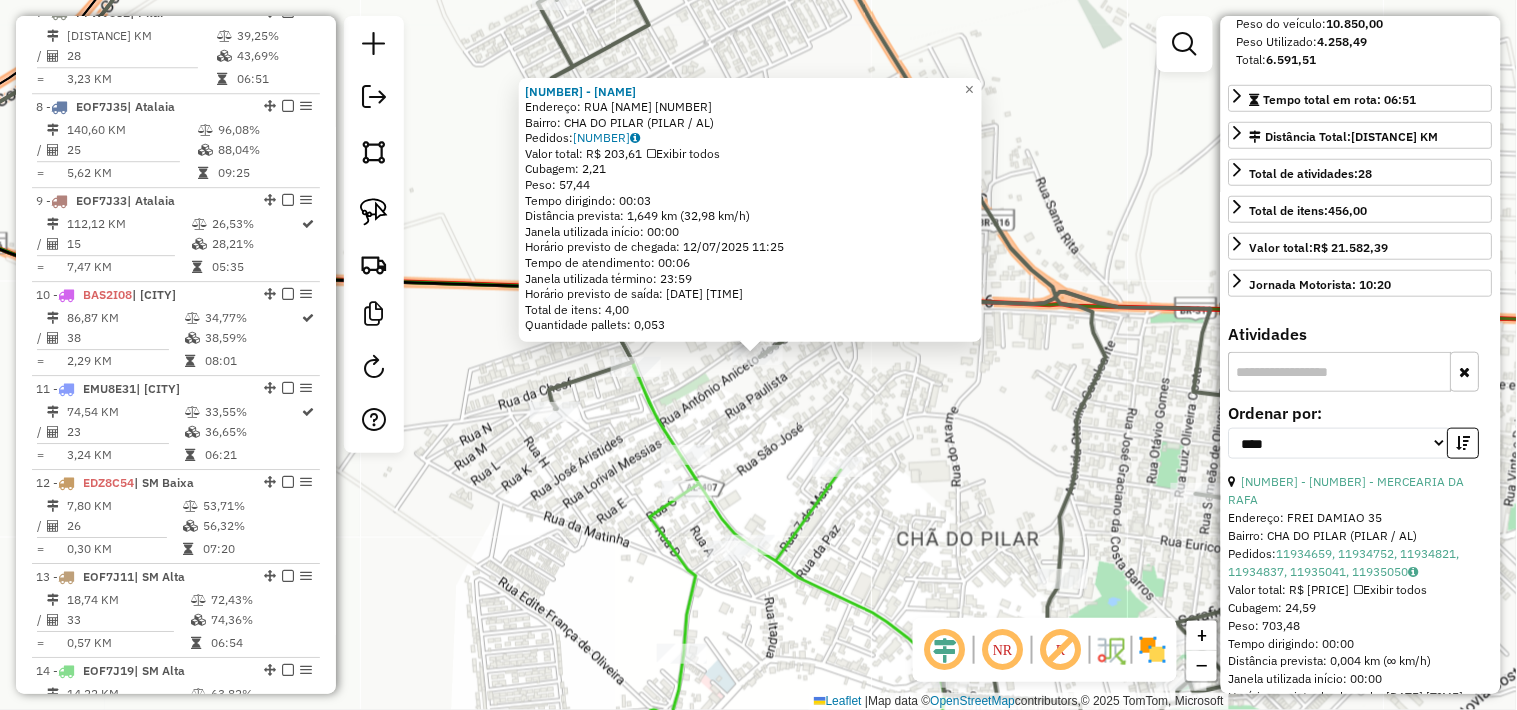 click at bounding box center (1340, 372) 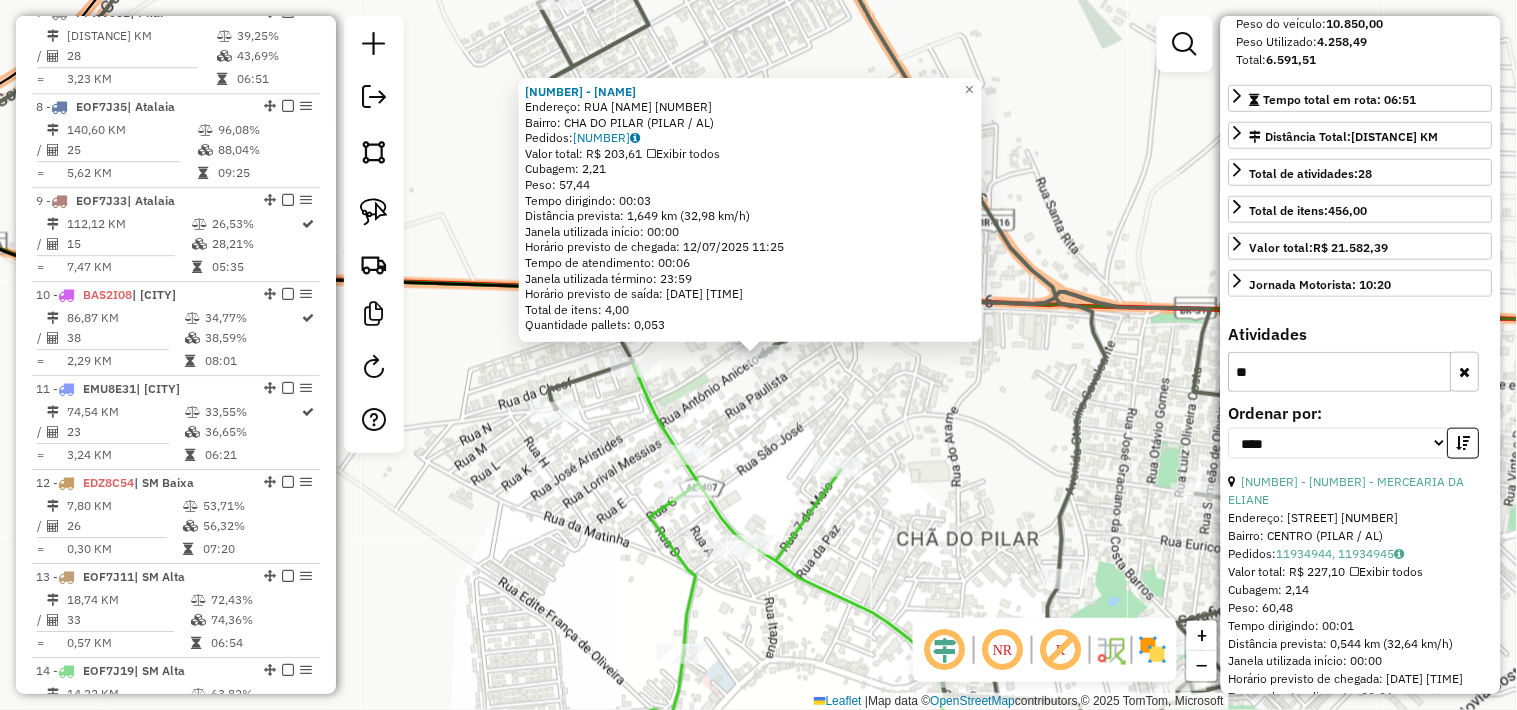 type on "*" 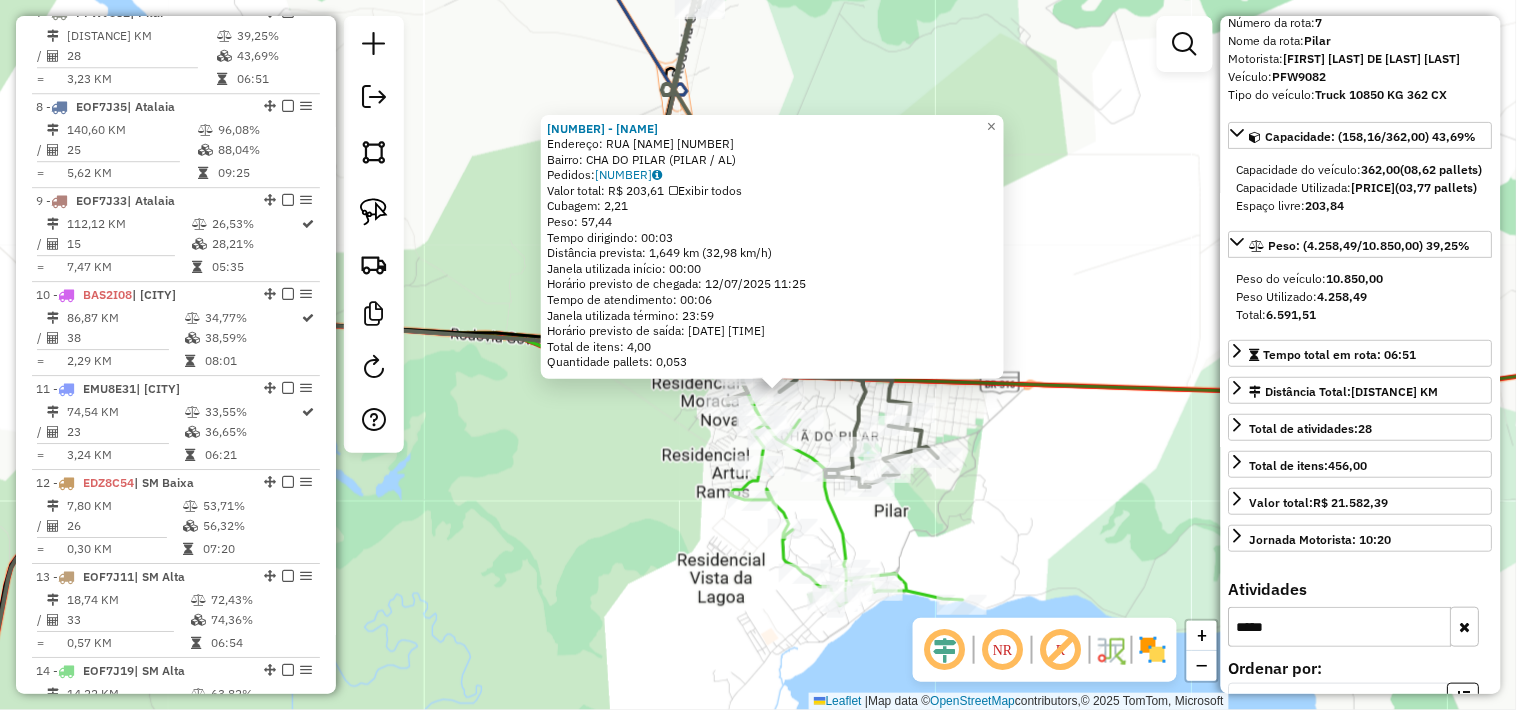 scroll, scrollTop: 0, scrollLeft: 0, axis: both 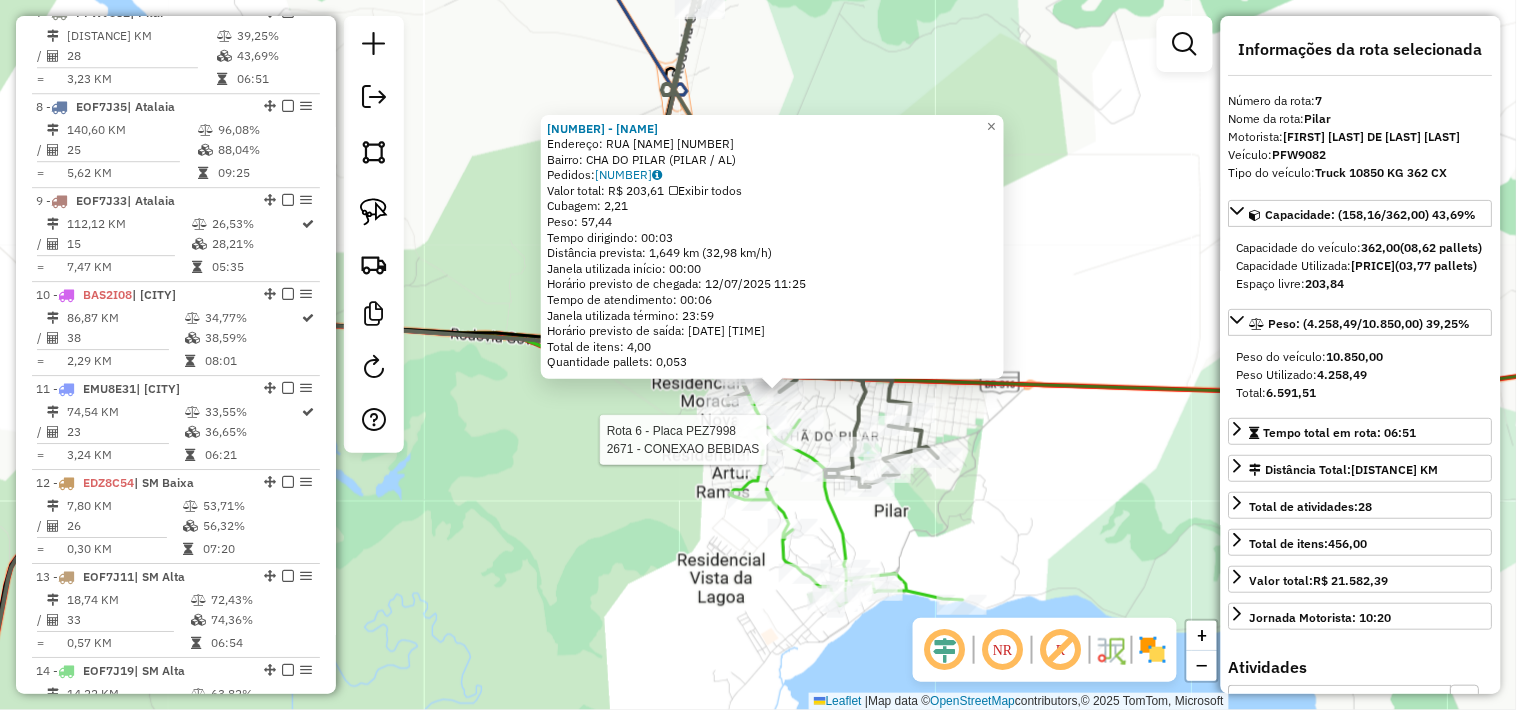 click 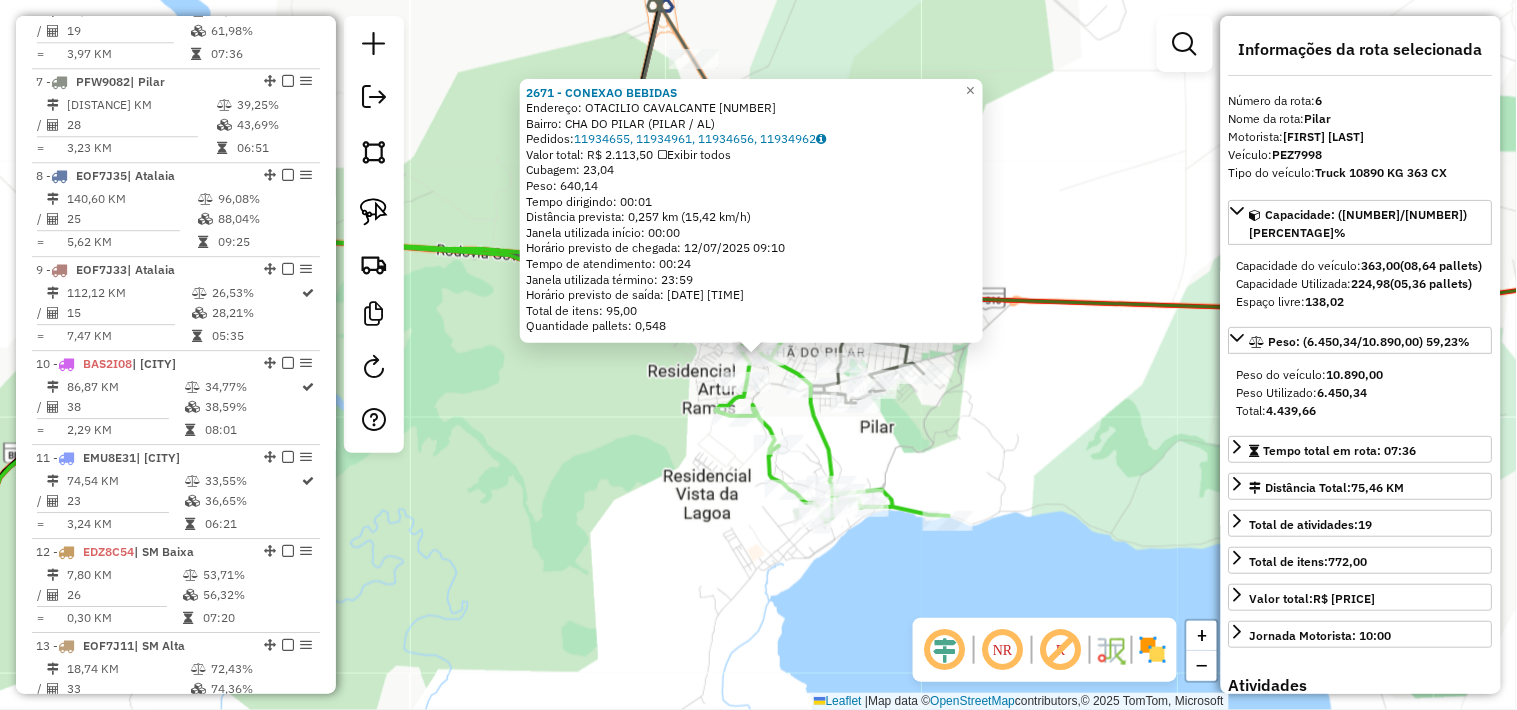scroll, scrollTop: 1322, scrollLeft: 0, axis: vertical 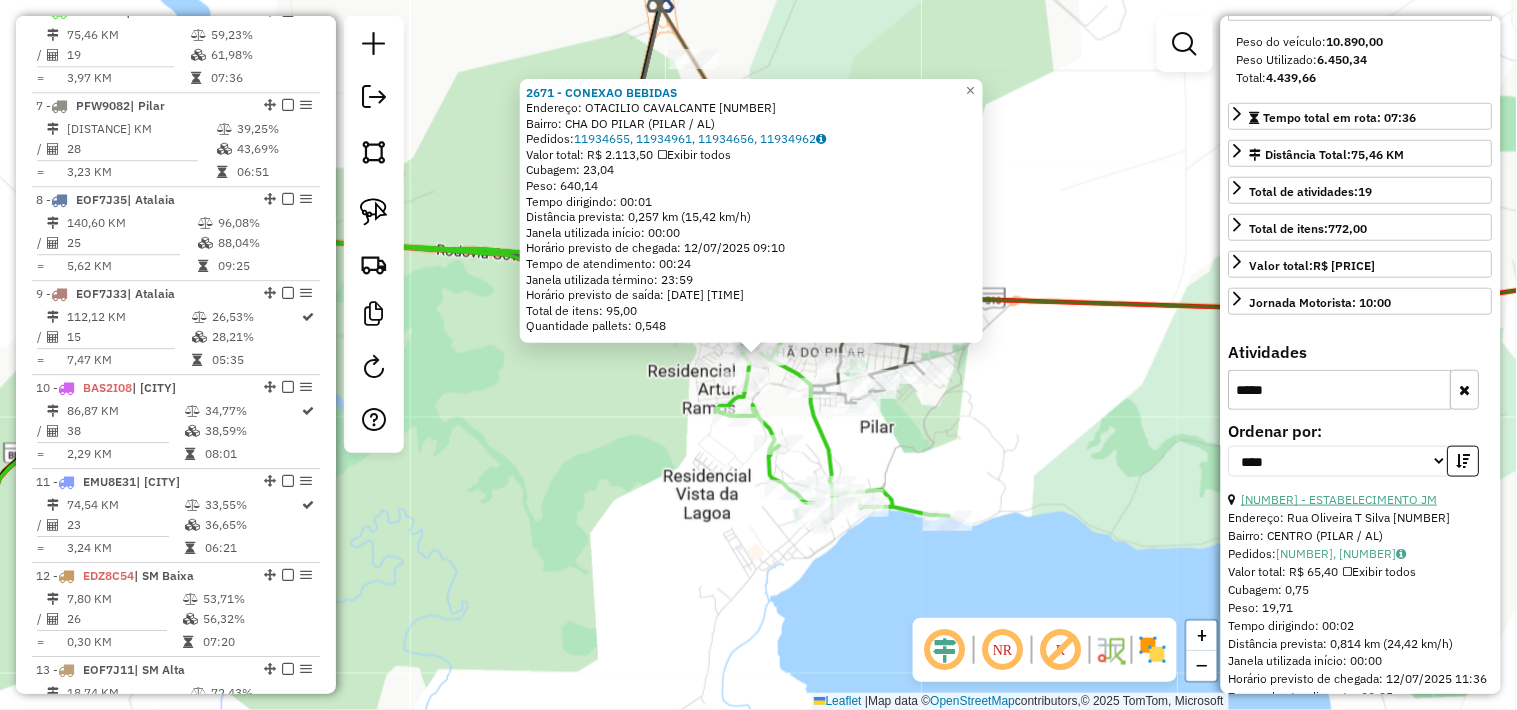 click on "9 - 14855 - ESTABELECIMENTO JM" at bounding box center (1340, 499) 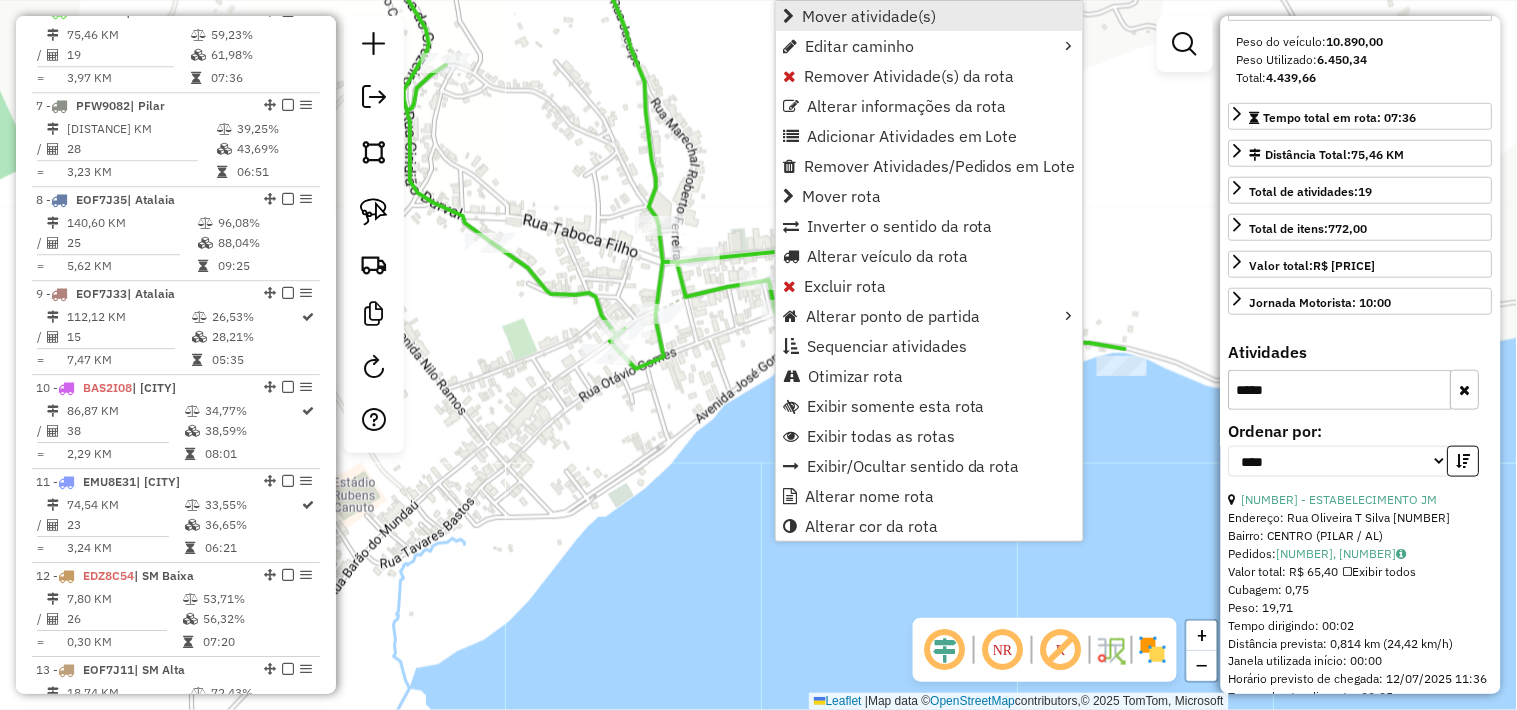 click on "Mover atividade(s)" at bounding box center (869, 16) 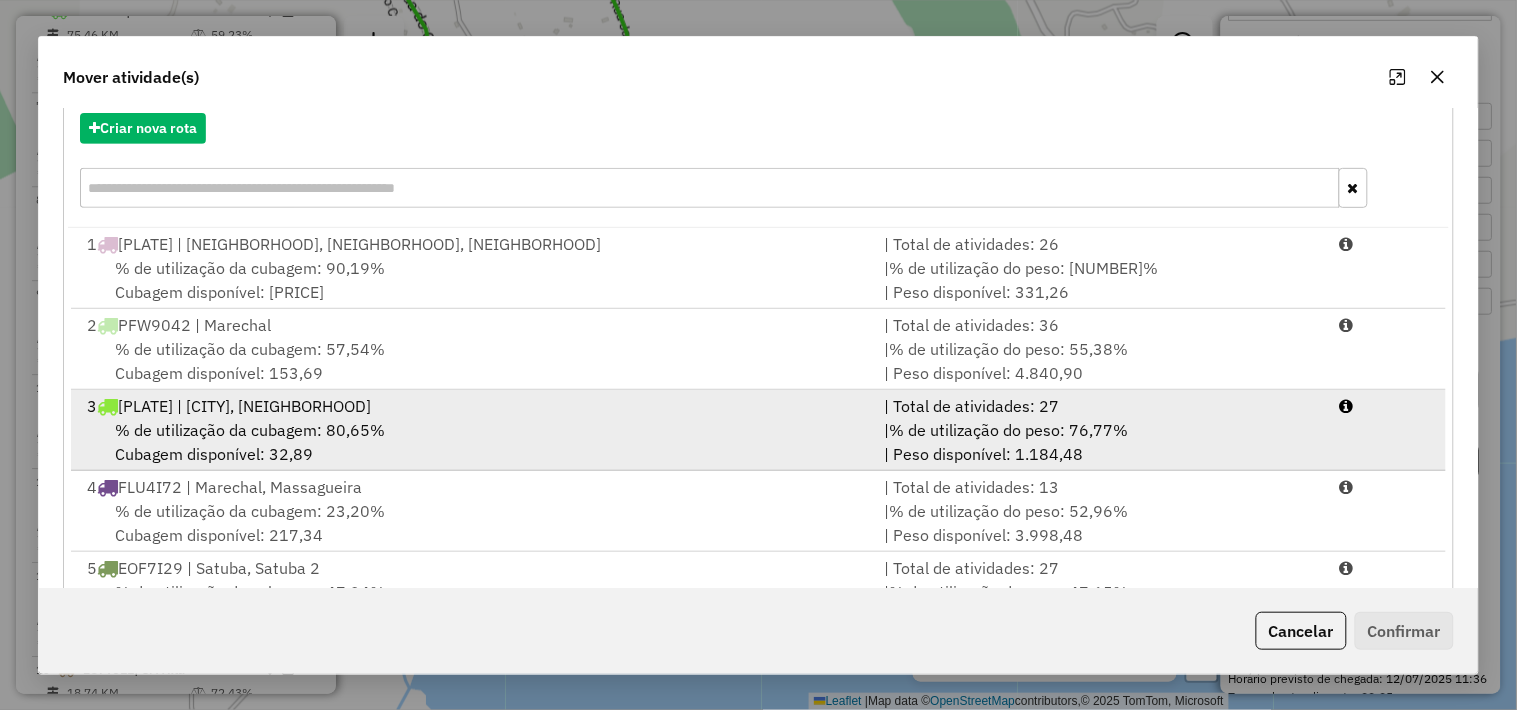 scroll, scrollTop: 304, scrollLeft: 0, axis: vertical 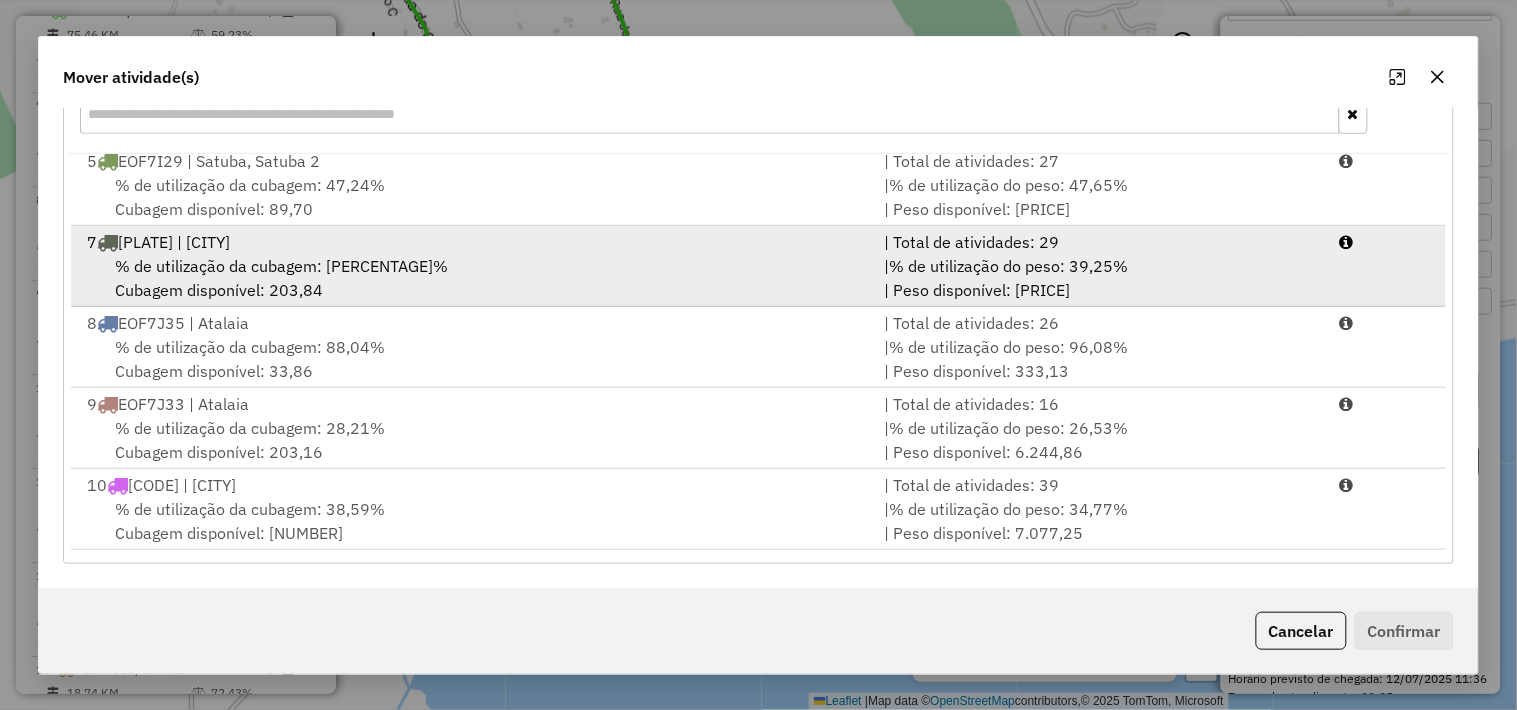 click on "% de utilização da cubagem: 43,69%" at bounding box center (281, 266) 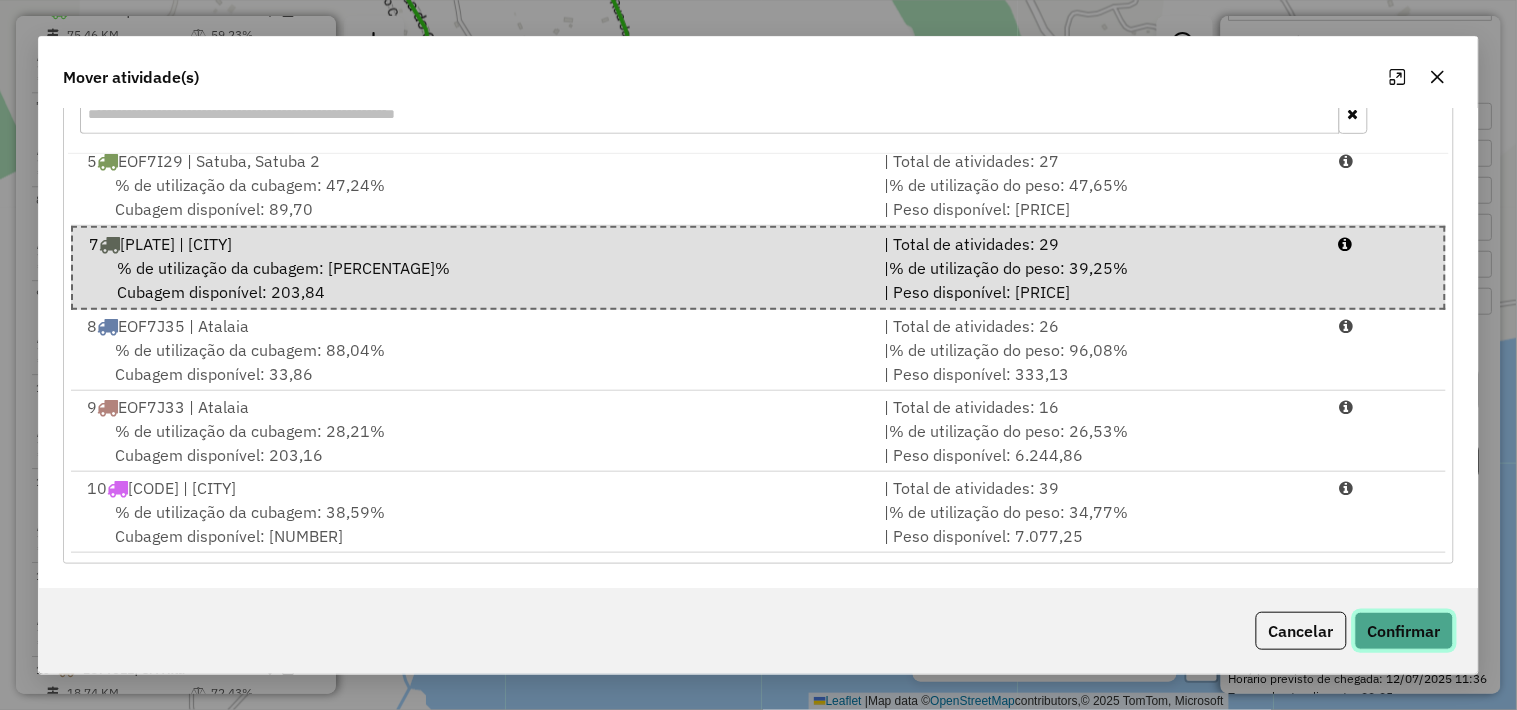 click on "Confirmar" 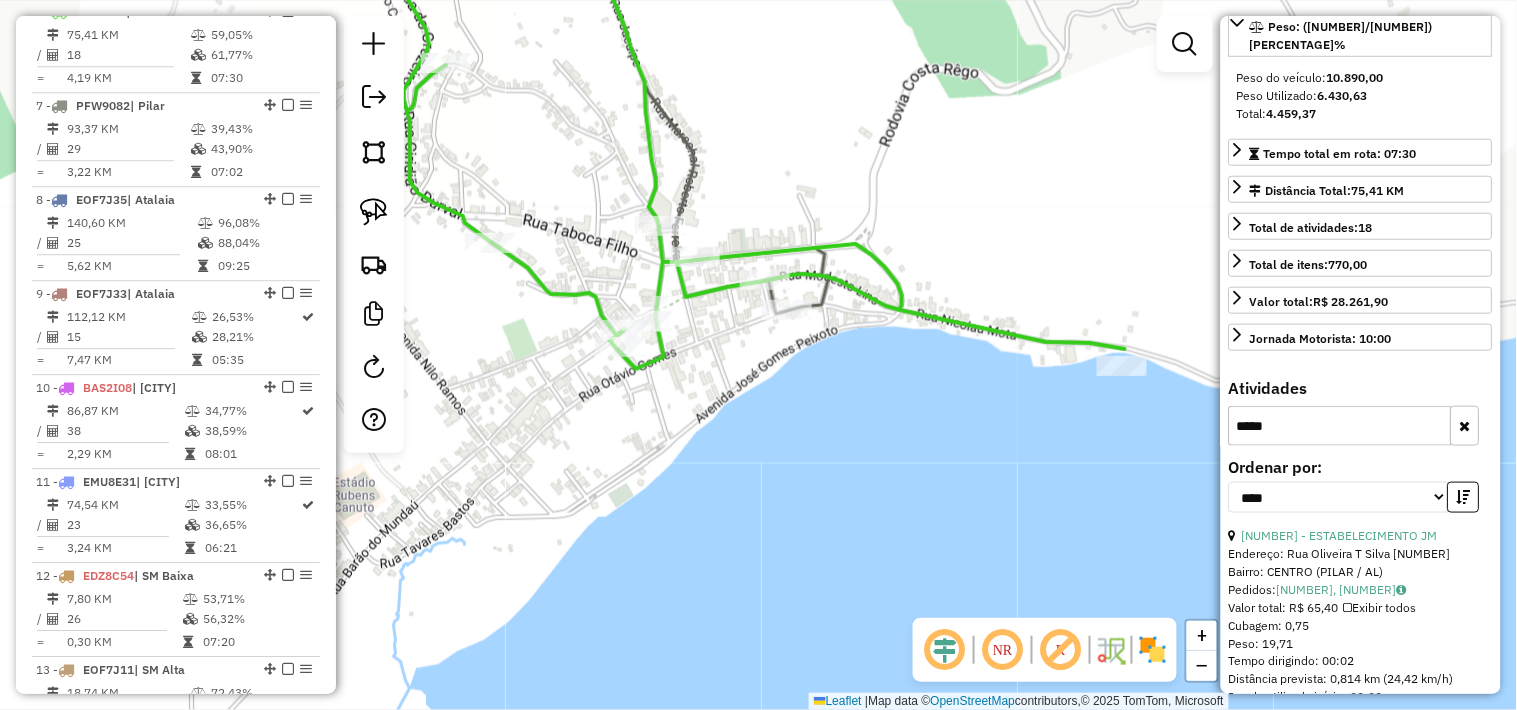 scroll, scrollTop: 0, scrollLeft: 0, axis: both 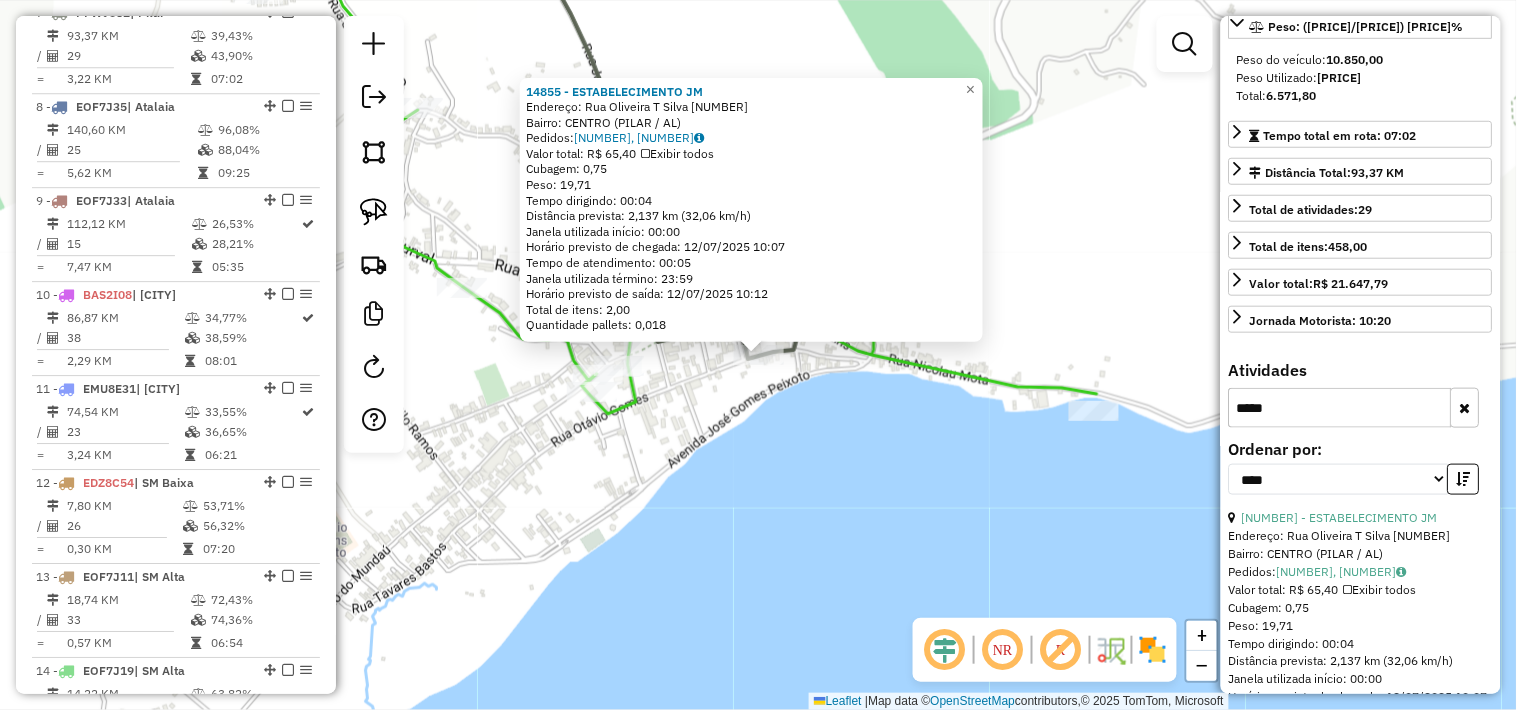 click on "*****" at bounding box center (1340, 408) 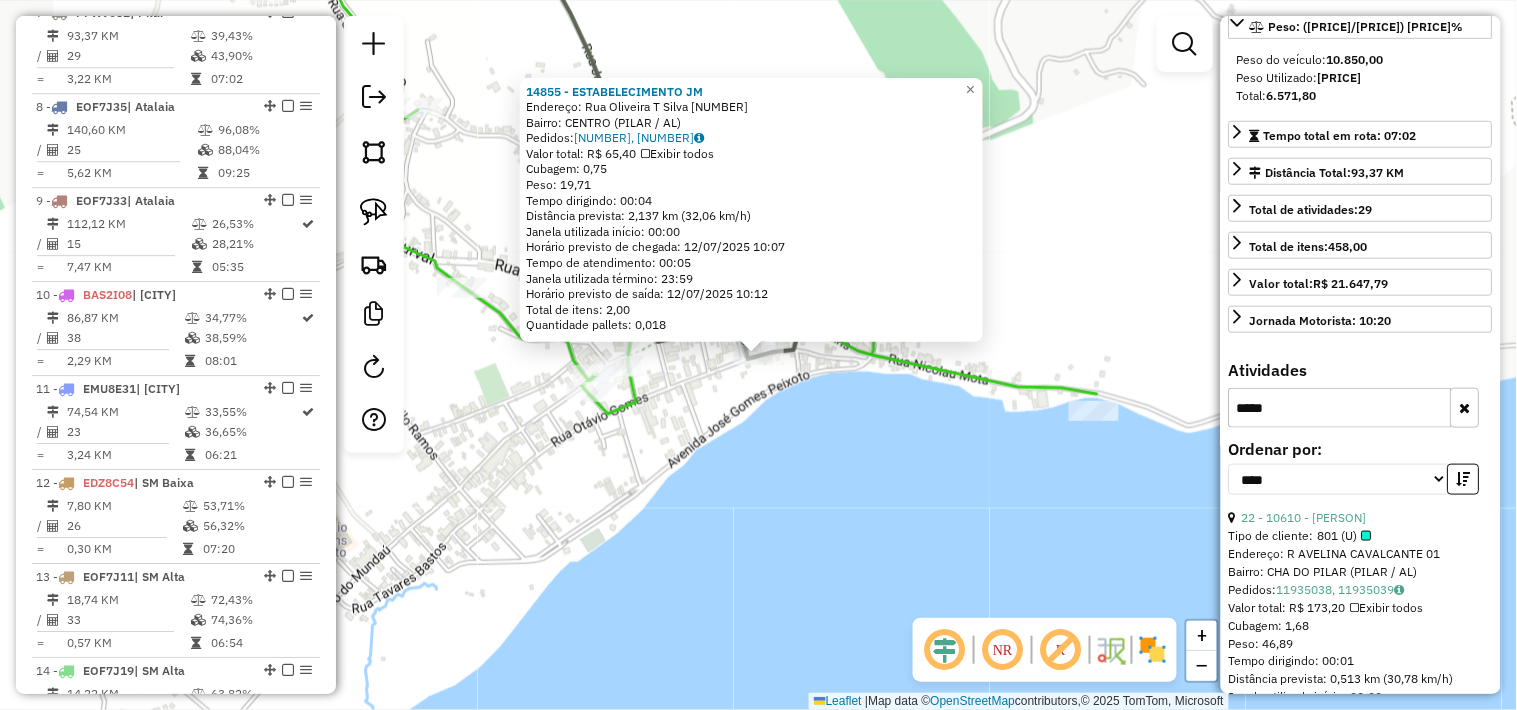 scroll, scrollTop: 444, scrollLeft: 0, axis: vertical 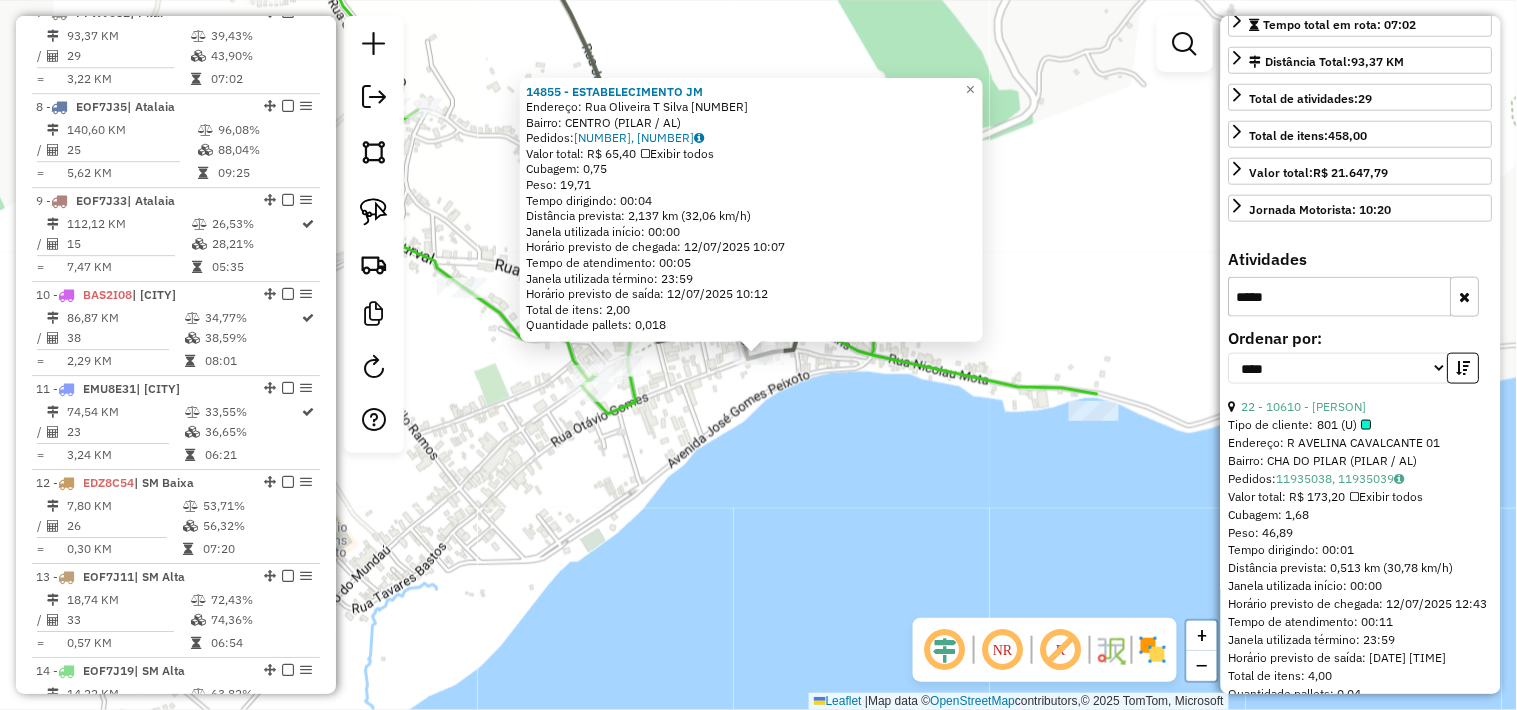 click on "*****" at bounding box center (1340, 297) 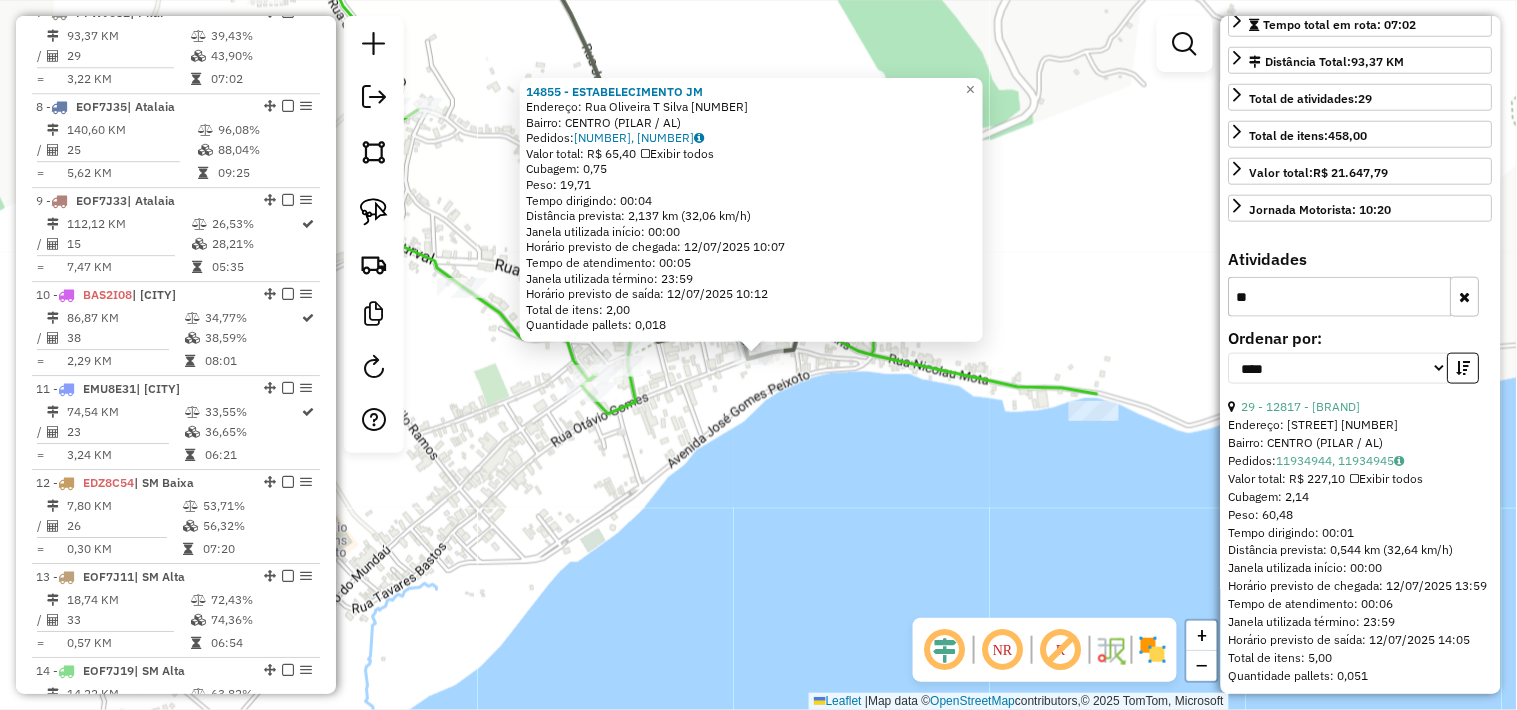 type on "*" 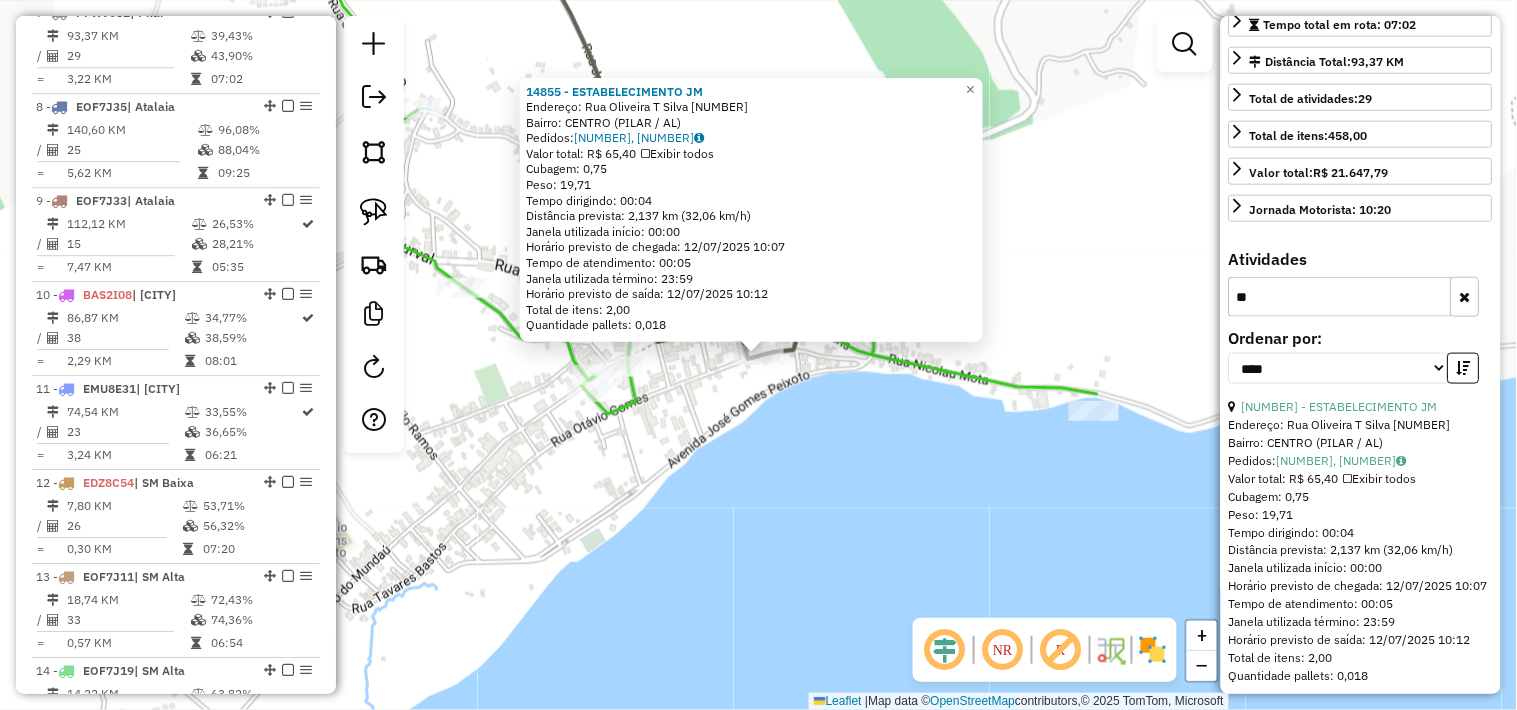 type on "*" 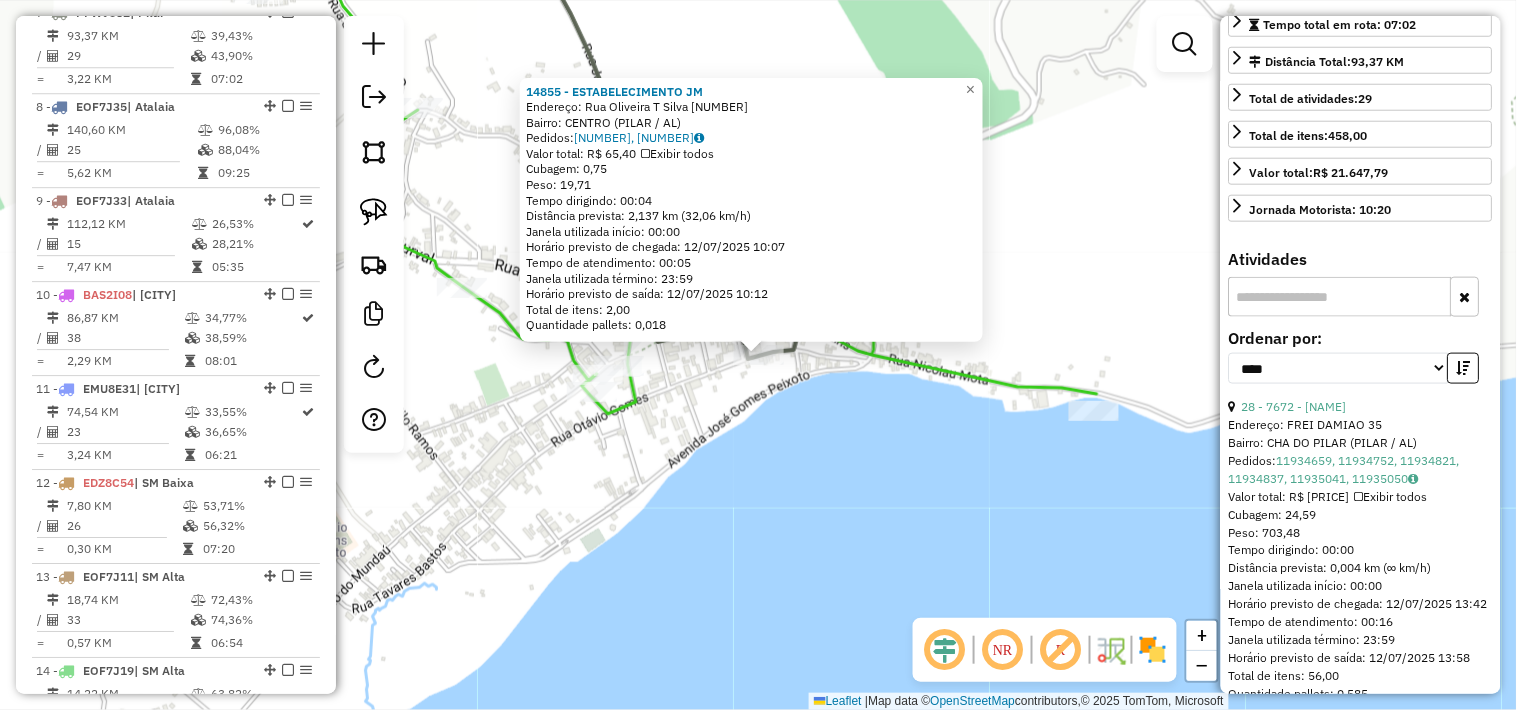 type 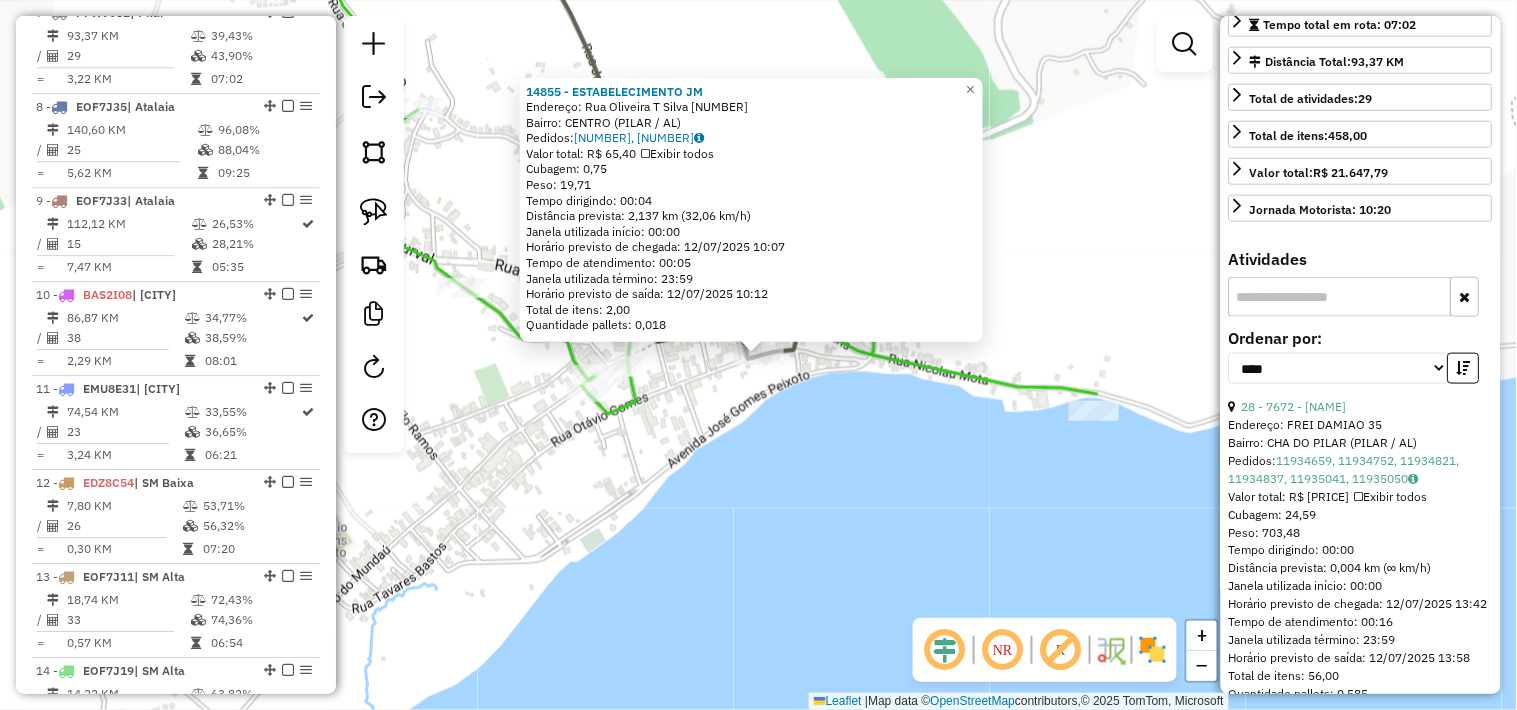 click on "14855 - ESTABELECIMENTO JM  Endereço:  Rua Oliveira T Silva 196   Bairro: CENTRO (PILAR / AL)   Pedidos:  11934965, 11934966   Valor total: R$ 65,40   Exibir todos   Cubagem: 0,75  Peso: 19,71  Tempo dirigindo: 00:04   Distância prevista: 2,137 km (32,06 km/h)   Janela utilizada início: 00:00   Horário previsto de chegada: 12/07/2025 10:07   Tempo de atendimento: 00:05   Janela utilizada término: 23:59   Horário previsto de saída: 12/07/2025 10:12   Total de itens: 2,00   Quantidade pallets: 0,018  × Janela de atendimento Grade de atendimento Capacidade Transportadoras Veículos Cliente Pedidos  Rotas Selecione os dias de semana para filtrar as janelas de atendimento  Seg   Ter   Qua   Qui   Sex   Sáb   Dom  Informe o período da janela de atendimento: De: Até:  Filtrar exatamente a janela do cliente  Considerar janela de atendimento padrão  Selecione os dias de semana para filtrar as grades de atendimento  Seg   Ter   Qua   Qui   Sex   Sáb   Dom   Clientes fora do dia de atendimento selecionado +" 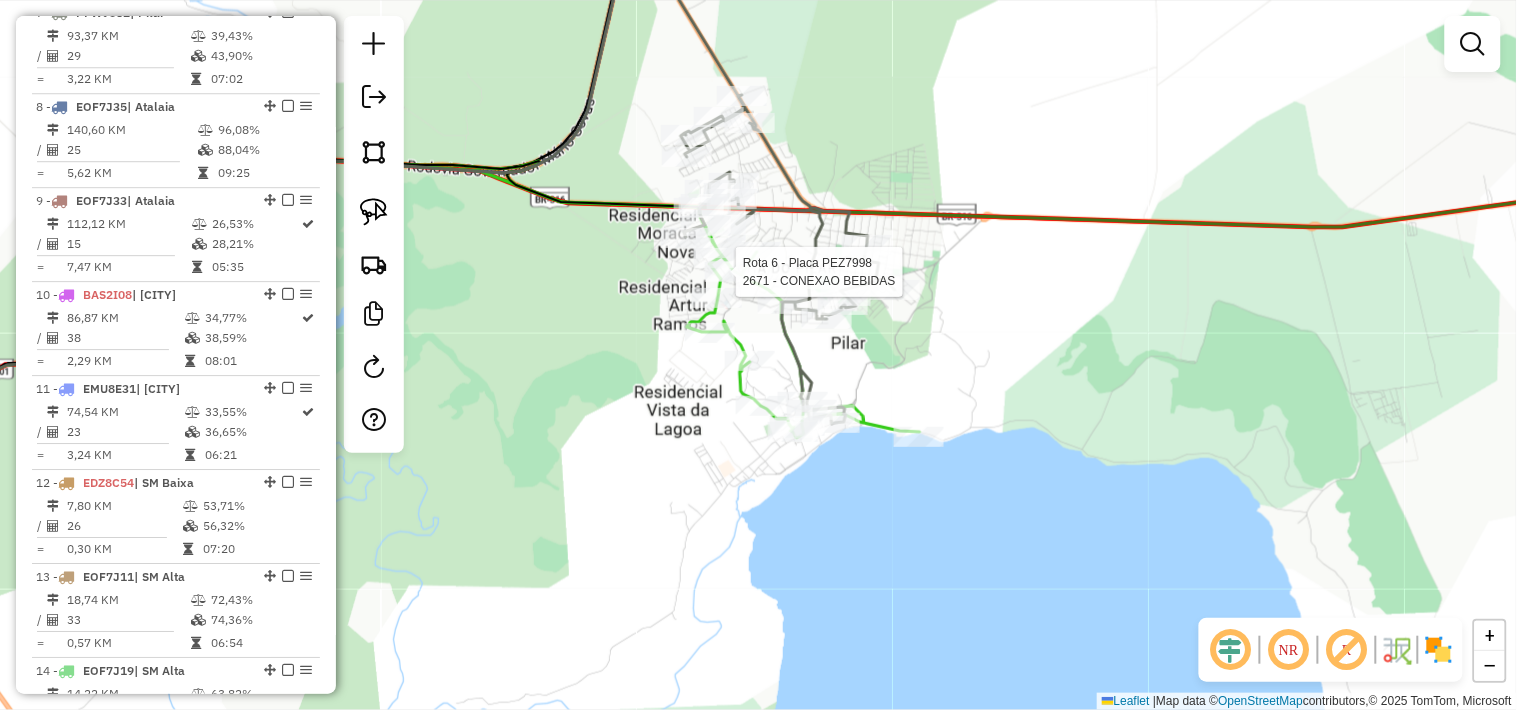 select on "*********" 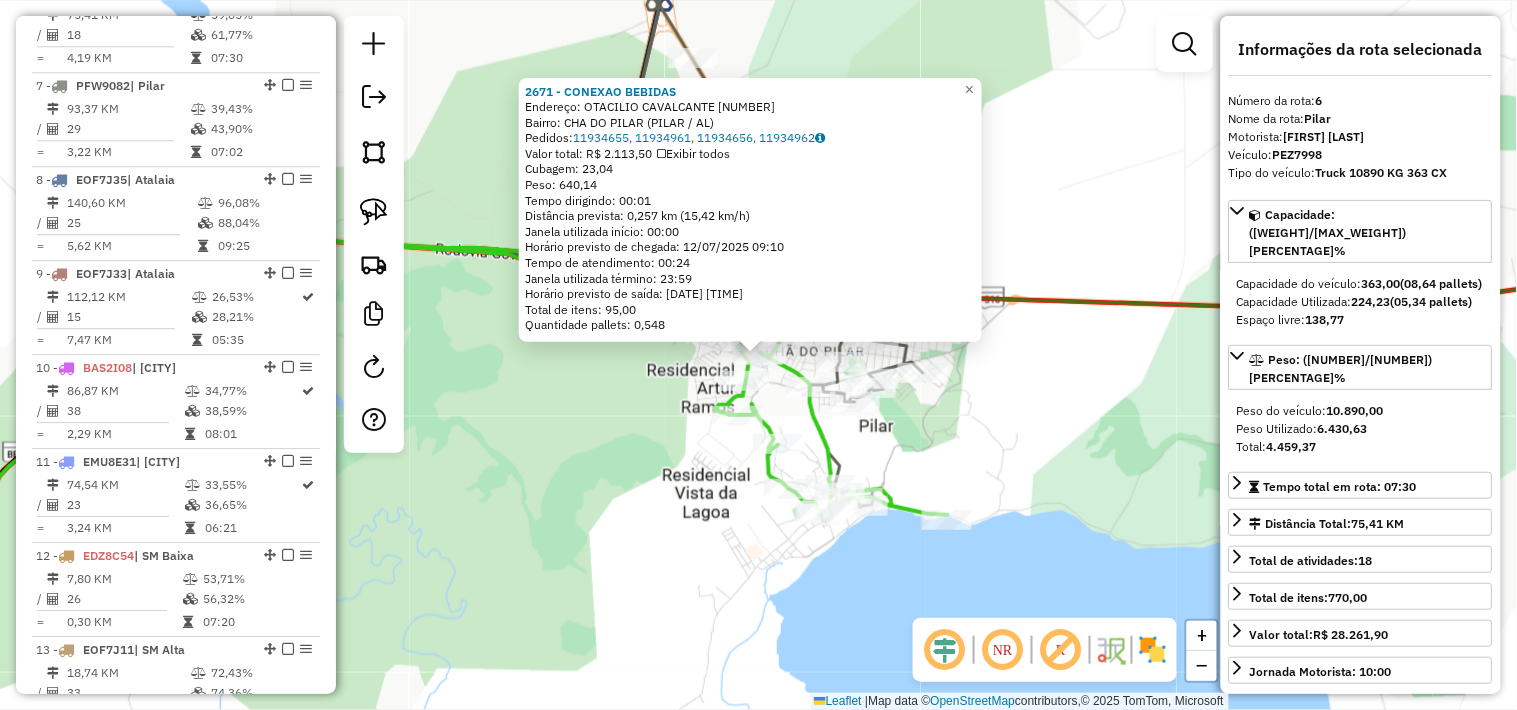 scroll, scrollTop: 1322, scrollLeft: 0, axis: vertical 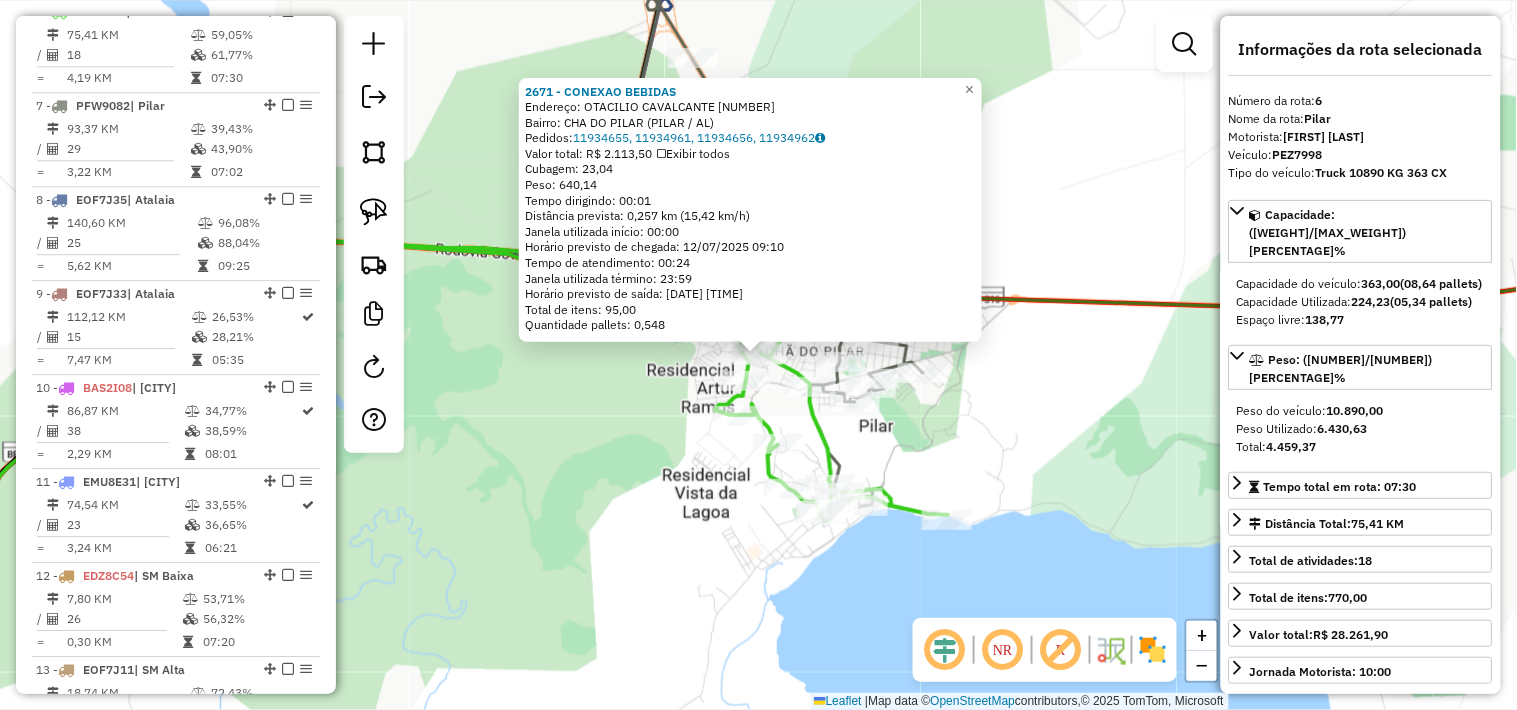 click on "2671 - CONEXAO BEBIDAS  Endereço:  OTACILIO CAVALCANTE 10   Bairro: CHA DO PILAR (PILAR / AL)   Pedidos:  11934655, 11934961, 11934656, 11934962   Valor total: R$ 2.113,50   Exibir todos   Cubagem: 23,04  Peso: 640,14  Tempo dirigindo: 00:01   Distância prevista: 0,257 km (15,42 km/h)   Janela utilizada início: 00:00   Horário previsto de chegada: 12/07/2025 09:10   Tempo de atendimento: 00:24   Janela utilizada término: 23:59   Horário previsto de saída: 12/07/2025 09:34   Total de itens: 95,00   Quantidade pallets: 0,548  × Janela de atendimento Grade de atendimento Capacidade Transportadoras Veículos Cliente Pedidos  Rotas Selecione os dias de semana para filtrar as janelas de atendimento  Seg   Ter   Qua   Qui   Sex   Sáb   Dom  Informe o período da janela de atendimento: De: Até:  Filtrar exatamente a janela do cliente  Considerar janela de atendimento padrão  Selecione os dias de semana para filtrar as grades de atendimento  Seg   Ter   Qua   Qui   Sex   Sáb   Dom   Peso mínimo:   De:  +" 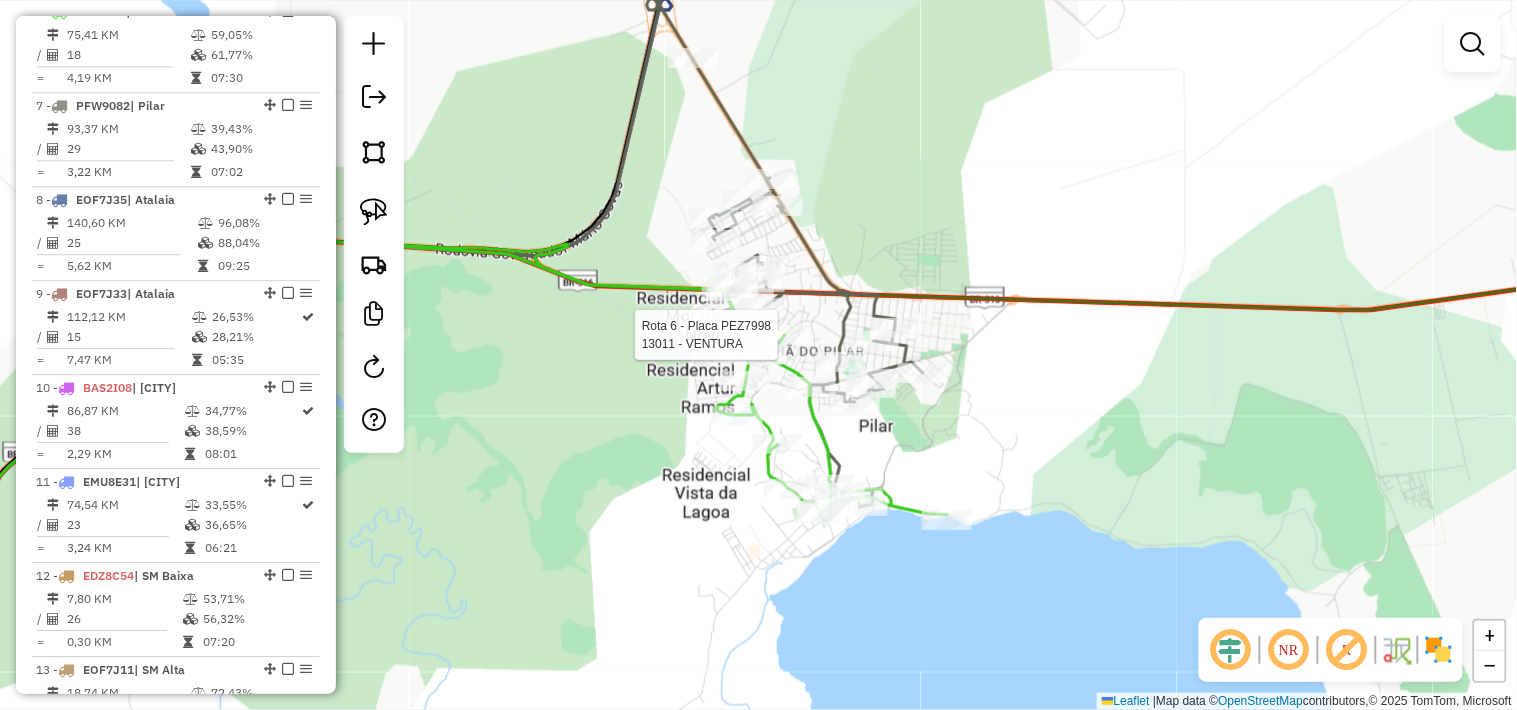 select on "*********" 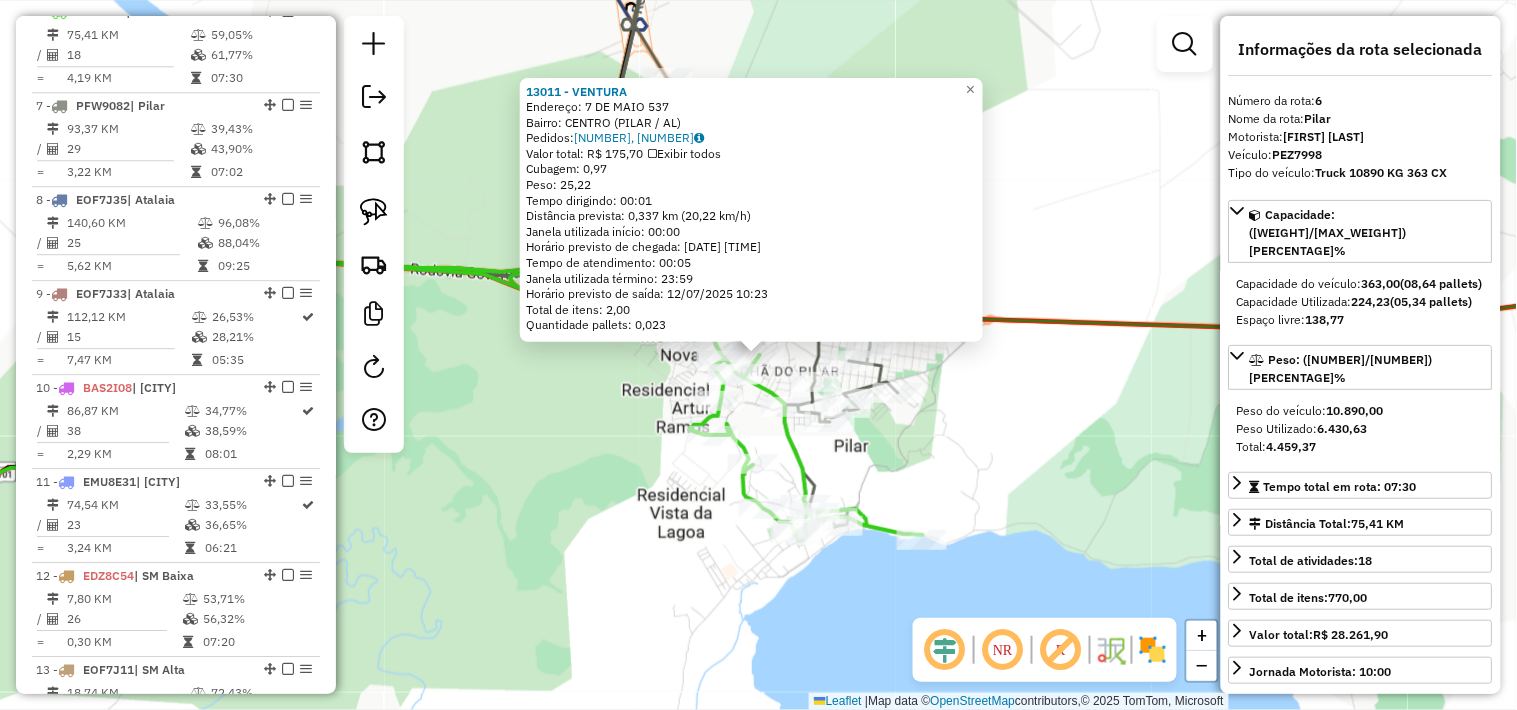 click on "Rota 6 - Placa PEZ7998  13011 - VENTURA Rota 6 - Placa PEZ7998  14750 - JN MERCEARIA 13011 - VENTURA  Endereço:  7 DE MAIO 537   Bairro: CENTRO (PILAR / AL)   Pedidos:  11934839, 11935005   Valor total: R$ 175,70   Exibir todos   Cubagem: 0,97  Peso: 25,22  Tempo dirigindo: 00:01   Distância prevista: 0,337 km (20,22 km/h)   Janela utilizada início: 00:00   Horário previsto de chegada: 12/07/2025 10:18   Tempo de atendimento: 00:05   Janela utilizada término: 23:59   Horário previsto de saída: 12/07/2025 10:23   Total de itens: 2,00   Quantidade pallets: 0,023  × Janela de atendimento Grade de atendimento Capacidade Transportadoras Veículos Cliente Pedidos  Rotas Selecione os dias de semana para filtrar as janelas de atendimento  Seg   Ter   Qua   Qui   Sex   Sáb   Dom  Informe o período da janela de atendimento: De: Até:  Filtrar exatamente a janela do cliente  Considerar janela de atendimento padrão  Selecione os dias de semana para filtrar as grades de atendimento  Seg   Ter   Qua   Qui   Sex" 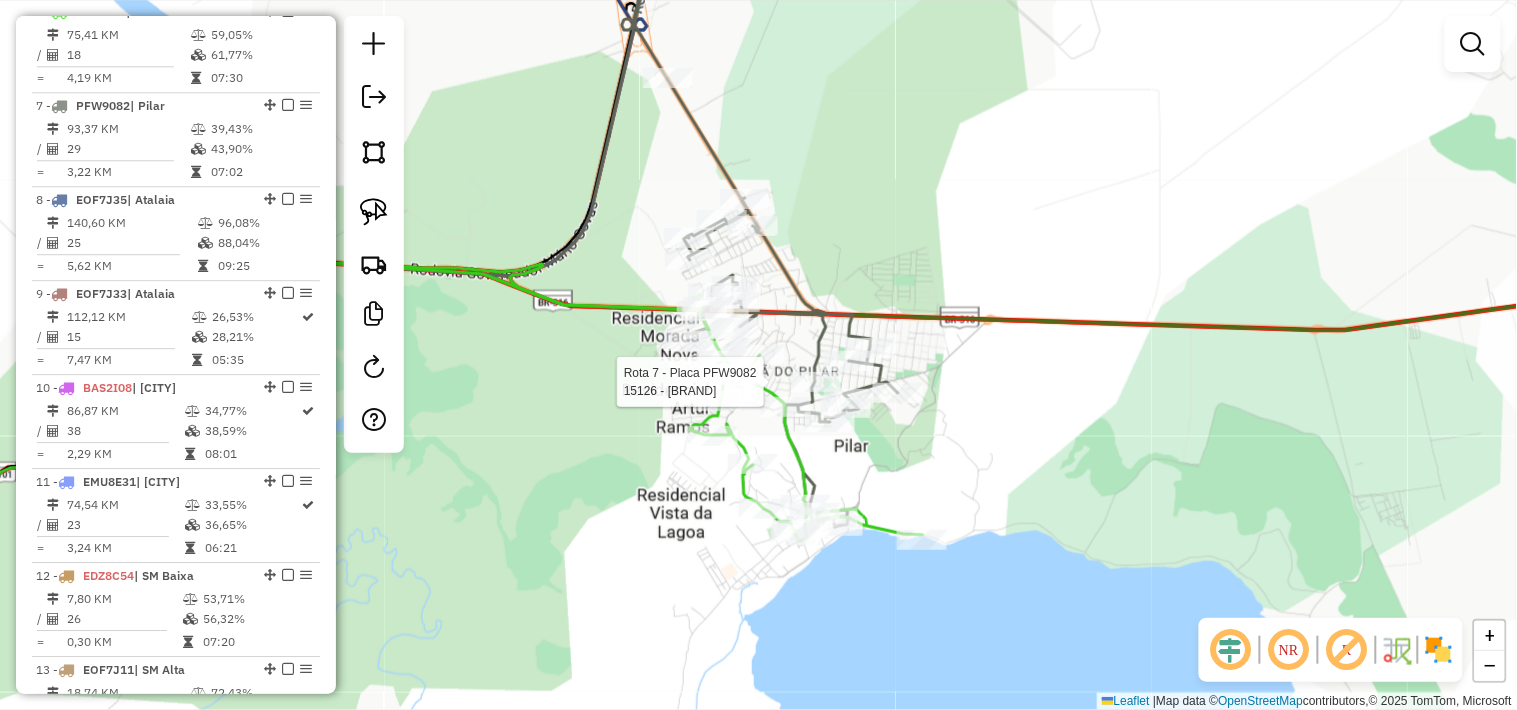 select on "*********" 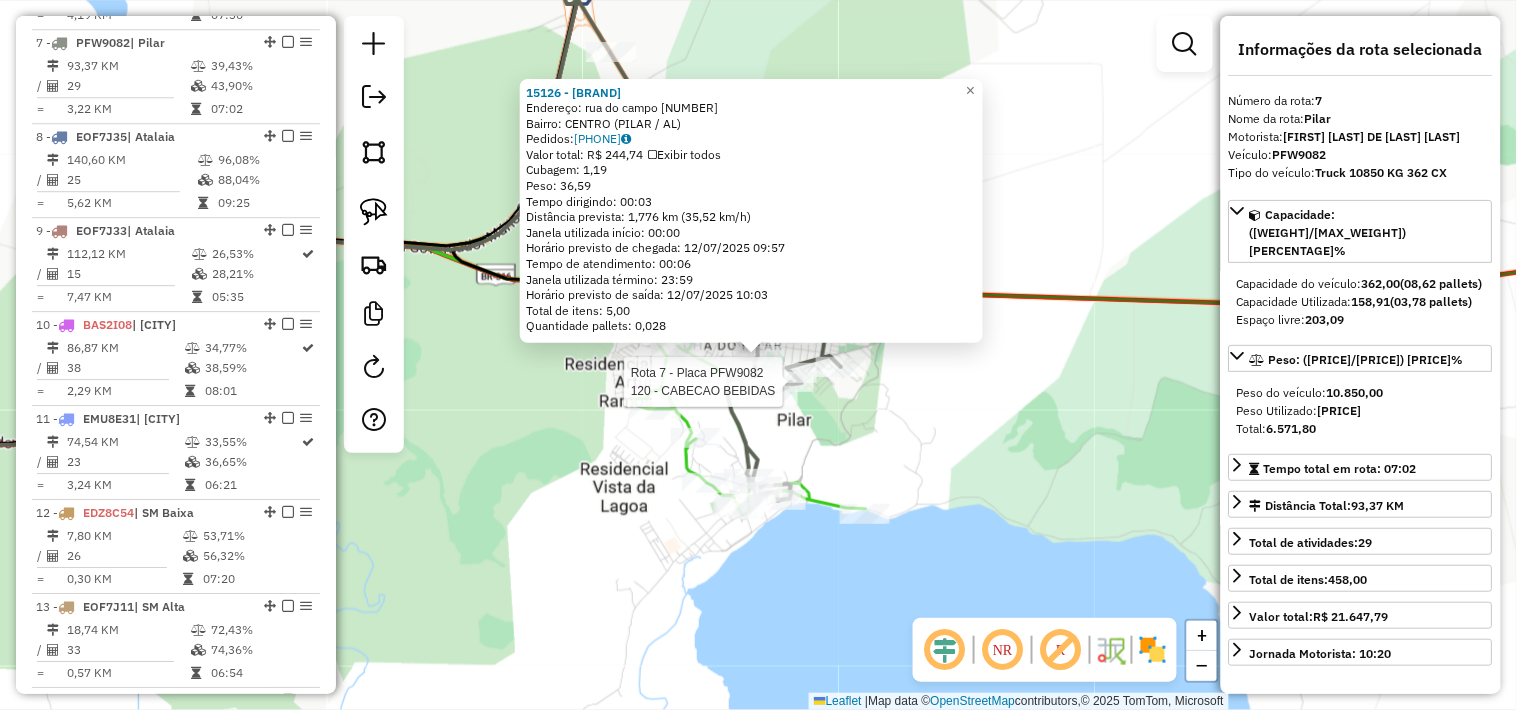 scroll, scrollTop: 1415, scrollLeft: 0, axis: vertical 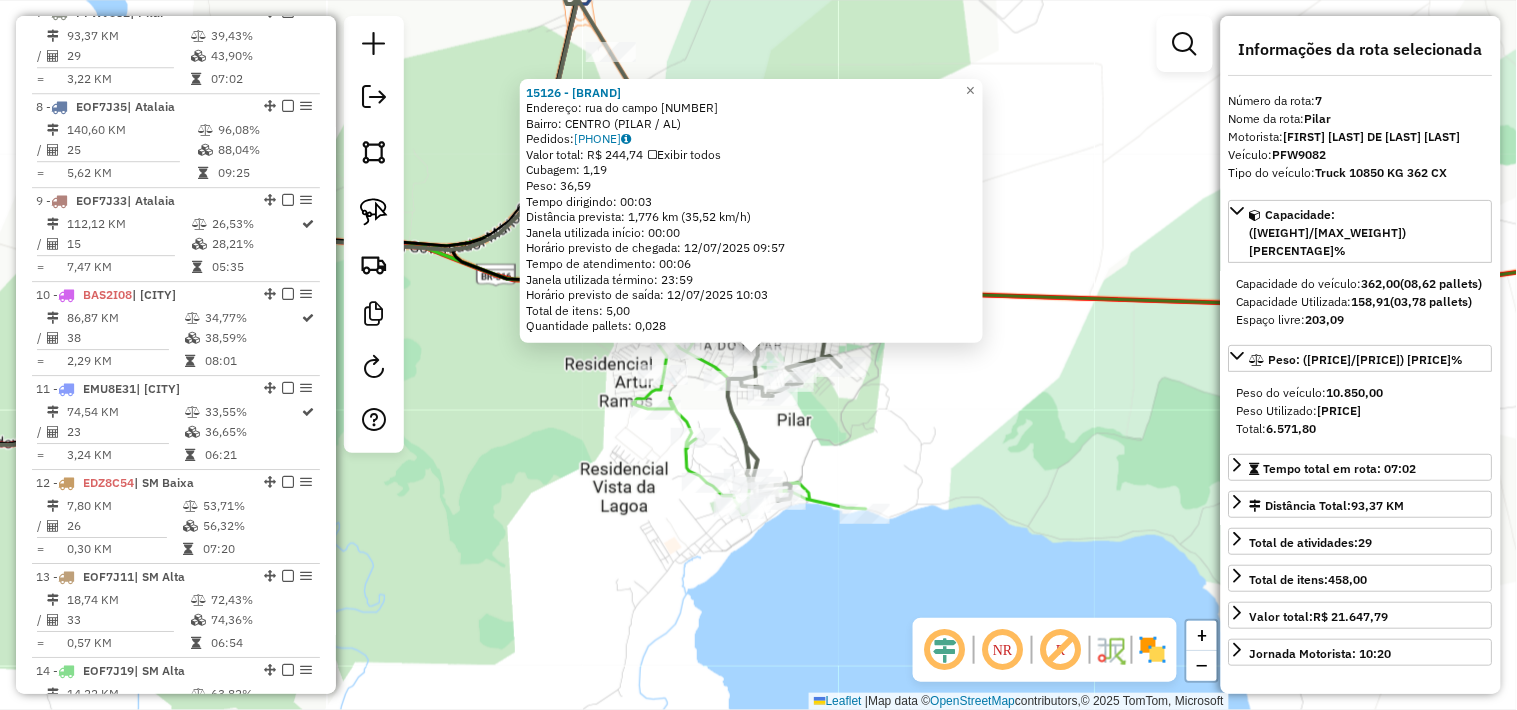 click on "15126 - ESPETINHO DO CESAR  Endereço:  rua do campo 1815   Bairro: CENTRO (PILAR / AL)   Pedidos:  11934579   Valor total: R$ 244,74   Exibir todos   Cubagem: 1,19  Peso: 36,59  Tempo dirigindo: 00:03   Distância prevista: 1,776 km (35,52 km/h)   Janela utilizada início: 00:00   Horário previsto de chegada: 12/07/2025 09:57   Tempo de atendimento: 00:06   Janela utilizada término: 23:59   Horário previsto de saída: 12/07/2025 10:03   Total de itens: 5,00   Quantidade pallets: 0,028  × Janela de atendimento Grade de atendimento Capacidade Transportadoras Veículos Cliente Pedidos  Rotas Selecione os dias de semana para filtrar as janelas de atendimento  Seg   Ter   Qua   Qui   Sex   Sáb   Dom  Informe o período da janela de atendimento: De: Até:  Filtrar exatamente a janela do cliente  Considerar janela de atendimento padrão  Selecione os dias de semana para filtrar as grades de atendimento  Seg   Ter   Qua   Qui   Sex   Sáb   Dom   Considerar clientes sem dia de atendimento cadastrado  De:   De:" 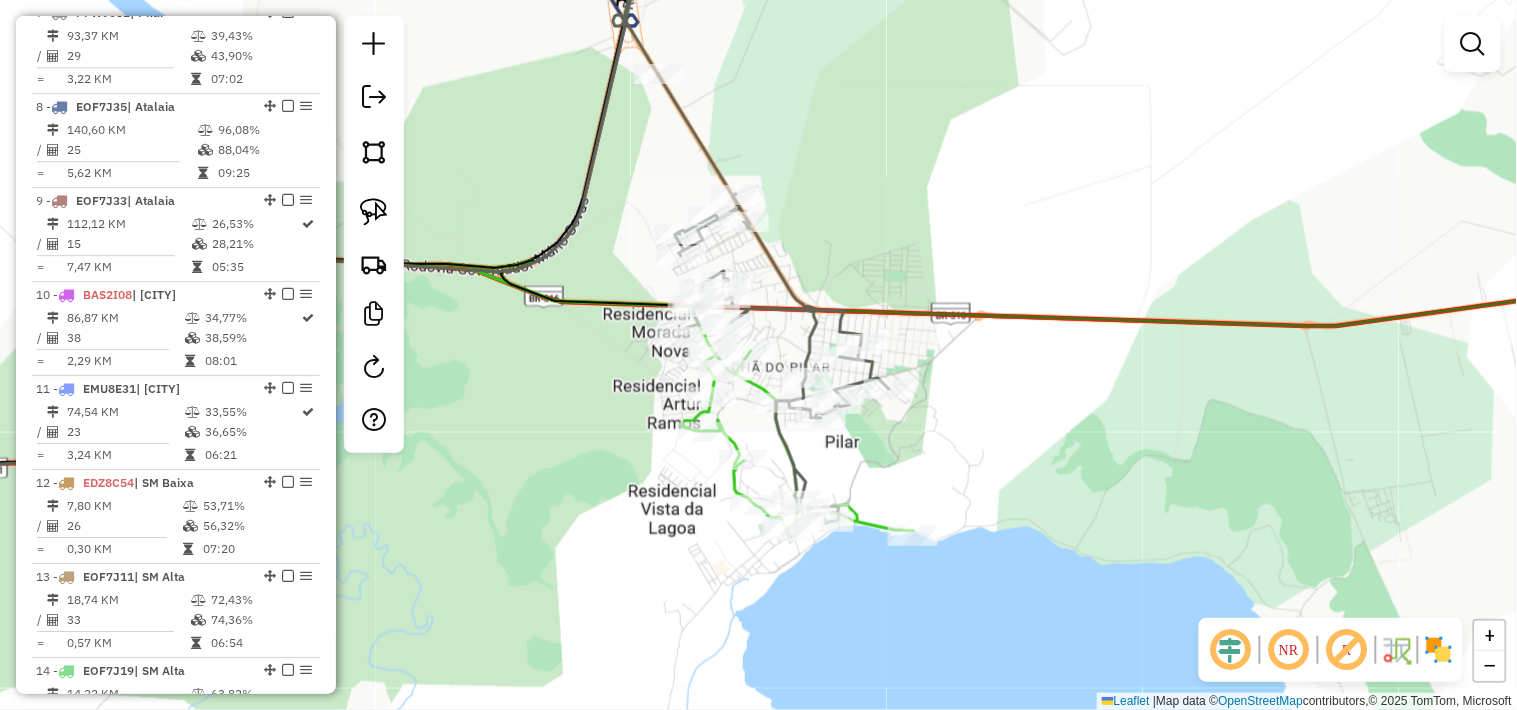 drag, startPoint x: 577, startPoint y: 356, endPoint x: 981, endPoint y: 451, distance: 415.0193 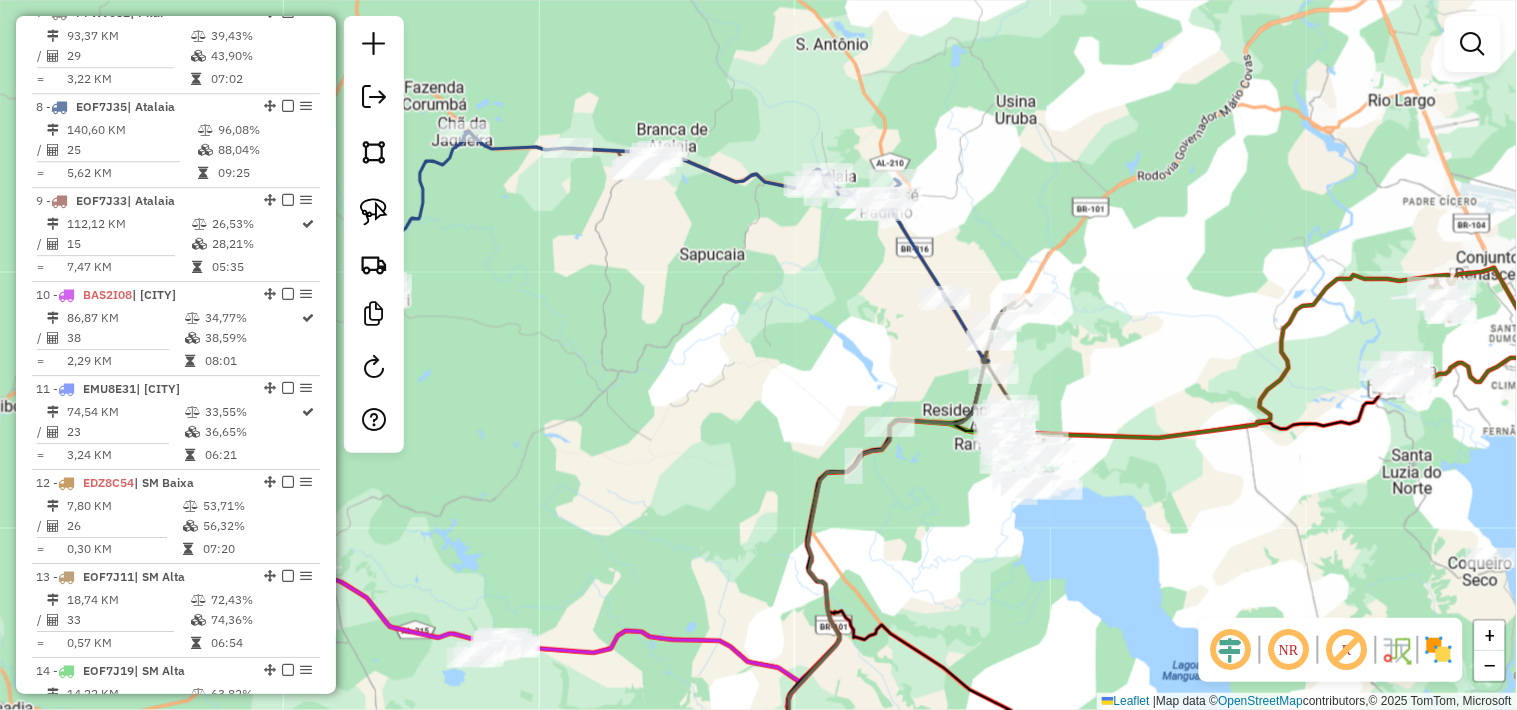 click on "Rota 6 - Placa PEZ7998  5999 - RONALDO BEBIDAS 1 Rota 7 - Placa PFW9082  13395 - MERC DA LETICIA Janela de atendimento Grade de atendimento Capacidade Transportadoras Veículos Cliente Pedidos  Rotas Selecione os dias de semana para filtrar as janelas de atendimento  Seg   Ter   Qua   Qui   Sex   Sáb   Dom  Informe o período da janela de atendimento: De: Até:  Filtrar exatamente a janela do cliente  Considerar janela de atendimento padrão  Selecione os dias de semana para filtrar as grades de atendimento  Seg   Ter   Qua   Qui   Sex   Sáb   Dom   Considerar clientes sem dia de atendimento cadastrado  Clientes fora do dia de atendimento selecionado Filtrar as atividades entre os valores definidos abaixo:  Peso mínimo:   Peso máximo:   Cubagem mínima:   Cubagem máxima:   De:   Até:  Filtrar as atividades entre o tempo de atendimento definido abaixo:  De:   Até:   Considerar capacidade total dos clientes não roteirizados Transportadora: Selecione um ou mais itens Tipo de veículo: Veículo: Nome: De:" 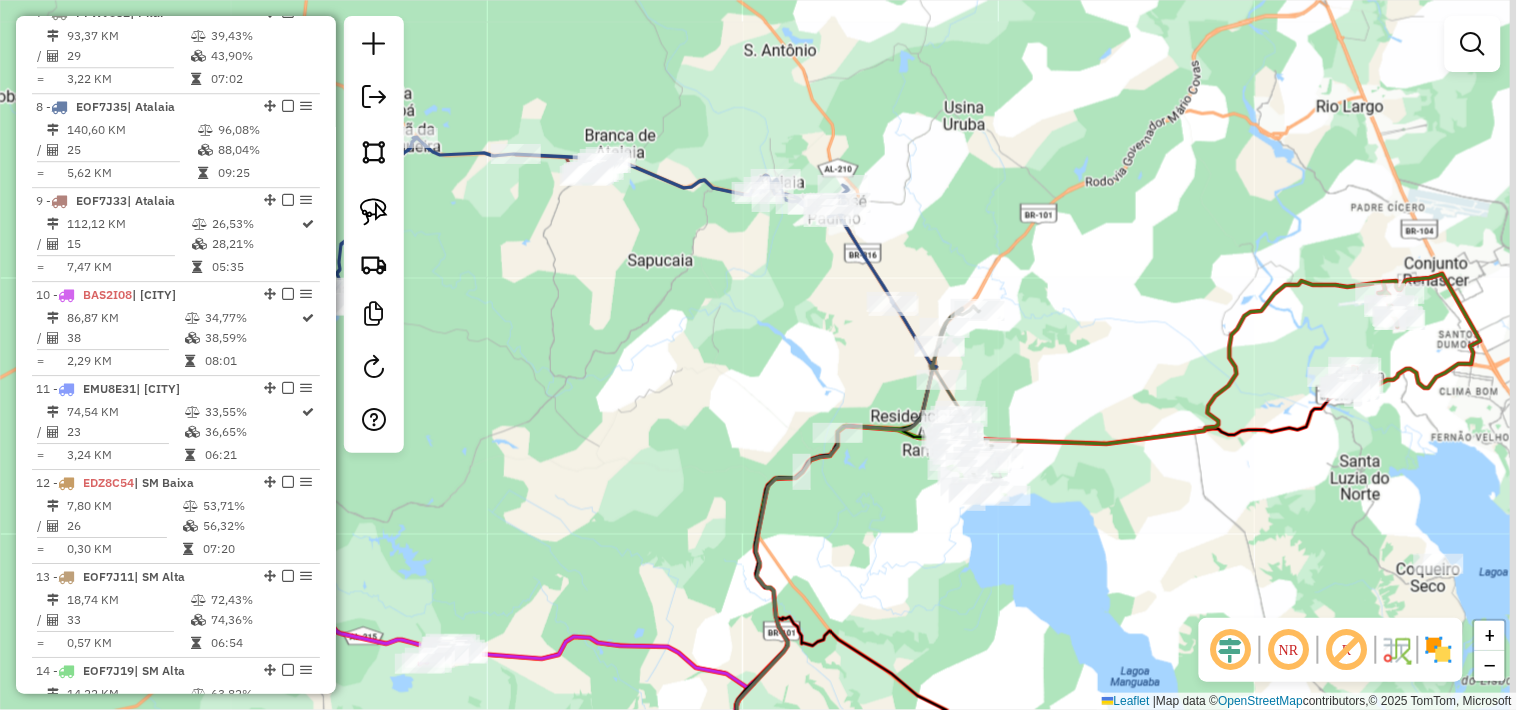drag, startPoint x: 1041, startPoint y: 403, endPoint x: 893, endPoint y: 424, distance: 149.48244 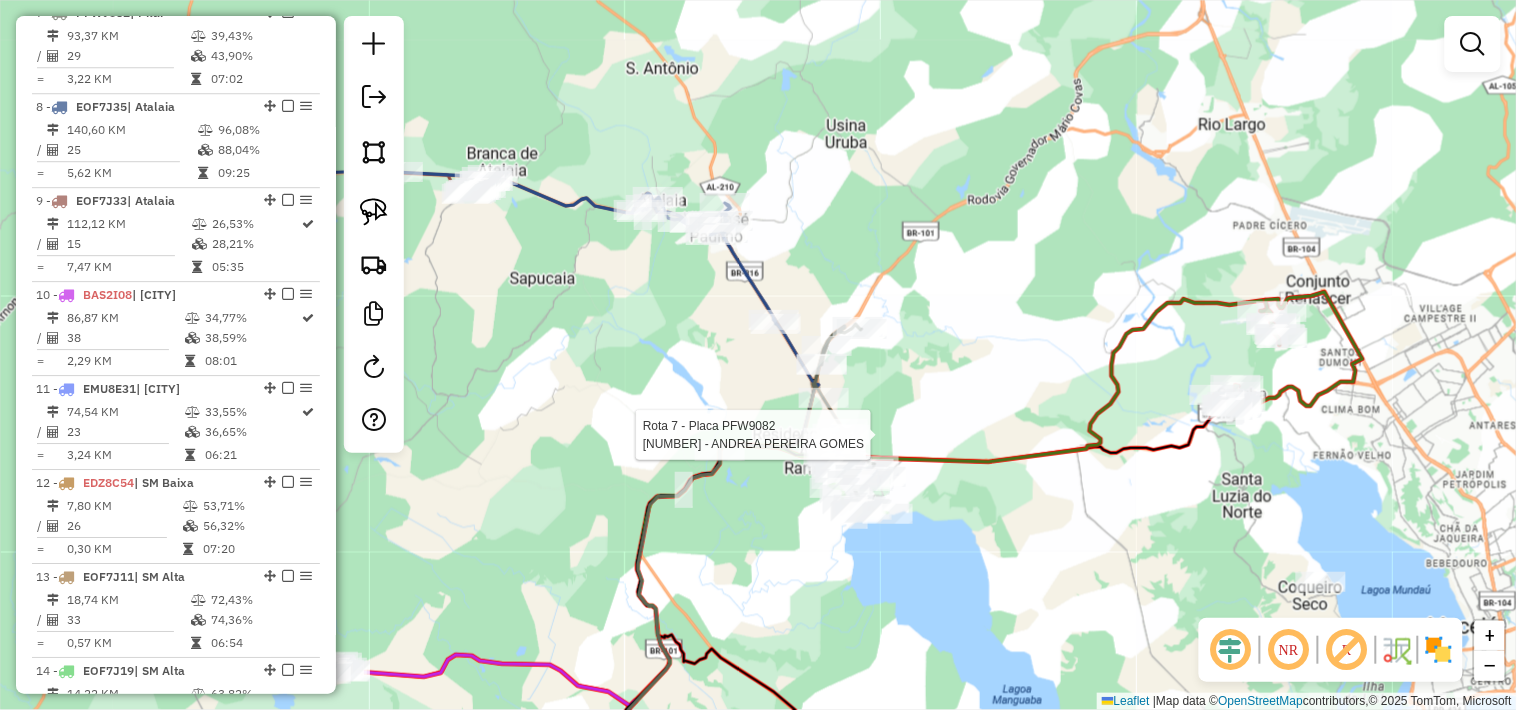 drag, startPoint x: 1058, startPoint y: 412, endPoint x: 790, endPoint y: 308, distance: 287.47174 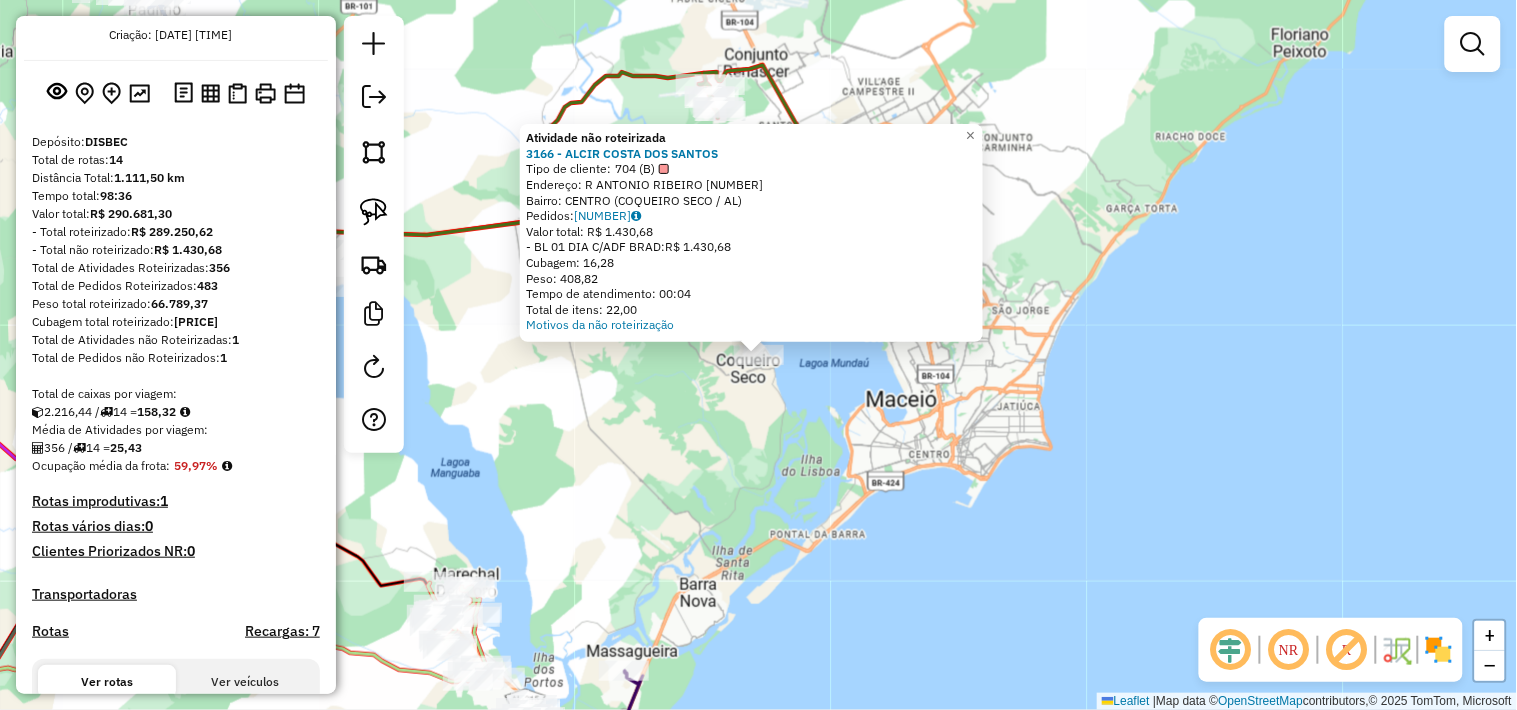 scroll, scrollTop: 0, scrollLeft: 0, axis: both 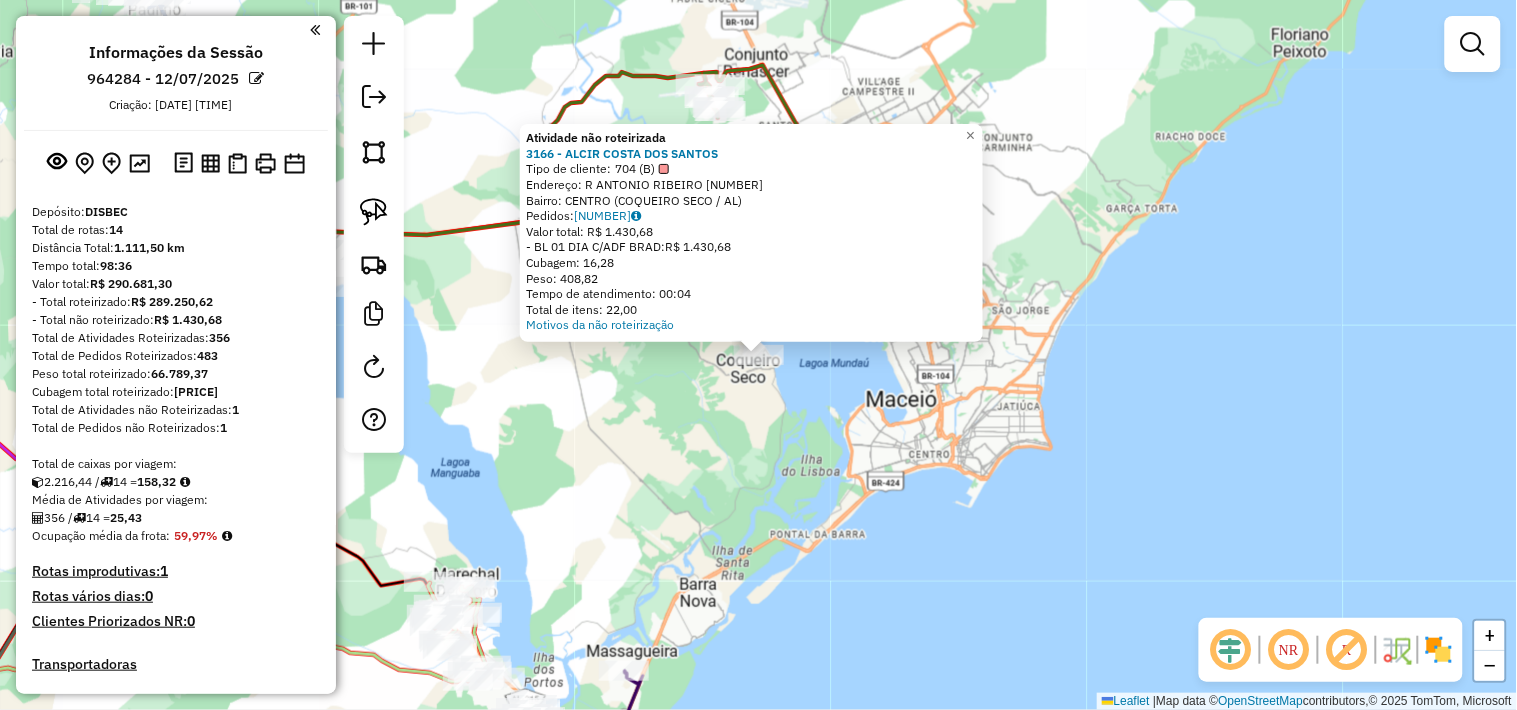 click on "Atividade não roteirizada 3166 - ALCIR COSTA DOS SANTOS  Tipo de cliente:   704 (B)   Endereço: R   ANTONIO RIBEIRO                25   Bairro: CENTRO (COQUEIRO SECO / AL)   Pedidos:  11934797   Valor total: R$ 1.430,68   - BL 01 DIA C/ADF BRAD:  R$ 1.430,68   Cubagem: 16,28   Peso: 408,82   Tempo de atendimento: 00:04   Total de itens: 22,00  Motivos da não roteirização × Janela de atendimento Grade de atendimento Capacidade Transportadoras Veículos Cliente Pedidos  Rotas Selecione os dias de semana para filtrar as janelas de atendimento  Seg   Ter   Qua   Qui   Sex   Sáb   Dom  Informe o período da janela de atendimento: De: Até:  Filtrar exatamente a janela do cliente  Considerar janela de atendimento padrão  Selecione os dias de semana para filtrar as grades de atendimento  Seg   Ter   Qua   Qui   Sex   Sáb   Dom   Considerar clientes sem dia de atendimento cadastrado  Clientes fora do dia de atendimento selecionado Filtrar as atividades entre os valores definidos abaixo:  Peso mínimo:   De:" 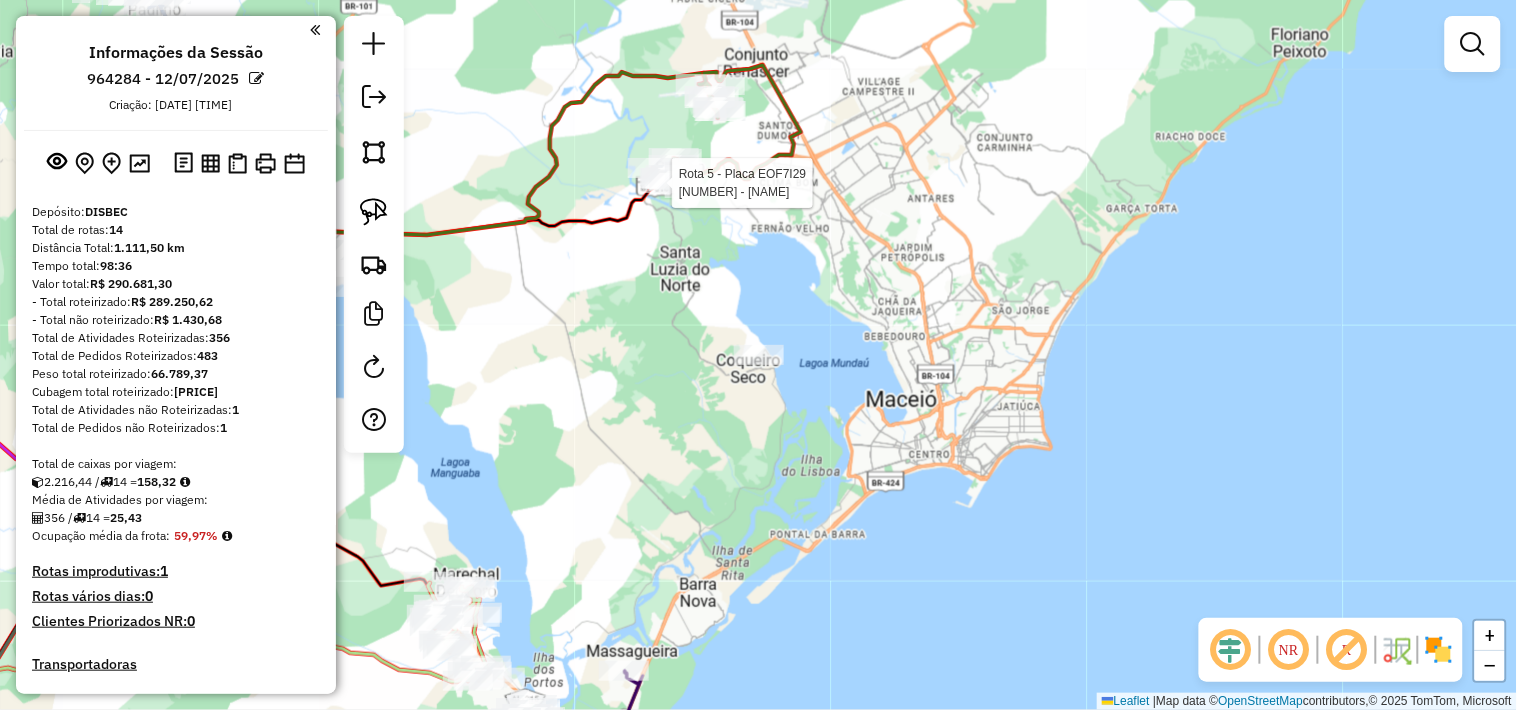 select on "*********" 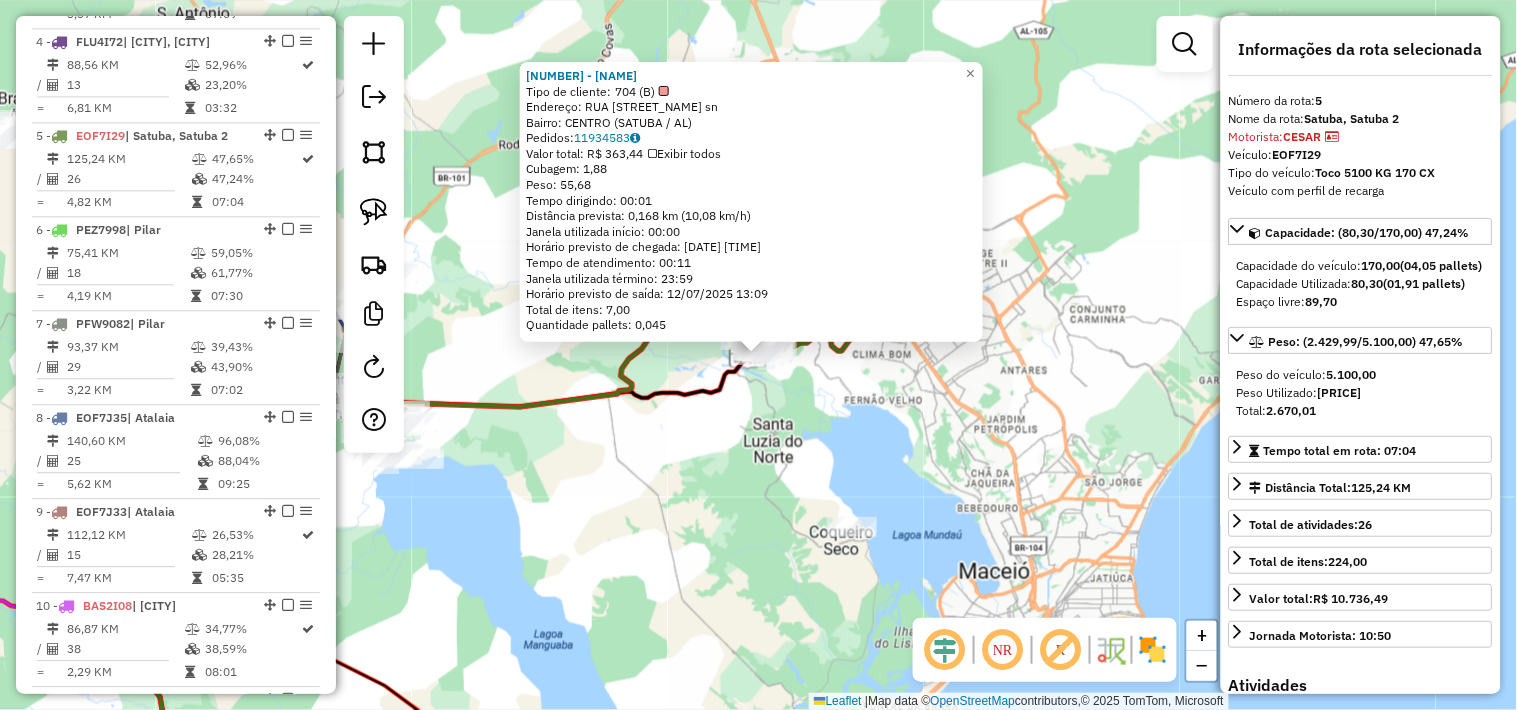 scroll, scrollTop: 1227, scrollLeft: 0, axis: vertical 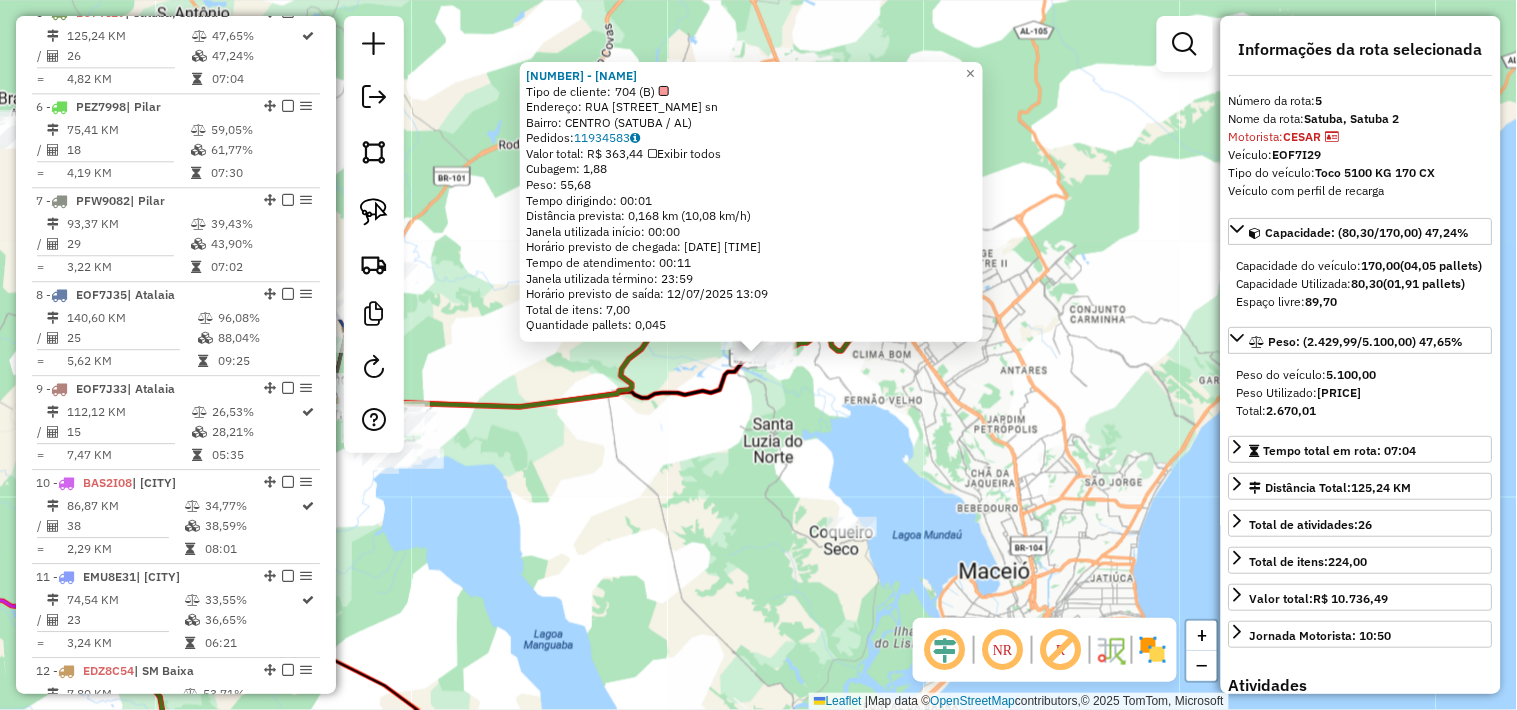 click on "6128 - MERCEARIA DO JO  Tipo de cliente:   704 (B)   Endereço:  RUA SANTA TEREZA sn   Bairro: CENTRO (SATUBA / AL)   Pedidos:  11934583   Valor total: R$ 363,44   Exibir todos   Cubagem: 1,88  Peso: 55,68  Tempo dirigindo: 00:01   Distância prevista: 0,168 km (10,08 km/h)   Janela utilizada início: 00:00   Horário previsto de chegada: 12/07/2025 12:58   Tempo de atendimento: 00:11   Janela utilizada término: 23:59   Horário previsto de saída: 12/07/2025 13:09   Total de itens: 7,00   Quantidade pallets: 0,045  × Janela de atendimento Grade de atendimento Capacidade Transportadoras Veículos Cliente Pedidos  Rotas Selecione os dias de semana para filtrar as janelas de atendimento  Seg   Ter   Qua   Qui   Sex   Sáb   Dom  Informe o período da janela de atendimento: De: Até:  Filtrar exatamente a janela do cliente  Considerar janela de atendimento padrão  Selecione os dias de semana para filtrar as grades de atendimento  Seg   Ter   Qua   Qui   Sex   Sáb   Dom   Peso mínimo:   Peso máximo:   De:" 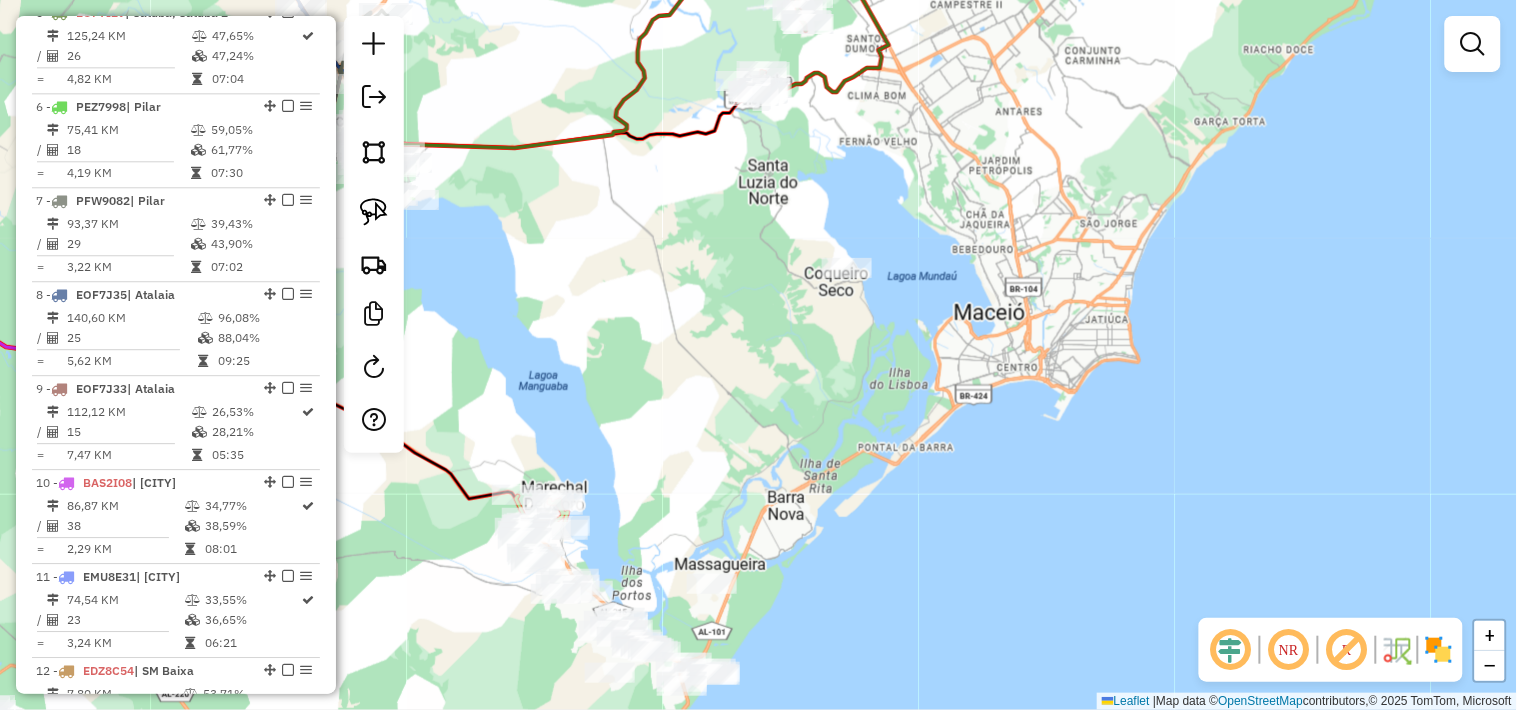 drag, startPoint x: 742, startPoint y: 600, endPoint x: 737, endPoint y: 315, distance: 285.04385 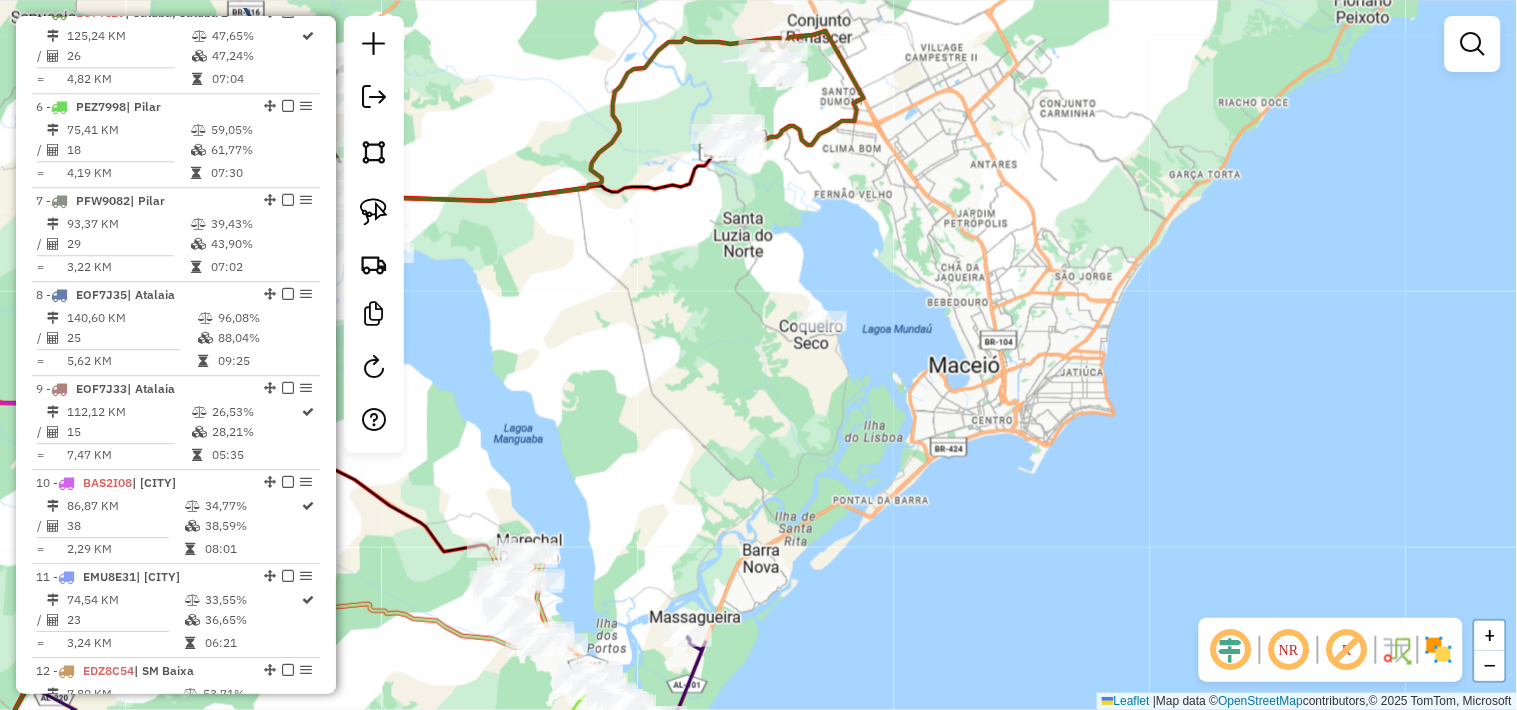 drag, startPoint x: 778, startPoint y: 404, endPoint x: 723, endPoint y: 557, distance: 162.58536 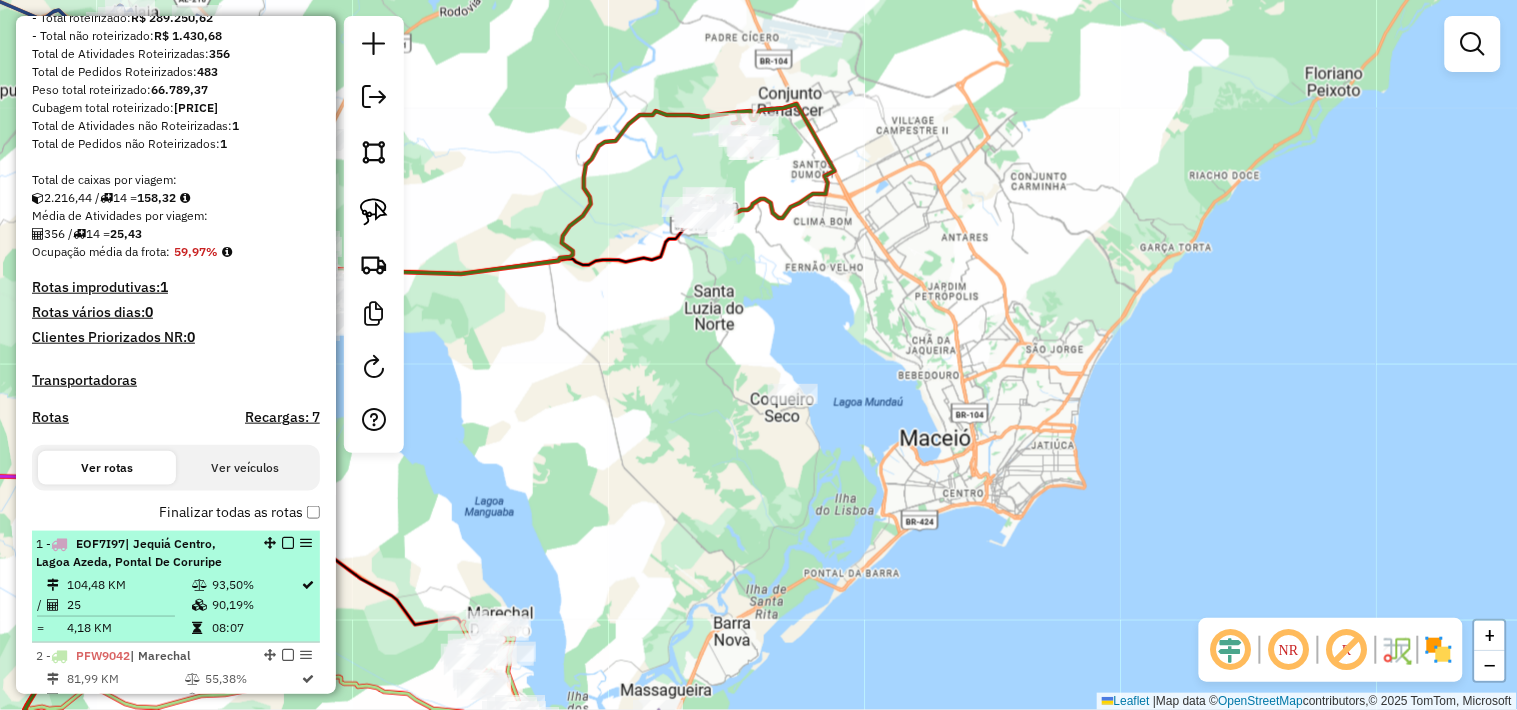 scroll, scrollTop: 0, scrollLeft: 0, axis: both 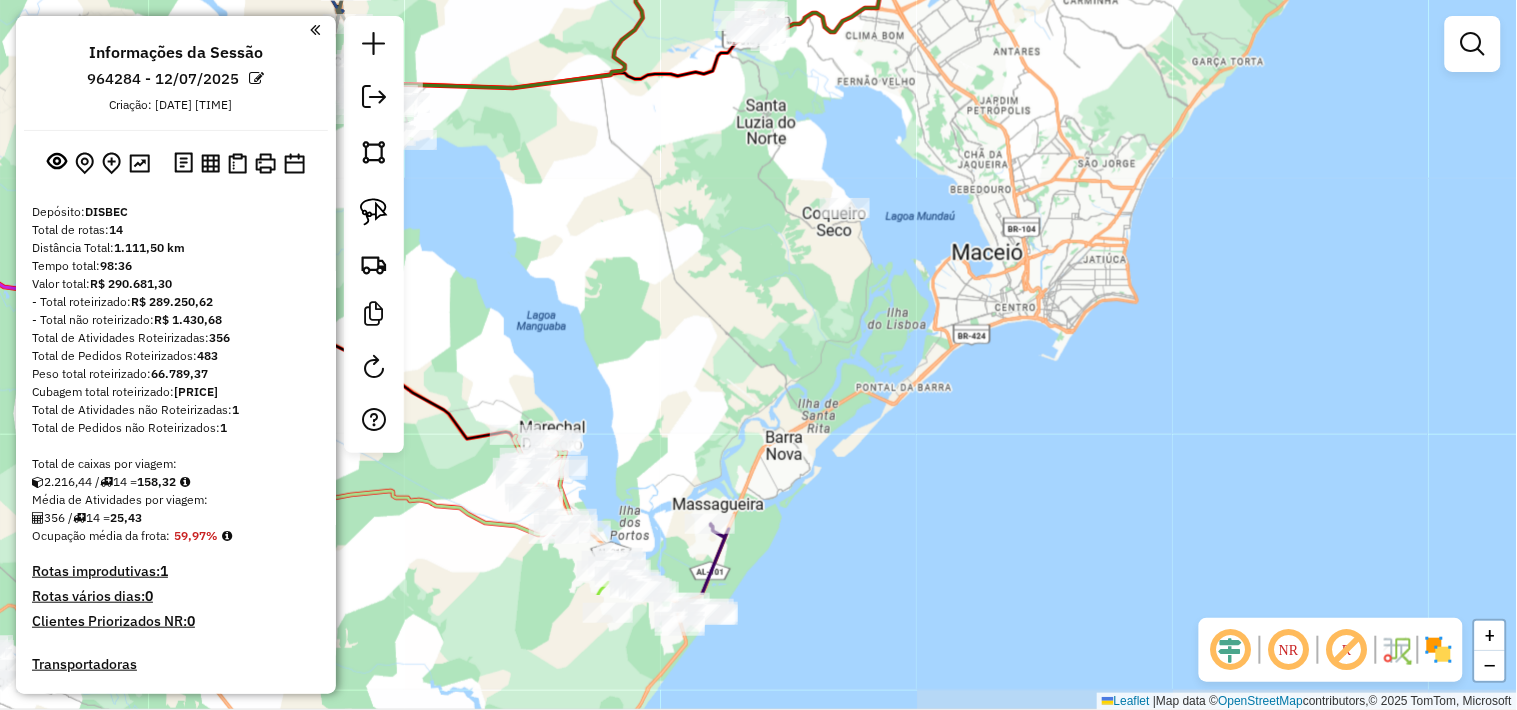 drag, startPoint x: 676, startPoint y: 486, endPoint x: 701, endPoint y: 307, distance: 180.73738 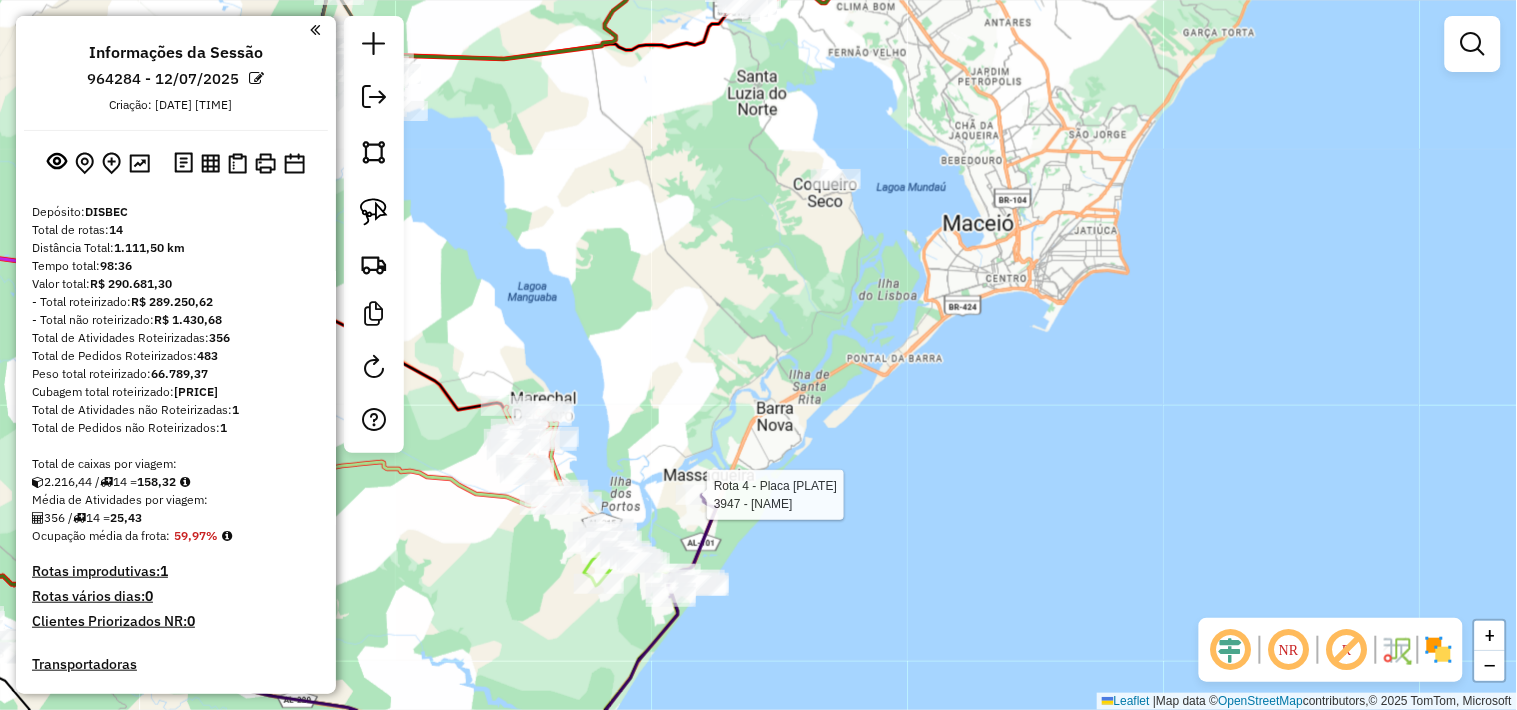 select on "*********" 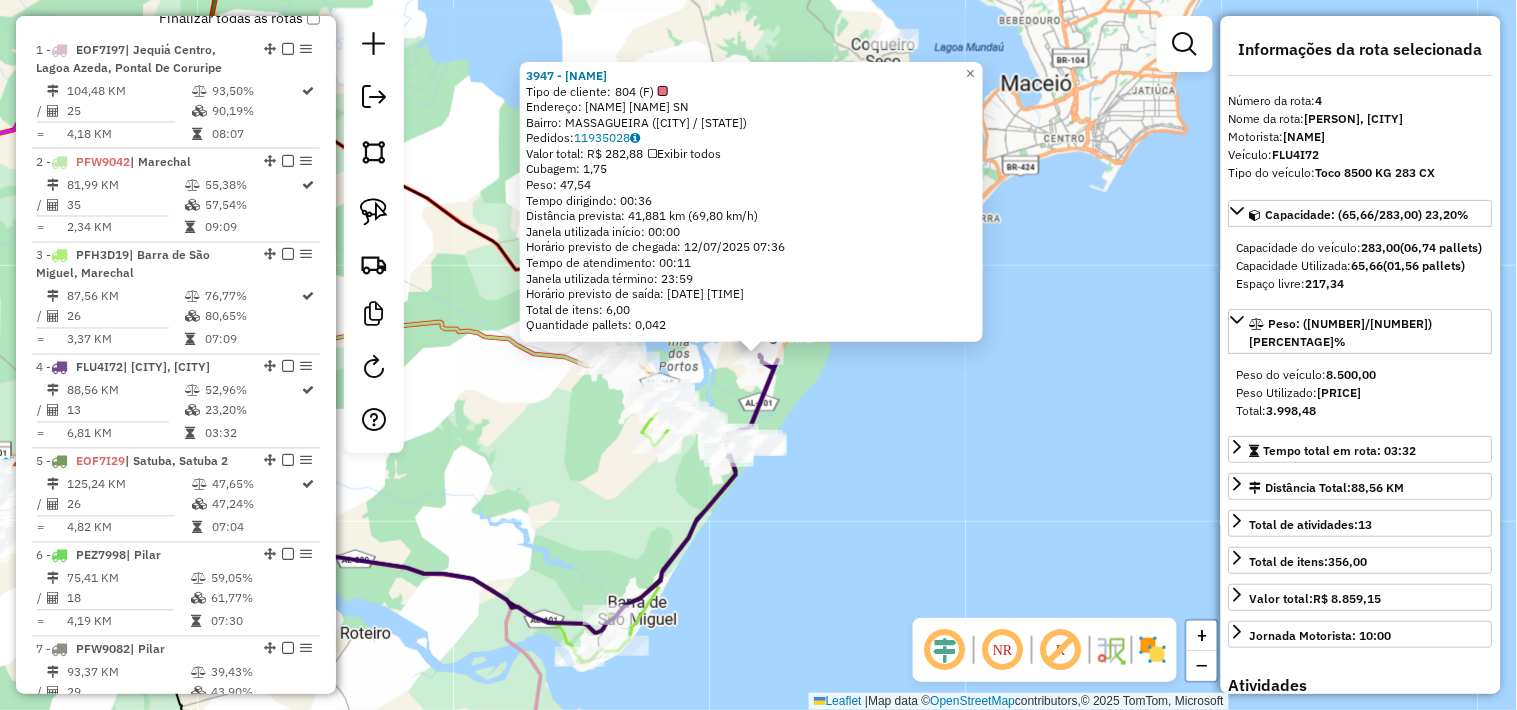 scroll, scrollTop: 1115, scrollLeft: 0, axis: vertical 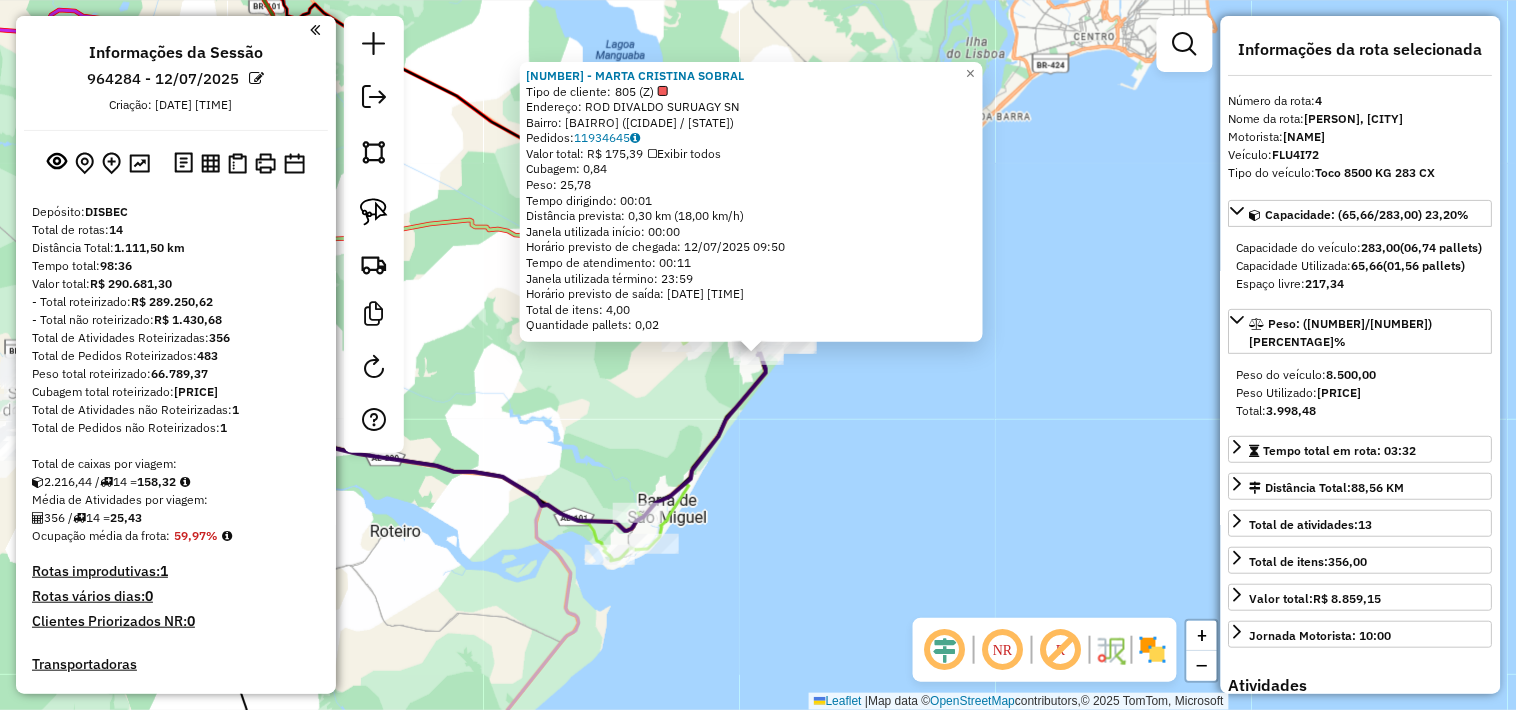 click on "1469 - MARTA CRISTINA SOBRAL  Tipo de cliente:   805 (Z)   Endereço: ROD DIVALDO SURUAGY                SN   Bairro: FRANCES (MARECHAL DEODORO / AL)   Pedidos:  11934645   Valor total: R$ 175,39   Exibir todos   Cubagem: 0,84  Peso: 25,78  Tempo dirigindo: 00:01   Distância prevista: 0,30 km (18,00 km/h)   Janela utilizada início: 00:00   Horário previsto de chegada: 12/07/2025 09:50   Tempo de atendimento: 00:11   Janela utilizada término: 23:59   Horário previsto de saída: 12/07/2025 10:01   Total de itens: 4,00   Quantidade pallets: 0,02  × Janela de atendimento Grade de atendimento Capacidade Transportadoras Veículos Cliente Pedidos  Rotas Selecione os dias de semana para filtrar as janelas de atendimento  Seg   Ter   Qua   Qui   Sex   Sáb   Dom  Informe o período da janela de atendimento: De: Até:  Filtrar exatamente a janela do cliente  Considerar janela de atendimento padrão  Selecione os dias de semana para filtrar as grades de atendimento  Seg   Ter   Qua   Qui   Sex   Sáb   Dom   De:" 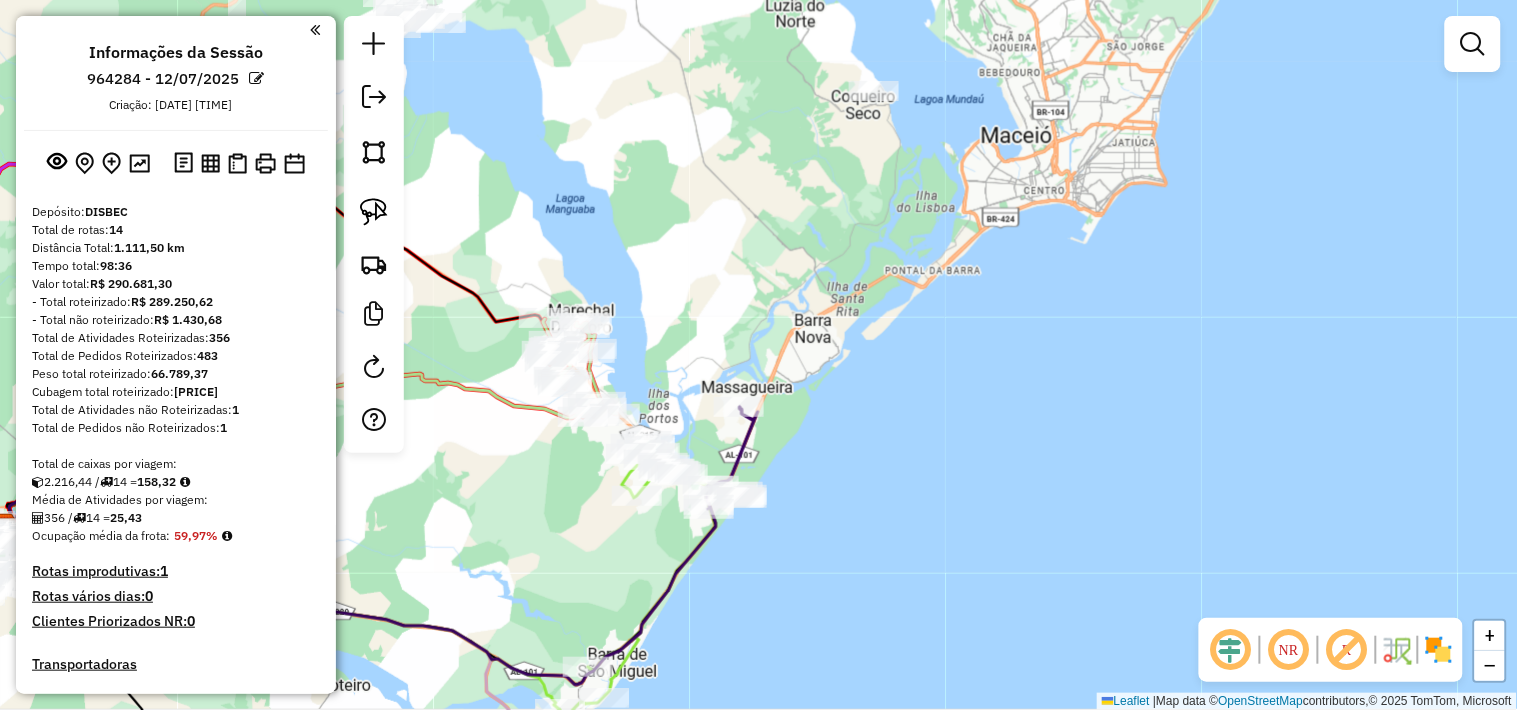 drag, startPoint x: 956, startPoint y: 531, endPoint x: 917, endPoint y: 490, distance: 56.586216 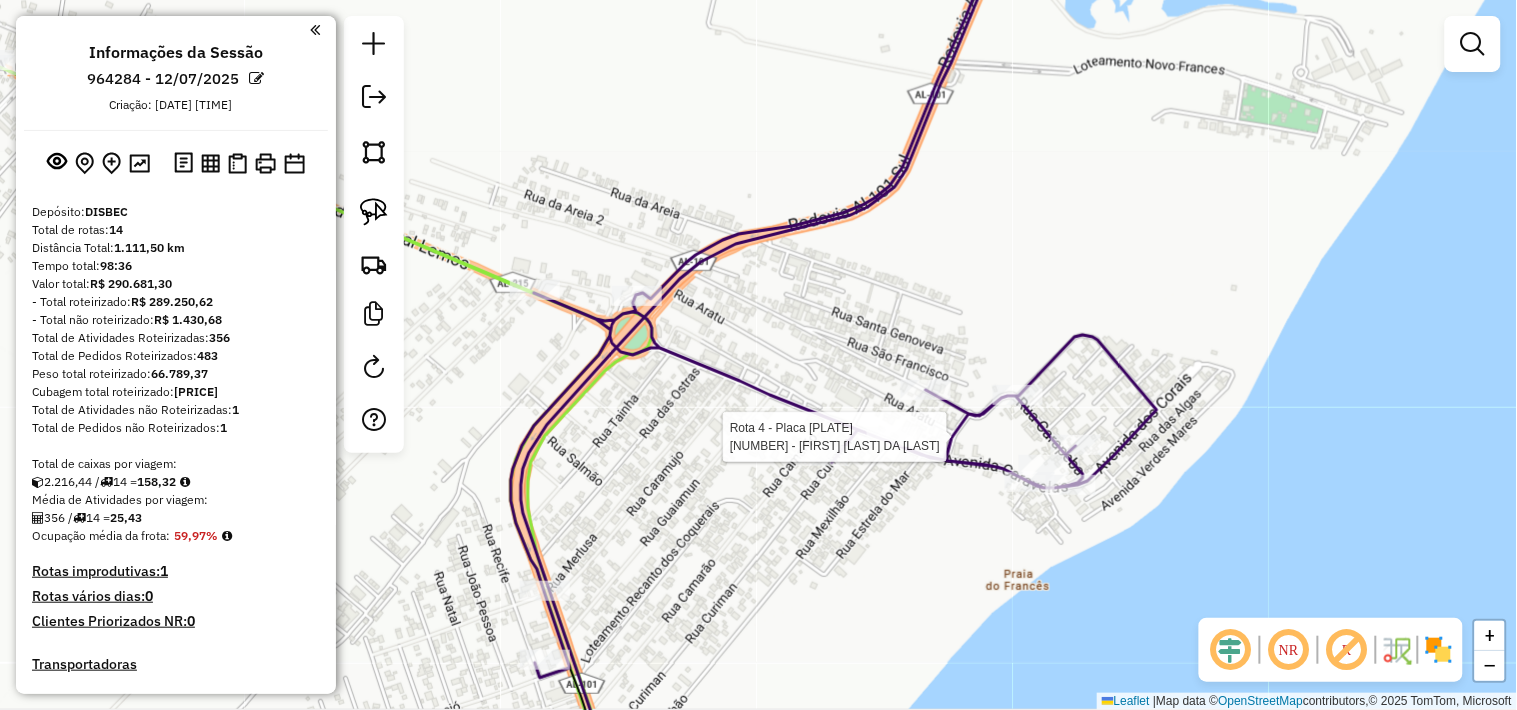 select on "*********" 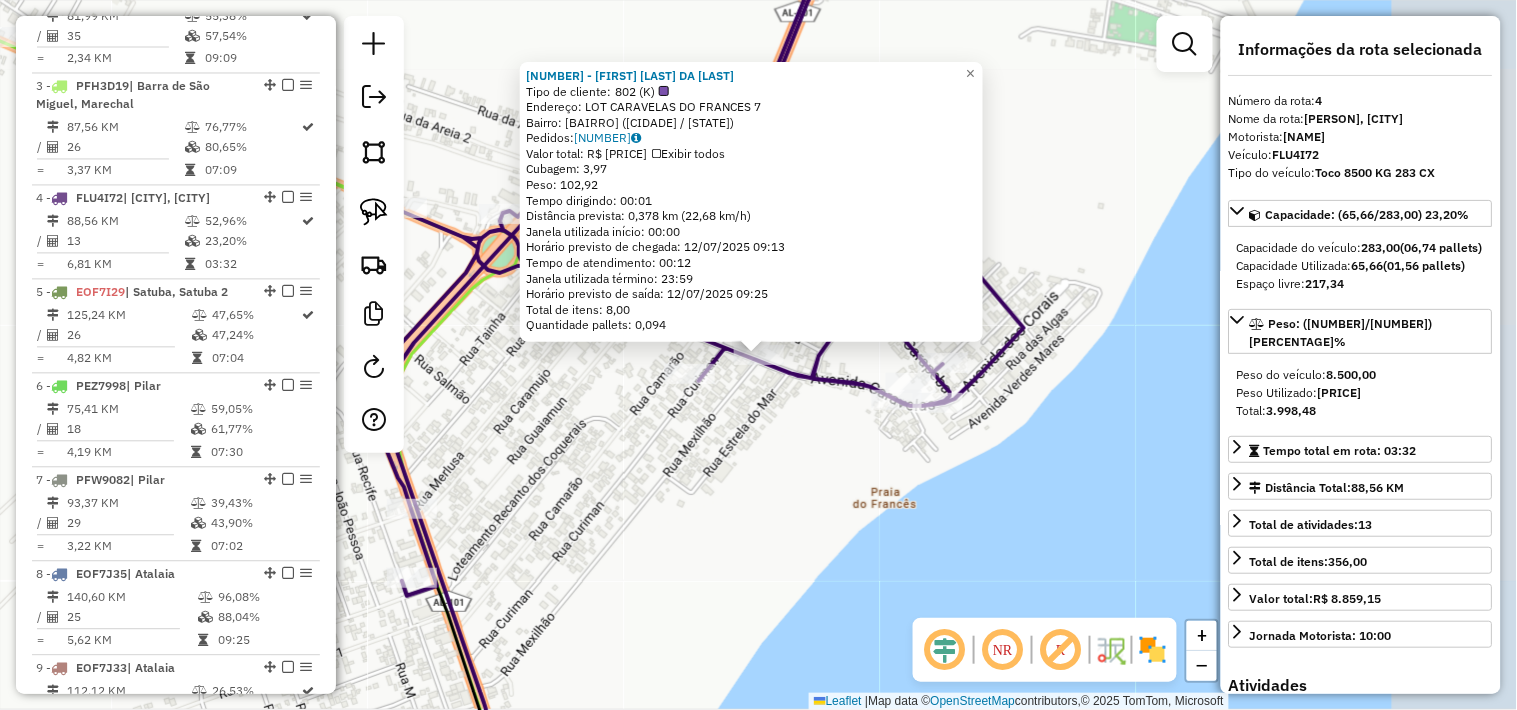 scroll, scrollTop: 1115, scrollLeft: 0, axis: vertical 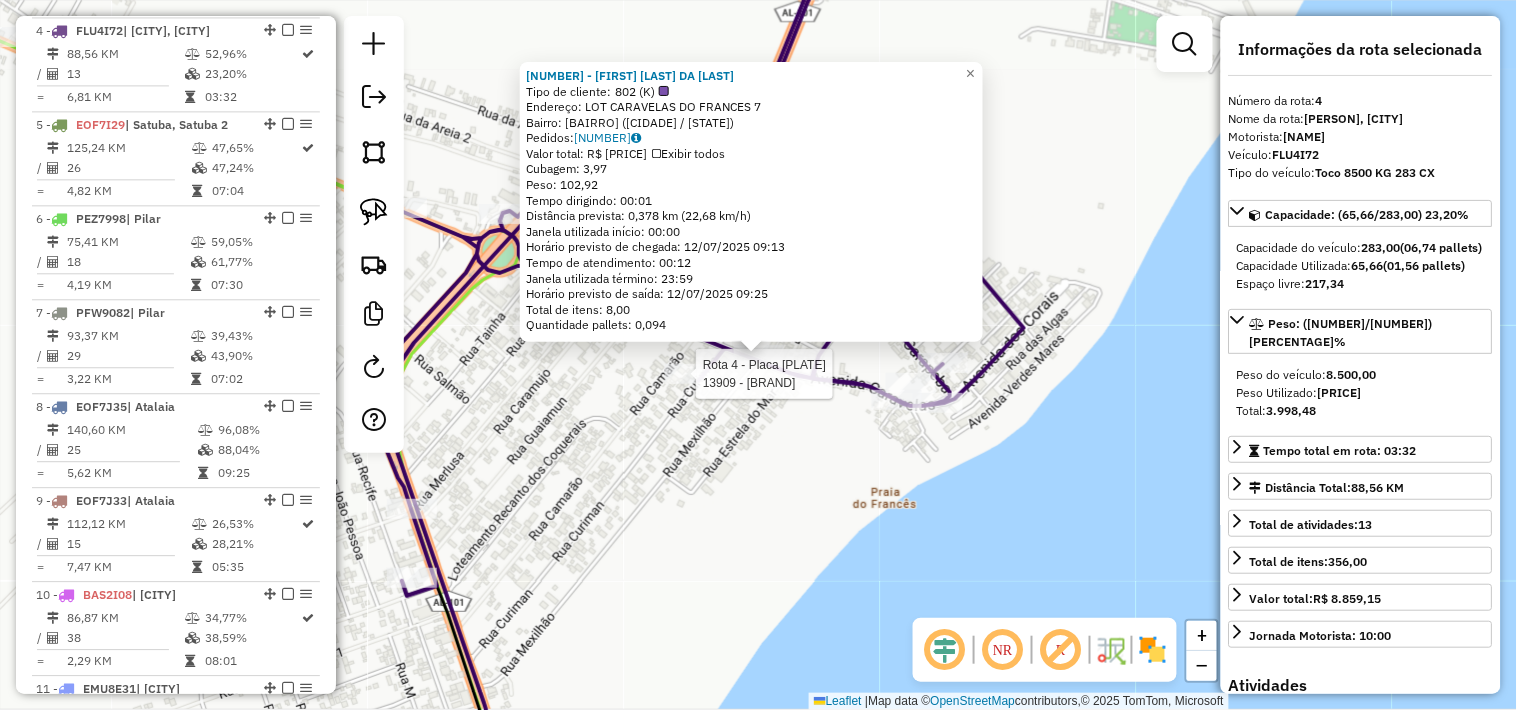 click 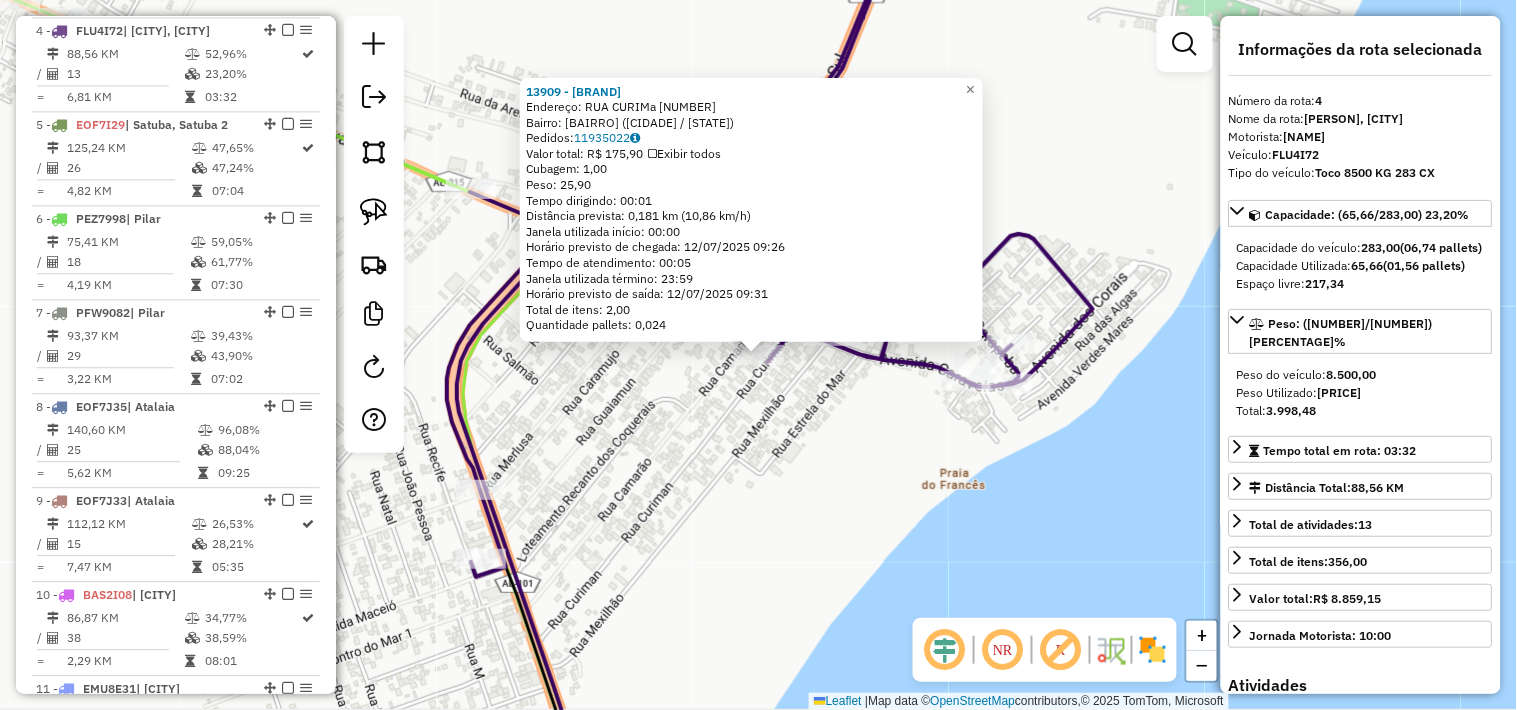 click on "13909 - DOM DECO  Endereço:  RUA CURIMa 74   Bairro: FRANCES (MARECHAL DEODORO / AL)   Pedidos:  11935022   Valor total: R$ 175,90   Exibir todos   Cubagem: 1,00  Peso: 25,90  Tempo dirigindo: 00:01   Distância prevista: 0,181 km (10,86 km/h)   Janela utilizada início: 00:00   Horário previsto de chegada: 12/07/2025 09:26   Tempo de atendimento: 00:05   Janela utilizada término: 23:59   Horário previsto de saída: 12/07/2025 09:31   Total de itens: 2,00   Quantidade pallets: 0,024  × Janela de atendimento Grade de atendimento Capacidade Transportadoras Veículos Cliente Pedidos  Rotas Selecione os dias de semana para filtrar as janelas de atendimento  Seg   Ter   Qua   Qui   Sex   Sáb   Dom  Informe o período da janela de atendimento: De: Até:  Filtrar exatamente a janela do cliente  Considerar janela de atendimento padrão  Selecione os dias de semana para filtrar as grades de atendimento  Seg   Ter   Qua   Qui   Sex   Sáb   Dom   Considerar clientes sem dia de atendimento cadastrado  De:   Até:" 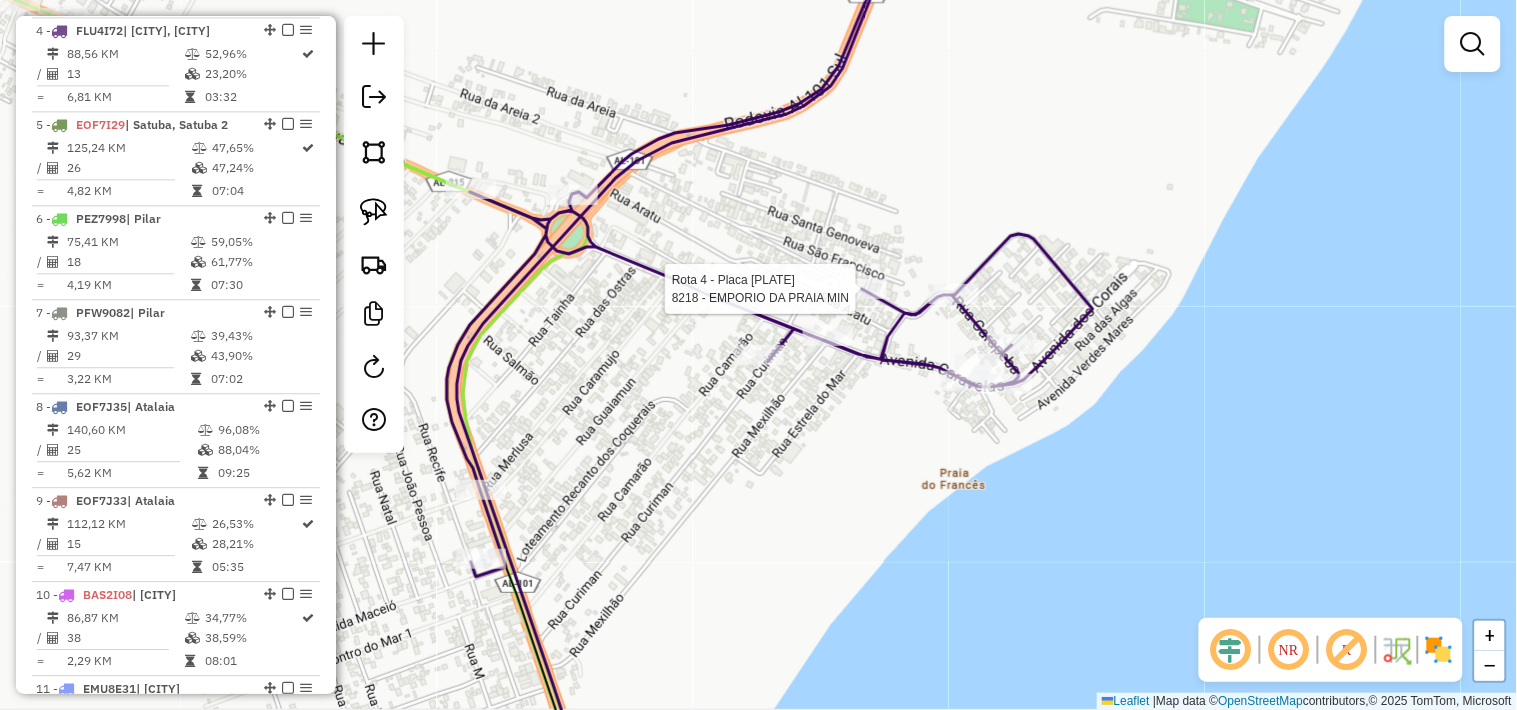 select on "*********" 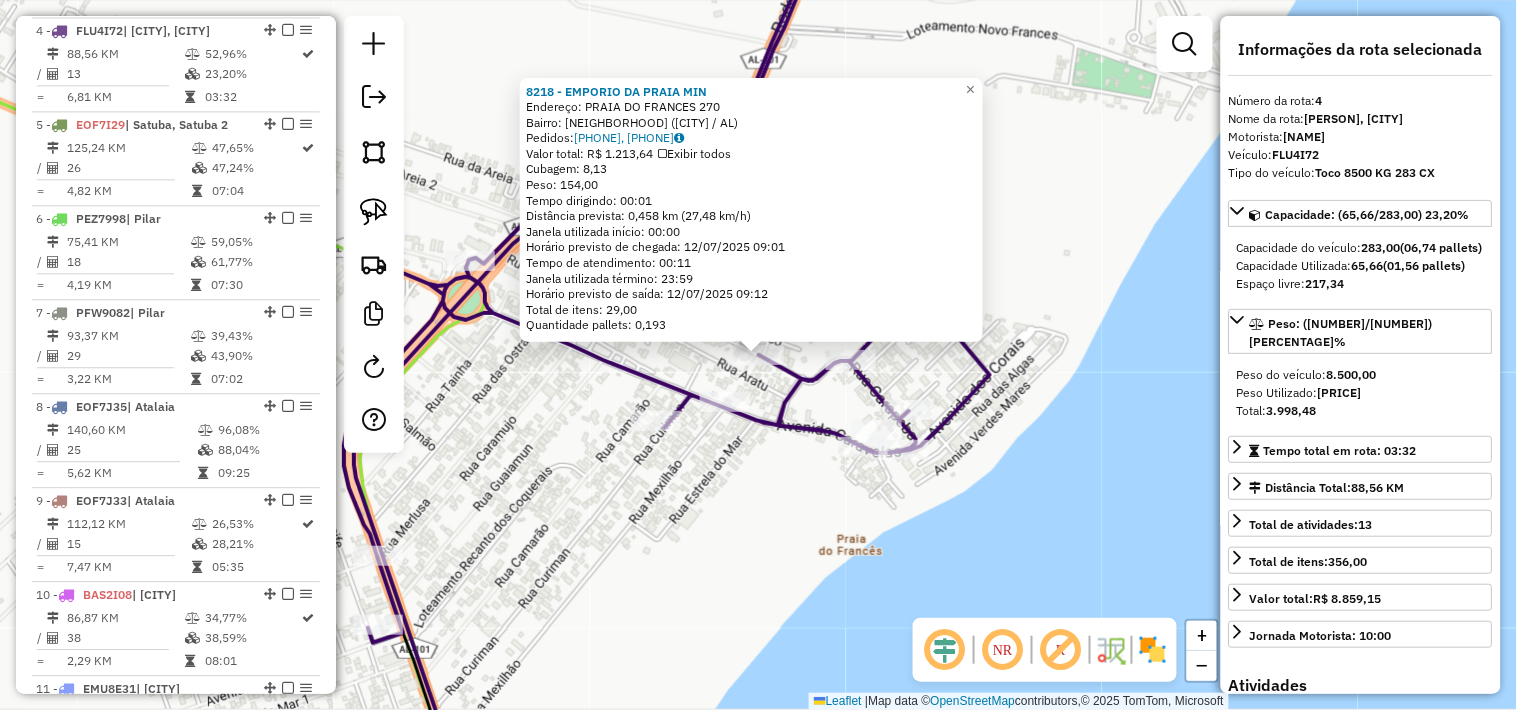 click on "8218 - EMPORIO DA PRAIA MIN  Endereço:  PRAIA DO FRANCES 270   Bairro: CENTRO (MARECHAL DEODORO / AL)   Pedidos:  11934657, 11934663   Valor total: R$ 1.213,64   Exibir todos   Cubagem: 8,13  Peso: 154,00  Tempo dirigindo: 00:01   Distância prevista: 0,458 km (27,48 km/h)   Janela utilizada início: 00:00   Horário previsto de chegada: 12/07/2025 09:01   Tempo de atendimento: 00:11   Janela utilizada término: 23:59   Horário previsto de saída: 12/07/2025 09:12   Total de itens: 29,00   Quantidade pallets: 0,193  × Janela de atendimento Grade de atendimento Capacidade Transportadoras Veículos Cliente Pedidos  Rotas Selecione os dias de semana para filtrar as janelas de atendimento  Seg   Ter   Qua   Qui   Sex   Sáb   Dom  Informe o período da janela de atendimento: De: Até:  Filtrar exatamente a janela do cliente  Considerar janela de atendimento padrão  Selecione os dias de semana para filtrar as grades de atendimento  Seg   Ter   Qua   Qui   Sex   Sáb   Dom   Peso mínimo:   Peso máximo:   De:" 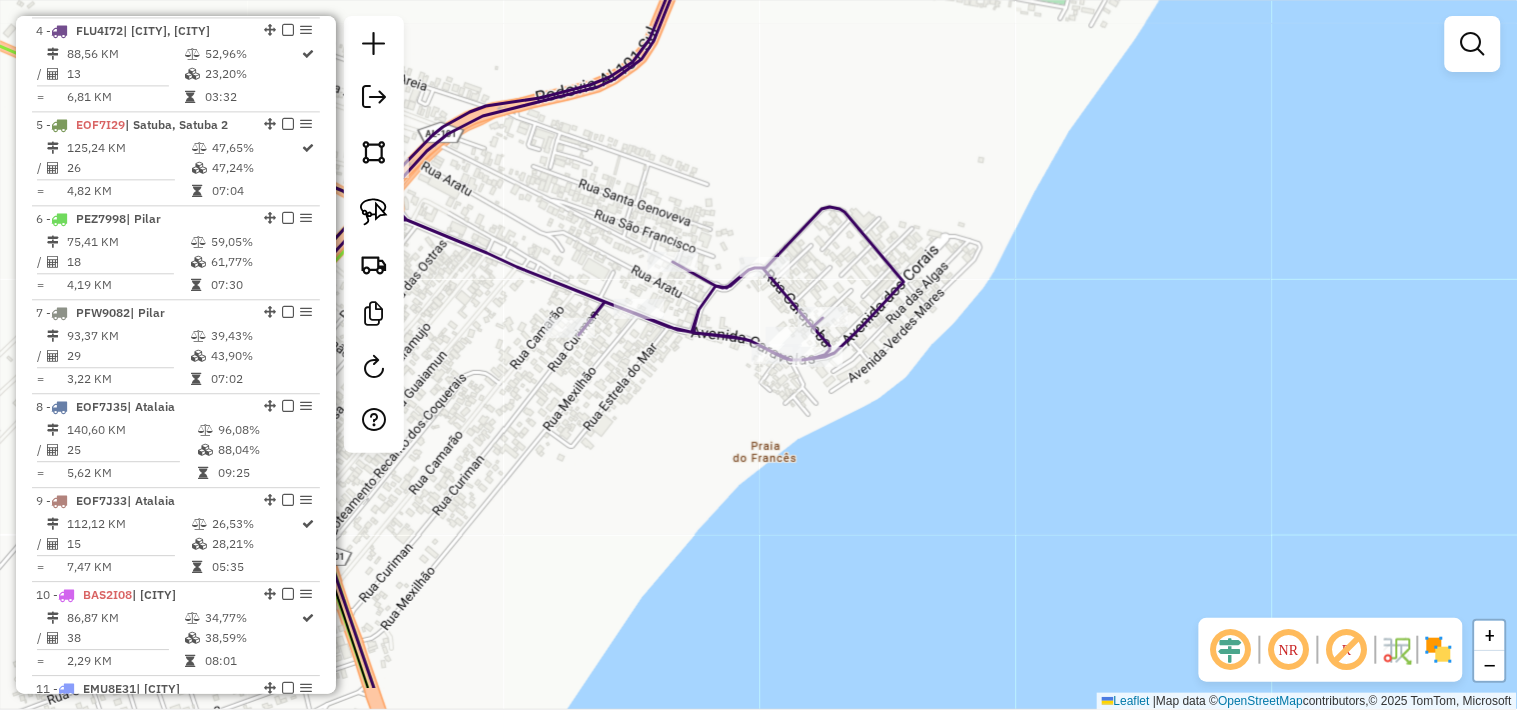 drag, startPoint x: 591, startPoint y: 318, endPoint x: 534, endPoint y: 241, distance: 95.80188 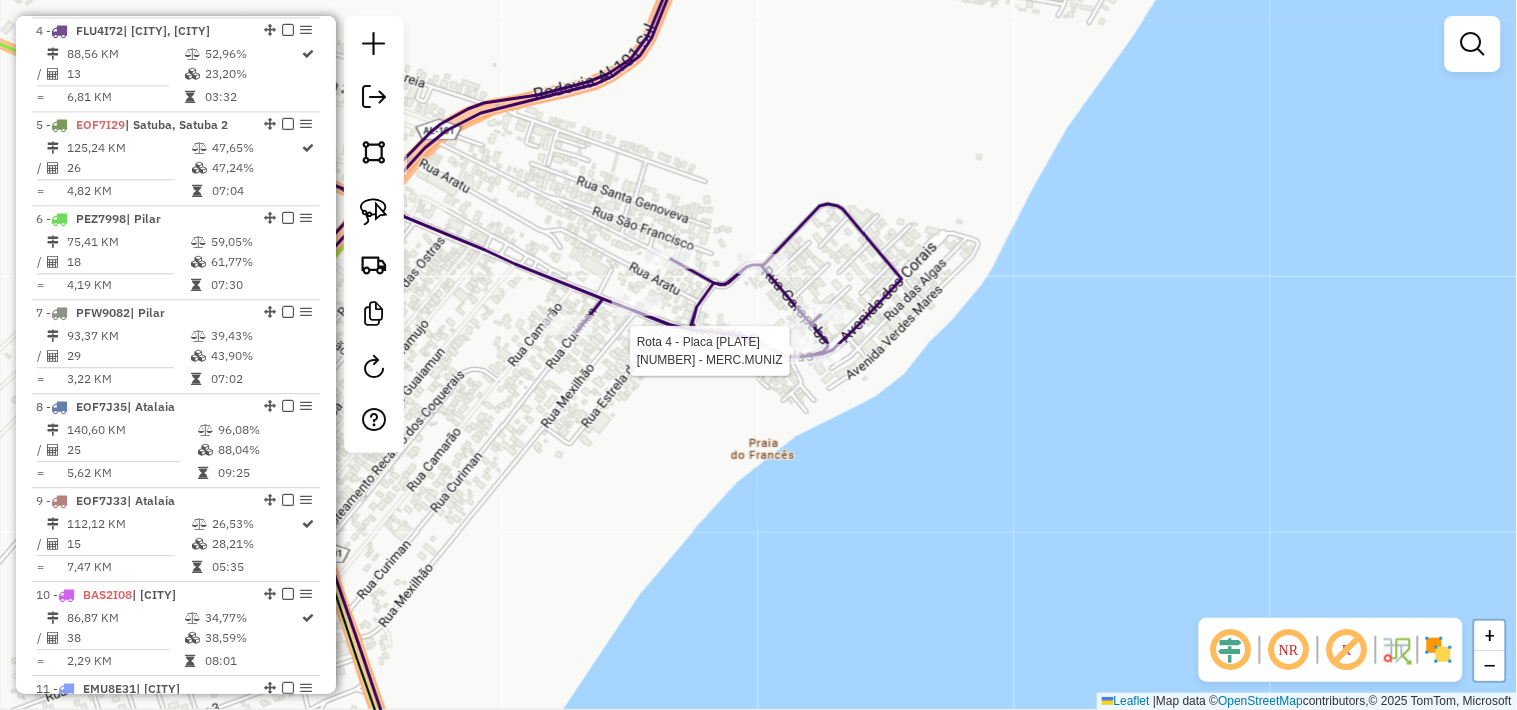 select on "*********" 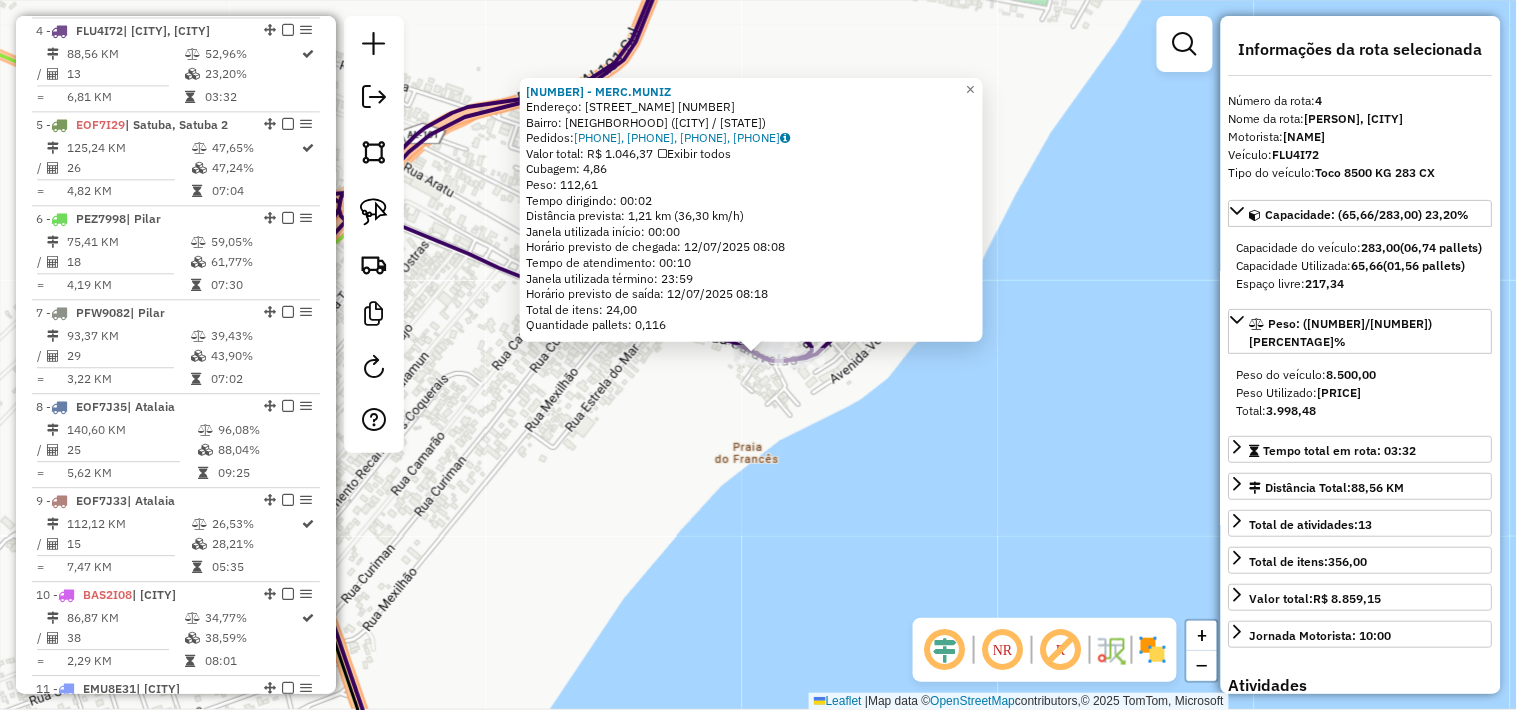 click on "7563 - MERC.MUNIZ  Endereço:  PV  DO FRANCES 898   Bairro: PRAIA DO FRANCES (MARECHAL DEODORO / AL)   Pedidos:  11934651, 11934652, 11934653, 11934806   Valor total: R$ 1.046,37   Exibir todos   Cubagem: 4,86  Peso: 112,61  Tempo dirigindo: 00:02   Distância prevista: 1,21 km (36,30 km/h)   Janela utilizada início: 00:00   Horário previsto de chegada: 12/07/2025 08:08   Tempo de atendimento: 00:10   Janela utilizada término: 23:59   Horário previsto de saída: 12/07/2025 08:18   Total de itens: 24,00   Quantidade pallets: 0,116  × Janela de atendimento Grade de atendimento Capacidade Transportadoras Veículos Cliente Pedidos  Rotas Selecione os dias de semana para filtrar as janelas de atendimento  Seg   Ter   Qua   Qui   Sex   Sáb   Dom  Informe o período da janela de atendimento: De: Até:  Filtrar exatamente a janela do cliente  Considerar janela de atendimento padrão  Selecione os dias de semana para filtrar as grades de atendimento  Seg   Ter   Qua   Qui   Sex   Sáb   Dom   Peso mínimo:  De:" 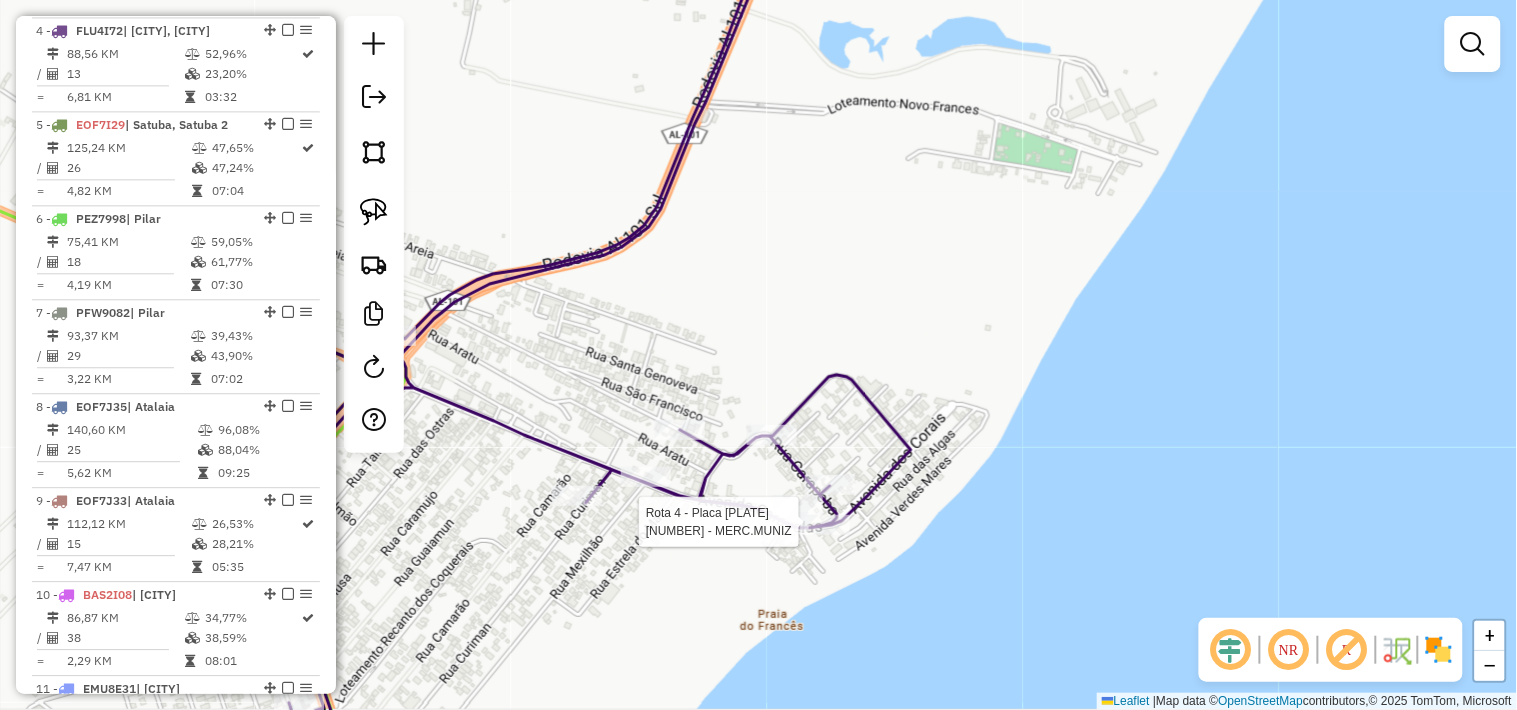 select on "*********" 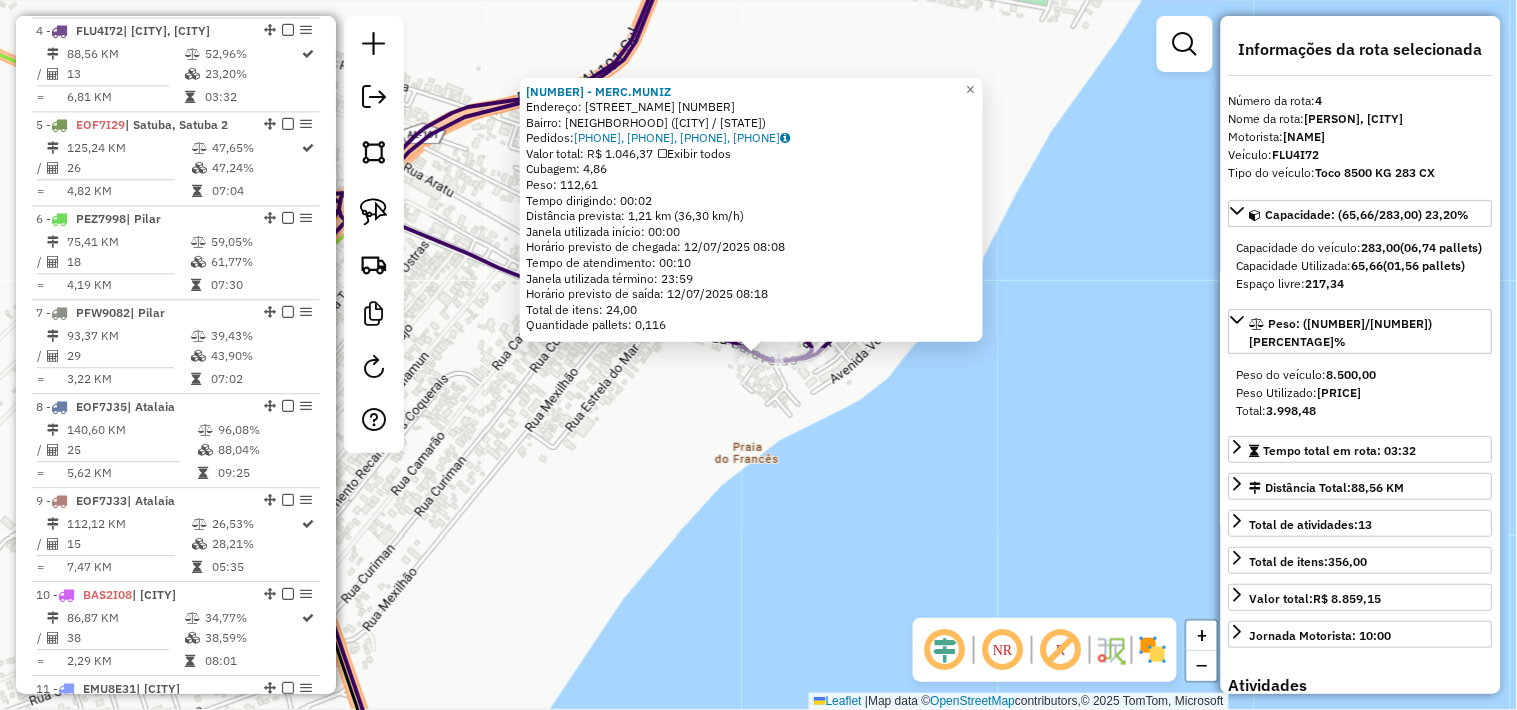 click on "7563 - MERC.MUNIZ  Endereço:  PV  DO FRANCES 898   Bairro: PRAIA DO FRANCES (MARECHAL DEODORO / AL)   Pedidos:  11934651, 11934652, 11934653, 11934806   Valor total: R$ 1.046,37   Exibir todos   Cubagem: 4,86  Peso: 112,61  Tempo dirigindo: 00:02   Distância prevista: 1,21 km (36,30 km/h)   Janela utilizada início: 00:00   Horário previsto de chegada: 12/07/2025 08:08   Tempo de atendimento: 00:10   Janela utilizada término: 23:59   Horário previsto de saída: 12/07/2025 08:18   Total de itens: 24,00   Quantidade pallets: 0,116  × Janela de atendimento Grade de atendimento Capacidade Transportadoras Veículos Cliente Pedidos  Rotas Selecione os dias de semana para filtrar as janelas de atendimento  Seg   Ter   Qua   Qui   Sex   Sáb   Dom  Informe o período da janela de atendimento: De: Até:  Filtrar exatamente a janela do cliente  Considerar janela de atendimento padrão  Selecione os dias de semana para filtrar as grades de atendimento  Seg   Ter   Qua   Qui   Sex   Sáb   Dom   Peso mínimo:  De:" 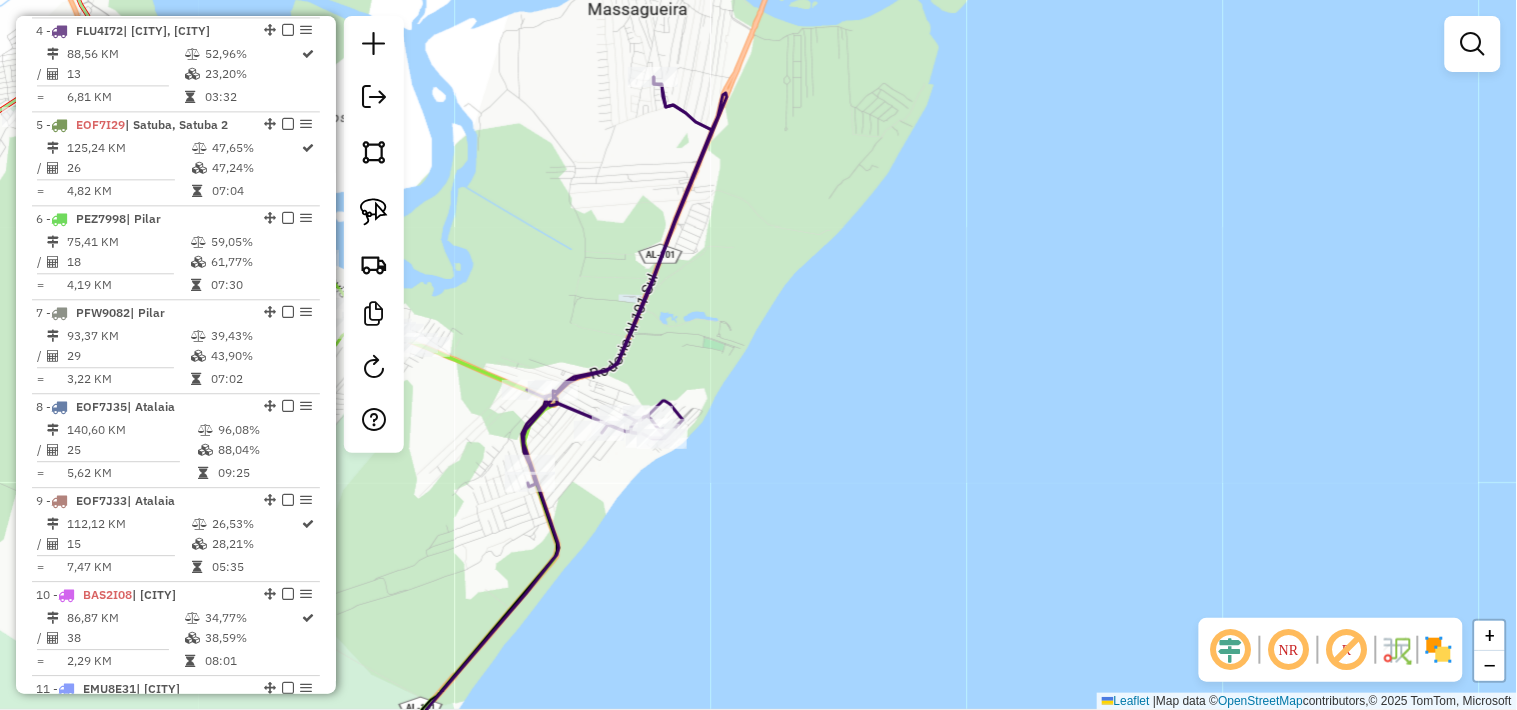 drag, startPoint x: 660, startPoint y: 293, endPoint x: 711, endPoint y: 578, distance: 289.5272 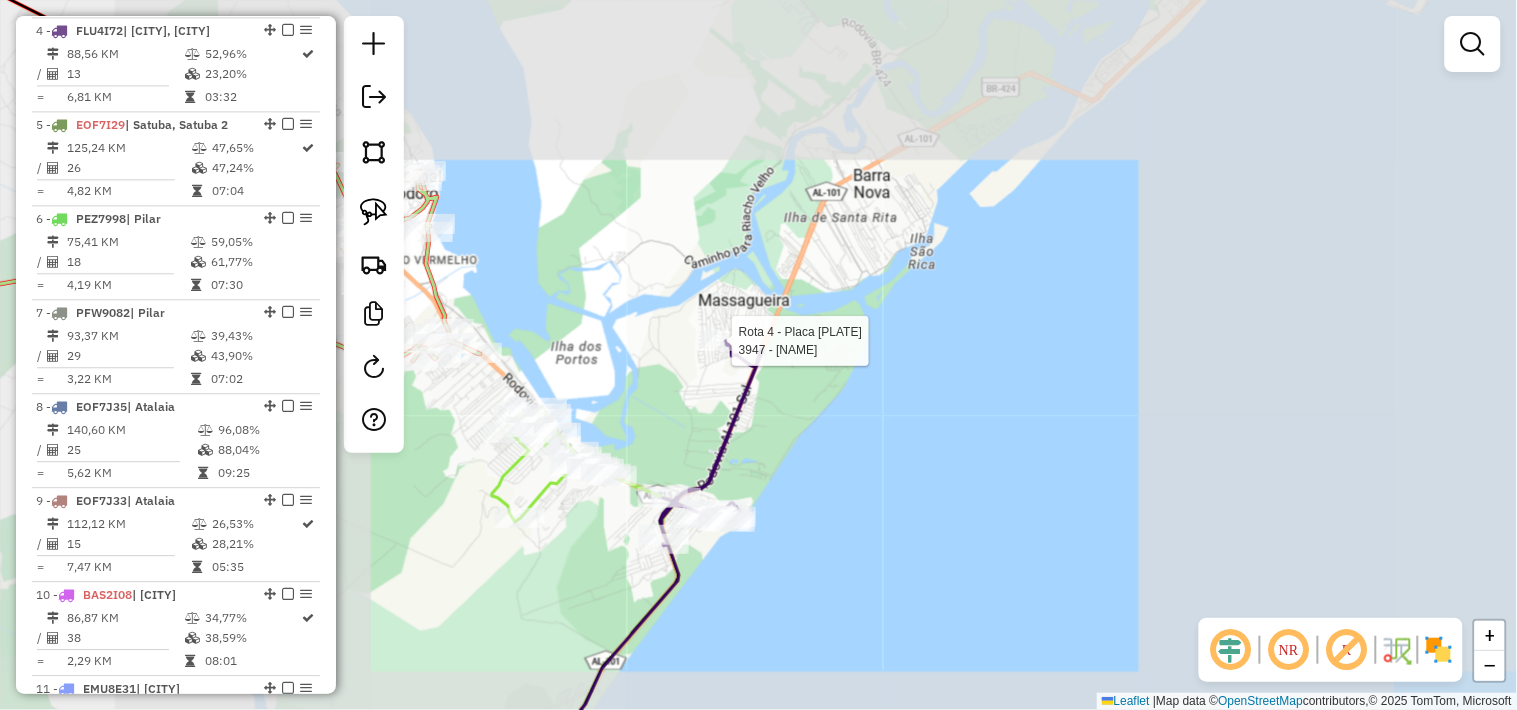 select on "*********" 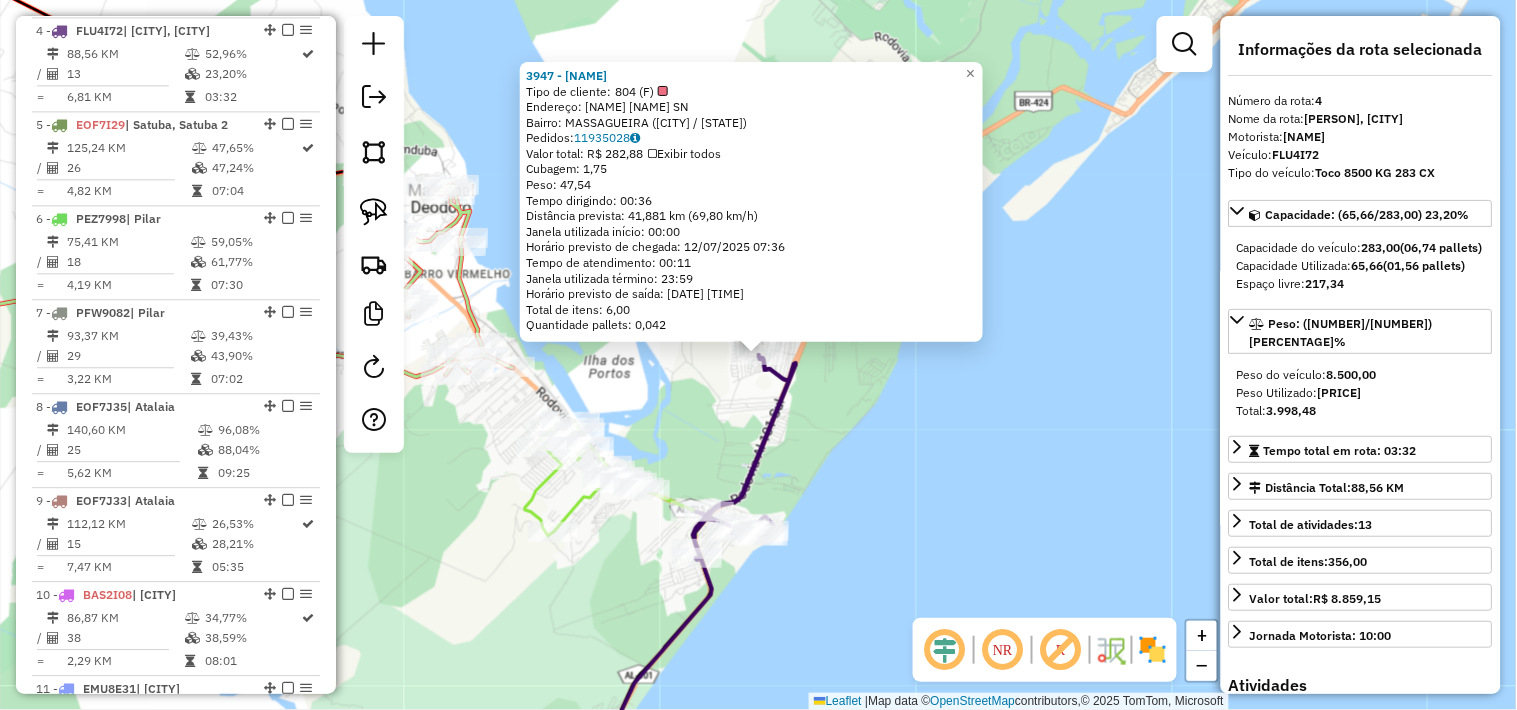 click on "3947 - PAULO BOTECO  Tipo de cliente:   804 (F)   Endereço:  BOSQUE DA MASSAGUEIRA I SN   Bairro: MASSAGUEIRA (MARECHAL DEODORO / AL)   Pedidos:  11935028   Valor total: R$ 282,88   Exibir todos   Cubagem: 1,75  Peso: 47,54  Tempo dirigindo: 00:36   Distância prevista: 41,881 km (69,80 km/h)   Janela utilizada início: 00:00   Horário previsto de chegada: 12/07/2025 07:36   Tempo de atendimento: 00:11   Janela utilizada término: 23:59   Horário previsto de saída: 12/07/2025 07:47   Total de itens: 6,00   Quantidade pallets: 0,042  × Janela de atendimento Grade de atendimento Capacidade Transportadoras Veículos Cliente Pedidos  Rotas Selecione os dias de semana para filtrar as janelas de atendimento  Seg   Ter   Qua   Qui   Sex   Sáb   Dom  Informe o período da janela de atendimento: De: Até:  Filtrar exatamente a janela do cliente  Considerar janela de atendimento padrão  Selecione os dias de semana para filtrar as grades de atendimento  Seg   Ter   Qua   Qui   Sex   Sáb   Dom   Peso mínimo:  +" 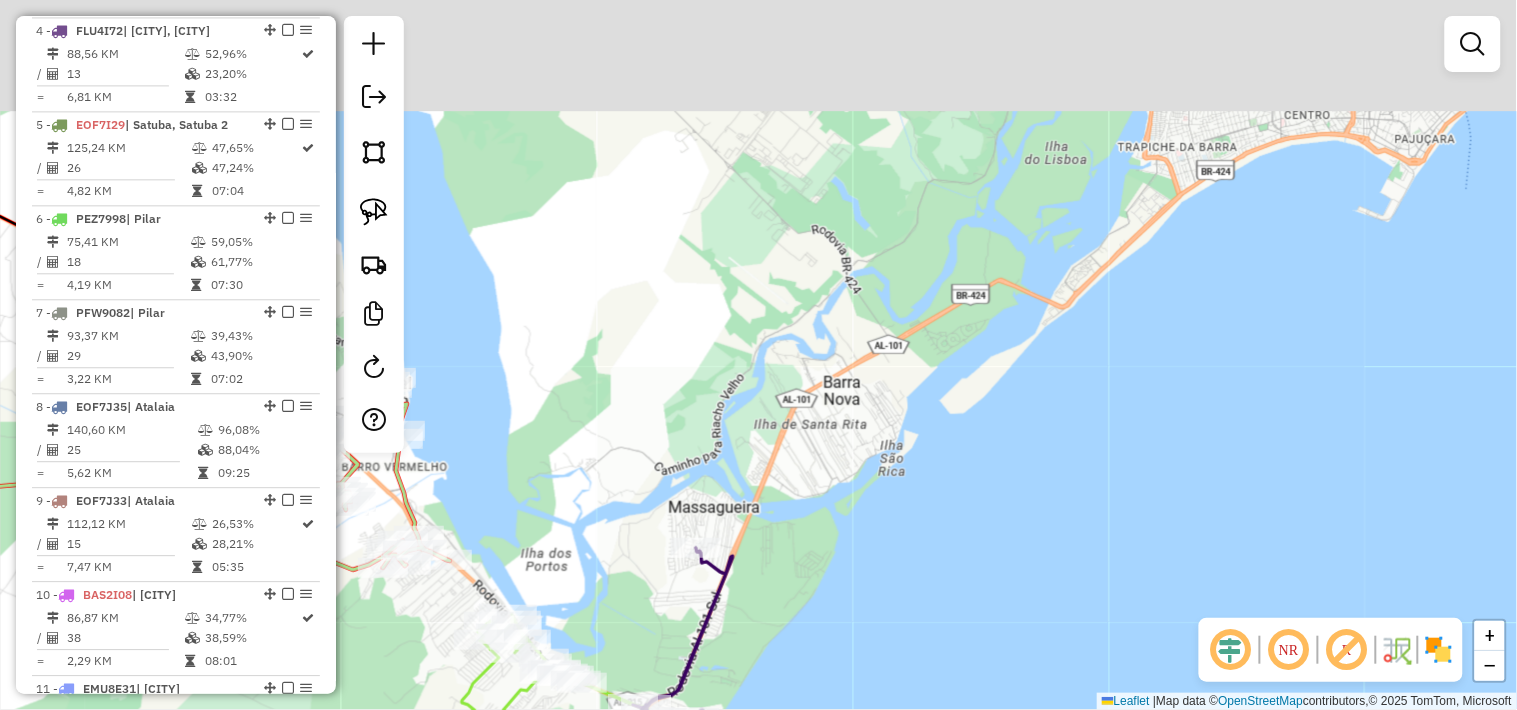 drag, startPoint x: 860, startPoint y: 112, endPoint x: 738, endPoint y: 457, distance: 365.9358 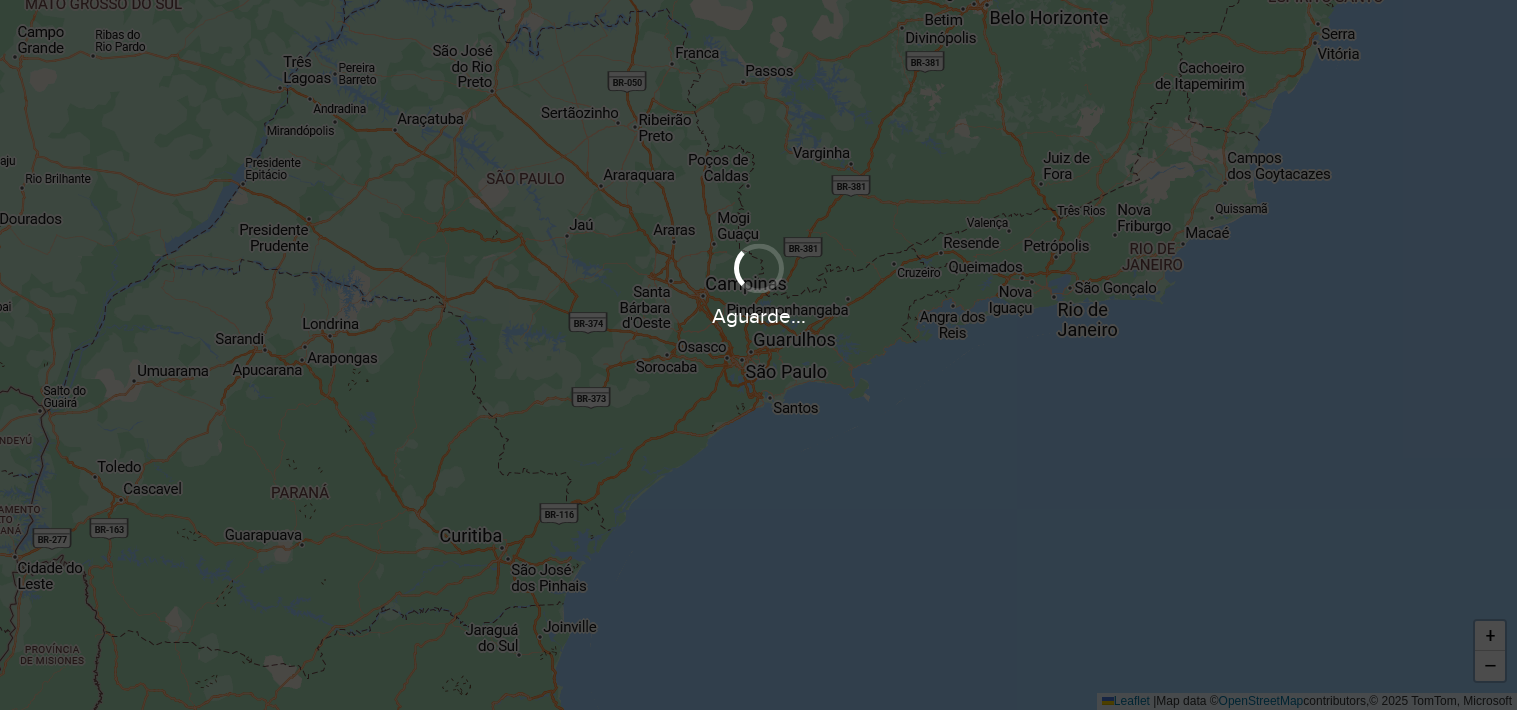 scroll, scrollTop: 0, scrollLeft: 0, axis: both 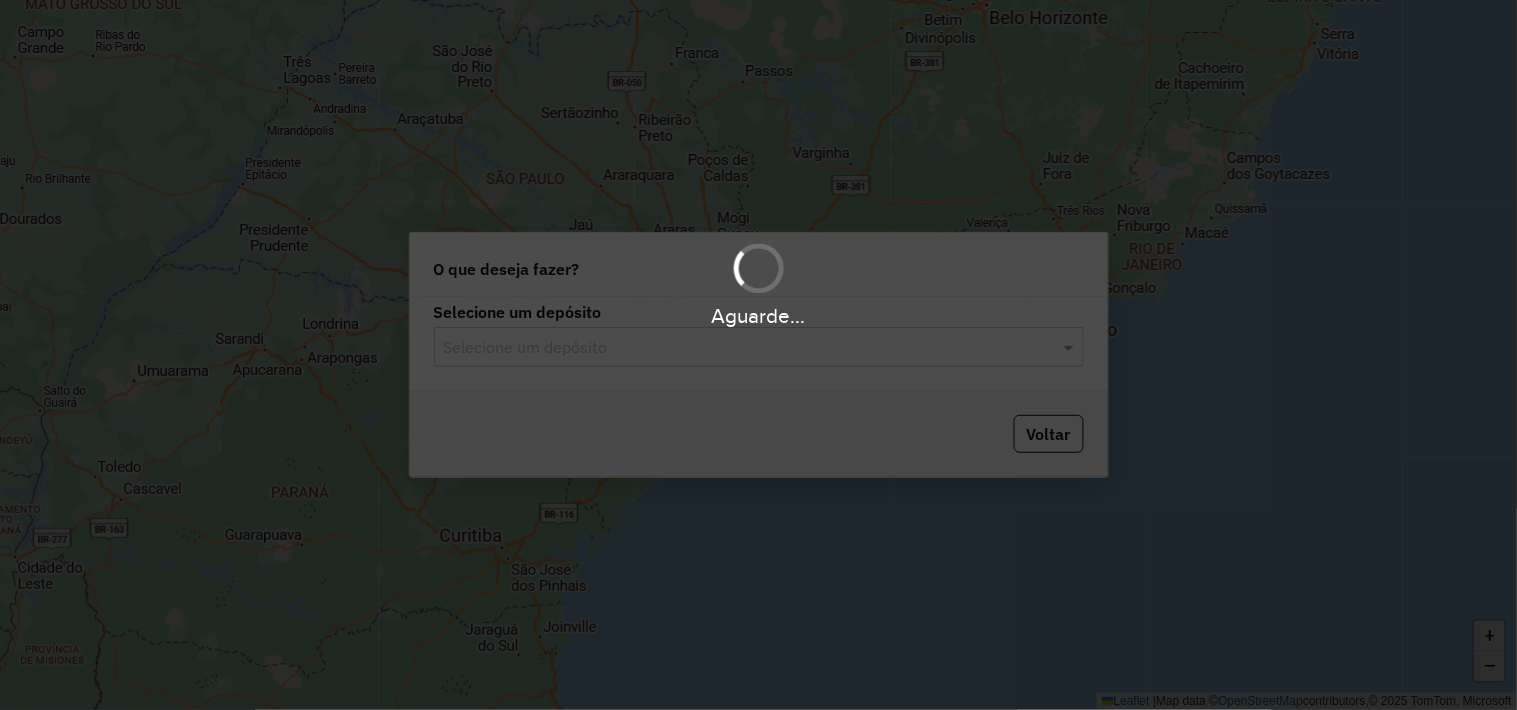 click on "Aguarde..." at bounding box center (758, 355) 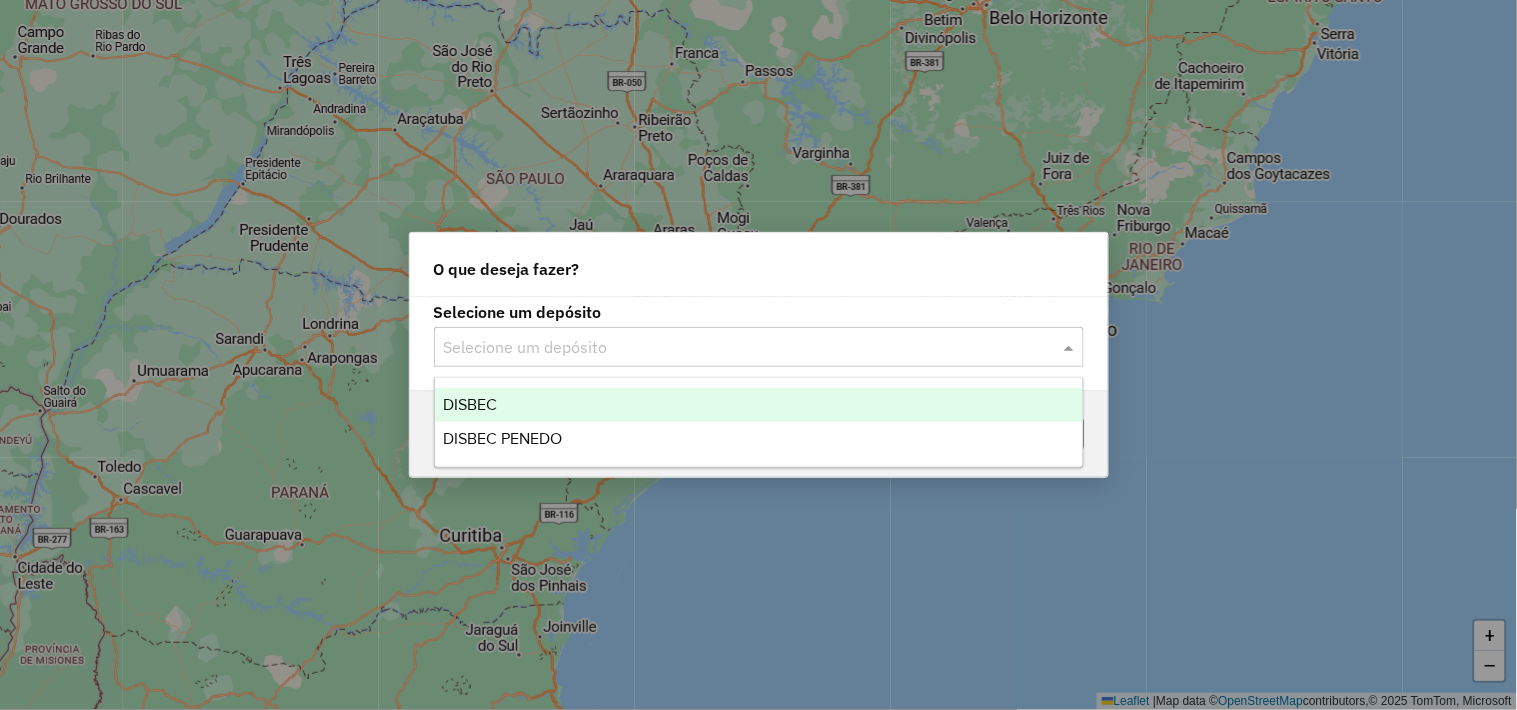 click on "Selecione um depósito" 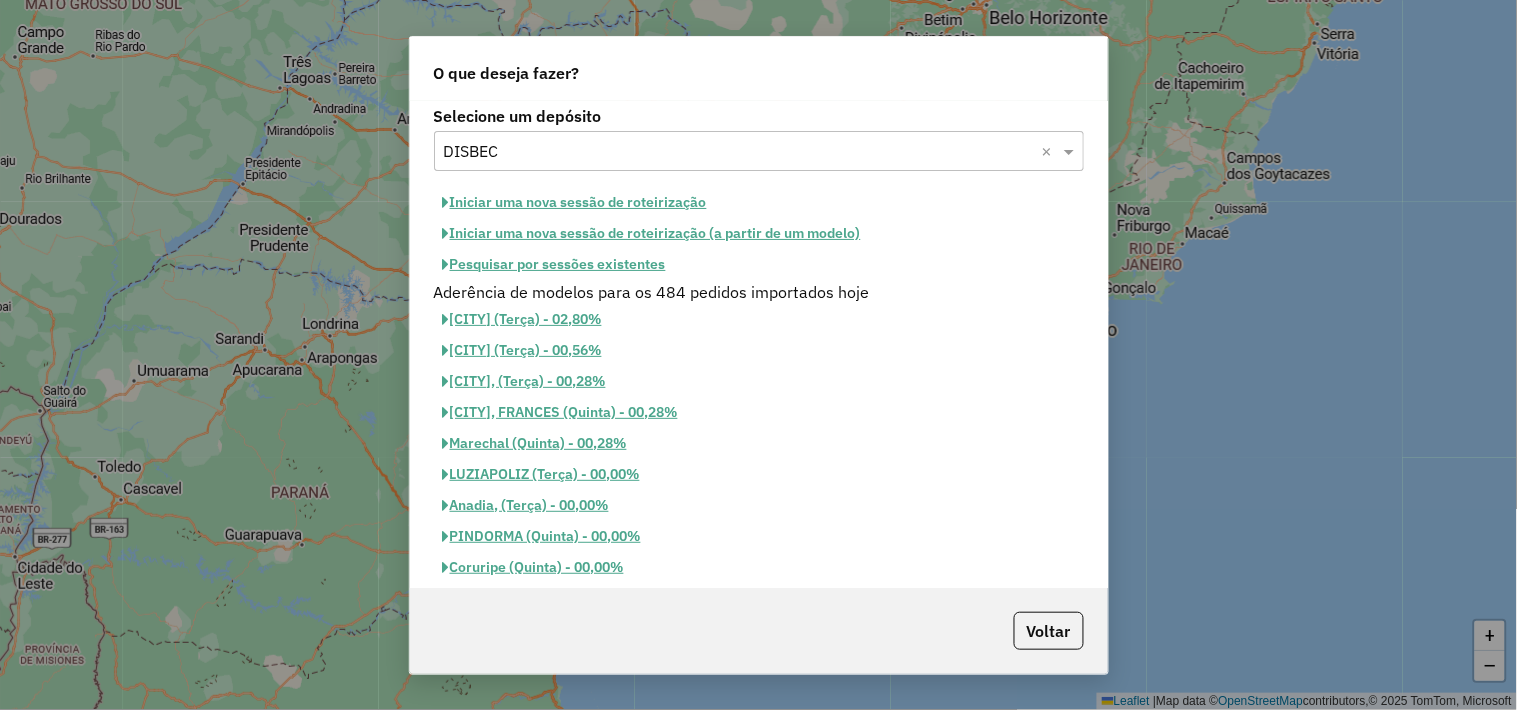 click on "Pesquisar por sessões existentes" 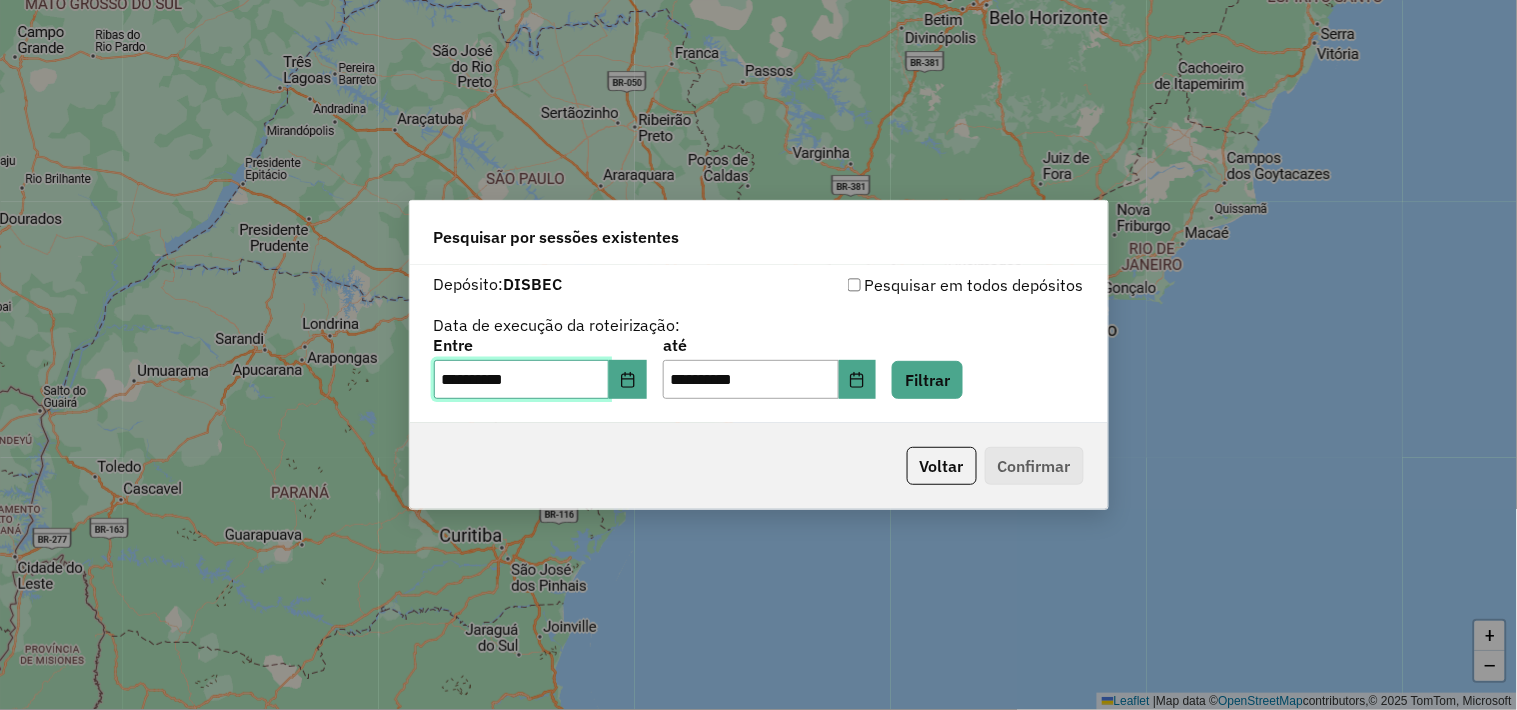 click on "**********" at bounding box center [522, 380] 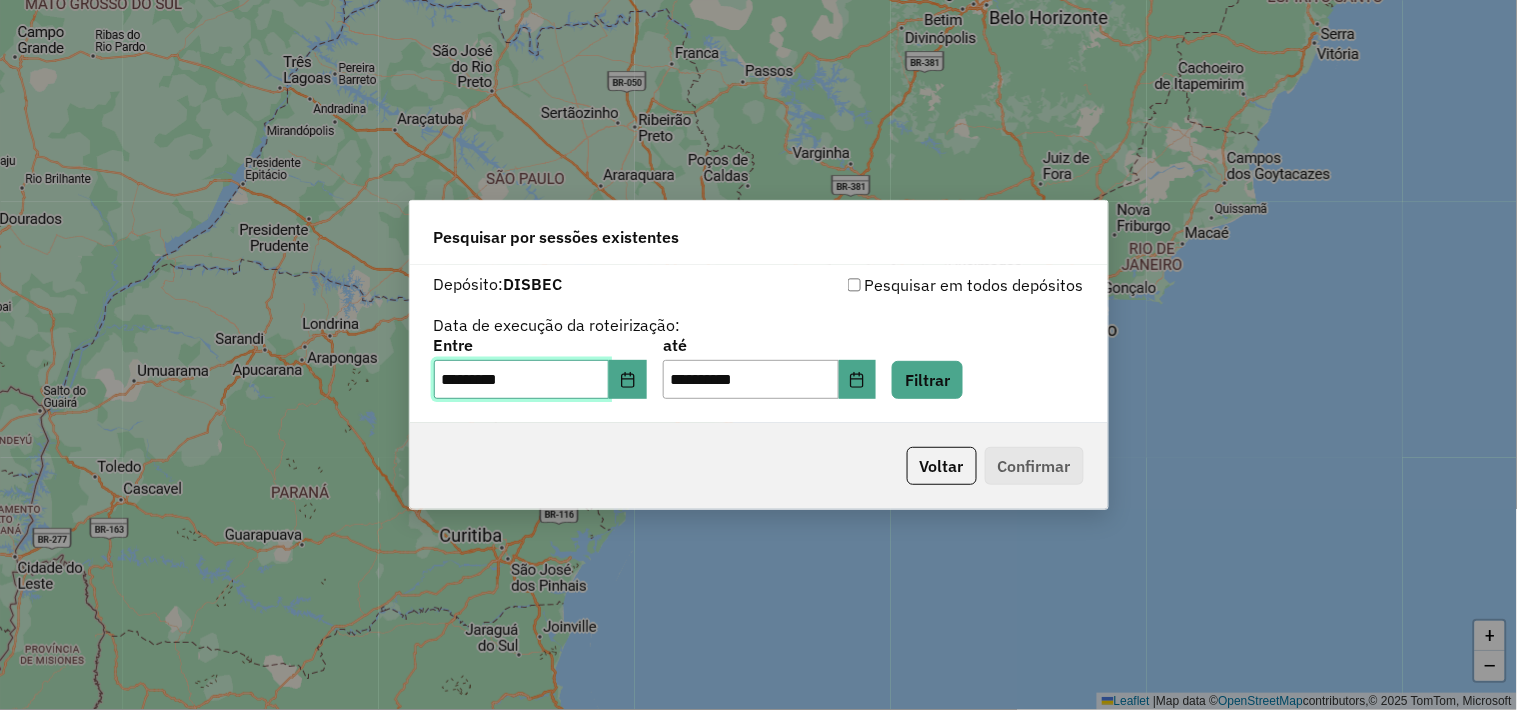 type on "**********" 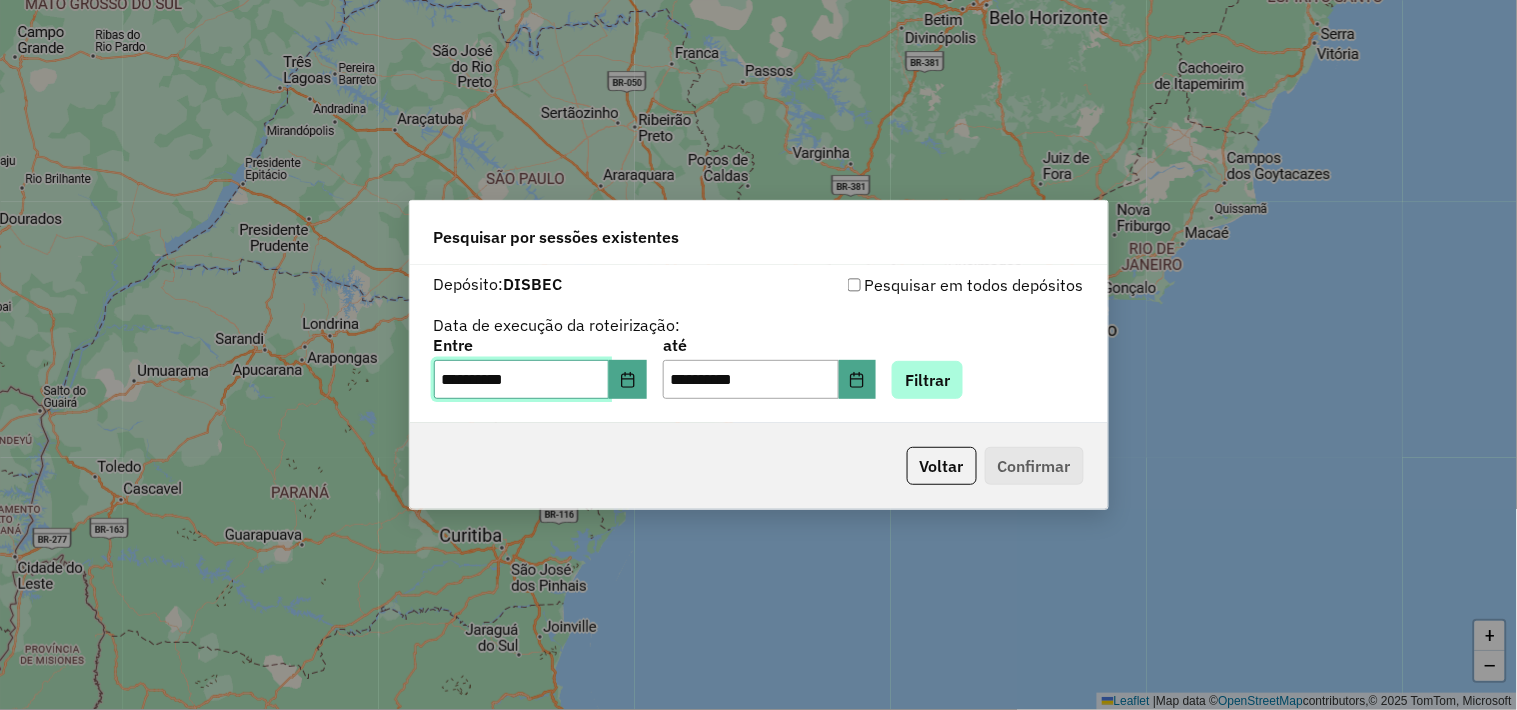 type on "**********" 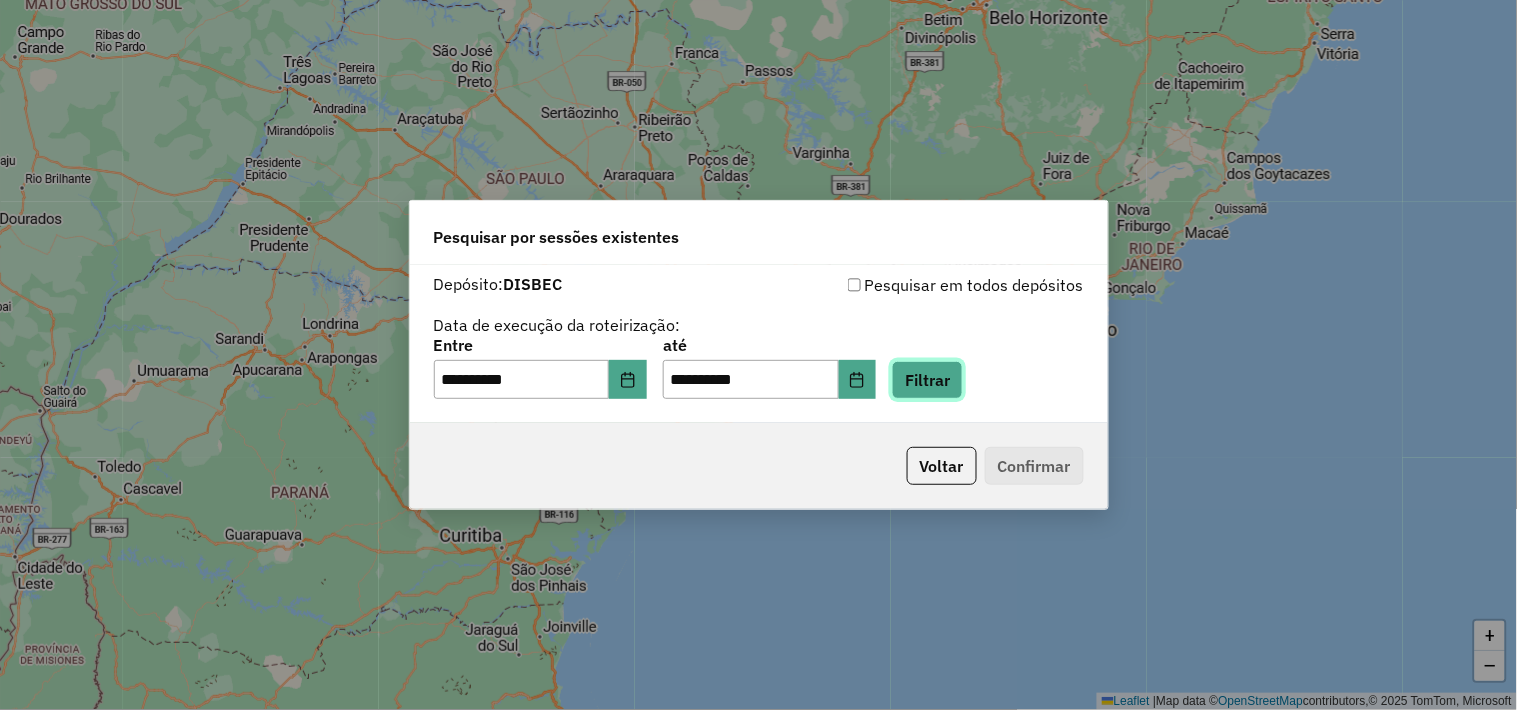 click on "Filtrar" 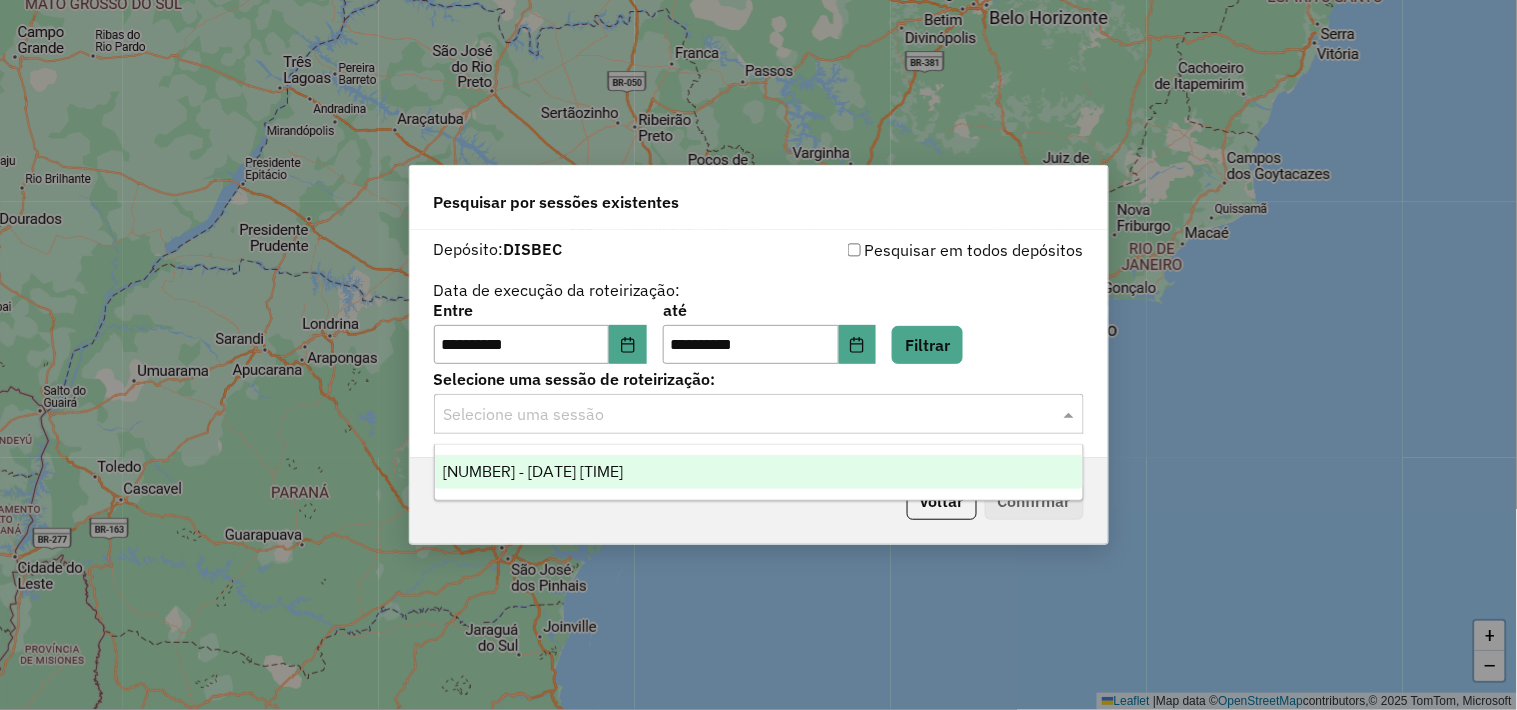 click 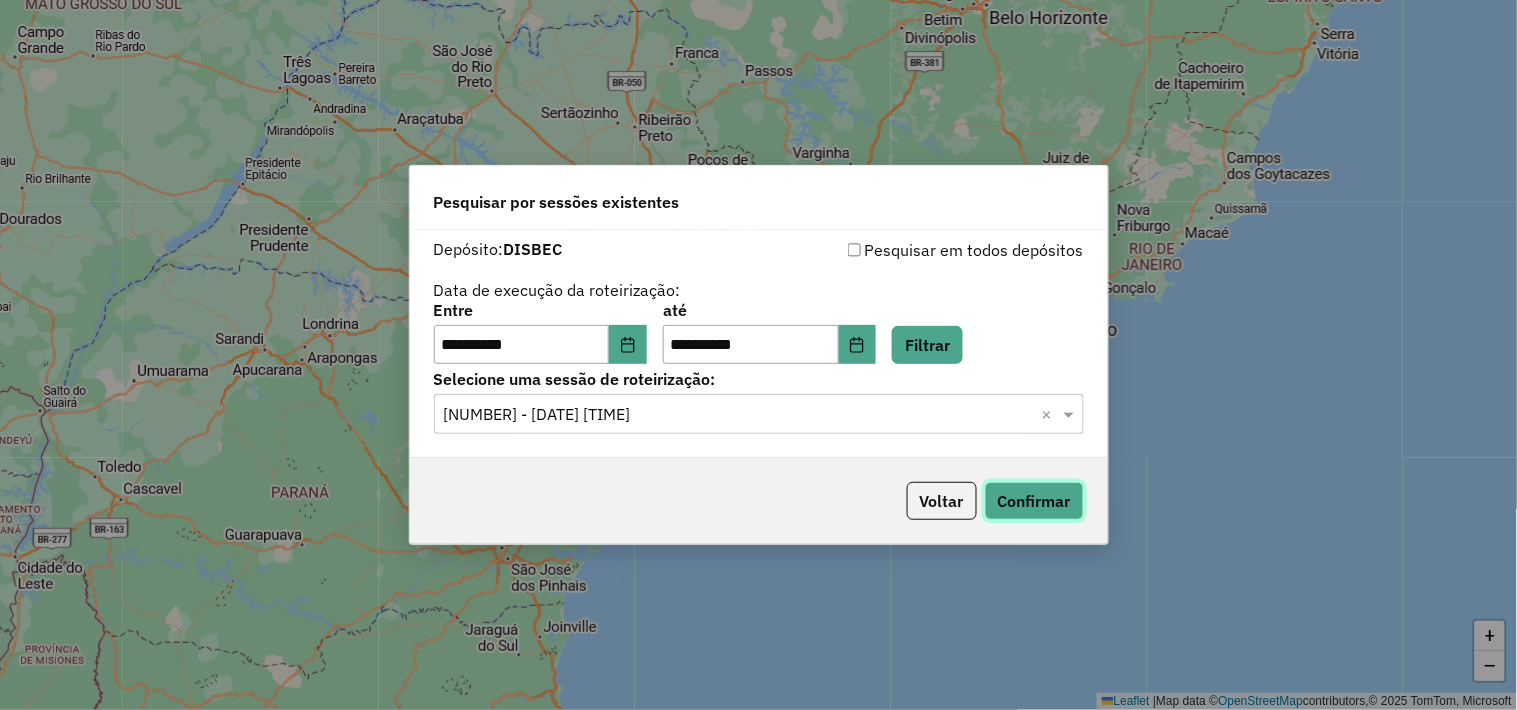 click on "Confirmar" 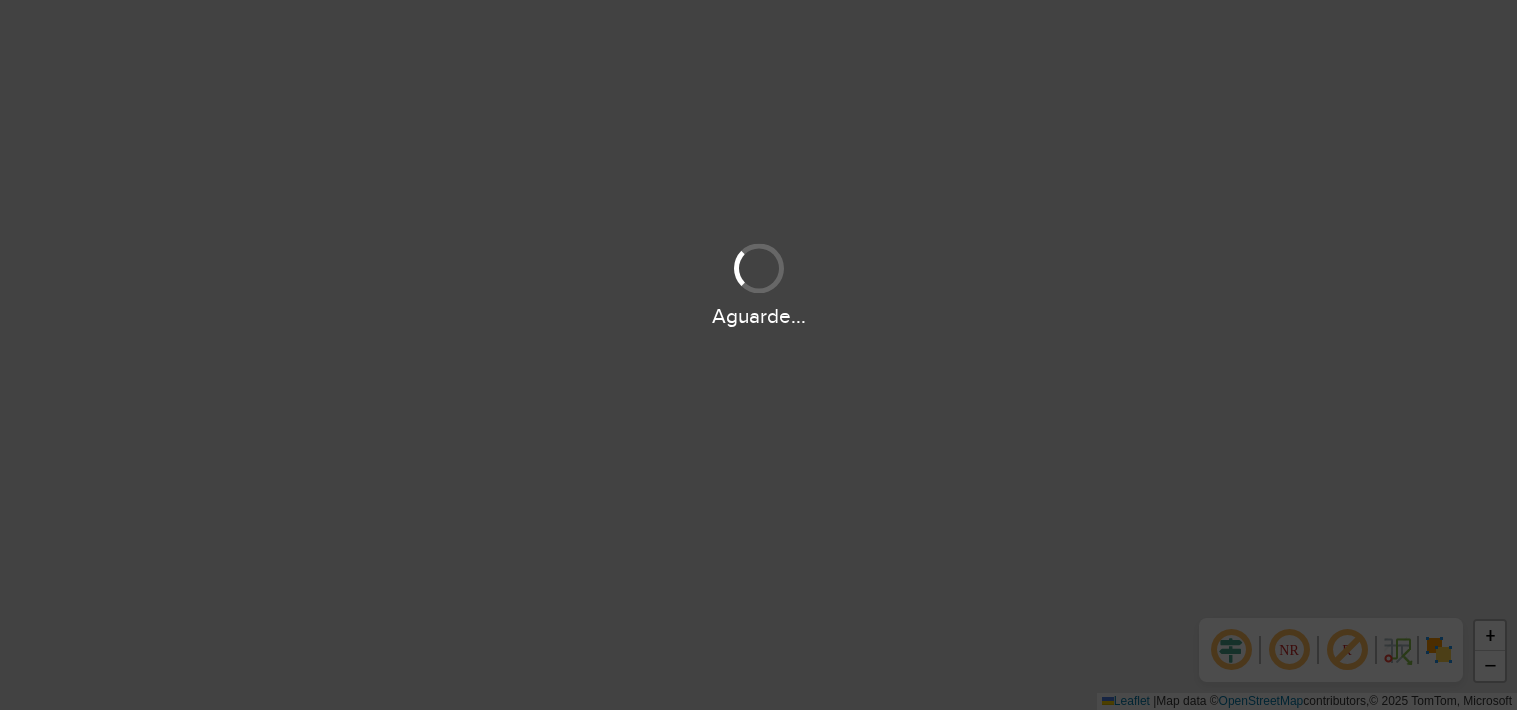 scroll, scrollTop: 0, scrollLeft: 0, axis: both 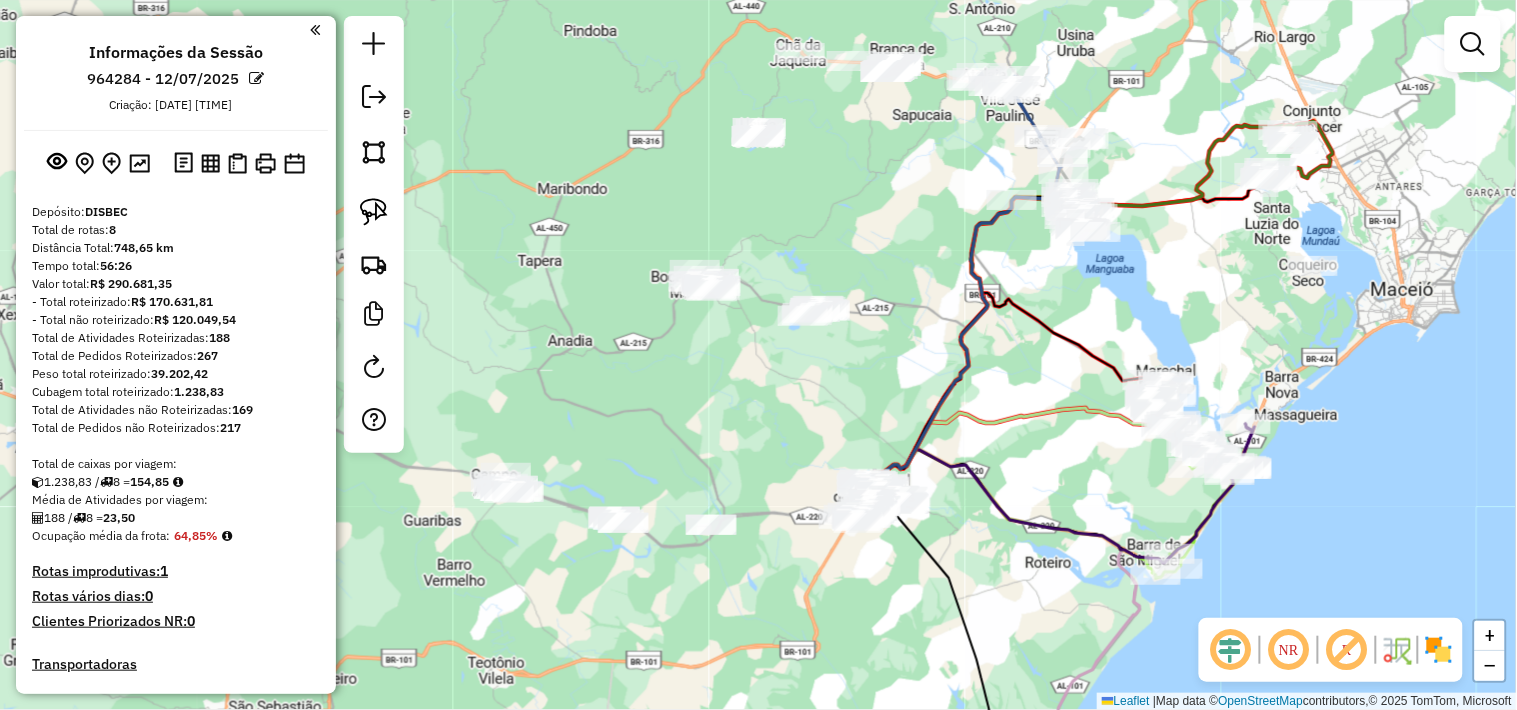 drag, startPoint x: 781, startPoint y: 392, endPoint x: 922, endPoint y: 378, distance: 141.69333 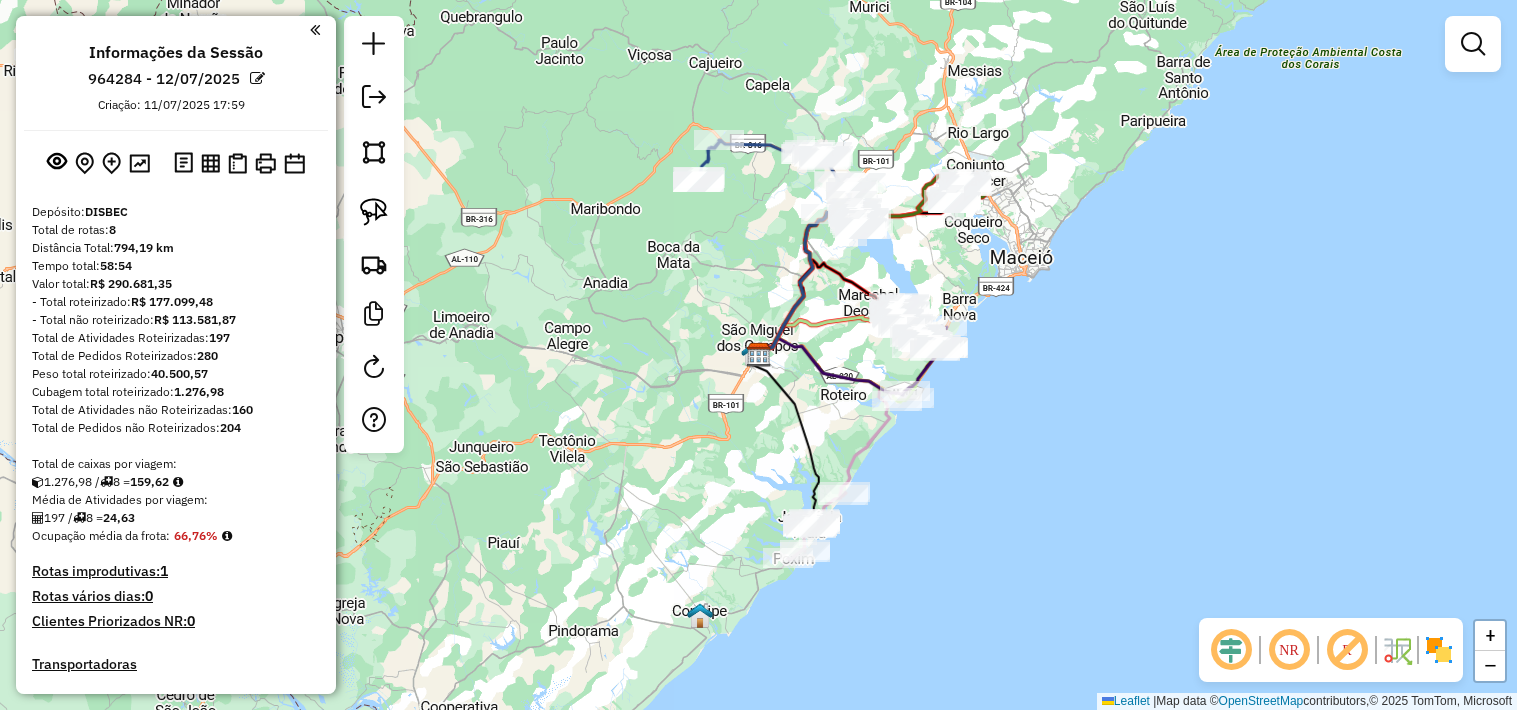scroll, scrollTop: 0, scrollLeft: 0, axis: both 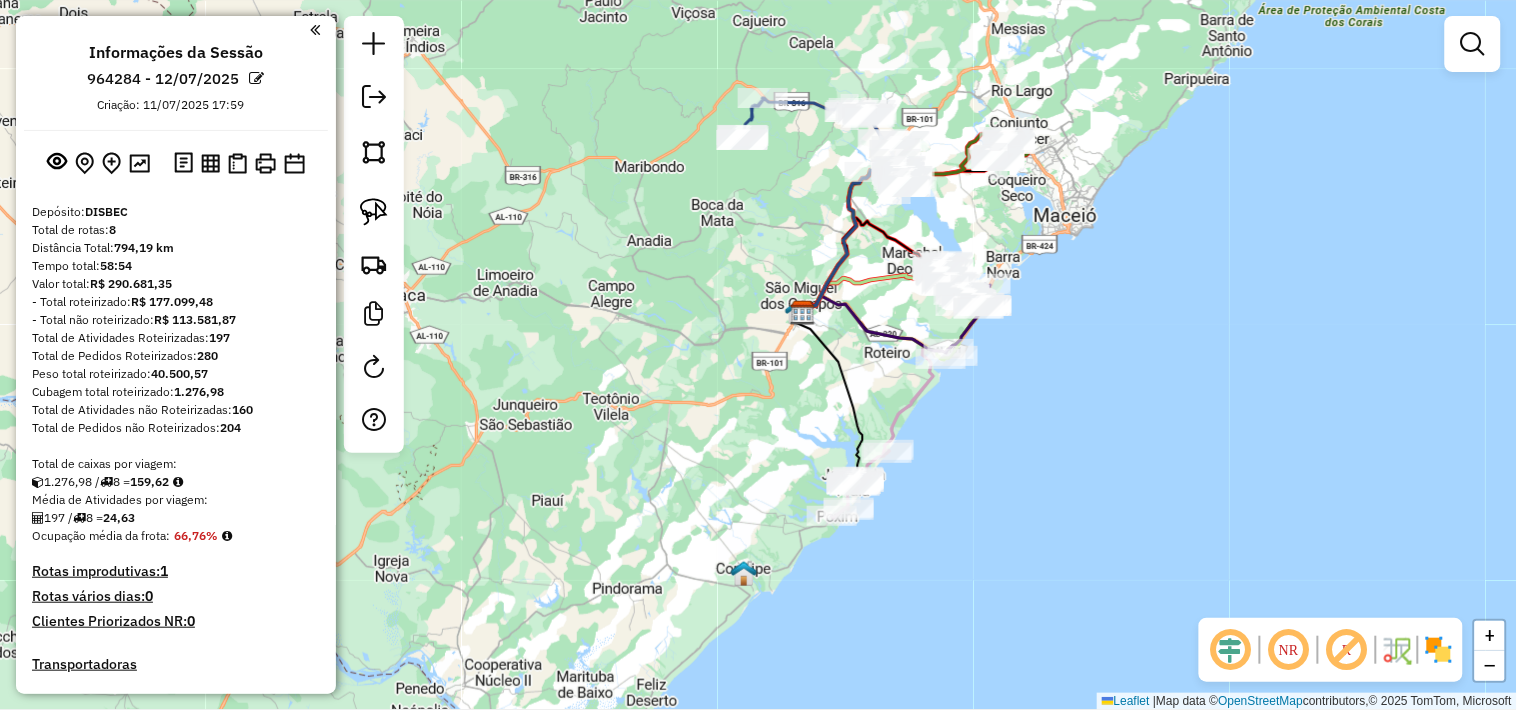 drag, startPoint x: 747, startPoint y: 266, endPoint x: 821, endPoint y: 230, distance: 82.29216 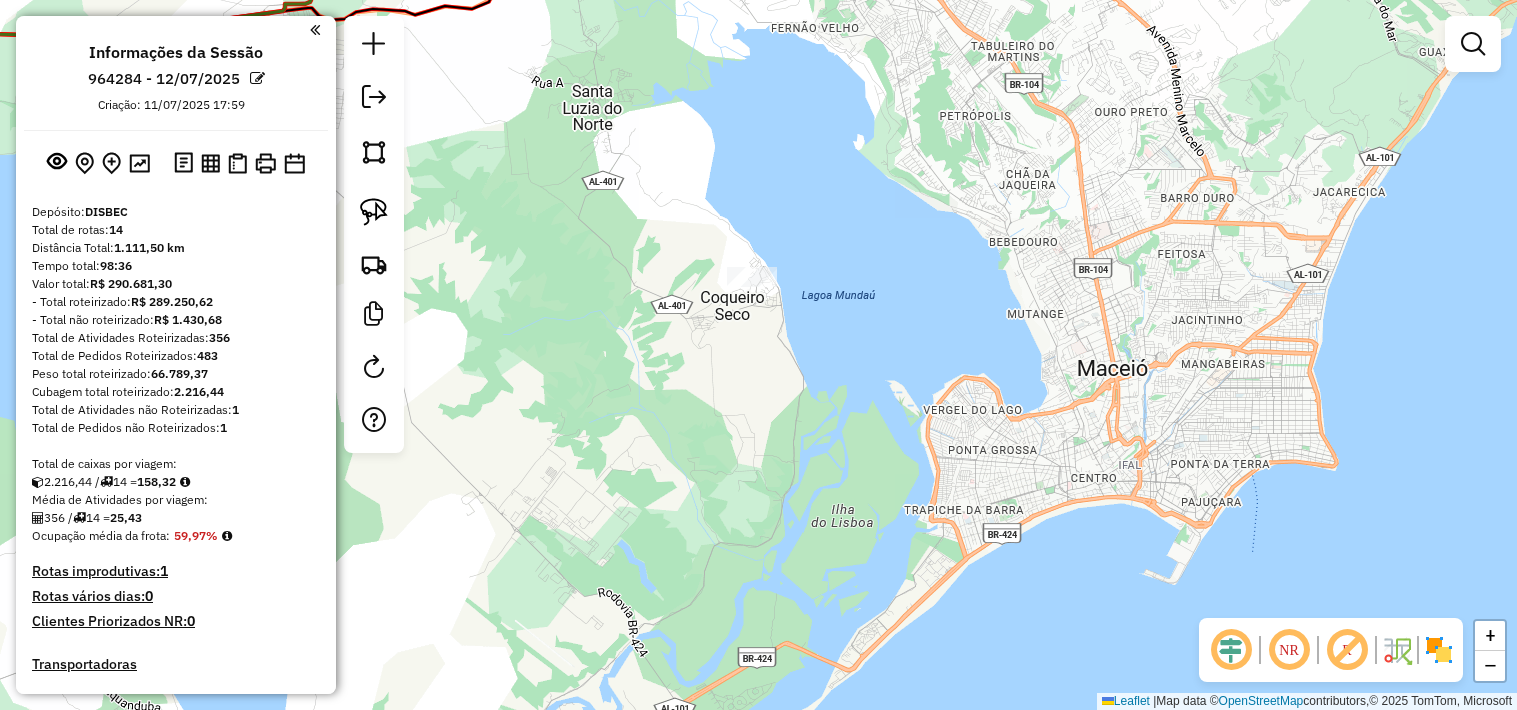 click 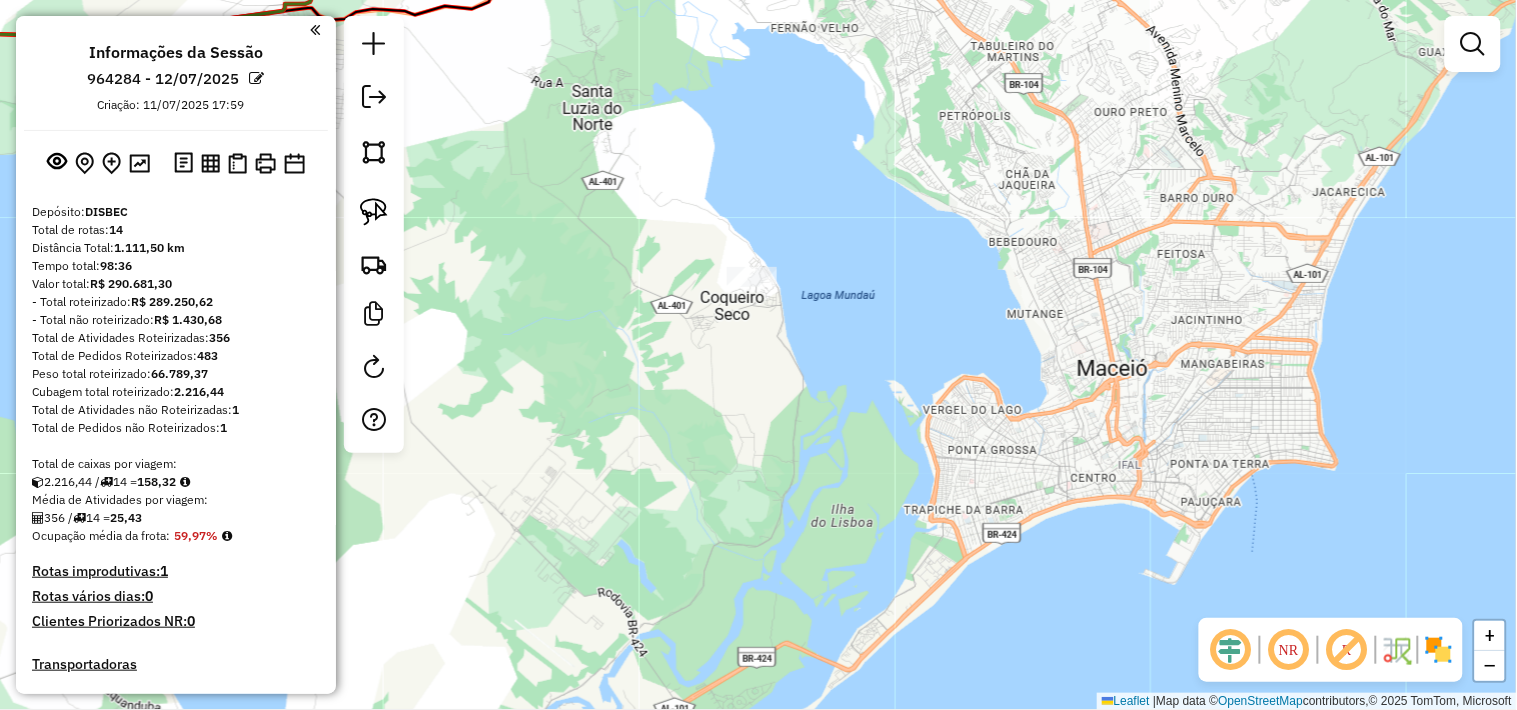scroll, scrollTop: 1115, scrollLeft: 0, axis: vertical 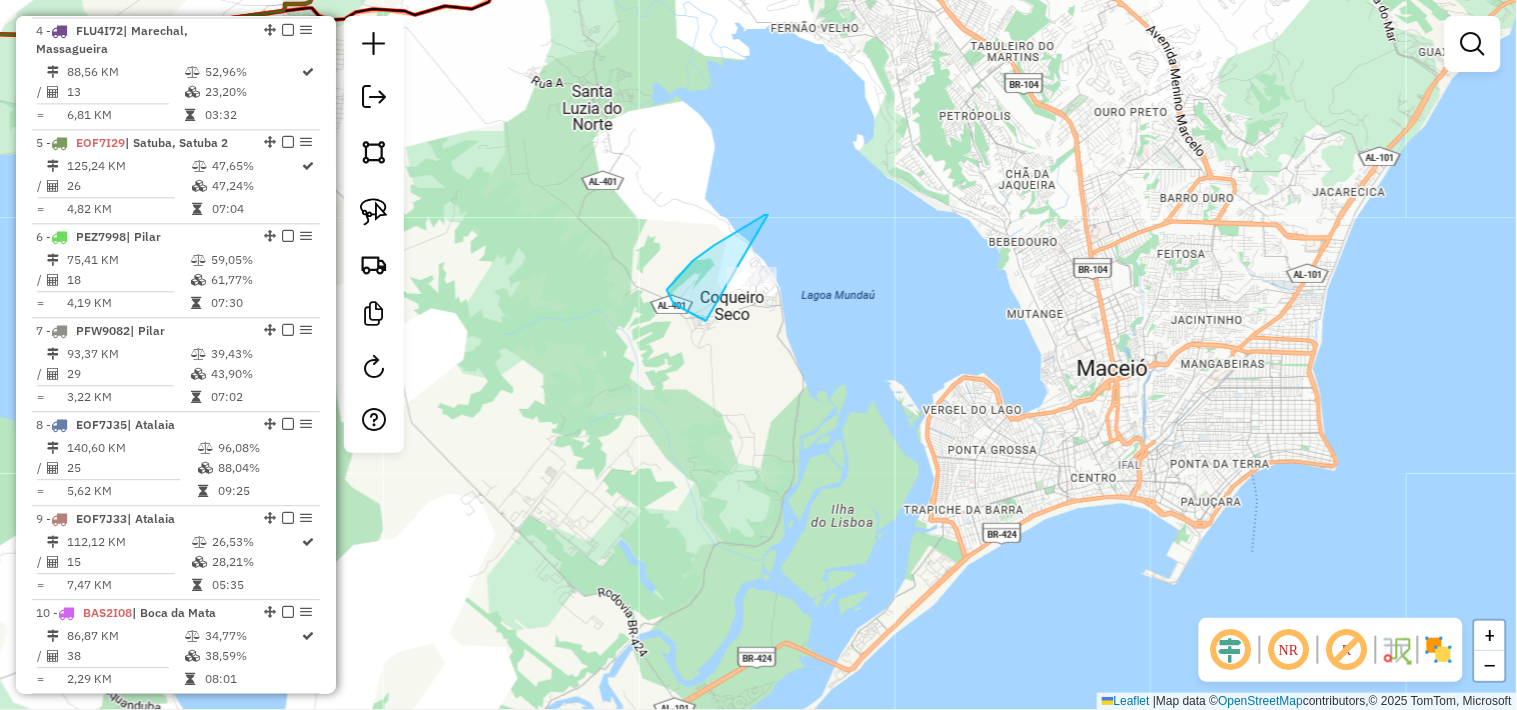 drag, startPoint x: 768, startPoint y: 215, endPoint x: 842, endPoint y: 283, distance: 100.49876 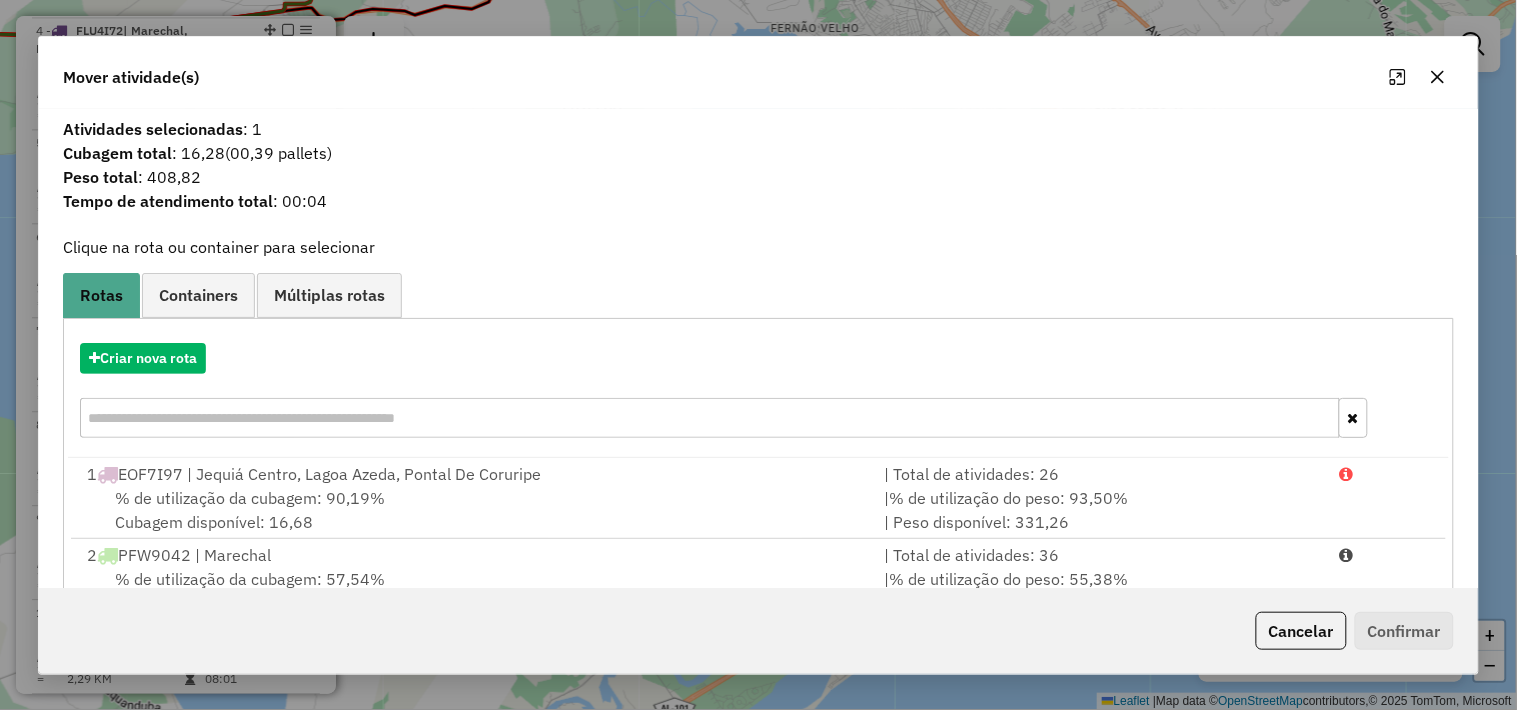 scroll, scrollTop: 304, scrollLeft: 0, axis: vertical 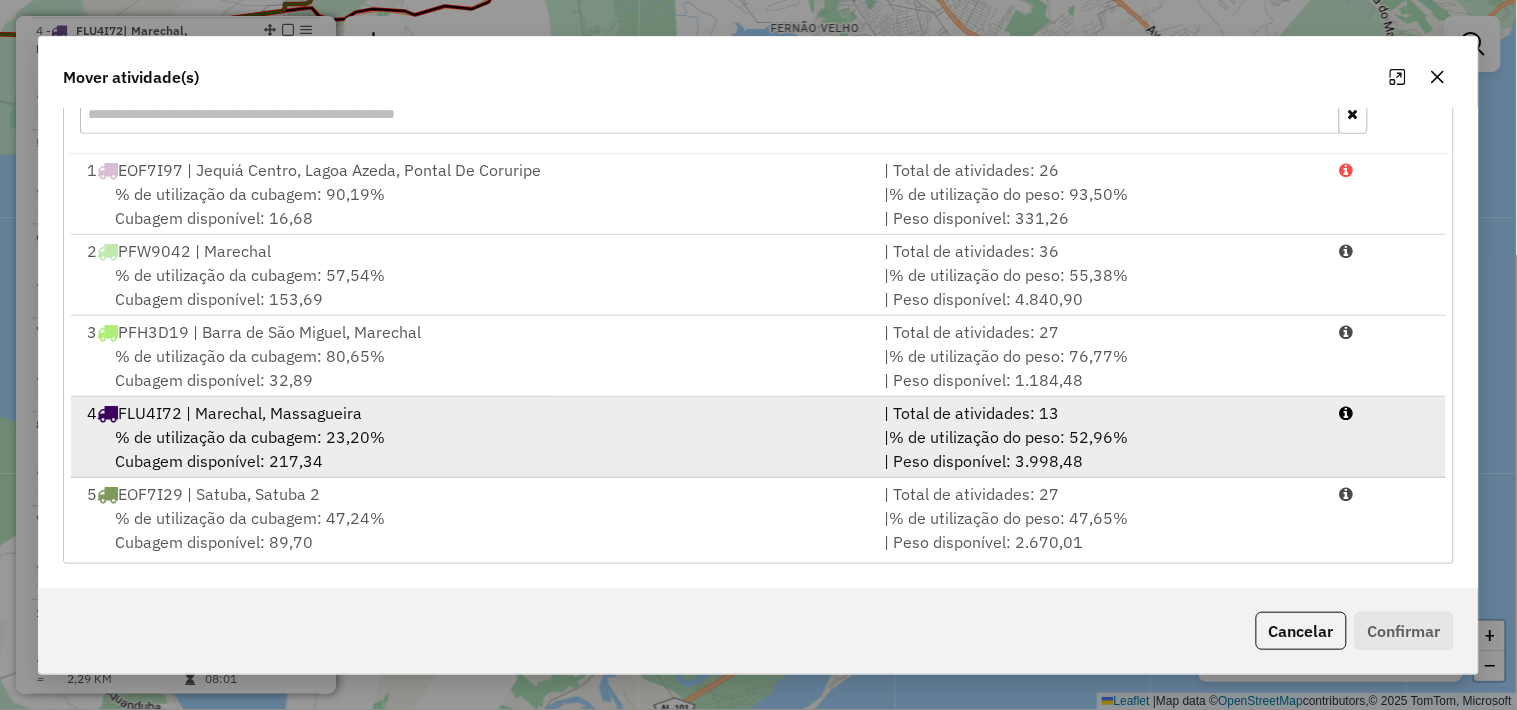 click on "% de utilização da cubagem: 23,20%  Cubagem disponível: 217,34" at bounding box center [473, 449] 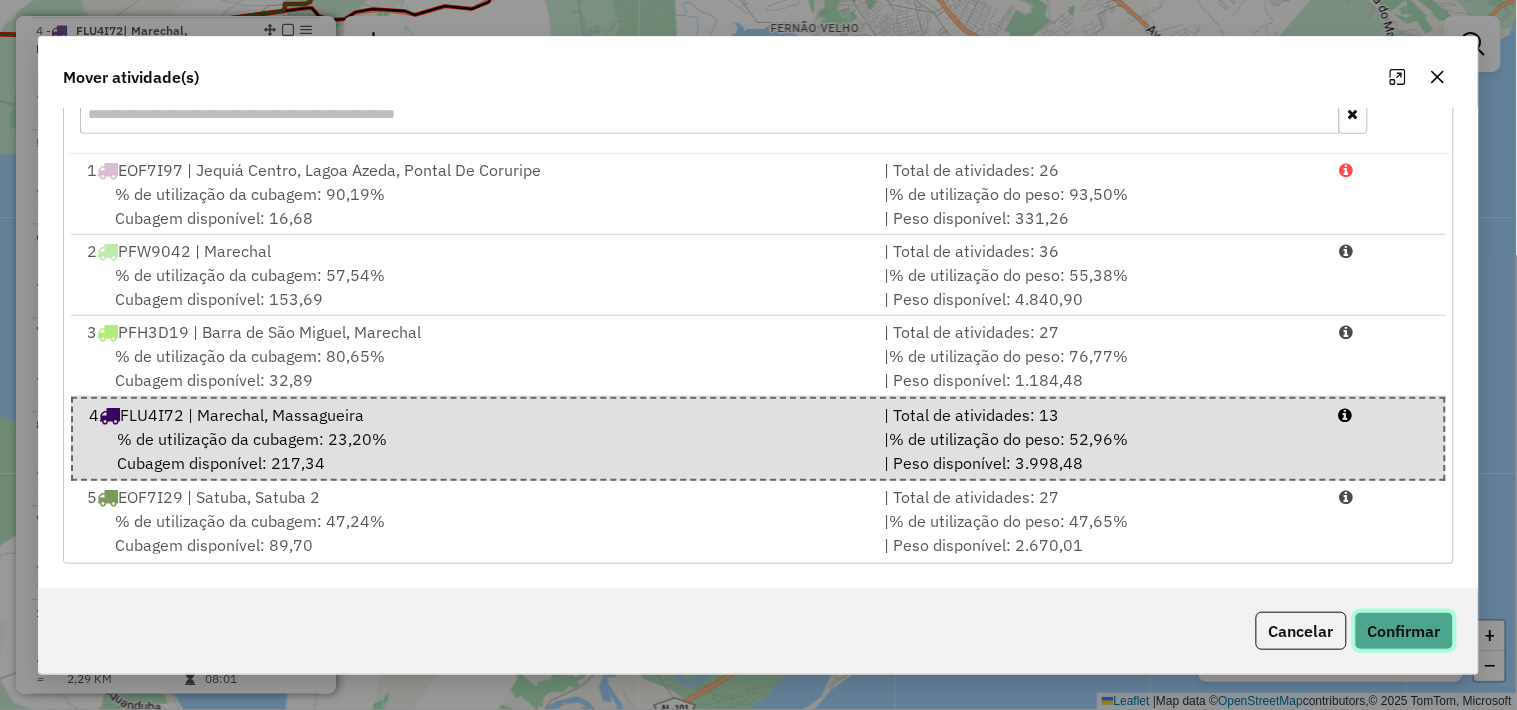 click on "Confirmar" 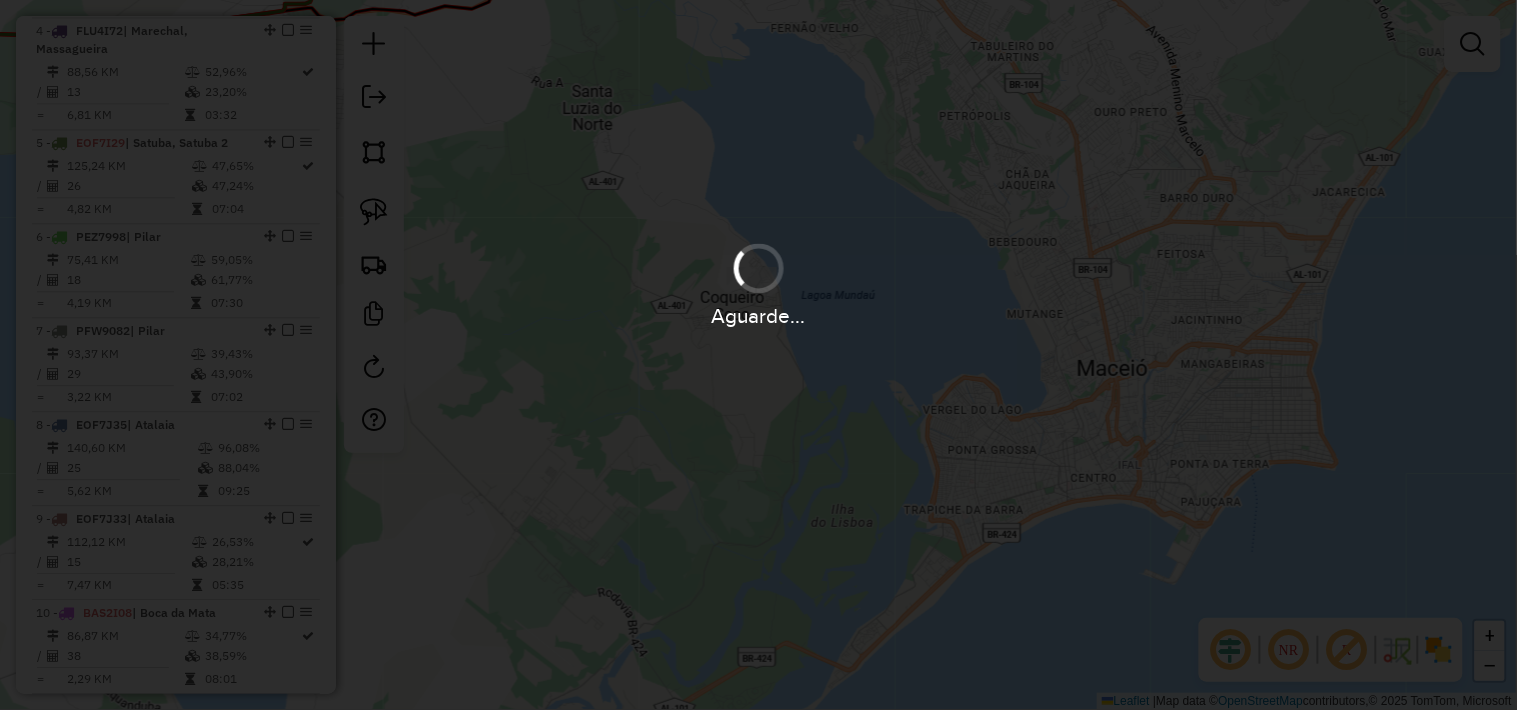 scroll, scrollTop: 0, scrollLeft: 0, axis: both 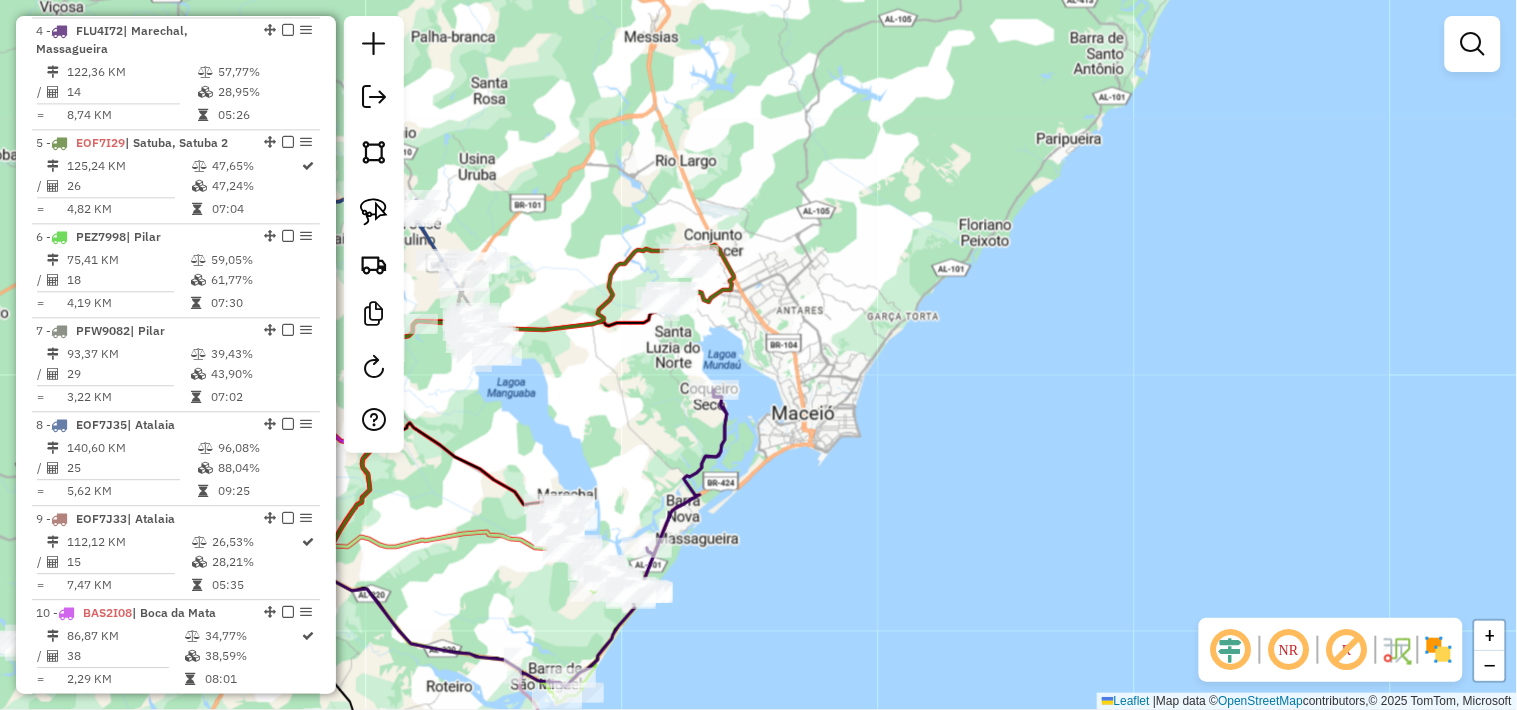 drag, startPoint x: 553, startPoint y: 438, endPoint x: 850, endPoint y: 403, distance: 299.05518 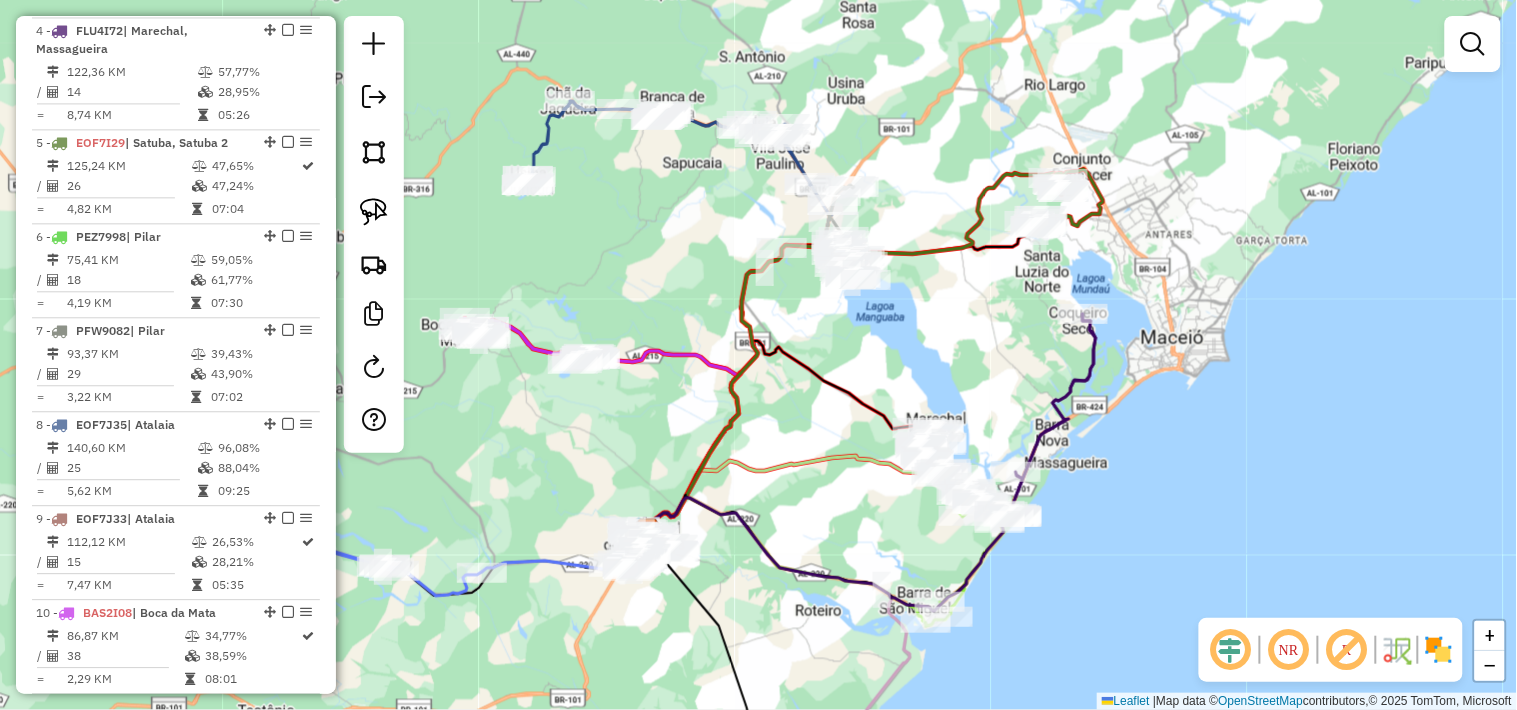 drag, startPoint x: 606, startPoint y: 453, endPoint x: 765, endPoint y: 398, distance: 168.24387 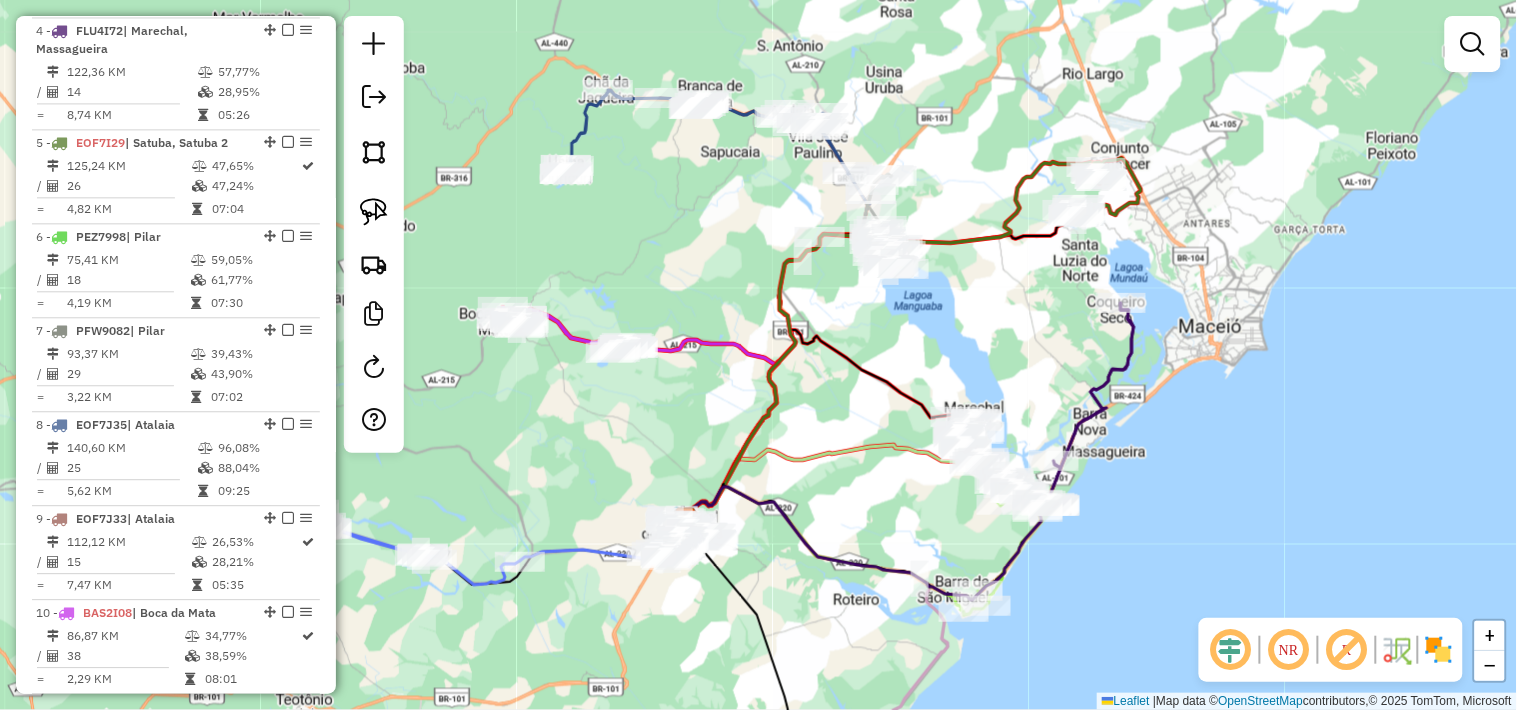 click on "Janela de atendimento Grade de atendimento Capacidade Transportadoras Veículos Cliente Pedidos  Rotas Selecione os dias de semana para filtrar as janelas de atendimento  Seg   Ter   Qua   Qui   Sex   Sáb   Dom  Informe o período da janela de atendimento: De: Até:  Filtrar exatamente a janela do cliente  Considerar janela de atendimento padrão  Selecione os dias de semana para filtrar as grades de atendimento  Seg   Ter   Qua   Qui   Sex   Sáb   Dom   Considerar clientes sem dia de atendimento cadastrado  Clientes fora do dia de atendimento selecionado Filtrar as atividades entre os valores definidos abaixo:  Peso mínimo:   Peso máximo:   Cubagem mínima:   Cubagem máxima:   De:   Até:  Filtrar as atividades entre o tempo de atendimento definido abaixo:  De:   Até:   Considerar capacidade total dos clientes não roteirizados Transportadora: Selecione um ou mais itens Tipo de veículo: Selecione um ou mais itens Veículo: Selecione um ou mais itens Motorista: Selecione um ou mais itens Nome: Rótulo:" 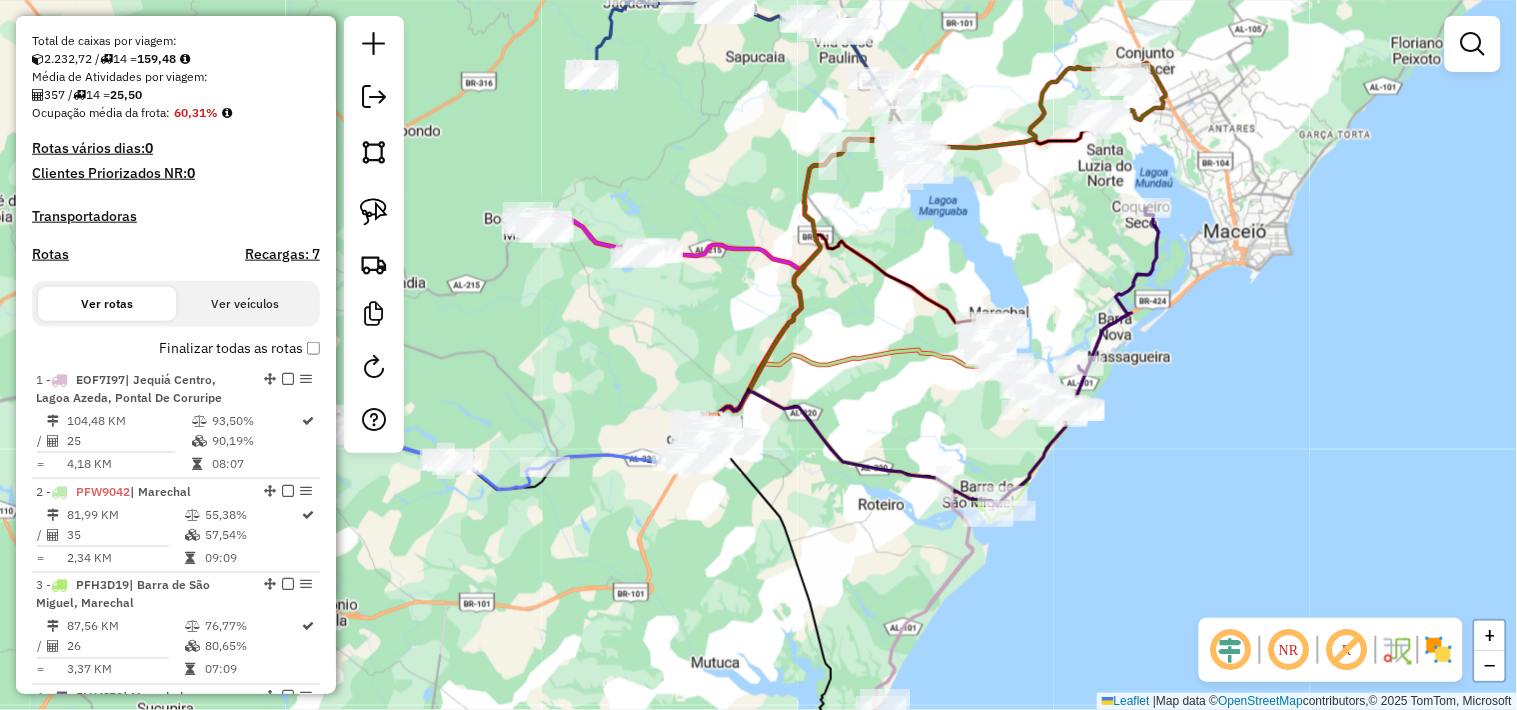 scroll, scrollTop: 0, scrollLeft: 0, axis: both 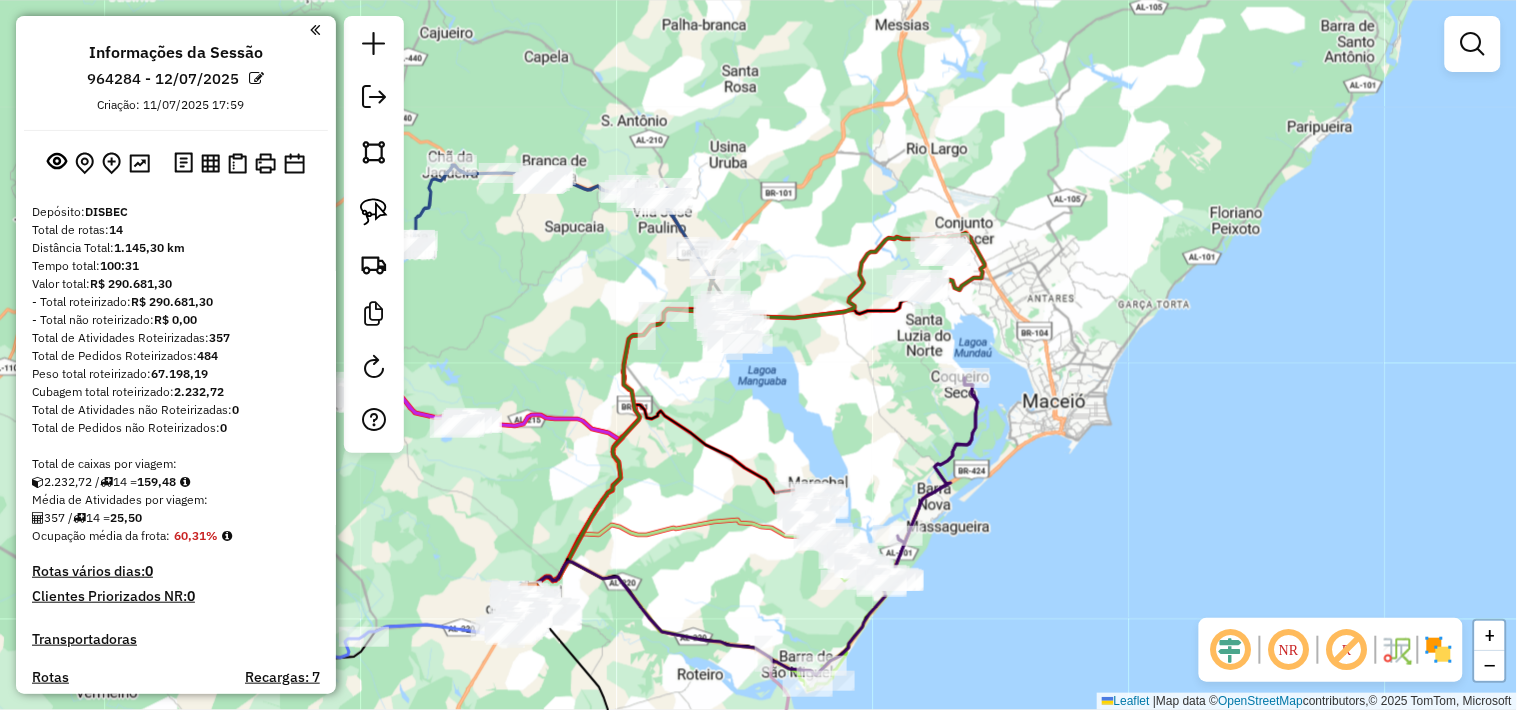 drag, startPoint x: 866, startPoint y: 332, endPoint x: 685, endPoint y: 502, distance: 248.31633 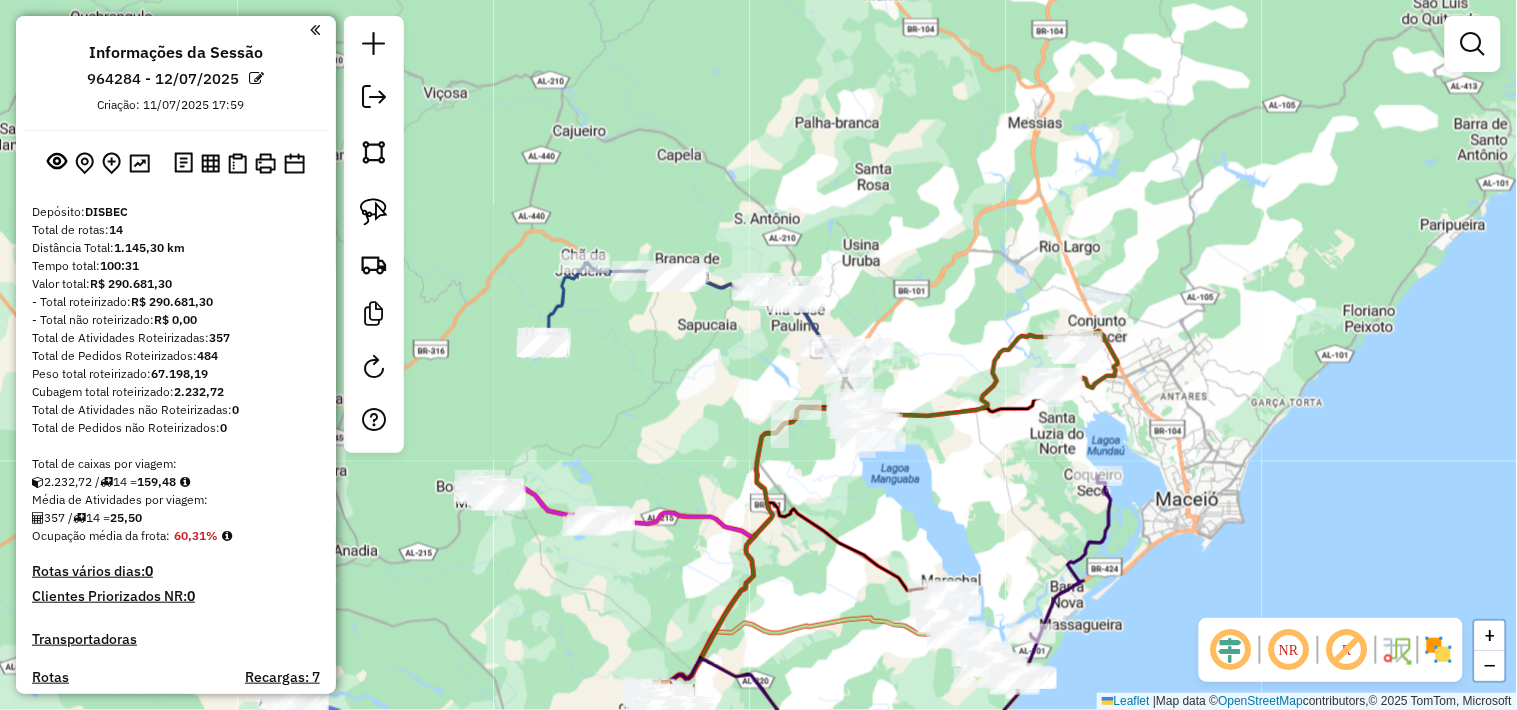 drag, startPoint x: 533, startPoint y: 246, endPoint x: 682, endPoint y: 361, distance: 188.21796 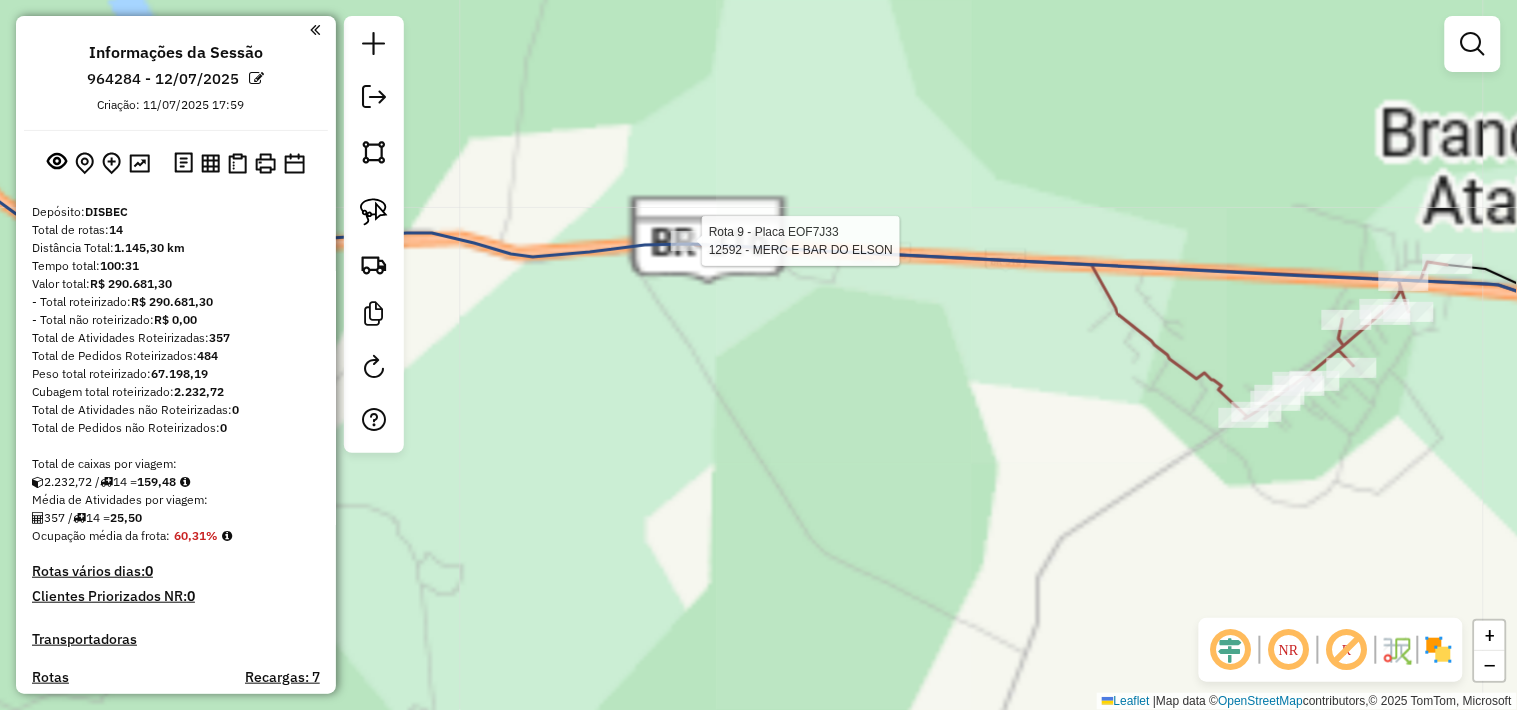 select on "*********" 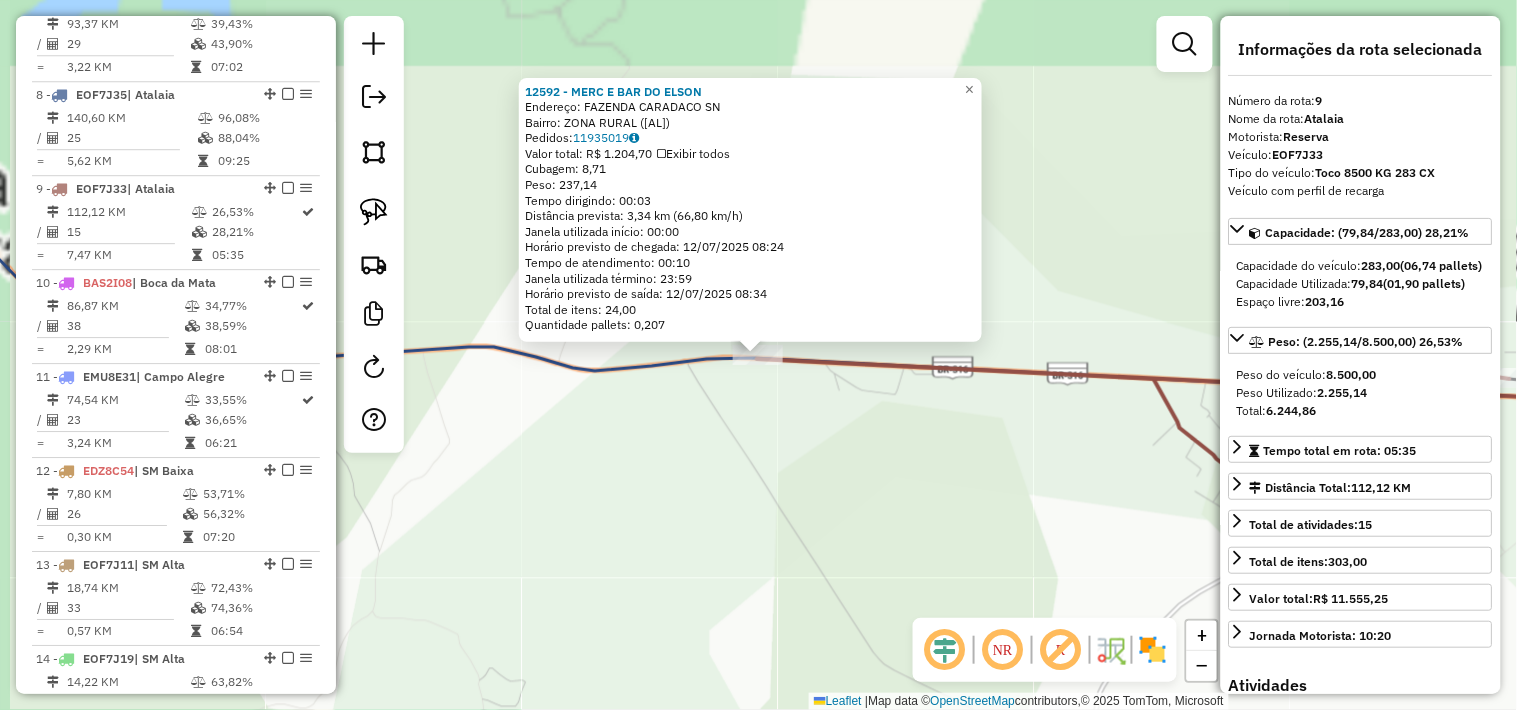 scroll, scrollTop: 1543, scrollLeft: 0, axis: vertical 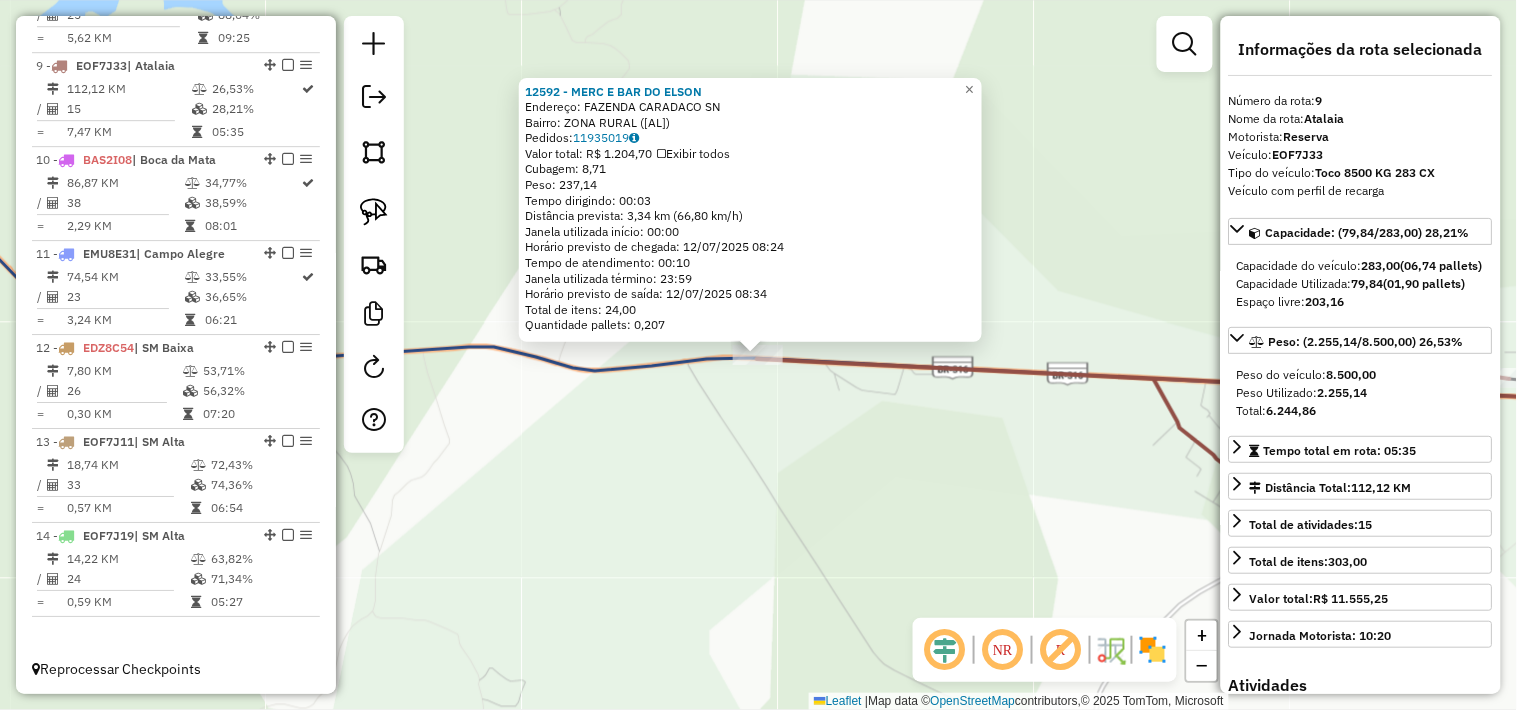 click 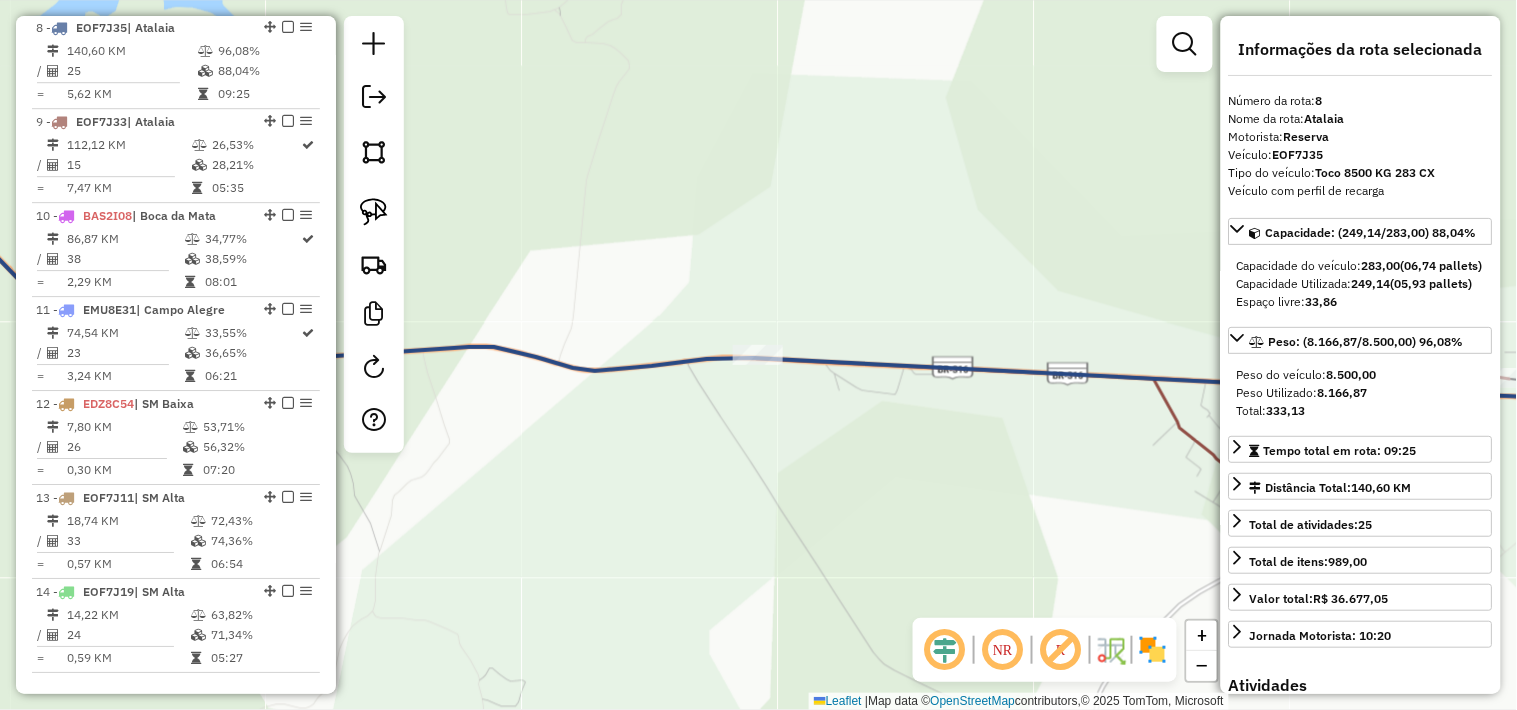 scroll, scrollTop: 1485, scrollLeft: 0, axis: vertical 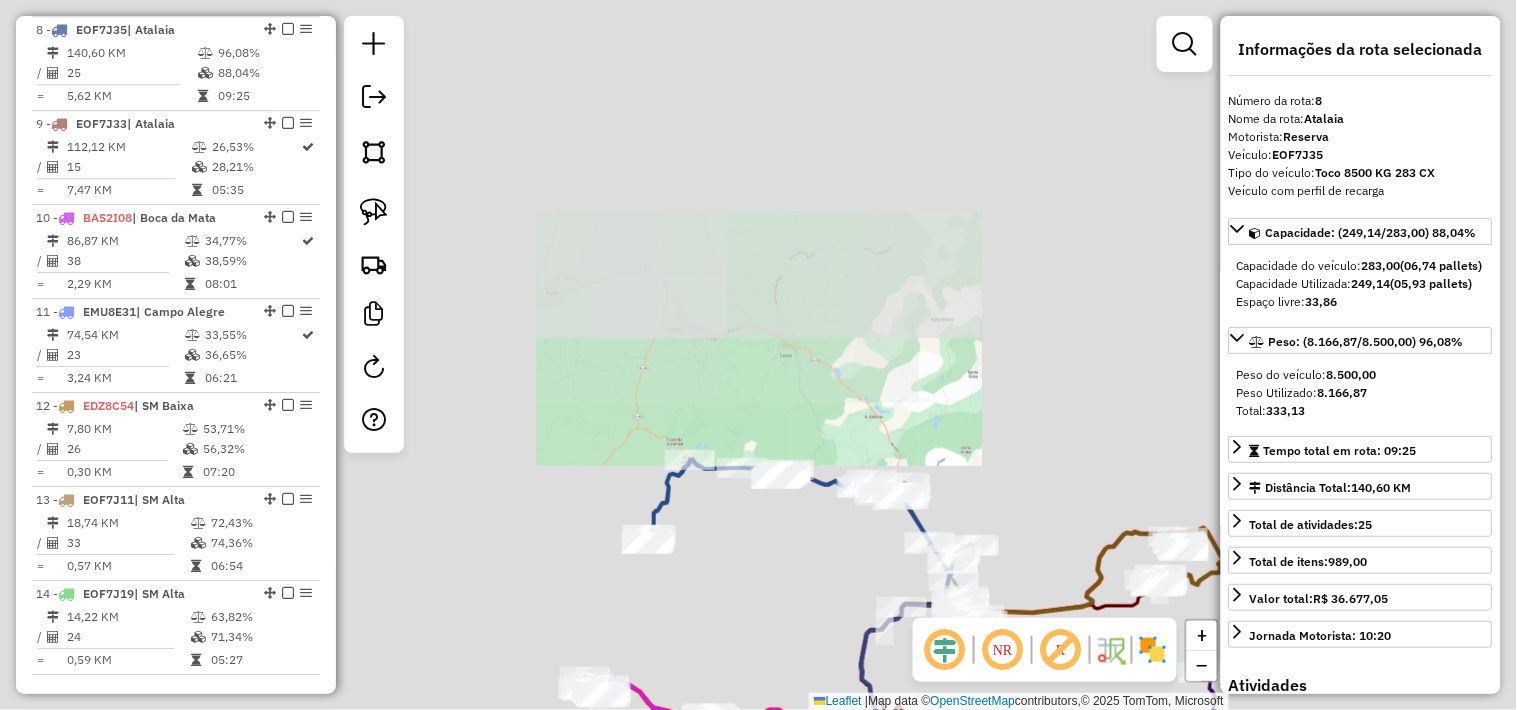 click on "Janela de atendimento Grade de atendimento Capacidade Transportadoras Veículos Cliente Pedidos  Rotas Selecione os dias de semana para filtrar as janelas de atendimento  Seg   Ter   Qua   Qui   Sex   Sáb   Dom  Informe o período da janela de atendimento: De: Até:  Filtrar exatamente a janela do cliente  Considerar janela de atendimento padrão  Selecione os dias de semana para filtrar as grades de atendimento  Seg   Ter   Qua   Qui   Sex   Sáb   Dom   Considerar clientes sem dia de atendimento cadastrado  Clientes fora do dia de atendimento selecionado Filtrar as atividades entre os valores definidos abaixo:  Peso mínimo:   Peso máximo:   Cubagem mínima:   Cubagem máxima:   De:   Até:  Filtrar as atividades entre o tempo de atendimento definido abaixo:  De:   Até:   Considerar capacidade total dos clientes não roteirizados Transportadora: Selecione um ou mais itens Tipo de veículo: Selecione um ou mais itens Veículo: Selecione um ou mais itens Motorista: Selecione um ou mais itens Nome: Rótulo:" 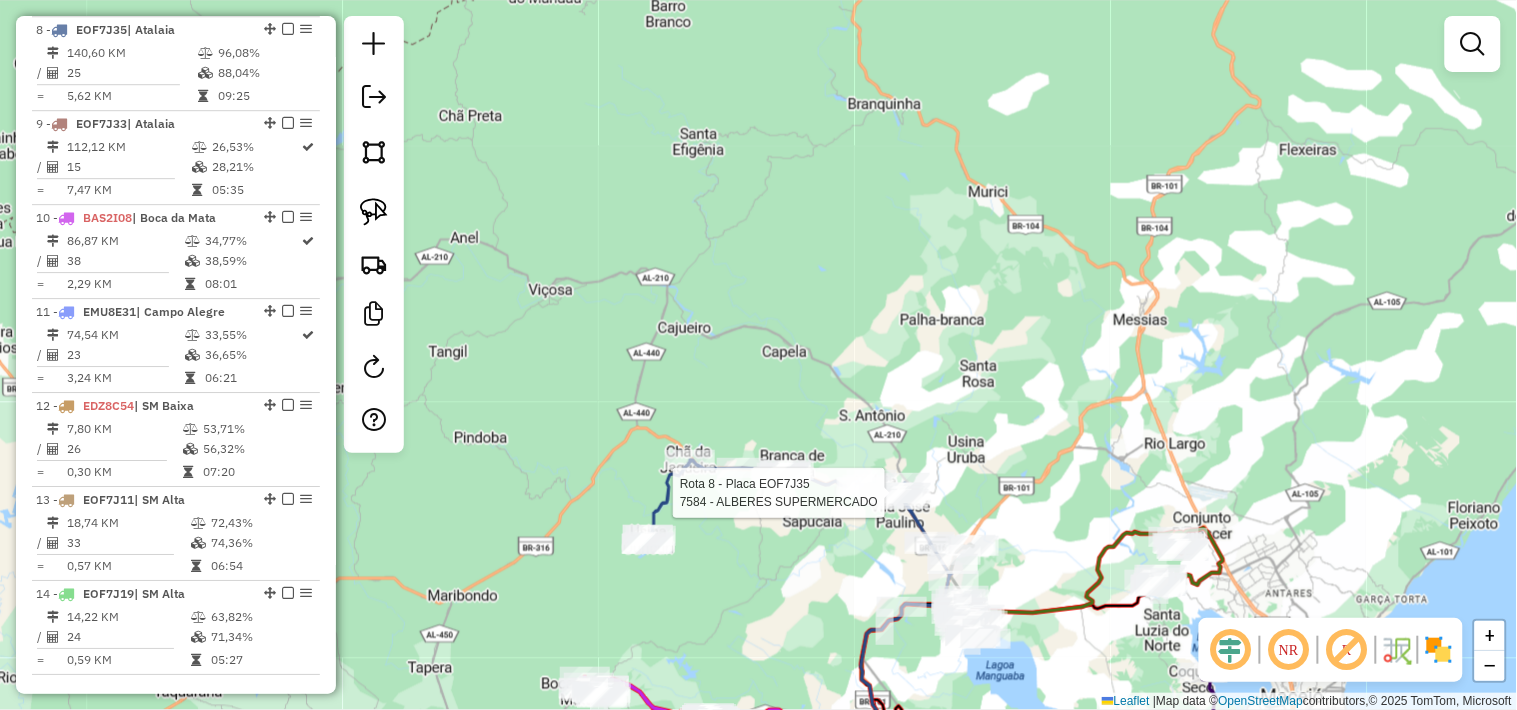 select on "*********" 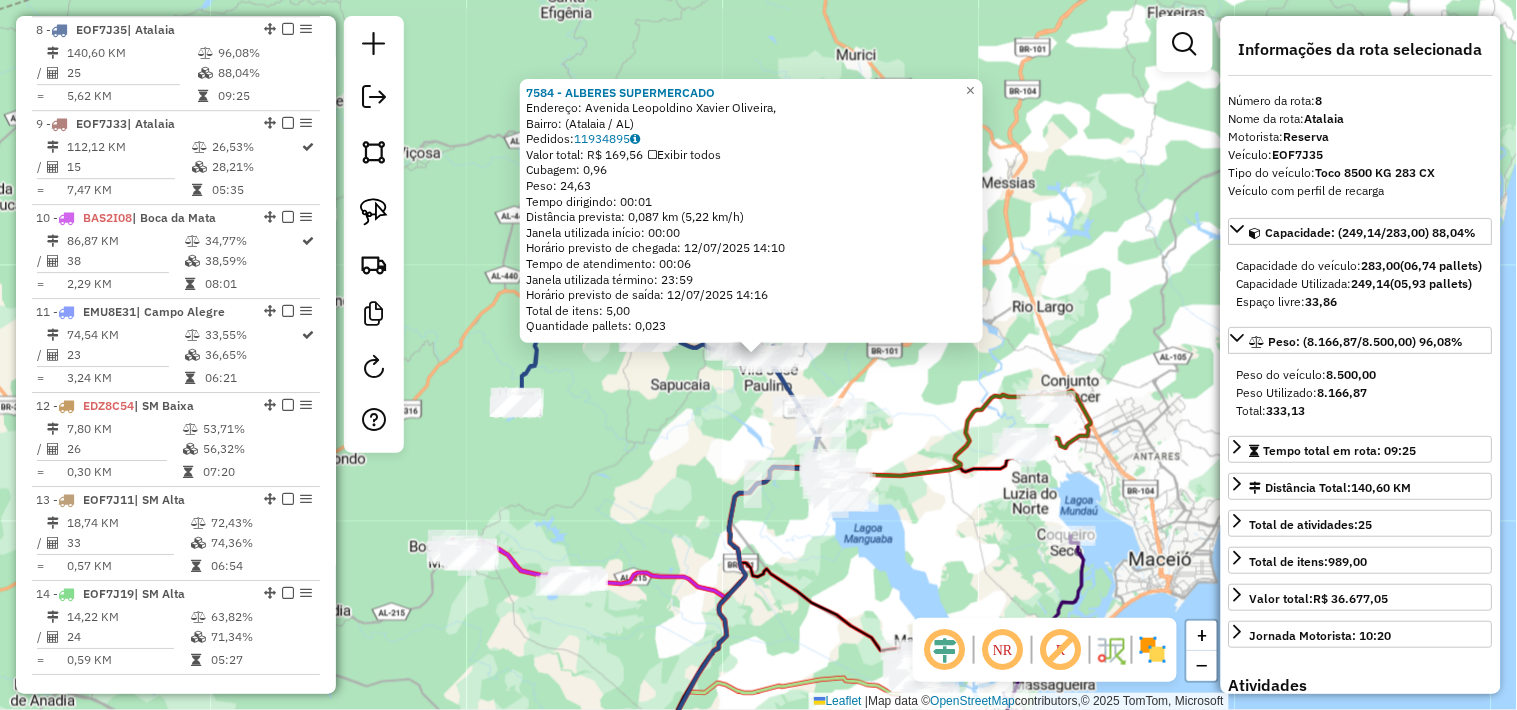 click on "7584 - ALBERES SUPERMERCADO  Endereço: Avenida Leopoldino Xavier Oliveira,    Bairro:  ([AL])   Pedidos:  11934895   Valor total: R$ 169,56   Exibir todos   Cubagem: 0,96  Peso: 24,63  Tempo dirigindo: 00:01   Distância prevista: 0,087 km (5,22 km/h)   Janela utilizada início: 00:00   Horário previsto de chegada: 12/07/2025 14:10   Tempo de atendimento: 00:06   Janela utilizada término: 23:59   Horário previsto de saída: 12/07/2025 14:16   Total de itens: 5,00   Quantidade pallets: 0,023  × Janela de atendimento Grade de atendimento Capacidade Transportadoras Veículos Cliente Pedidos  Rotas Selecione os dias de semana para filtrar as janelas de atendimento  Seg   Ter   Qua   Qui   Sex   Sáb   Dom  Informe o período da janela de atendimento: De: Até:  Filtrar exatamente a janela do cliente  Considerar janela de atendimento padrão  Selecione os dias de semana para filtrar as grades de atendimento  Seg   Ter   Qua   Qui   Sex   Sáb   Dom   Clientes fora do dia de atendimento selecionado De:" 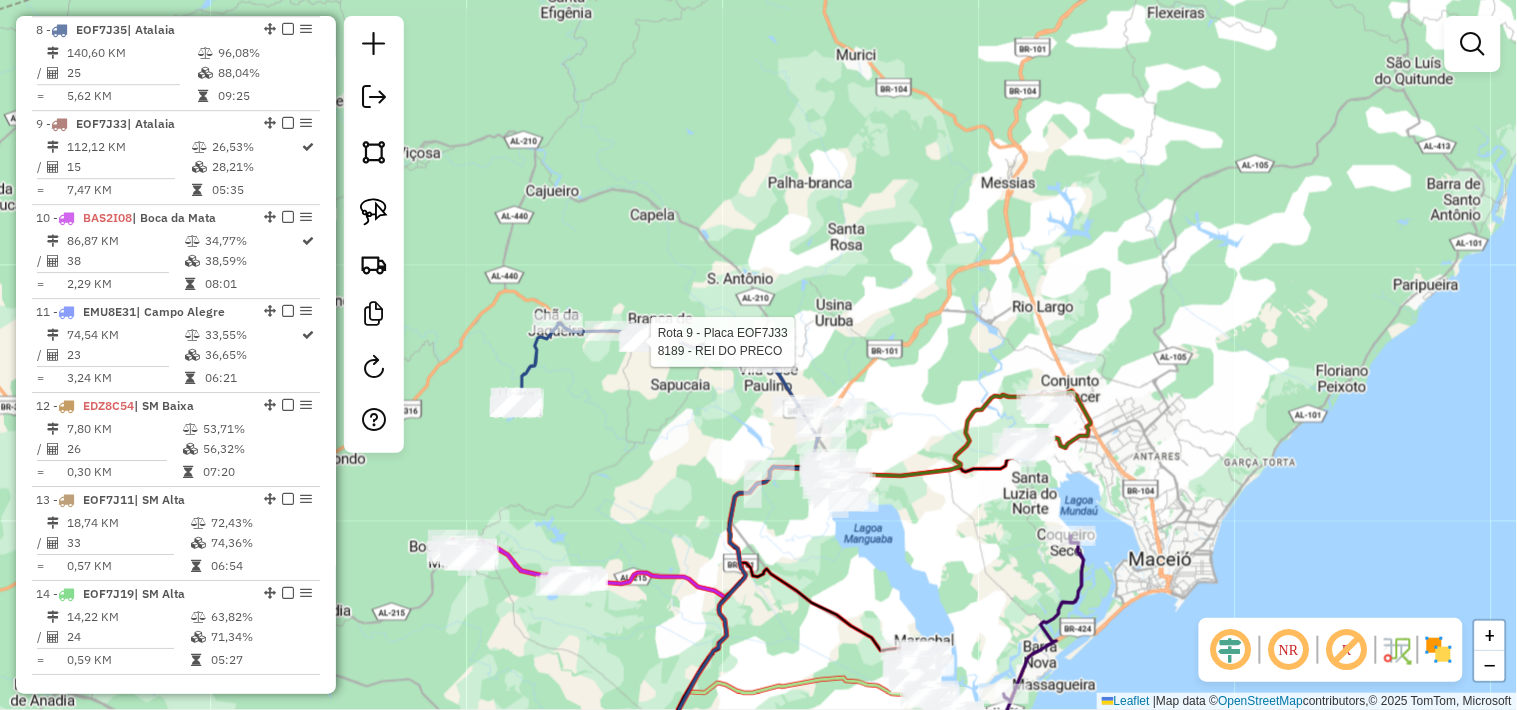 select on "*********" 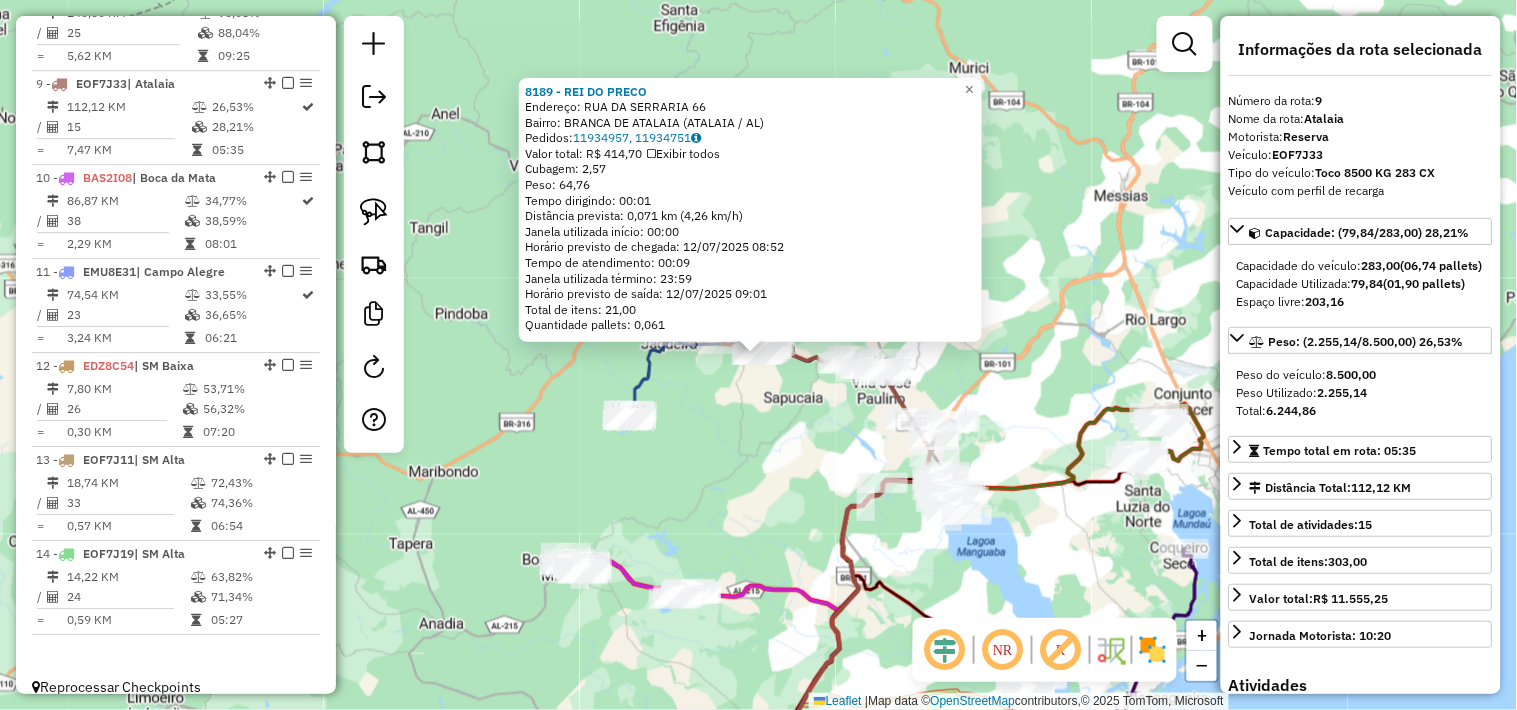scroll, scrollTop: 1543, scrollLeft: 0, axis: vertical 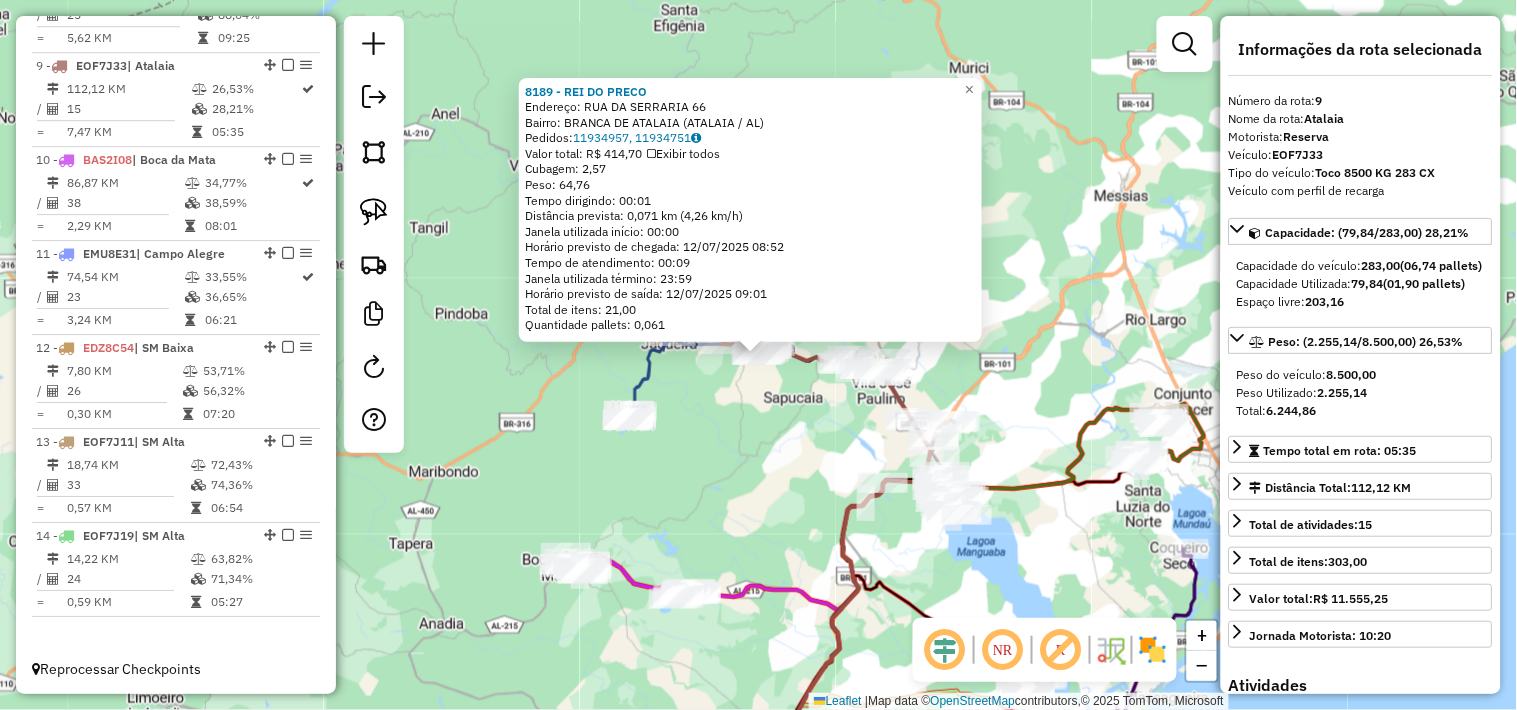 click on "8189 - REI DO PRECO  Endereço:  RUA DA SERRARIA 66   Bairro: BRANCA DE ATALAIA ([AL])   Pedidos:  11934957, 11934751   Valor total: R$ 414,70   Exibir todos   Cubagem: 2,57  Peso: 64,76  Tempo dirigindo: 00:01   Distância prevista: 0,071 km (4,26 km/h)   Janela utilizada início: 00:00   Horário previsto de chegada: 12/07/2025 08:52   Tempo de atendimento: 00:09   Janela utilizada término: 23:59   Horário previsto de saída: 12/07/2025 09:01   Total de itens: 21,00   Quantidade pallets: 0,061  × Janela de atendimento Grade de atendimento Capacidade Transportadoras Veículos Cliente Pedidos  Rotas Selecione os dias de semana para filtrar as janelas de atendimento  Seg   Ter   Qua   Qui   Sex   Sáb   Dom  Informe o período da janela de atendimento: De: Até:  Filtrar exatamente a janela do cliente  Considerar janela de atendimento padrão  Selecione os dias de semana para filtrar as grades de atendimento  Seg   Ter   Qua   Qui   Sex   Sáb   Dom   Clientes fora do dia de atendimento selecionado" 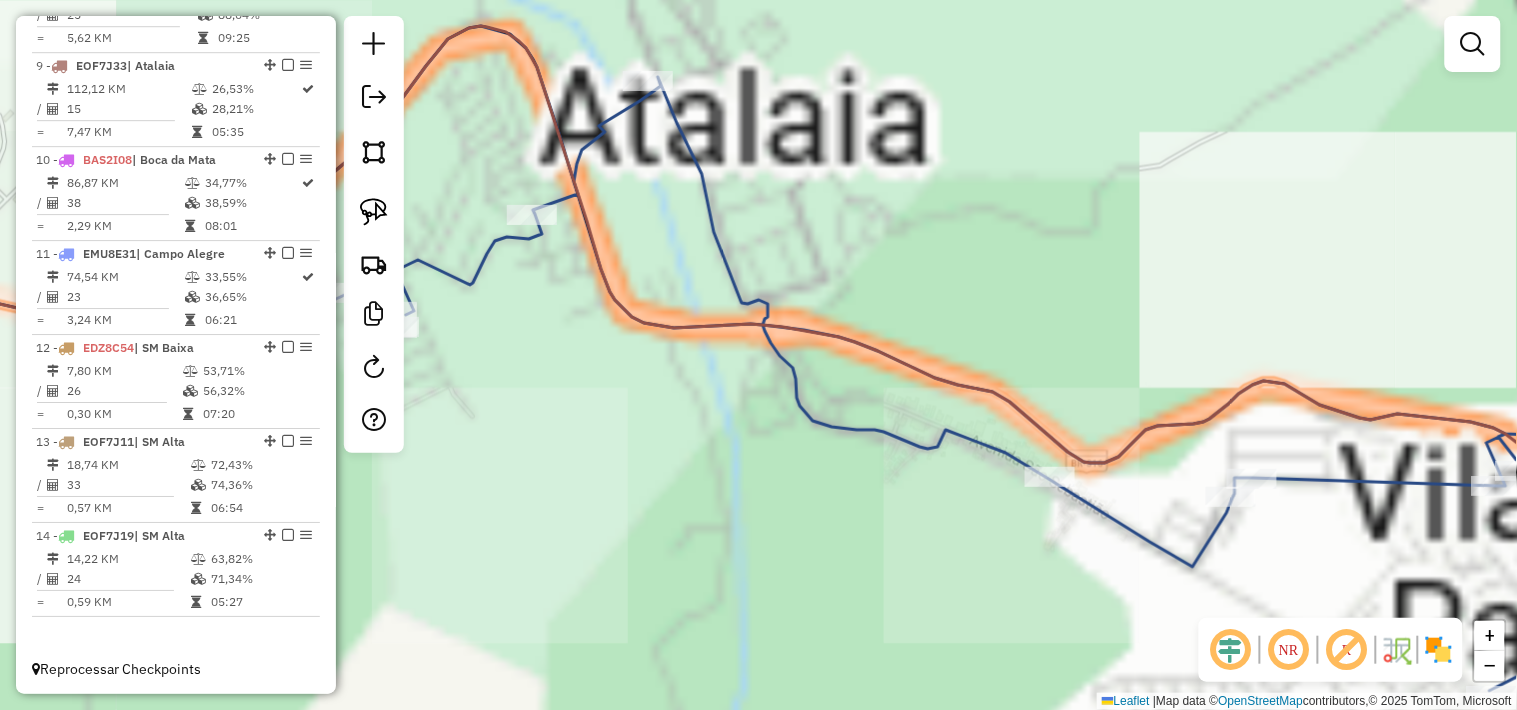 drag, startPoint x: 896, startPoint y: 406, endPoint x: 1020, endPoint y: 328, distance: 146.49232 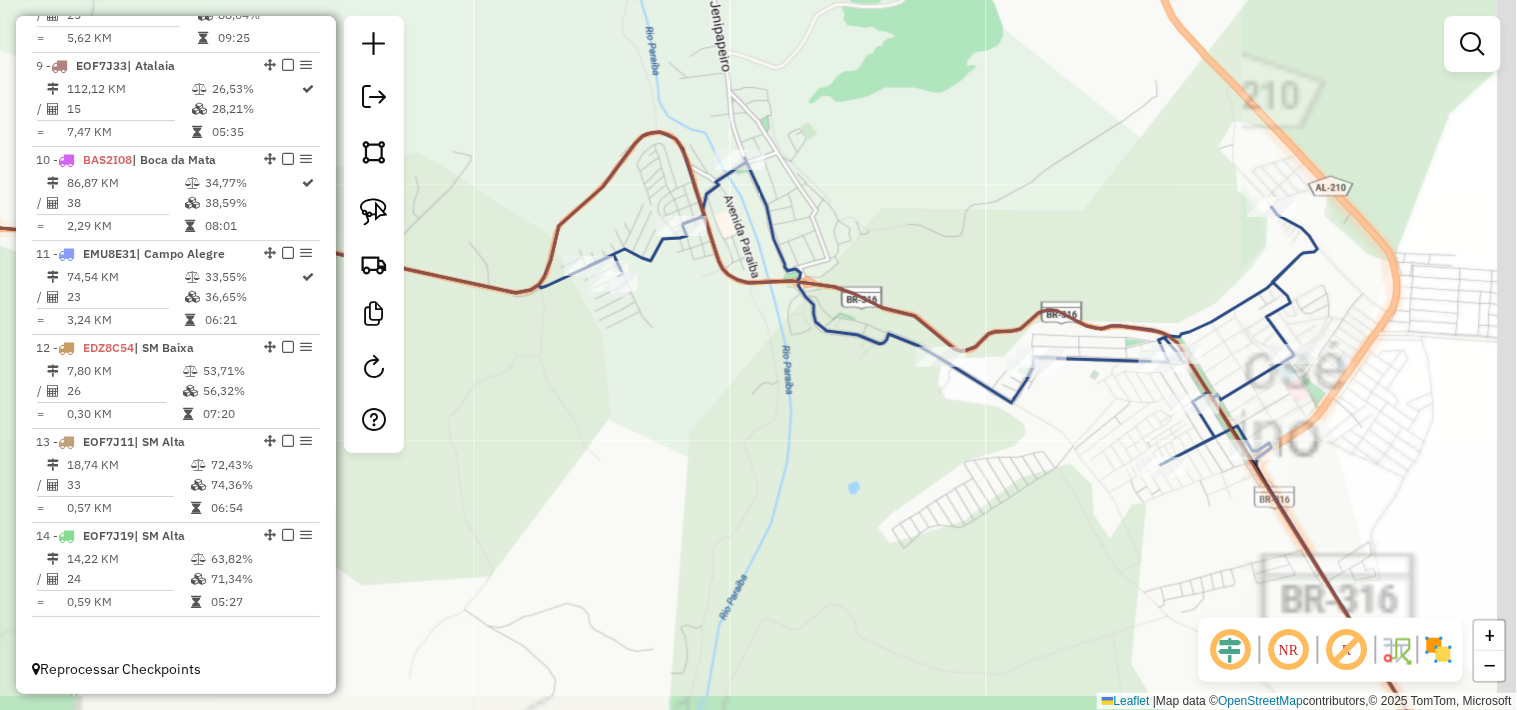 drag, startPoint x: 986, startPoint y: 312, endPoint x: 881, endPoint y: 274, distance: 111.66467 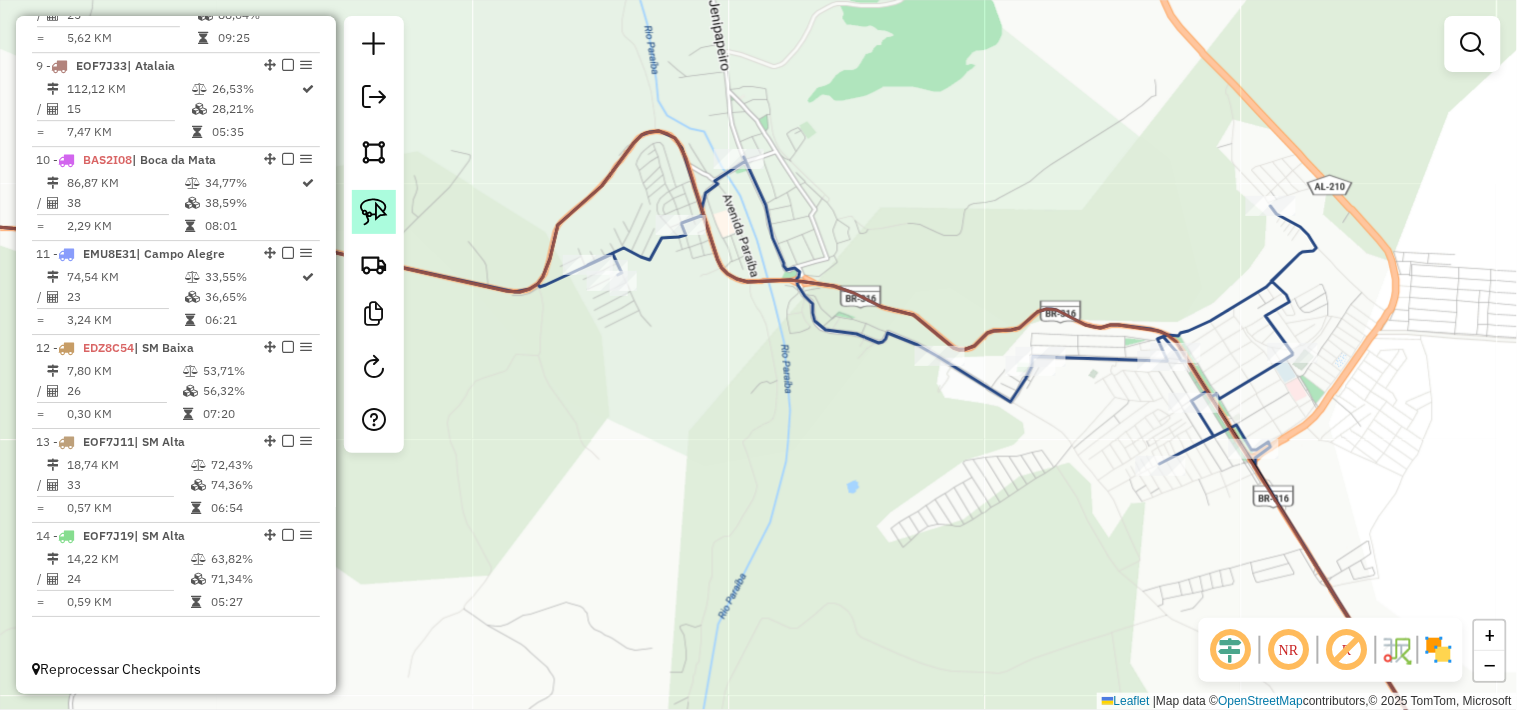 click 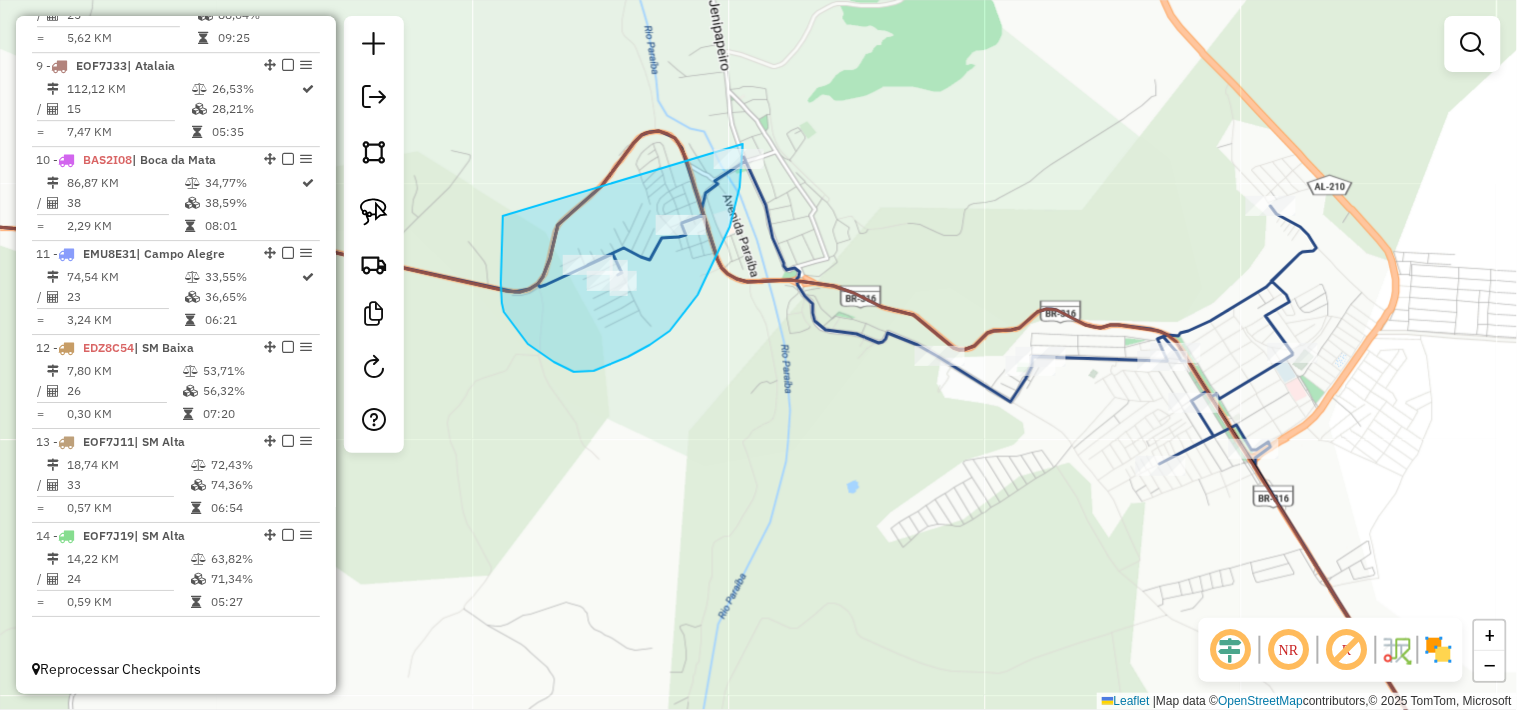drag, startPoint x: 503, startPoint y: 220, endPoint x: 735, endPoint y: 117, distance: 253.83656 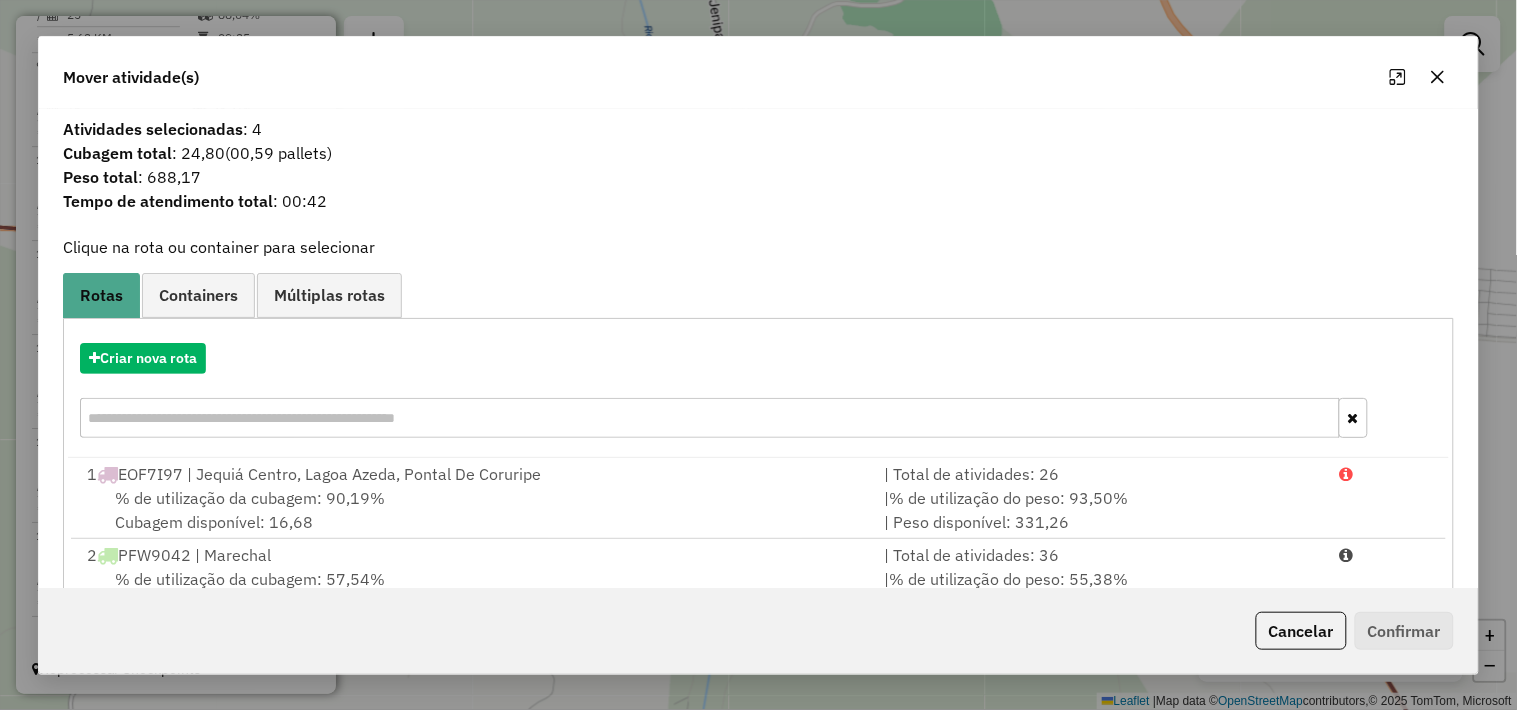 scroll, scrollTop: 304, scrollLeft: 0, axis: vertical 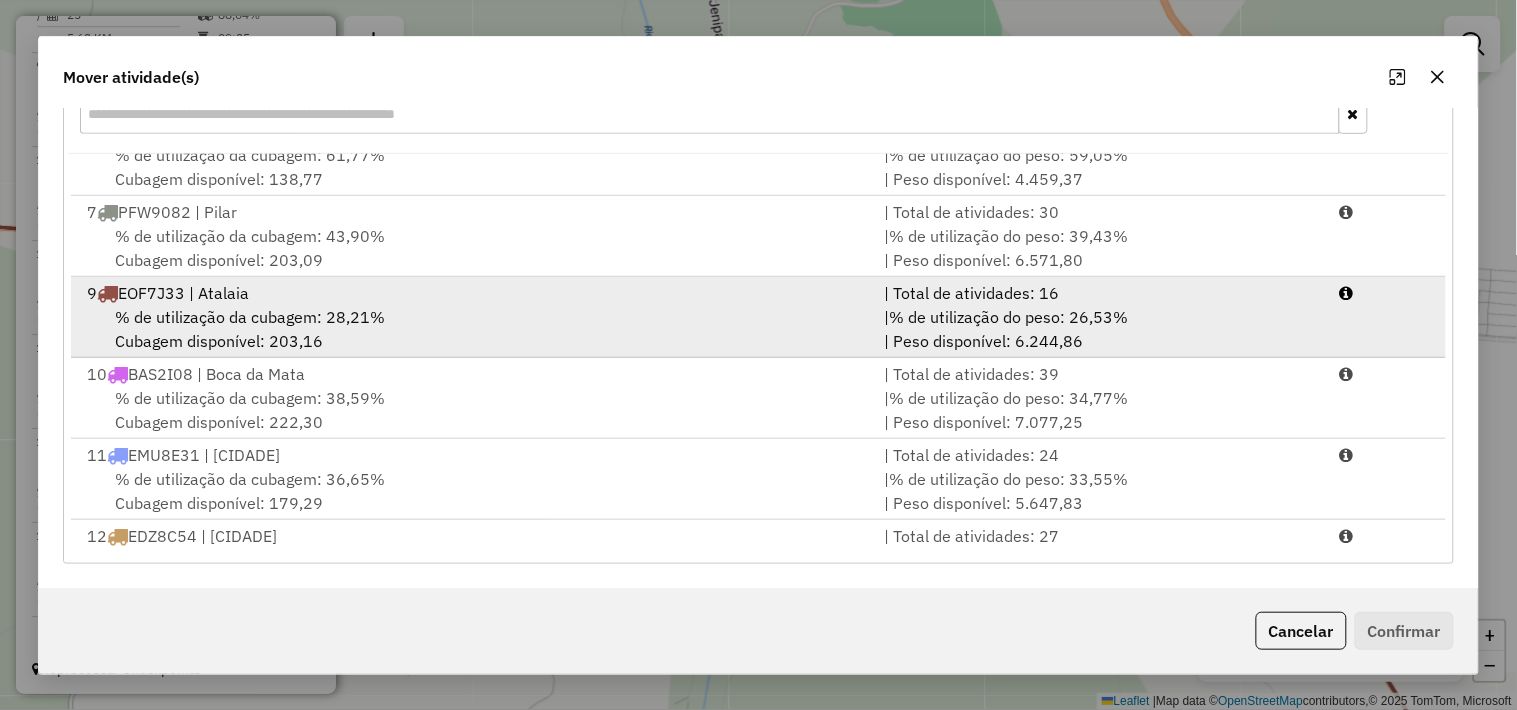 click on "% de utilização da cubagem: 28,21%  Cubagem disponível: 203,16" at bounding box center (473, 329) 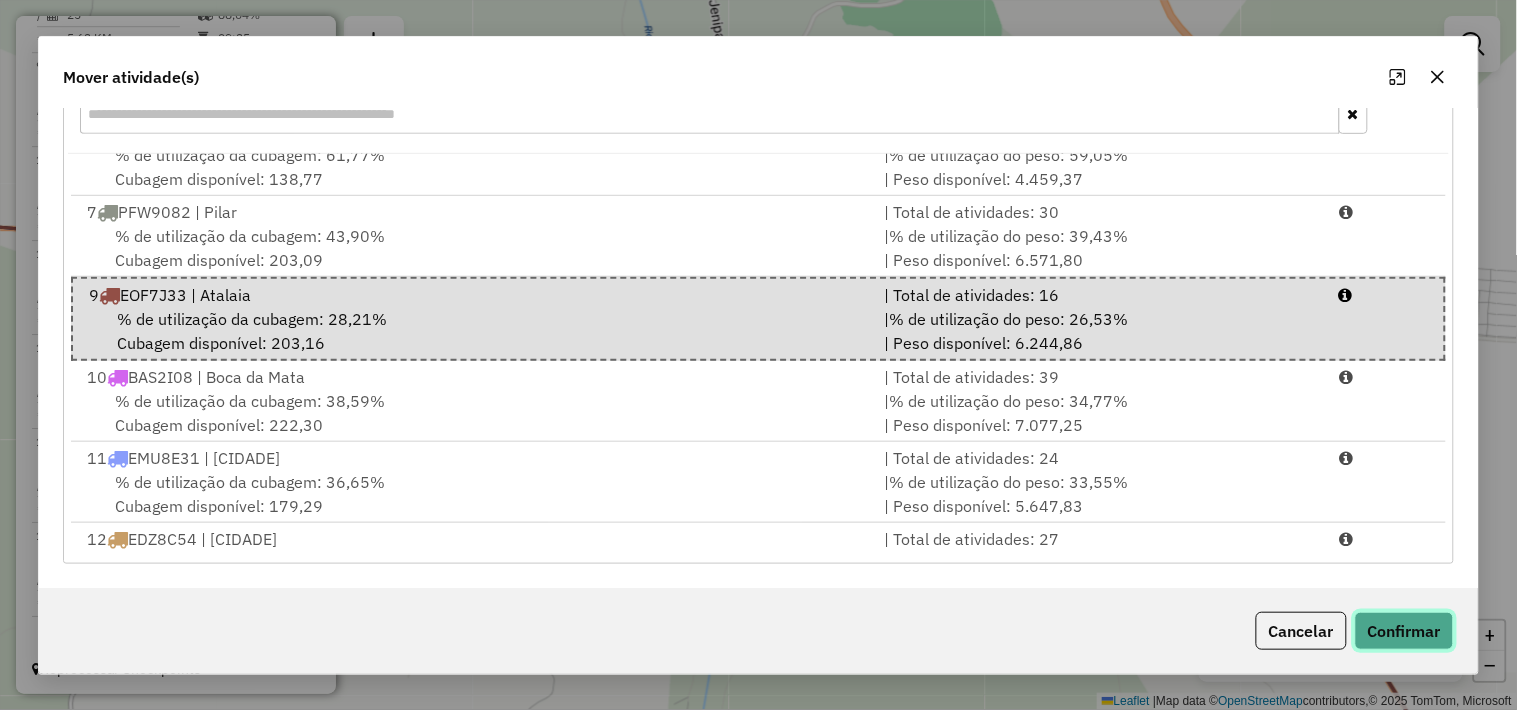 click on "Confirmar" 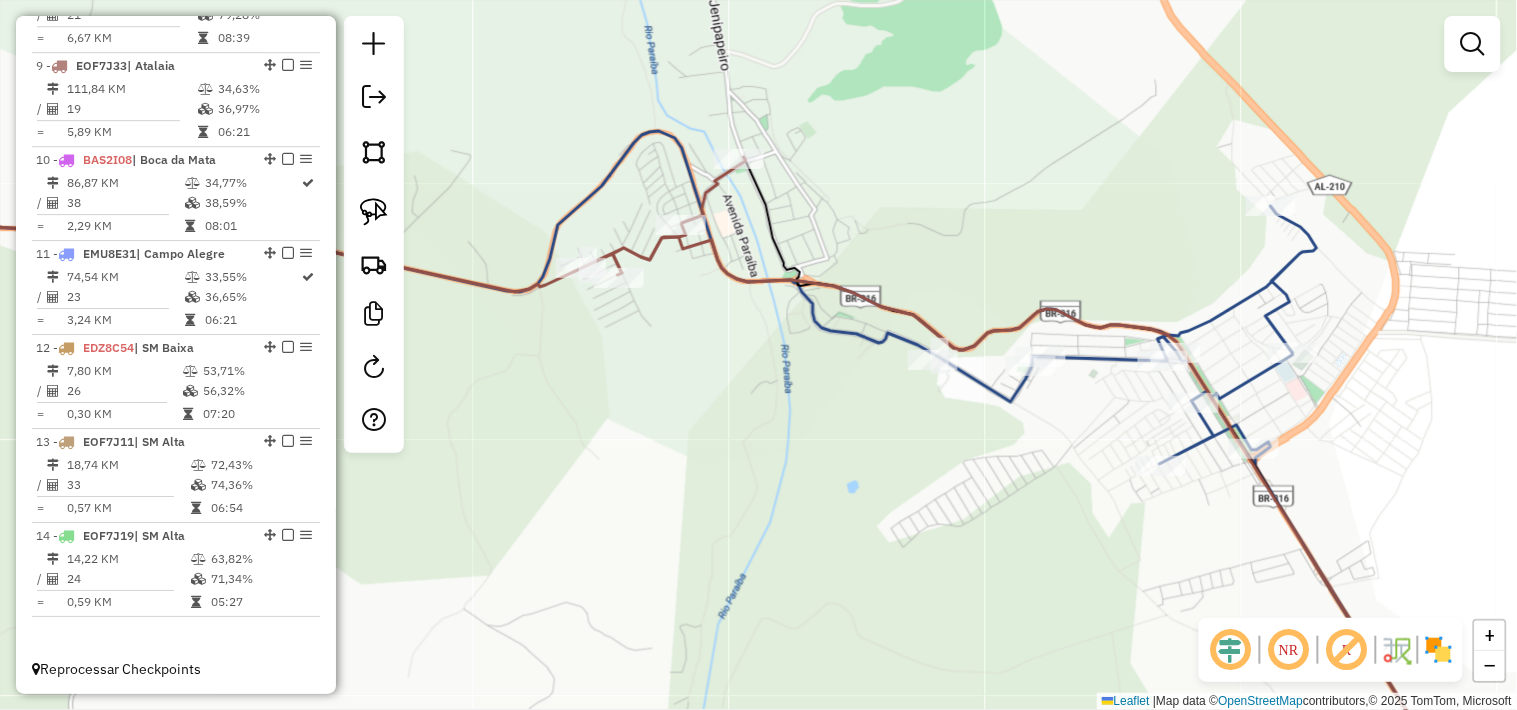 scroll, scrollTop: 0, scrollLeft: 0, axis: both 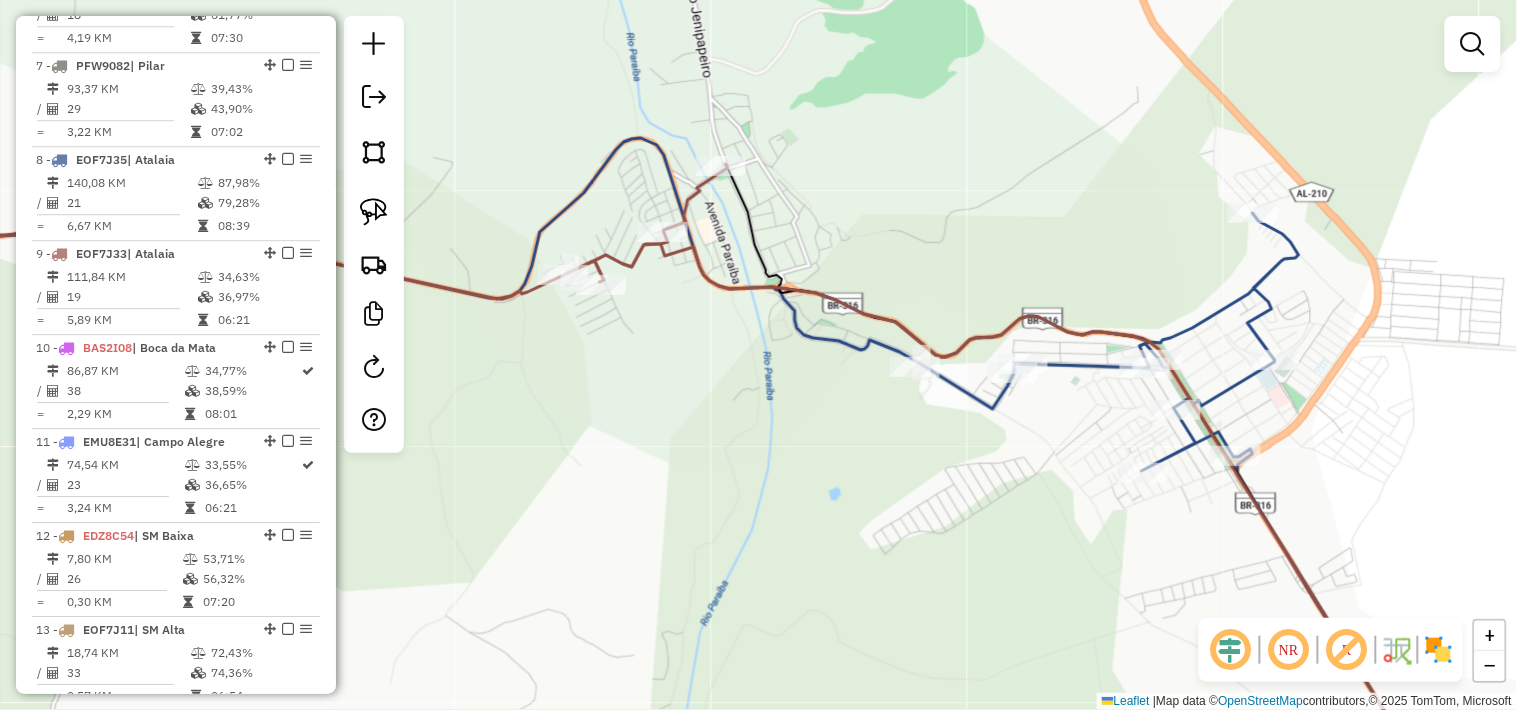 drag, startPoint x: 1094, startPoint y: 408, endPoint x: 822, endPoint y: 438, distance: 273.6494 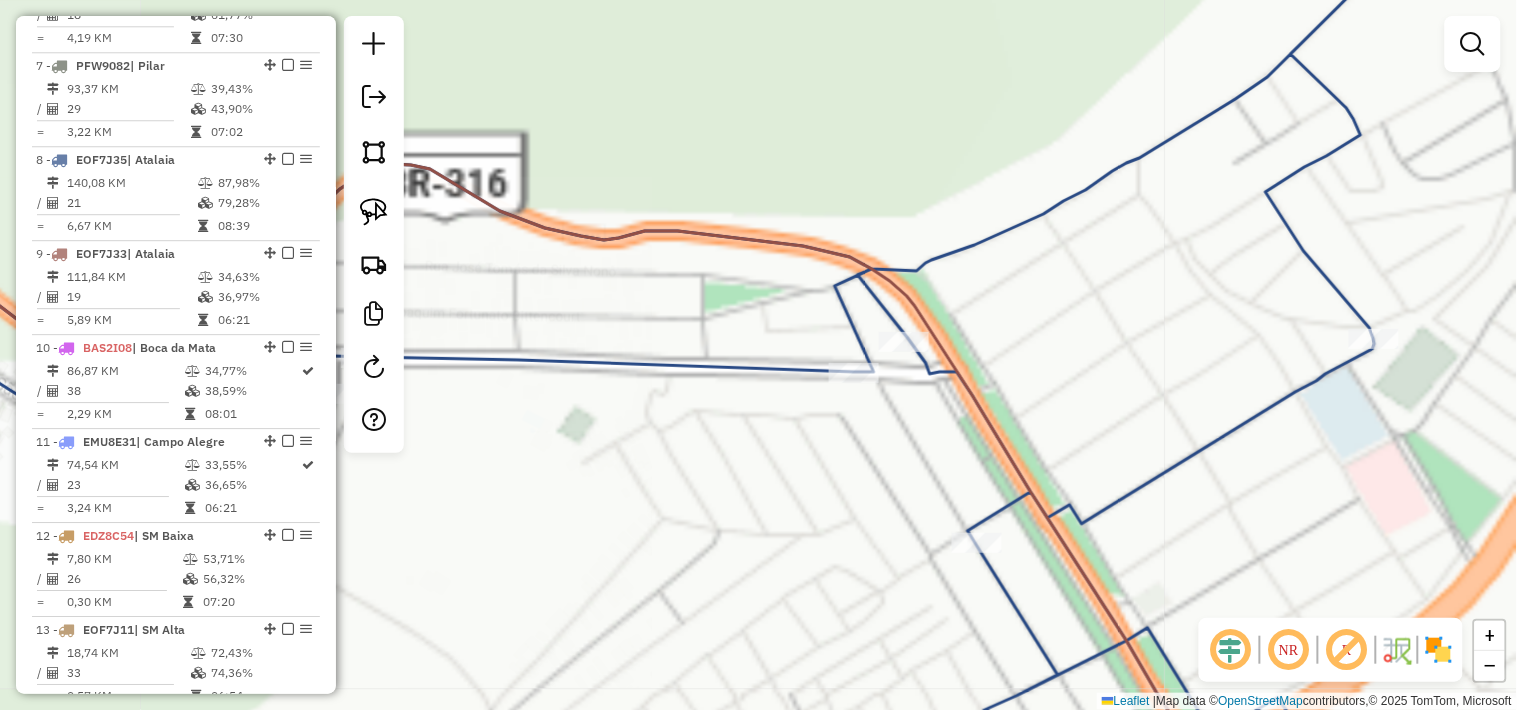 click on "Janela de atendimento Grade de atendimento Capacidade Transportadoras Veículos Cliente Pedidos  Rotas Selecione os dias de semana para filtrar as janelas de atendimento  Seg   Ter   Qua   Qui   Sex   Sáb   Dom  Informe o período da janela de atendimento: De: Até:  Filtrar exatamente a janela do cliente  Considerar janela de atendimento padrão  Selecione os dias de semana para filtrar as grades de atendimento  Seg   Ter   Qua   Qui   Sex   Sáb   Dom   Considerar clientes sem dia de atendimento cadastrado  Clientes fora do dia de atendimento selecionado Filtrar as atividades entre os valores definidos abaixo:  Peso mínimo:   Peso máximo:   Cubagem mínima:   Cubagem máxima:   De:   Até:  Filtrar as atividades entre o tempo de atendimento definido abaixo:  De:   Até:   Considerar capacidade total dos clientes não roteirizados Transportadora: Selecione um ou mais itens Tipo de veículo: Selecione um ou mais itens Veículo: Selecione um ou mais itens Motorista: Selecione um ou mais itens Nome: Rótulo:" 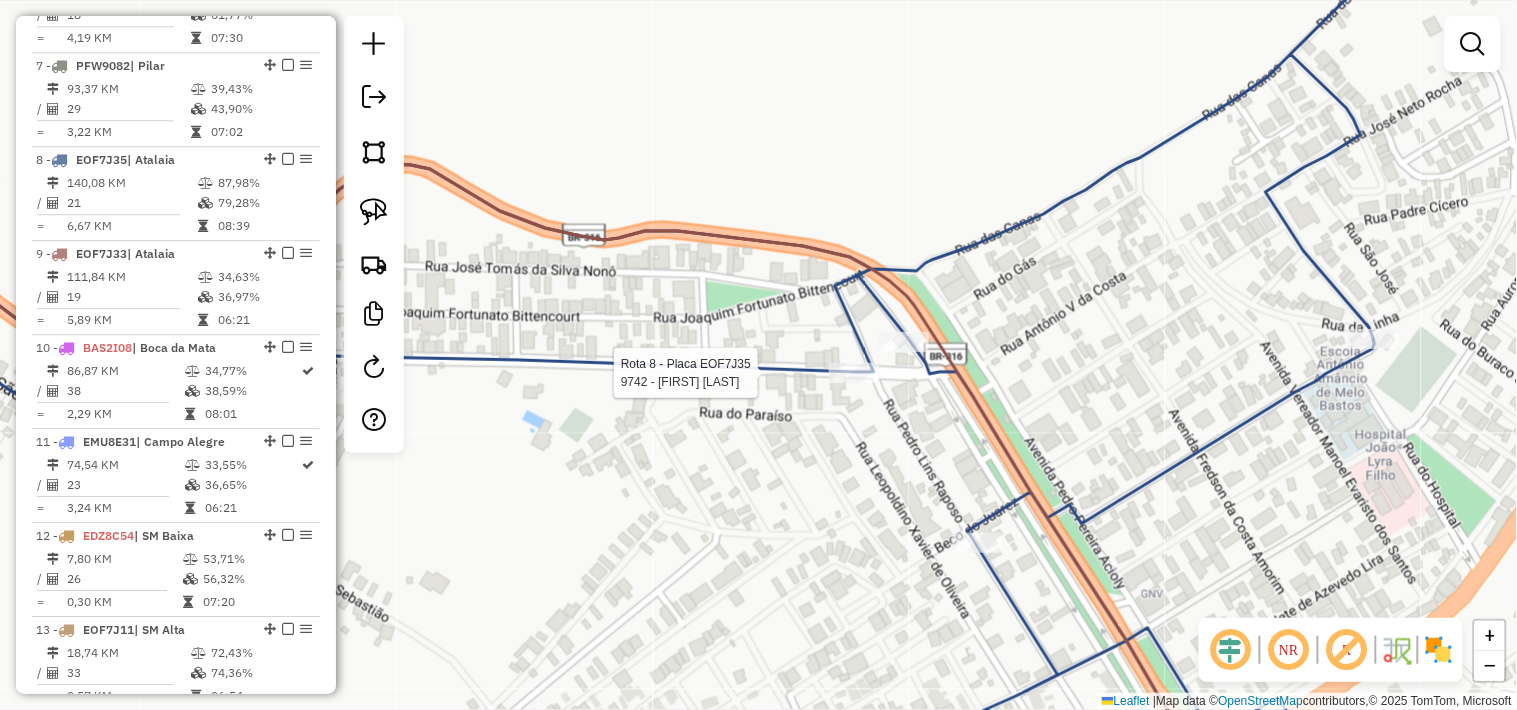 select on "*********" 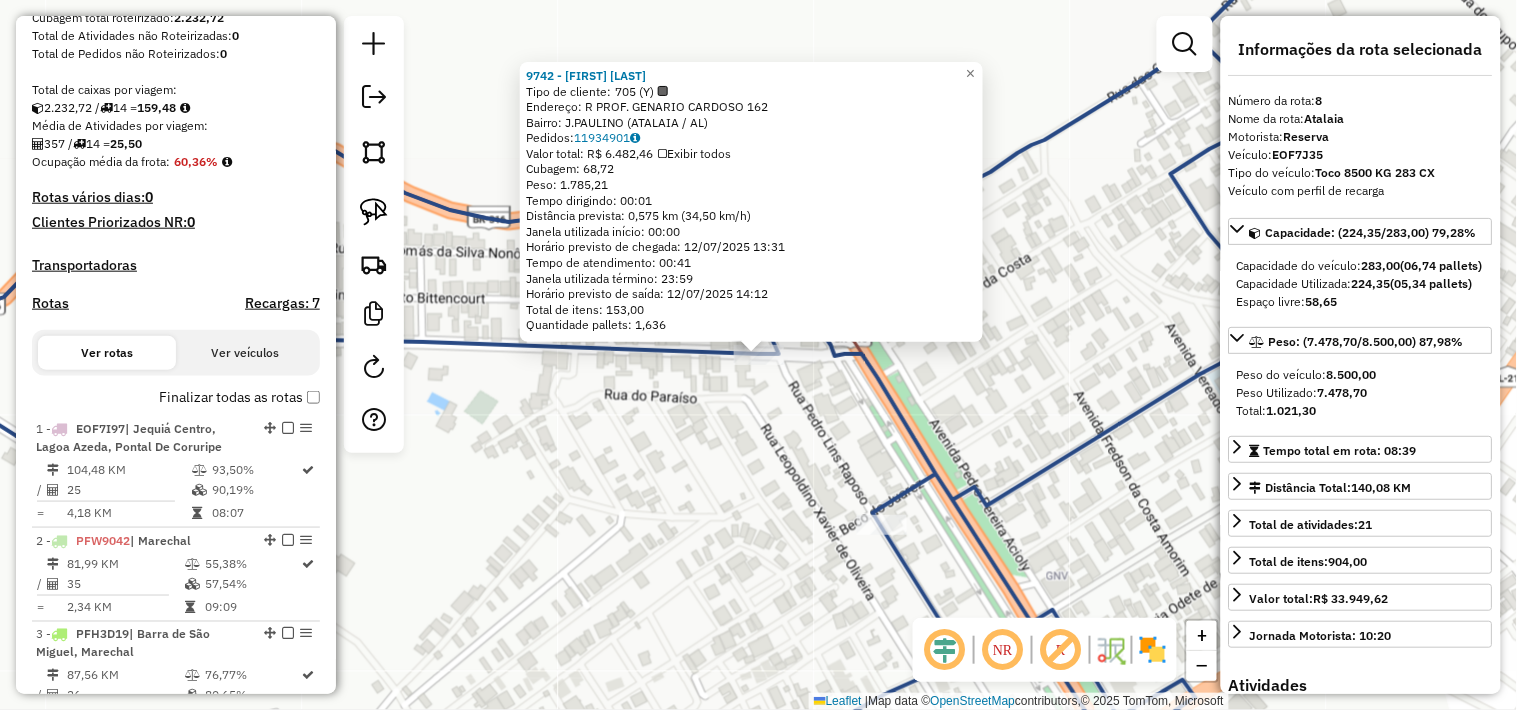 scroll, scrollTop: 0, scrollLeft: 0, axis: both 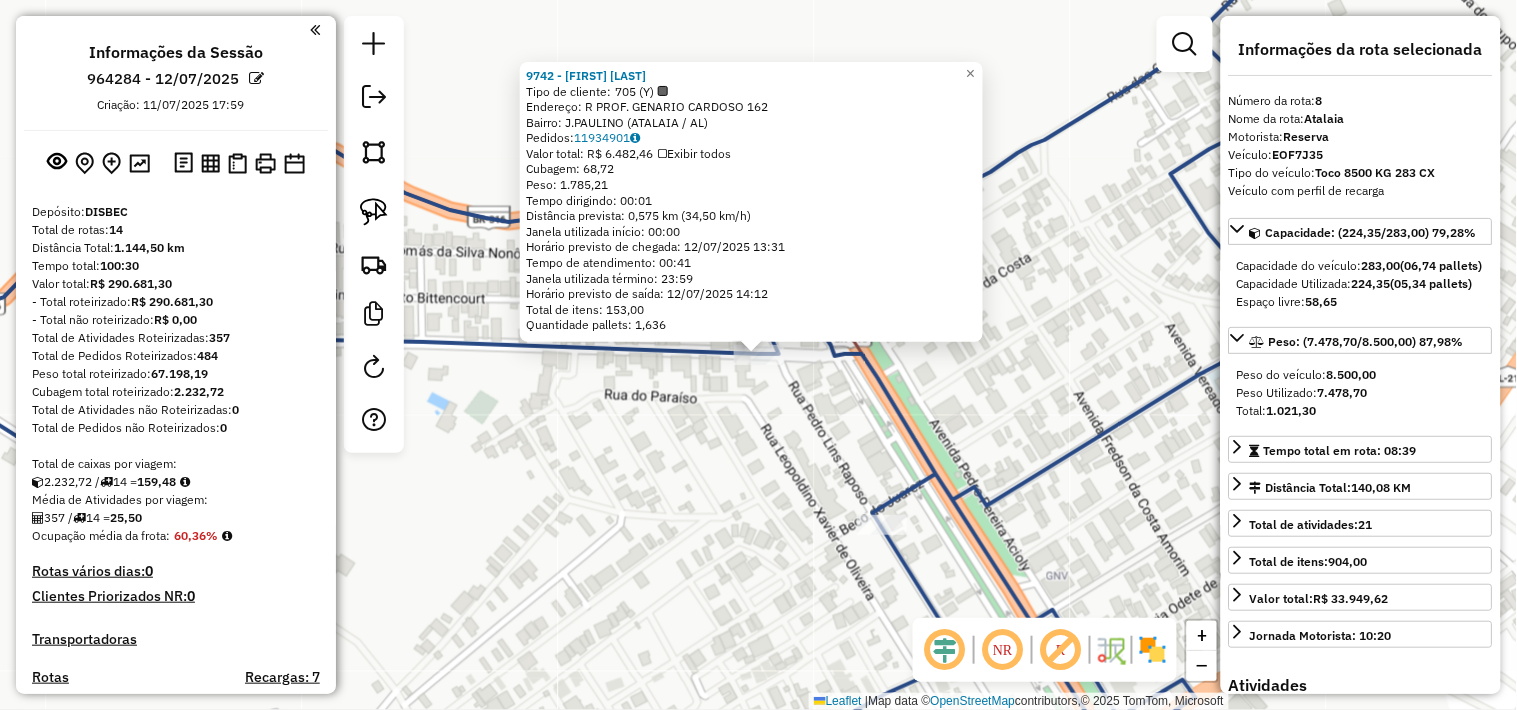 click on "9742 - [FIRST] [LAST] Tipo de cliente: 705 (Y) Endereço: R [STREET] [NUMBER] Bairro: [BAIRRO] ([CIDADE] / [STATE]) Pedidos: [PHONE] Valor total: R$ 6.482,46 Exibir todos Cubagem: 68,72 Peso: 1.785,21 Tempo dirigindo: 00:01 Distância prevista: 0,575 km (34,50 km/h) Janela utilizada início: 00:00 Horário previsto de chegada: 12/07/2025 13:31 Tempo de atendimento: 00:41 Janela utilizada término: 23:59 Horário previsto de saída: 12/07/2025 14:12 Total de itens: 153,00 Quantidade pallets: 1,636 × Janela de atendimento Grade de atendimento Capacidade Transportadoras Veículos Cliente Pedidos Rotas Selecione os dias de semana para filtrar as janelas de atendimento Seg Ter Qua Qui Sex Sáb Dom Informe o período da janela de atendimento: De: Até: Filtrar exatamente a janela do cliente Considerar janela de atendimento padrão Selecione os dias de semana para filtrar as grades de atendimento Seg Ter Qua Qui Sex Sáb Dom De:" 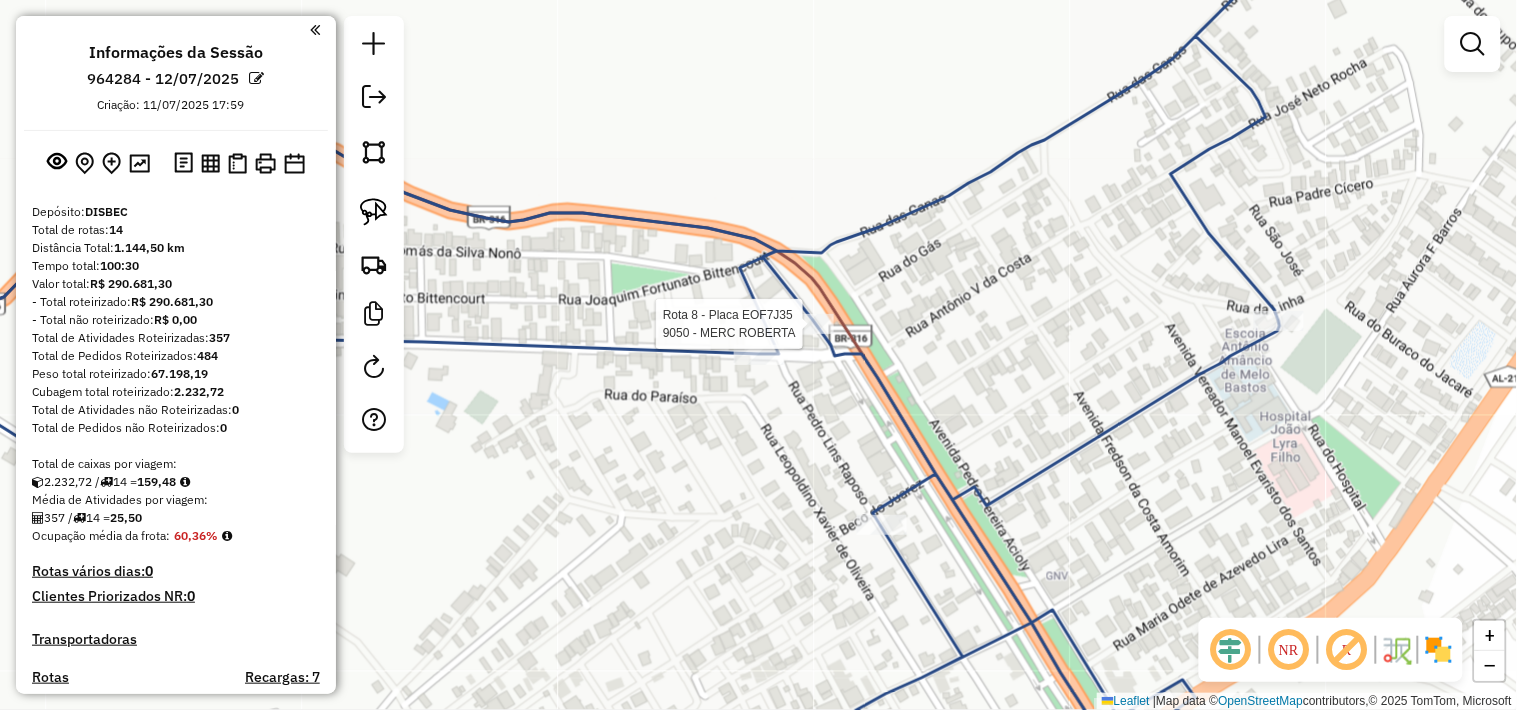 select on "*********" 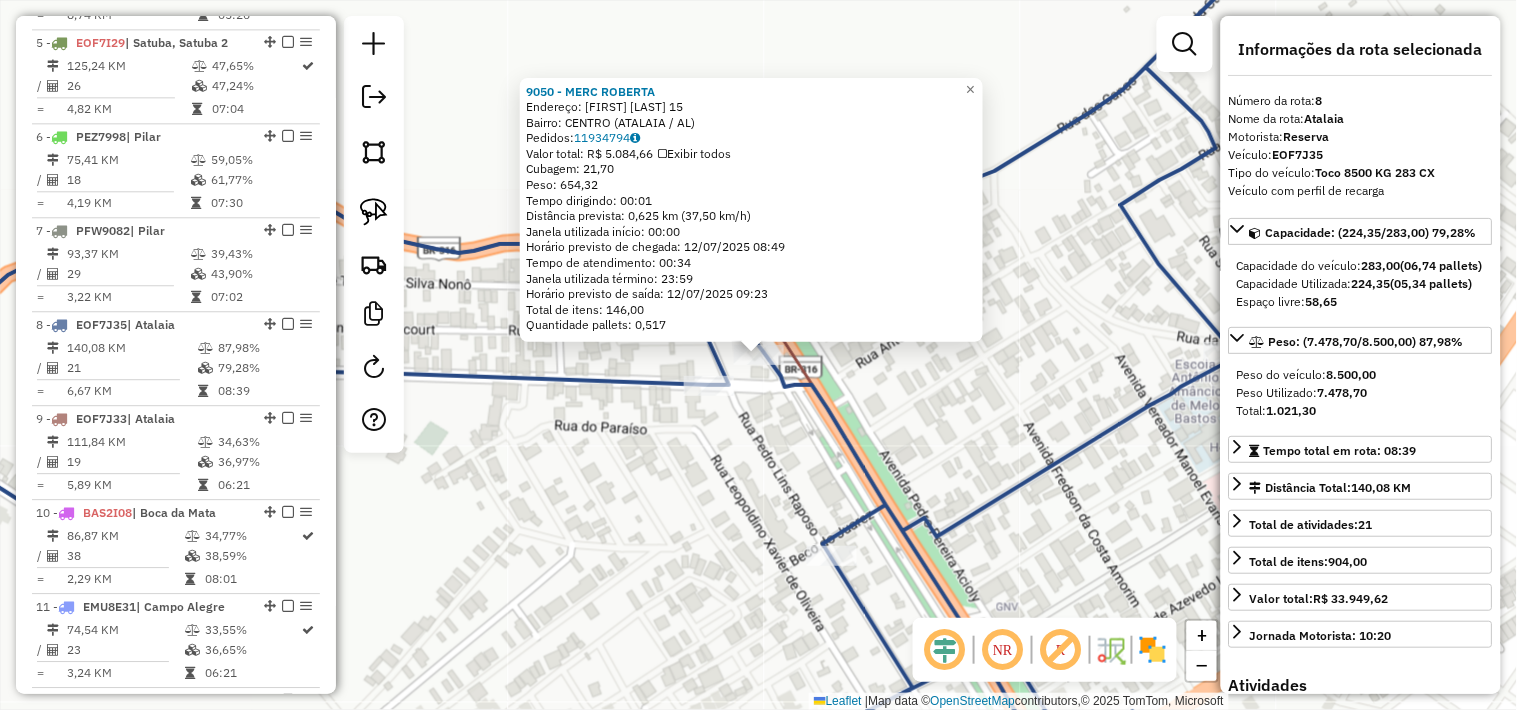scroll, scrollTop: 1485, scrollLeft: 0, axis: vertical 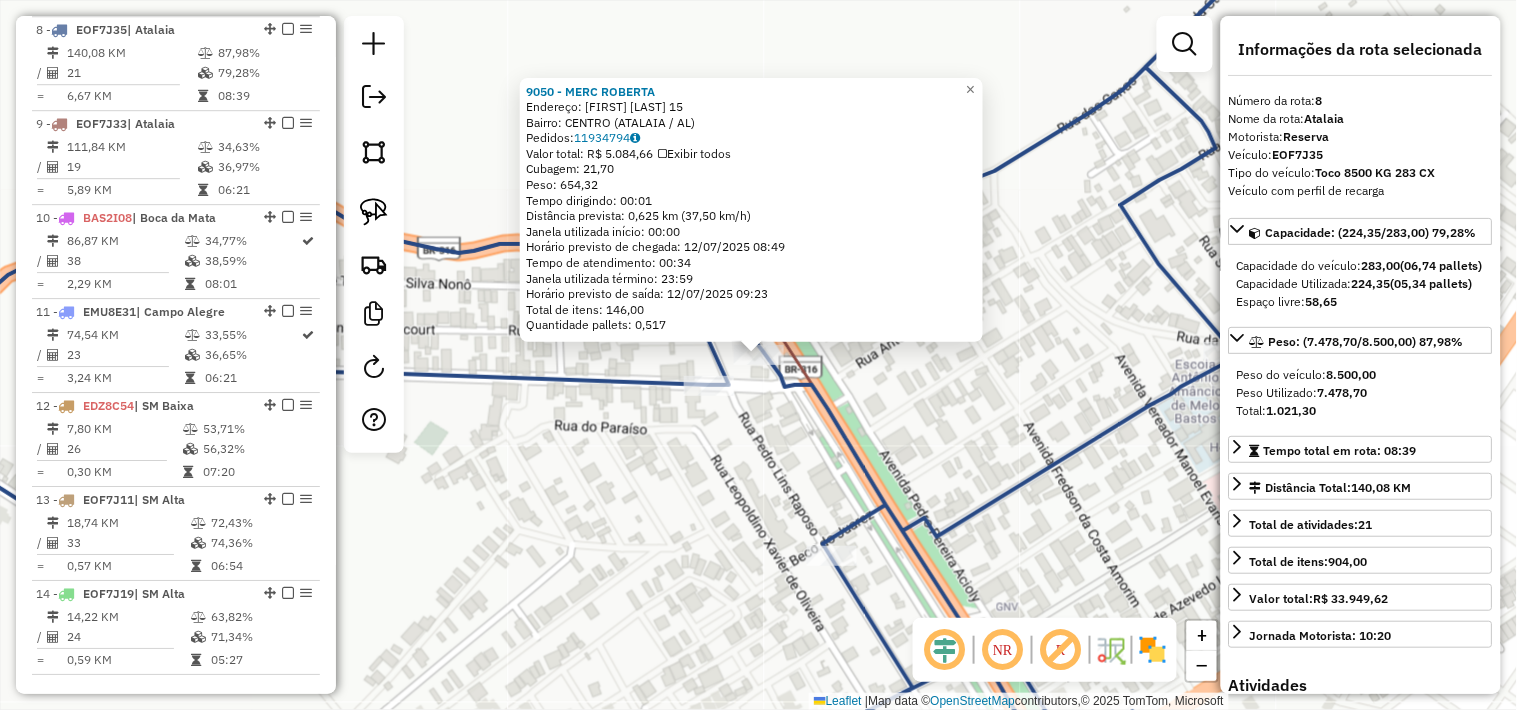 click on "[FIRST] [LAST] Endereço: [STREET] [NUMBER] Bairro: [BAIRRO] ([CIDADE] / [STATE]) Pedidos: [PHONE] Valor total: R$ 5.084,66 Exibir todos Cubagem: 21,70 Peso: 654,32 Tempo dirigindo: 00:01 Distância prevista: 0,625 km (37,50 km/h) Janela utilizada início: 00:00 Horário previsto de chegada: 12/07/2025 08:49 Tempo de atendimento: 00:34 Janela utilizada término: 23:59 Horário previsto de saída: 12/07/2025 09:23 Total de itens: 146,00 Quantidade pallets: 0,517 × Janela de atendimento Grade de atendimento Capacidade Transportadoras Veículos Cliente Pedidos Rotas Selecione os dias de semana para filtrar as janelas de atendimento Seg Ter Qua Qui Sex Sáb Dom Informe o período da janela de atendimento: De: Até: Filtrar exatamente a janela do cliente Considerar janela de atendimento padrão Selecione os dias de semana para filtrar as grades de atendimento Seg Ter Qua Qui Sex Sáb Dom Considerar clientes sem dia de atendimento cadastrado +" 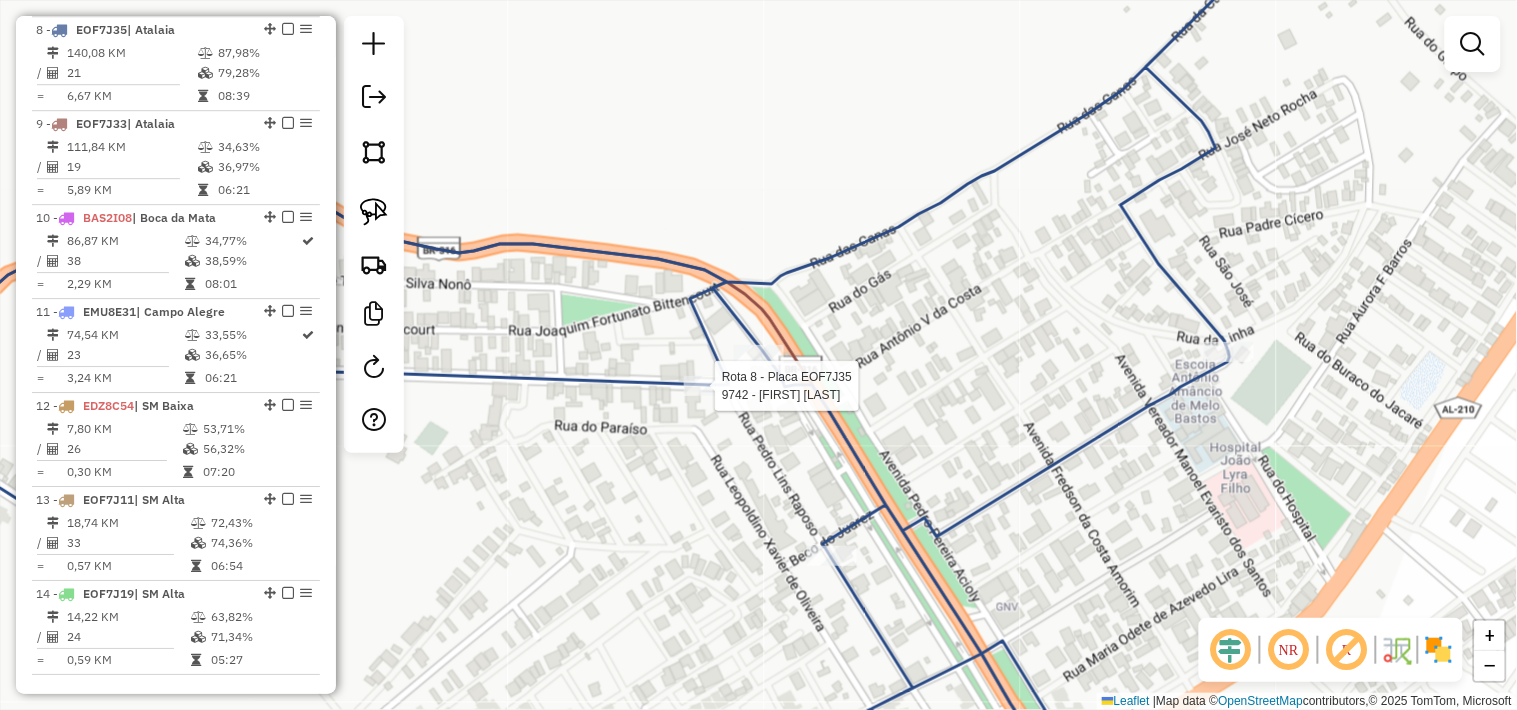 select on "*********" 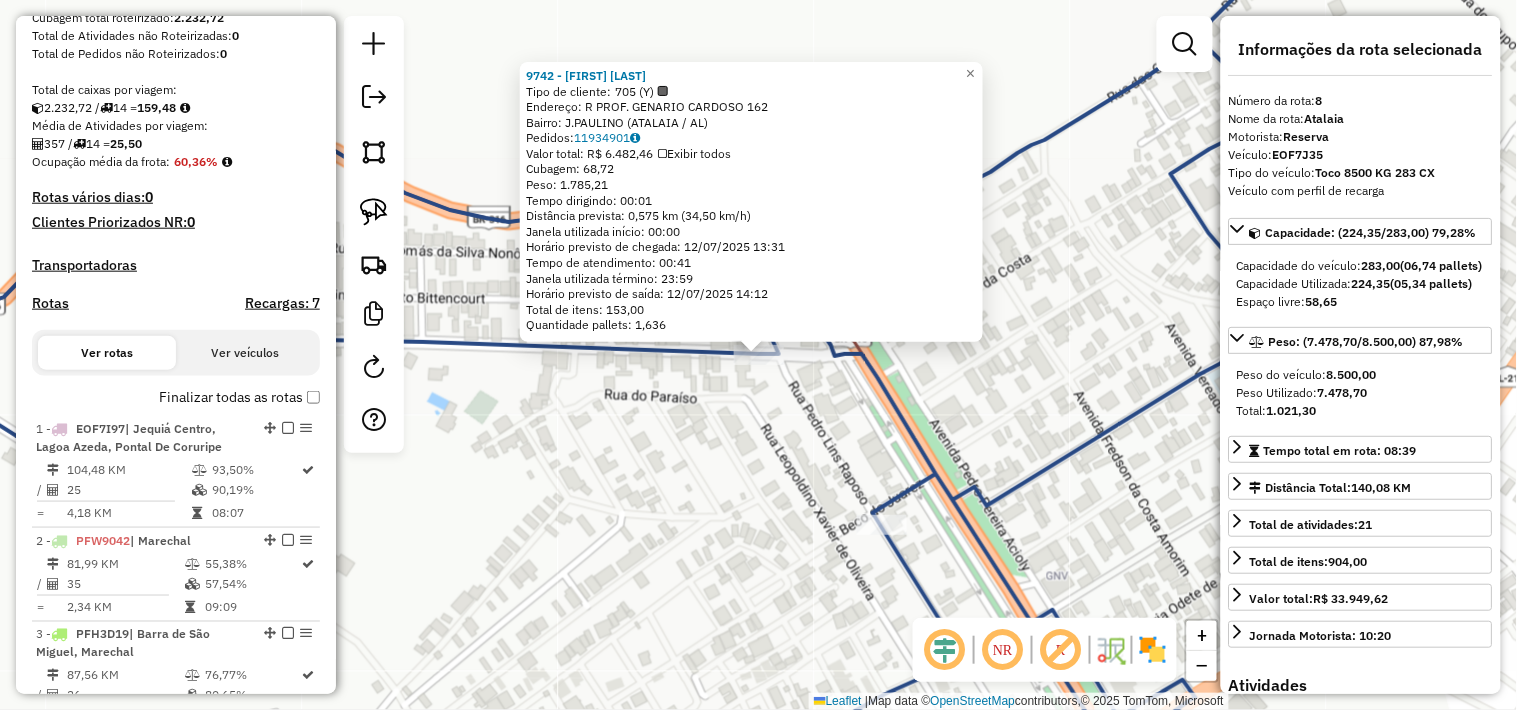 scroll, scrollTop: 0, scrollLeft: 0, axis: both 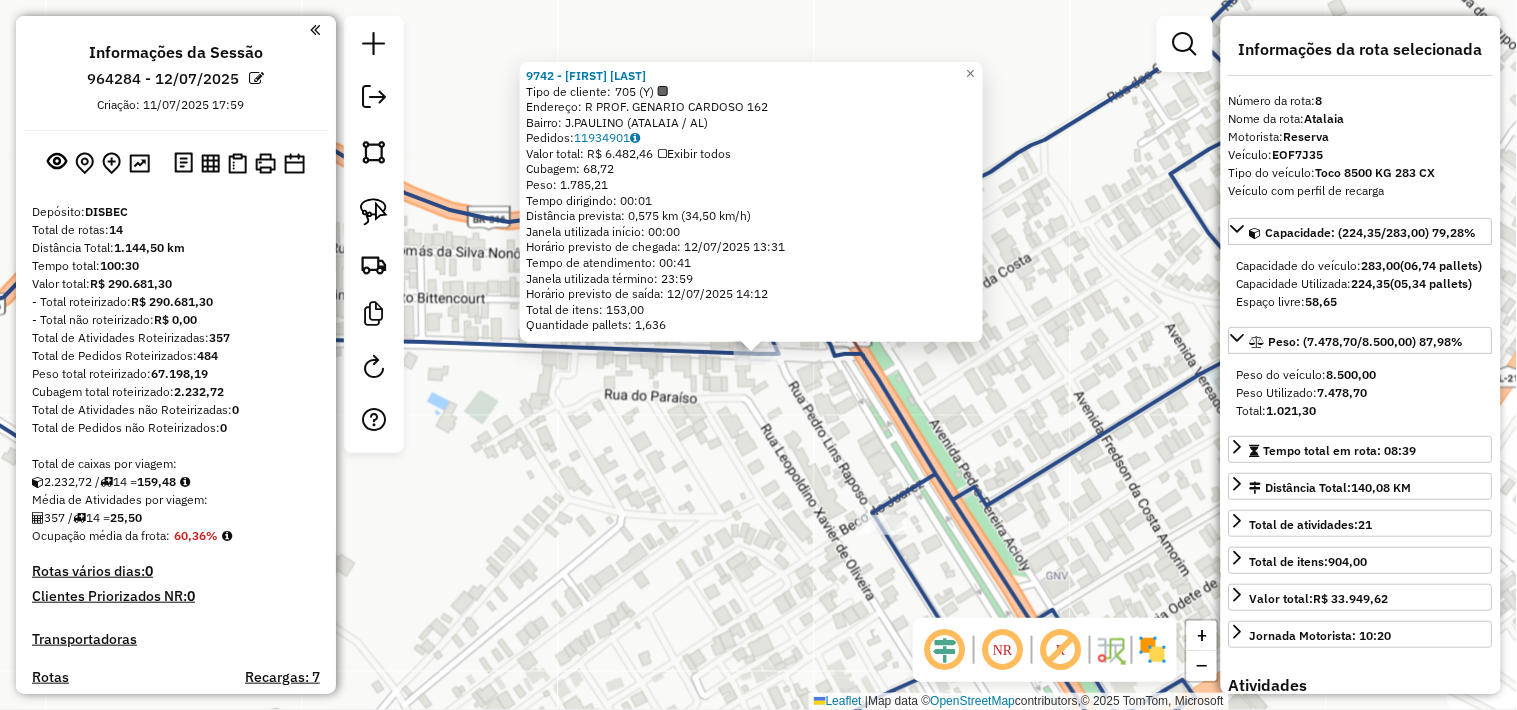 click on "9742 - [FIRST] [LAST] Tipo de cliente: 705 (Y) Endereço: R [STREET] [NUMBER] Bairro: [BAIRRO] ([CIDADE] / [STATE]) Pedidos: [PHONE] Valor total: R$ 6.482,46 Exibir todos Cubagem: 68,72 Peso: 1.785,21 Tempo dirigindo: 00:01 Distância prevista: 0,575 km (34,50 km/h) Janela utilizada início: 00:00 Horário previsto de chegada: 12/07/2025 13:31 Tempo de atendimento: 00:41 Janela utilizada término: 23:59 Horário previsto de saída: 12/07/2025 14:12 Total de itens: 153,00 Quantidade pallets: 1,636 × Janela de atendimento Grade de atendimento Capacidade Transportadoras Veículos Cliente Pedidos Rotas Selecione os dias de semana para filtrar as janelas de atendimento Seg Ter Qua Qui Sex Sáb Dom Informe o período da janela de atendimento: De: Até: Filtrar exatamente a janela do cliente Considerar janela de atendimento padrão Selecione os dias de semana para filtrar as grades de atendimento Seg Ter Qua Qui Sex Sáb Dom De:" 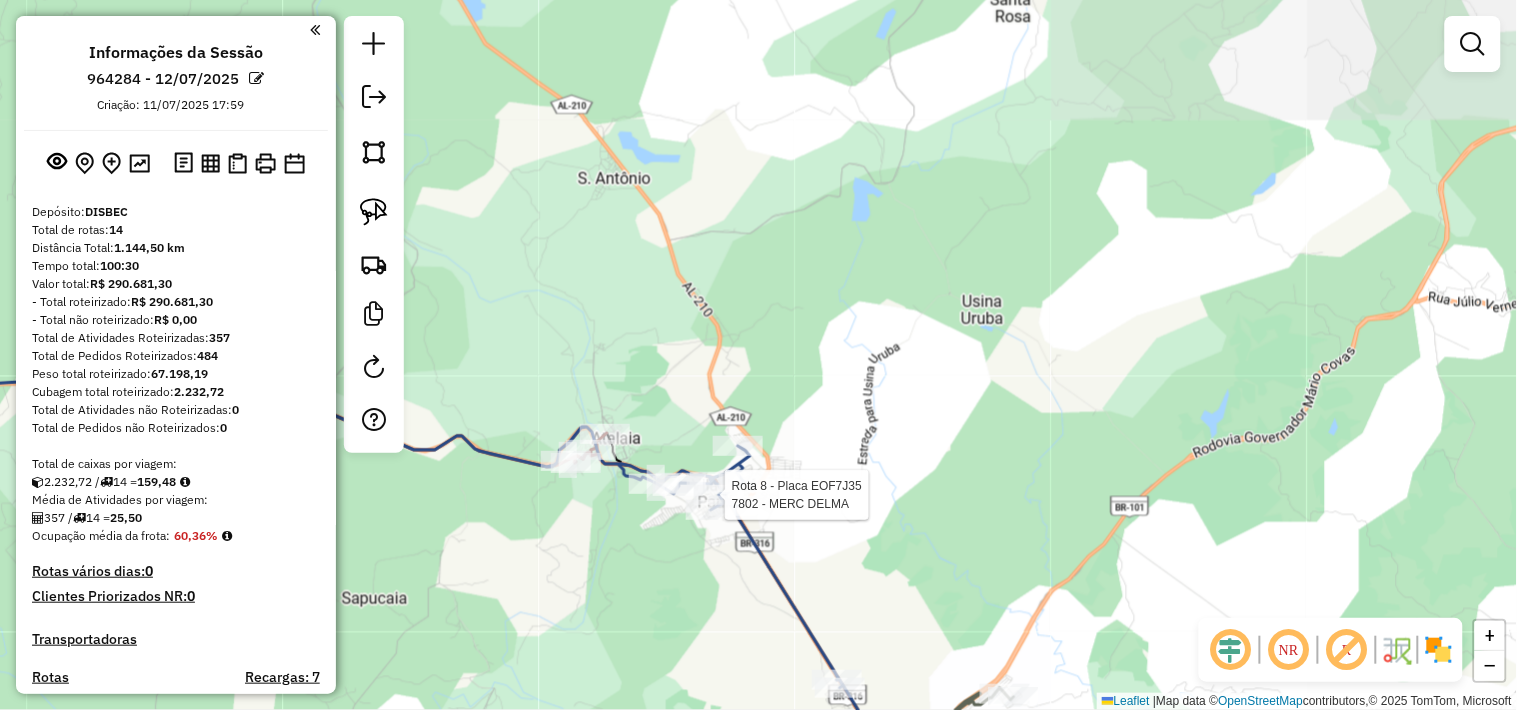 select on "*********" 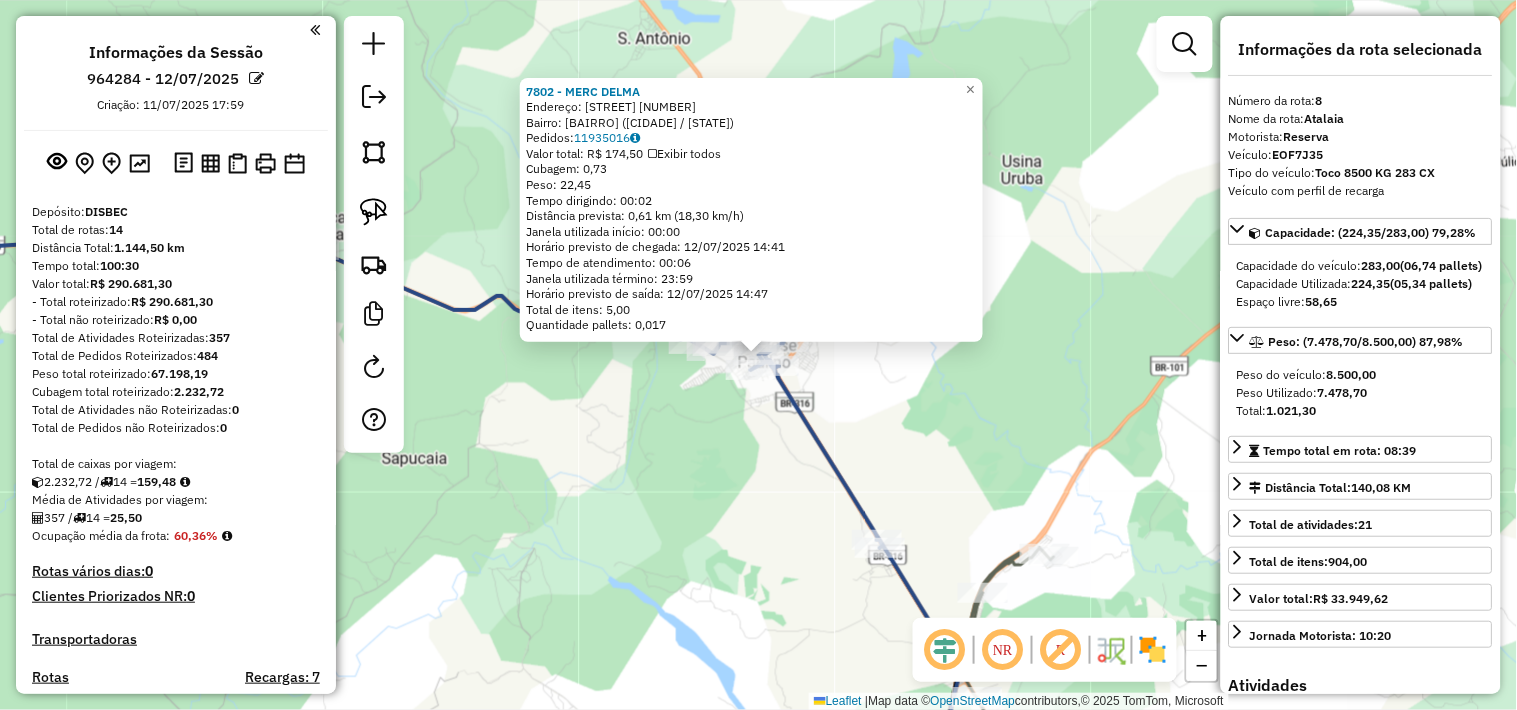 scroll, scrollTop: 1485, scrollLeft: 0, axis: vertical 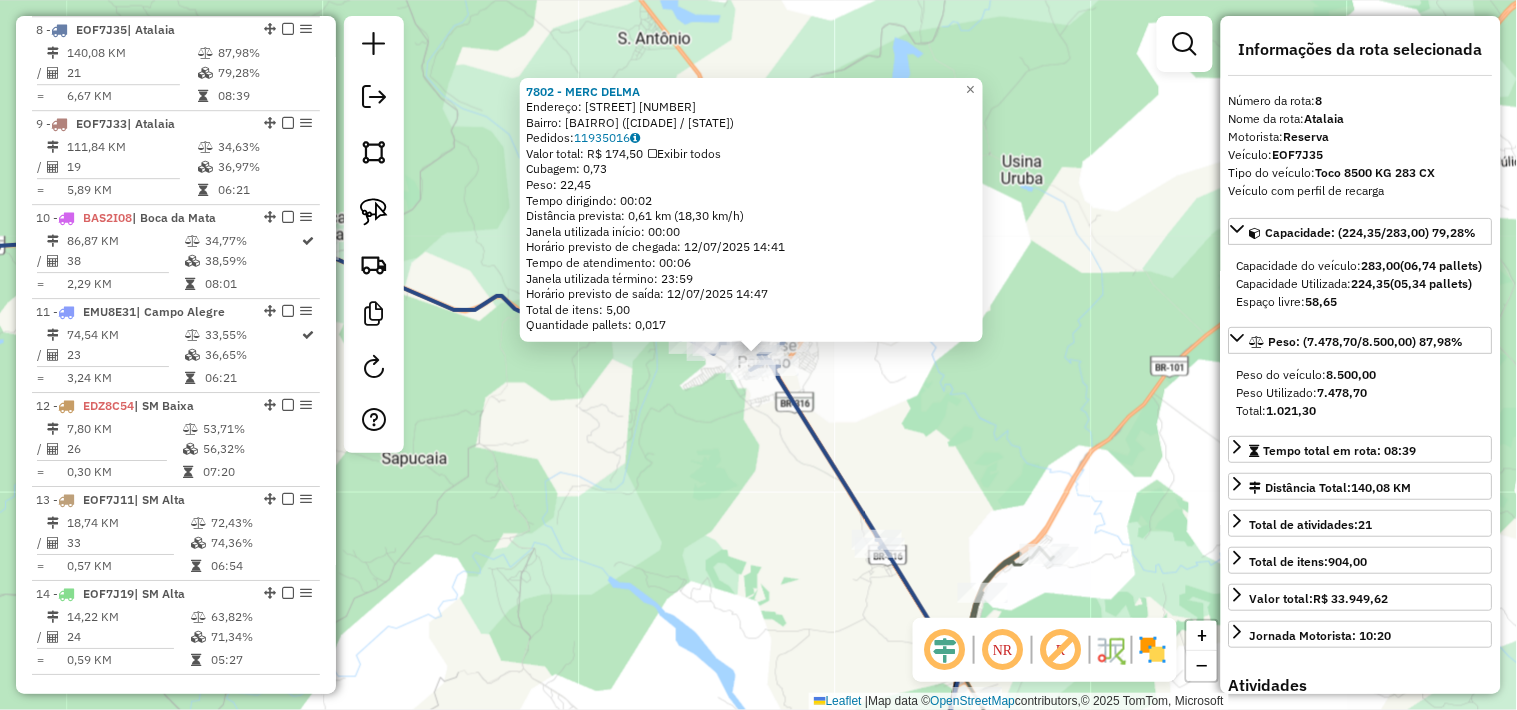click on "7802 - MERC DELMA  Endereço:  LEOPODINO XAVIER DE OLIVEIRA SN   Bairro: JOSE PAULINO ([AL])   Pedidos:  11935016   Valor total: R$ 174,50   Exibir todos   Cubagem: 0,73  Peso: 22,45  Tempo dirigindo: 00:02   Distância prevista: 0,61 km (18,30 km/h)   Janela utilizada início: 00:00   Horário previsto de chegada: 12/07/2025 14:41   Tempo de atendimento: 00:06   Janela utilizada término: 23:59   Horário previsto de saída: 12/07/2025 14:47   Total de itens: 5,00   Quantidade pallets: 0,017  × Janela de atendimento Grade de atendimento Capacidade Transportadoras Veículos Cliente Pedidos  Rotas Selecione os dias de semana para filtrar as janelas de atendimento  Seg   Ter   Qua   Qui   Sex   Sáb   Dom  Informe o período da janela de atendimento: De: Até:  Filtrar exatamente a janela do cliente  Considerar janela de atendimento padrão  Selecione os dias de semana para filtrar as grades de atendimento  Seg   Ter   Qua   Qui   Sex   Sáb   Dom   Considerar clientes sem dia de atendimento cadastrado" 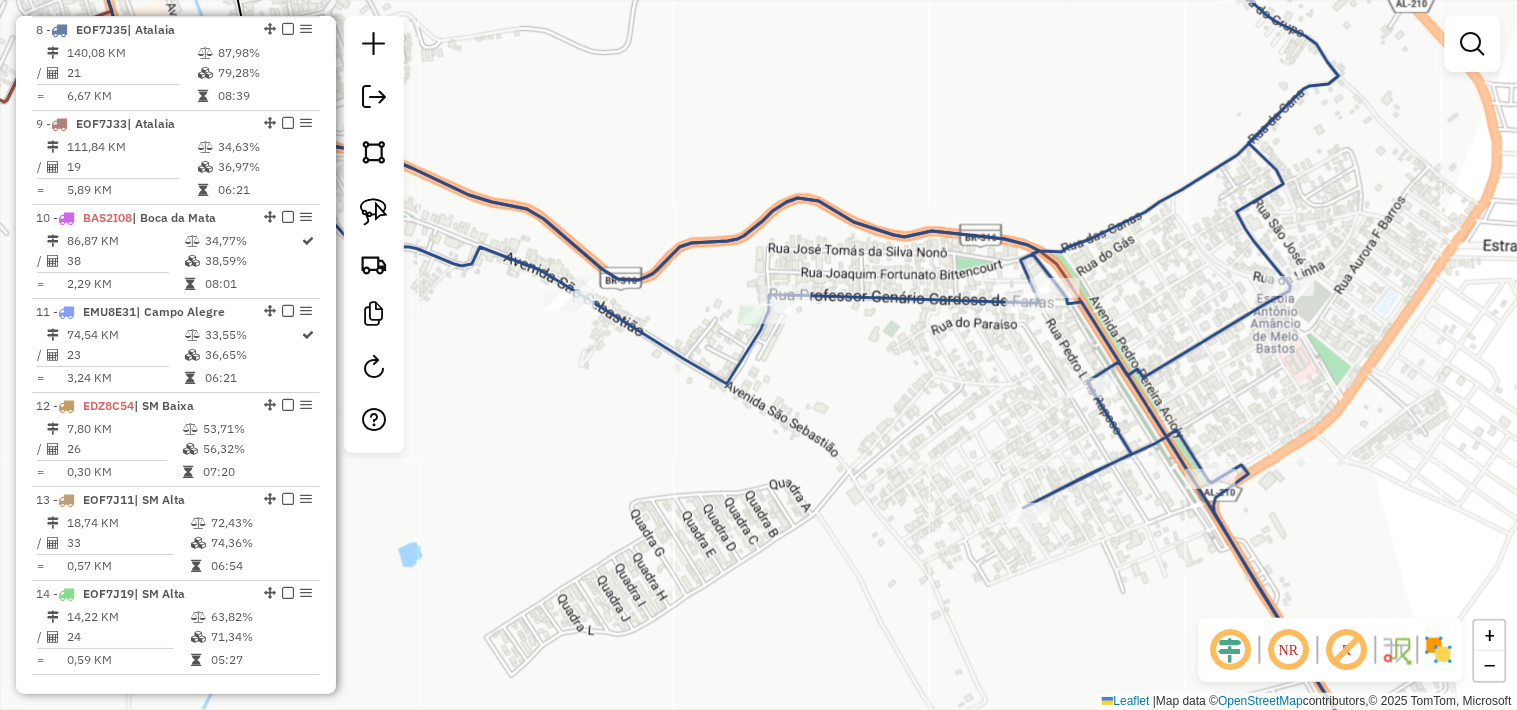 drag, startPoint x: 778, startPoint y: 373, endPoint x: 848, endPoint y: 395, distance: 73.37575 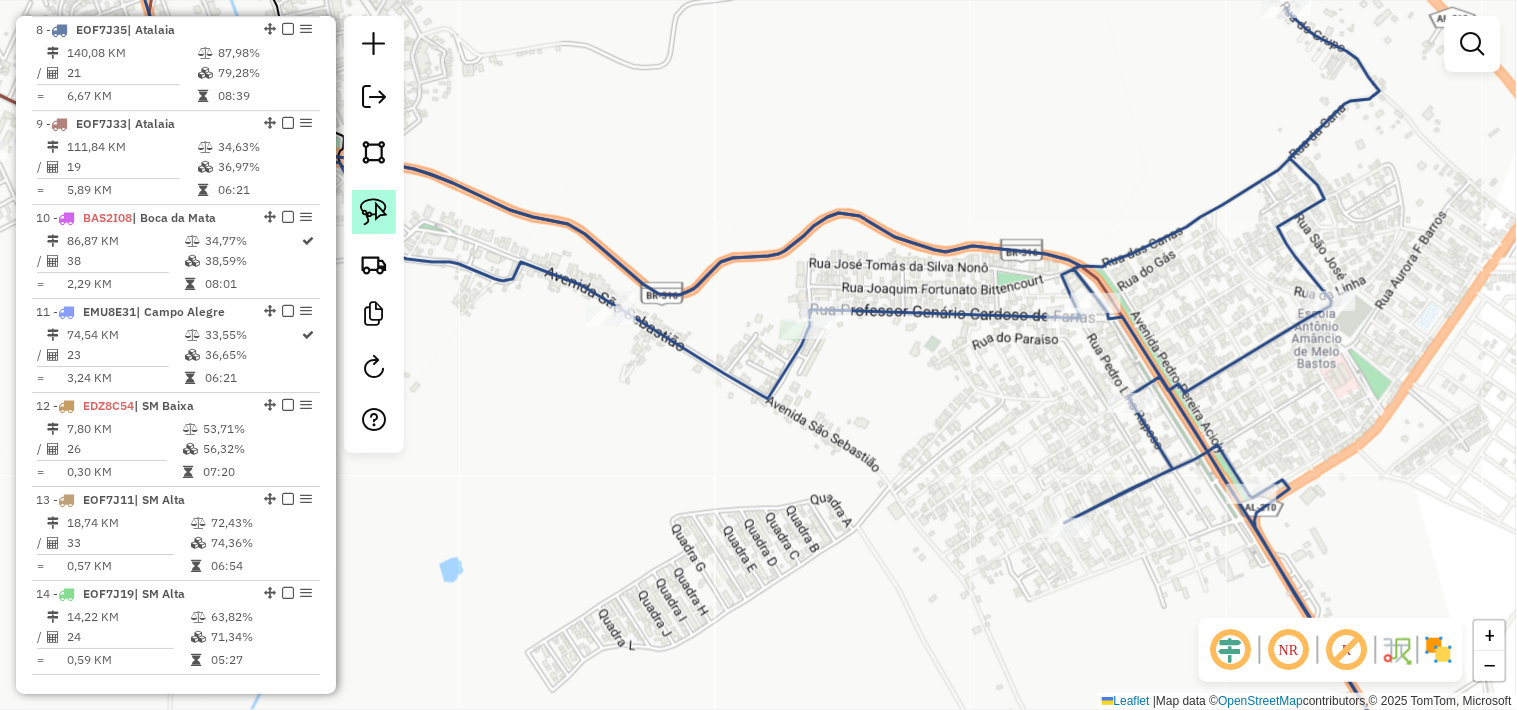 click 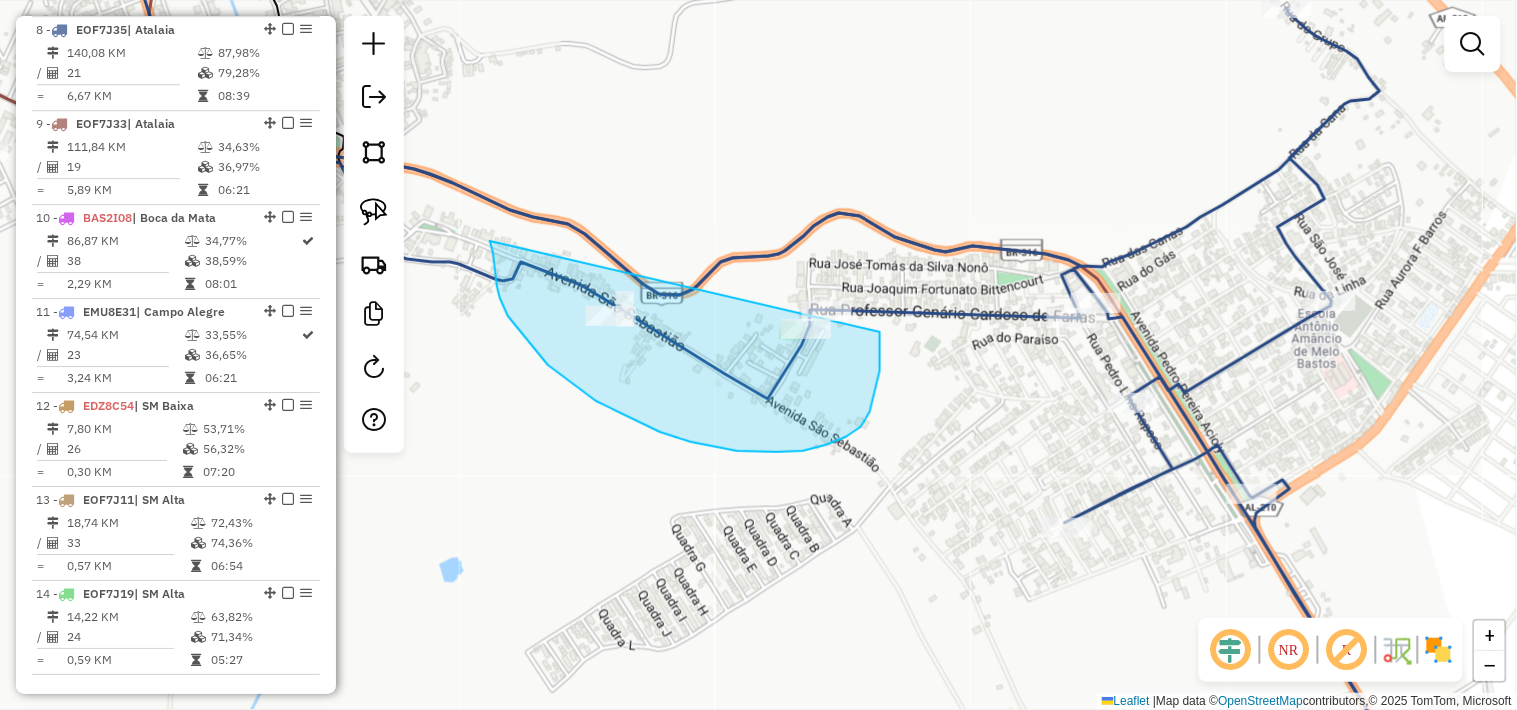 drag, startPoint x: 500, startPoint y: 298, endPoint x: 868, endPoint y: 292, distance: 368.04892 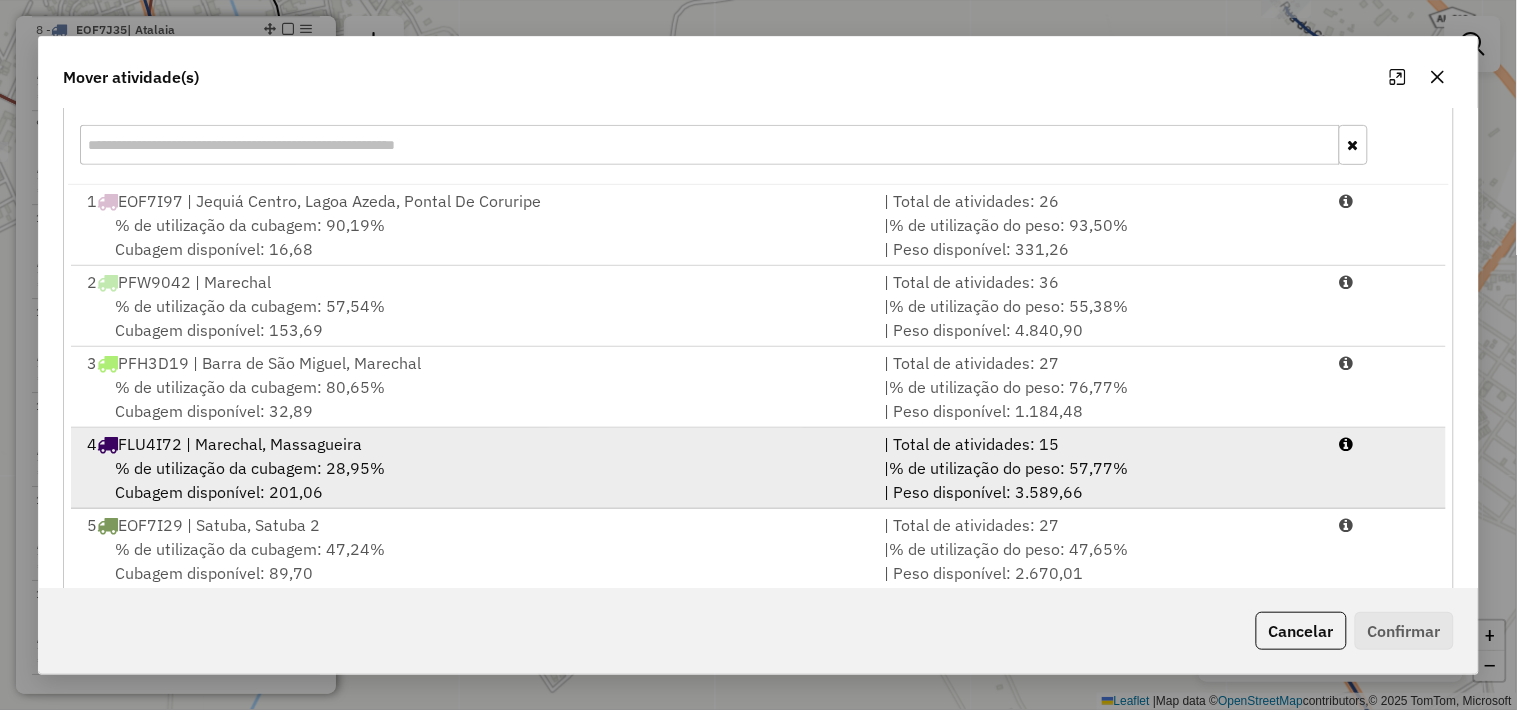 scroll, scrollTop: 304, scrollLeft: 0, axis: vertical 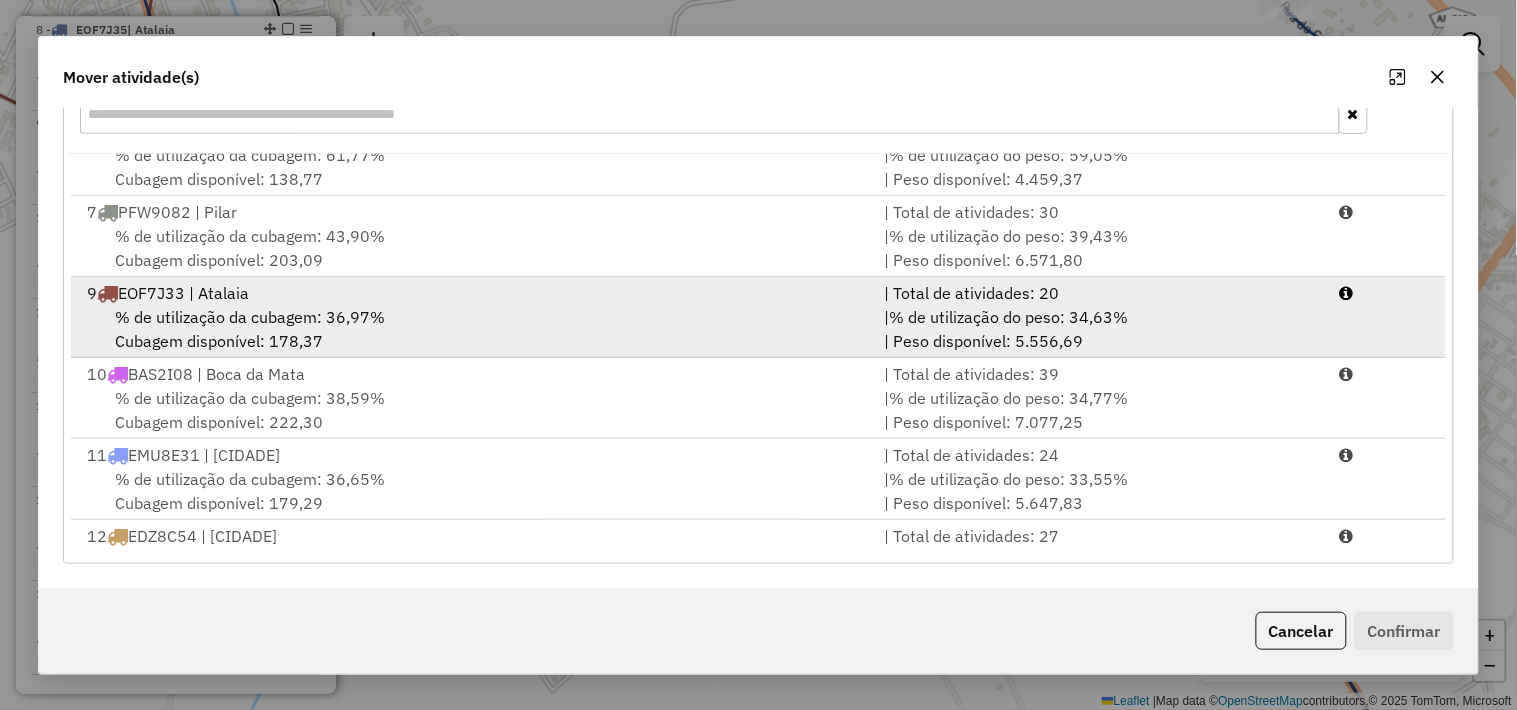 click on "% de utilização da cubagem: 36,97%  Cubagem disponível: 178,37" at bounding box center [473, 329] 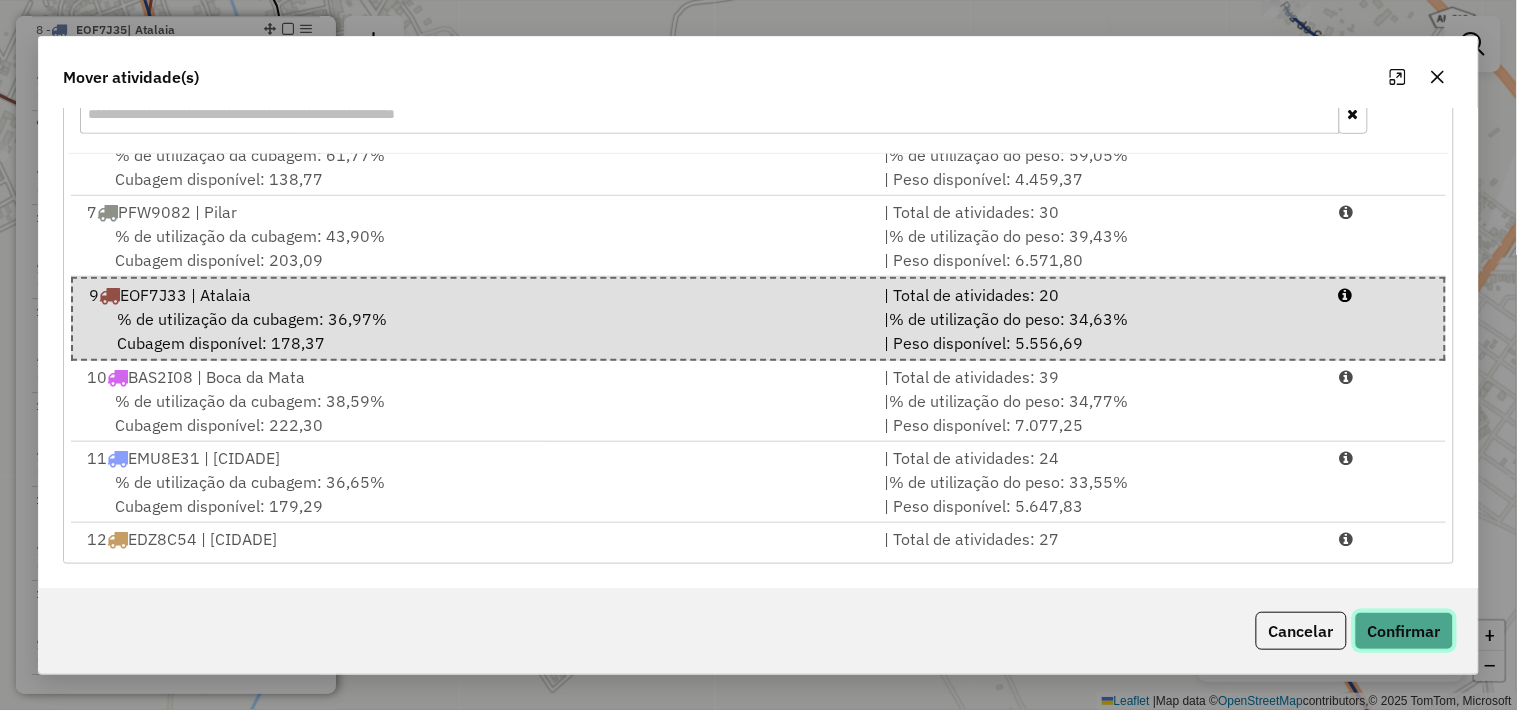 click on "Confirmar" 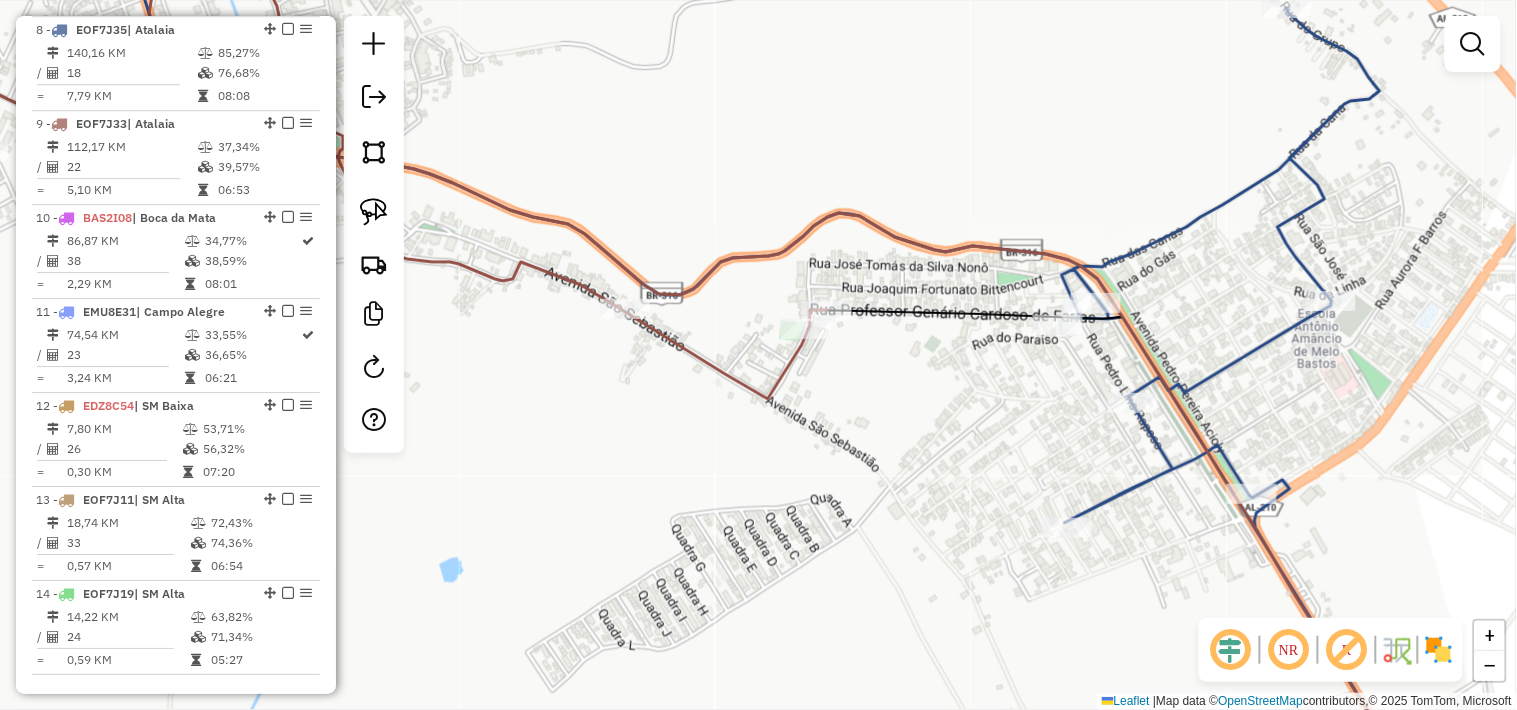 scroll, scrollTop: 0, scrollLeft: 0, axis: both 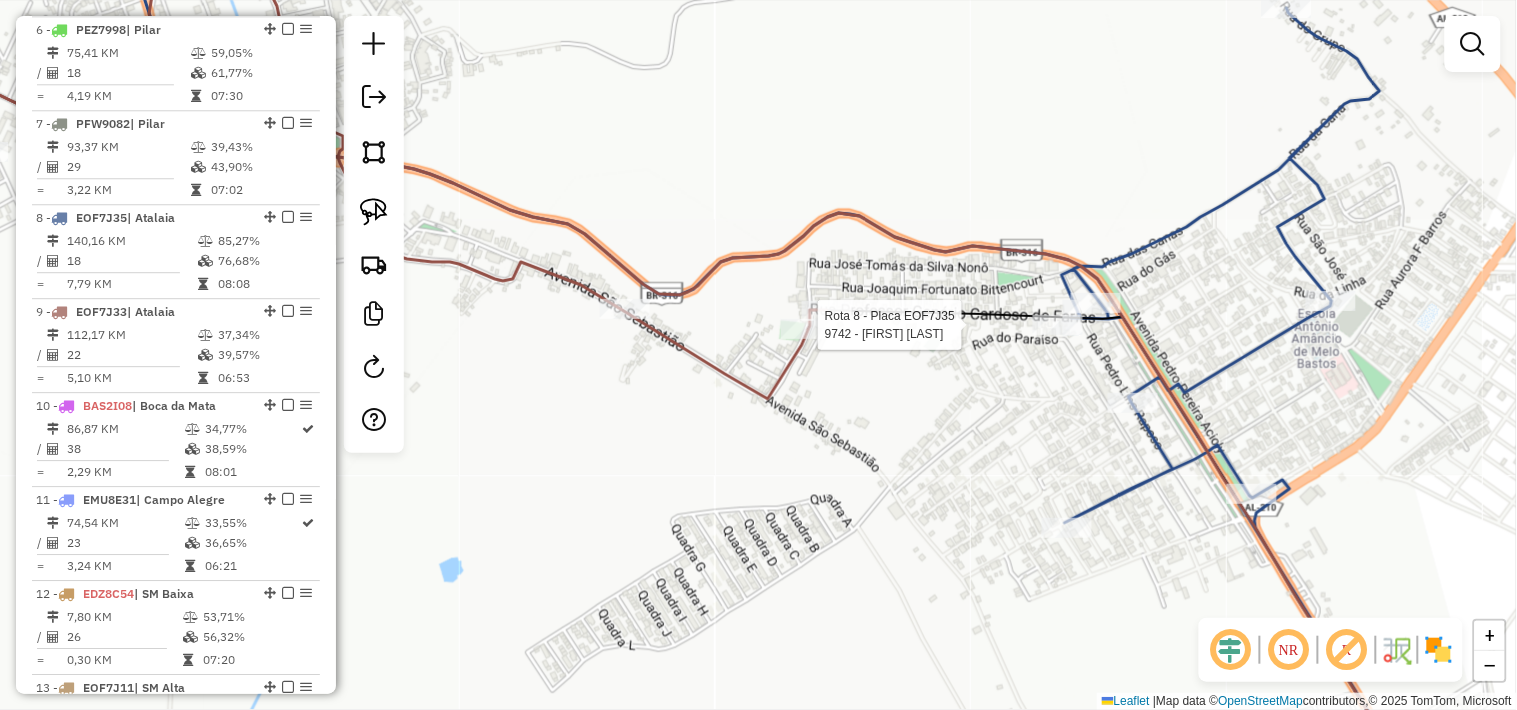select on "*********" 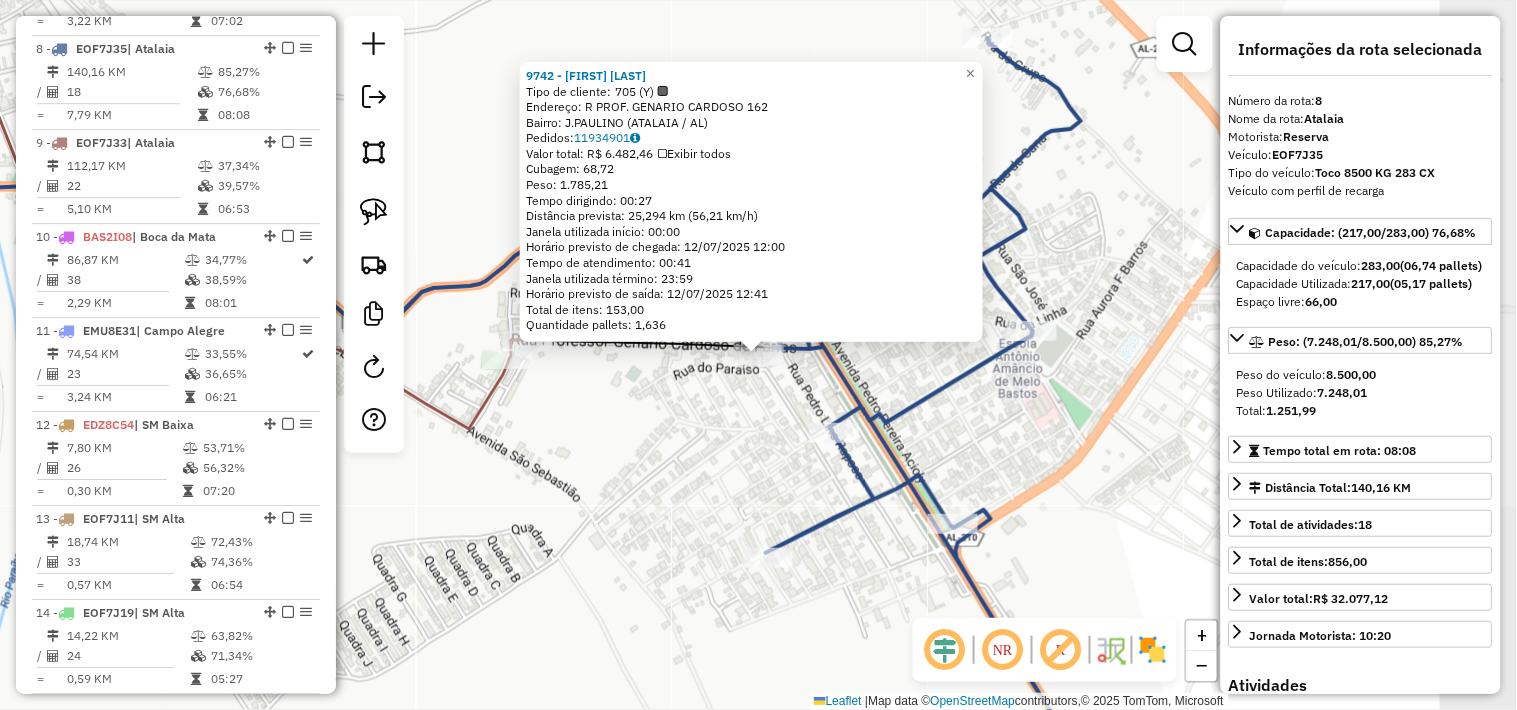 scroll, scrollTop: 1485, scrollLeft: 0, axis: vertical 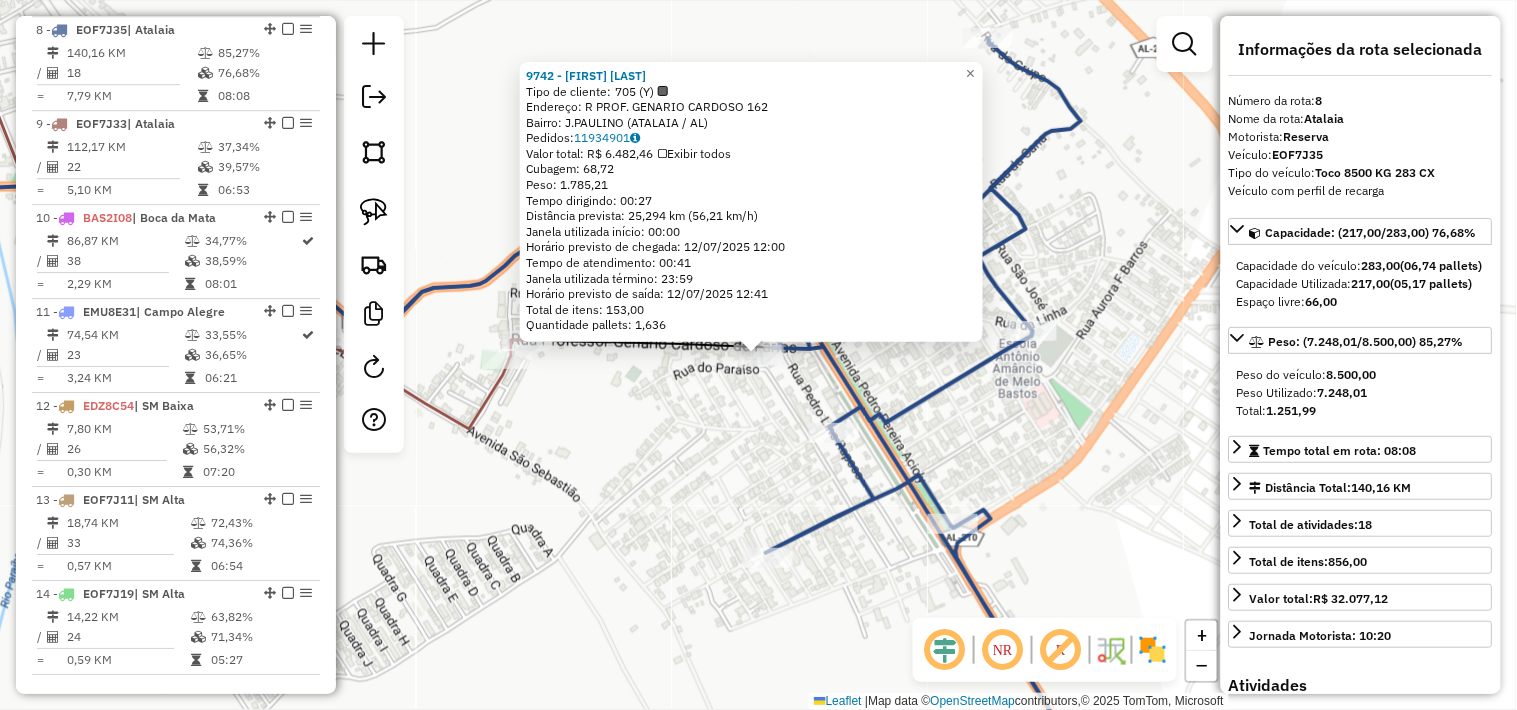 click on "9742 - [FIRST] [LAST]  Tipo de cliente:   705 (Y)   Endereço: R   PROF. GENARIO CARDOSO          162   Bairro: J.PAULINO ([AL])   Pedidos:  11934901   Valor total: R$ 6.482,46   Exibir todos   Cubagem: 68,72  Peso: 1.785,21  Tempo dirigindo: 00:27   Distância prevista: 25,294 km (56,21 km/h)   Janela utilizada início: 00:00   Horário previsto de chegada: 12/07/2025 12:00   Tempo de atendimento: 00:41   Janela utilizada término: 23:59   Horário previsto de saída: 12/07/2025 12:41   Total de itens: 153,00   Quantidade pallets: 1,636  × Janela de atendimento Grade de atendimento Capacidade Transportadoras Veículos Cliente Pedidos  Rotas Selecione os dias de semana para filtrar as janelas de atendimento  Seg   Ter   Qua   Qui   Sex   Sáb   Dom  Informe o período da janela de atendimento: De: Até:  Filtrar exatamente a janela do cliente  Considerar janela de atendimento padrão  Selecione os dias de semana para filtrar as grades de atendimento  Seg   Ter   Qua   Qui   Sex   Sáb  +" 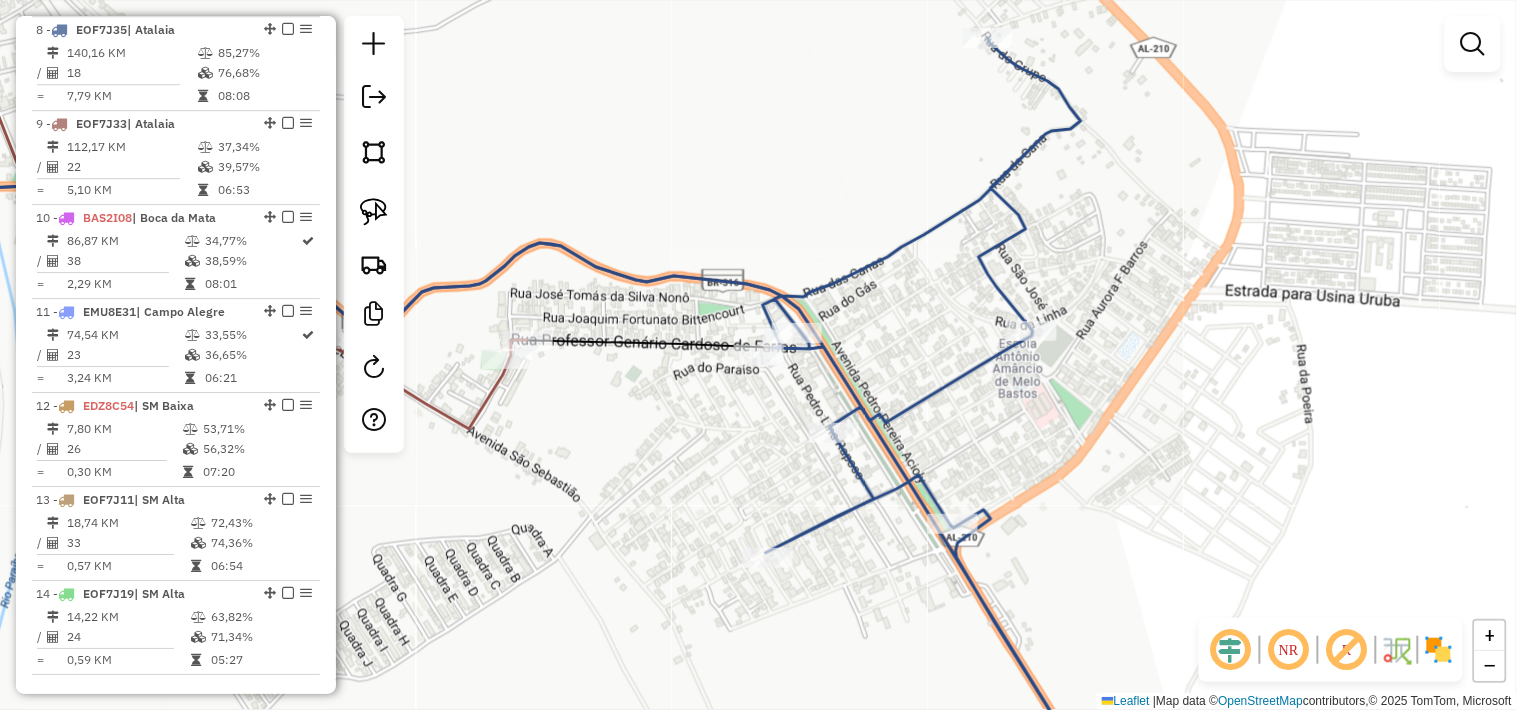 drag, startPoint x: 718, startPoint y: 491, endPoint x: 1046, endPoint y: 402, distance: 339.86026 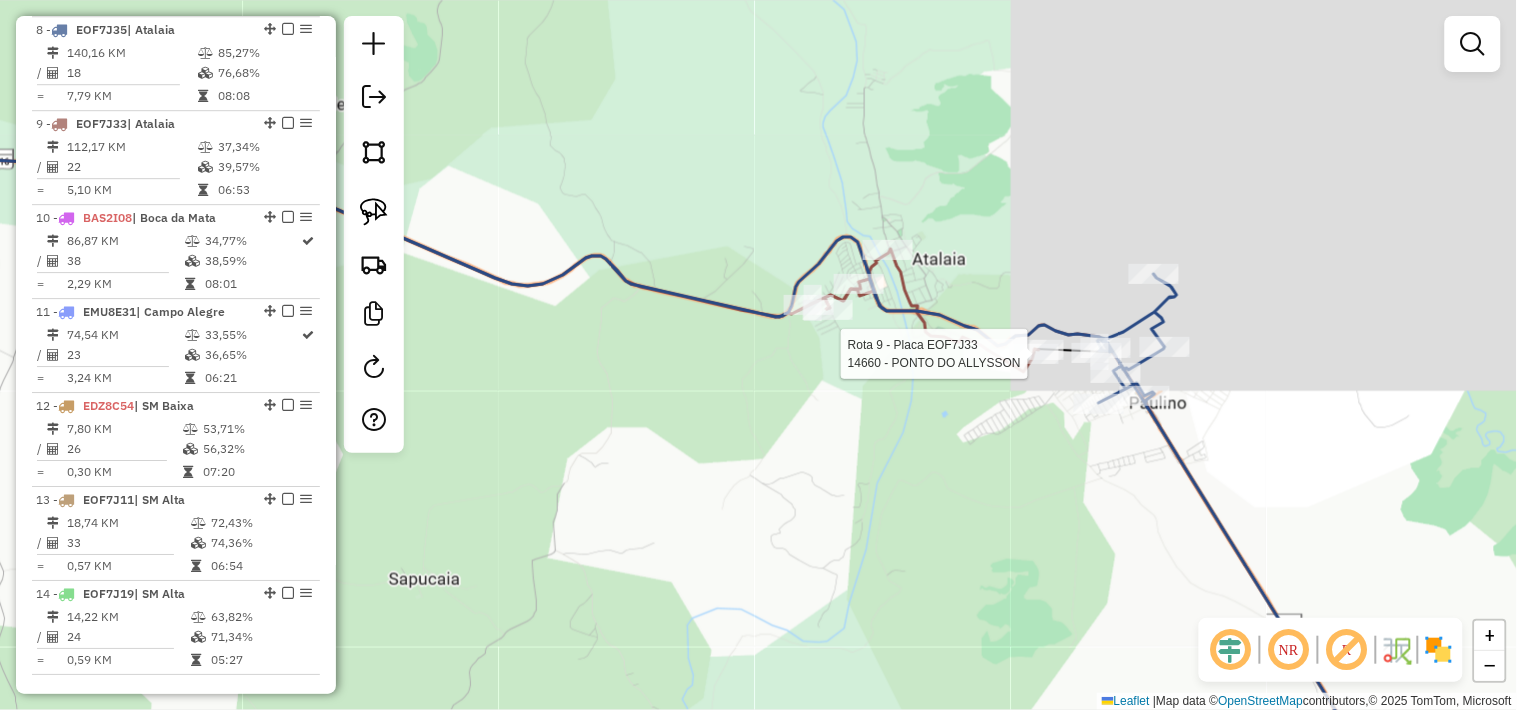 select on "*********" 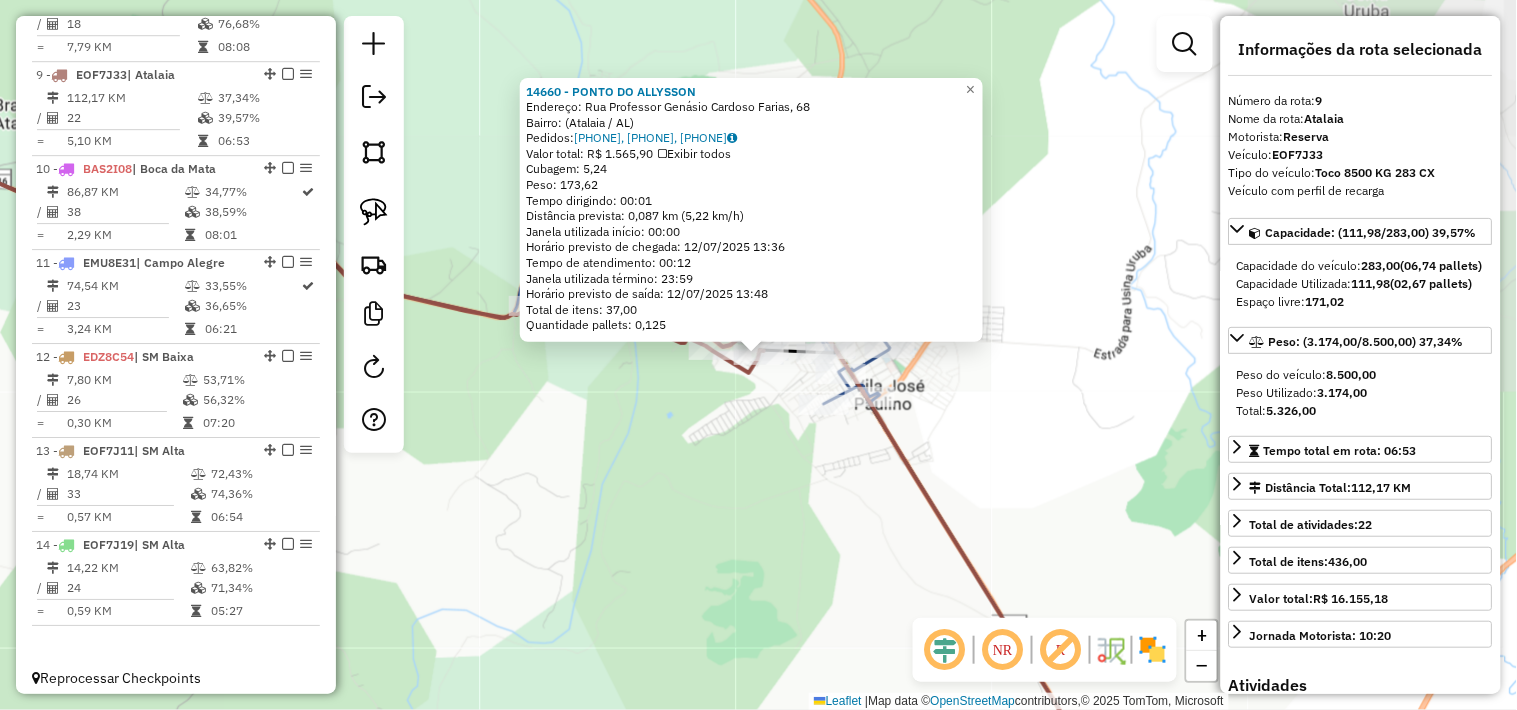 scroll, scrollTop: 1543, scrollLeft: 0, axis: vertical 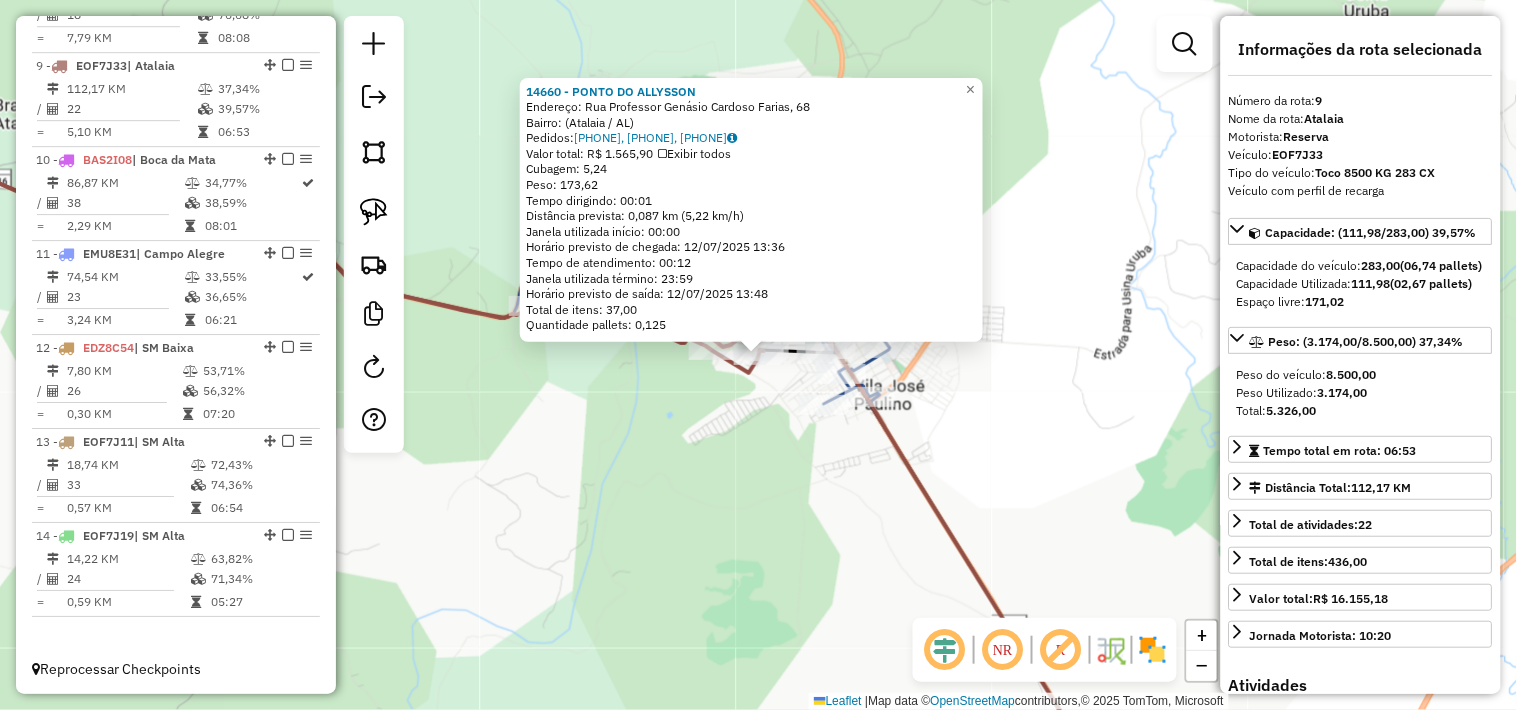 click on "14660 - [FIRST] [LAST] Endereço: [STREET], [NUMBER] Bairro: ([CIDADE] / [STATE]) Pedidos: [PHONE], [PHONE], [PHONE] Valor total: R$ 1.565,90 Exibir todos Cubagem: 5,24 Peso: 173,62 Tempo dirigindo: 00:01 Distância prevista: 0,087 km (5,22 km/h) Janela utilizada início: 00:00 Horário previsto de chegada: 12/07/2025 13:36 Tempo de atendimento: 00:12 Janela utilizada término: 23:59 Horário previsto de saída: 12/07/2025 13:48 Total de itens: 37,00 Quantidade pallets: 0,125 × Janela de atendimento Grade de atendimento Capacidade Transportadoras Veículos Cliente Pedidos Rotas Selecione os dias de semana para filtrar as janelas de atendimento Seg Ter Qua Qui Sex Sáb Dom Informe o período da janela de atendimento: De: Até: Filtrar exatamente a janela do cliente Considerar janela de atendimento padrão Selecione os dias de semana para filtrar as grades de atendimento Seg Ter Qua Qui Sex Sáb Dom Peso mínimo: De:" 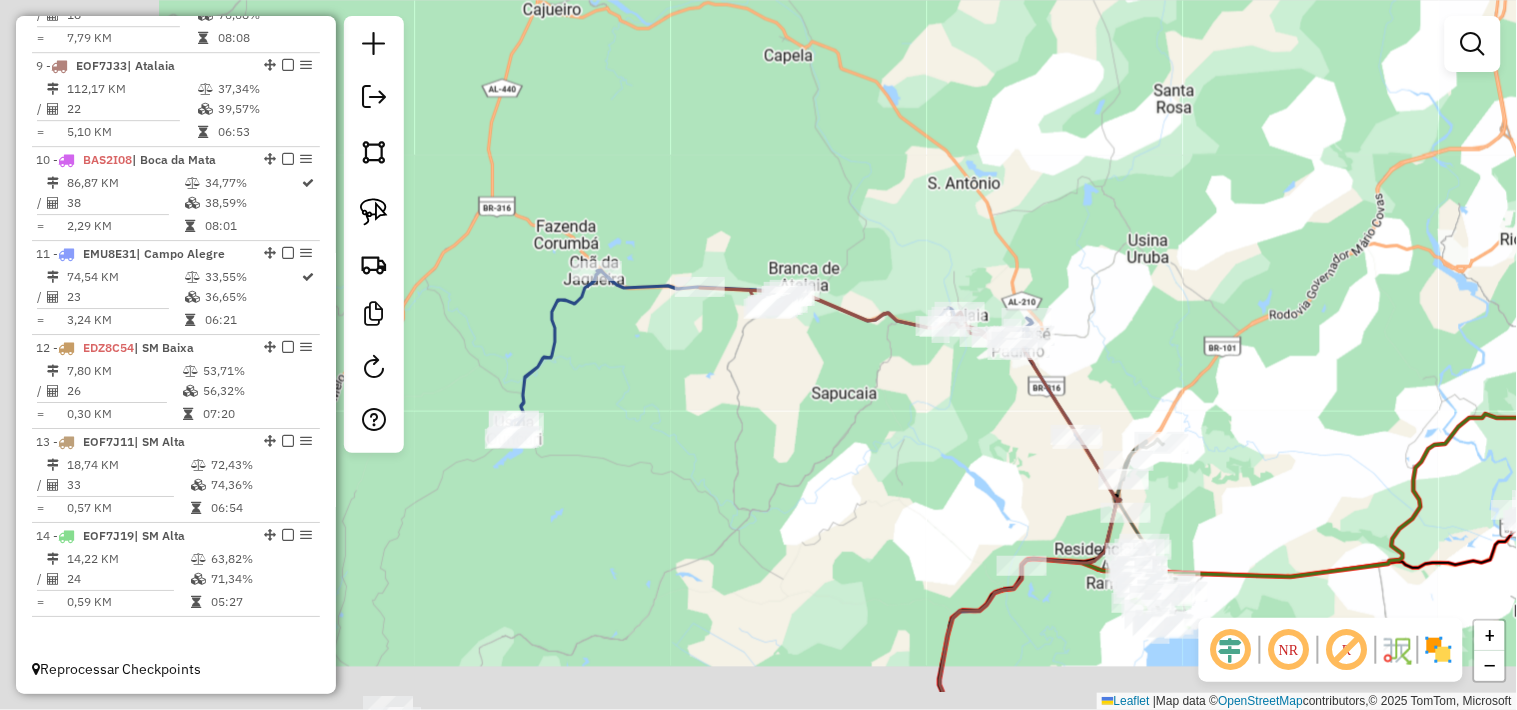 drag, startPoint x: 693, startPoint y: 474, endPoint x: 957, endPoint y: 383, distance: 279.24362 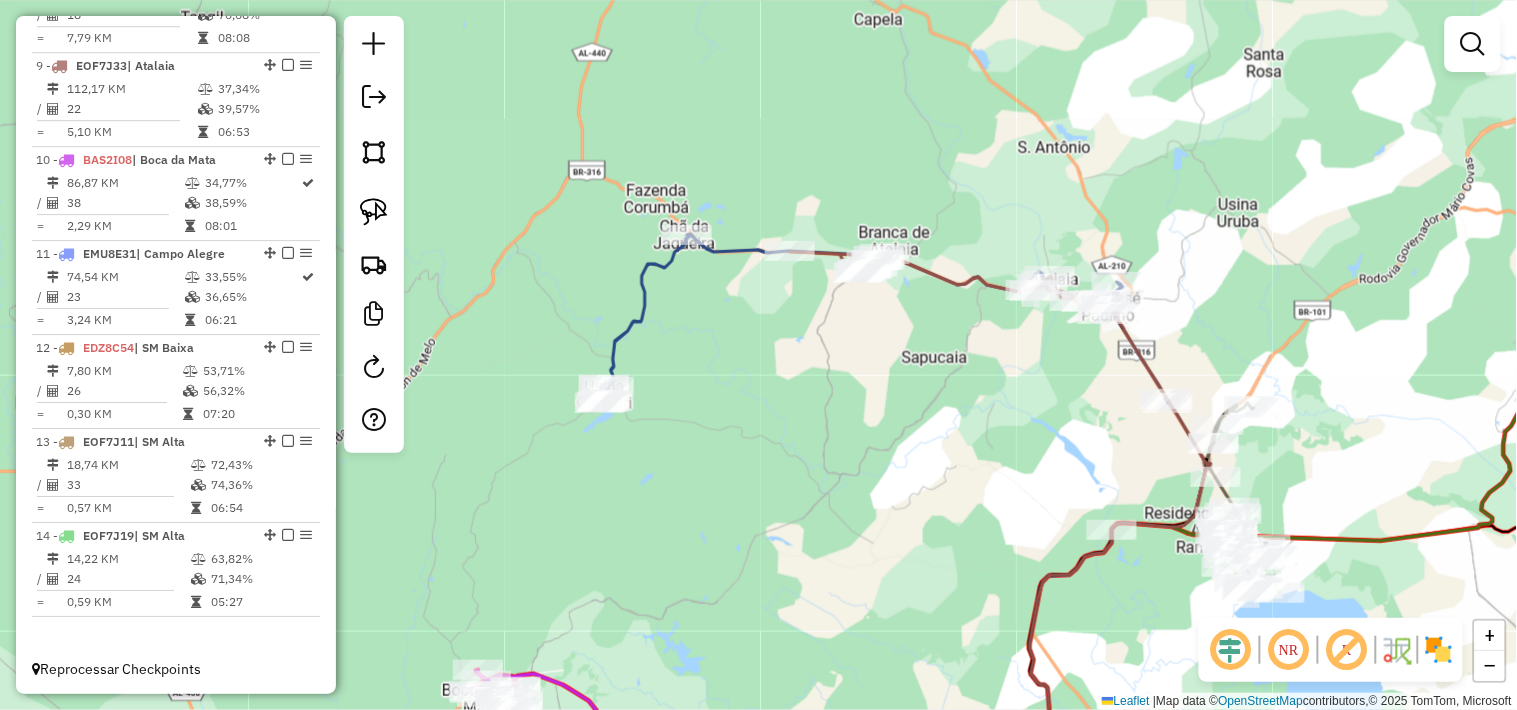 drag, startPoint x: 877, startPoint y: 388, endPoint x: 920, endPoint y: 368, distance: 47.423622 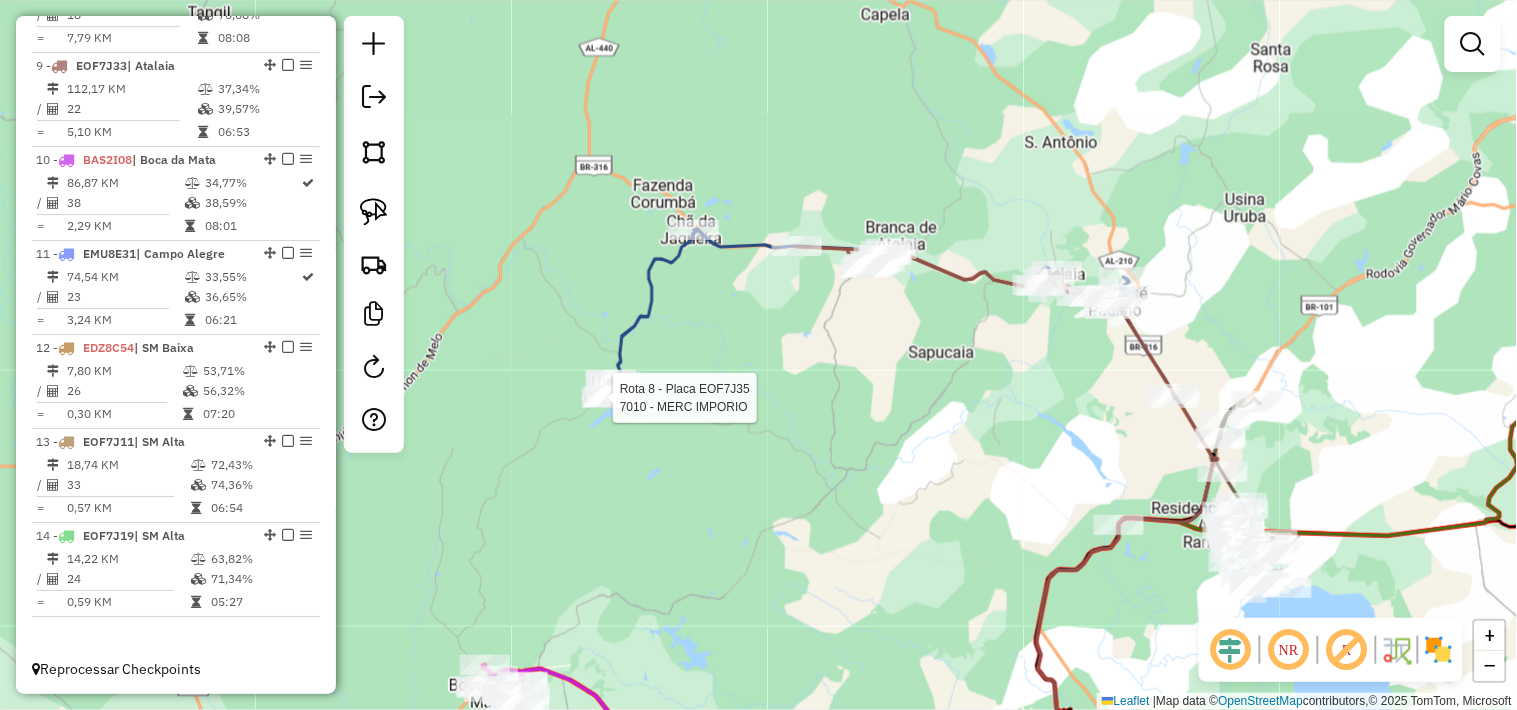 select on "*********" 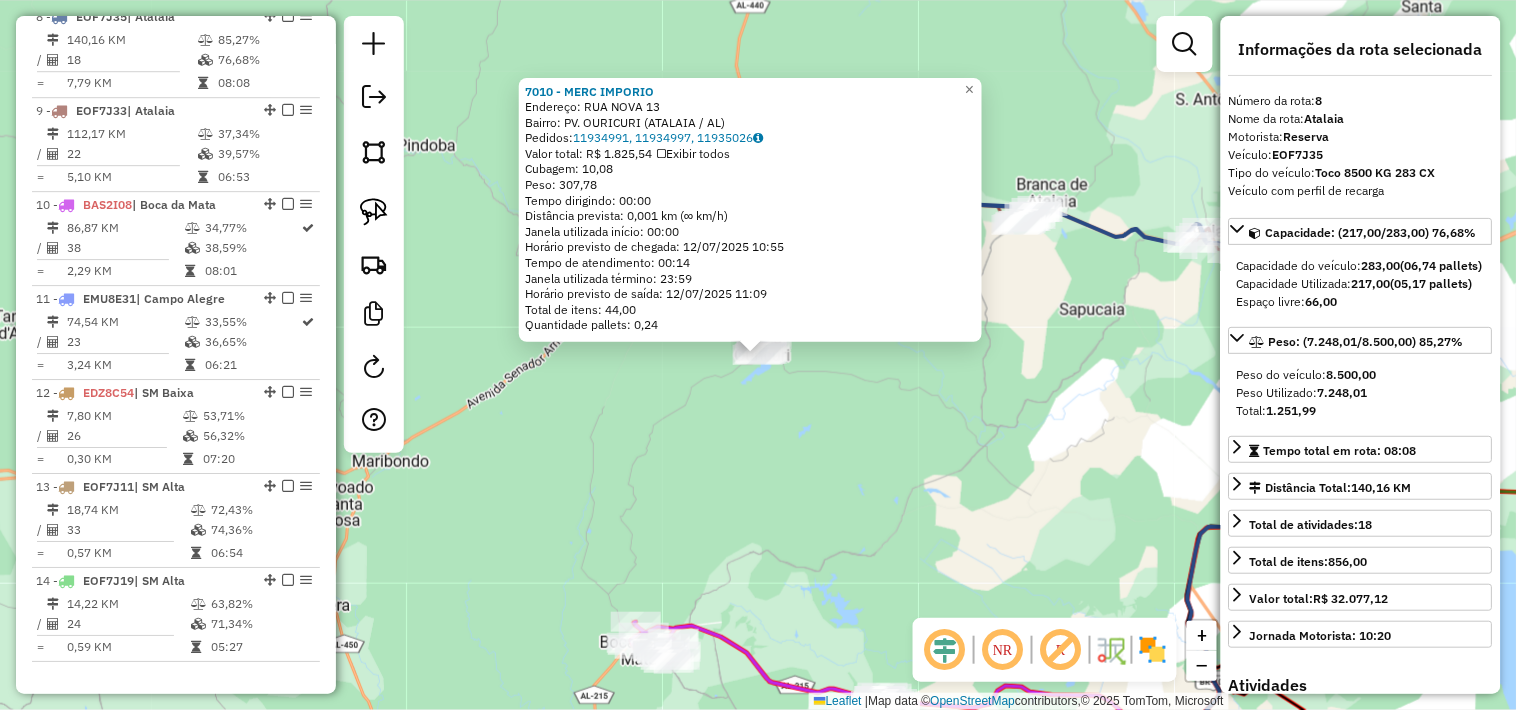 scroll, scrollTop: 1485, scrollLeft: 0, axis: vertical 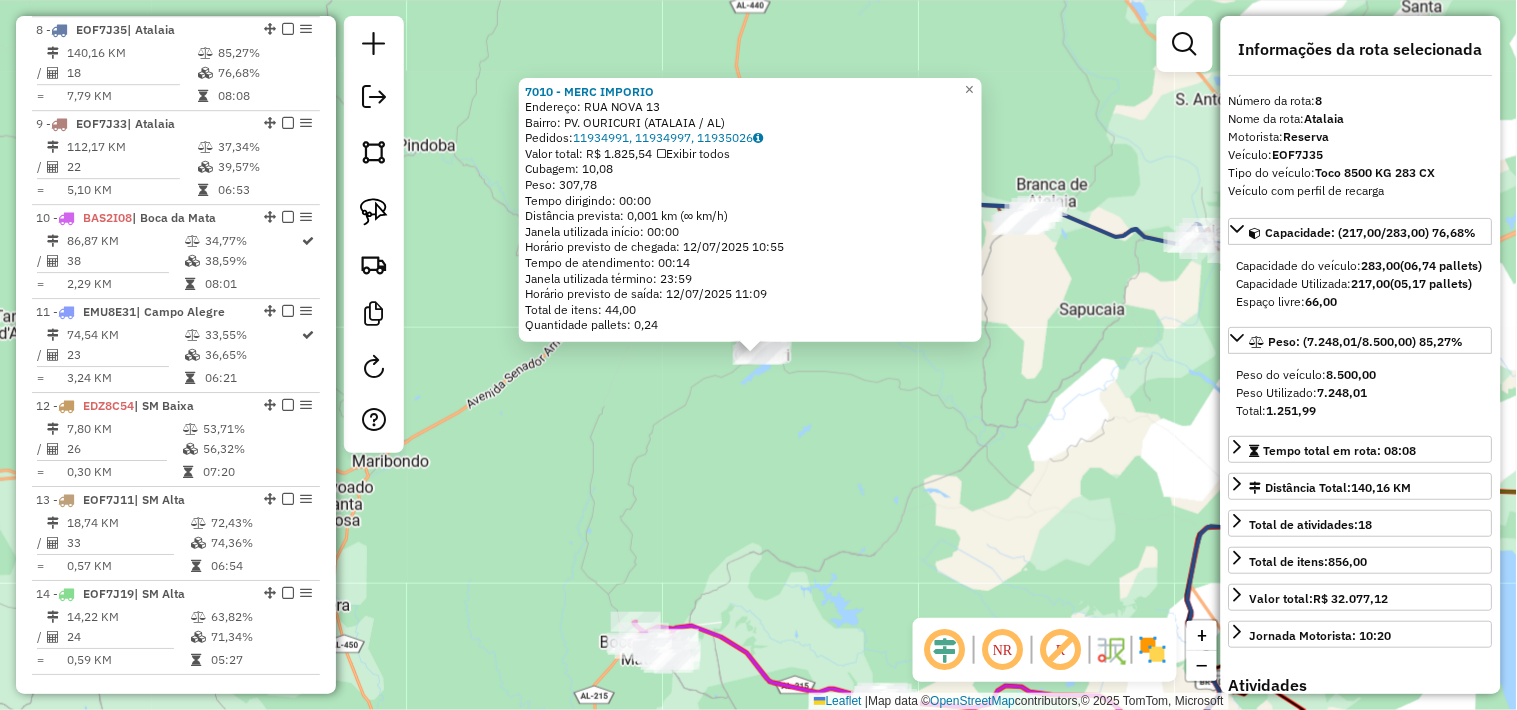 click on "7010 - [FIRST] [LAST] Endereço: [STREET] [NUMBER] Bairro: [BAIRRO] ([CIDADE] / [STATE]) Pedidos: [PHONE], [PHONE], [PHONE] Valor total: R$ 1.825,54 Exibir todos Cubagem: 10,08 Peso: 307,78 Tempo dirigindo: 00:00 Distância prevista: 0,001 km (∞ km/h) Janela utilizada início: 00:00 Horário previsto de chegada: 12/07/2025 10:55 Tempo de atendimento: 00:14 Janela utilizada término: 23:59 Horário previsto de saída: 12/07/2025 11:09 Total de itens: 44,00 Quantidade pallets: 0,24 × Janela de atendimento Grade de atendimento Capacidade Transportadoras Veículos Cliente Pedidos Rotas Selecione os dias de semana para filtrar as janelas de atendimento Seg Ter Qua Qui Sex Sáb Dom Informe o período da janela de atendimento: De: Até: Filtrar exatamente a janela do cliente Considerar janela de atendimento padrão Selecione os dias de semana para filtrar as grades de atendimento Seg Ter Qua Qui Sex Sáb Dom Clientes fora do dia de atendimento selecionado" 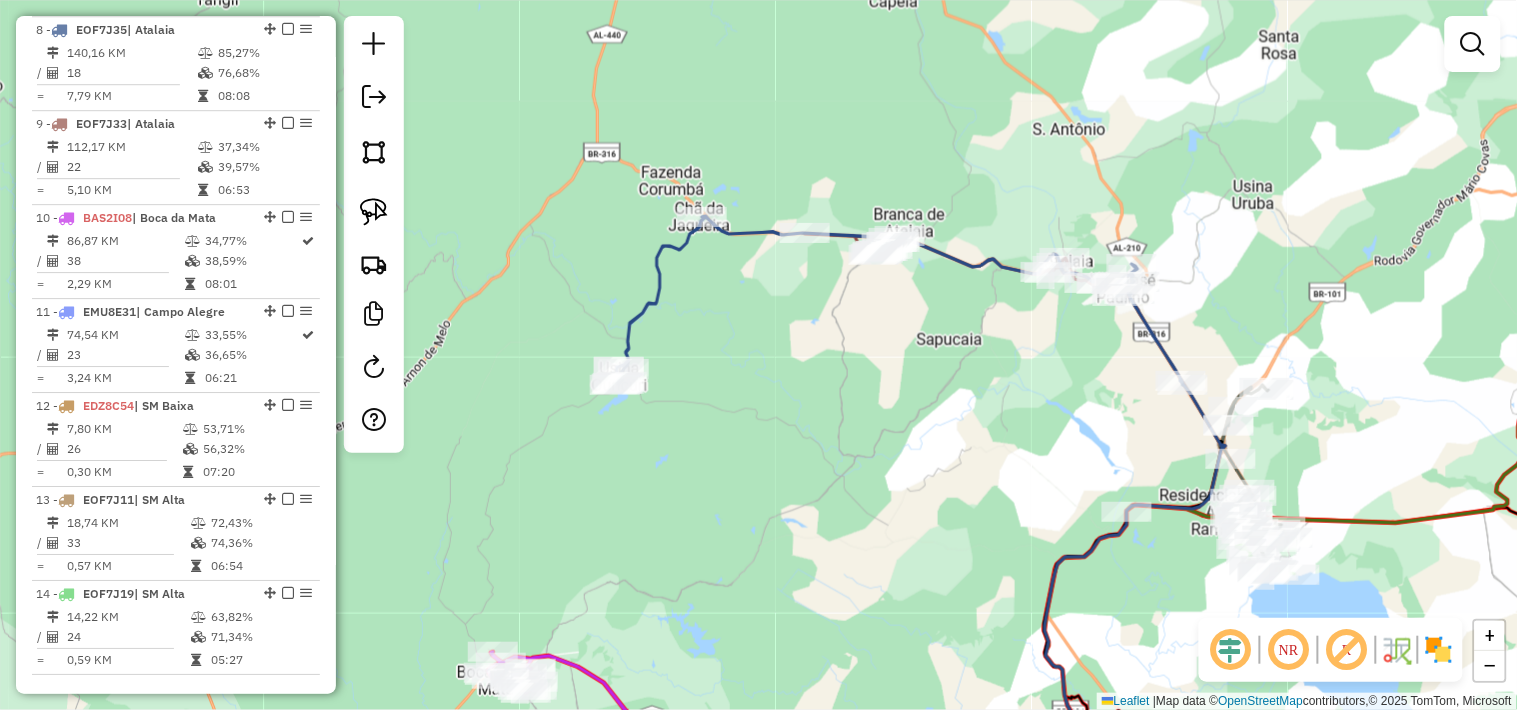 drag, startPoint x: 1046, startPoint y: 415, endPoint x: 880, endPoint y: 385, distance: 168.68906 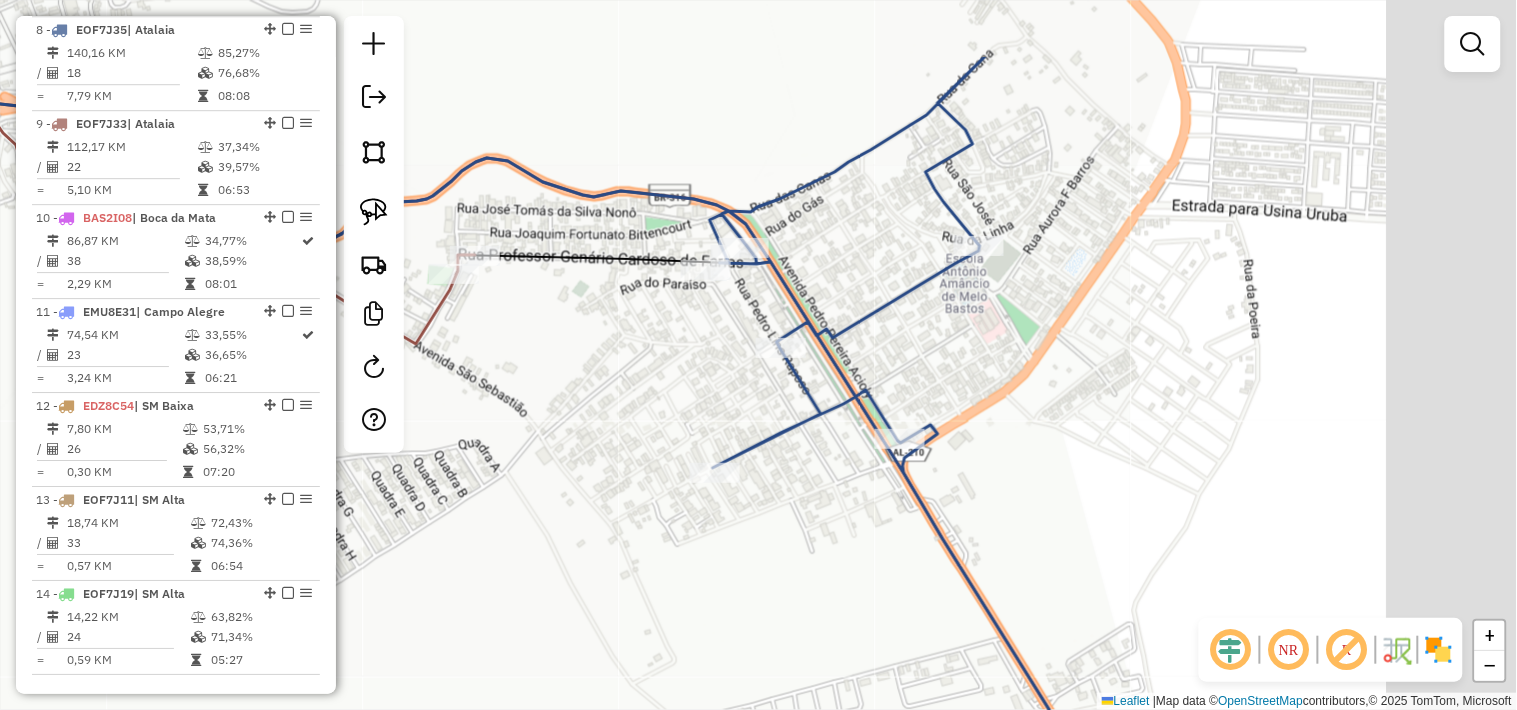drag, startPoint x: 980, startPoint y: 258, endPoint x: 703, endPoint y: 384, distance: 304.3107 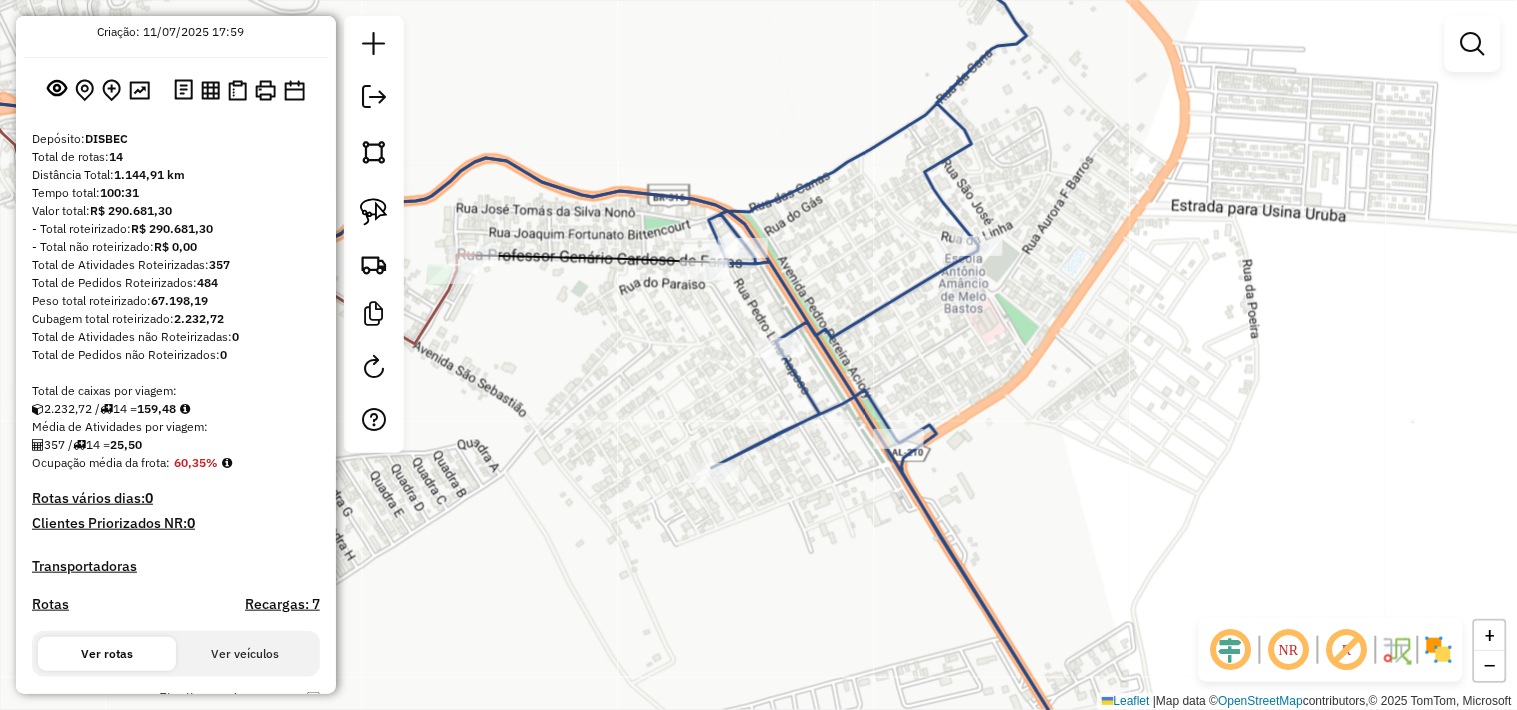 scroll, scrollTop: 0, scrollLeft: 0, axis: both 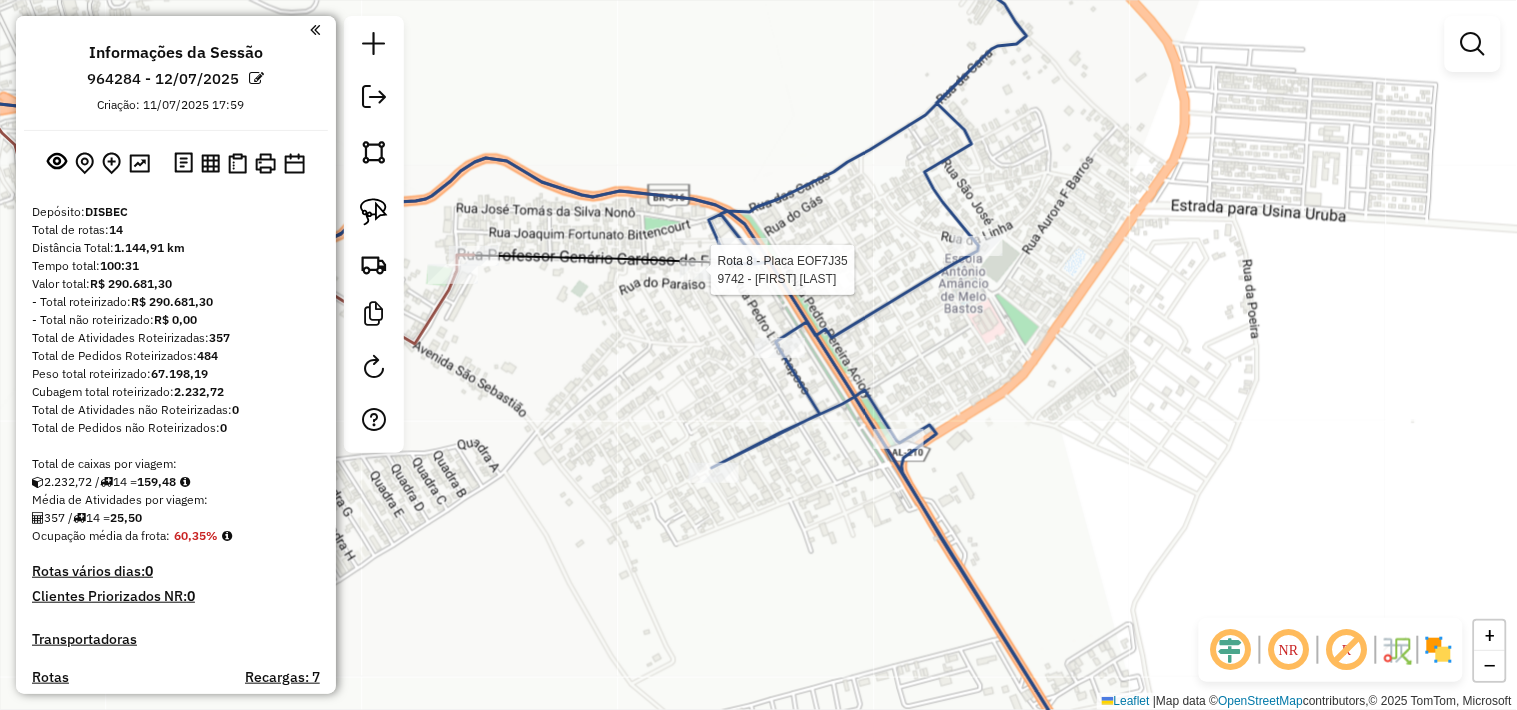 click 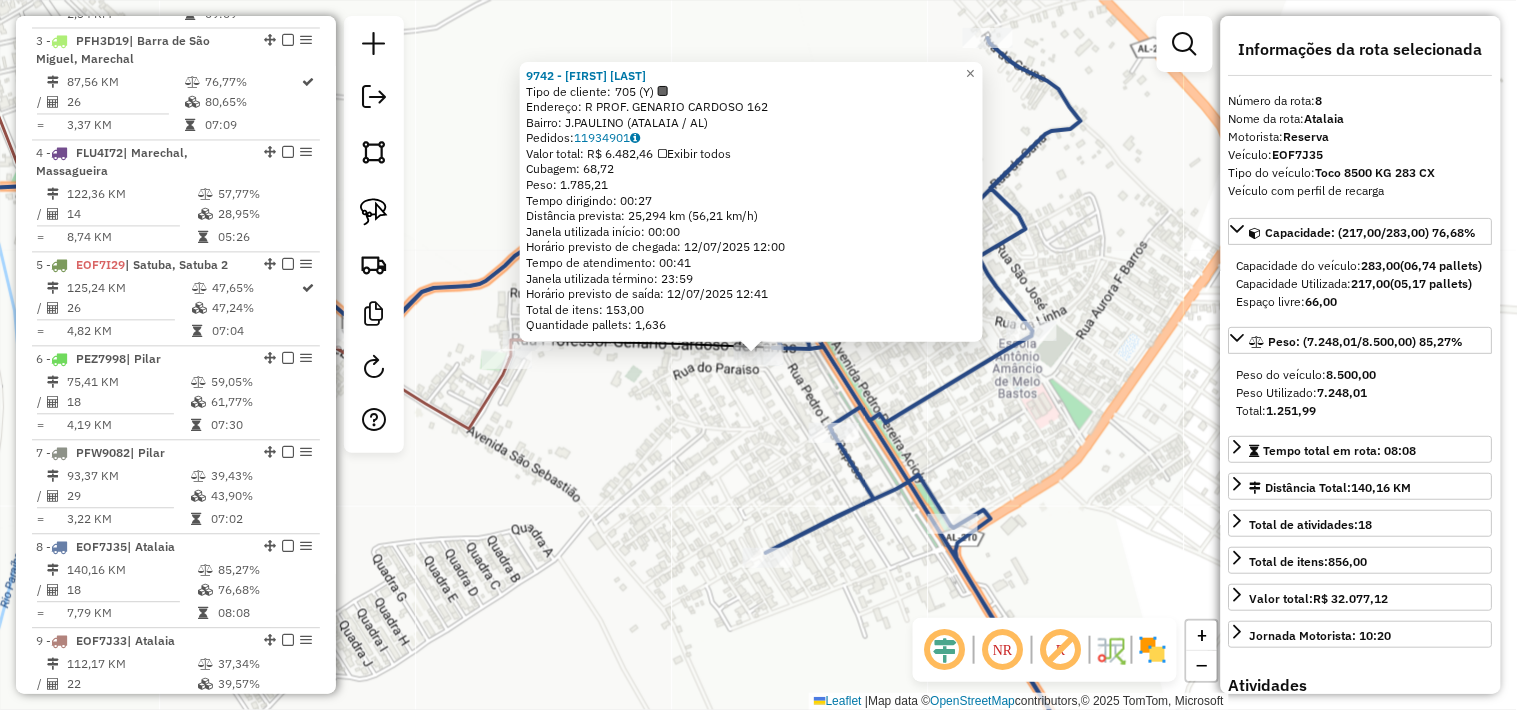 scroll, scrollTop: 1485, scrollLeft: 0, axis: vertical 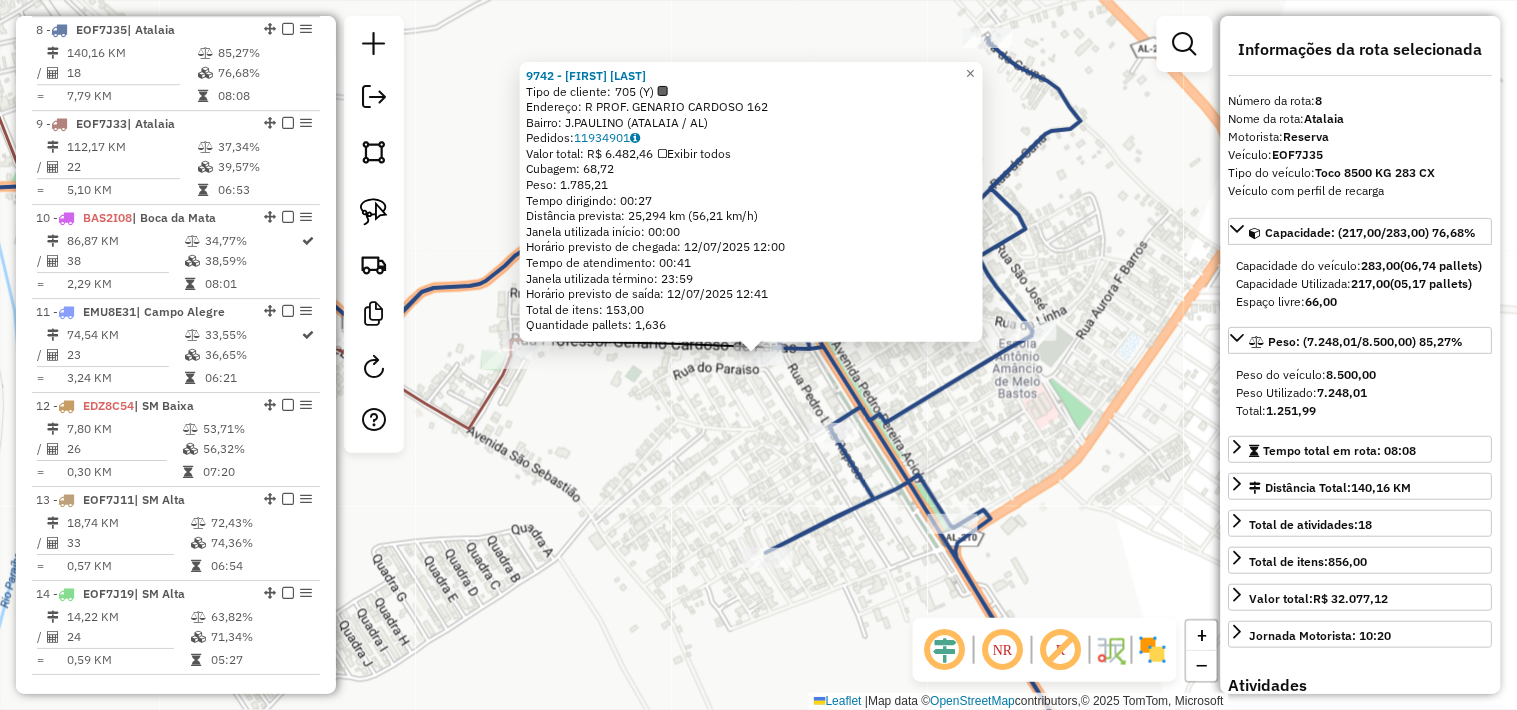 click on "9742 - [FIRST] [LAST]  Tipo de cliente:   705 (Y)   Endereço: R   PROF. GENARIO CARDOSO          162   Bairro: J.PAULINO ([AL])   Pedidos:  11934901   Valor total: R$ 6.482,46   Exibir todos   Cubagem: 68,72  Peso: 1.785,21  Tempo dirigindo: 00:27   Distância prevista: 25,294 km (56,21 km/h)   Janela utilizada início: 00:00   Horário previsto de chegada: 12/07/2025 12:00   Tempo de atendimento: 00:41   Janela utilizada término: 23:59   Horário previsto de saída: 12/07/2025 12:41   Total de itens: 153,00   Quantidade pallets: 1,636  × Janela de atendimento Grade de atendimento Capacidade Transportadoras Veículos Cliente Pedidos  Rotas Selecione os dias de semana para filtrar as janelas de atendimento  Seg   Ter   Qua   Qui   Sex   Sáb   Dom  Informe o período da janela de atendimento: De: Até:  Filtrar exatamente a janela do cliente  Considerar janela de atendimento padrão  Selecione os dias de semana para filtrar as grades de atendimento  Seg   Ter   Qua   Qui   Sex   Sáb  +" 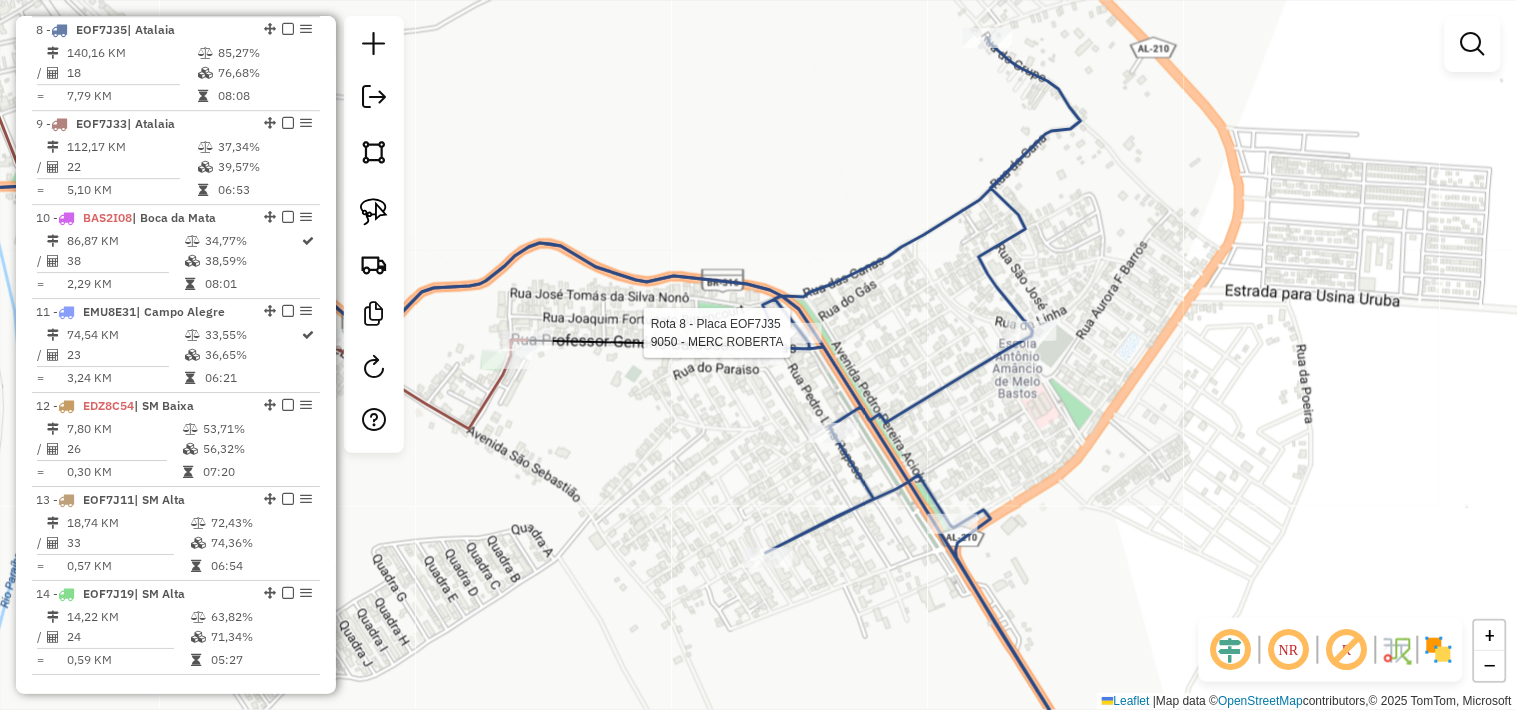 select on "*********" 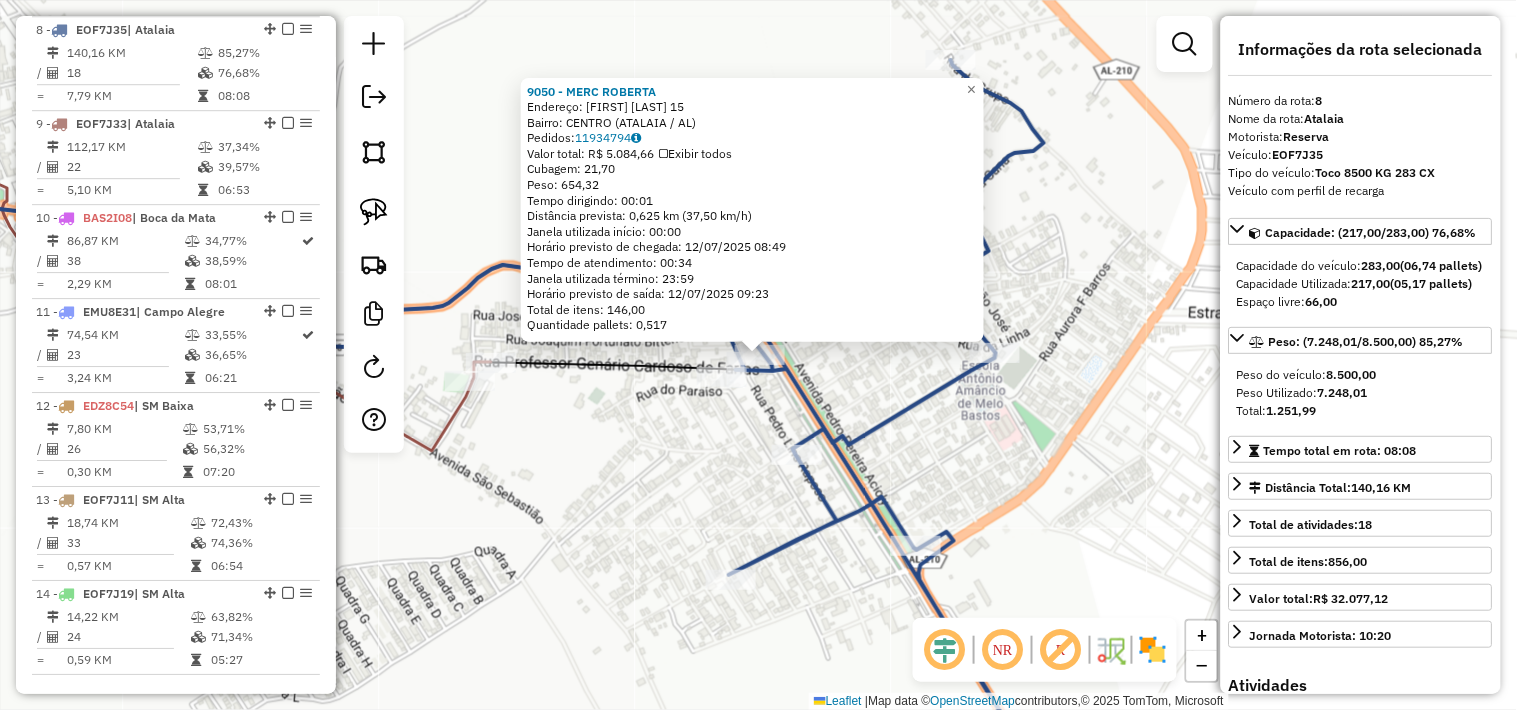 click on "[FIRST] [LAST] Endereço: [STREET] [NUMBER] Bairro: [BAIRRO] ([CIDADE] / [STATE]) Pedidos: [PHONE] Valor total: R$ 5.084,66 Exibir todos Cubagem: 21,70 Peso: 654,32 Tempo dirigindo: 00:01 Distância prevista: 0,625 km (37,50 km/h) Janela utilizada início: 00:00 Horário previsto de chegada: 12/07/2025 08:49 Tempo de atendimento: 00:34 Janela utilizada término: 23:59 Horário previsto de saída: 12/07/2025 09:23 Total de itens: 146,00 Quantidade pallets: 0,517 × Janela de atendimento Grade de atendimento Capacidade Transportadoras Veículos Cliente Pedidos Rotas Selecione os dias de semana para filtrar as janelas de atendimento Seg Ter Qua Qui Sex Sáb Dom Informe o período da janela de atendimento: De: Até: Filtrar exatamente a janela do cliente Considerar janela de atendimento padrão Selecione os dias de semana para filtrar as grades de atendimento Seg Ter Qua Qui Sex Sáb Dom Considerar clientes sem dia de atendimento cadastrado +" 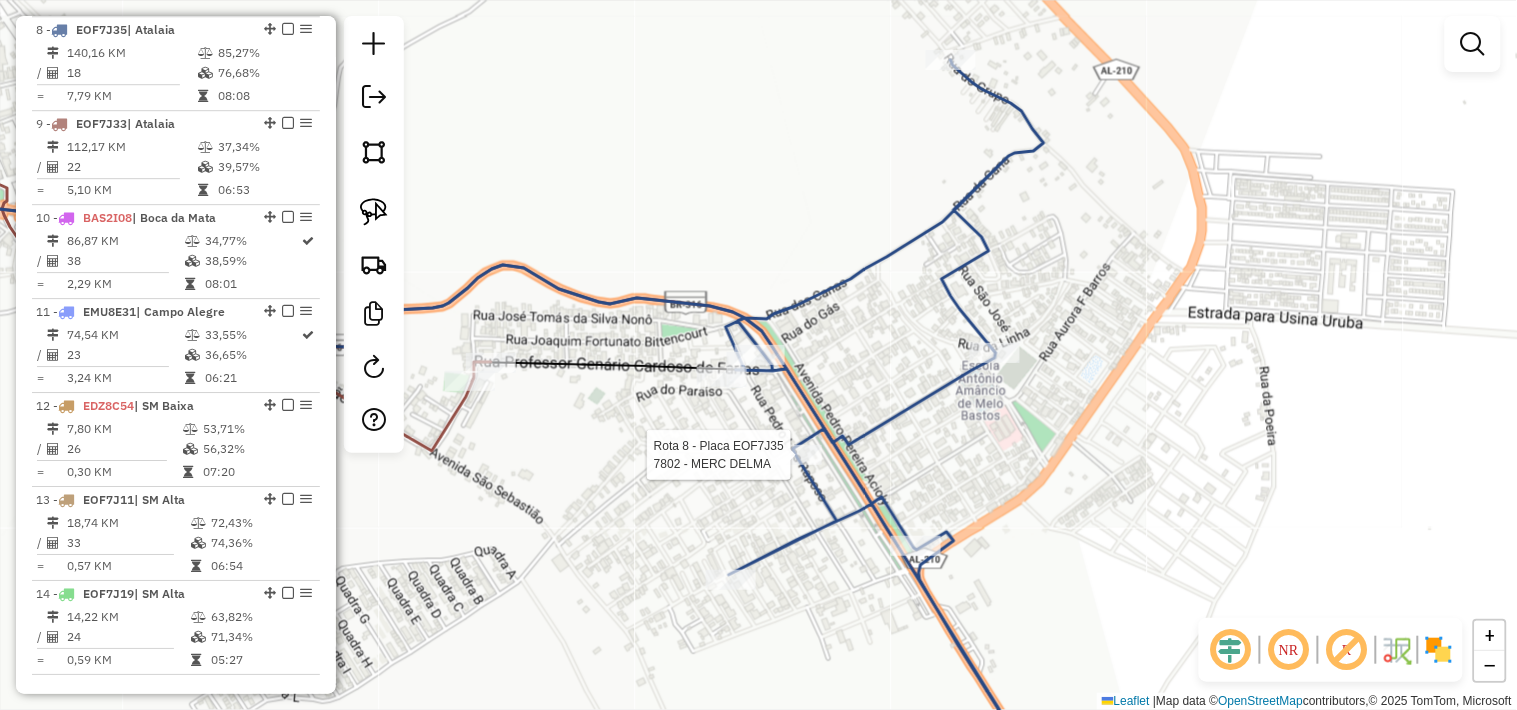 select on "*********" 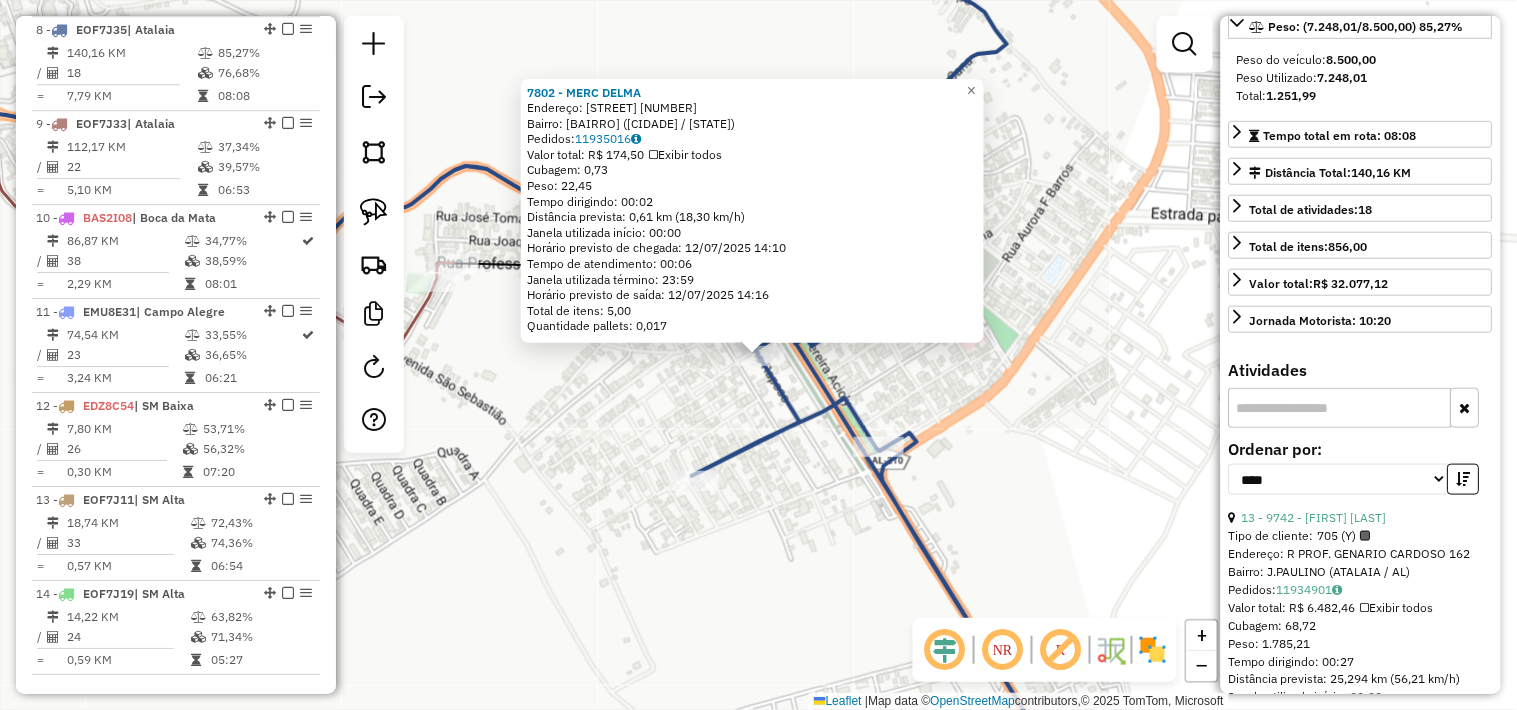 scroll, scrollTop: 555, scrollLeft: 0, axis: vertical 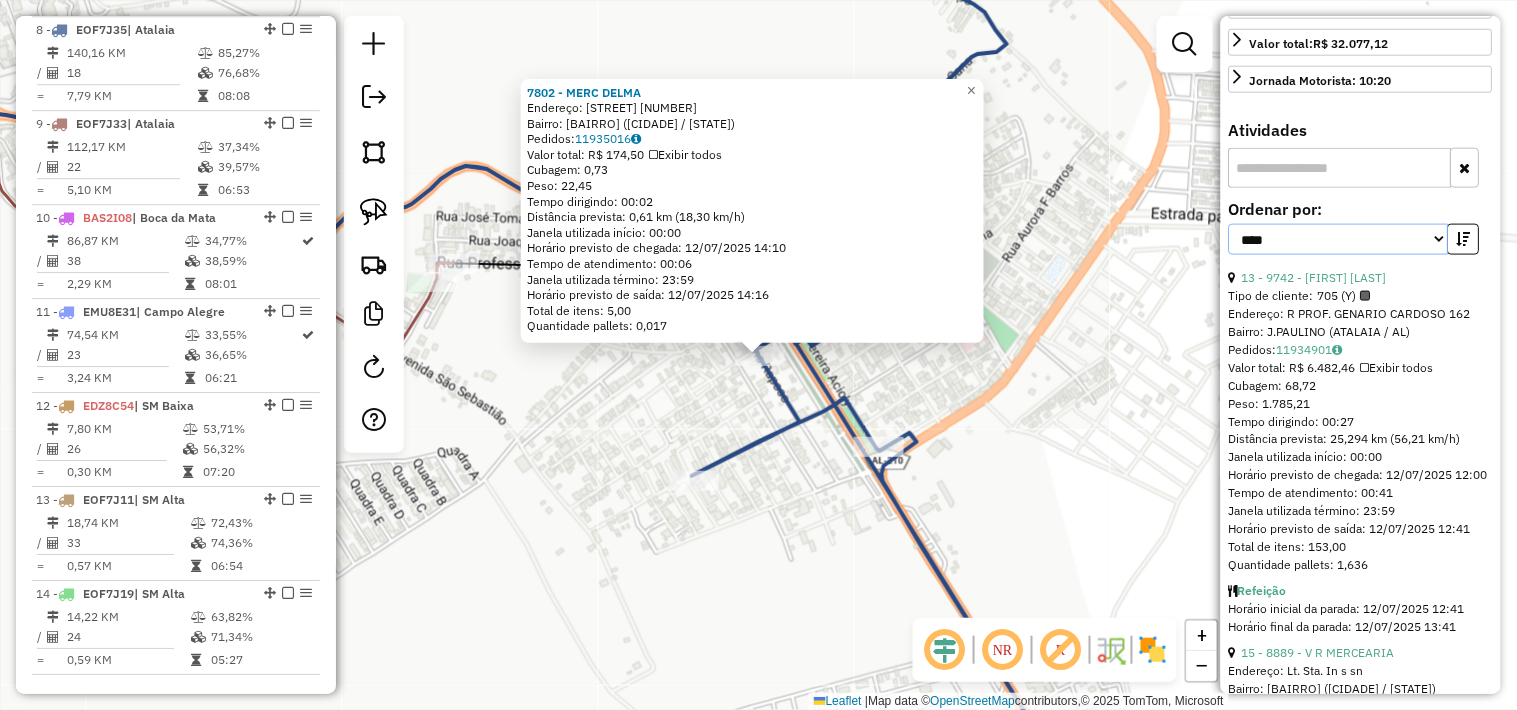 click on "**********" at bounding box center (1339, 239) 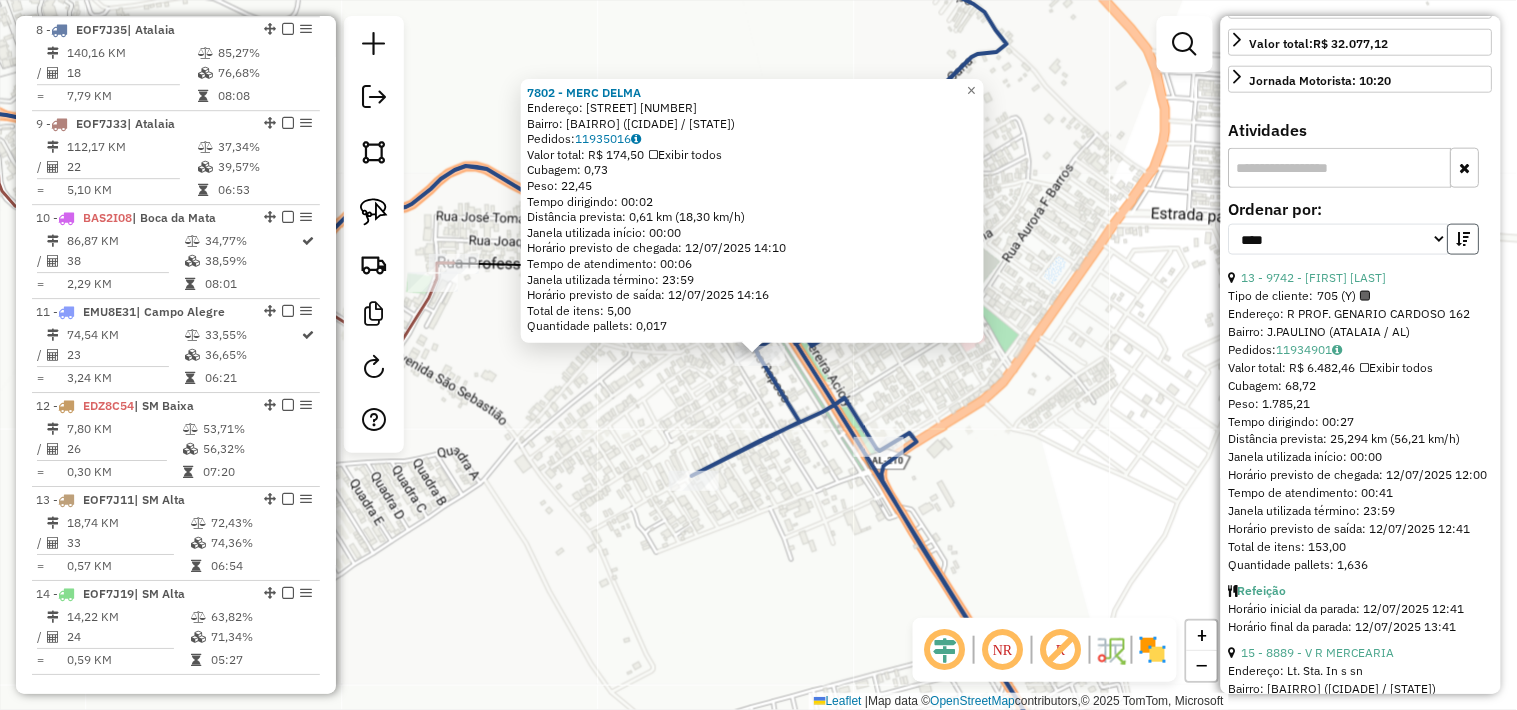 click at bounding box center (1464, 239) 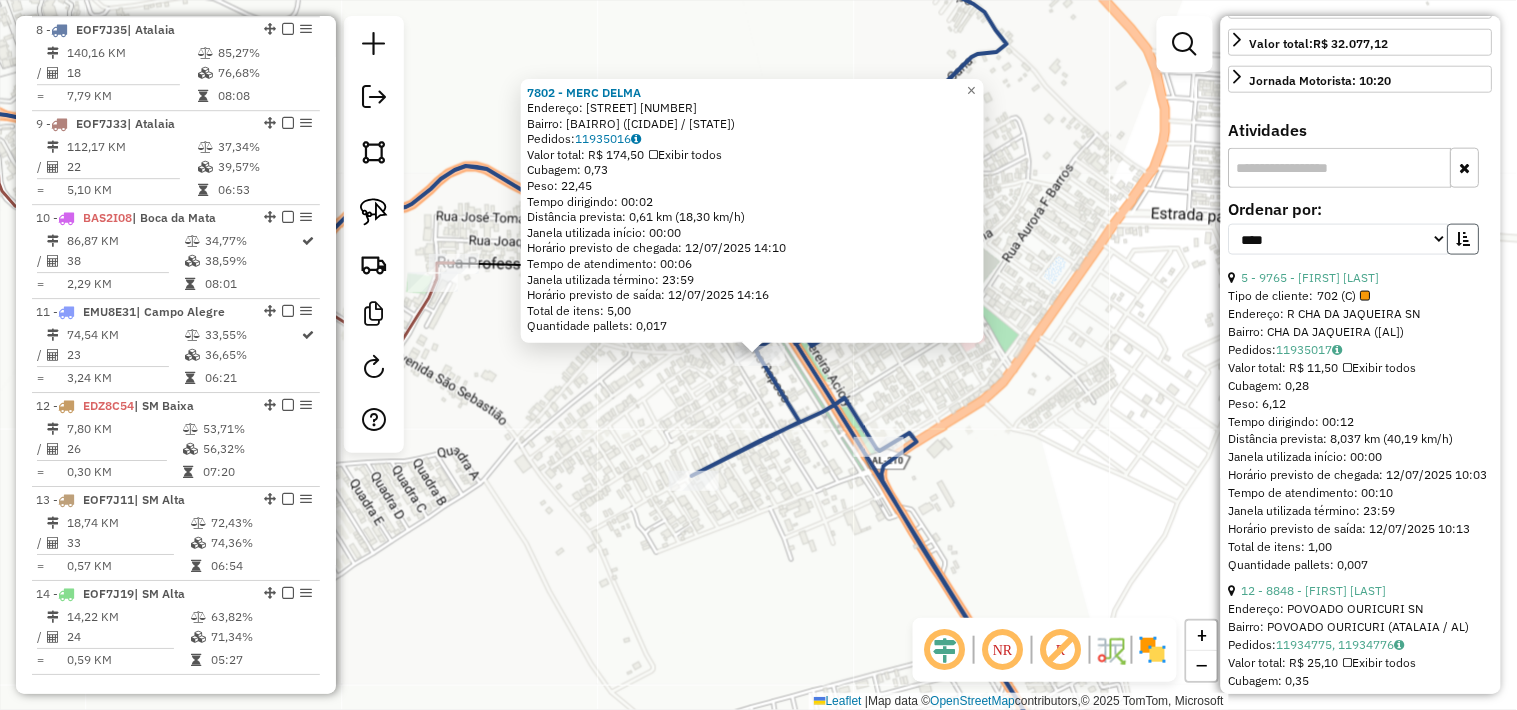 click at bounding box center (1464, 239) 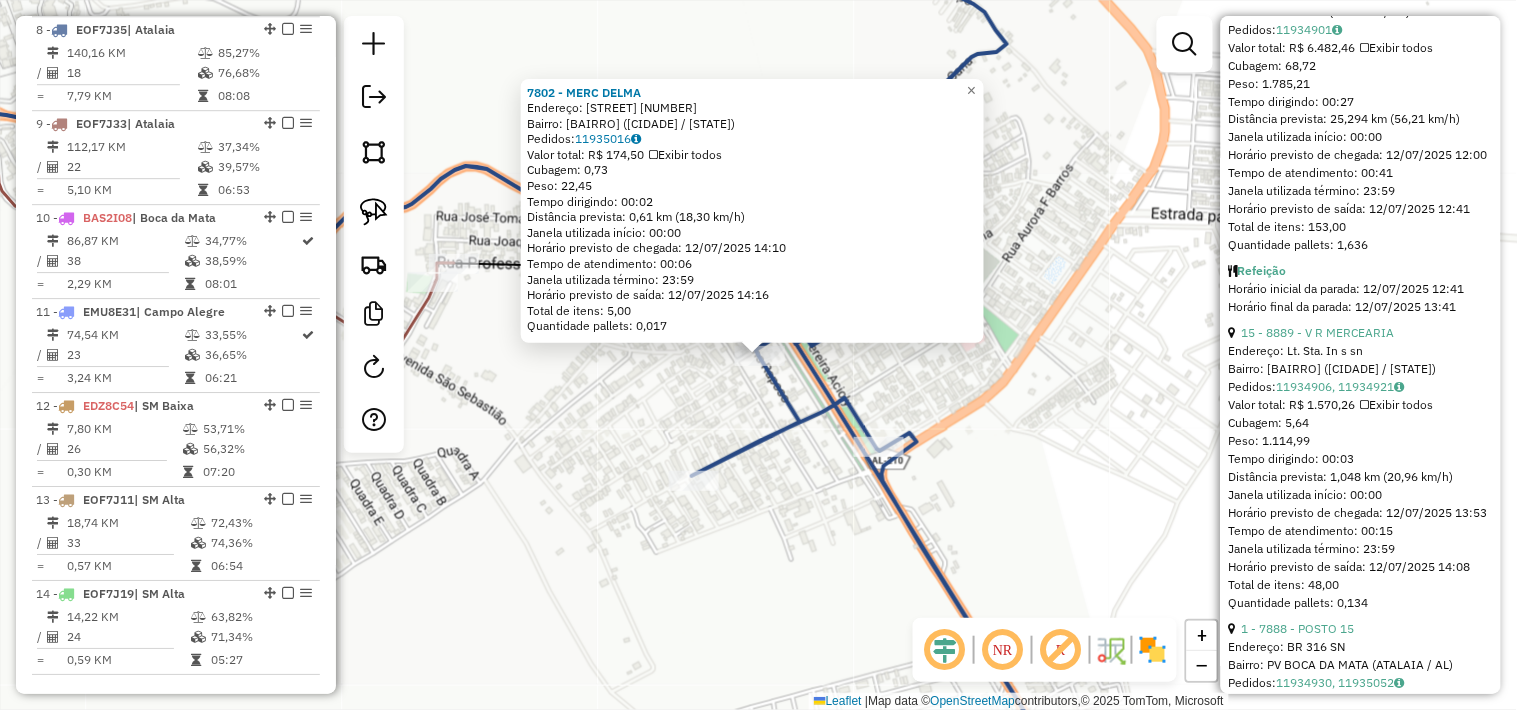 scroll, scrollTop: 888, scrollLeft: 0, axis: vertical 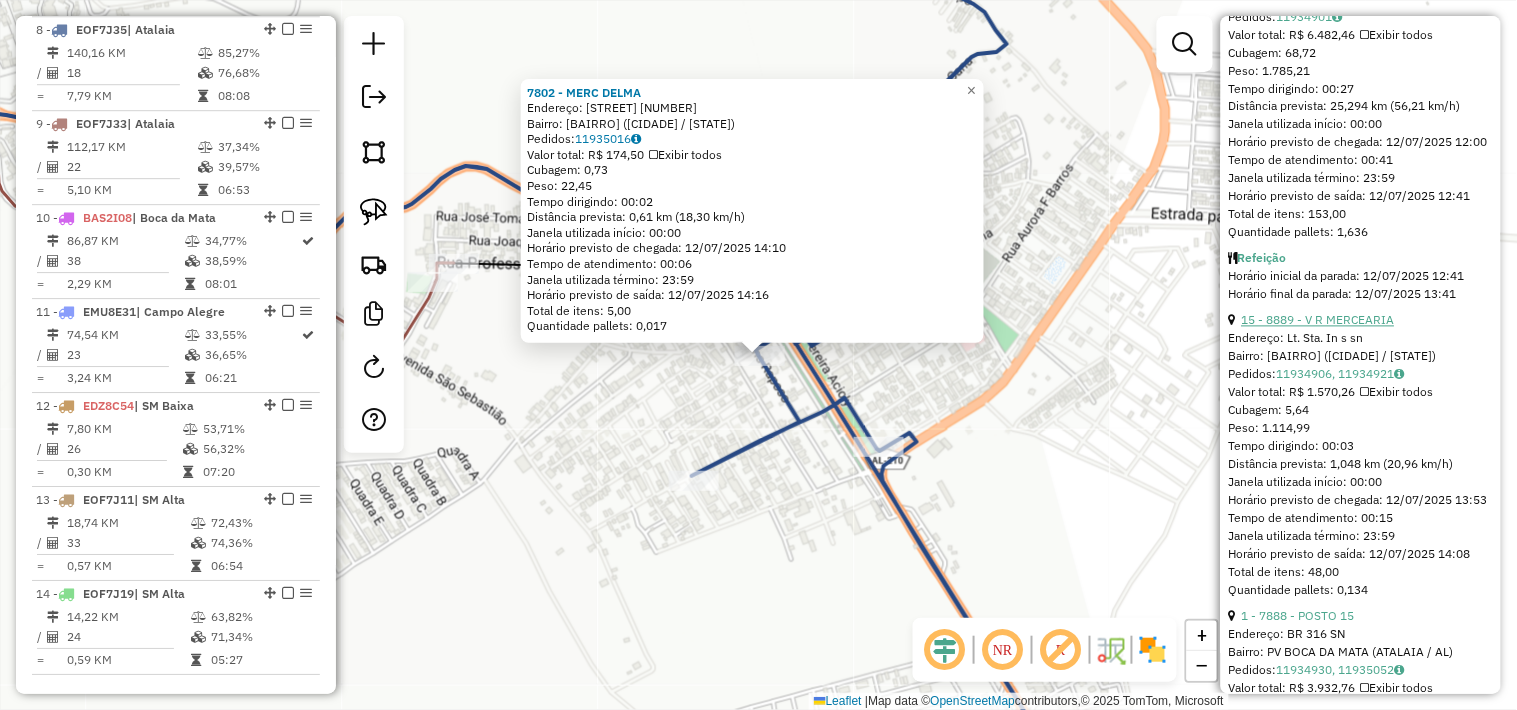 click on "15 - 8889 - V R MERCEARIA" at bounding box center (1318, 320) 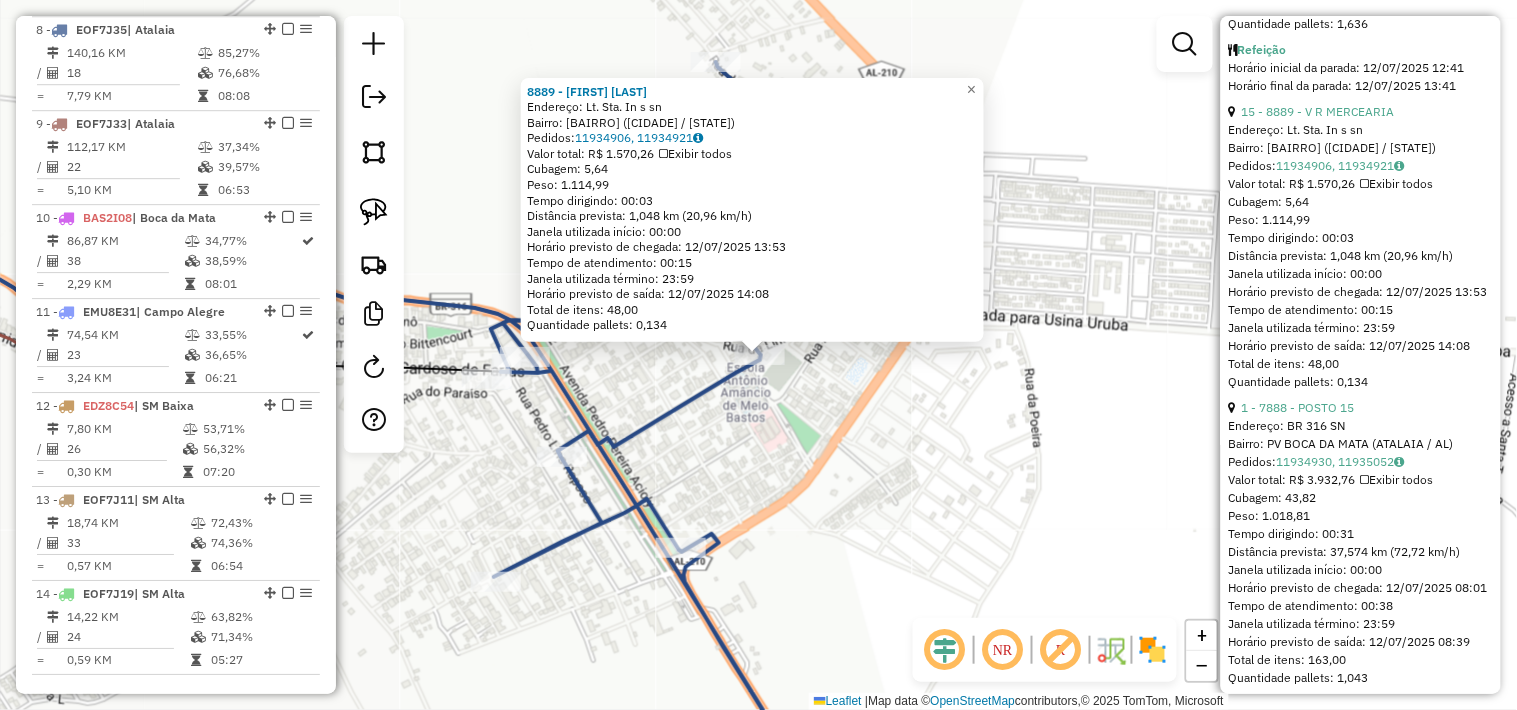 scroll, scrollTop: 1111, scrollLeft: 0, axis: vertical 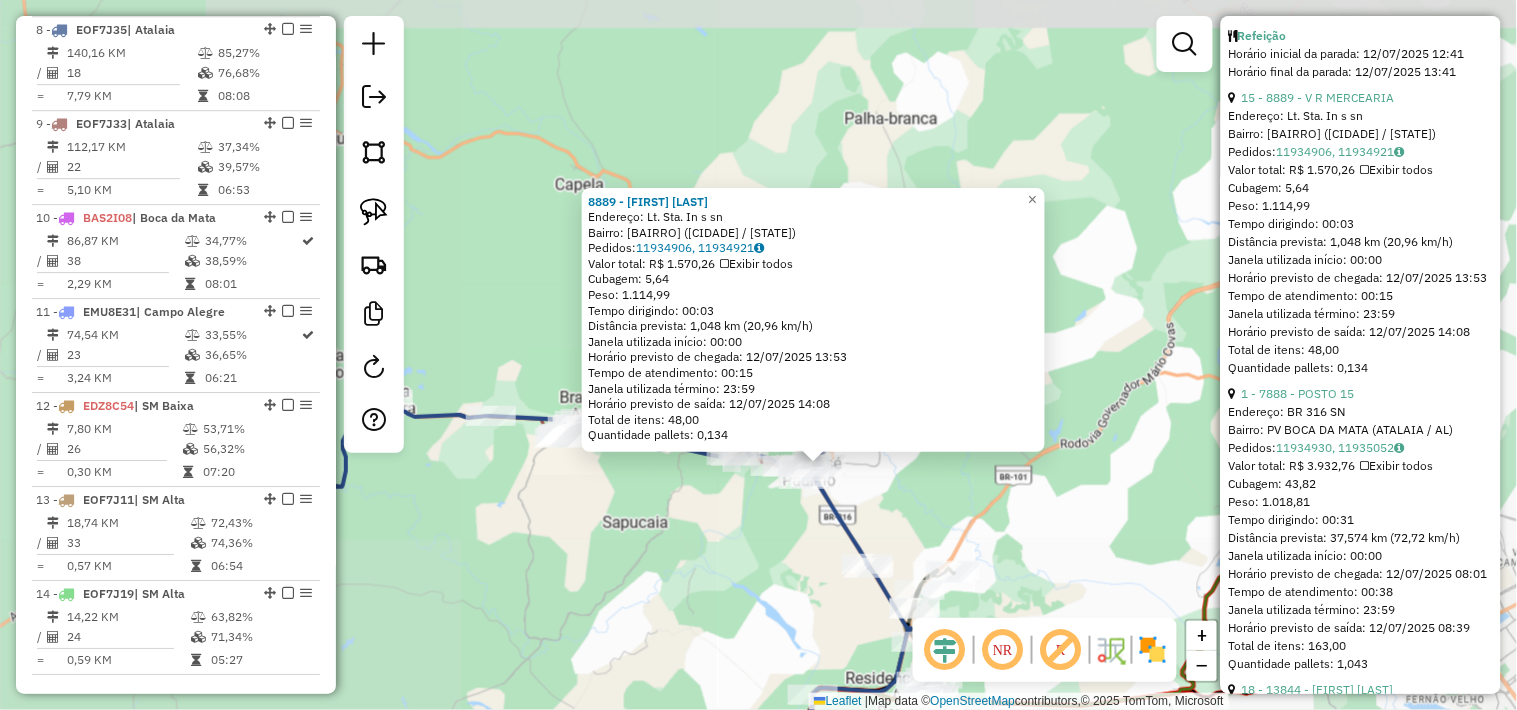 click on "Rota 8 - Placa EOF7J35  6695 - [BUSINESS_NAME] Rota 8 - Placa EOF7J35  13993 - [BUSINESS_NAME] Rota 8 - Placa EOF7J35  8889 - [BUSINESS_NAME] 8889 - [BUSINESS_NAME]  Endereço:  Lt. Sta. In s sn   Bairro: [NEIGHBORHOOD] ([DISTRICT] / [STATE])   Pedidos:  [ORDER_ID], [ORDER_ID]   Valor total: R$ 1.570,26   Exibir todos   Cubagem: 5,64  Peso: 1.114,99  Tempo dirigindo: 00:03   Distância prevista: 1,048 km (20,96 km/h)   Janela utilizada início: 00:00   Horário previsto de chegada: [DATE] [TIME]   Tempo de atendimento: 00:15   Janela utilizada término: 23:59   Horário previsto de saída: [DATE] [TIME]   Total de itens: 48,00   Quantidade pallets: 0,134  × Janela de atendimento Grade de atendimento Capacidade Transportadoras Veículos Cliente Pedidos  Rotas Selecione os dias de semana para filtrar as janelas de atendimento  Seg   Ter   Qua   Qui   Sex   Sáb   Dom  Informe o período da janela de atendimento: De: Até:  Filtrar exatamente a janela do cliente  Considerar janela de atendimento padrão   Seg   Ter   Qua" 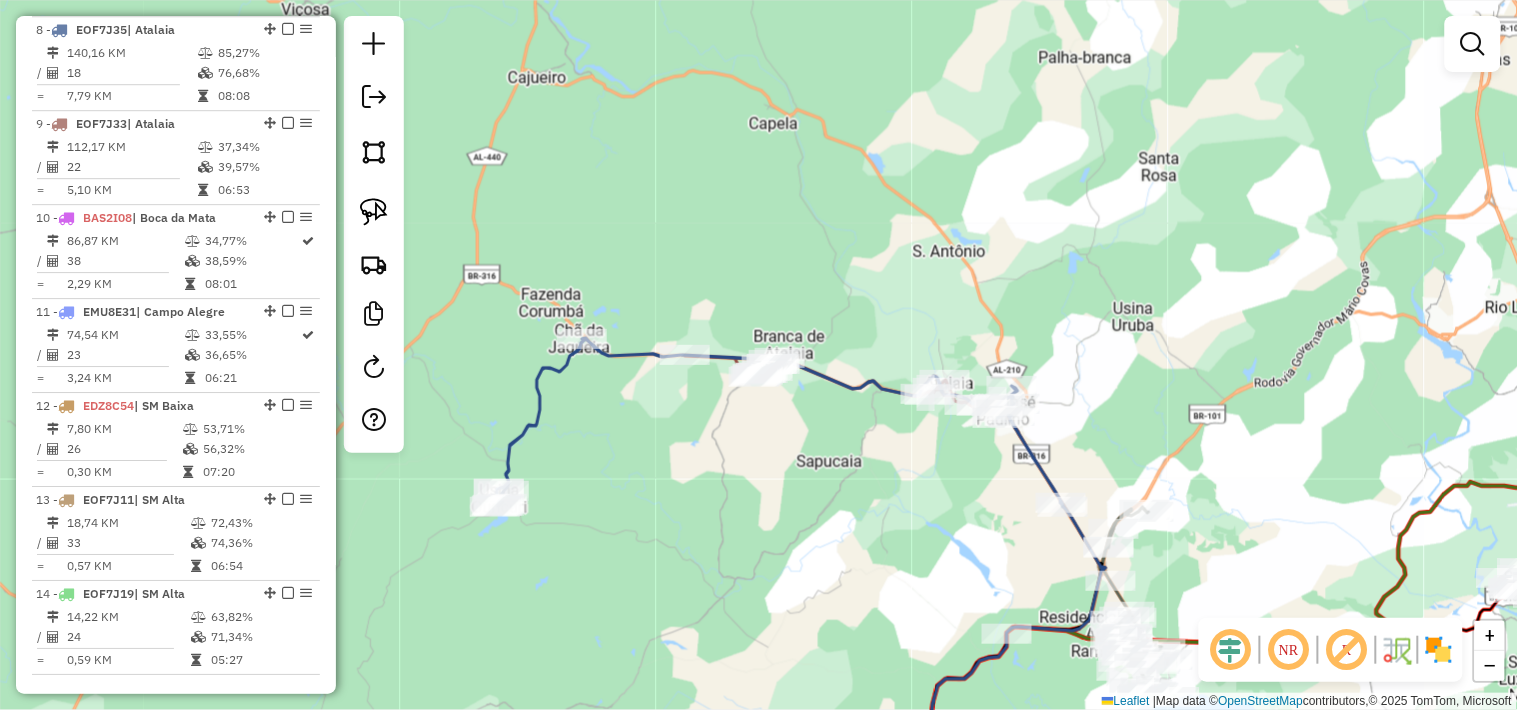 drag, startPoint x: 705, startPoint y: 492, endPoint x: 886, endPoint y: 430, distance: 191.32433 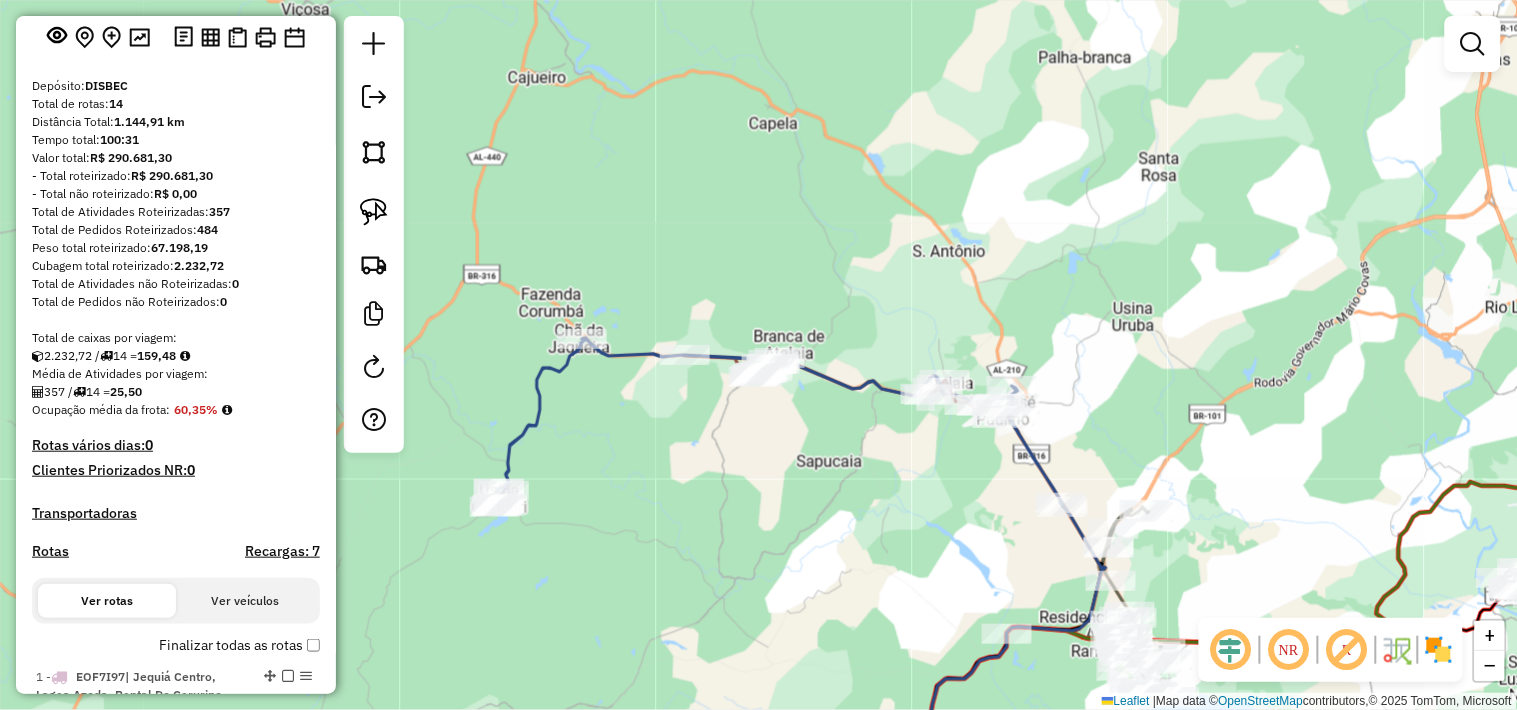 scroll, scrollTop: 0, scrollLeft: 0, axis: both 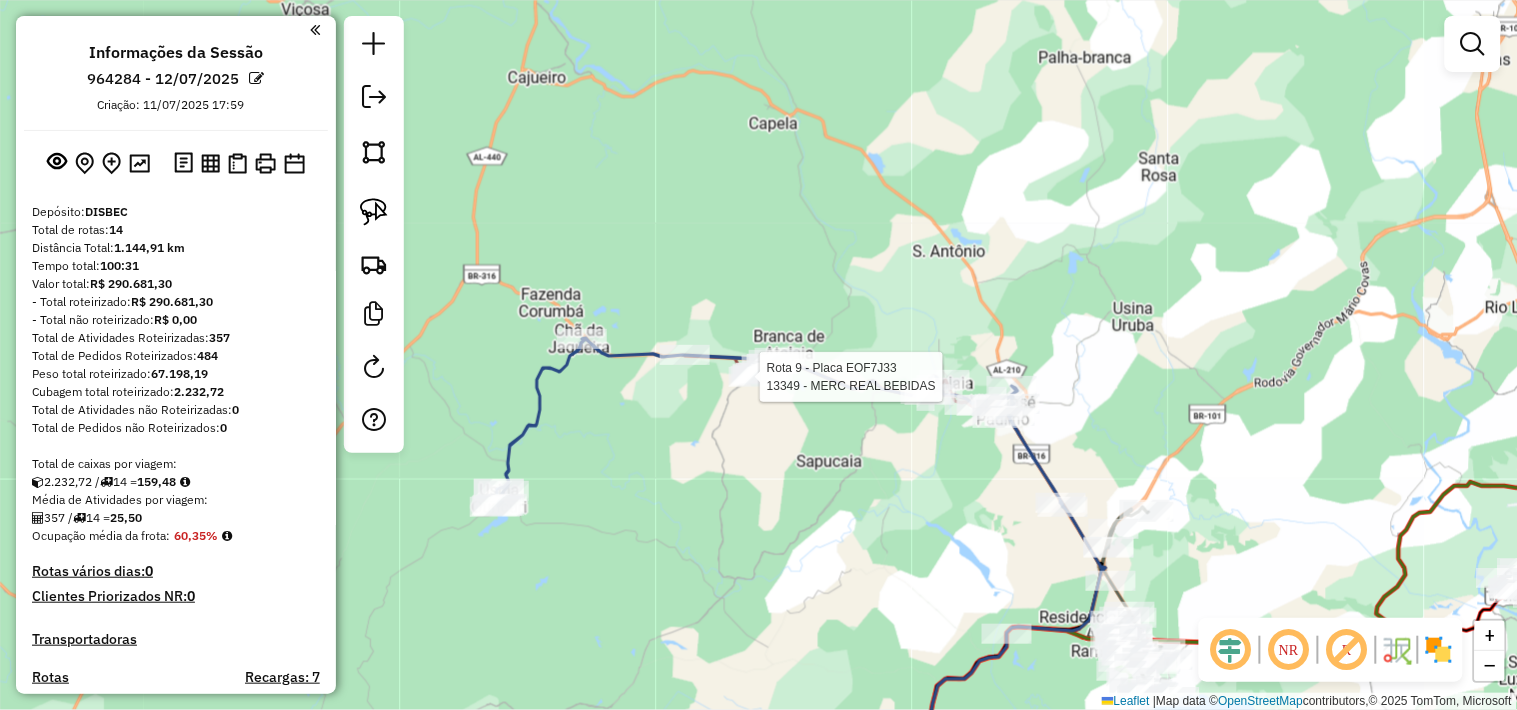 select on "*********" 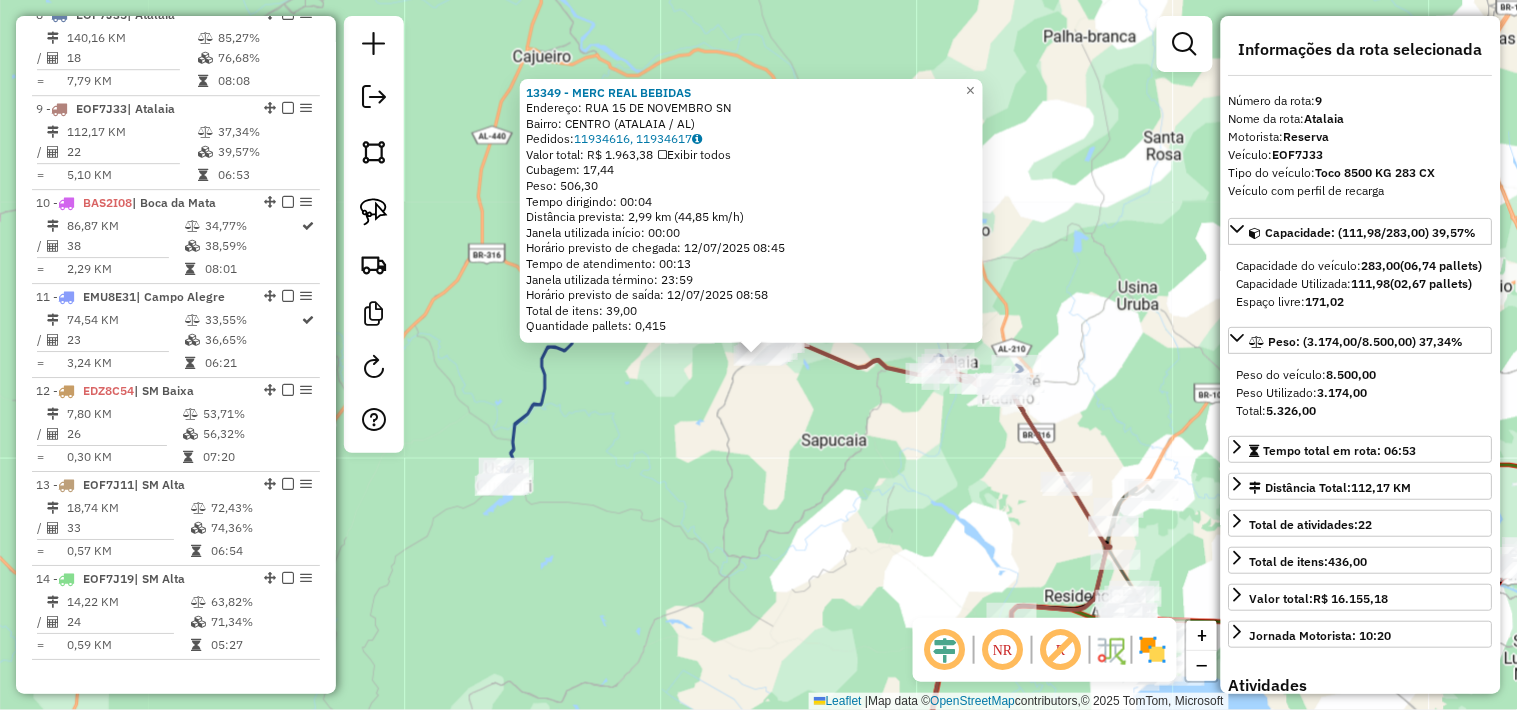 scroll, scrollTop: 1543, scrollLeft: 0, axis: vertical 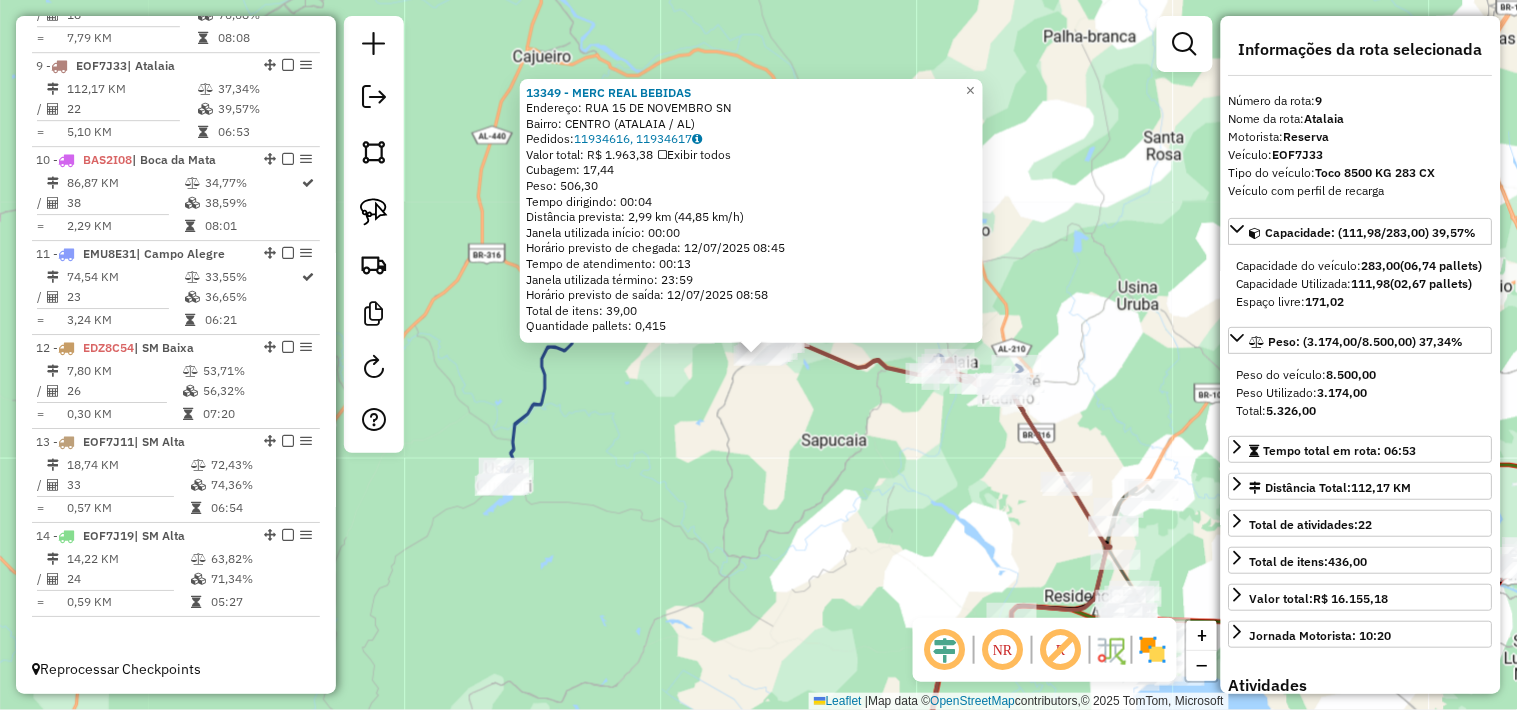 click on "13349 - MERC REAL BEBIDAS  Endereço:  RUA 15 DE NOVEMBRO SN   Bairro: CENTRO ([AL])   Pedidos:  11934616, 11934617   Valor total: R$ 1.963,38   Exibir todos   Cubagem: 17,44  Peso: 506,30  Tempo dirigindo: 00:04   Distância prevista: 2,99 km (44,85 km/h)   Janela utilizada início: 00:00   Horário previsto de chegada: 12/07/2025 08:45   Tempo de atendimento: 00:13   Janela utilizada término: 23:59   Horário previsto de saída: 12/07/2025 08:58   Total de itens: 39,00   Quantidade pallets: 0,415  × Janela de atendimento Grade de atendimento Capacidade Transportadoras Veículos Cliente Pedidos  Rotas Selecione os dias de semana para filtrar as janelas de atendimento  Seg   Ter   Qua   Qui   Sex   Sáb   Dom  Informe o período da janela de atendimento: De: Até:  Filtrar exatamente a janela do cliente  Considerar janela de atendimento padrão  Selecione os dias de semana para filtrar as grades de atendimento  Seg   Ter   Qua   Qui   Sex   Sáb   Dom   Peso mínimo:   Peso máximo:   De:   Até:  +" 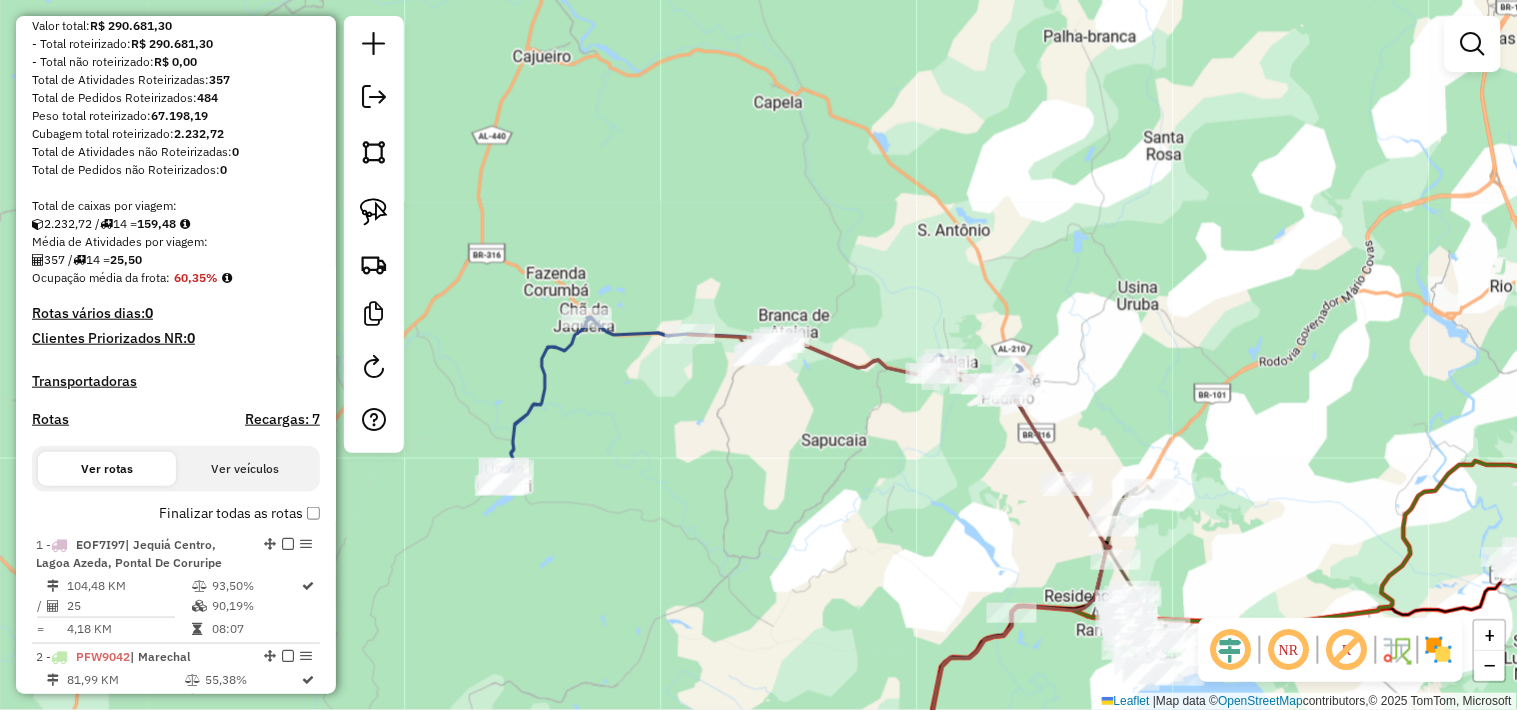 scroll, scrollTop: 0, scrollLeft: 0, axis: both 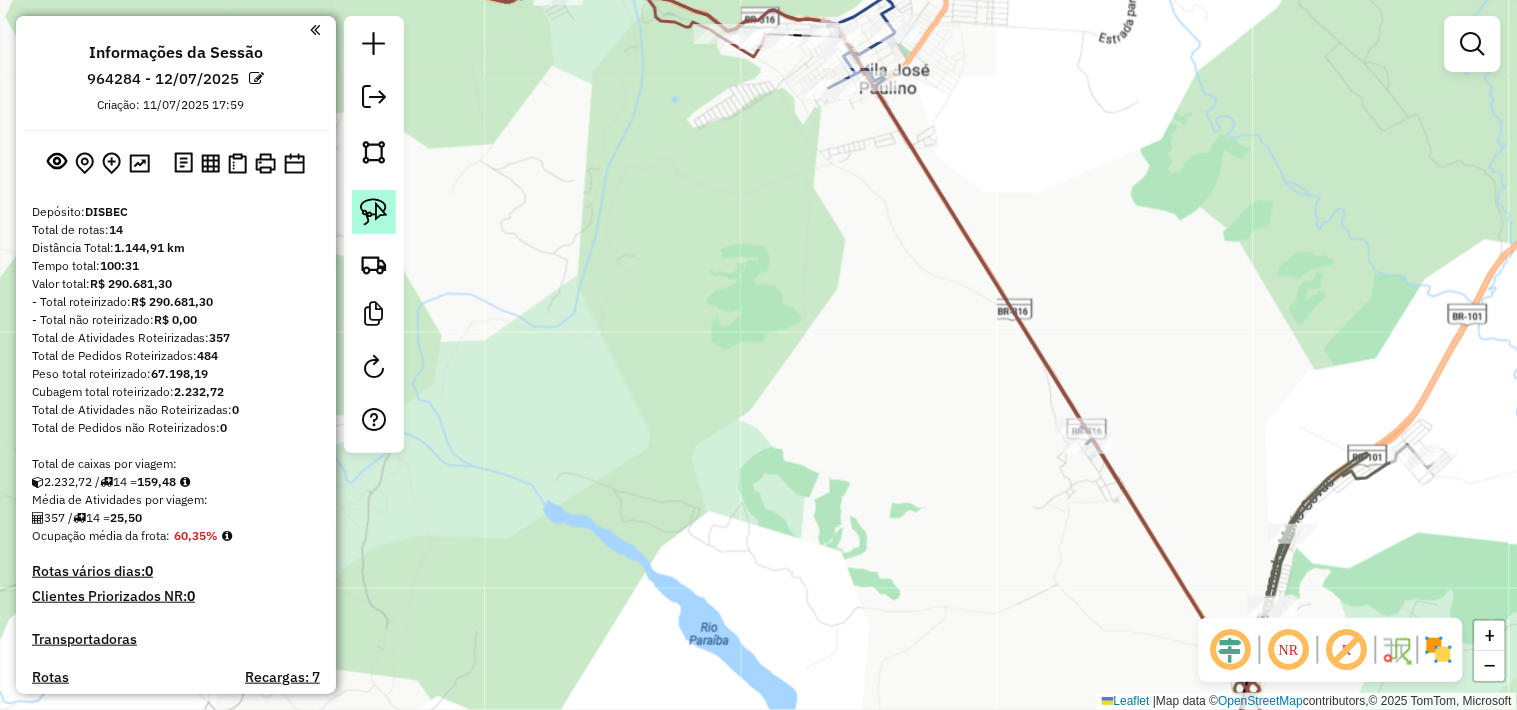 click 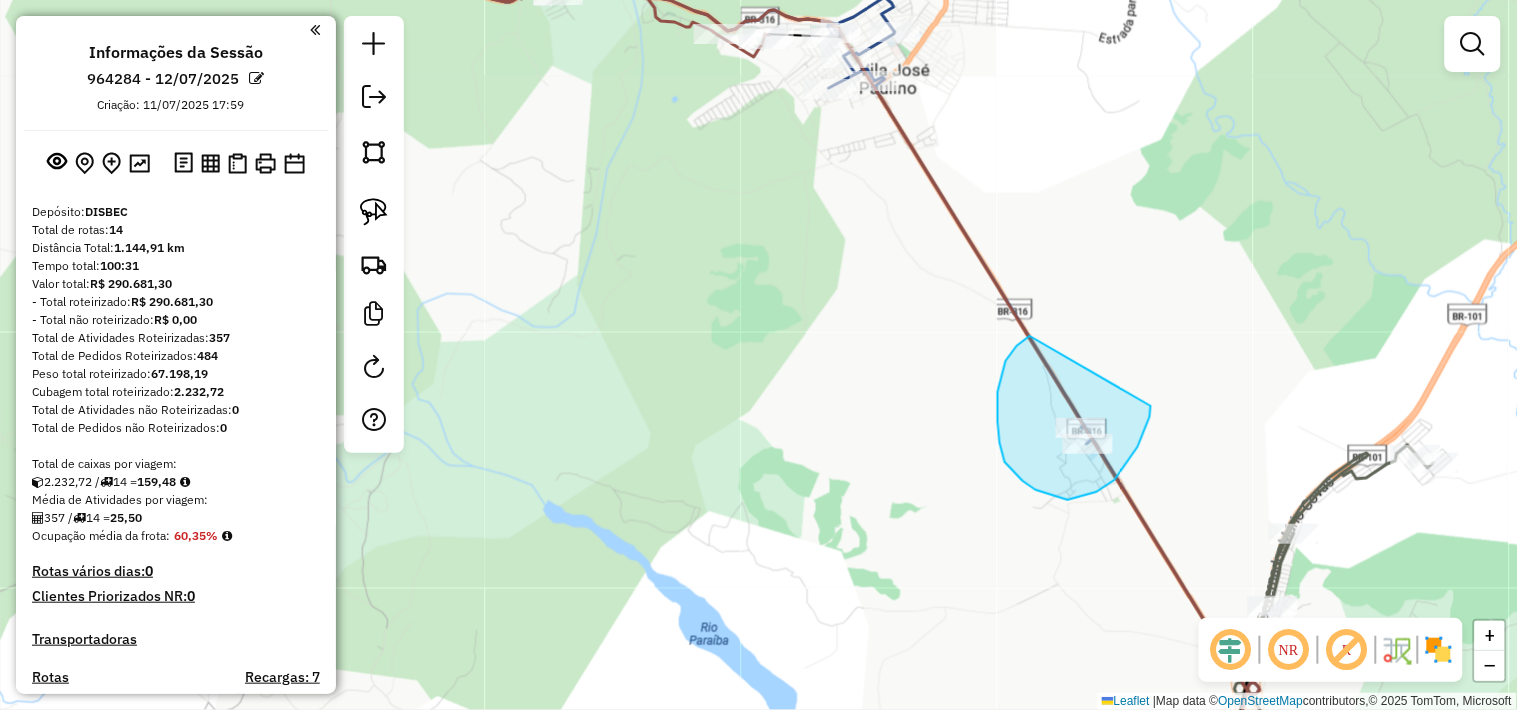 drag, startPoint x: 998, startPoint y: 392, endPoint x: 1146, endPoint y: 396, distance: 148.05405 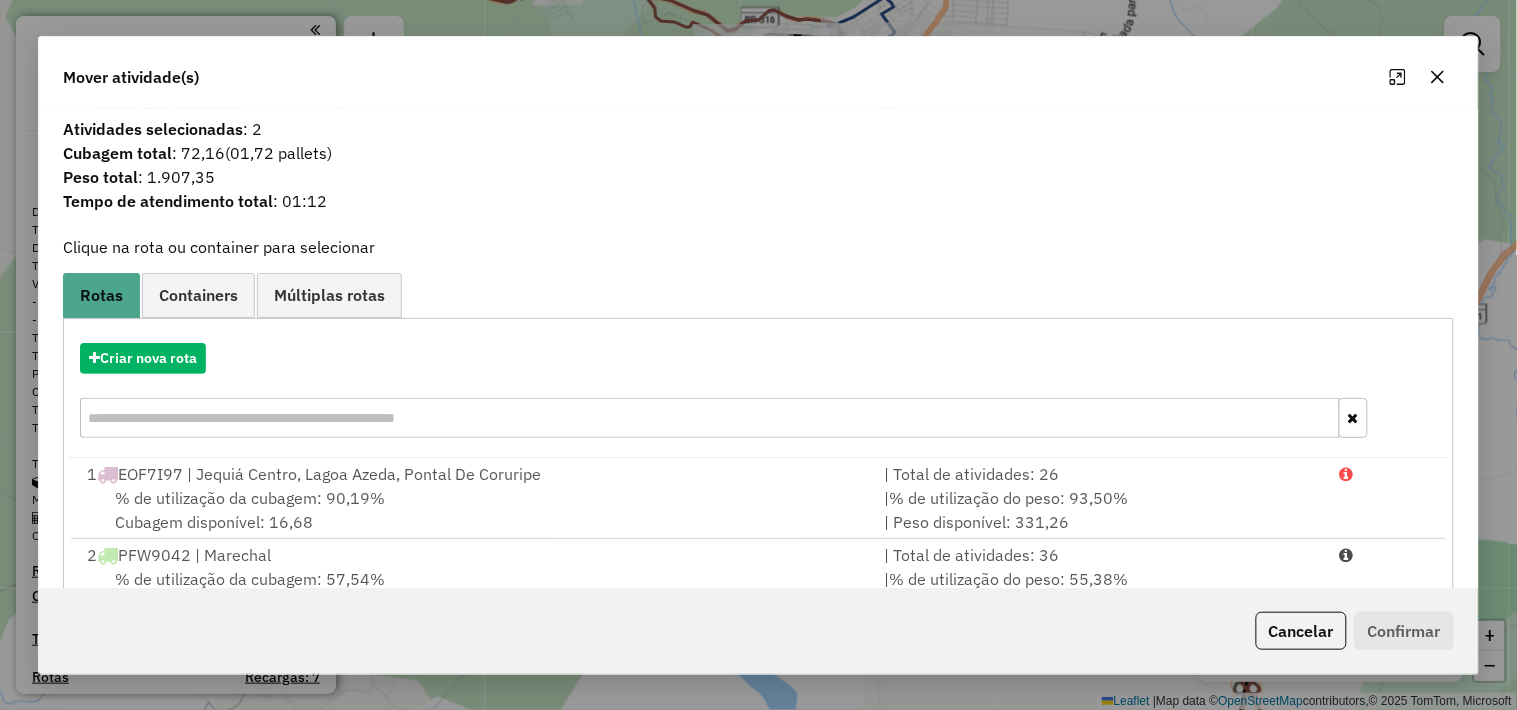 scroll, scrollTop: 304, scrollLeft: 0, axis: vertical 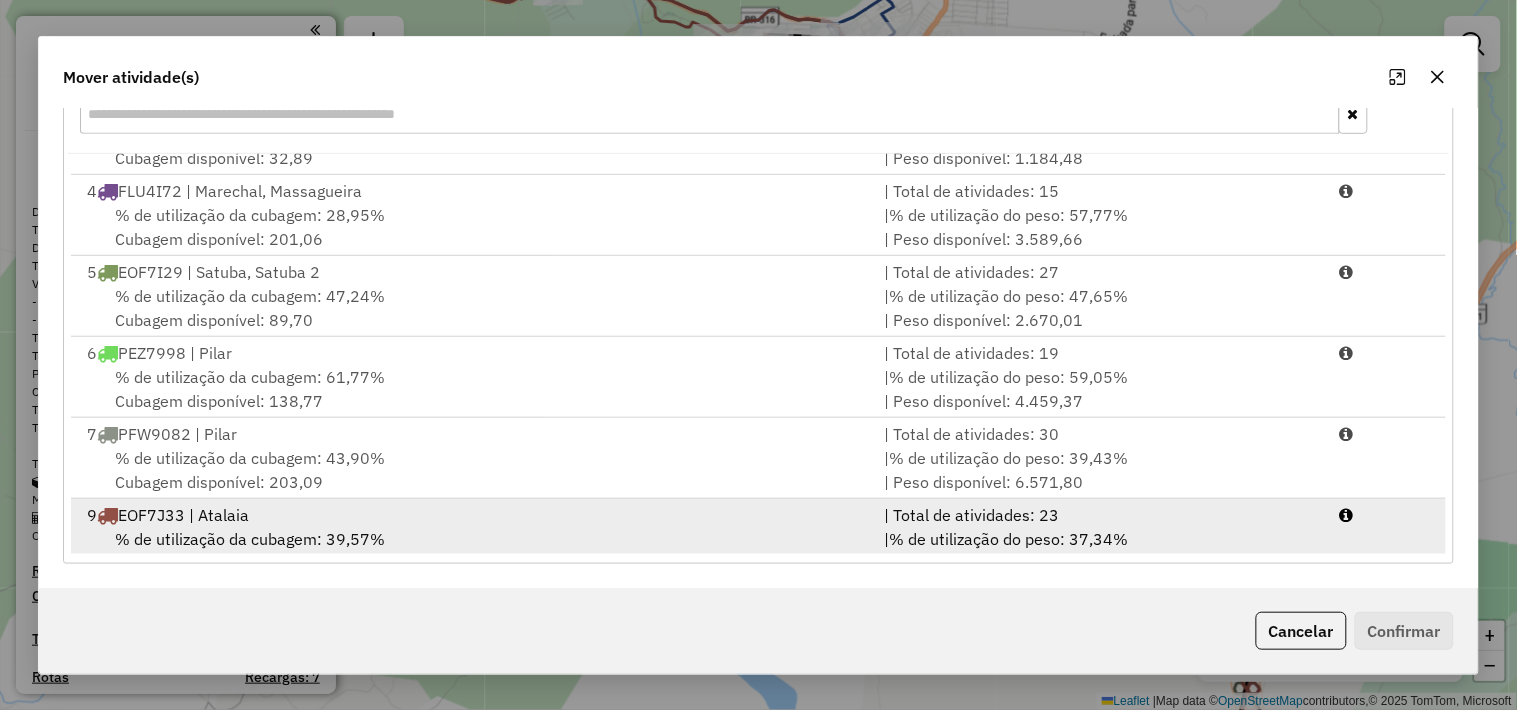 click on "9 EOF7J33 | [CIDADE]" at bounding box center [473, 515] 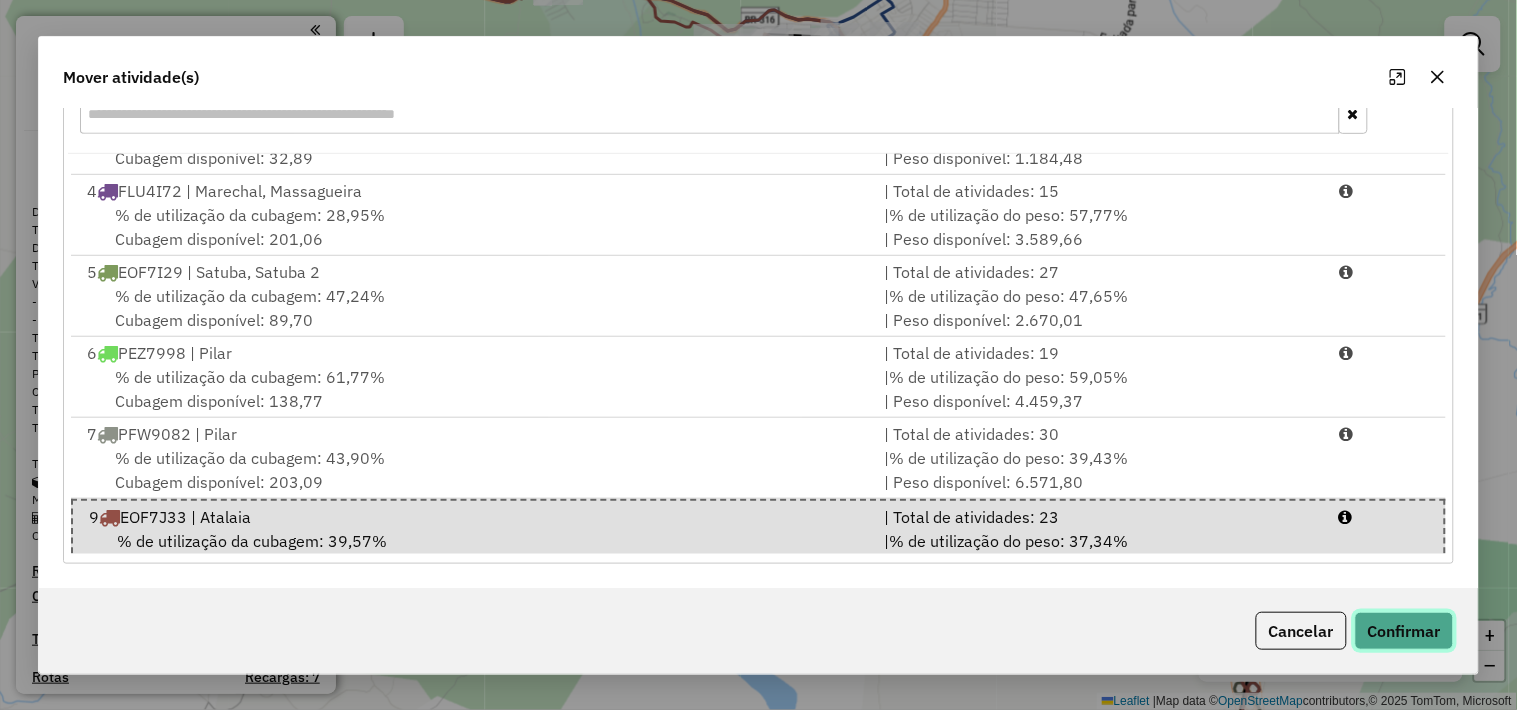 click on "Confirmar" 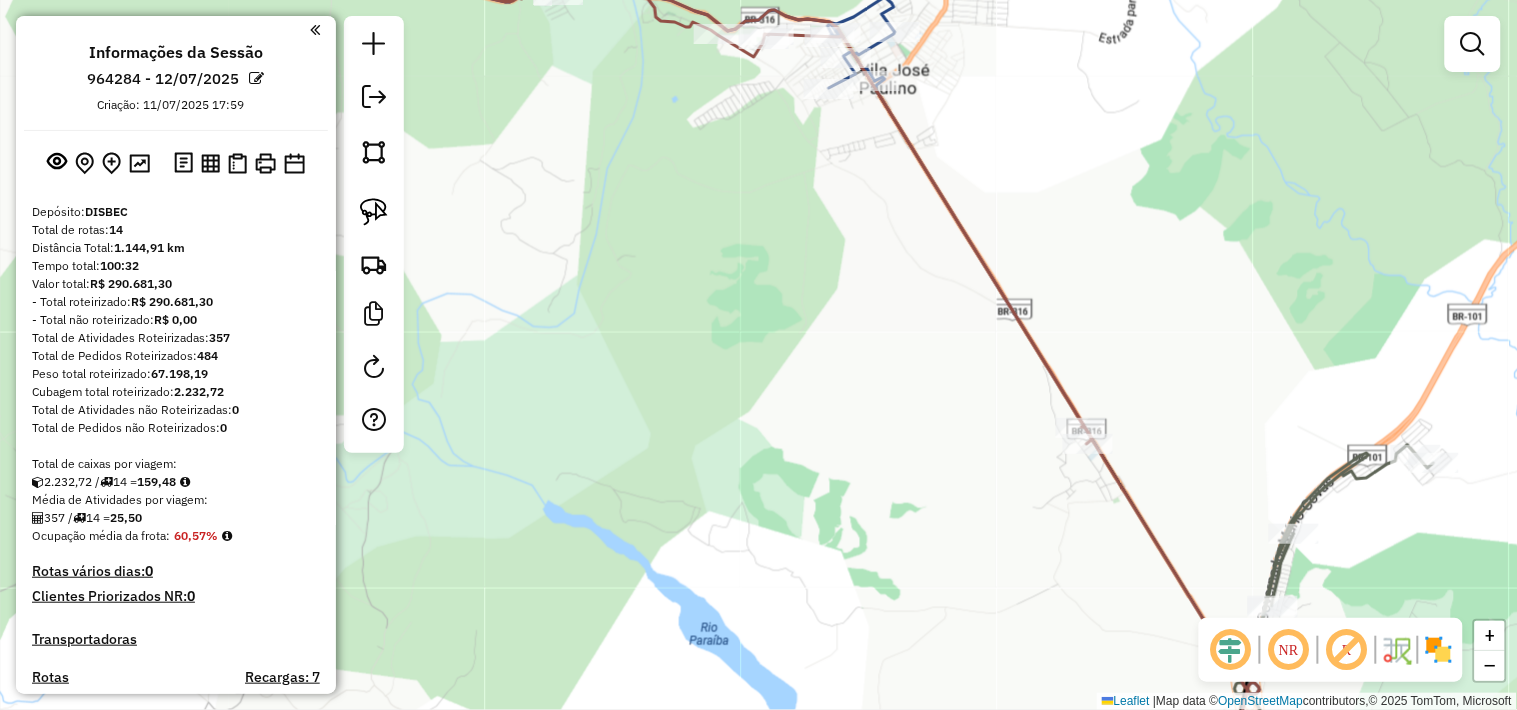 scroll, scrollTop: 0, scrollLeft: 0, axis: both 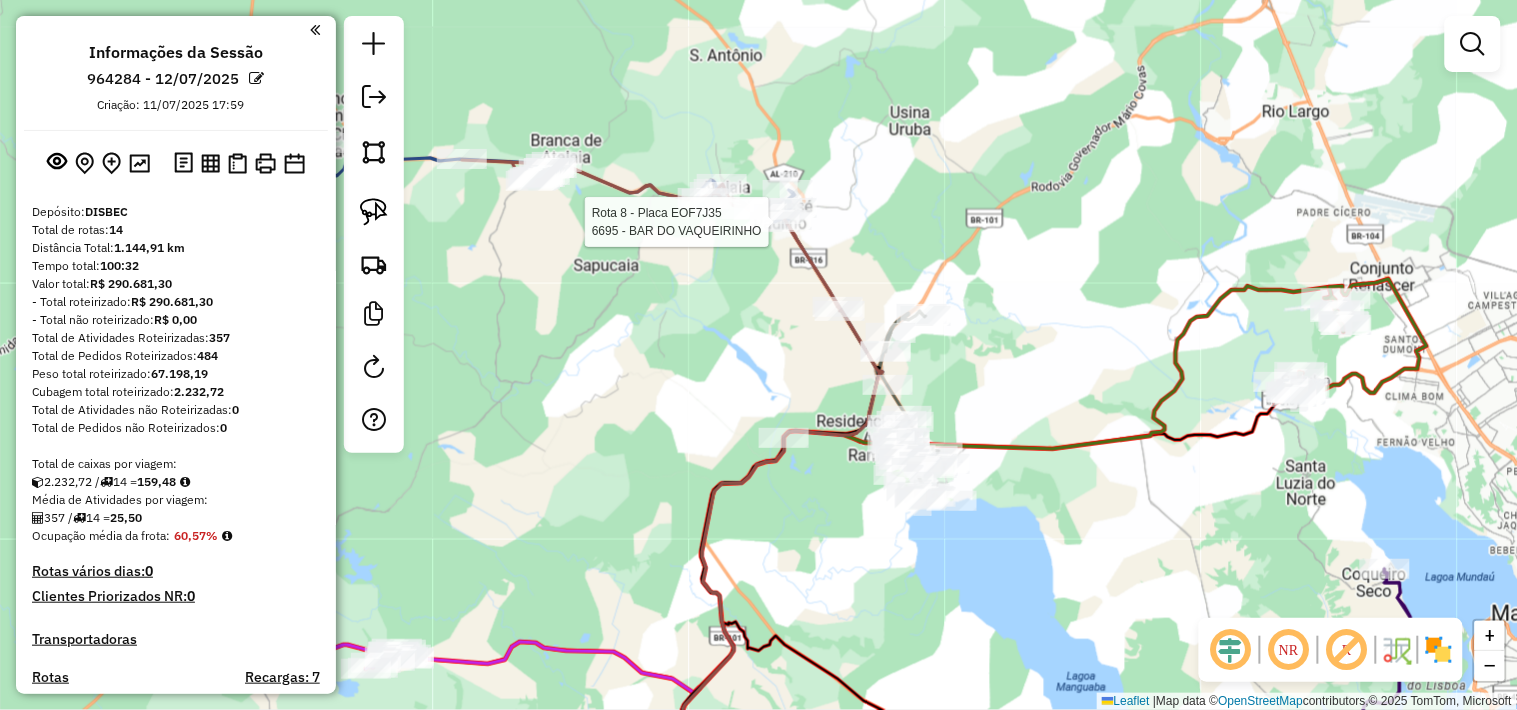 select on "*********" 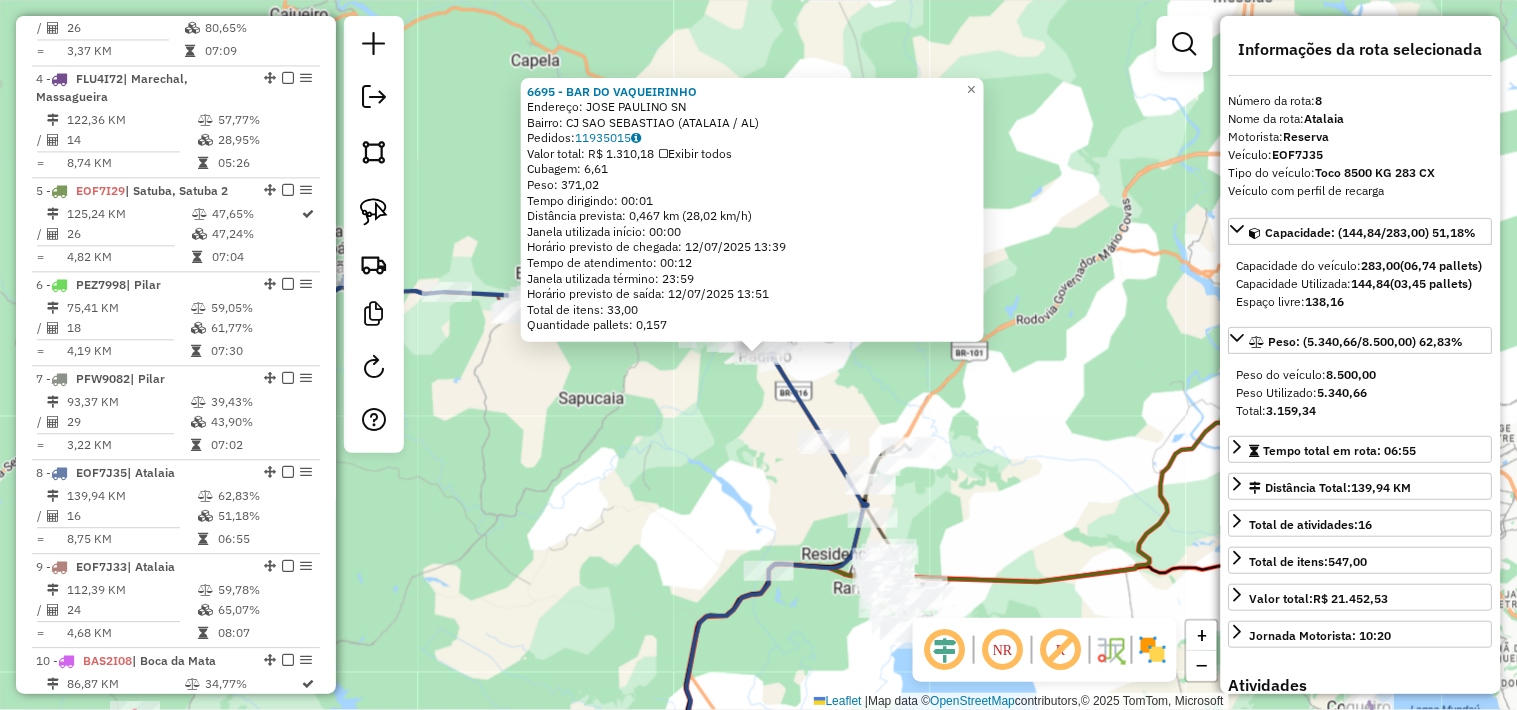 scroll, scrollTop: 1485, scrollLeft: 0, axis: vertical 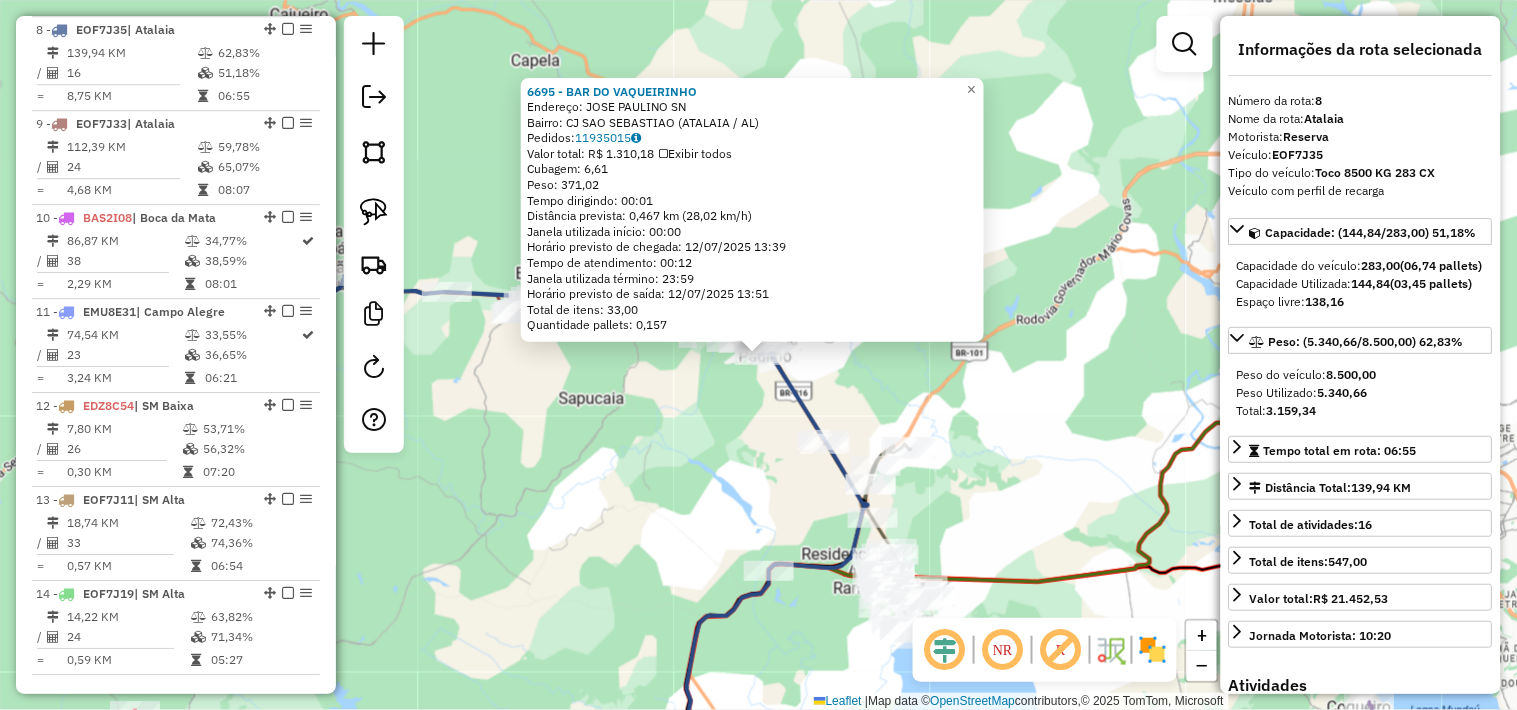 click on "6695 - [FIRST] [LAST] Endereço: [STREET] [NUMBER] Bairro: [BAIRRO] ([CIDADE] / [STATE]) Pedidos: [PHONE] Valor total: R$ 1.310,18 Exibir todos Cubagem: 6,61 Peso: 371,02 Tempo dirigindo: 00:01 Distância prevista: 0,467 km (28,02 km/h) Janela utilizada início: 00:00 Horário previsto de chegada: 12/07/2025 13:39 Tempo de atendimento: 00:12 Janela utilizada término: 23:59 Horário previsto de saída: 12/07/2025 13:51 Total de itens: 33,00 Quantidade pallets: 0,157 × Janela de atendimento Grade de atendimento Capacidade Transportadoras Veículos Cliente Pedidos Rotas Selecione os dias de semana para filtrar as janelas de atendimento Seg Ter Qua Qui Sex Sáb Dom Informe o período da janela de atendimento: De: Até: Filtrar exatamente a janela do cliente Considerar janela de atendimento padrão Selecione os dias de semana para filtrar as grades de atendimento Seg Ter Qua Qui Sex Sáb Dom Clientes fora do dia de atendimento selecionado De:" 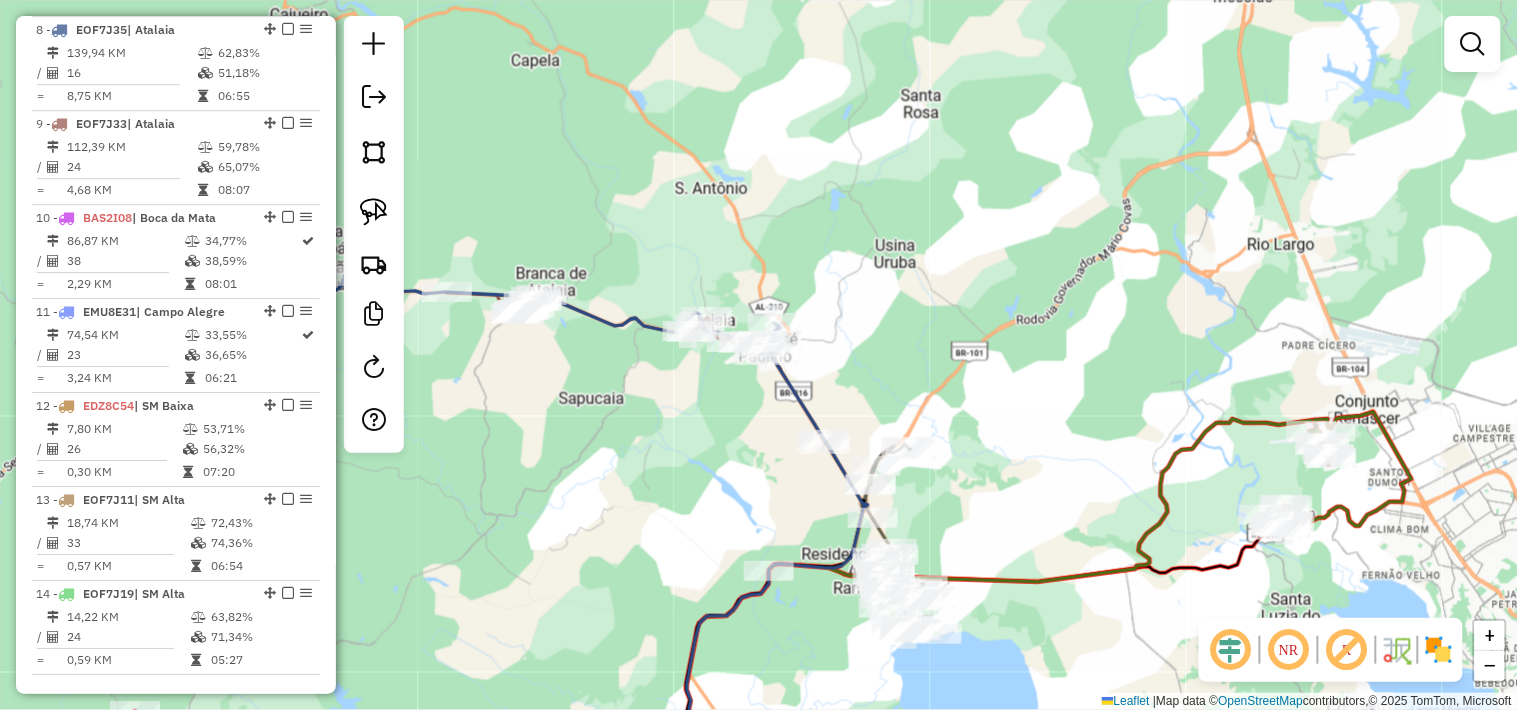 select on "*********" 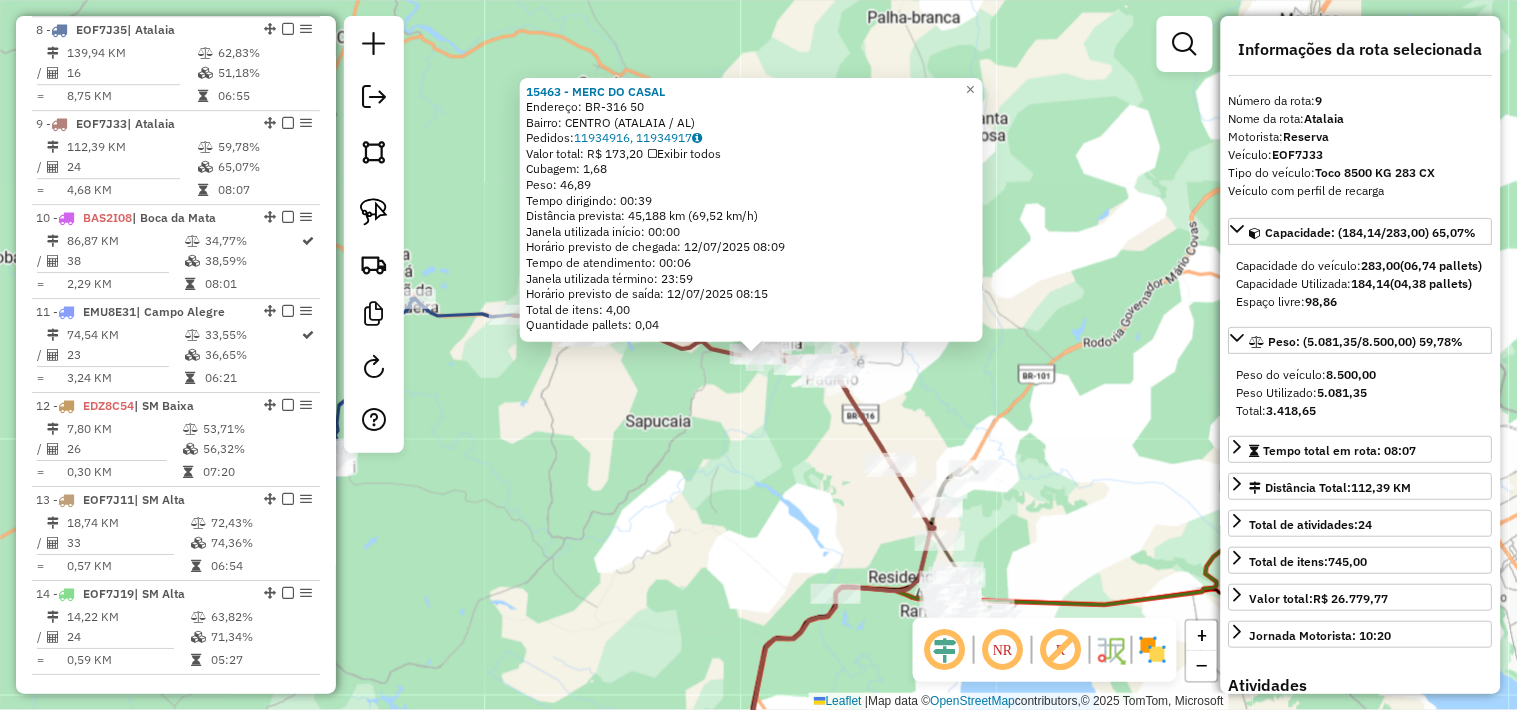 scroll, scrollTop: 1543, scrollLeft: 0, axis: vertical 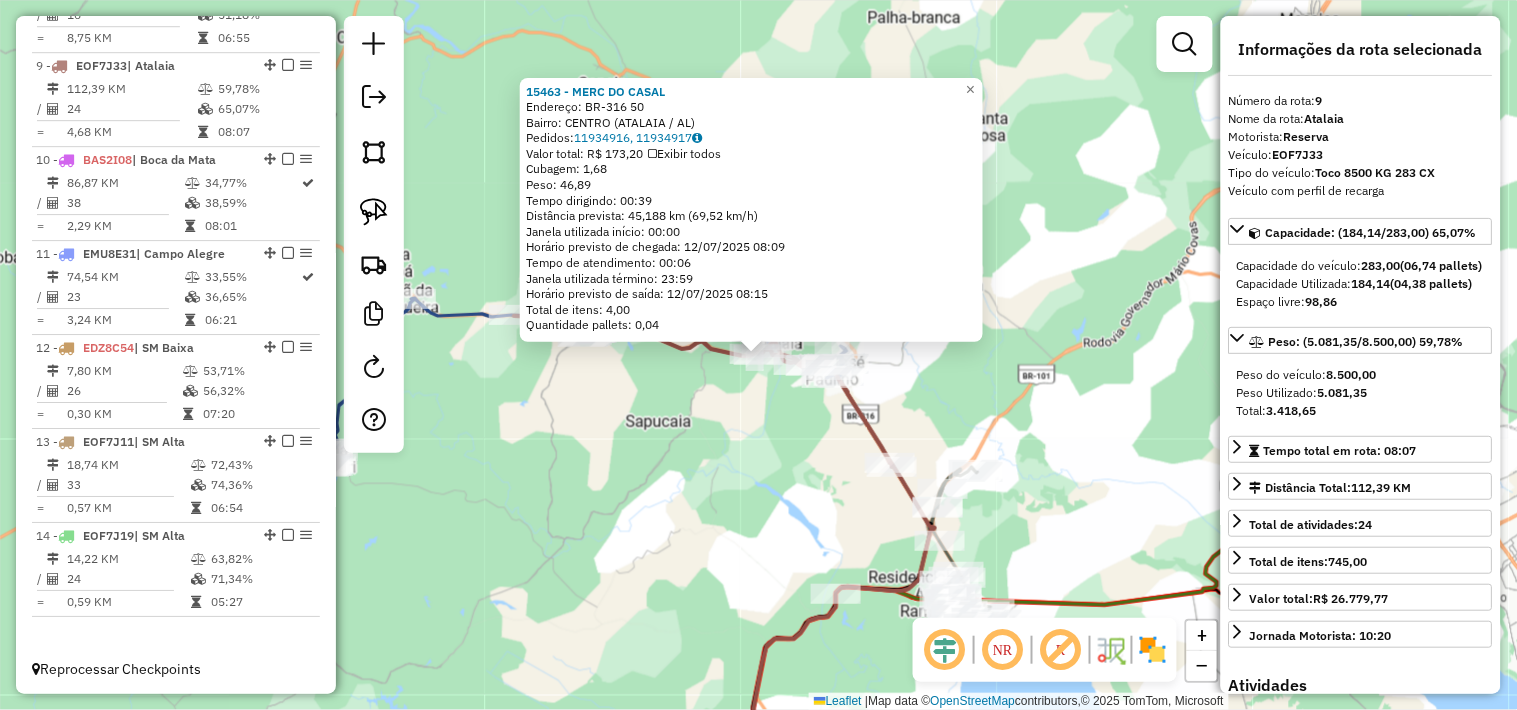 click on "15463 - MERC DO CASAL  Endereço:  BR-316 50   Bairro: CENTRO ([AL])   Pedidos:  11934916, 11934917   Valor total: R$ 173,20   Exibir todos   Cubagem: 1,68  Peso: 46,89  Tempo dirigindo: 00:39   Distância prevista: 45,188 km (69,52 km/h)   Janela utilizada início: 00:00   Horário previsto de chegada: 12/07/2025 08:09   Tempo de atendimento: 00:06   Janela utilizada término: 23:59   Horário previsto de saída: 12/07/2025 08:15   Total de itens: 4,00   Quantidade pallets: 0,04  × Janela de atendimento Grade de atendimento Capacidade Transportadoras Veículos Cliente Pedidos  Rotas Selecione os dias de semana para filtrar as janelas de atendimento  Seg   Ter   Qua   Qui   Sex   Sáb   Dom  Informe o período da janela de atendimento: De: Até:  Filtrar exatamente a janela do cliente  Considerar janela de atendimento padrão  Selecione os dias de semana para filtrar as grades de atendimento  Seg   Ter   Qua   Qui   Sex   Sáb   Dom   Considerar clientes sem dia de atendimento cadastrado  De:   De:" 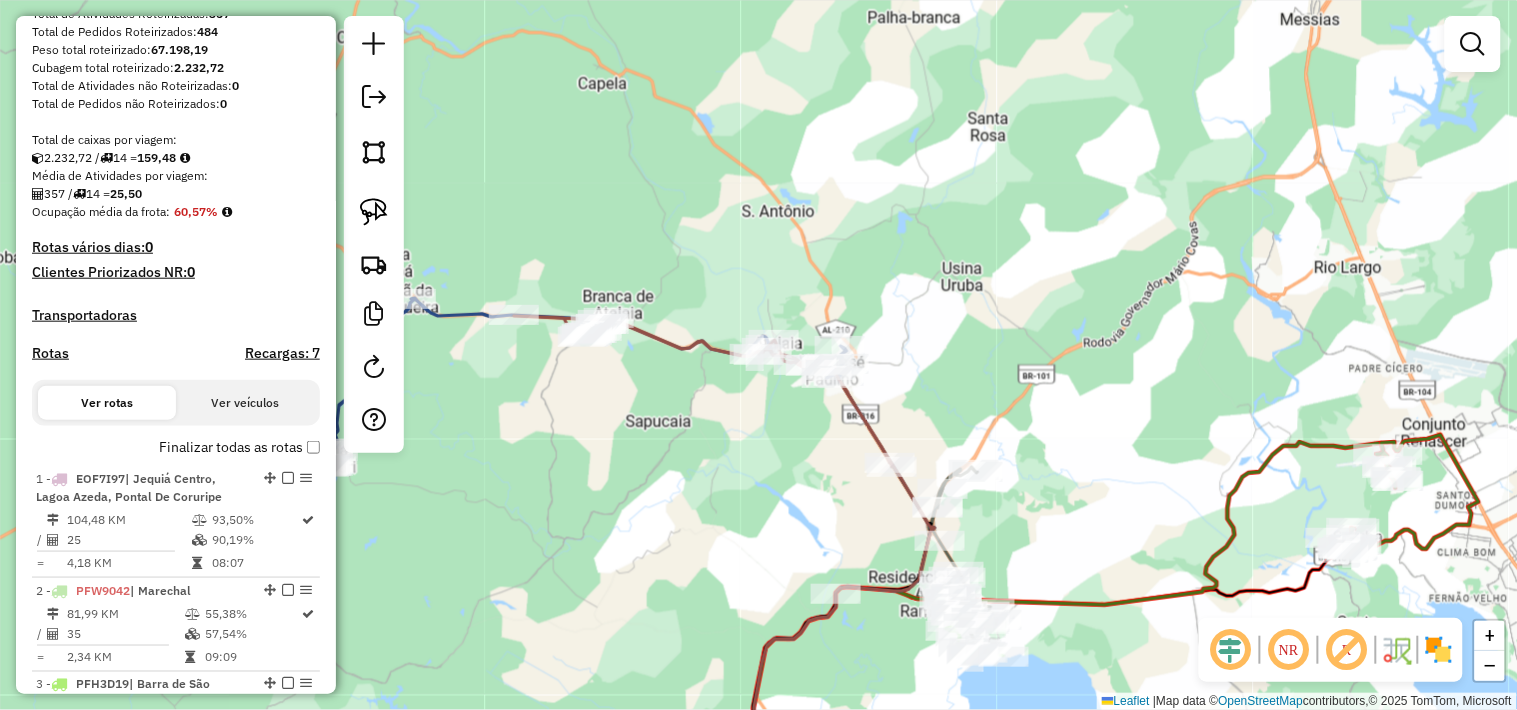 scroll, scrollTop: 444, scrollLeft: 0, axis: vertical 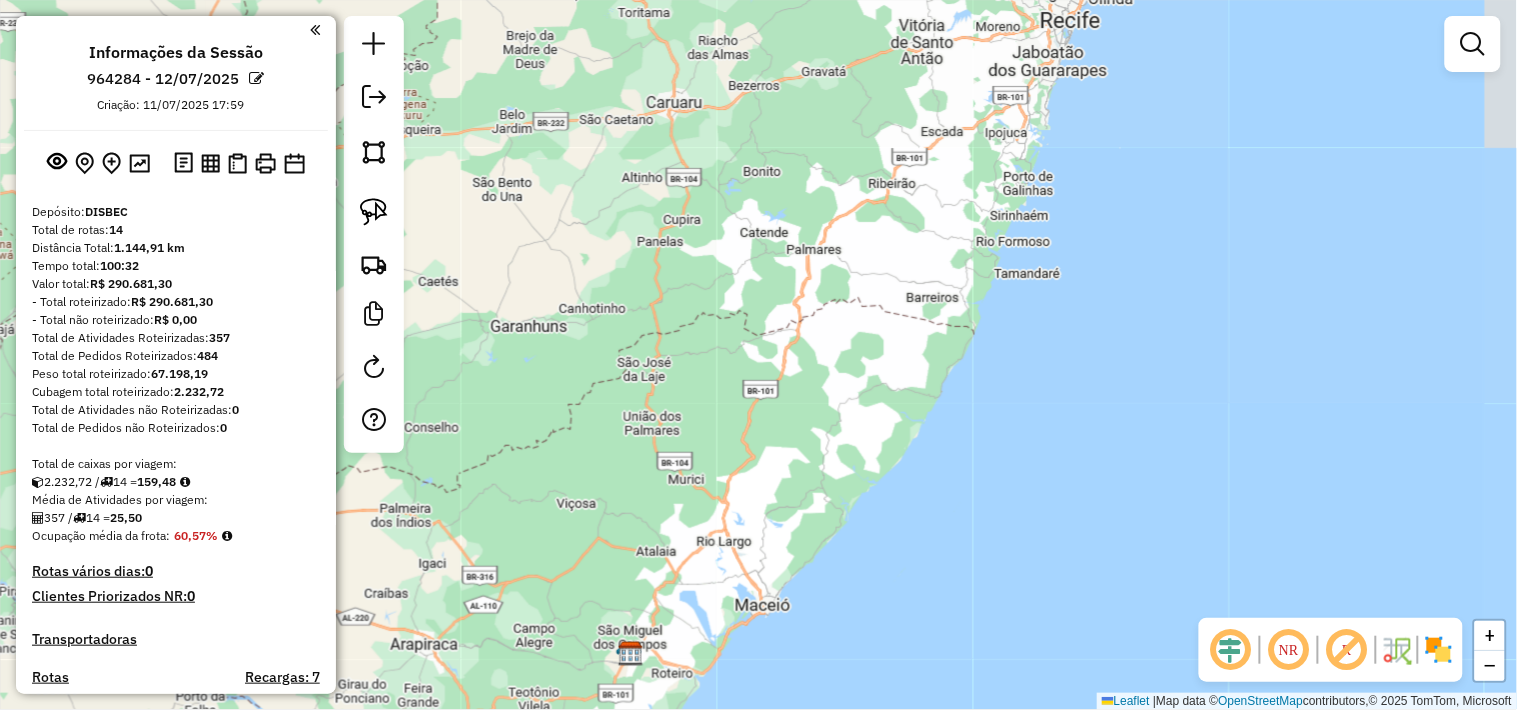 drag, startPoint x: 643, startPoint y: 478, endPoint x: 672, endPoint y: 418, distance: 66.64083 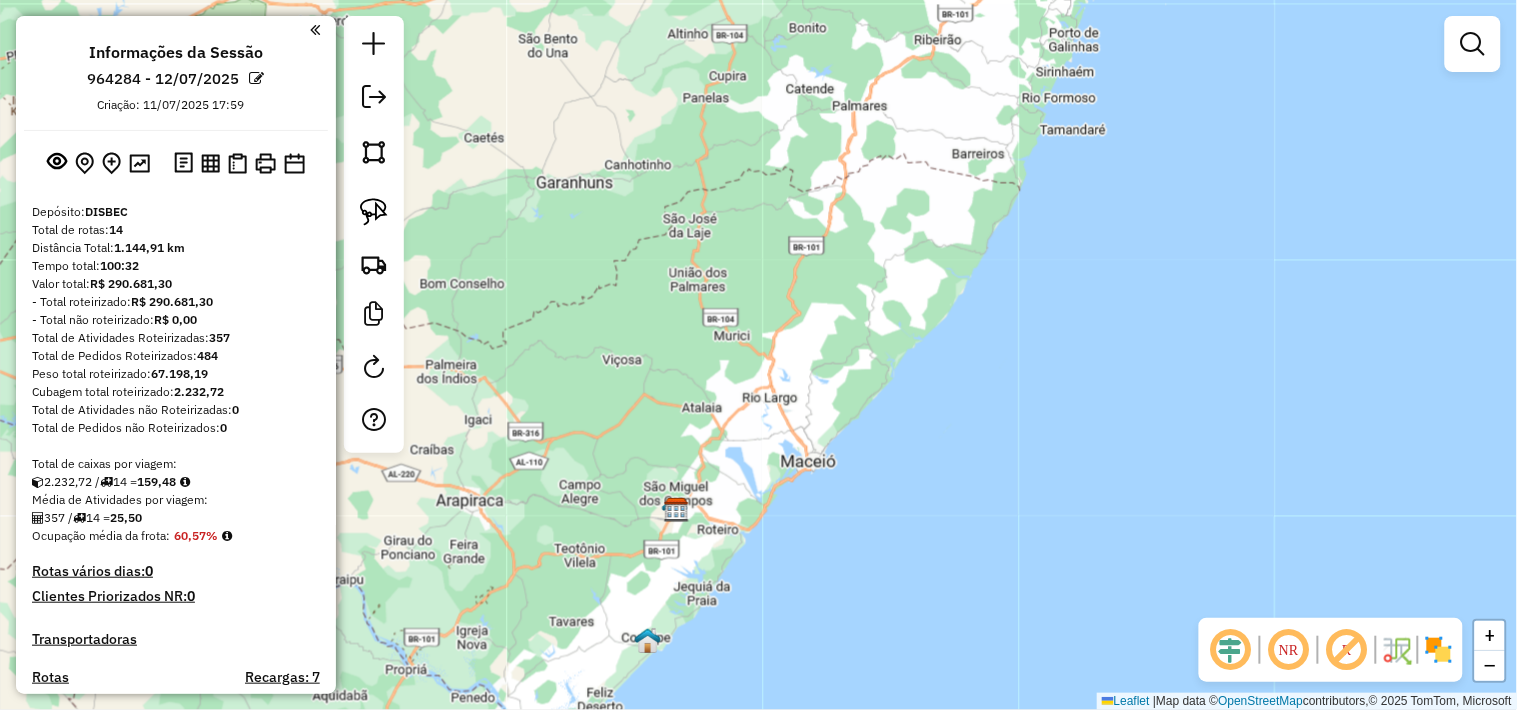 drag, startPoint x: 672, startPoint y: 418, endPoint x: 703, endPoint y: 334, distance: 89.537704 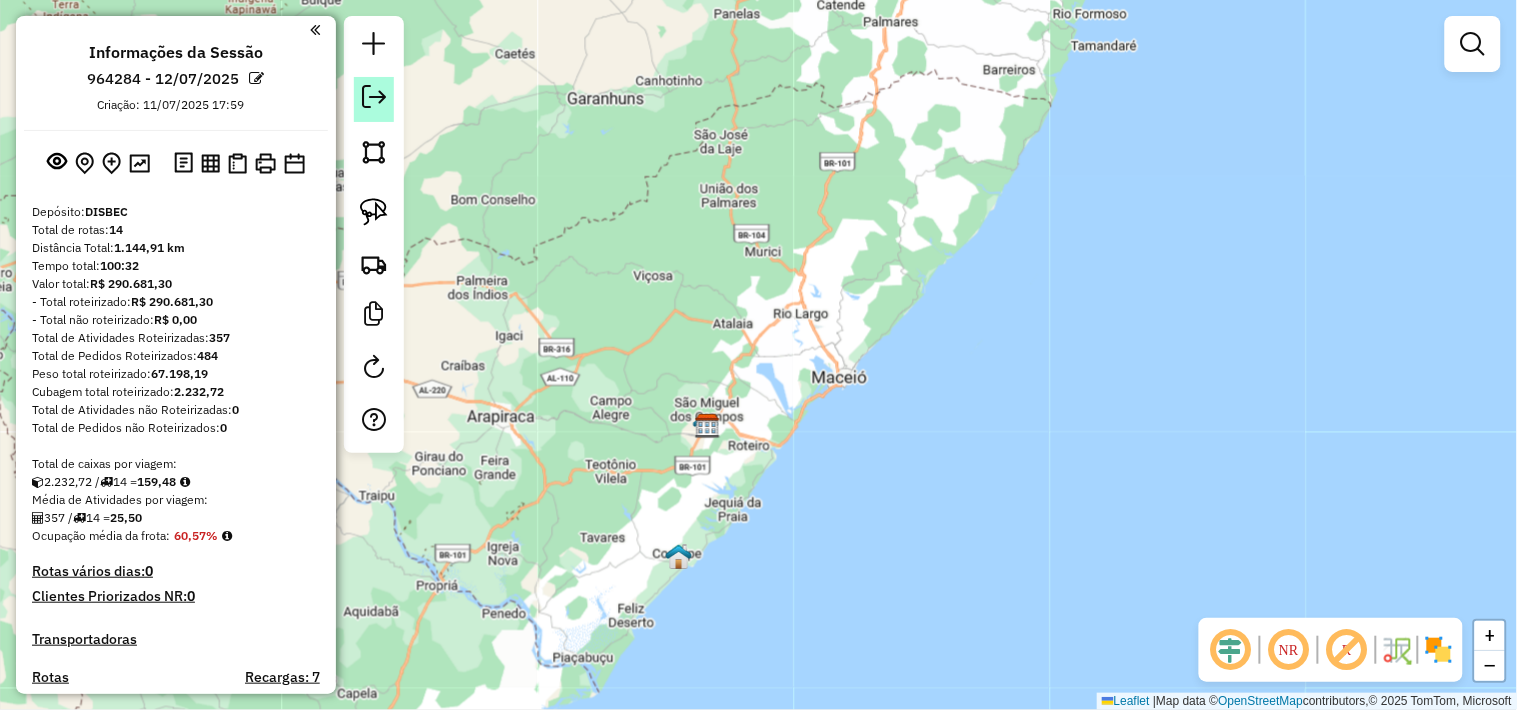 click 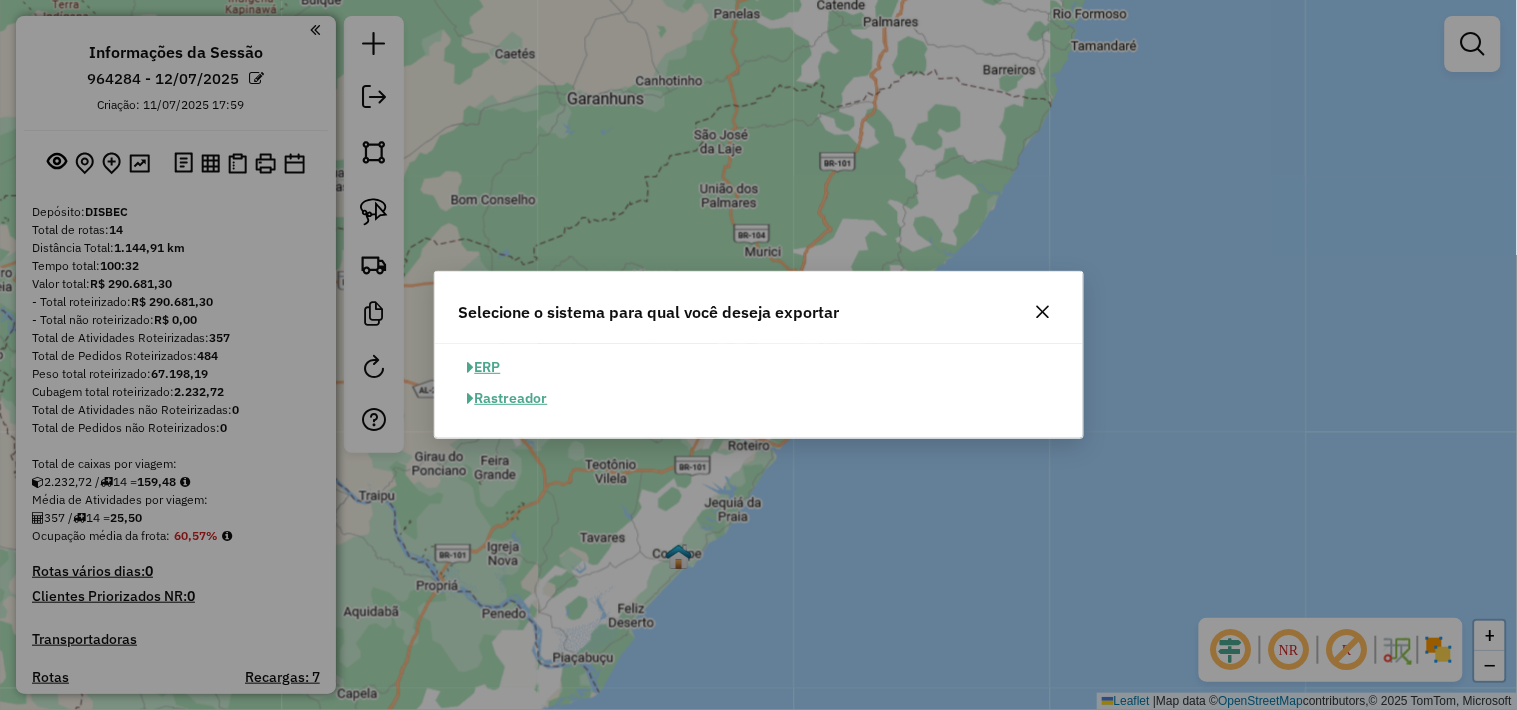click on "ERP" 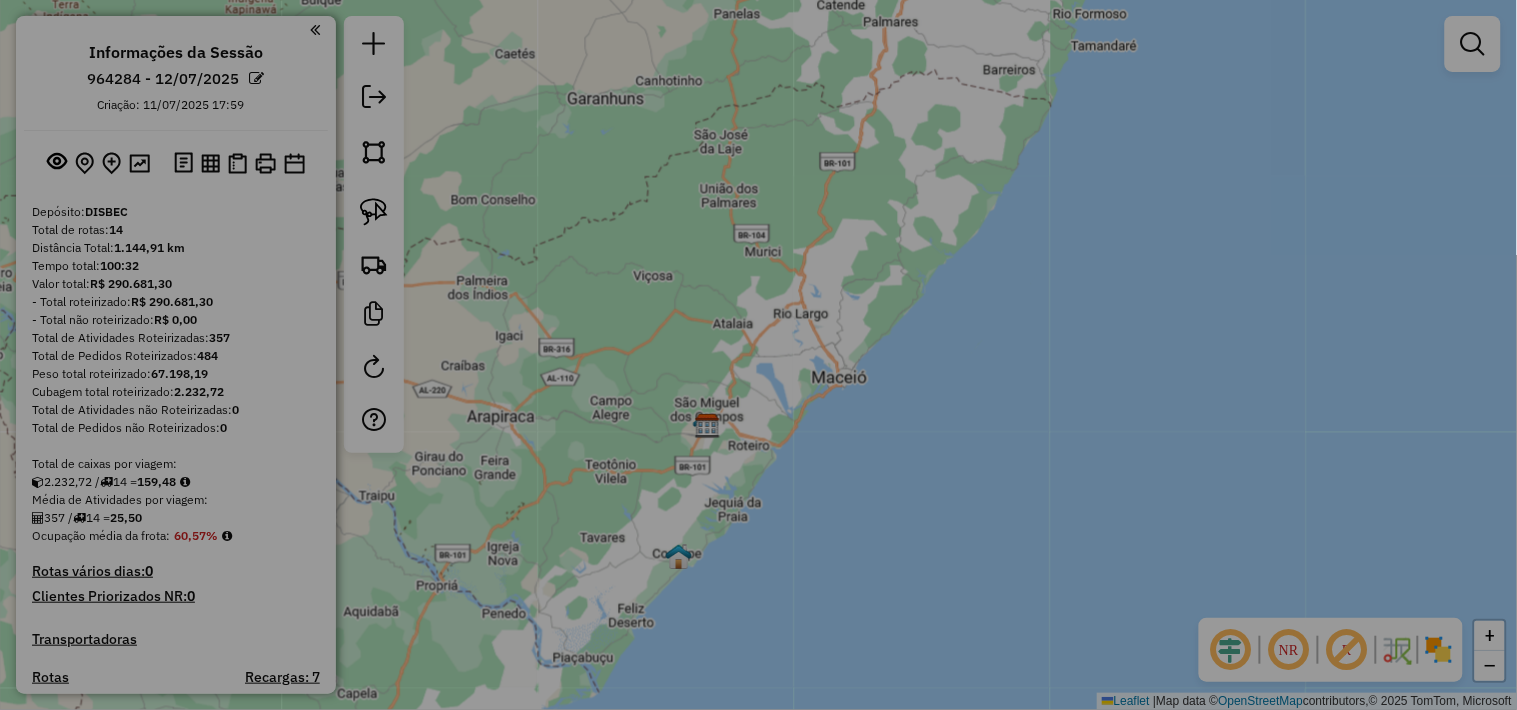 select on "**" 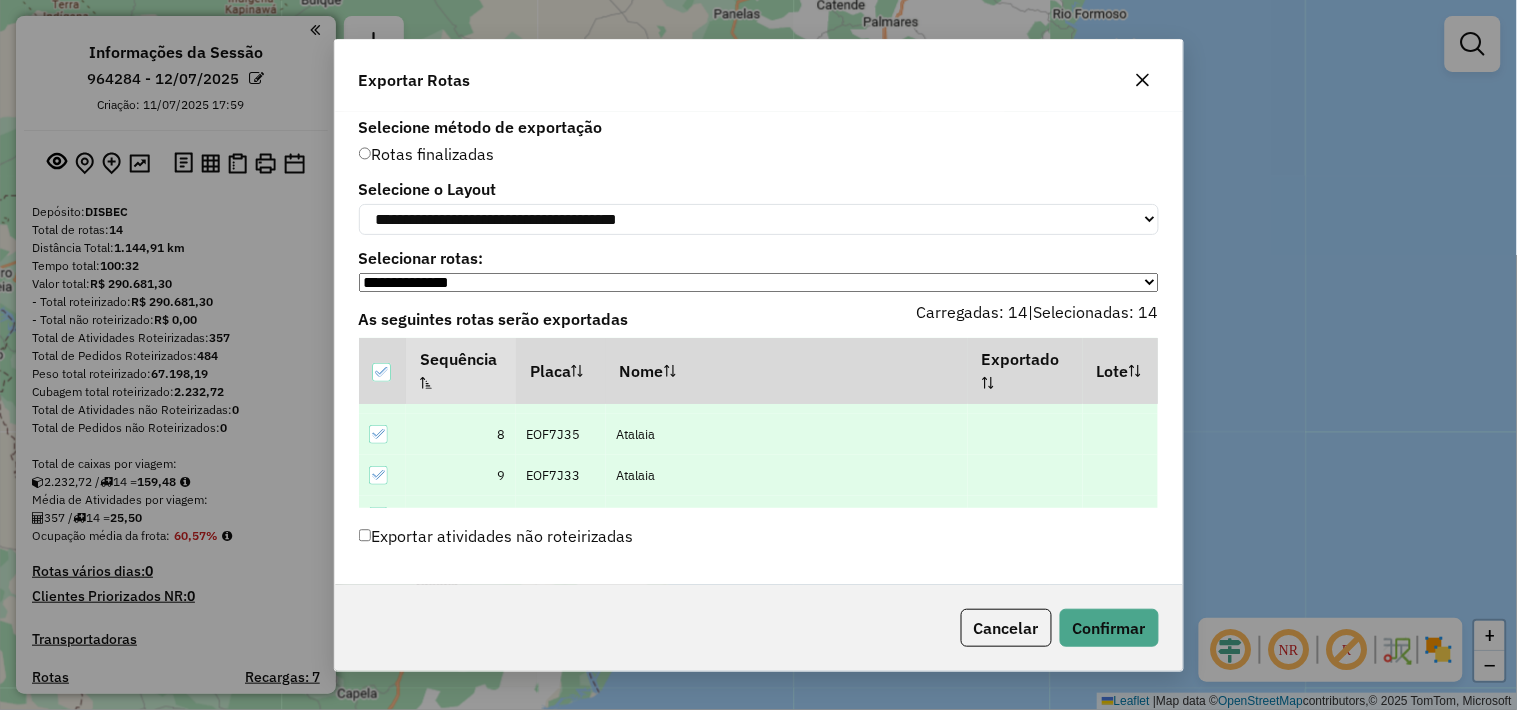 scroll, scrollTop: 474, scrollLeft: 0, axis: vertical 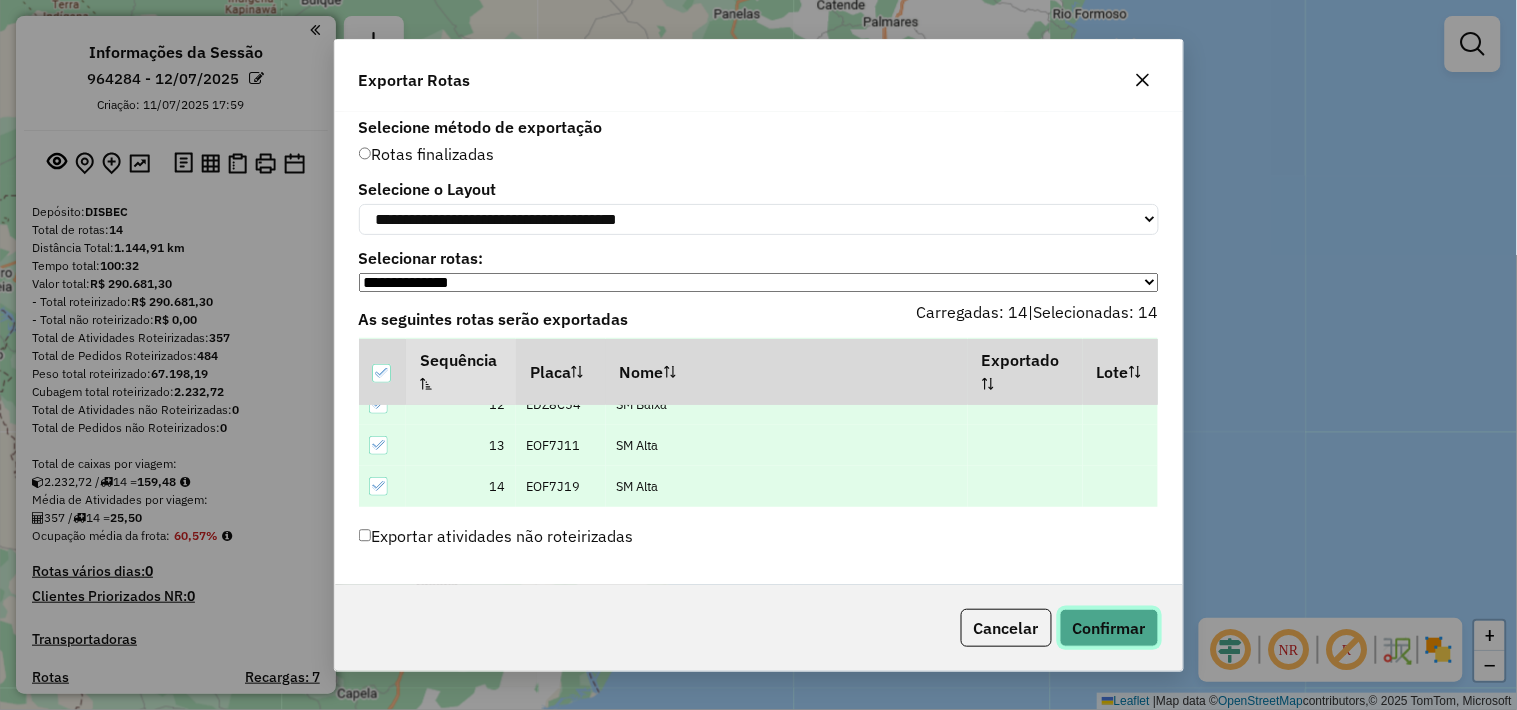 click on "Confirmar" 